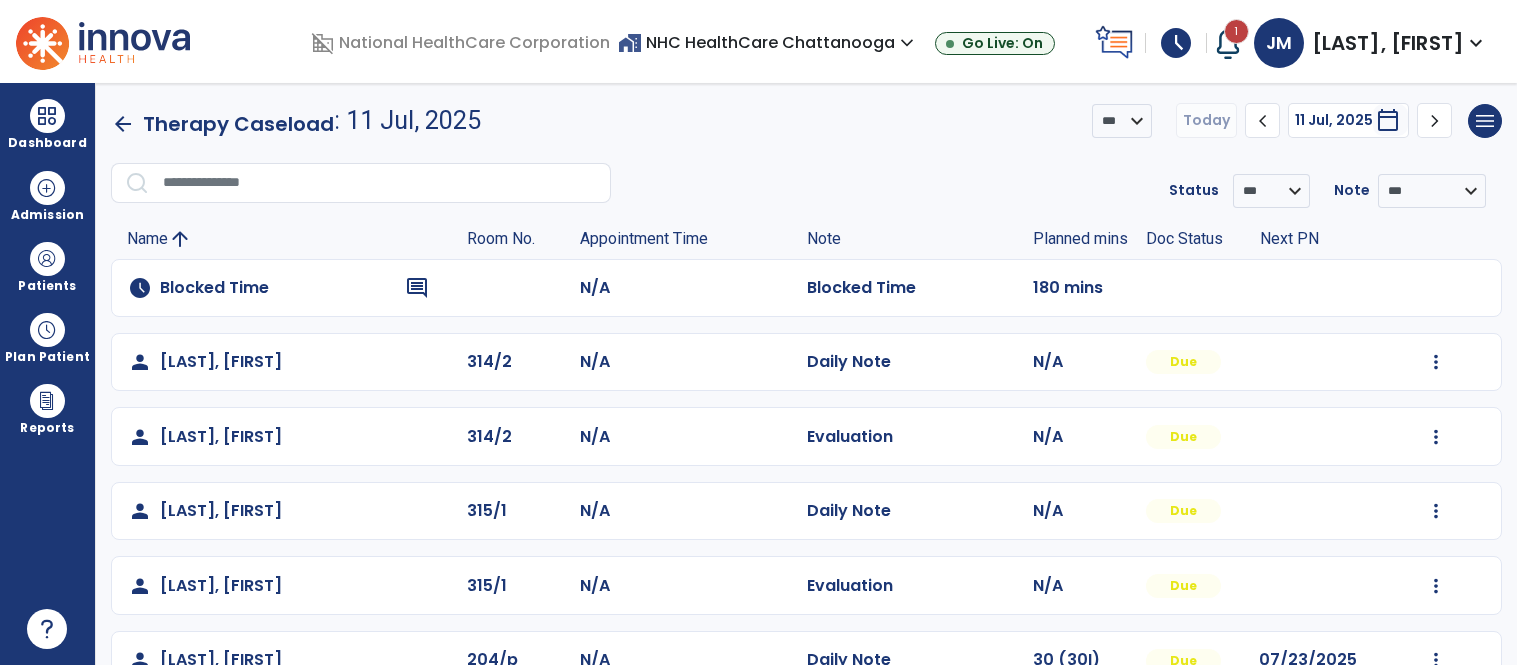 scroll, scrollTop: 0, scrollLeft: 0, axis: both 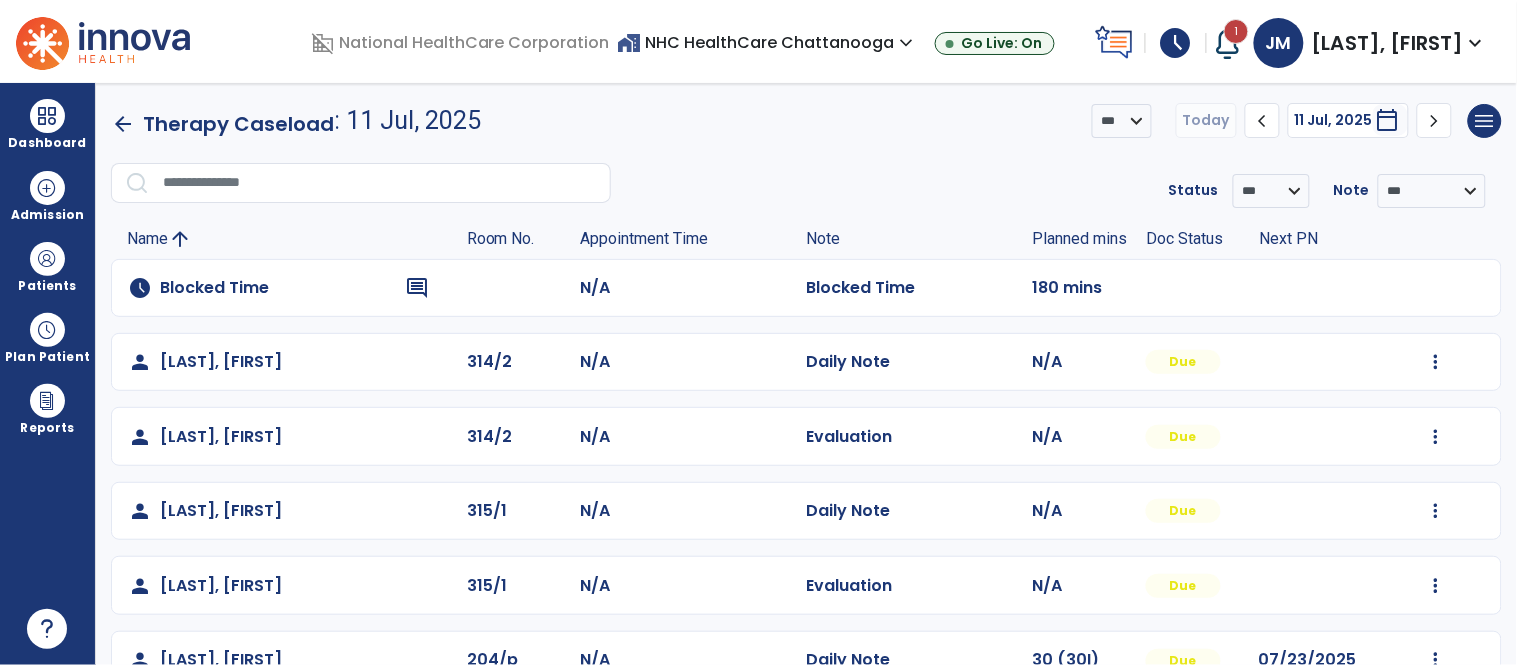 click on "arrow_back" 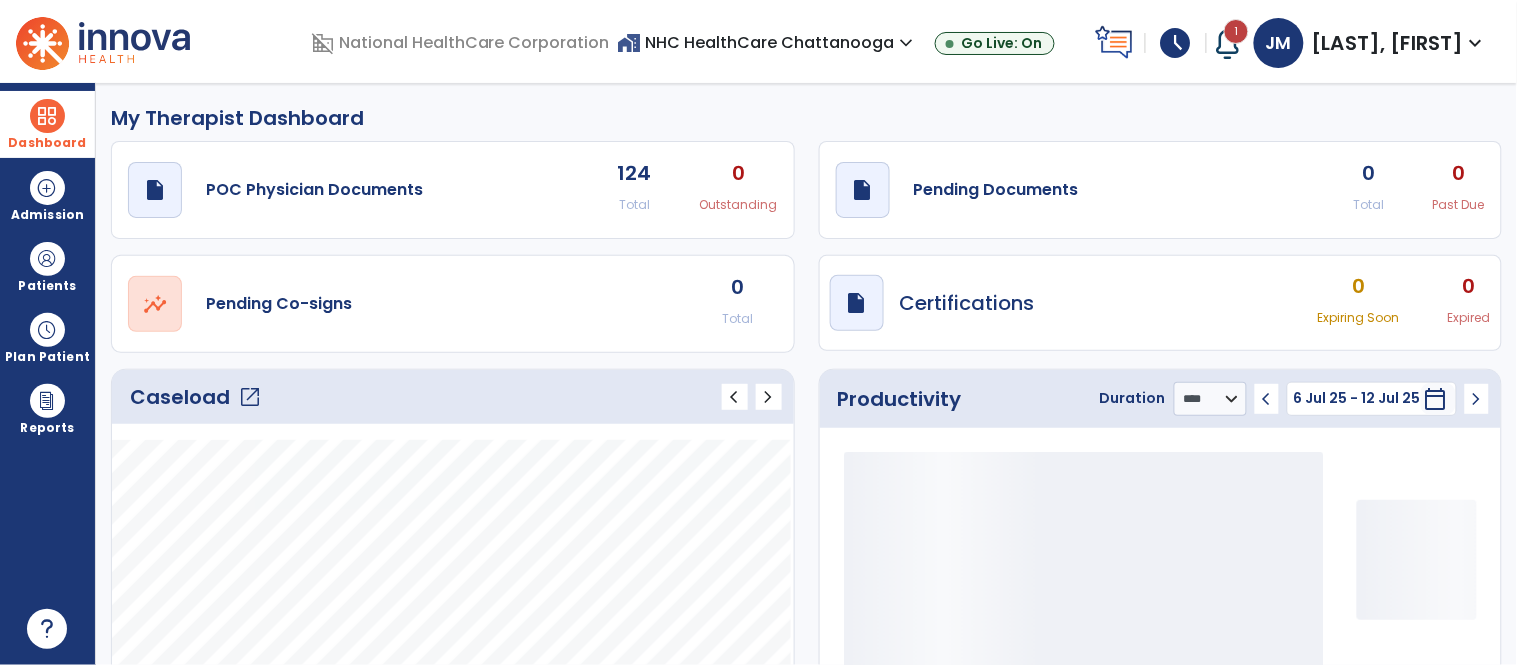 click on "Dashboard" at bounding box center [47, 124] 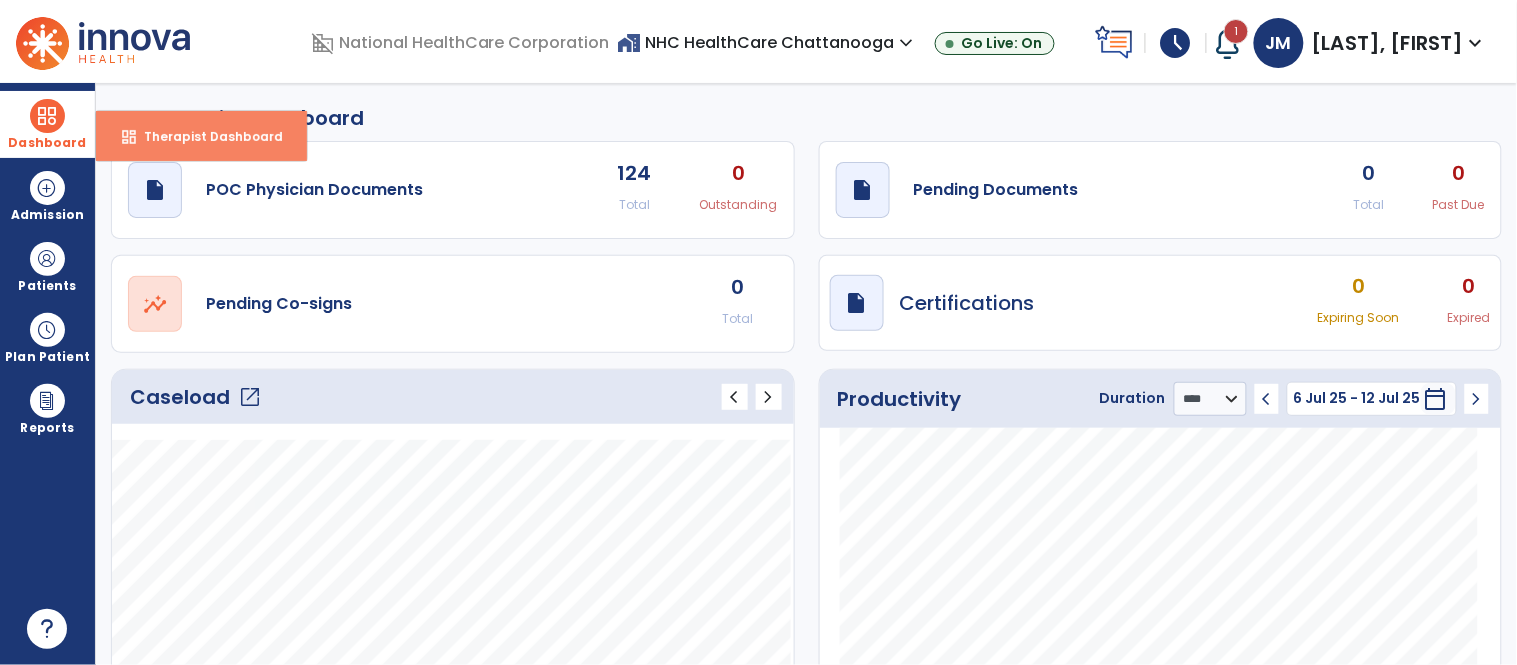 click on "Therapist Dashboard" at bounding box center (205, 136) 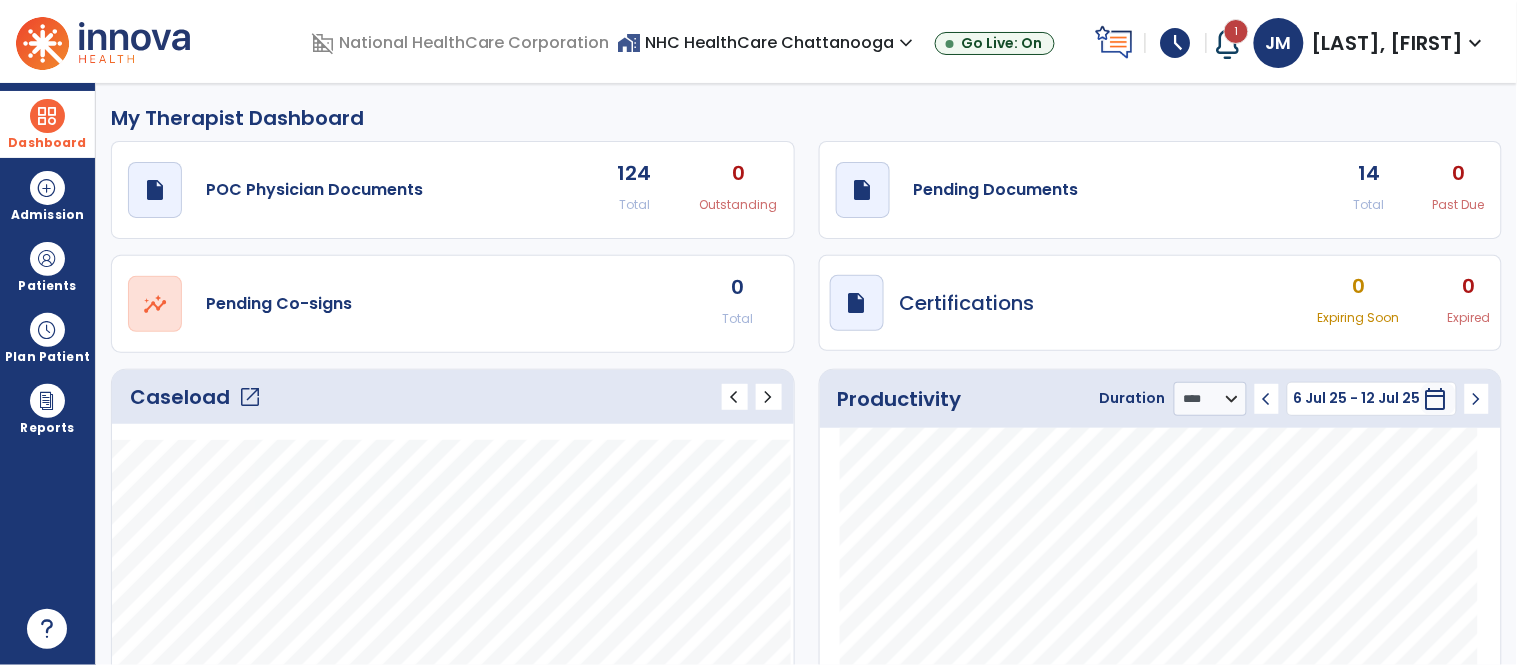 click on "Caseload   open_in_new" 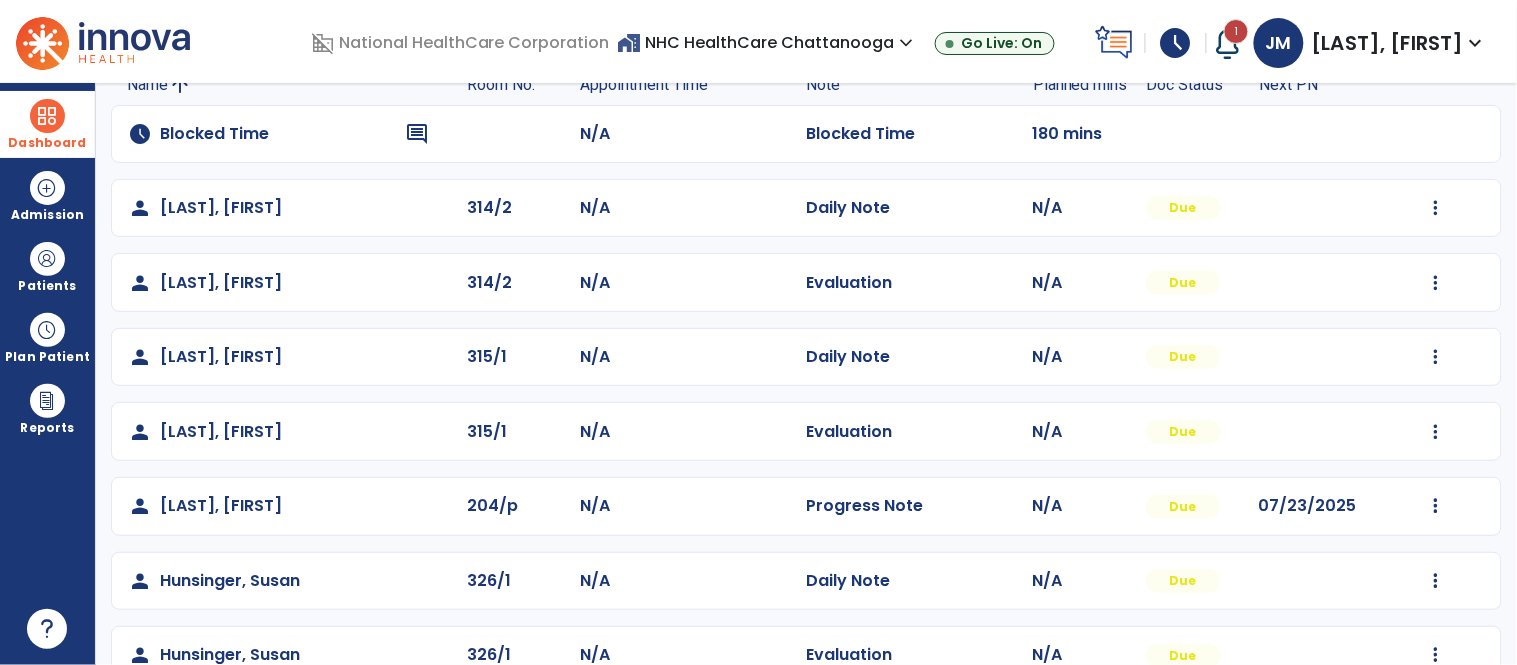 scroll, scrollTop: 156, scrollLeft: 0, axis: vertical 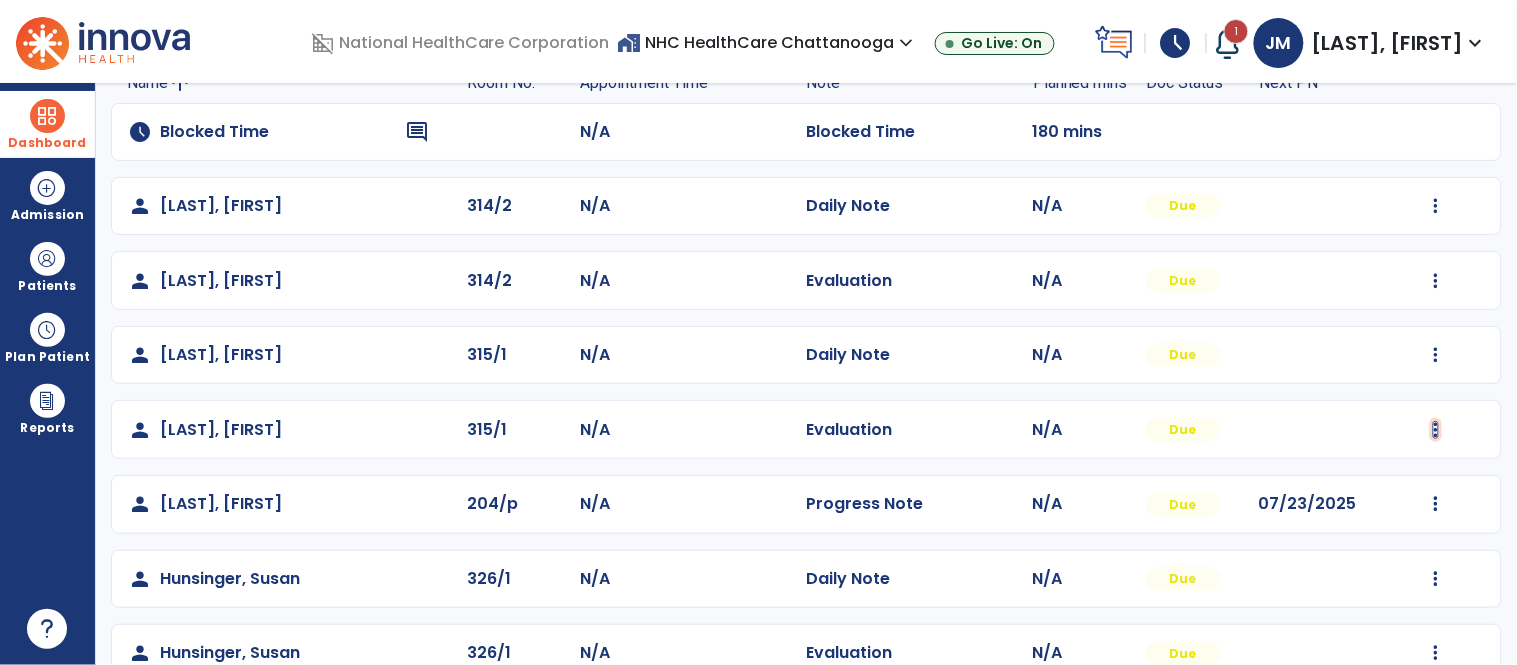 click at bounding box center (1436, 206) 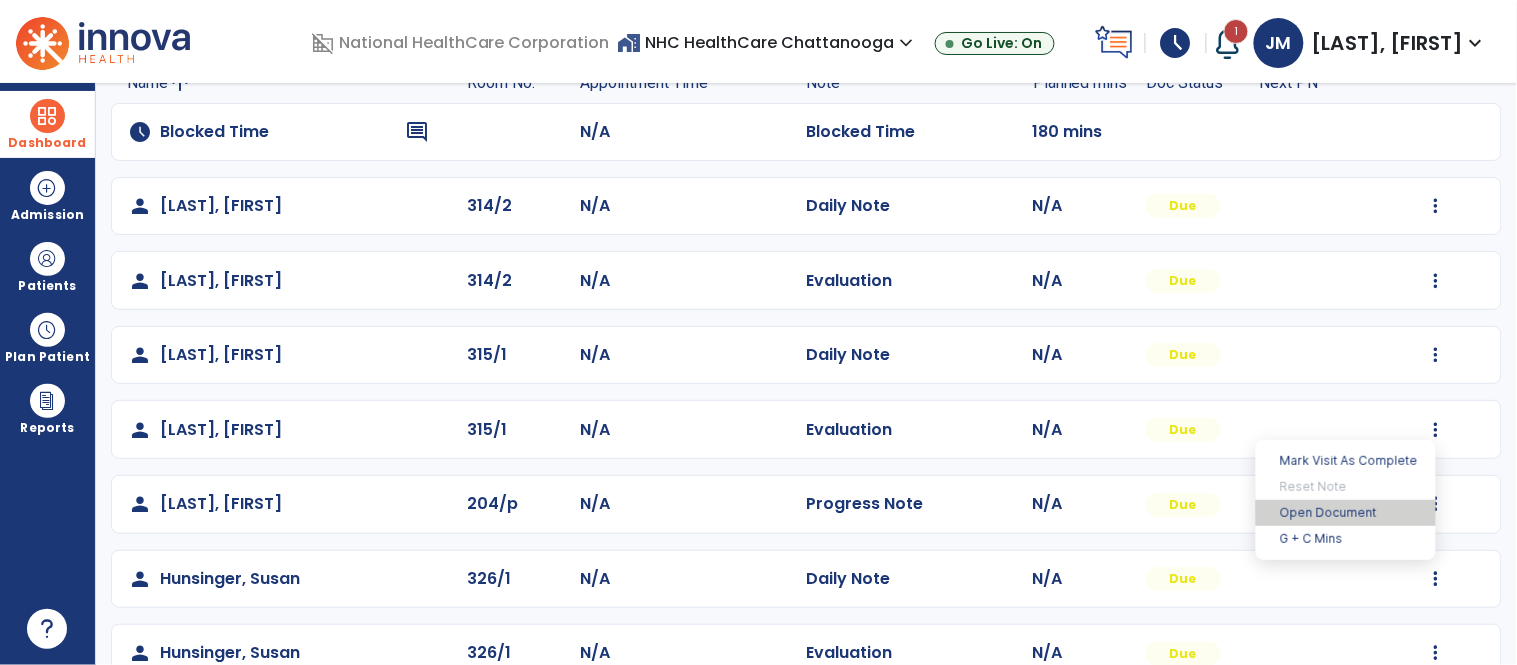 click on "Open Document" at bounding box center [1346, 513] 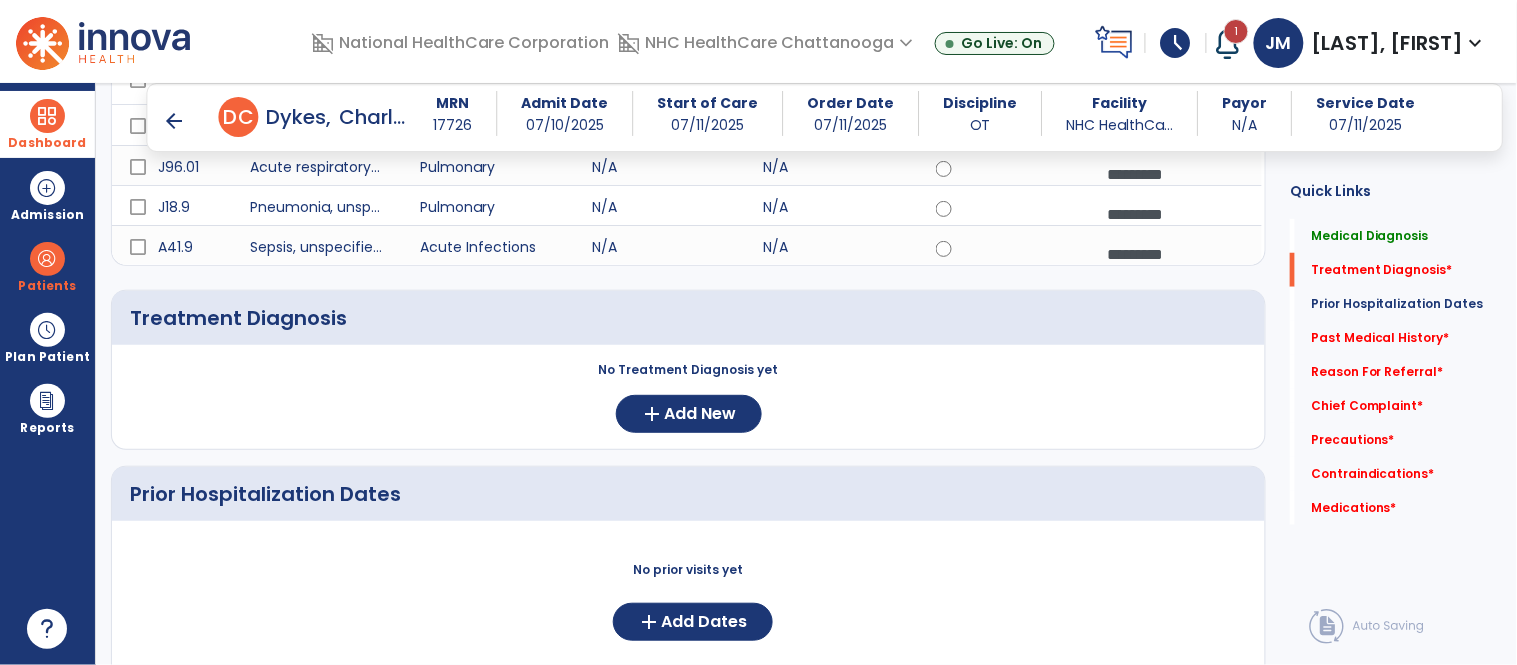 scroll, scrollTop: 333, scrollLeft: 0, axis: vertical 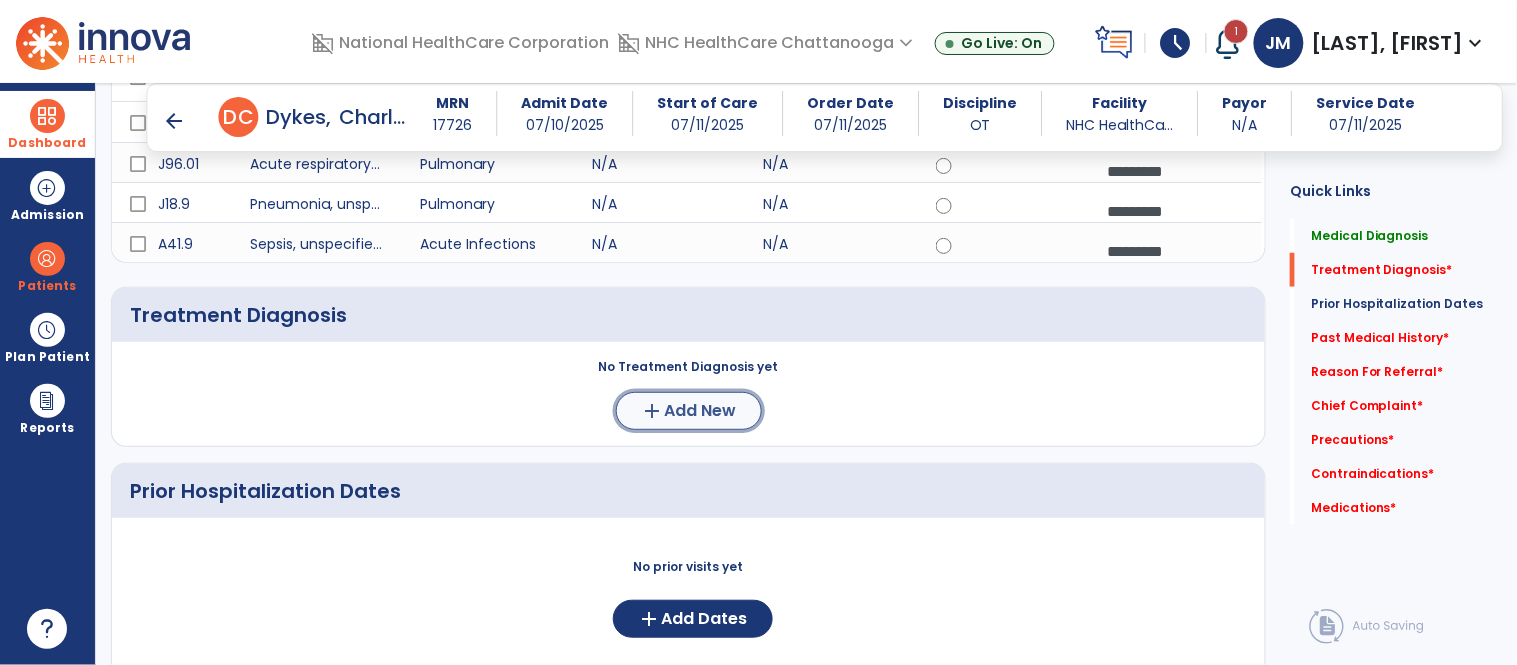 click on "add  Add New" 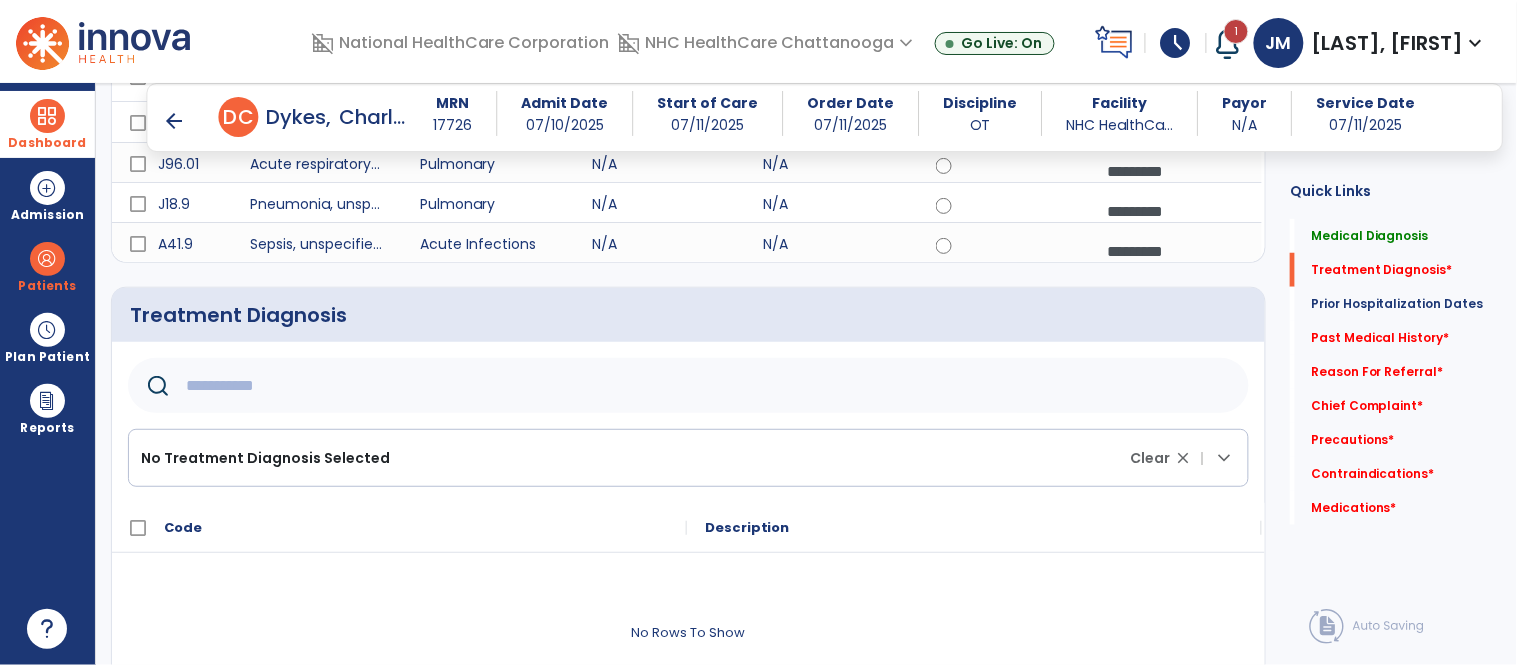 click 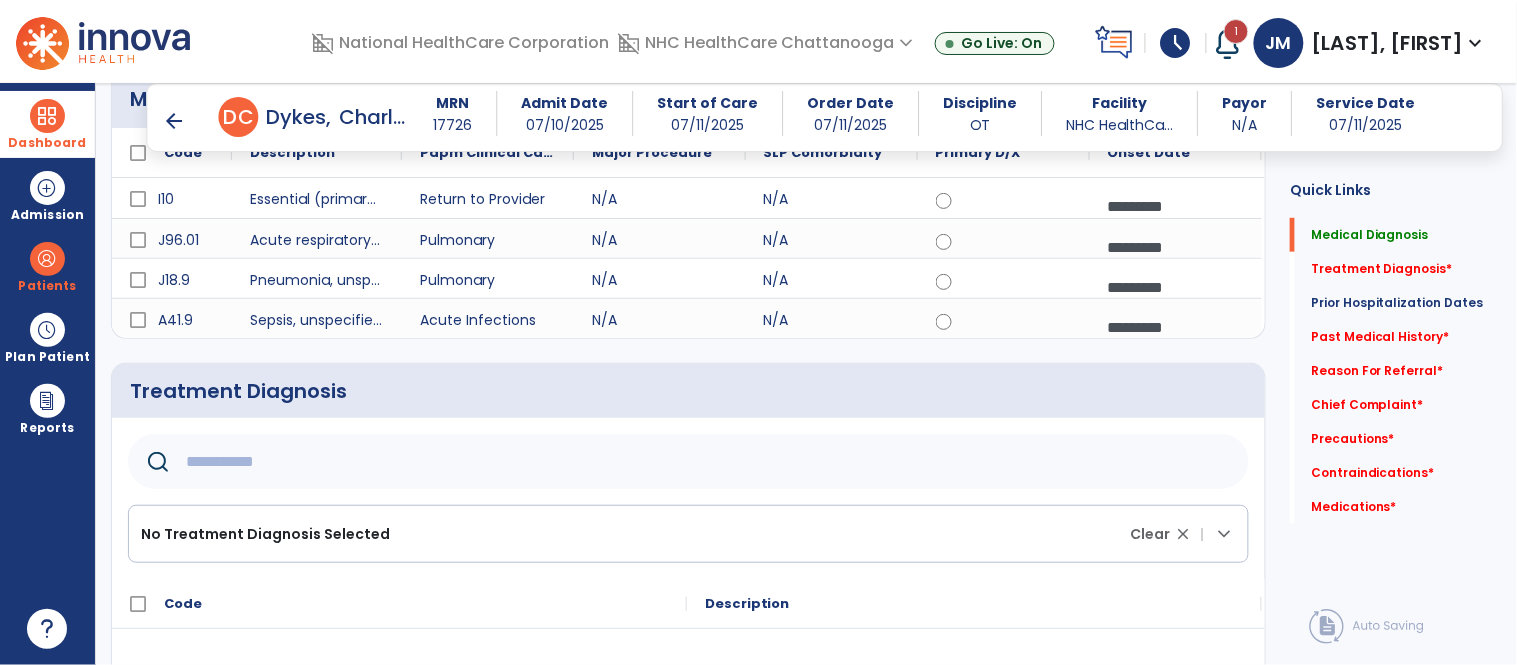 click 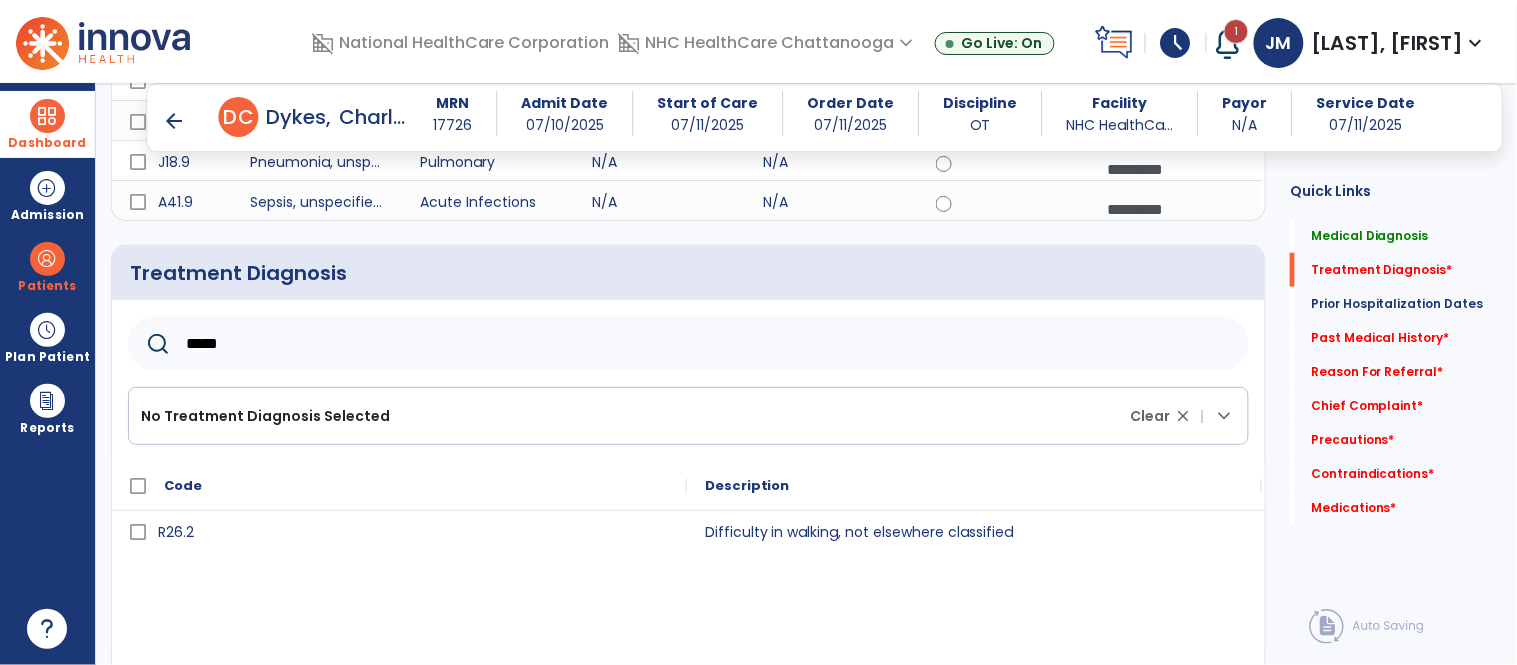 scroll, scrollTop: 376, scrollLeft: 0, axis: vertical 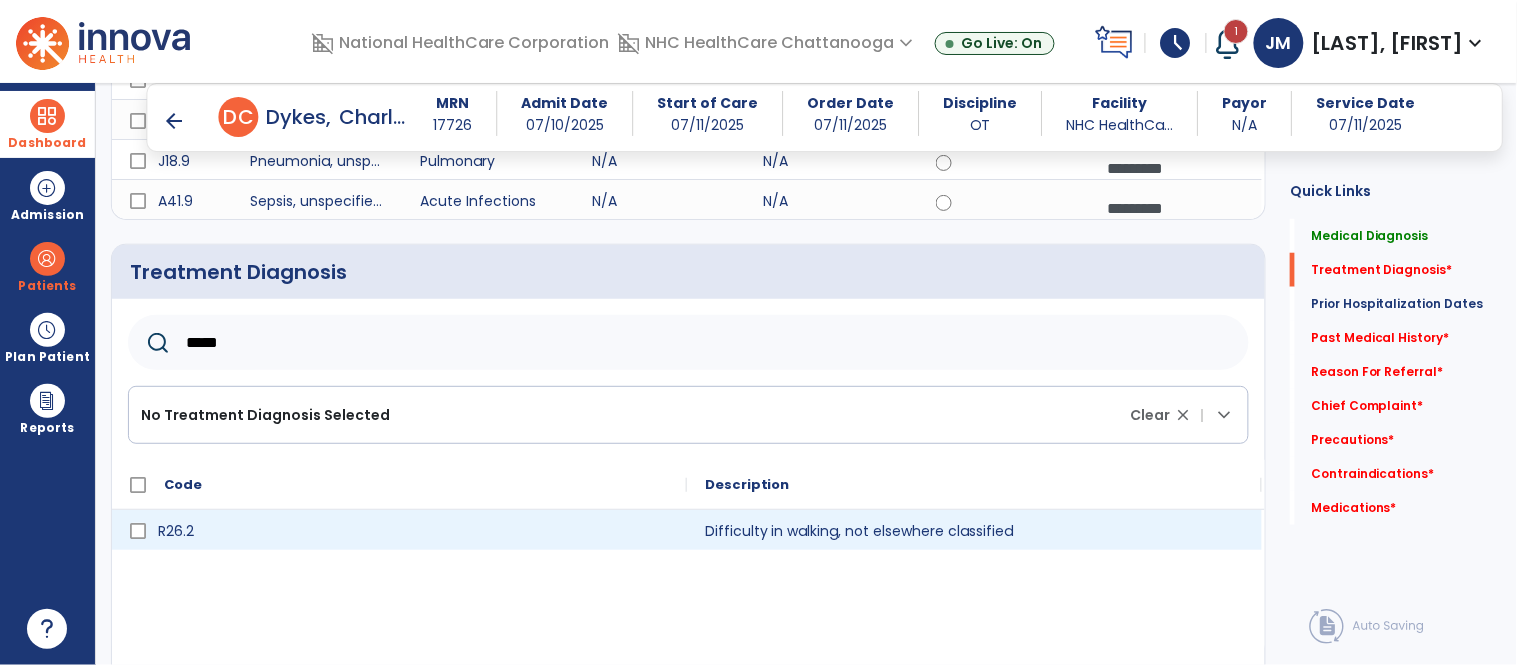 type on "*****" 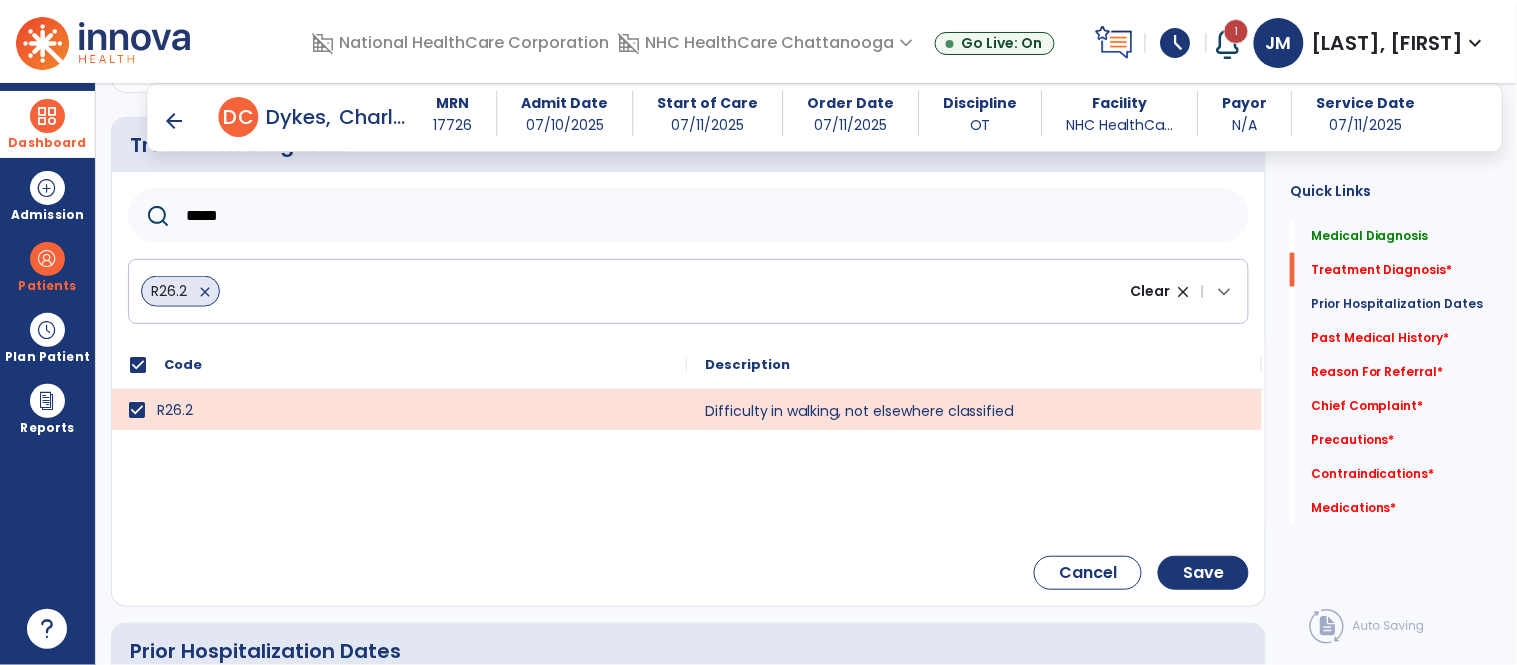scroll, scrollTop: 505, scrollLeft: 0, axis: vertical 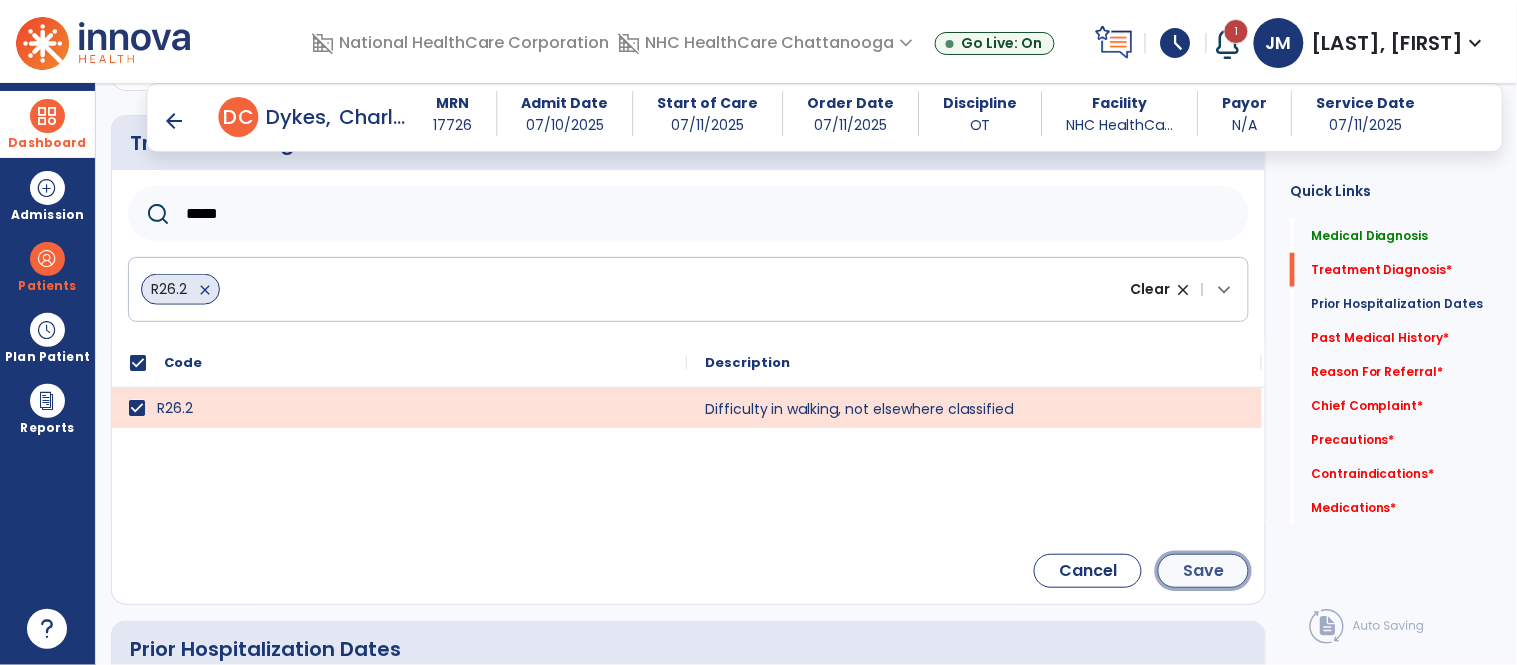 click on "Save" 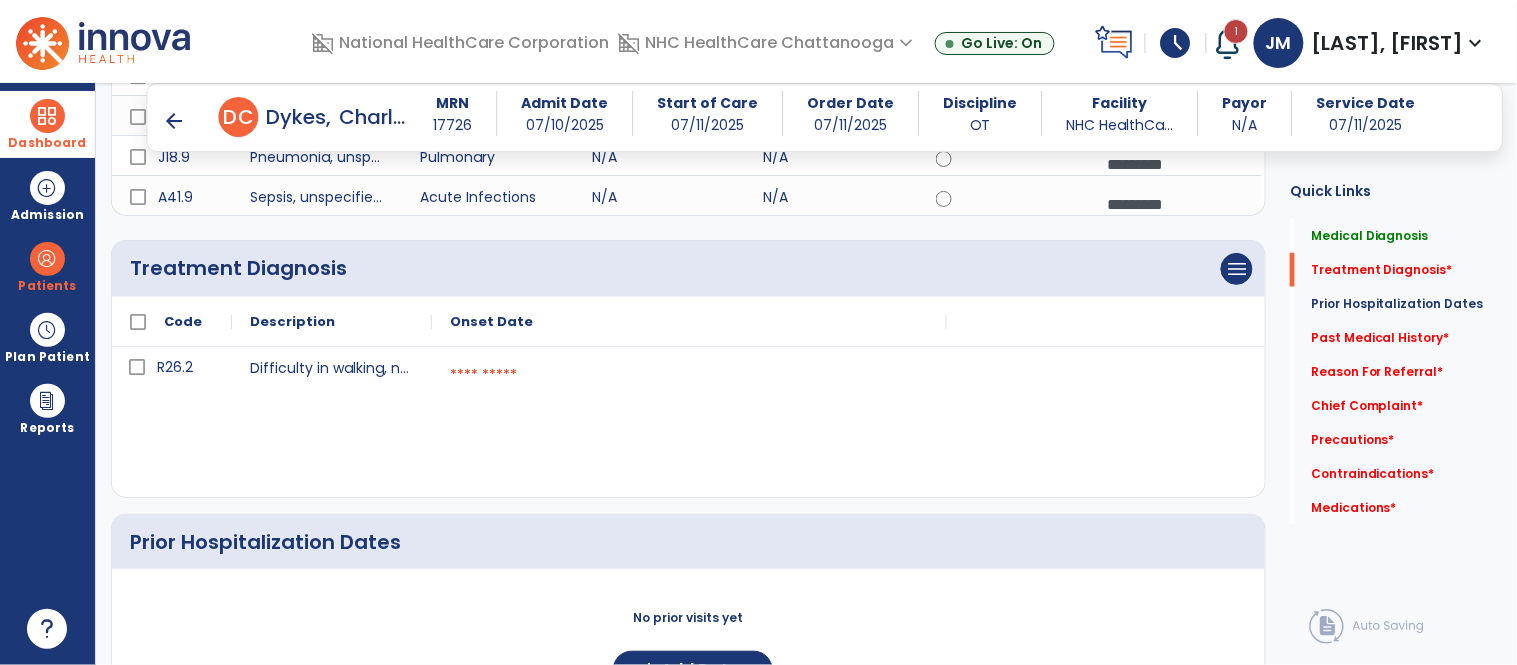 scroll, scrollTop: 377, scrollLeft: 0, axis: vertical 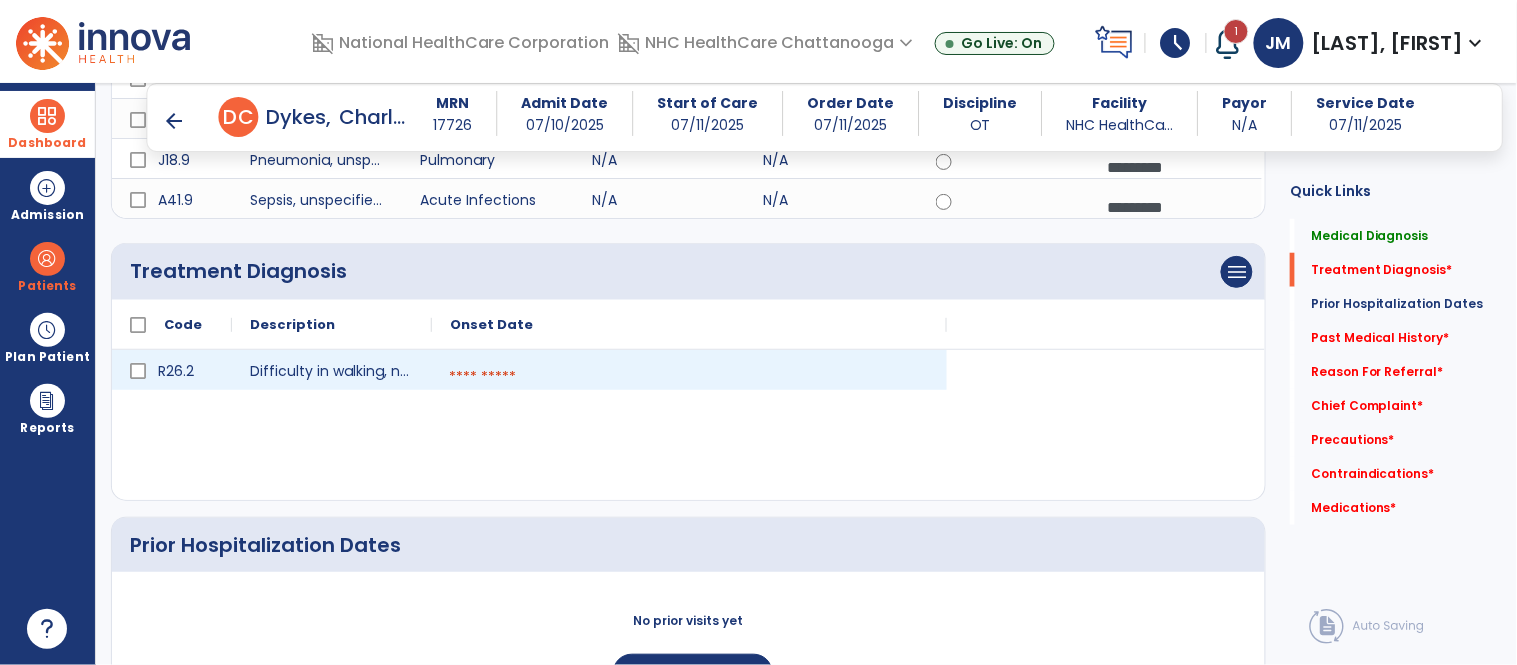 click at bounding box center (689, 377) 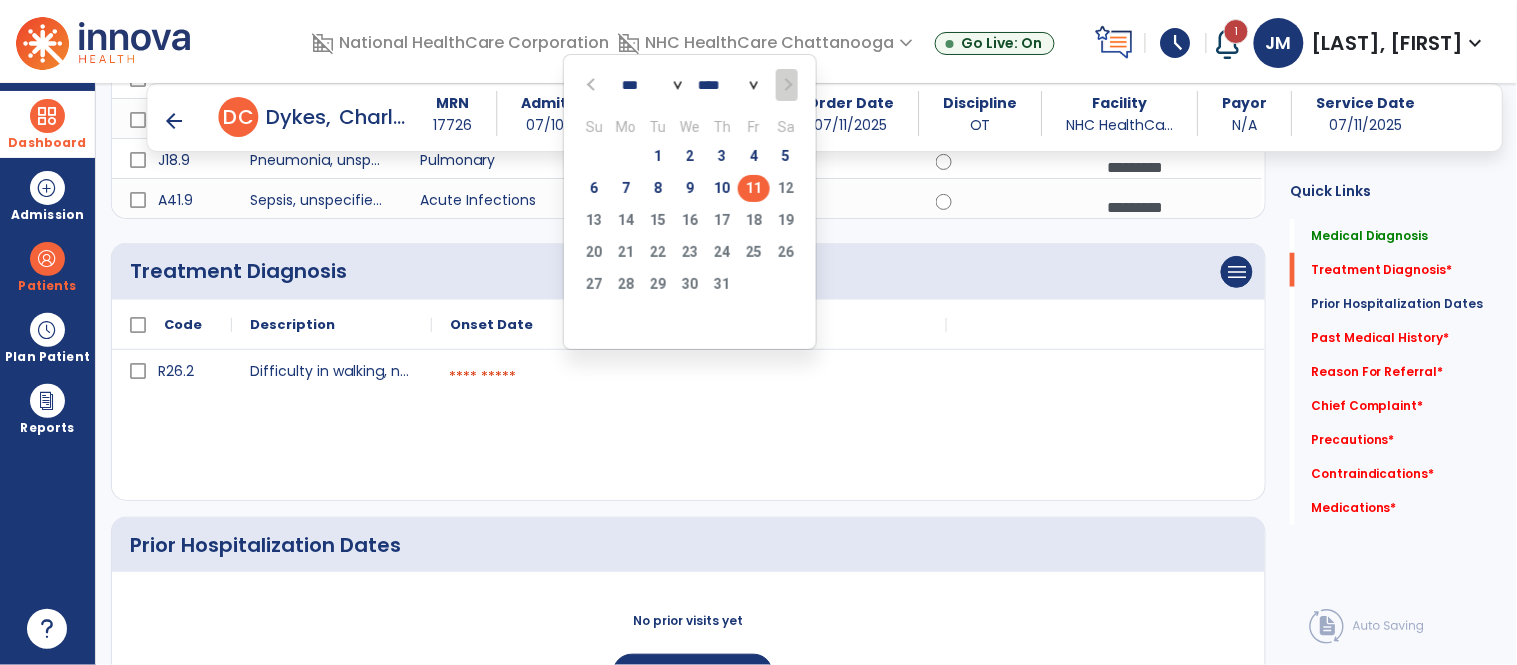 click on "11" 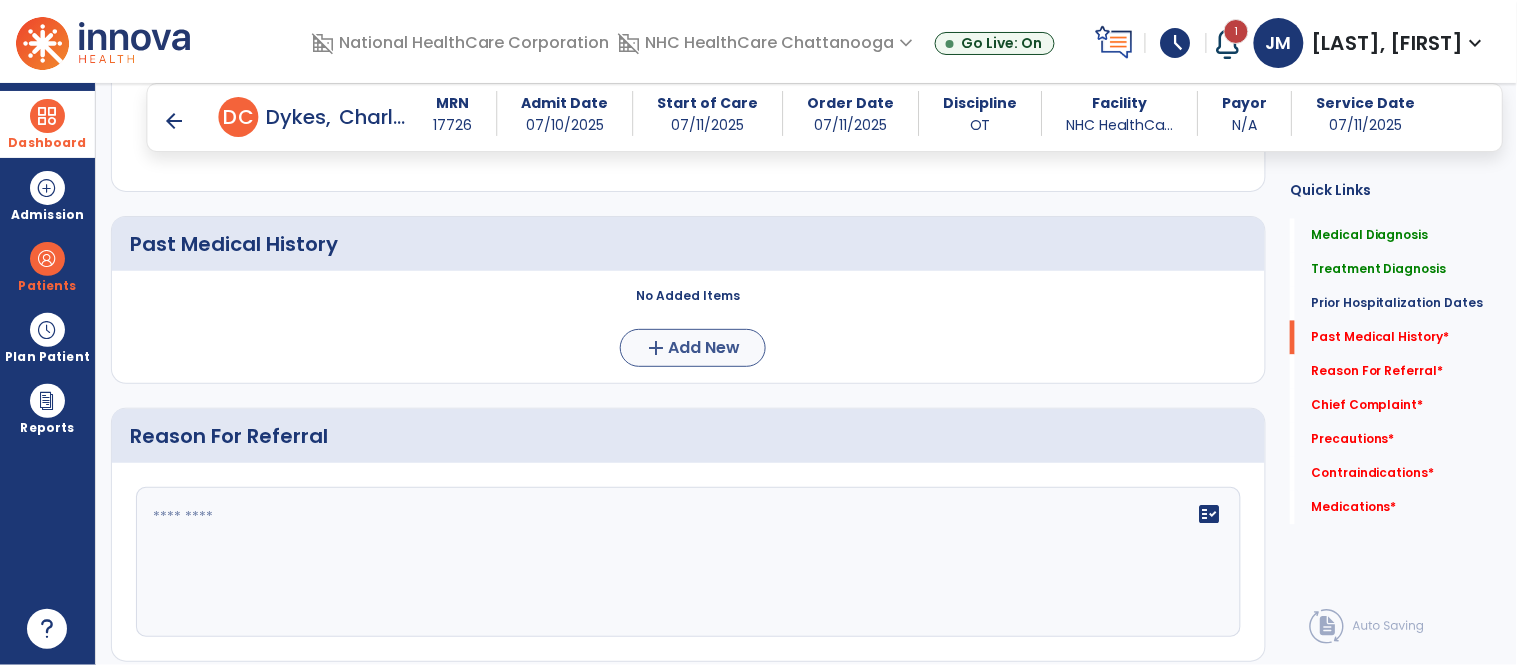scroll, scrollTop: 920, scrollLeft: 0, axis: vertical 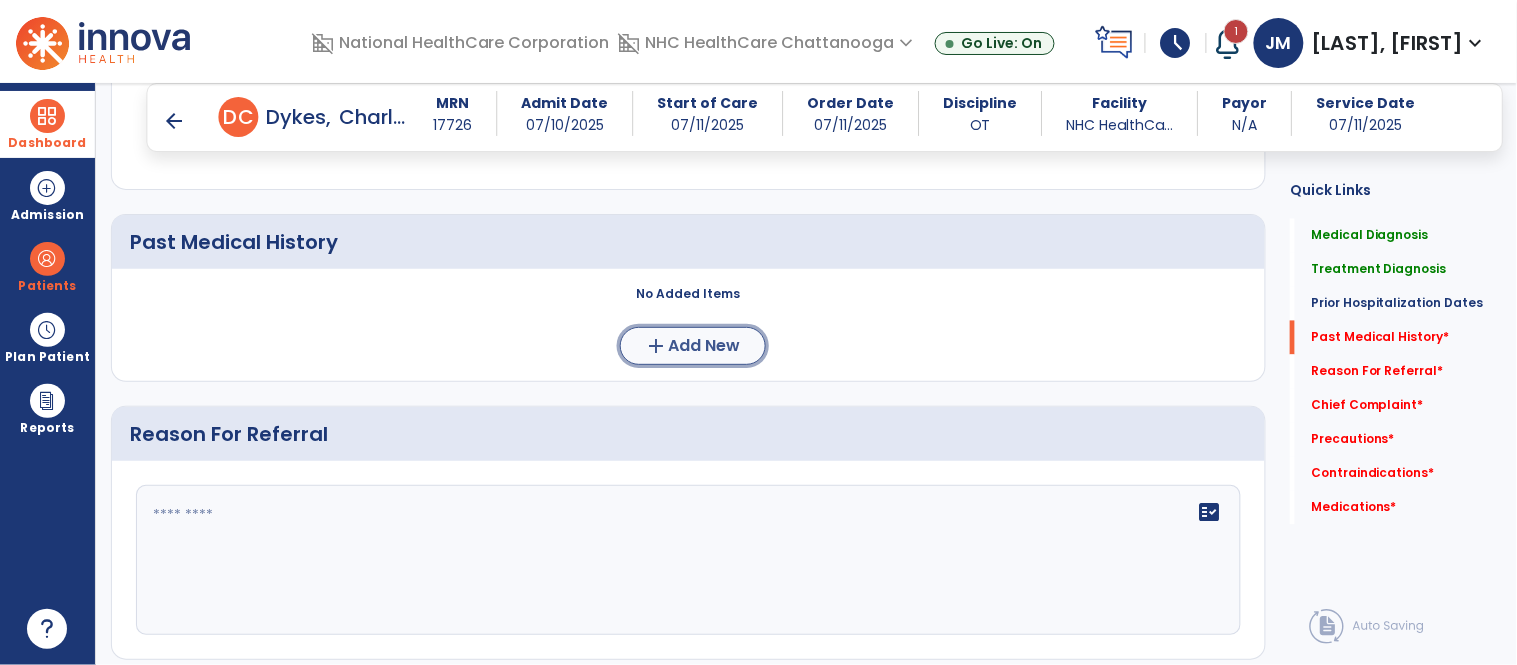 click on "add  Add New" 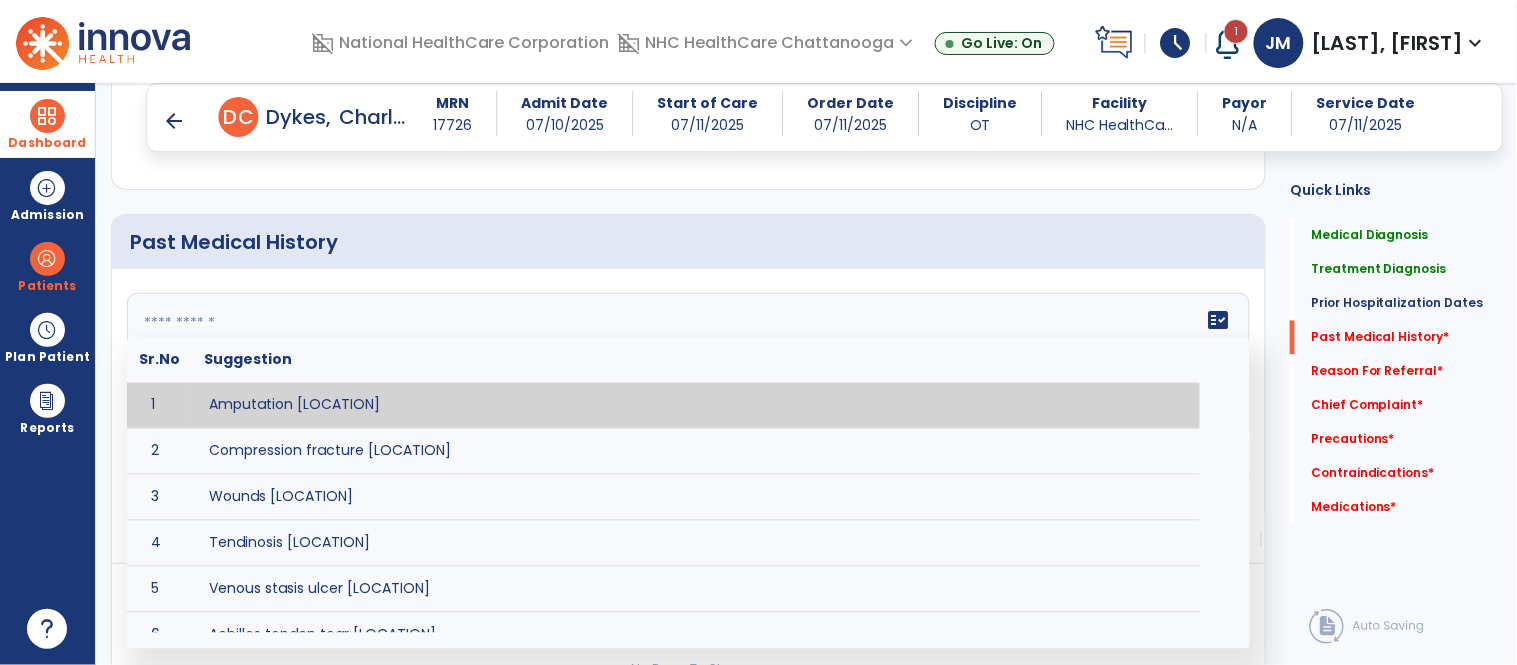 click 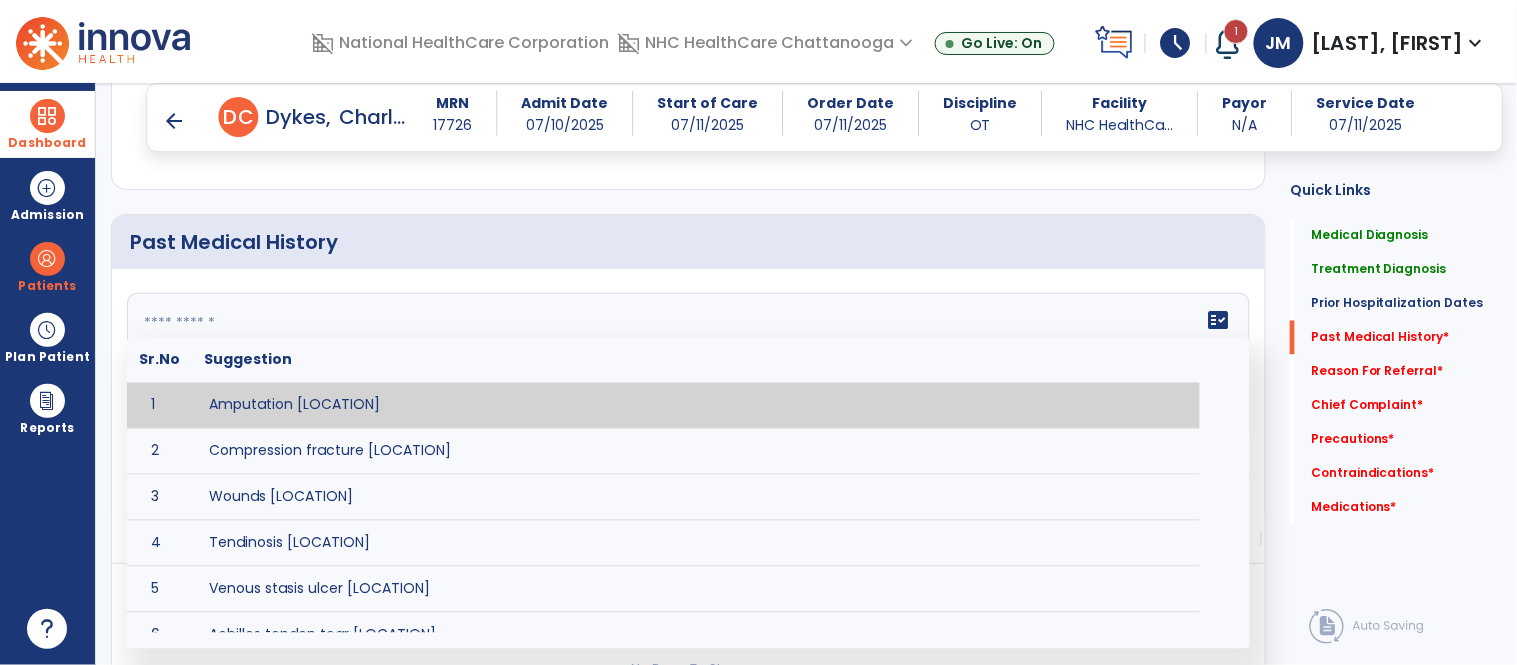 click 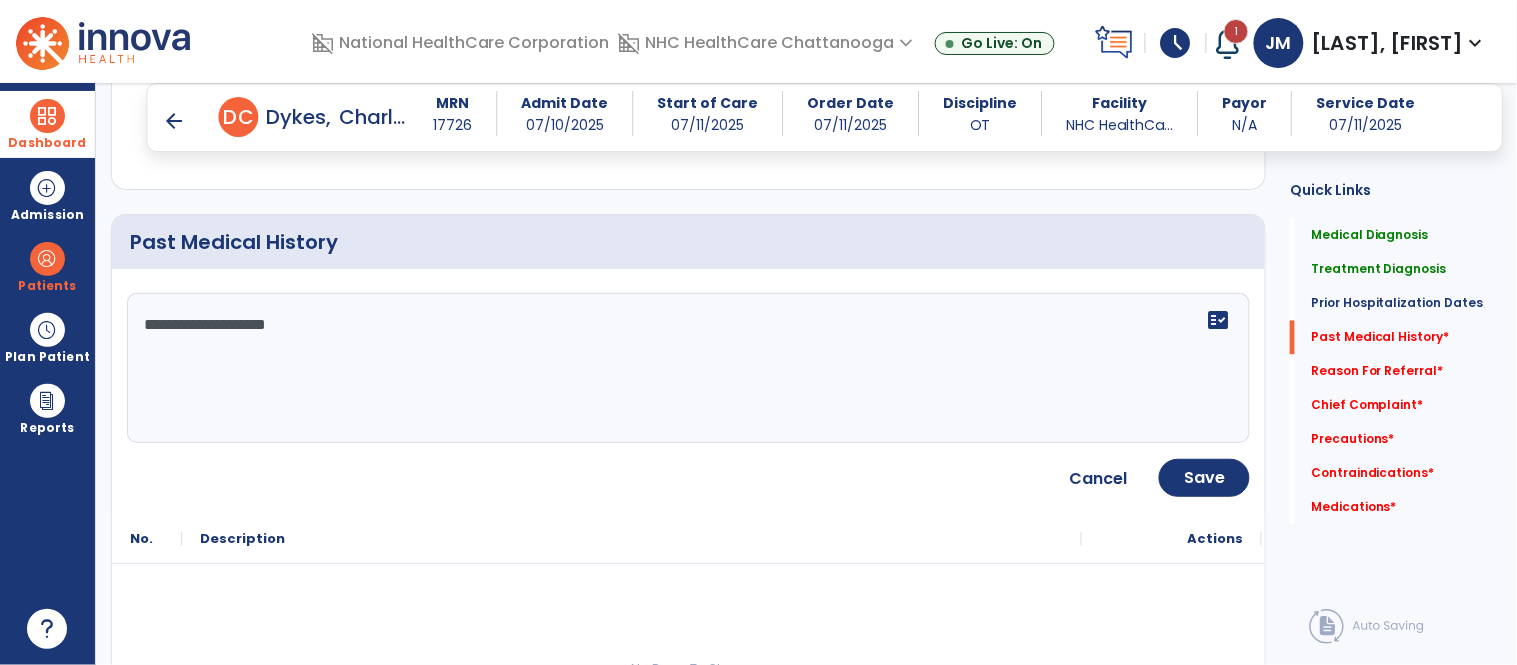 type on "**********" 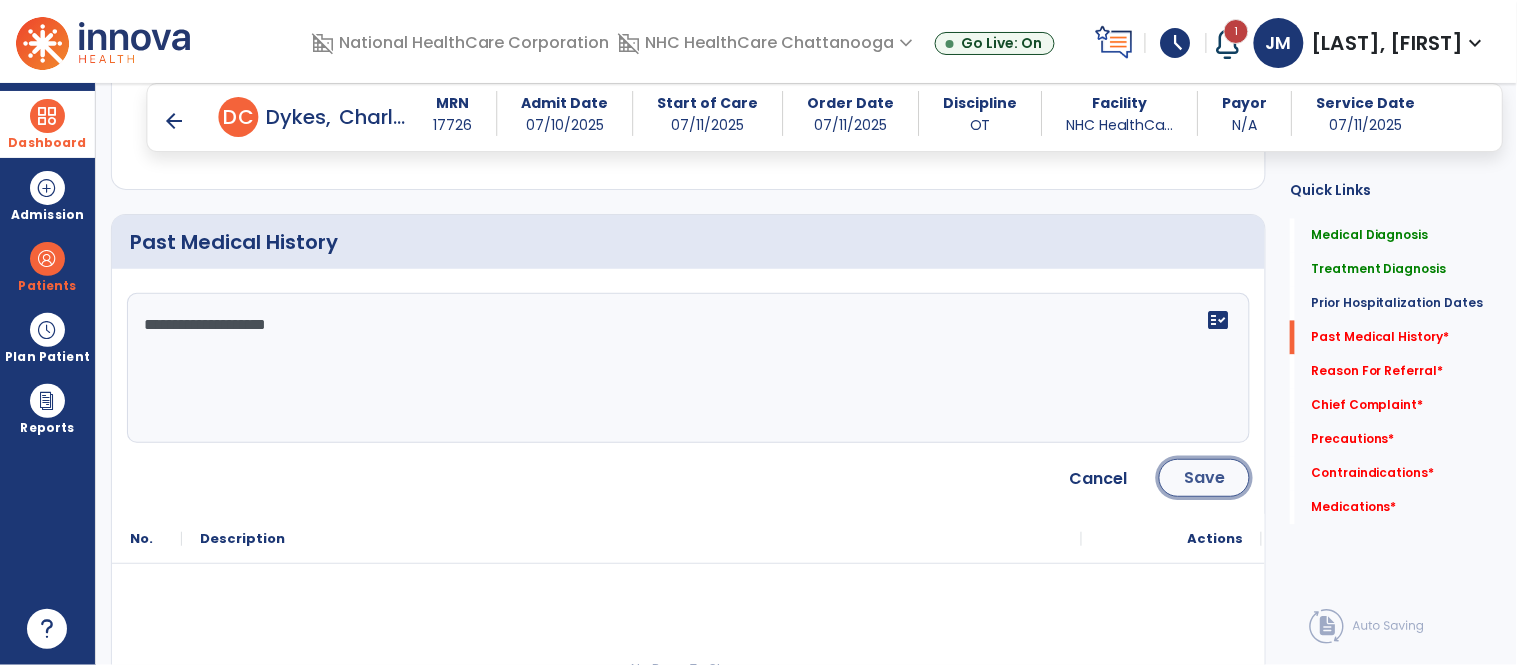 click on "Save" 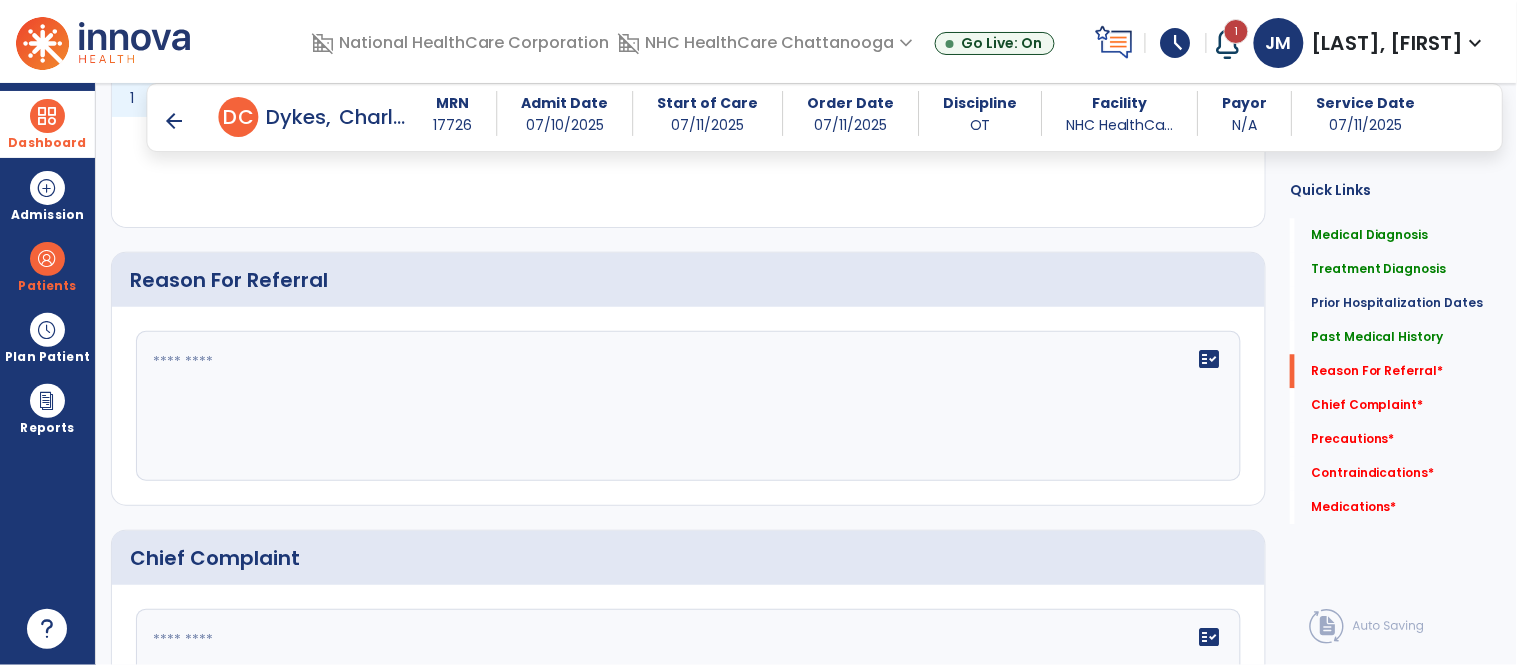 scroll, scrollTop: 1181, scrollLeft: 0, axis: vertical 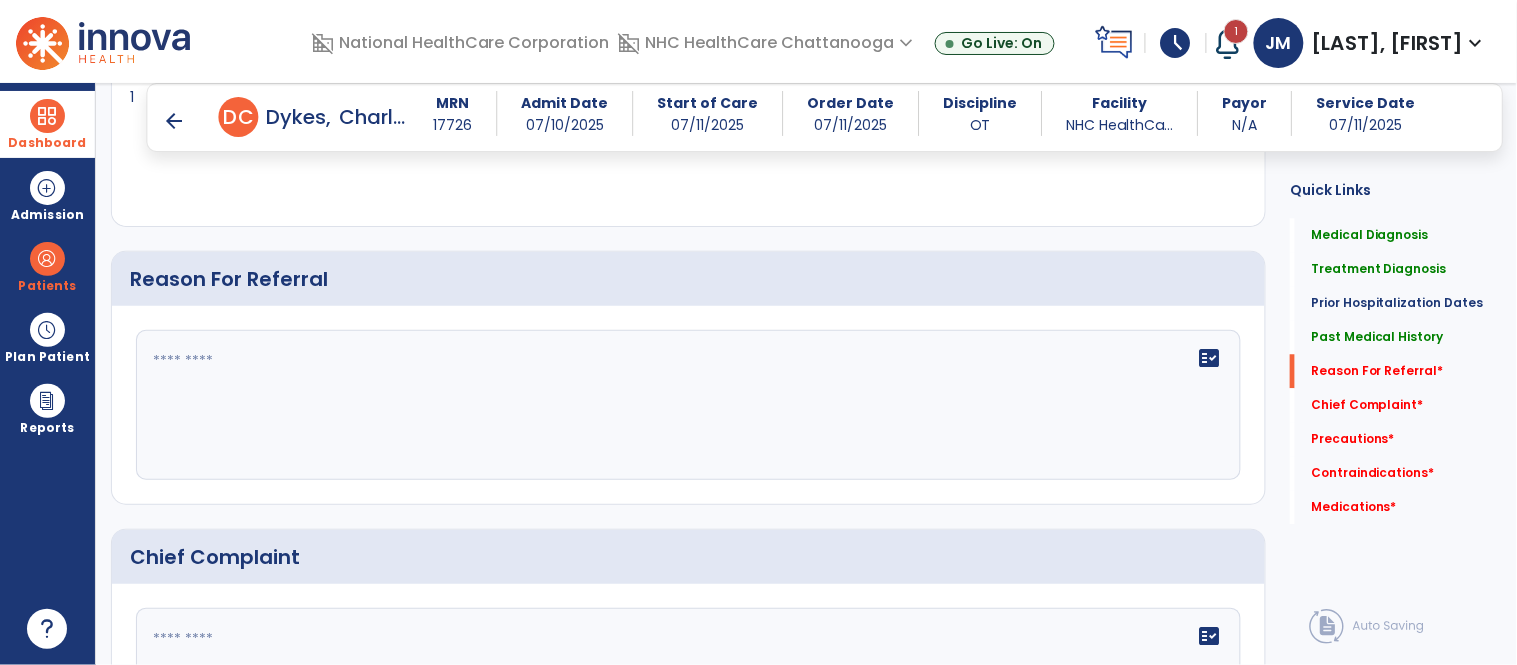 click on "fact_check" 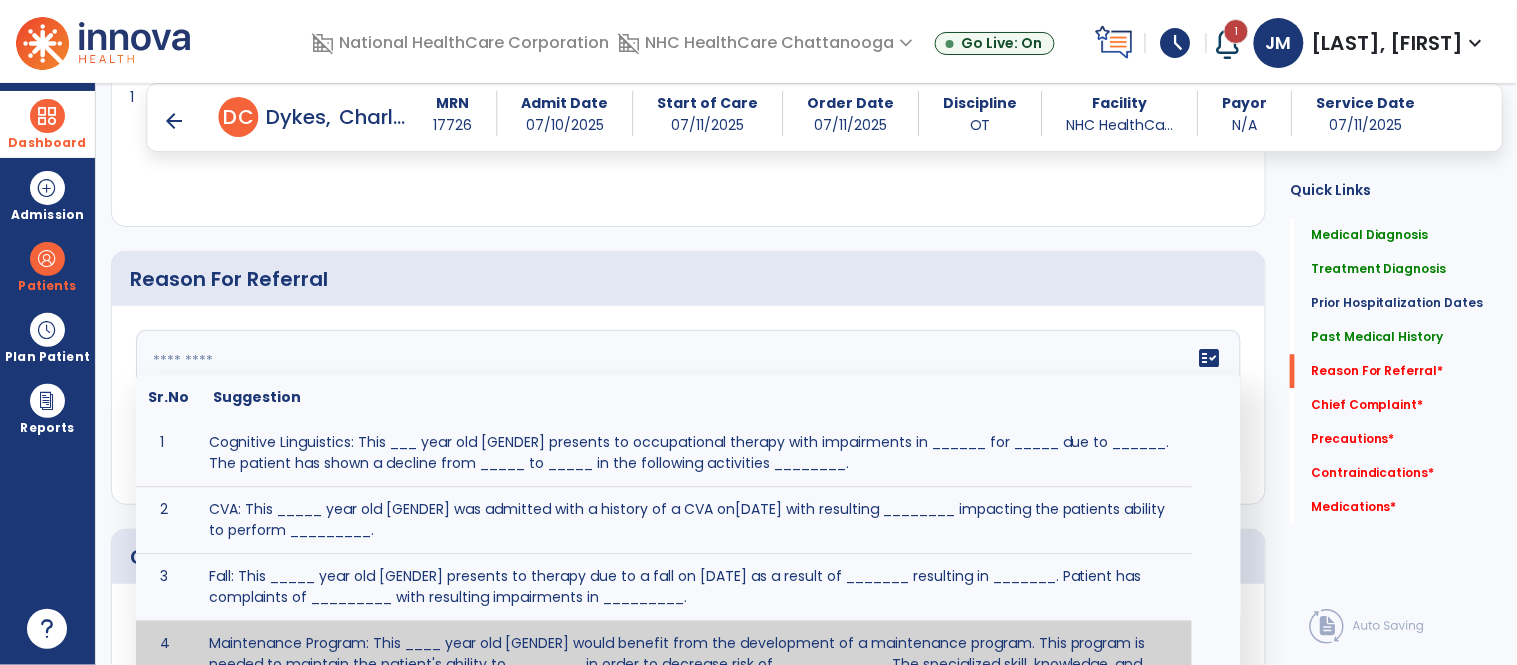 click 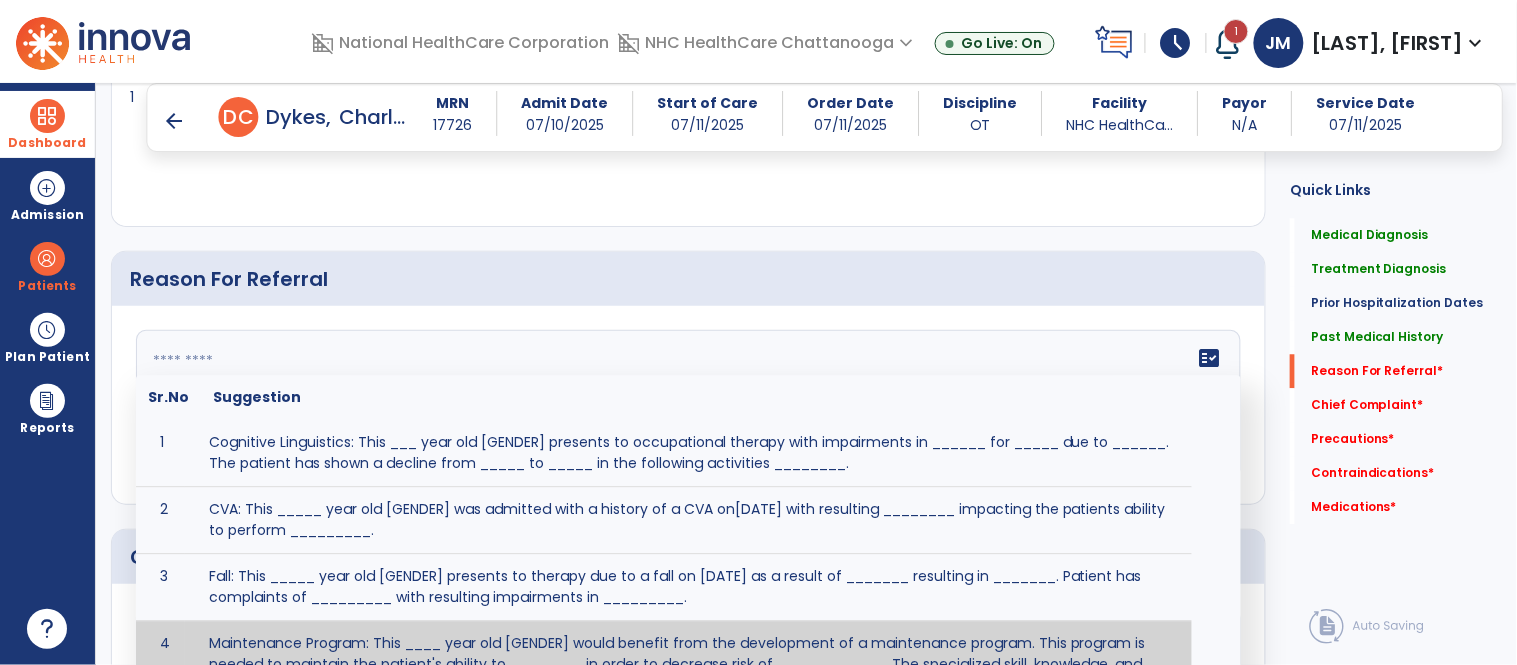 paste on "**********" 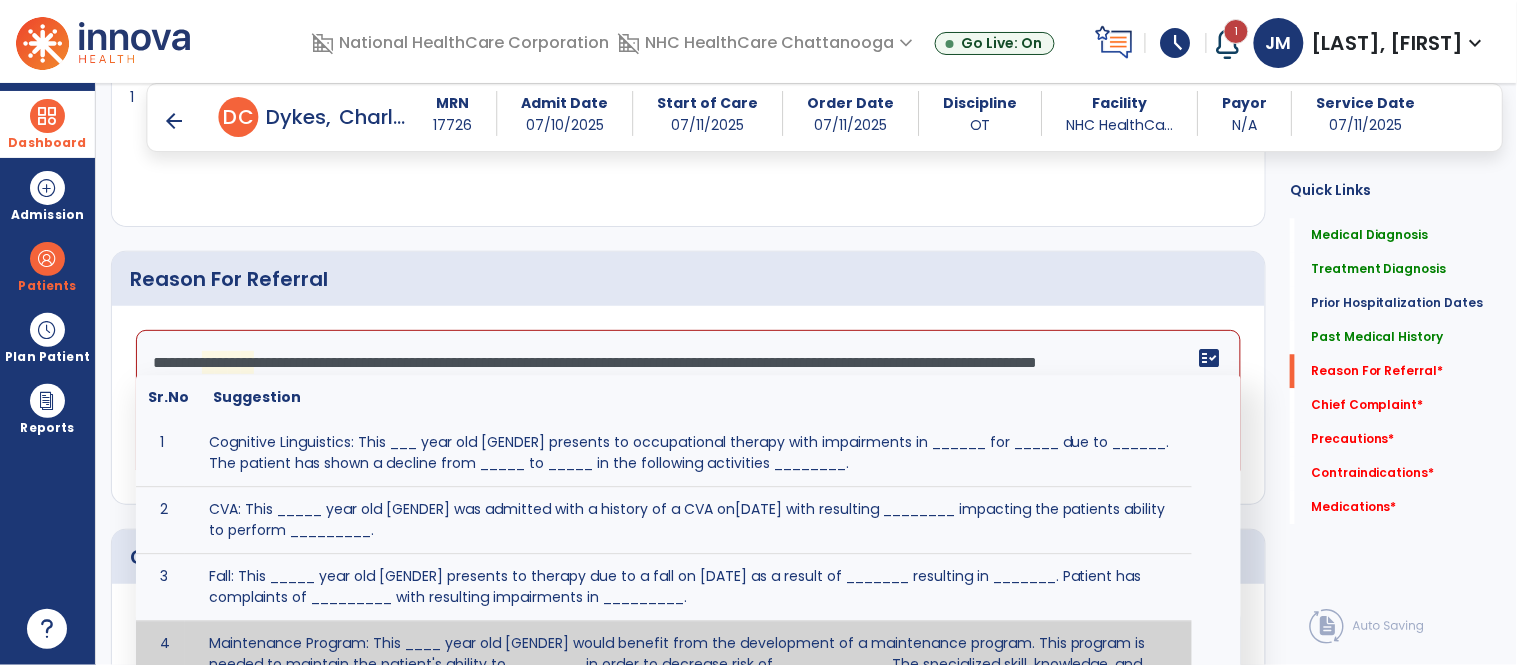 click on "**********" 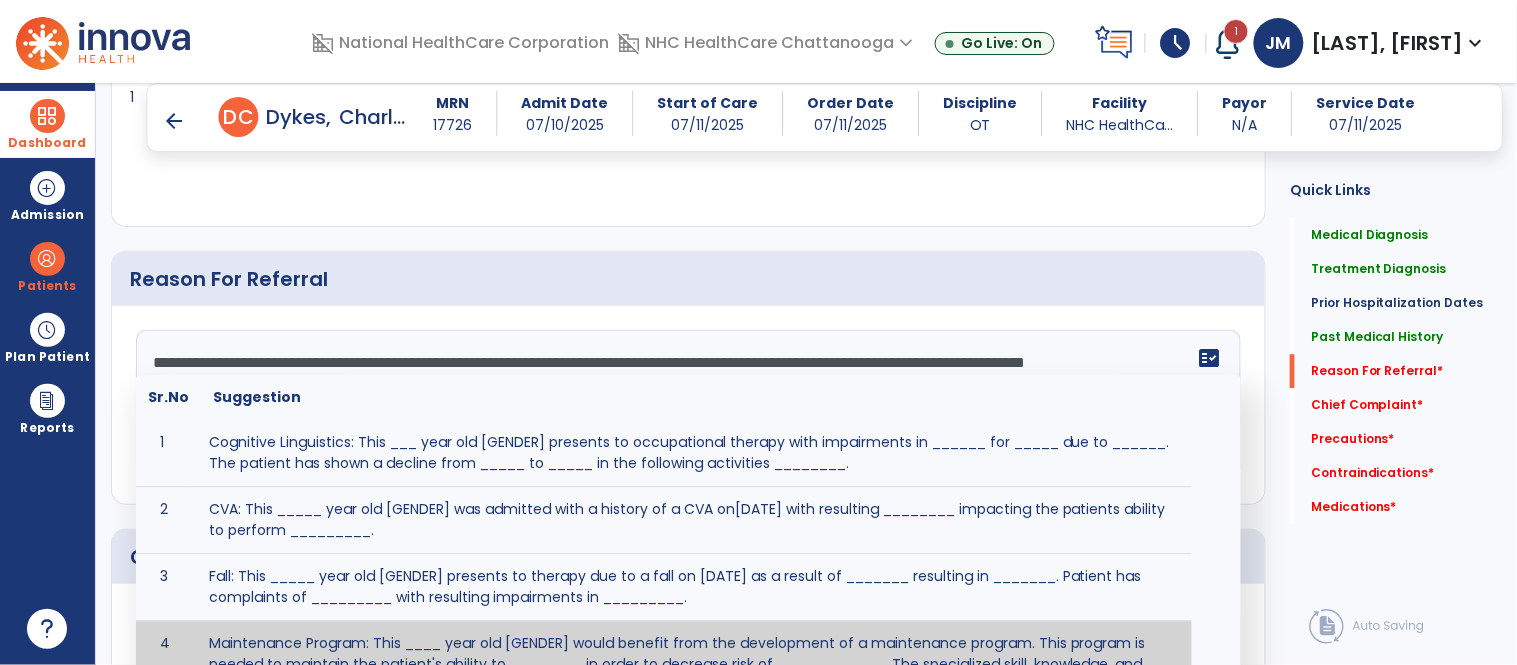 scroll, scrollTop: 0, scrollLeft: 0, axis: both 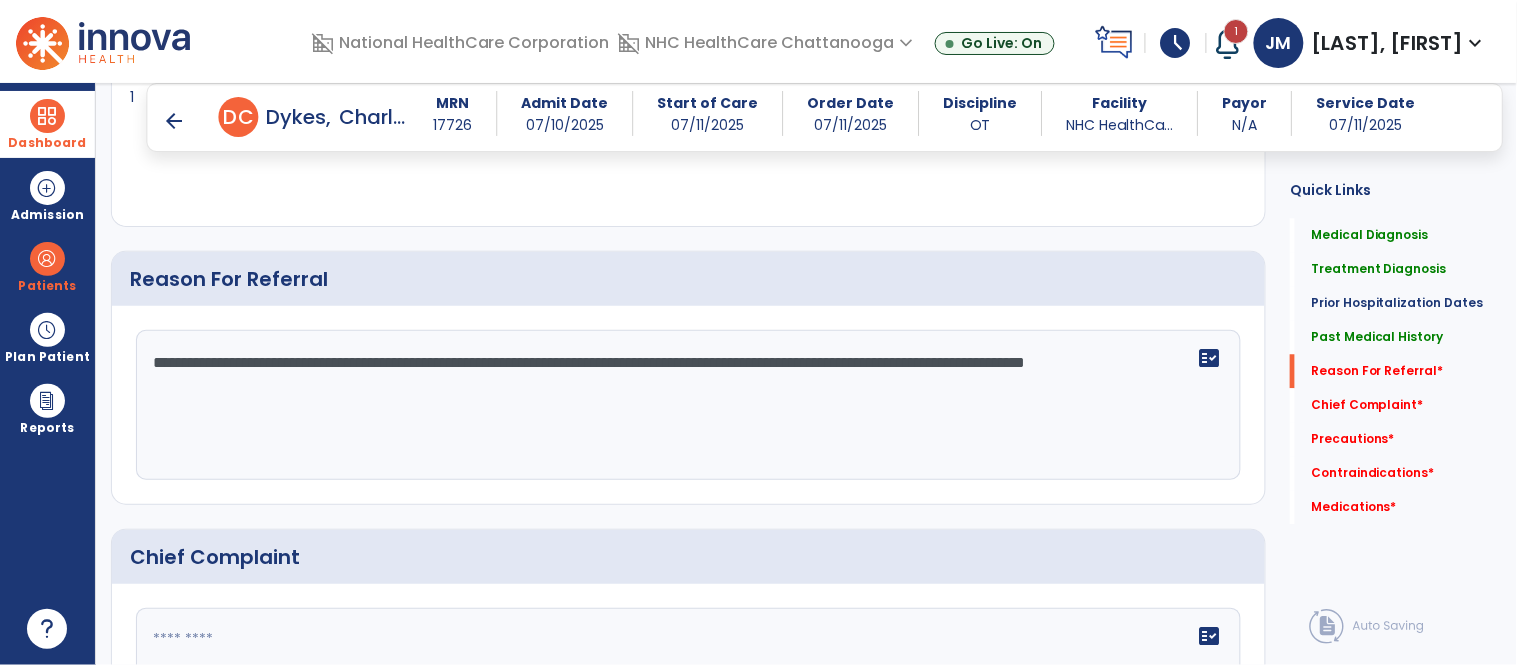 click on "**********" 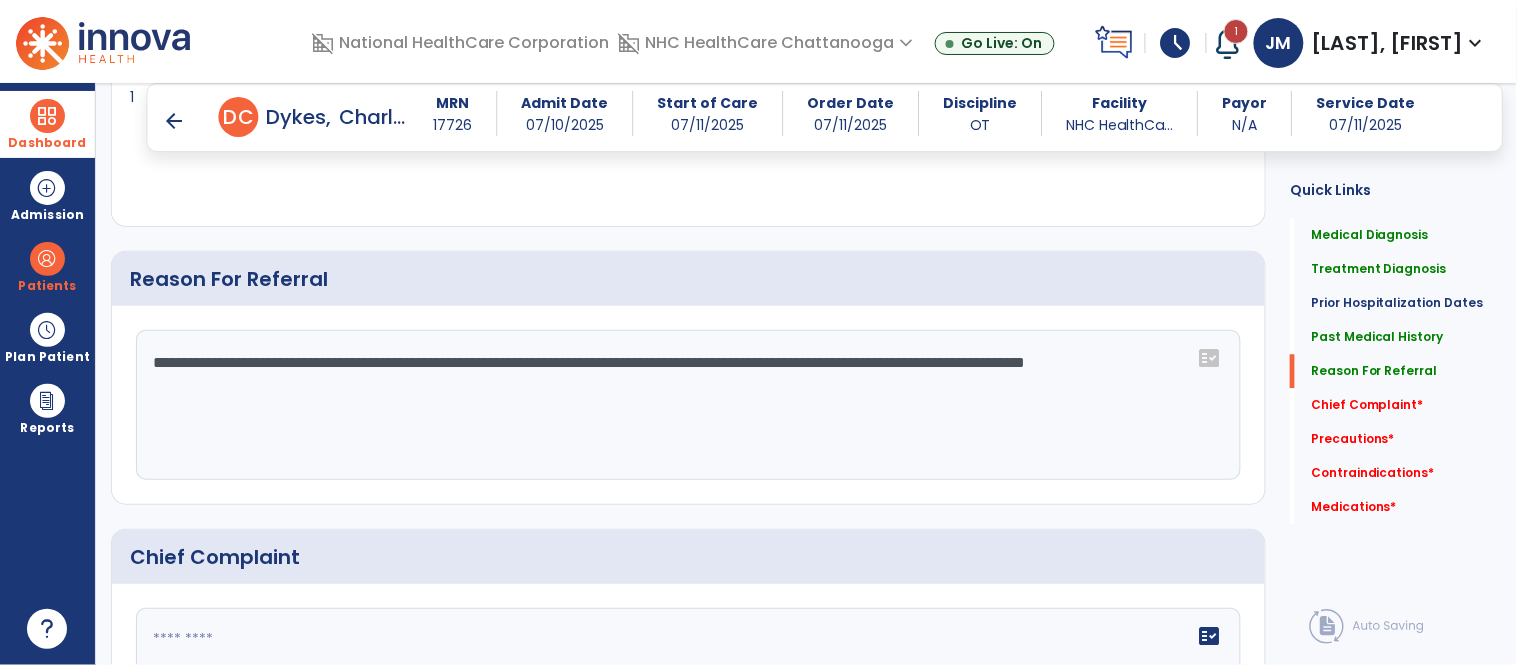 click on "**********" 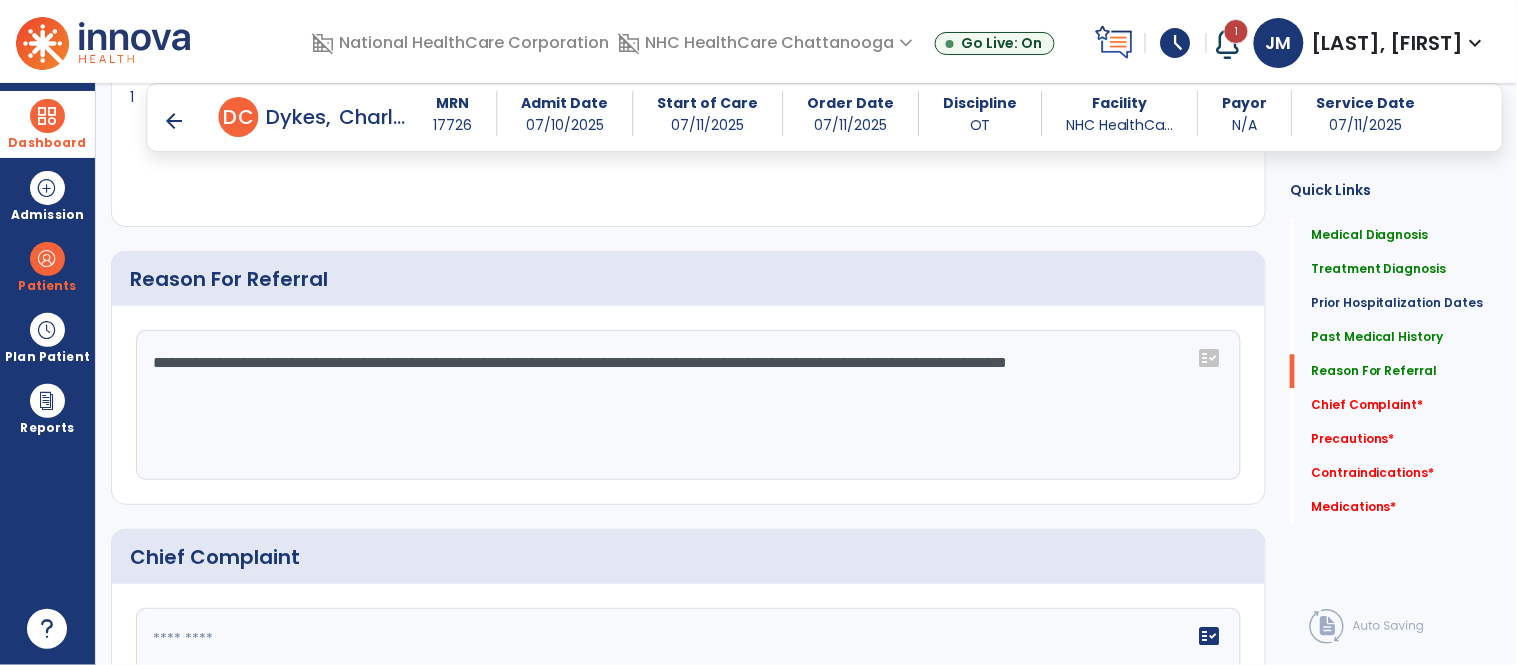 click on "**********" 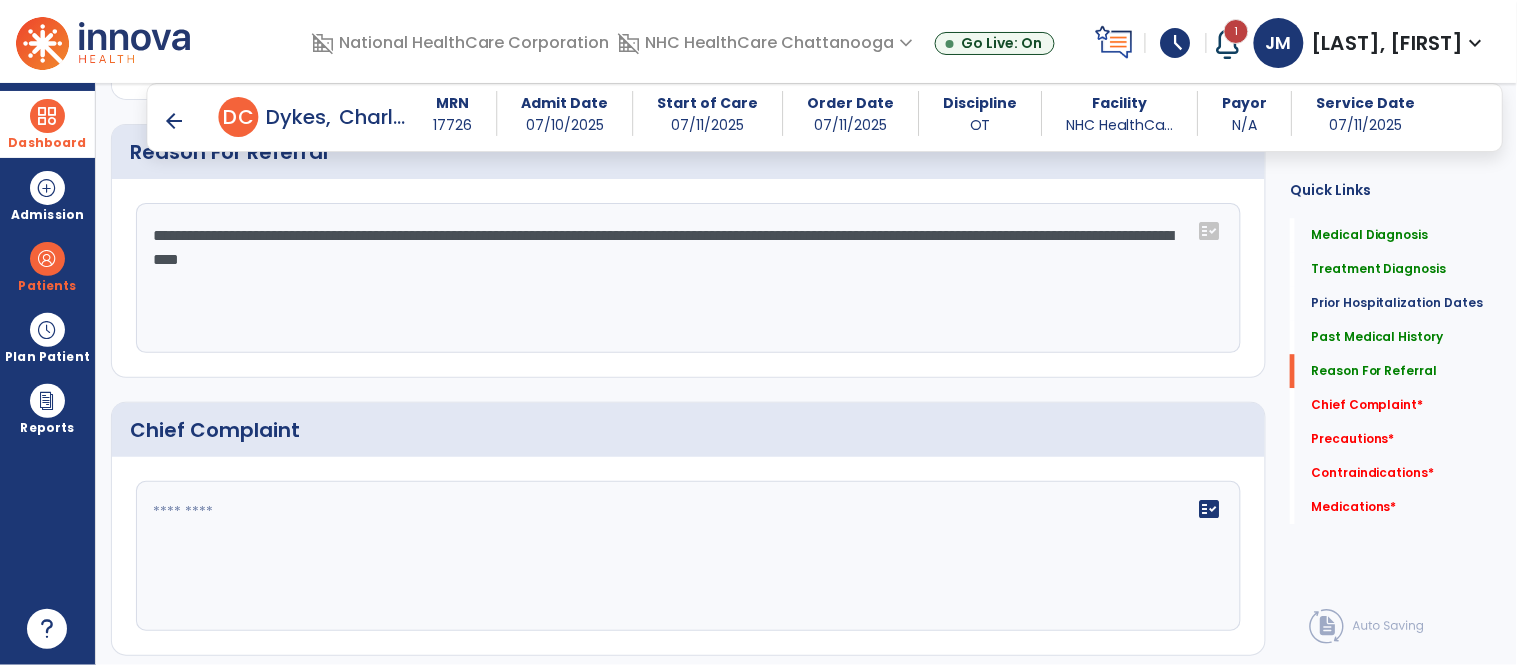 scroll, scrollTop: 1343, scrollLeft: 0, axis: vertical 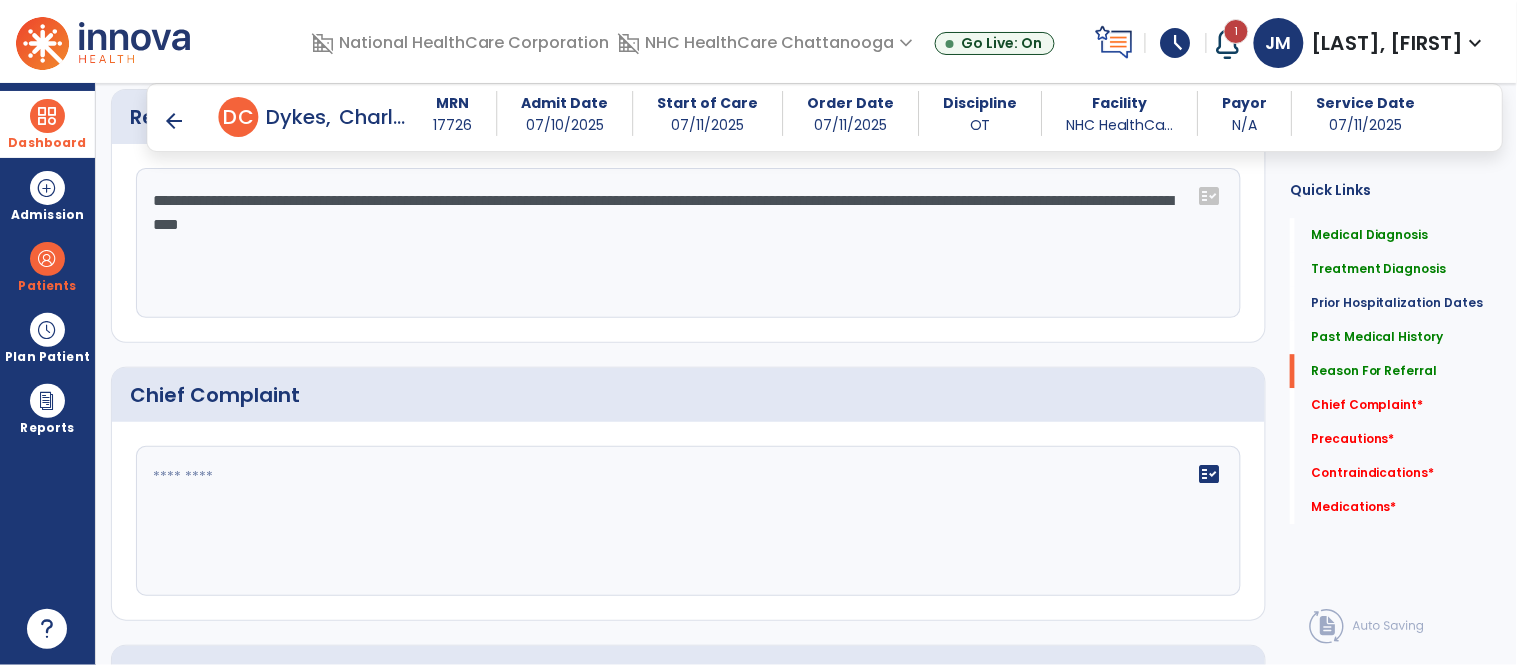 type on "**********" 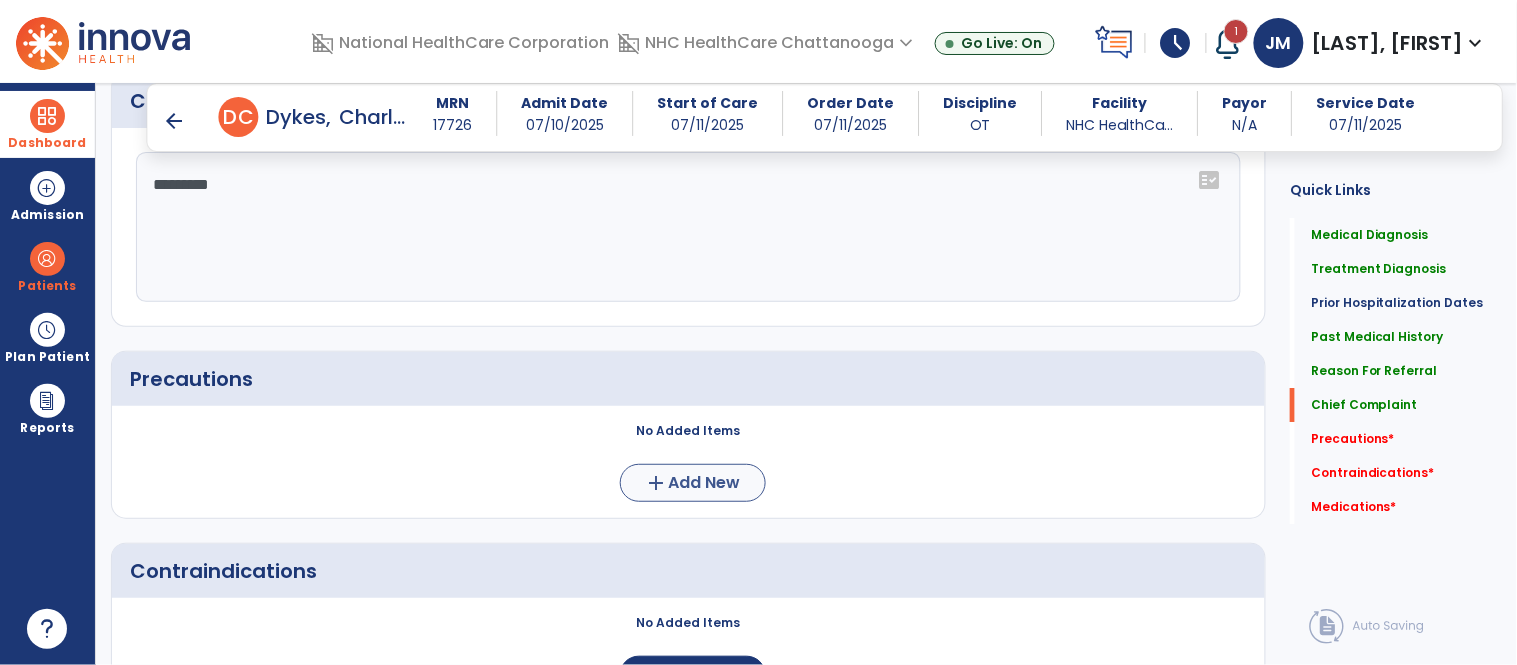 scroll, scrollTop: 1638, scrollLeft: 0, axis: vertical 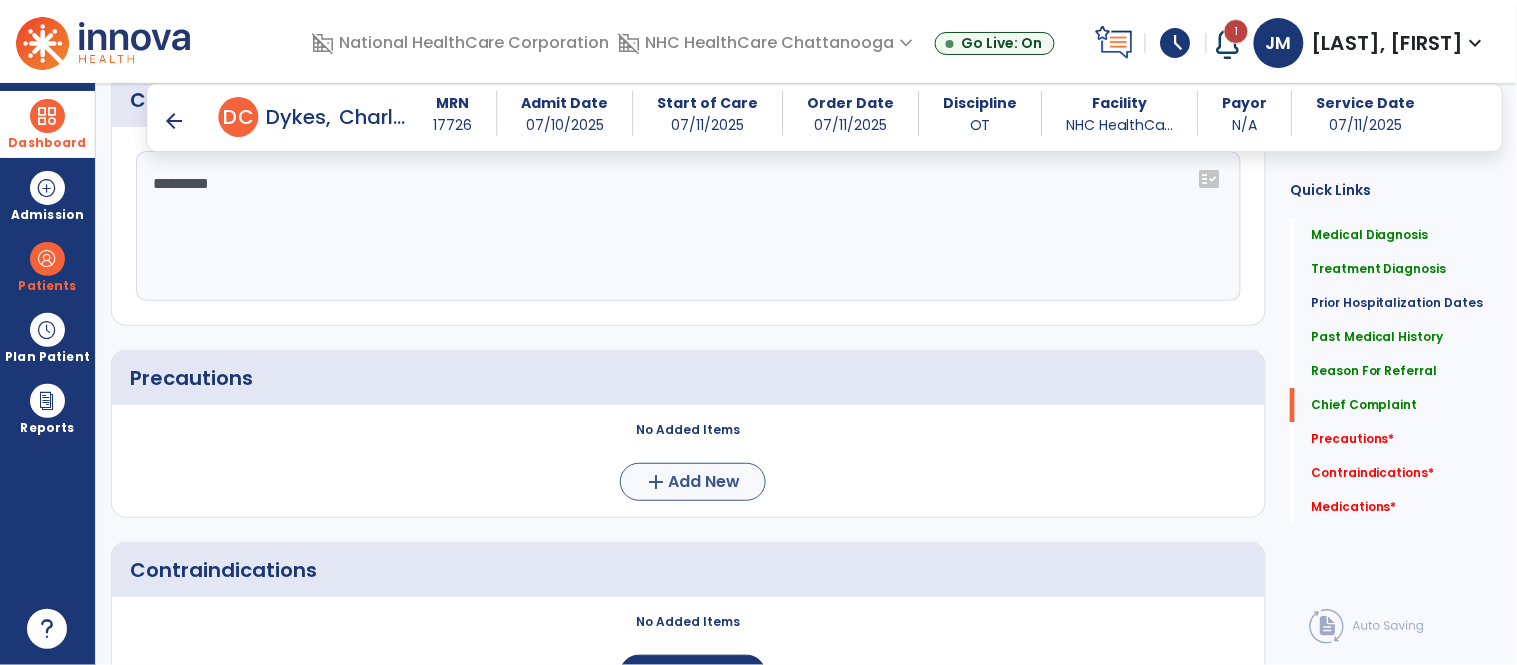 type on "*********" 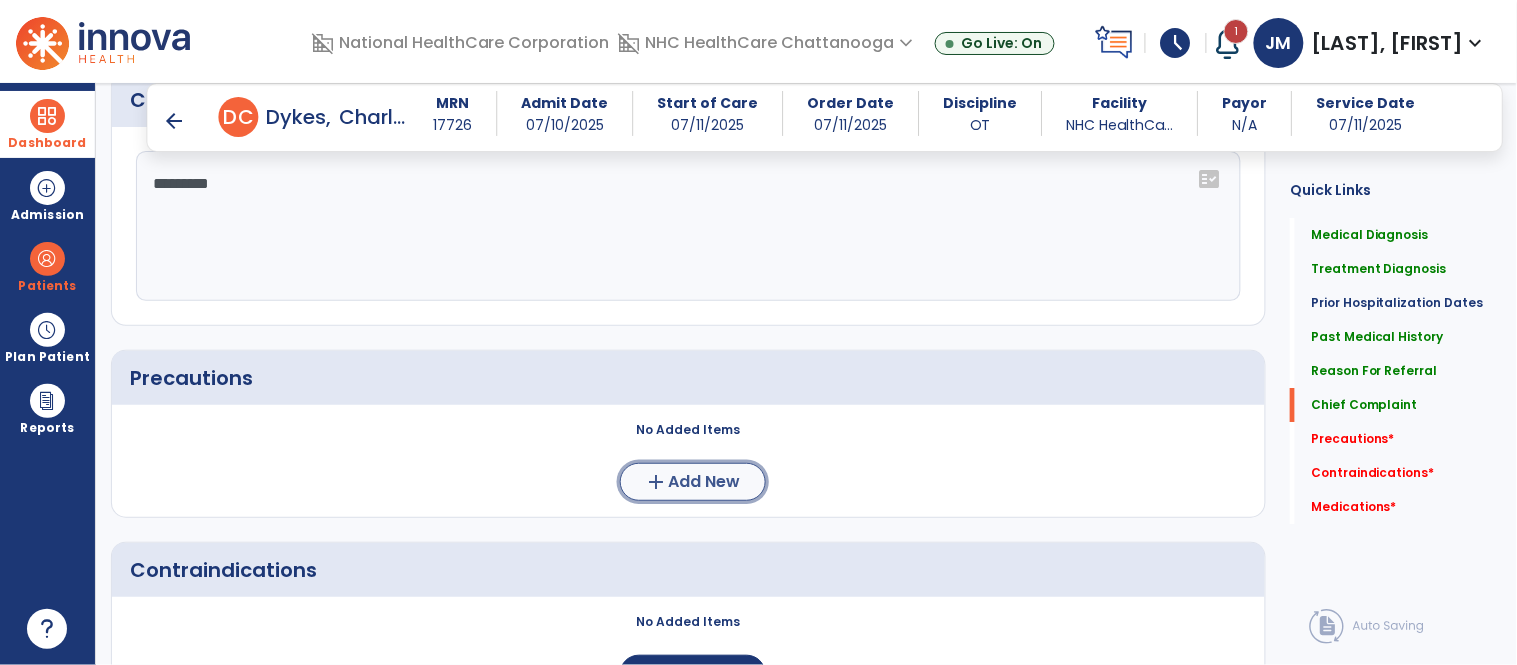 click on "add  Add New" 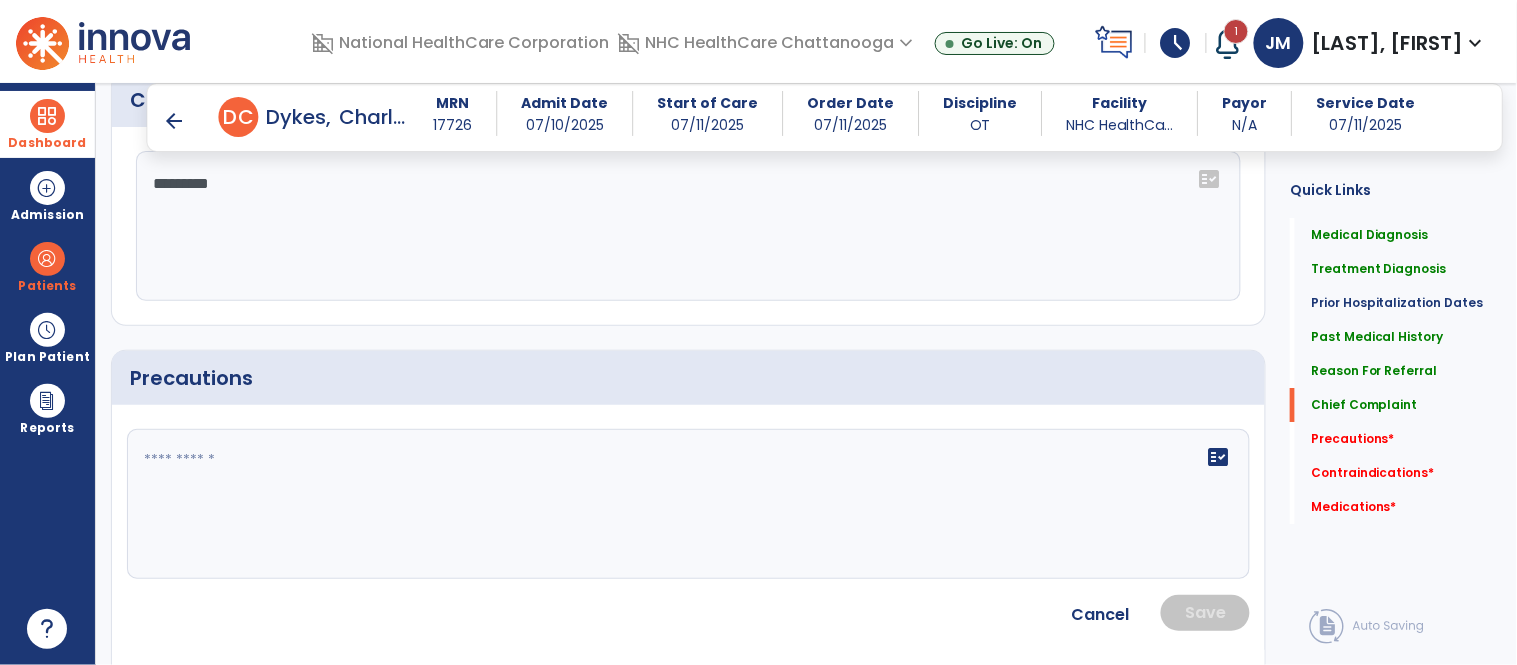 click on "fact_check" 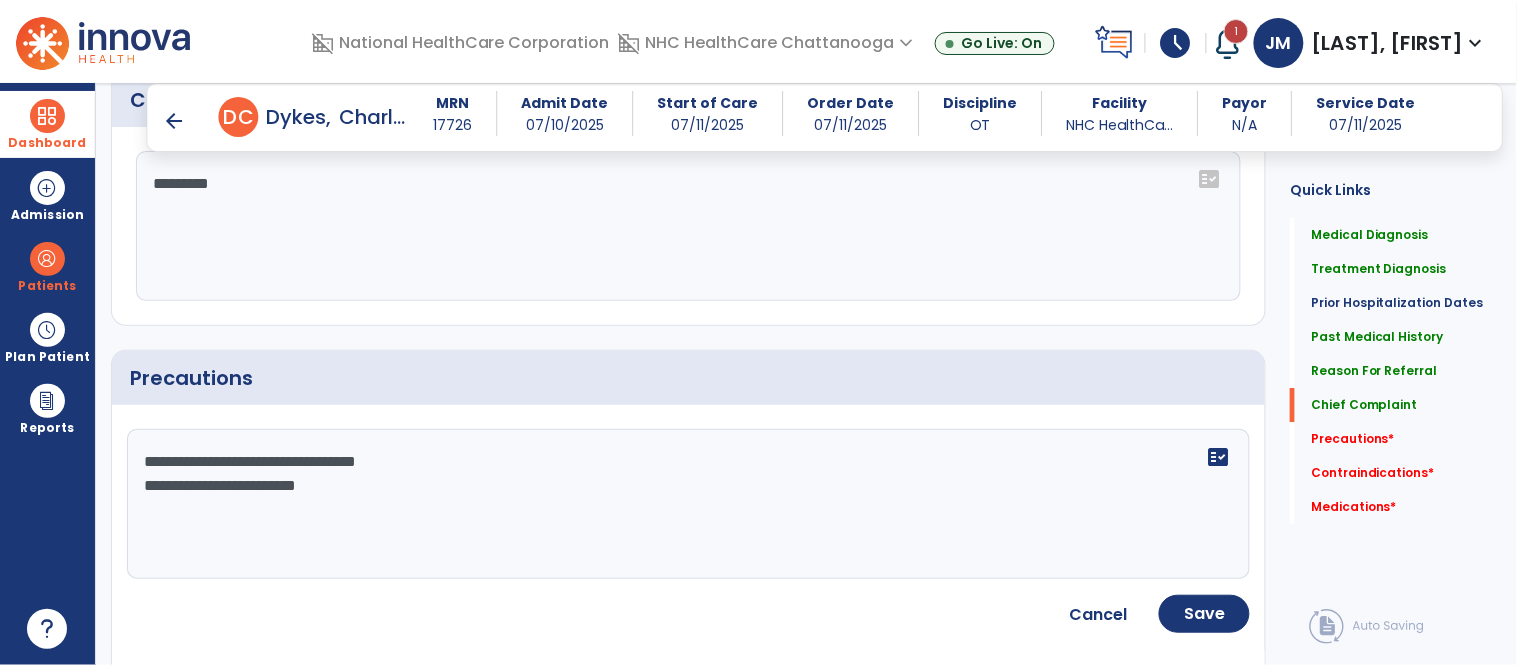 drag, startPoint x: 428, startPoint y: 512, endPoint x: 140, endPoint y: 467, distance: 291.49442 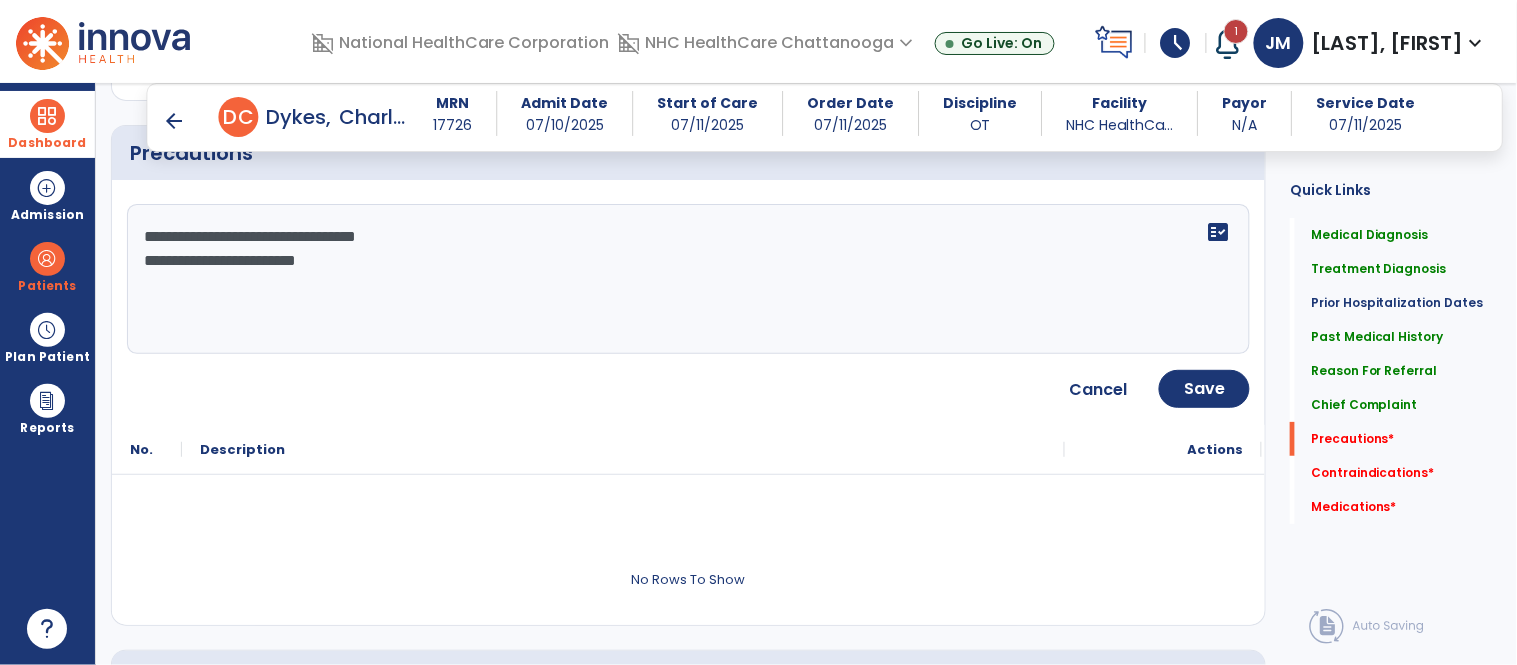 scroll, scrollTop: 1864, scrollLeft: 0, axis: vertical 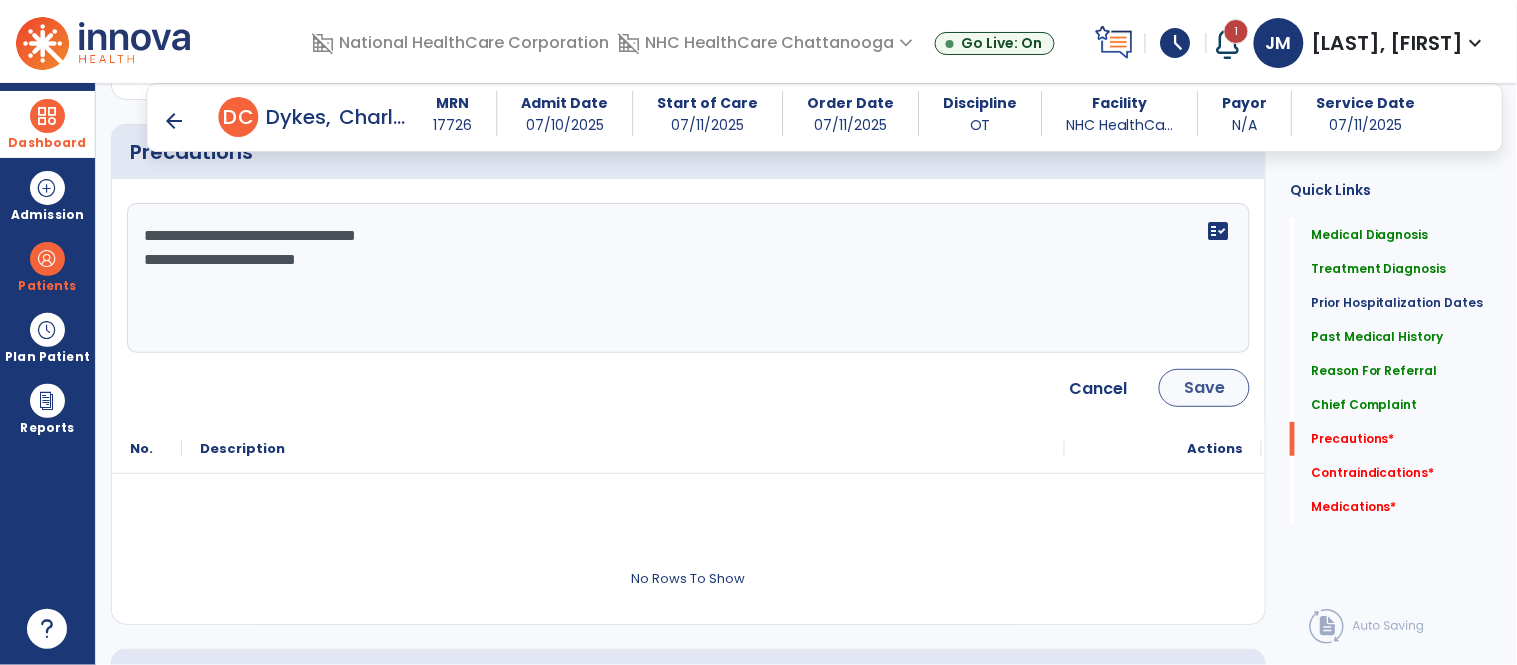 type on "**********" 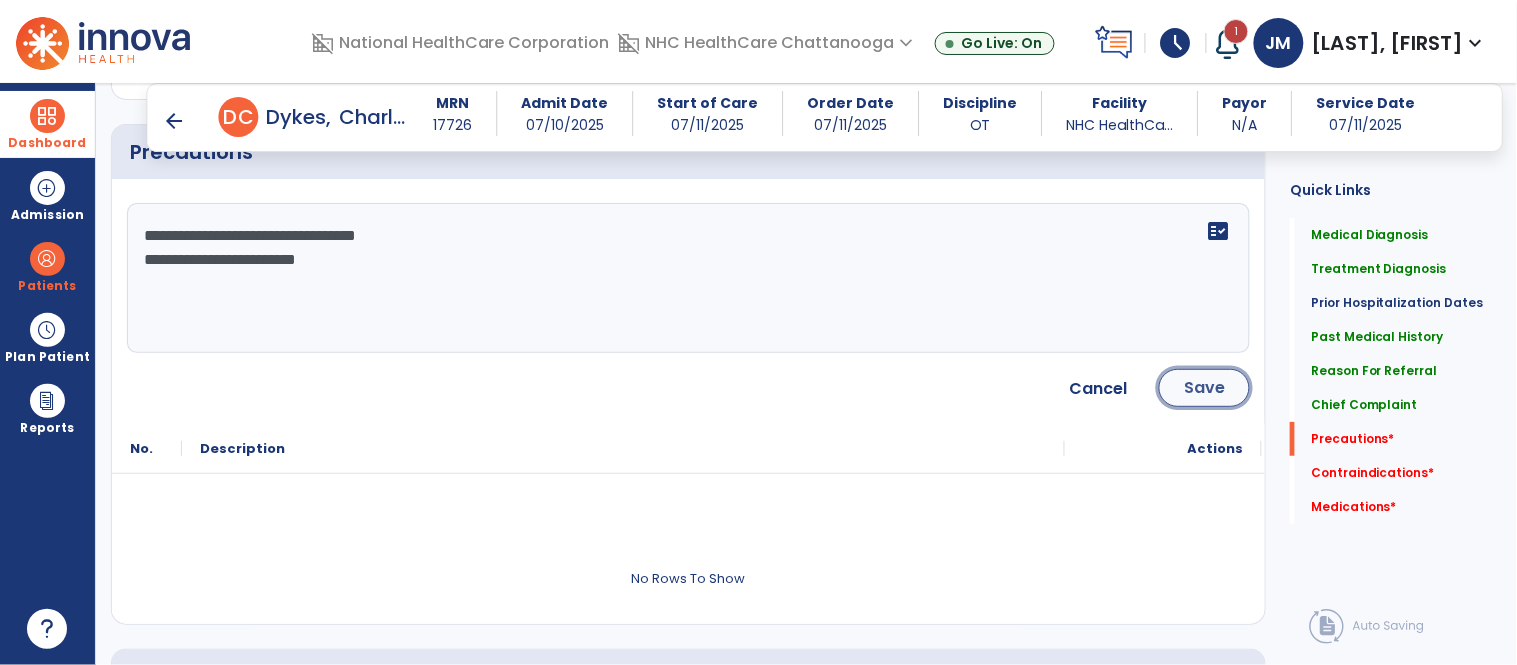 click on "Save" 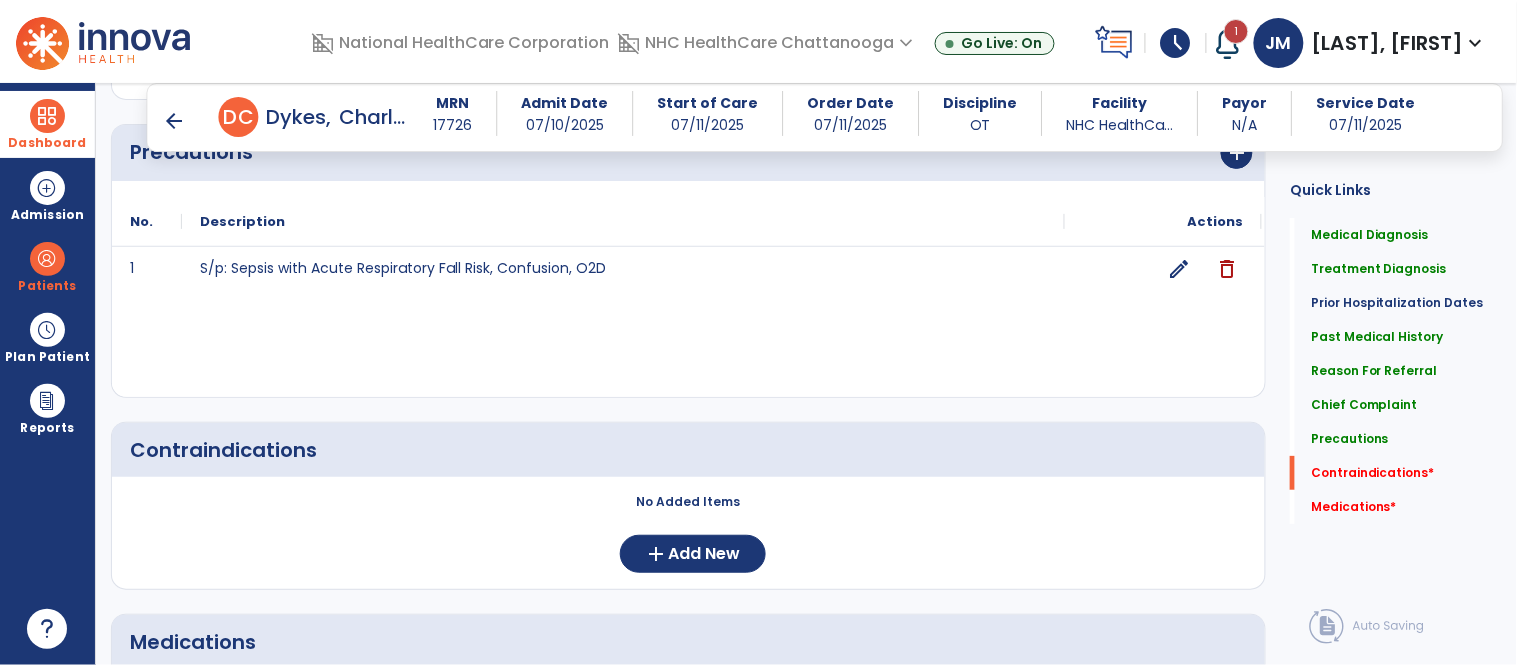 scroll, scrollTop: 1992, scrollLeft: 0, axis: vertical 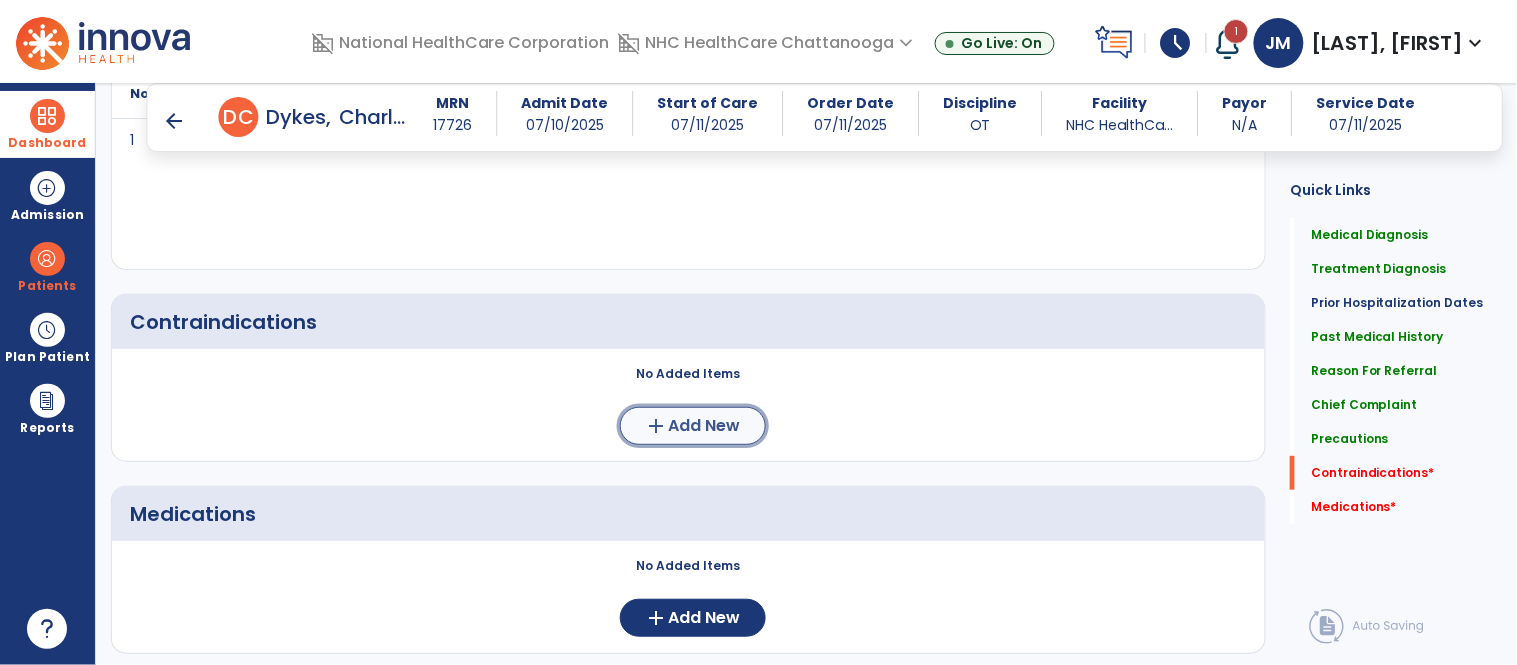 click on "Add New" 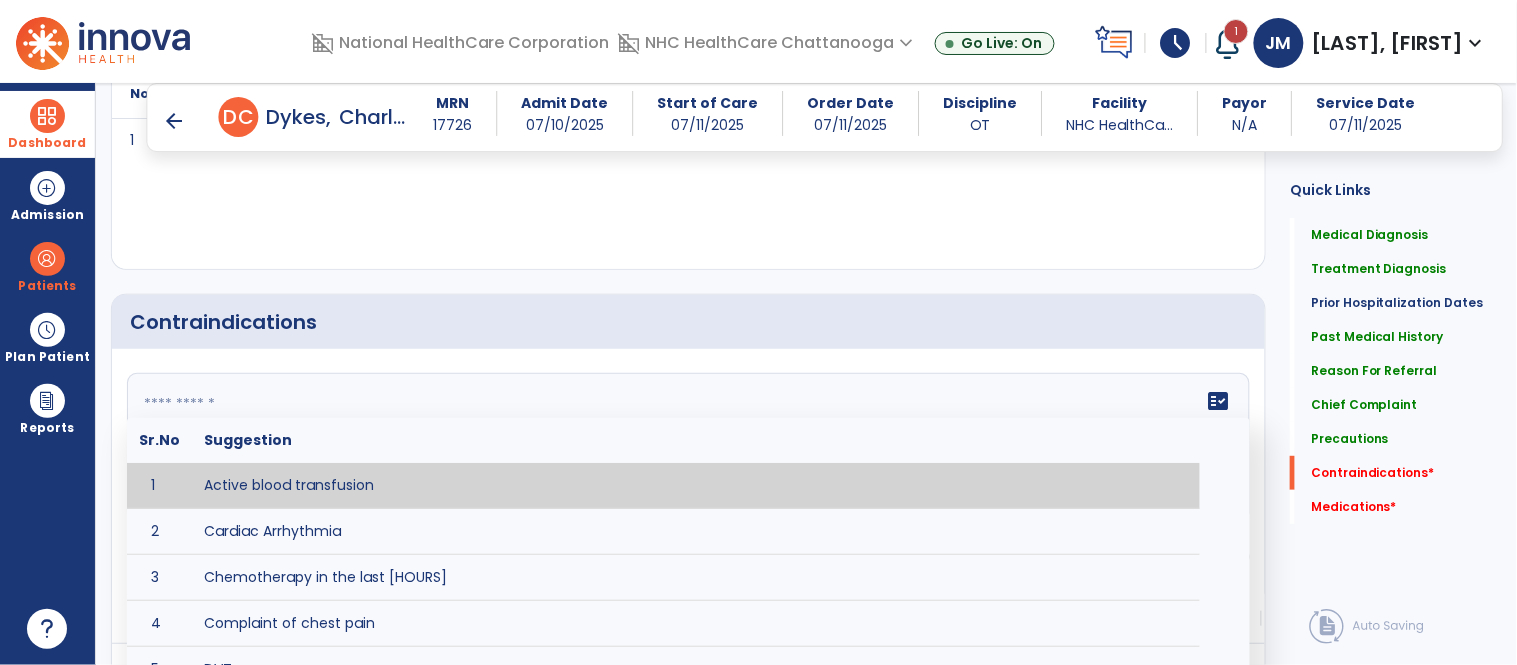 click on "fact_check  Sr.No Suggestion 1 Active blood transfusion 2 Cardiac Arrhythmia 3 Chemotherapy in the last [HOURS] 4 Complaint of chest pain 5 DVT 6 Hypertension [VALUES] 7 Inflammation or infection in the heart. 8 Oxygen saturation lower than [VALUE] 9 Pacemaker 10 Pulmonary infarction 11 Recent changes in EKG 12 Severe aortic stenosis 13 Severe dehydration 14 Severe diaphoresis 15 Severe orthostatic hypotension 16 Severe shortness of breath/dyspnea 17 Significantly elevated potassium levels 18 Significantly low potassium levels 19 Suspected or known dissecting aneurysm 20 Systemic infection 21 Uncontrolled diabetes with blood sugar levels greater than [VALUE] or less than [Value]  22 Unstable angina 23 Untreated blood clots" 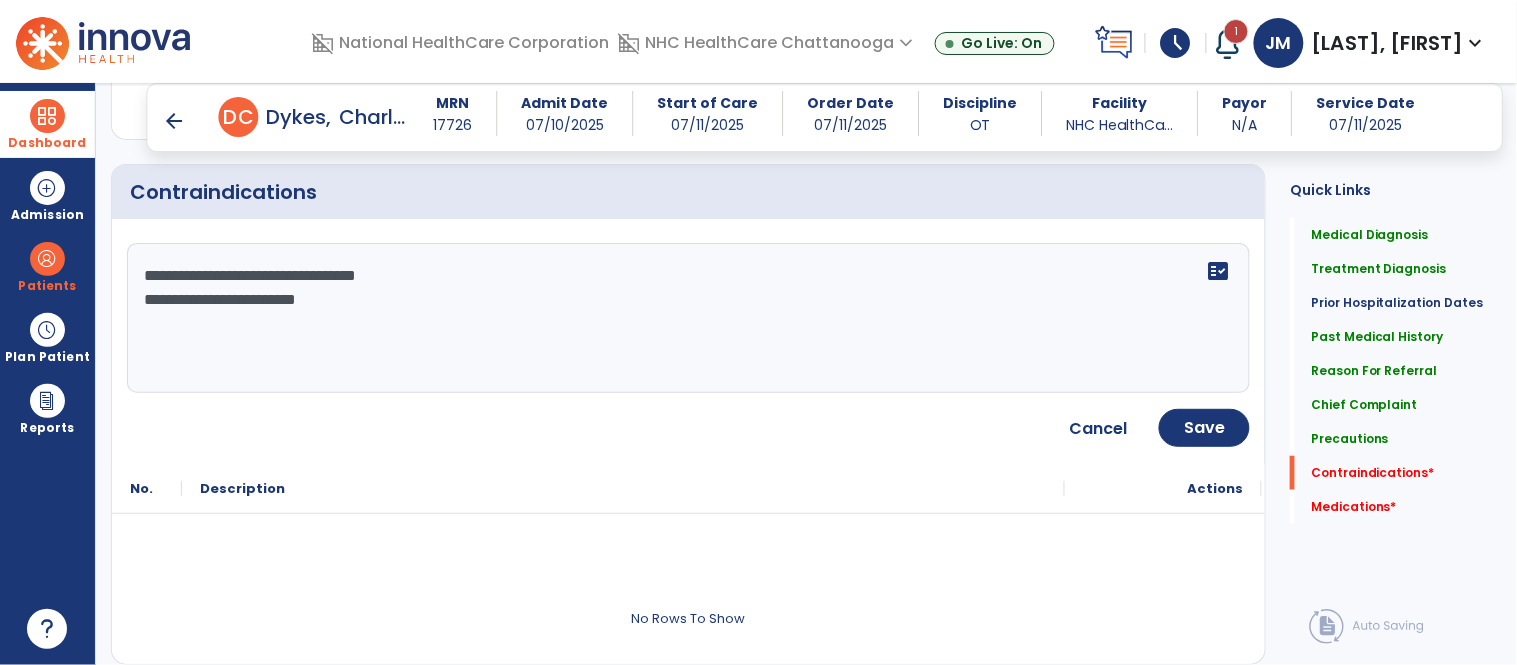 scroll, scrollTop: 2123, scrollLeft: 0, axis: vertical 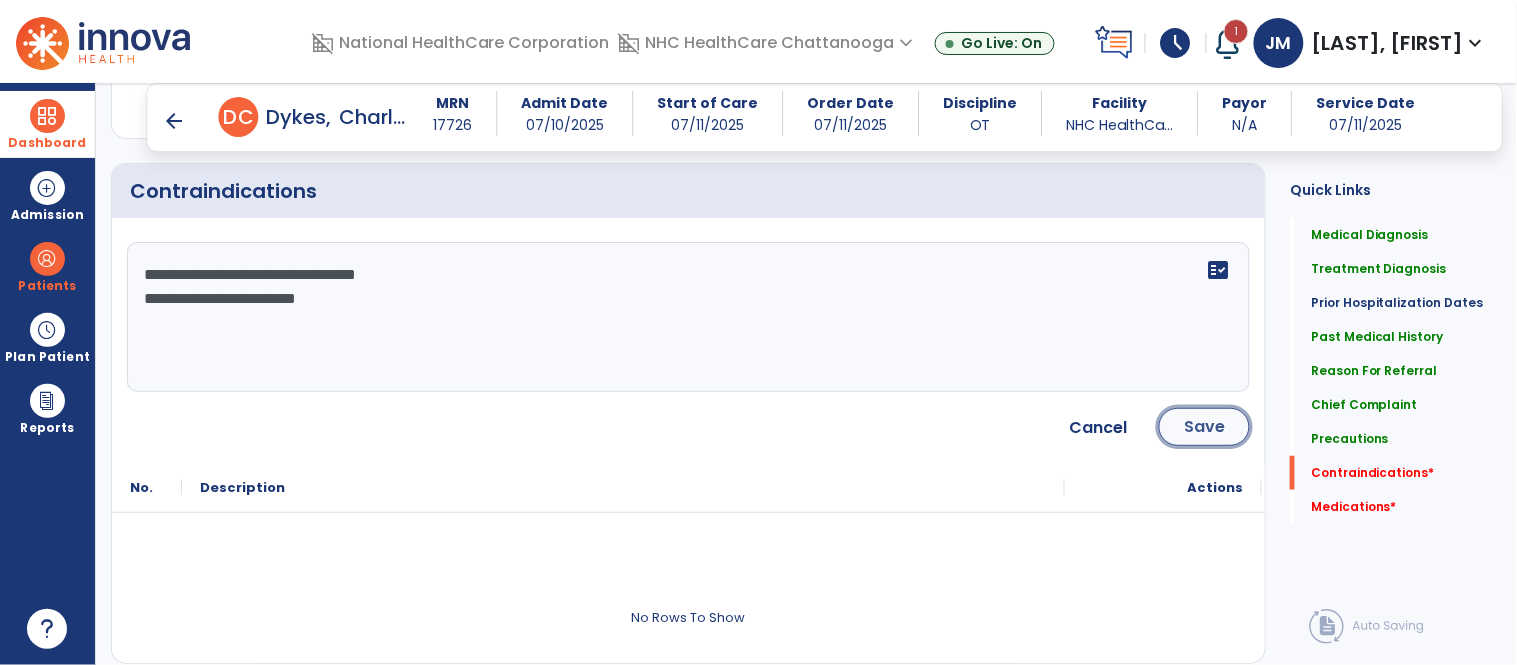 click on "Save" 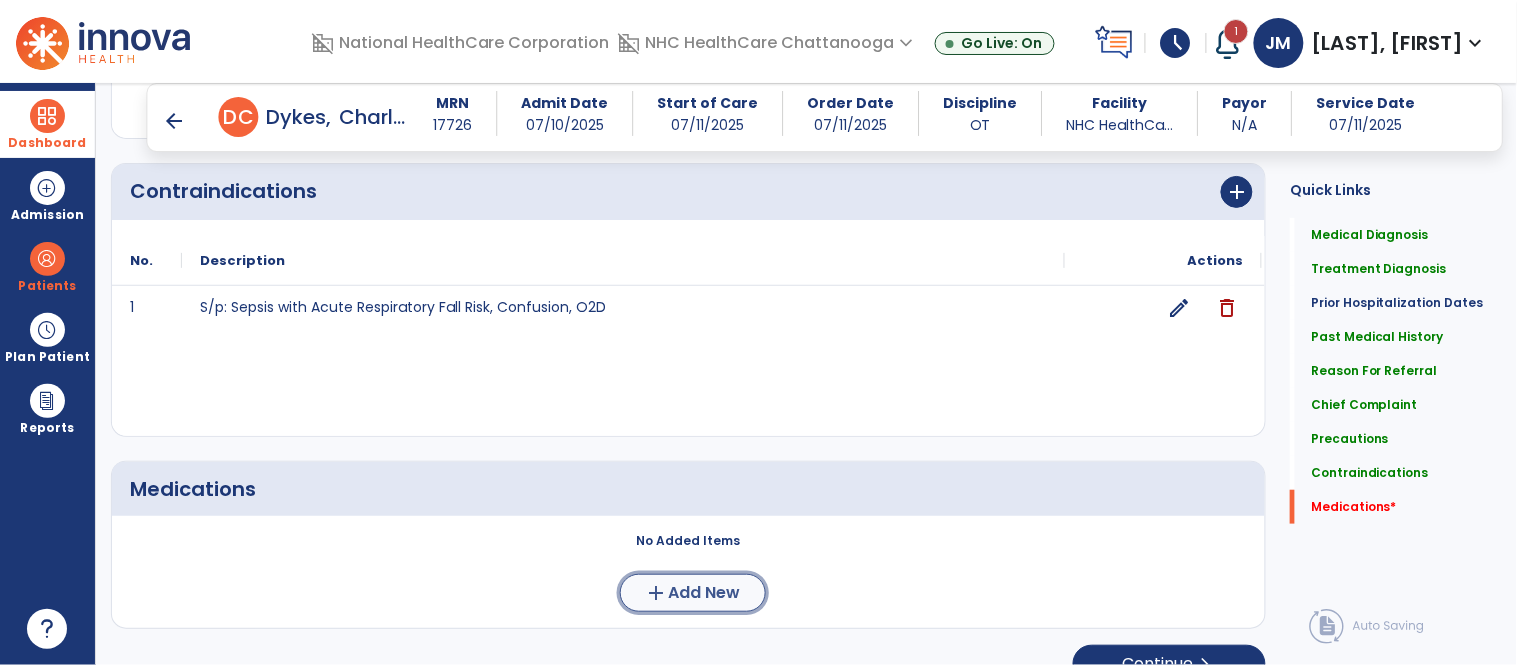 click on "add  Add New" 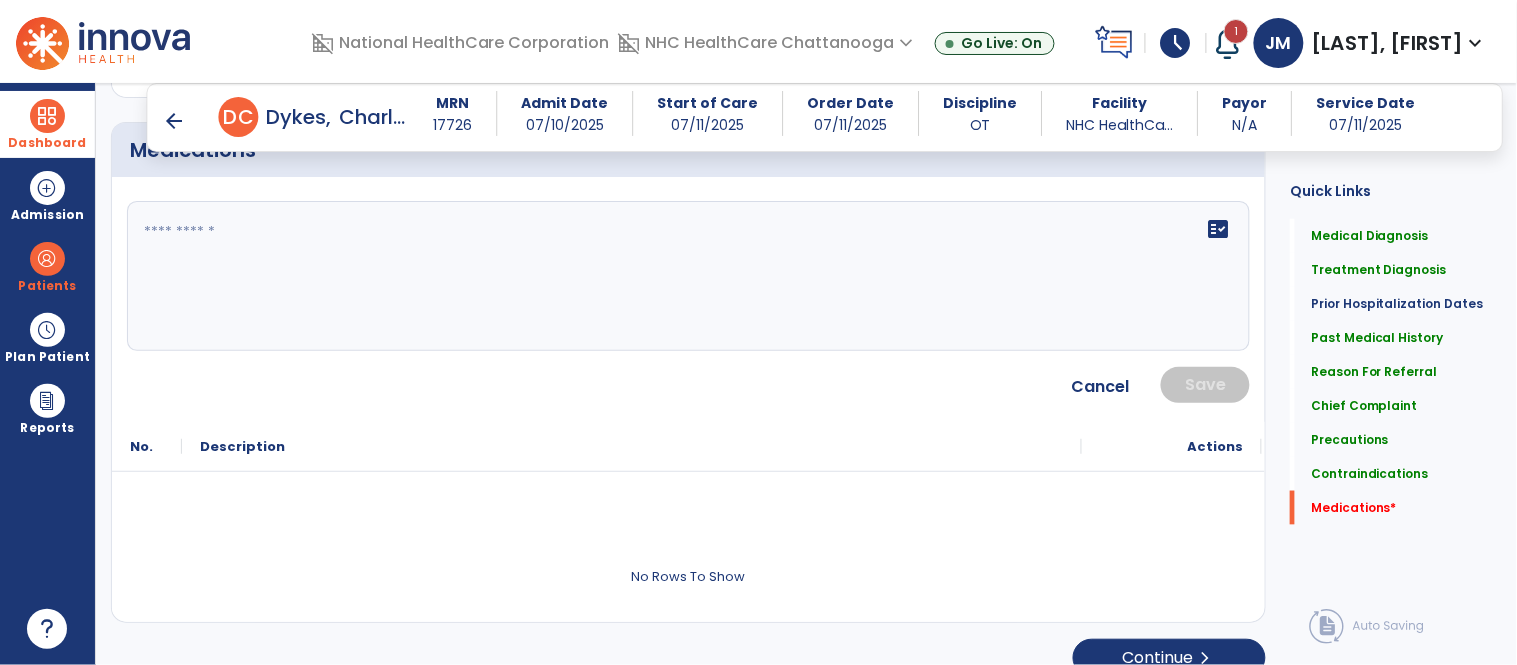 scroll, scrollTop: 2463, scrollLeft: 0, axis: vertical 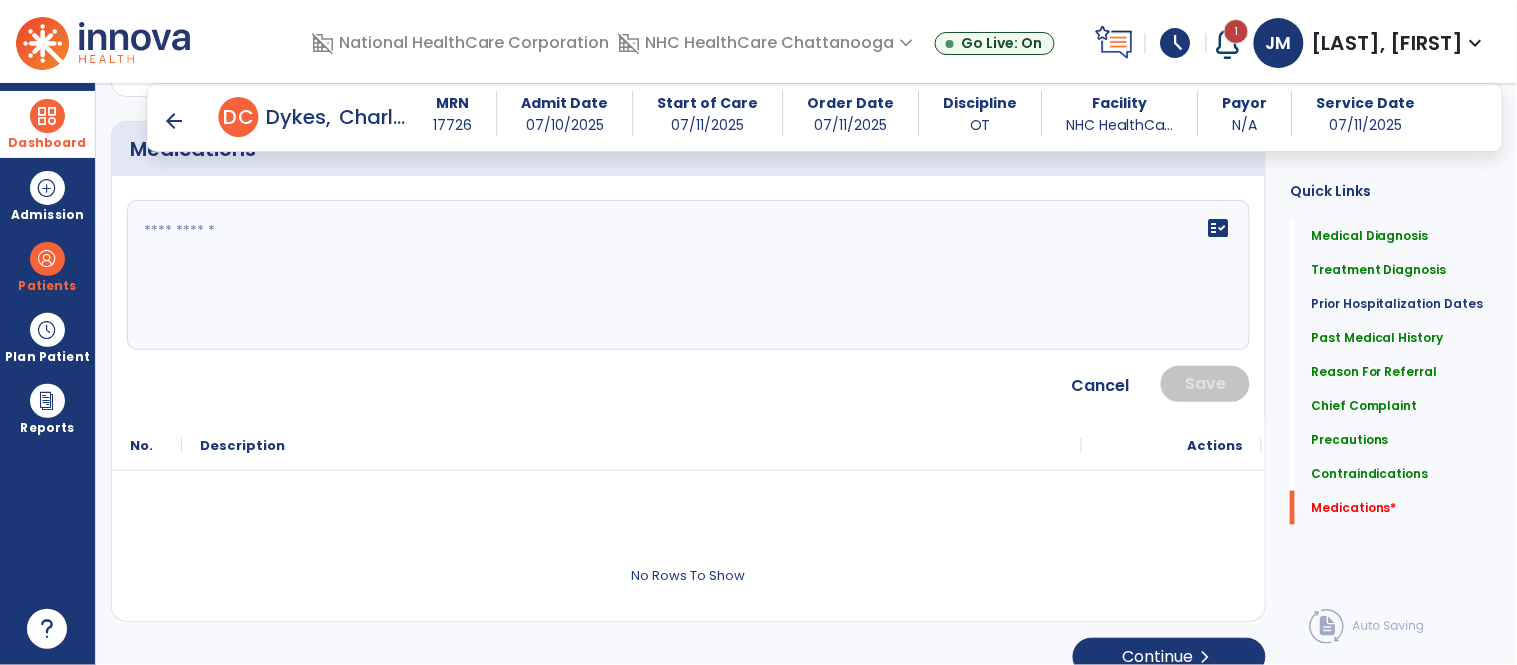 click on "fact_check" 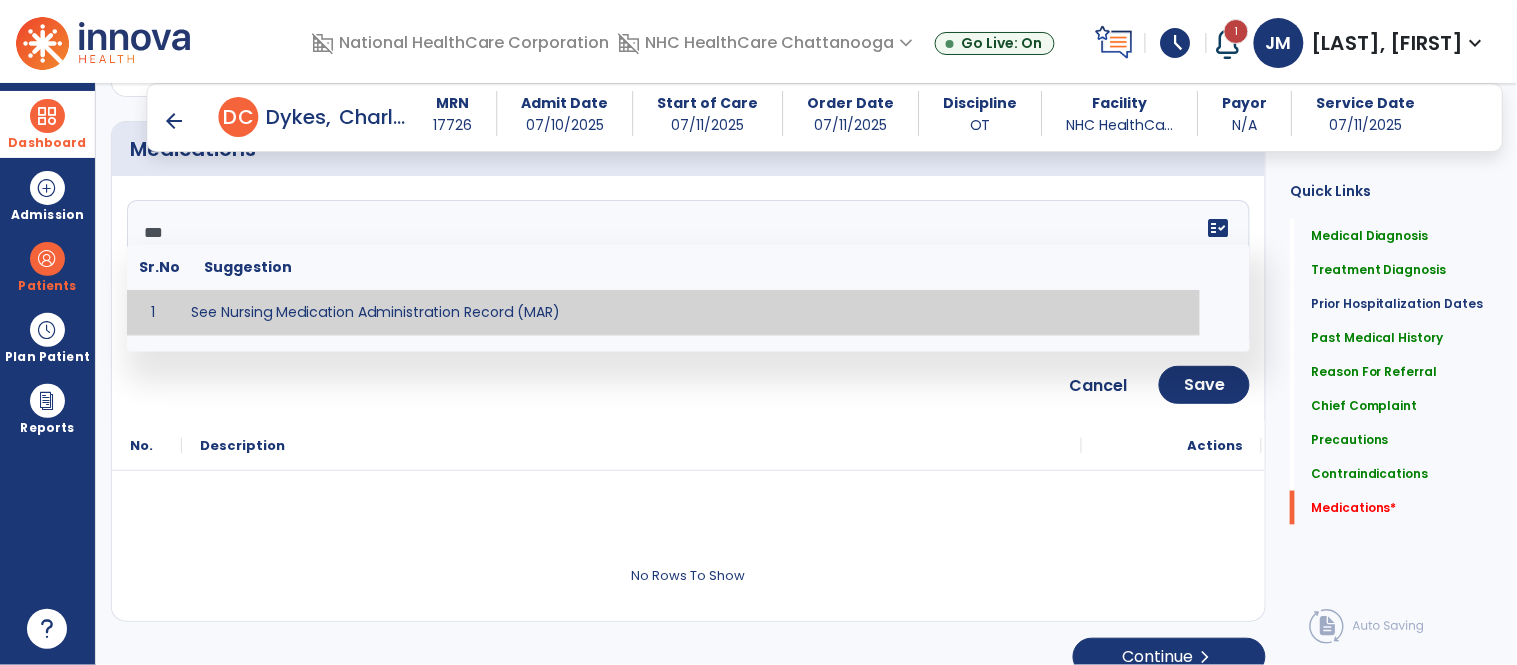 type on "**********" 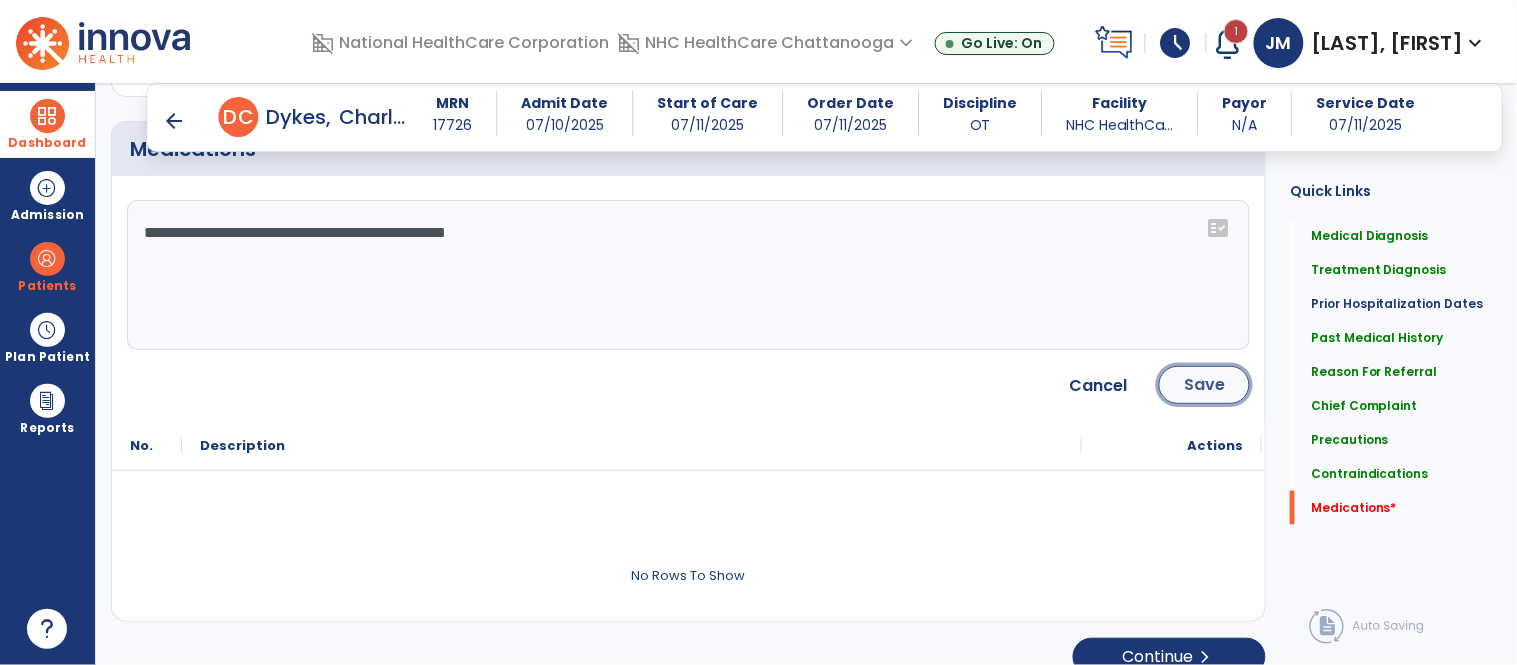 click on "Save" 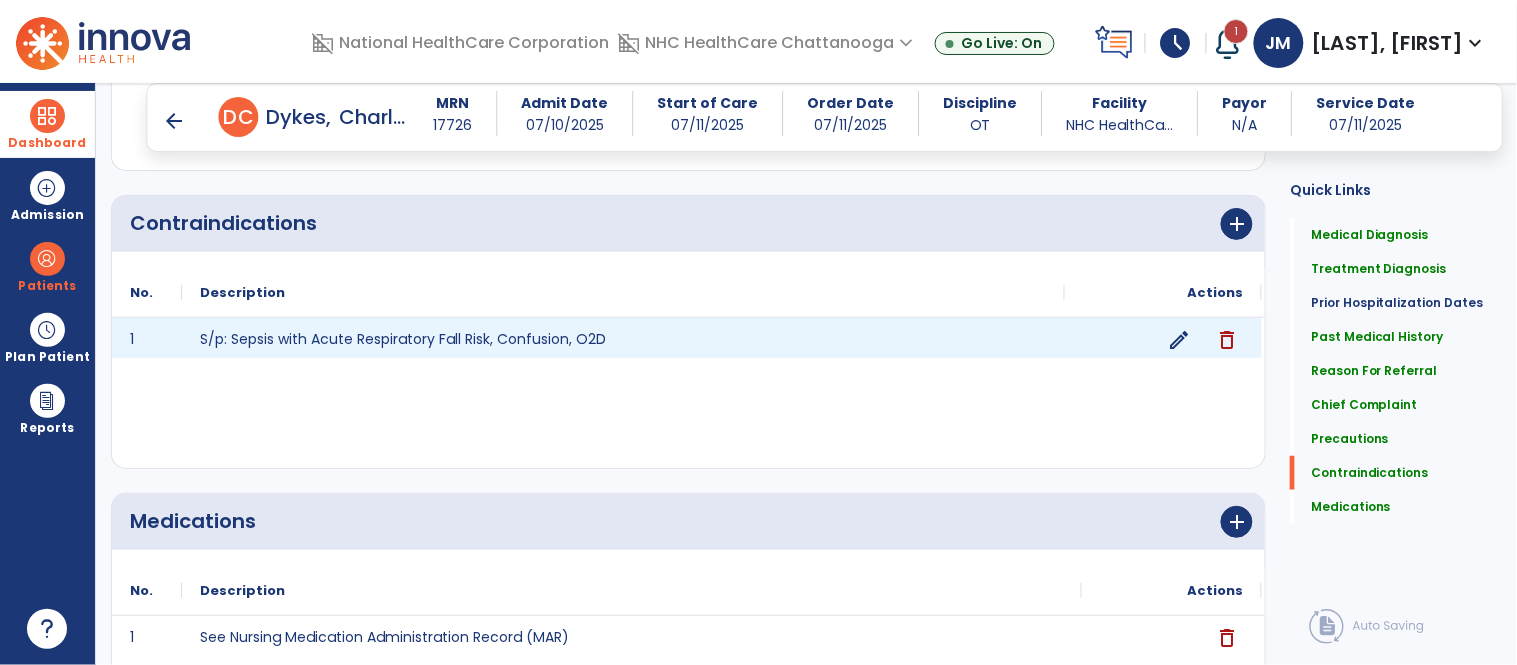 scroll, scrollTop: 2265, scrollLeft: 0, axis: vertical 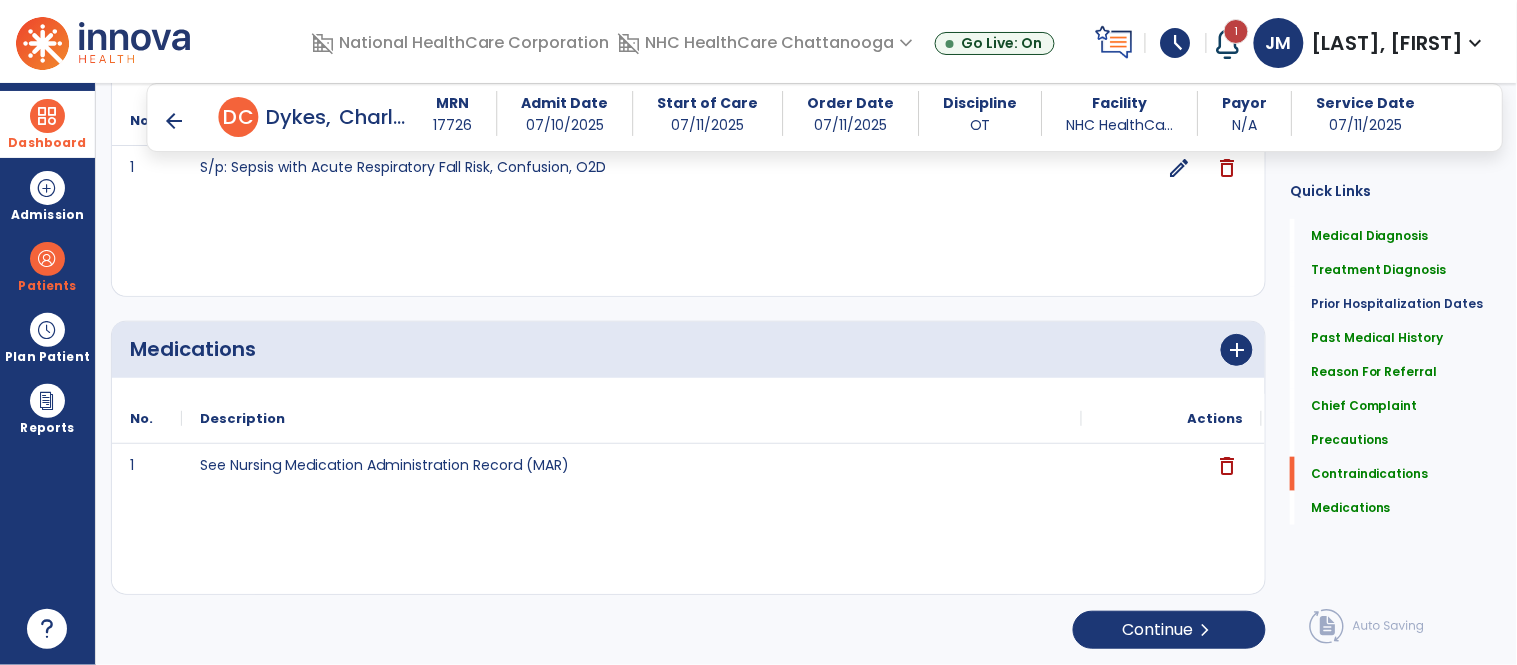 click on "Medical Diagnosis      menu   Add Medical Diagnosis   Delete Medical Diagnosis
Code
Description
Pdpm Clinical Category" 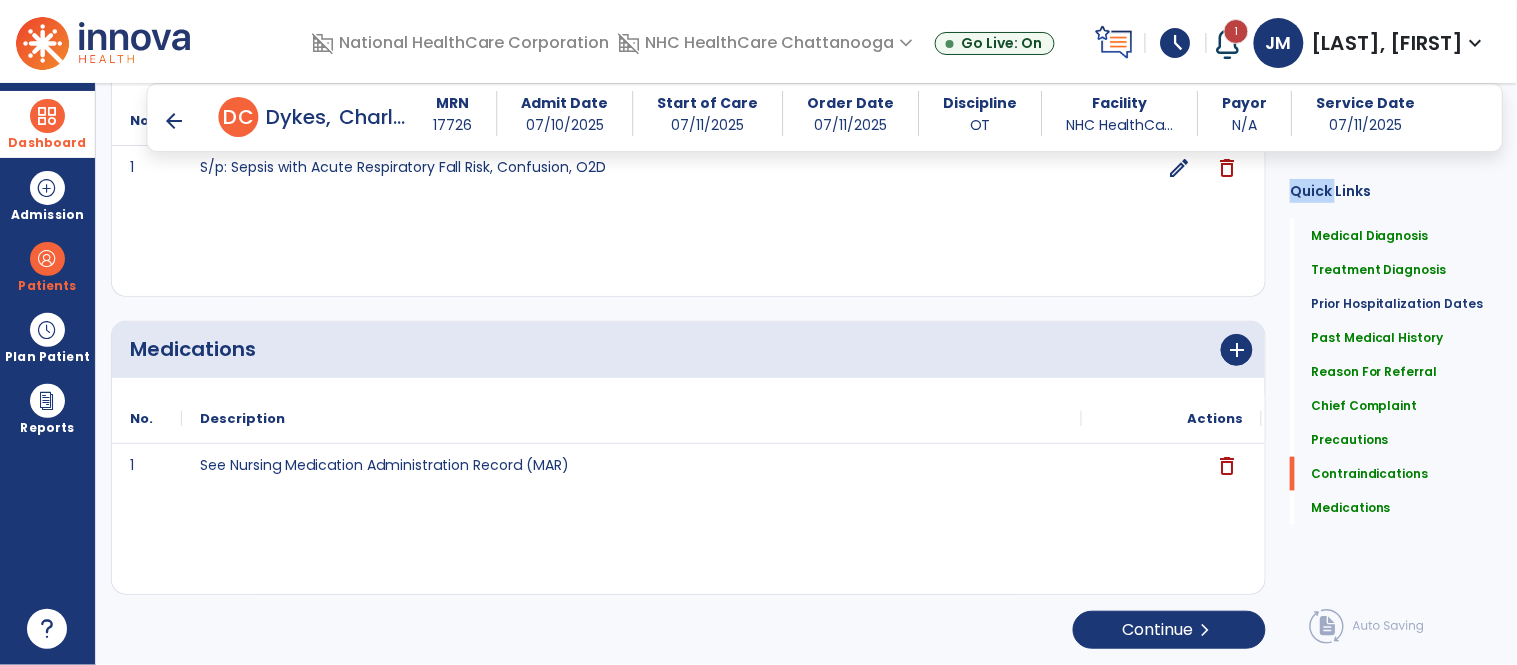 click on "Medical Diagnosis      menu   Add Medical Diagnosis   Delete Medical Diagnosis
Code
Description
Pdpm Clinical Category" 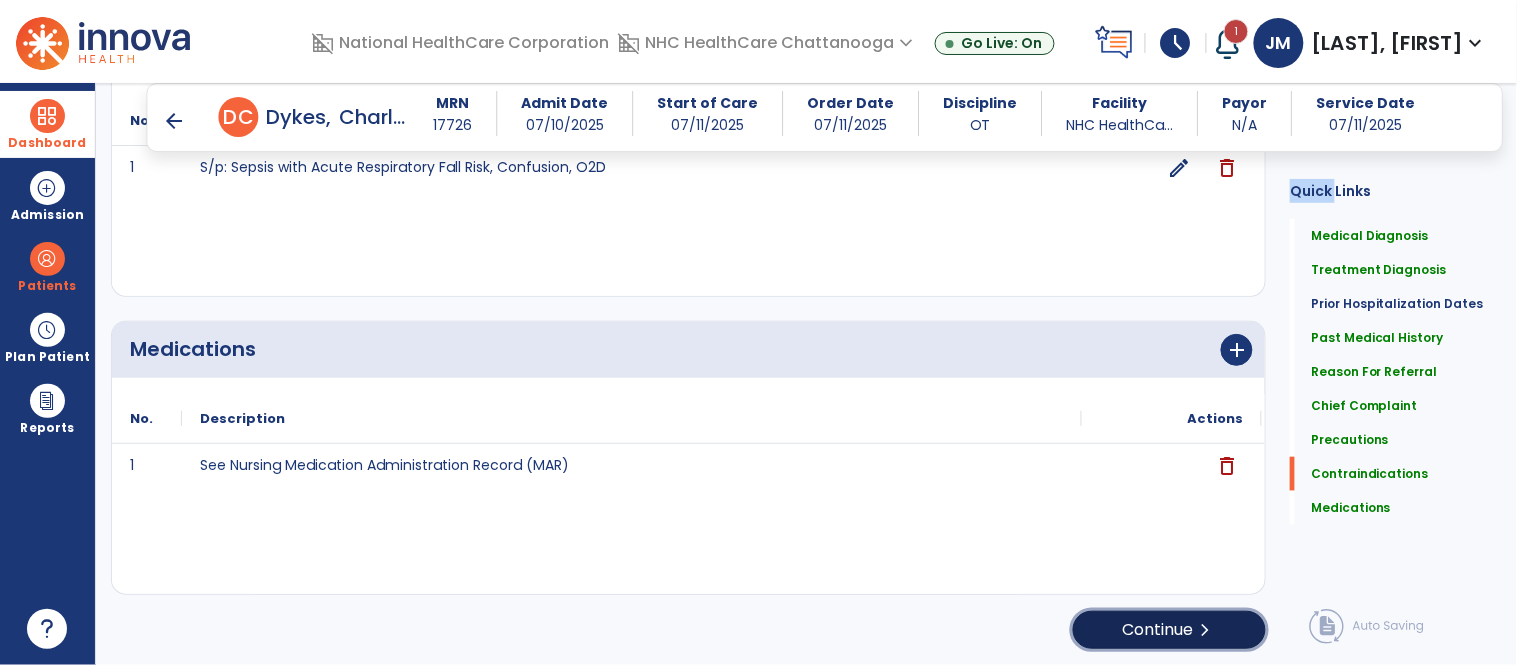 click on "Continue  chevron_right" 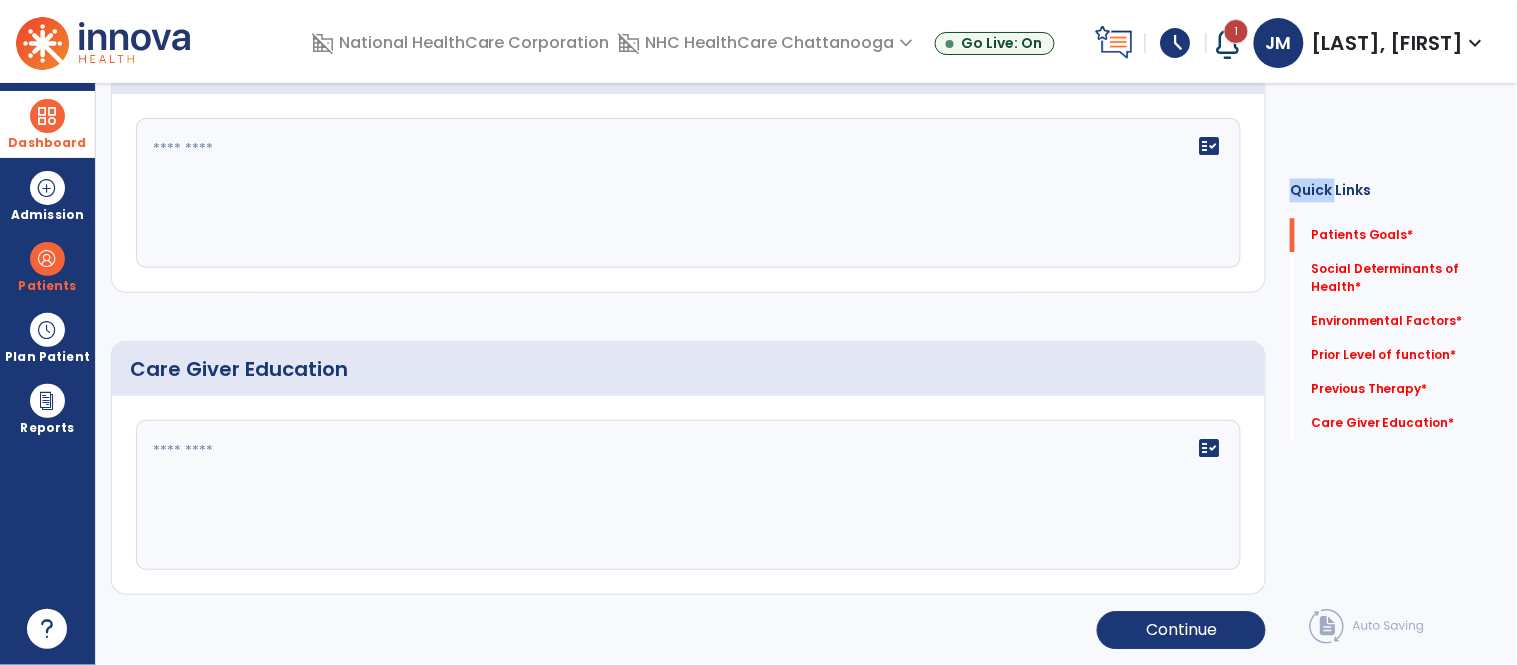 scroll, scrollTop: 38, scrollLeft: 0, axis: vertical 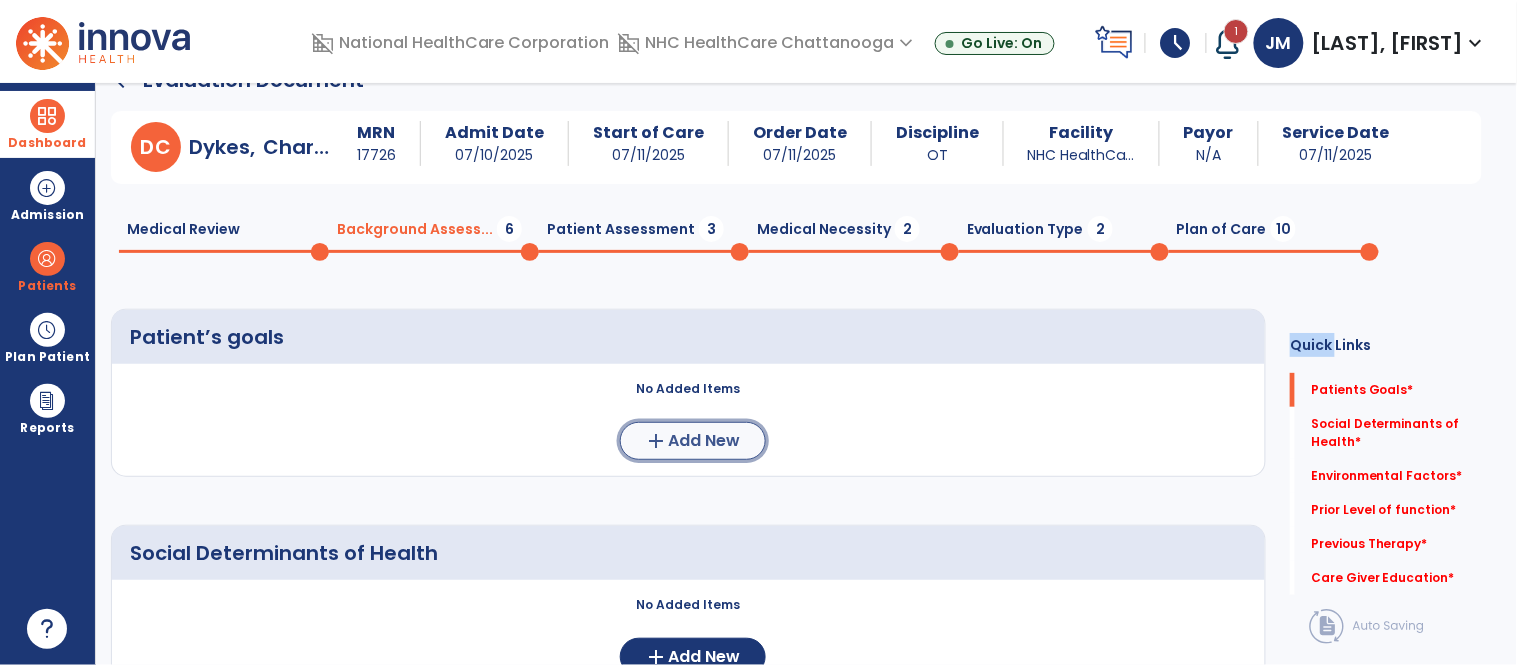 click on "Add New" 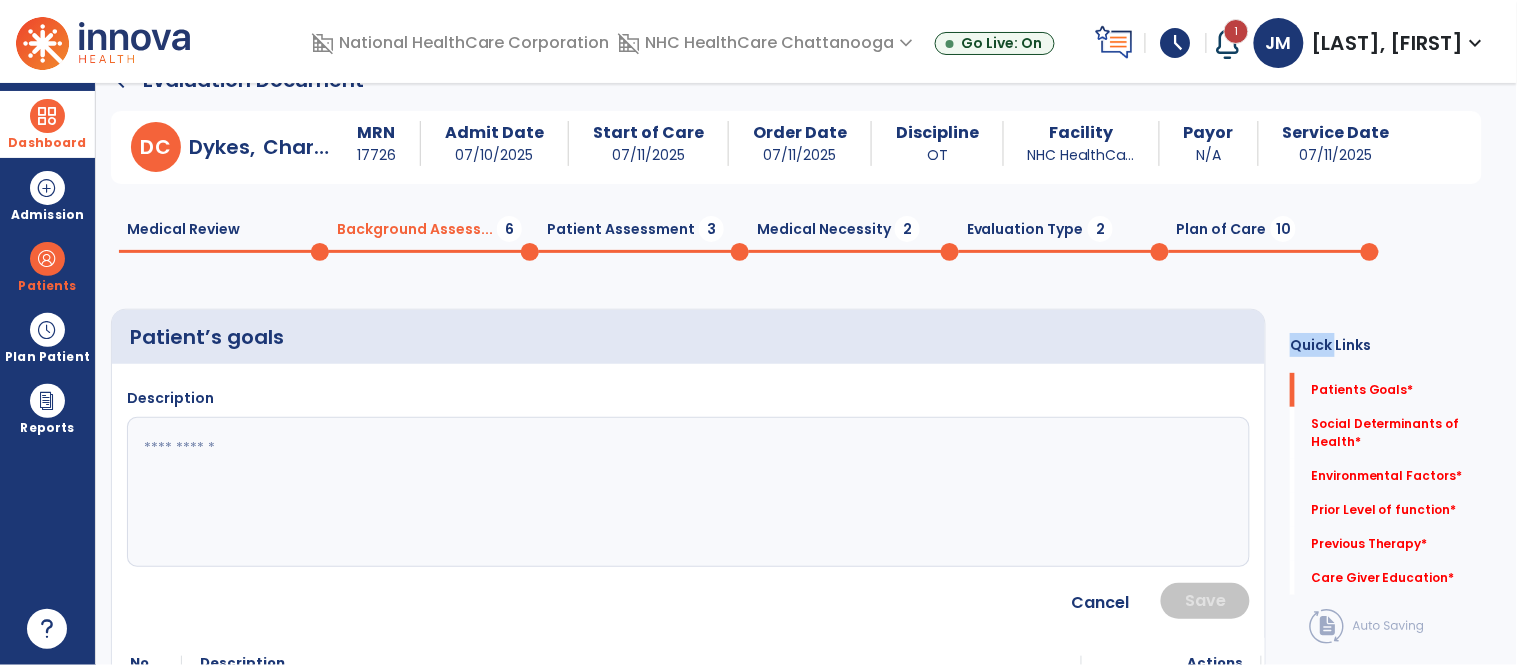 click 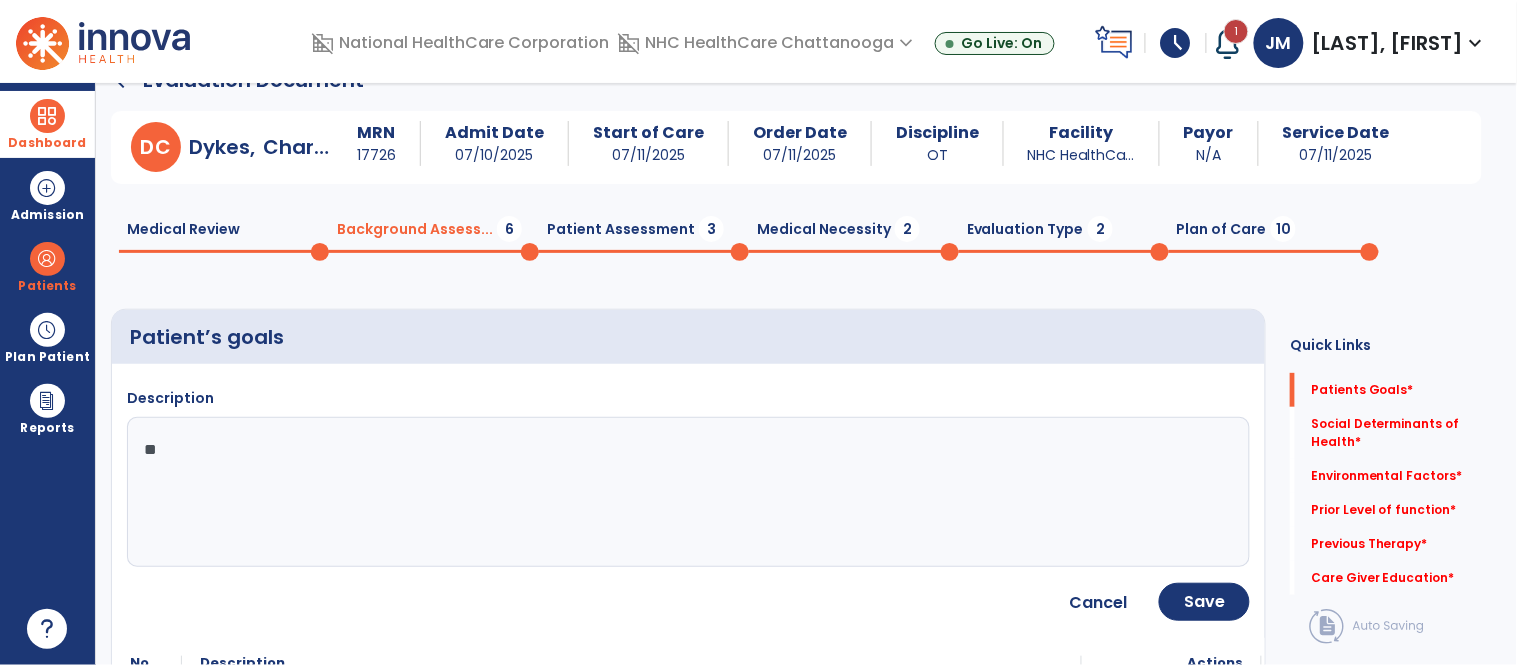 type on "*" 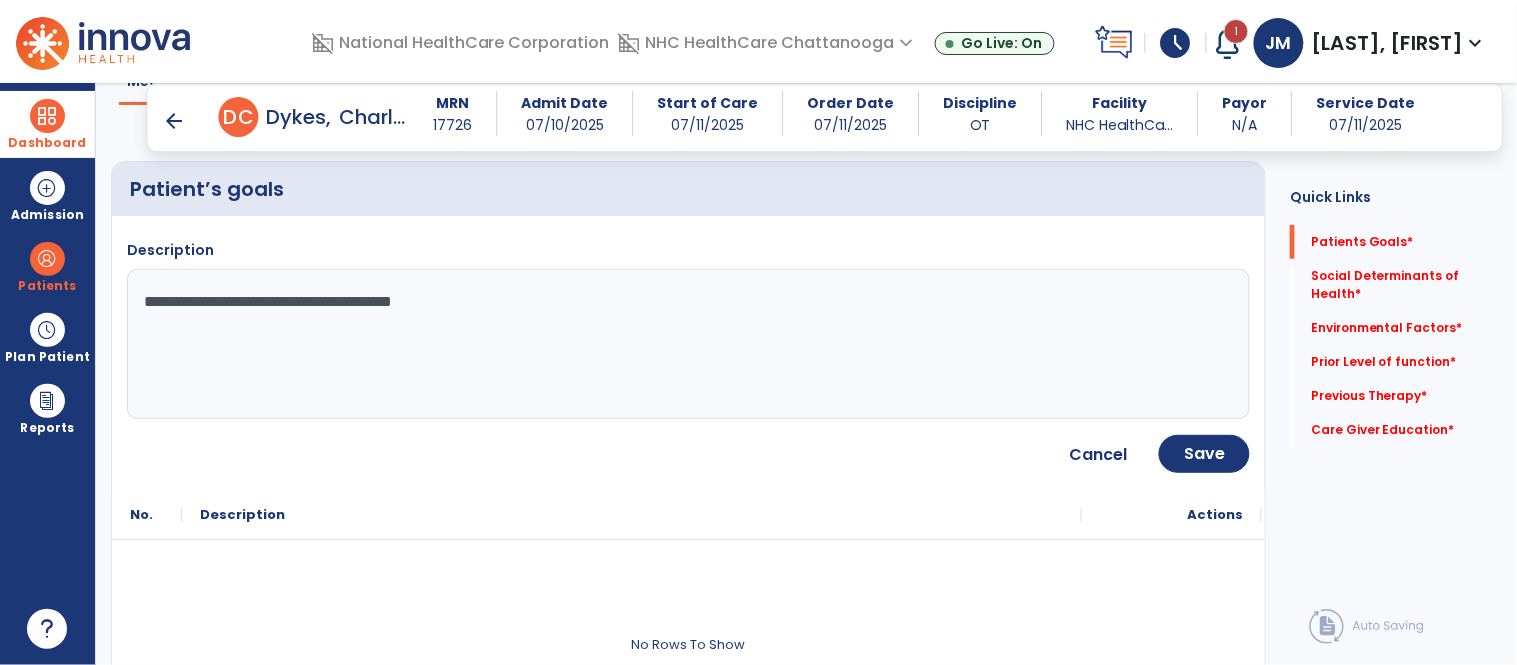 scroll, scrollTop: 170, scrollLeft: 0, axis: vertical 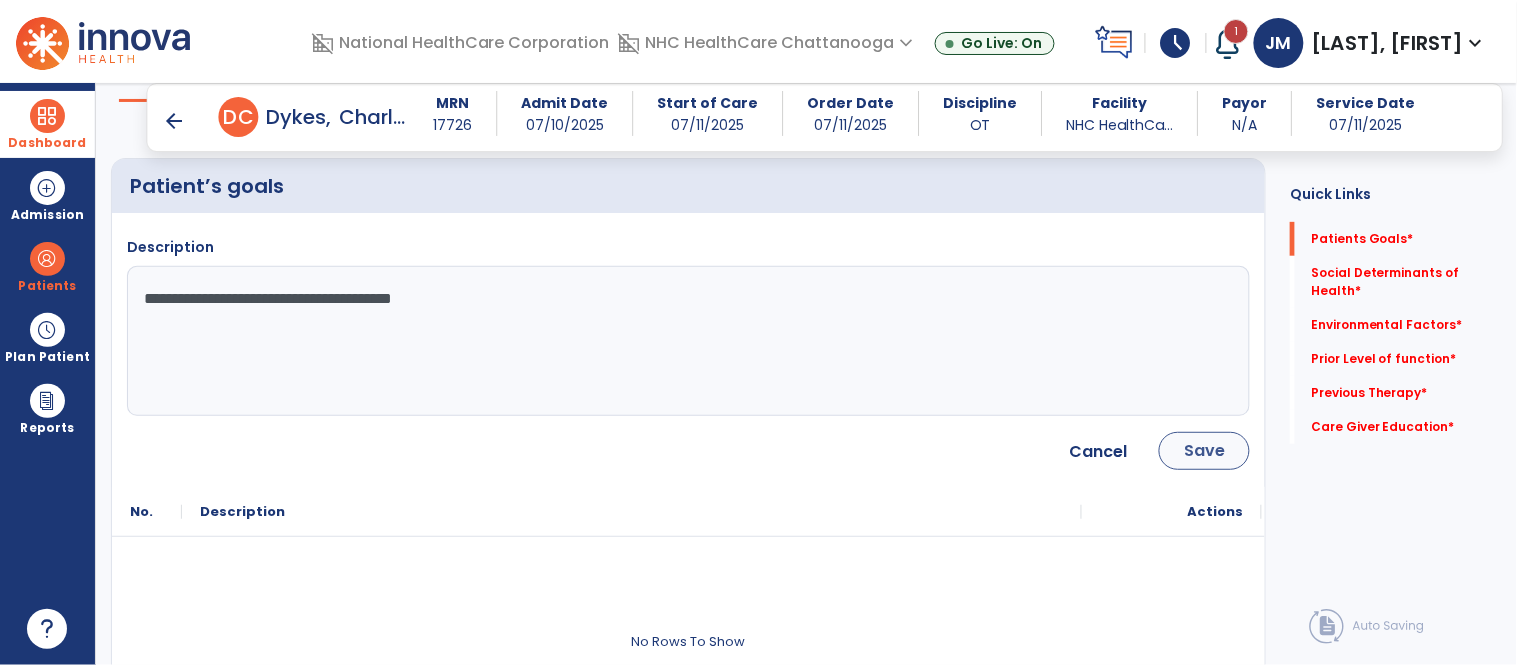 type on "**********" 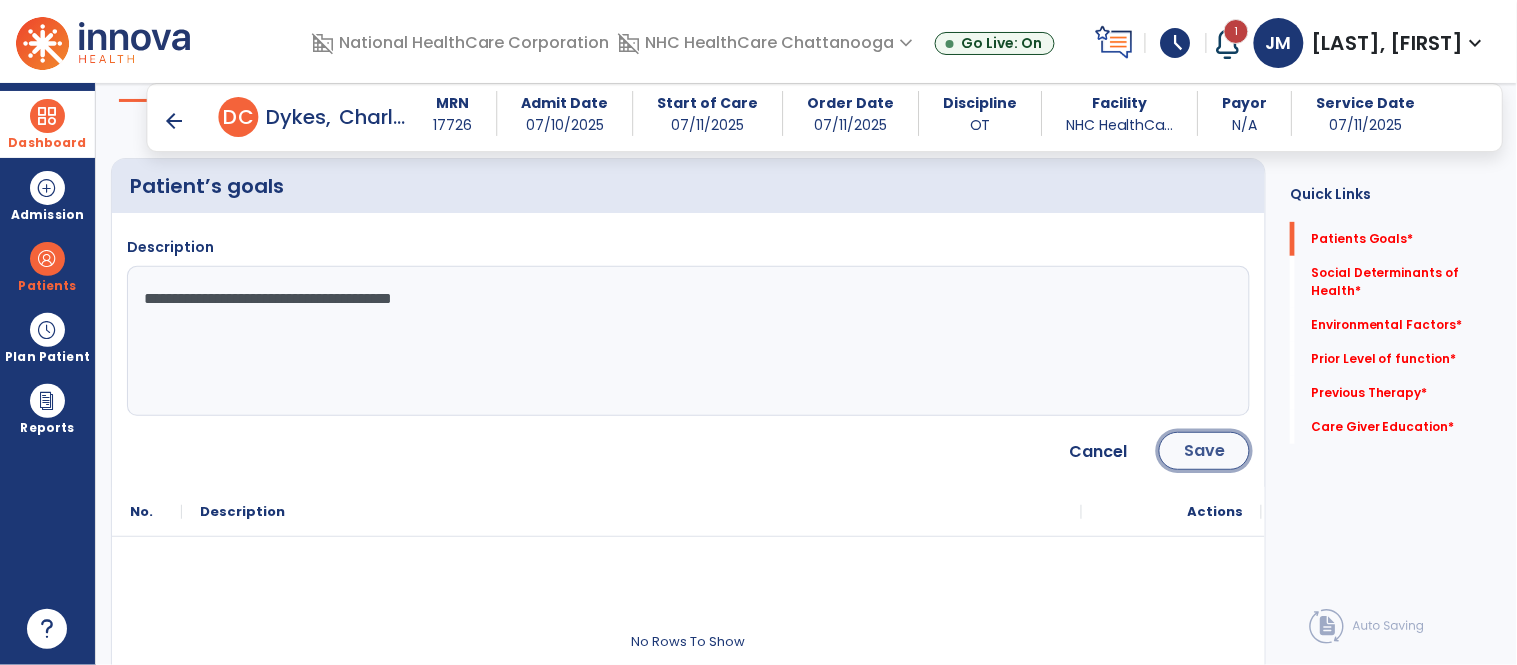click on "Save" 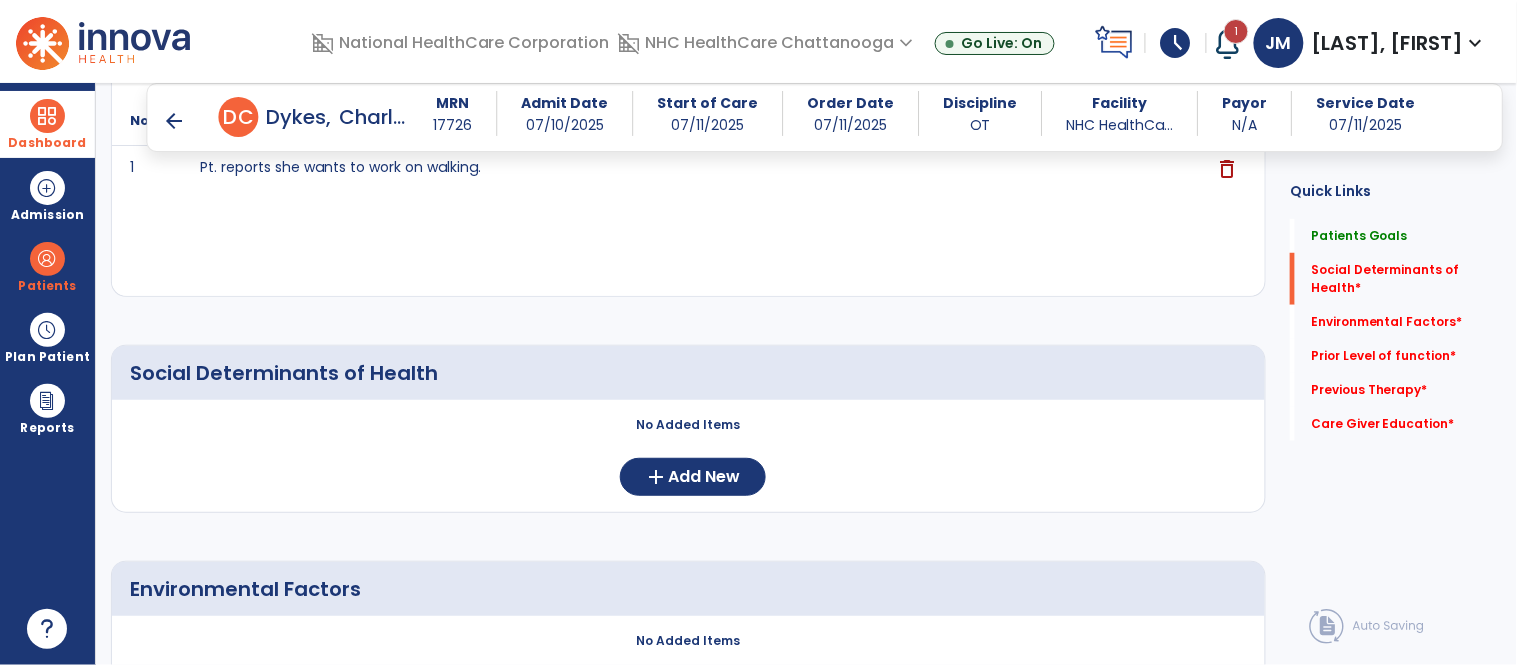 scroll, scrollTop: 307, scrollLeft: 0, axis: vertical 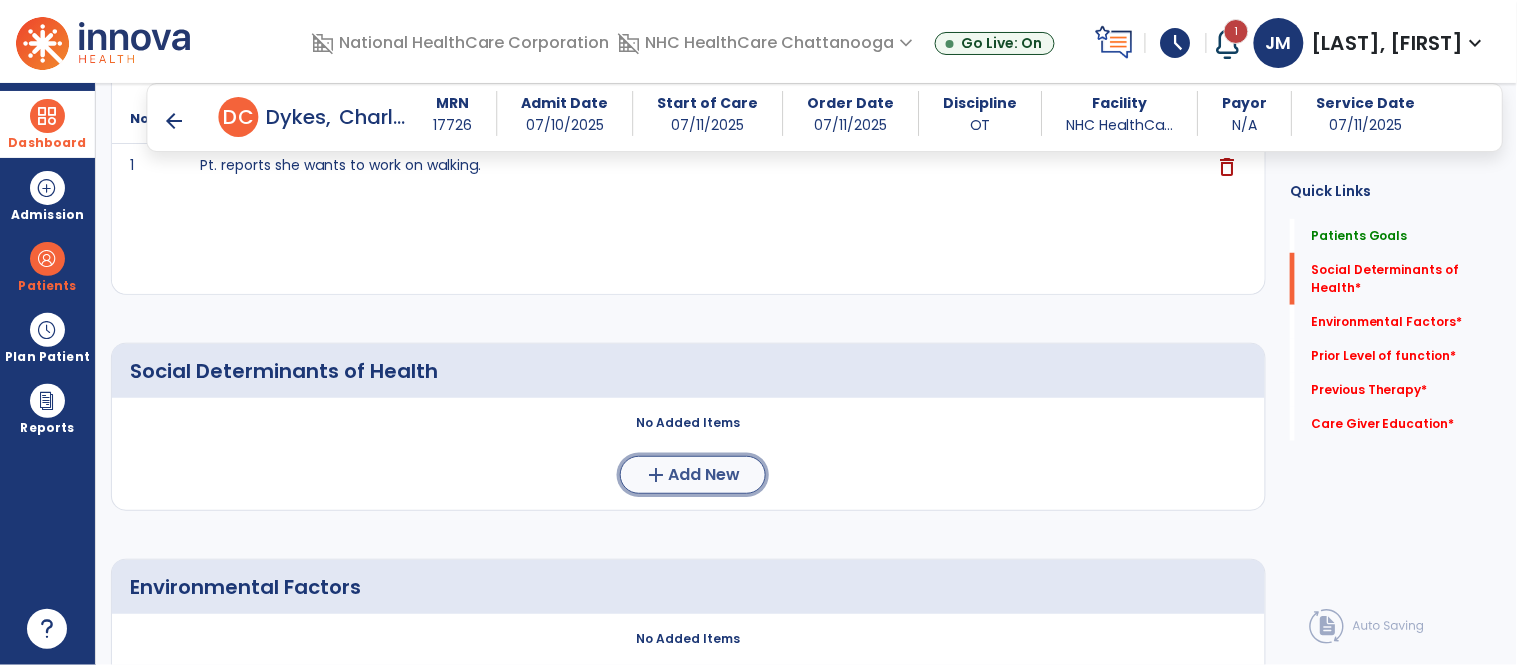 click on "Add New" 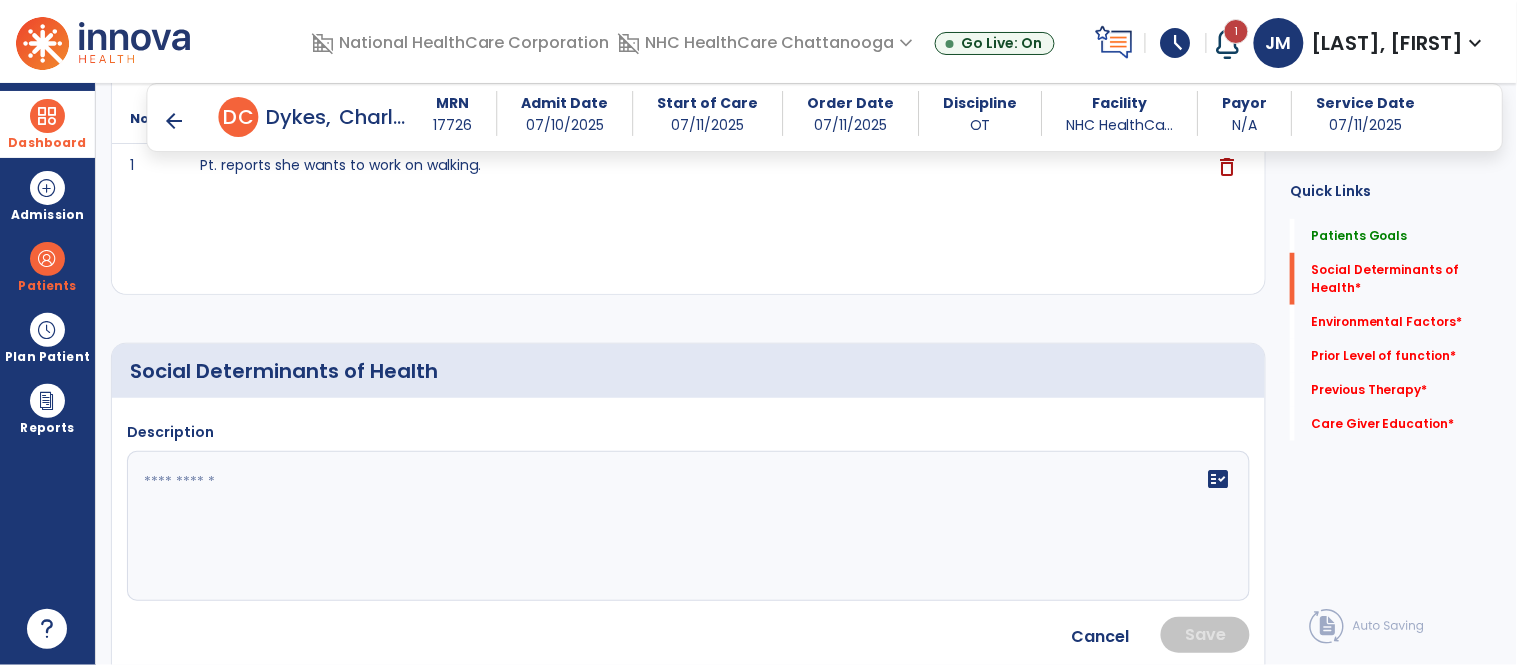 click 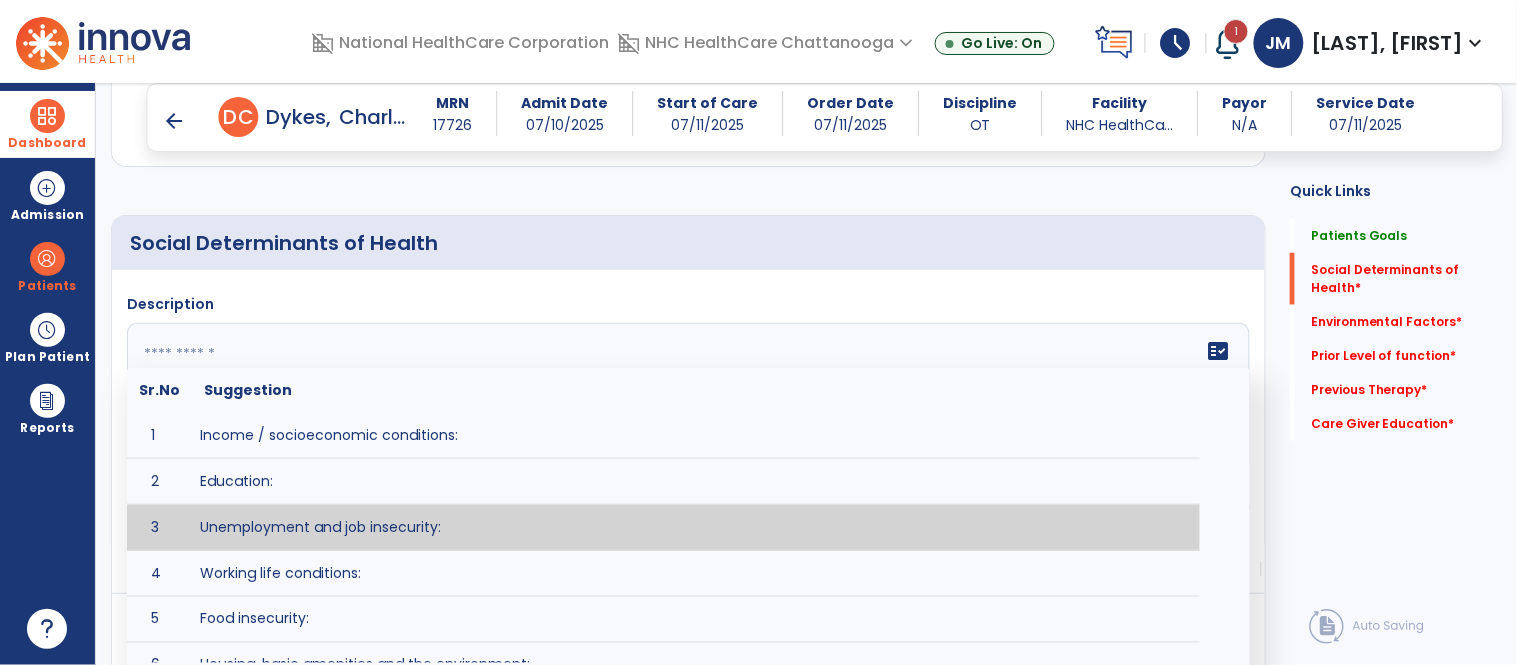 scroll, scrollTop: 441, scrollLeft: 0, axis: vertical 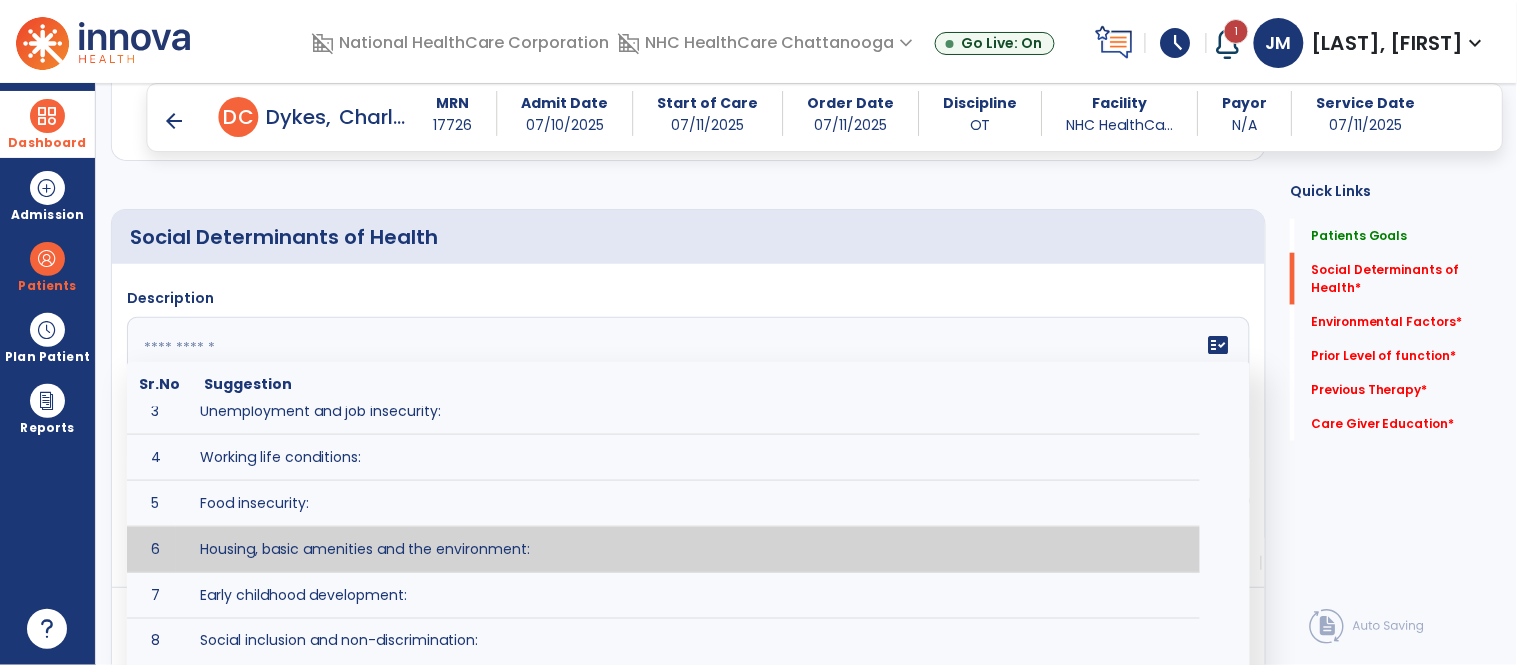 type on "**********" 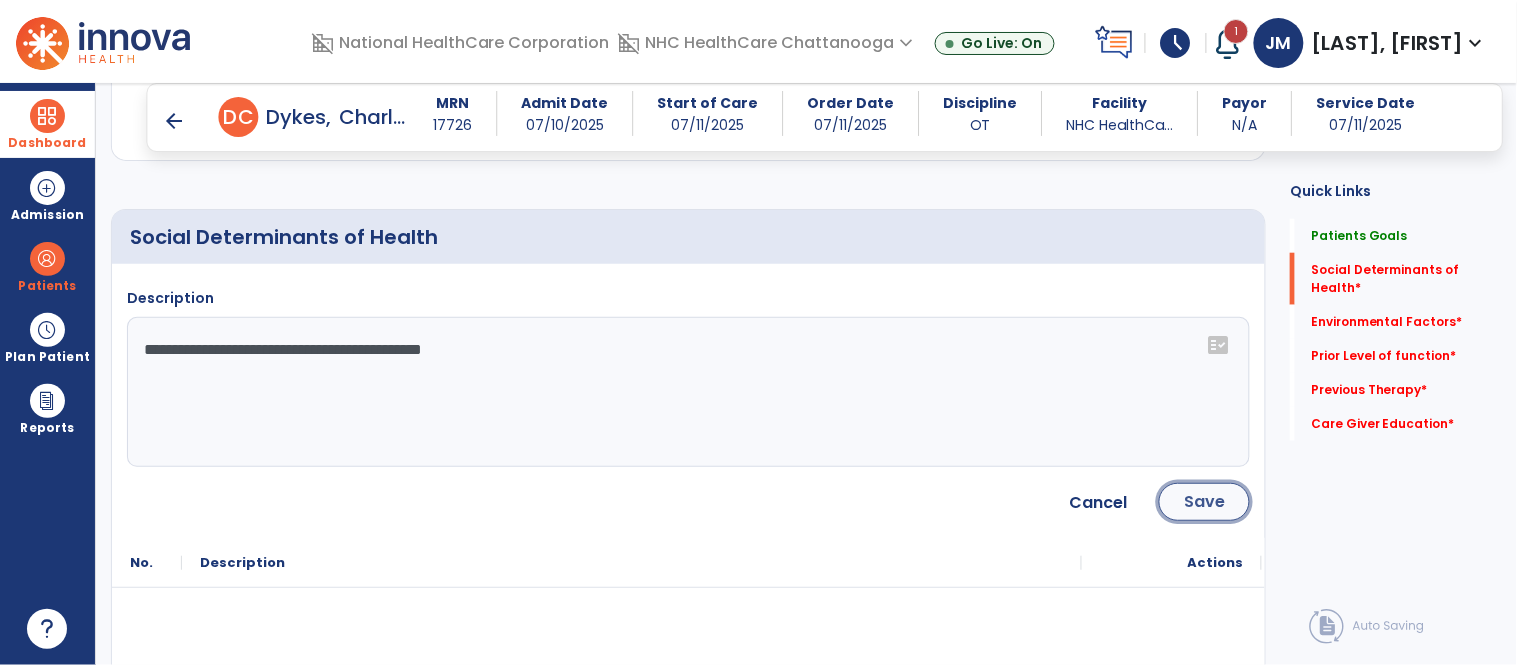 click on "Save" 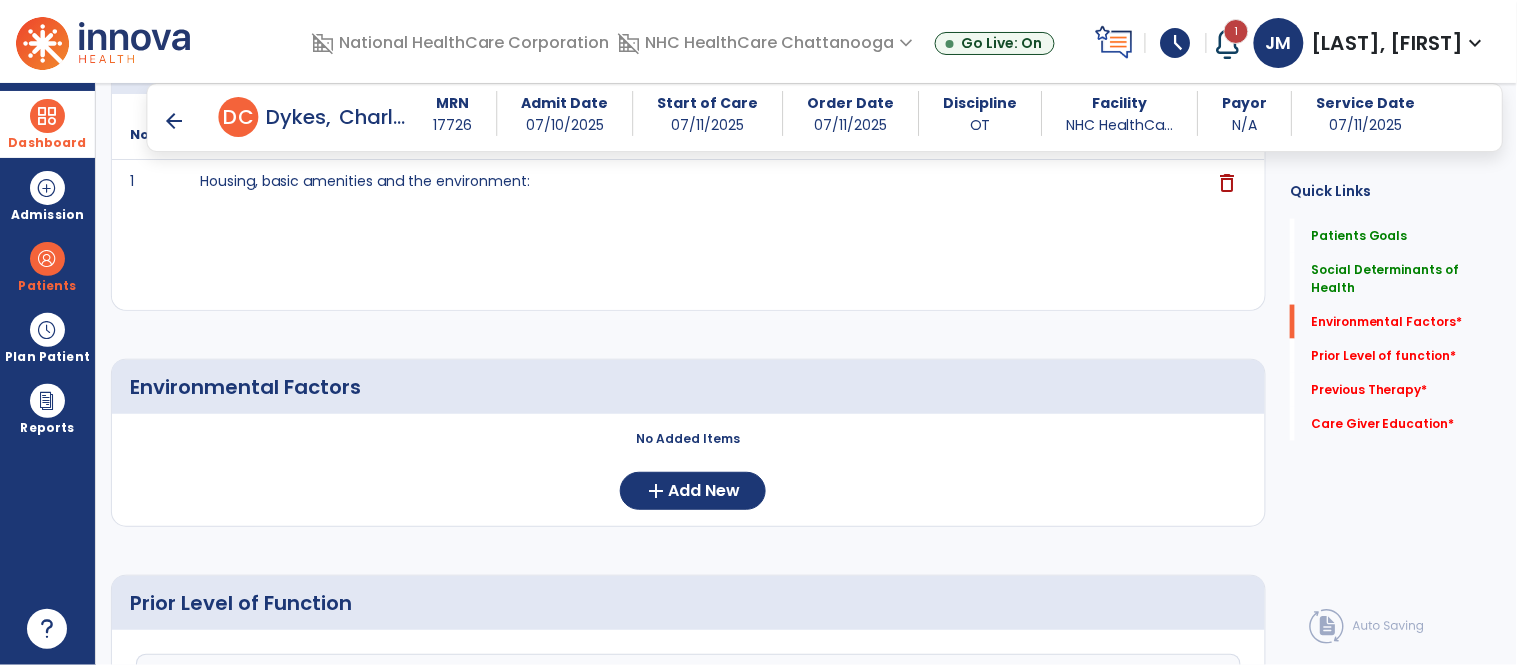 scroll, scrollTop: 617, scrollLeft: 0, axis: vertical 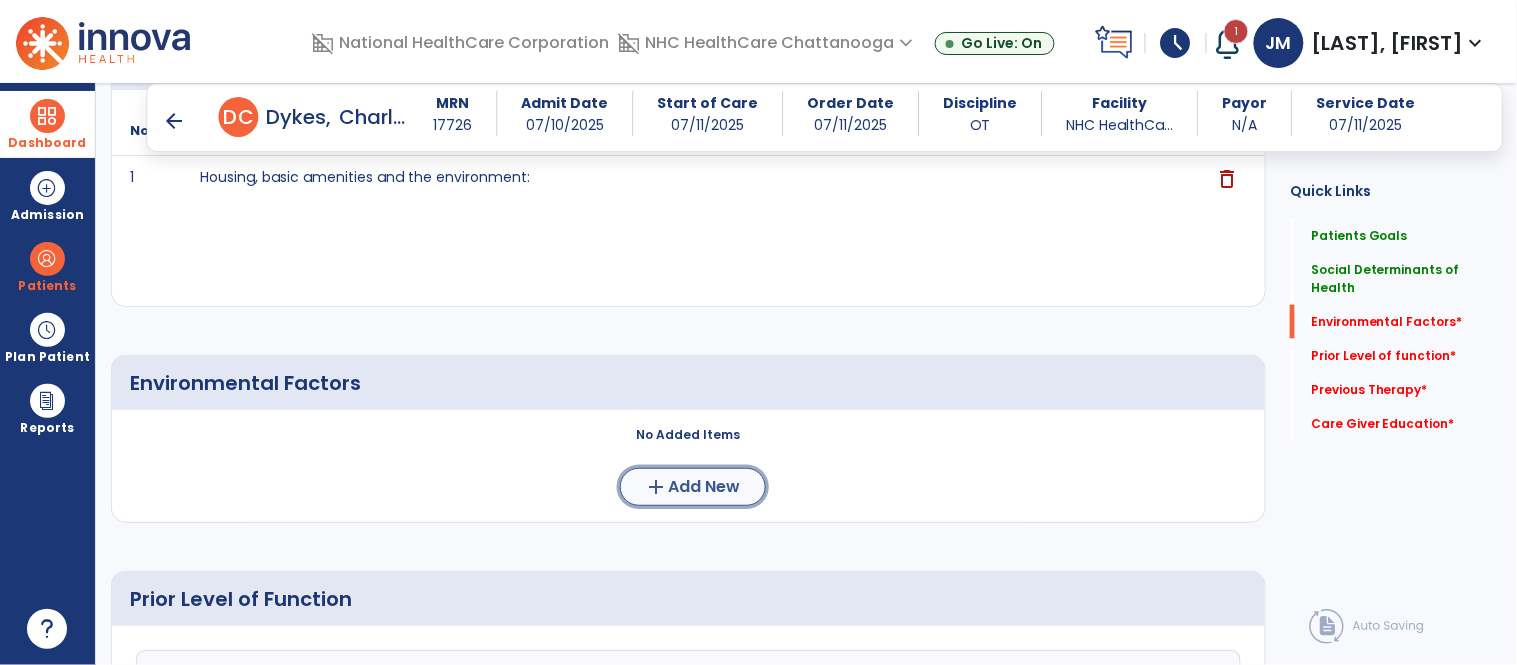 click on "add  Add New" 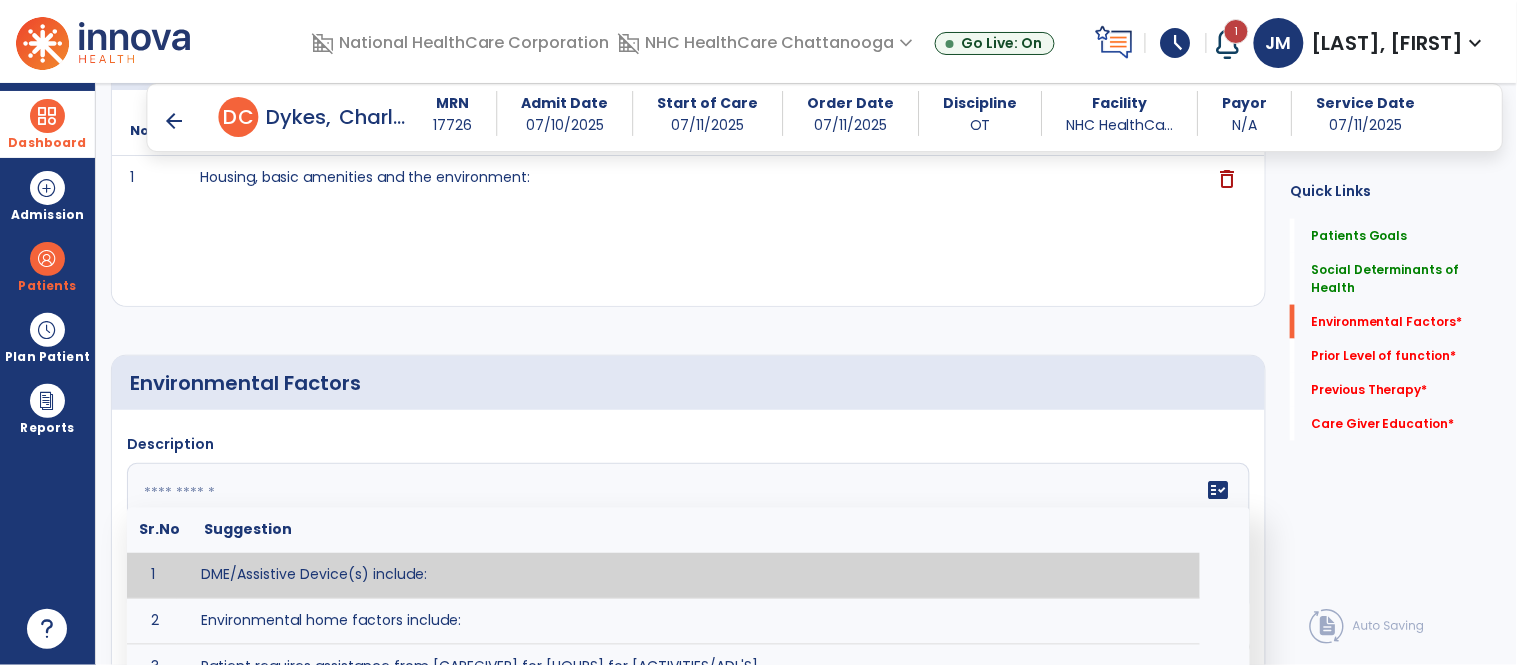click 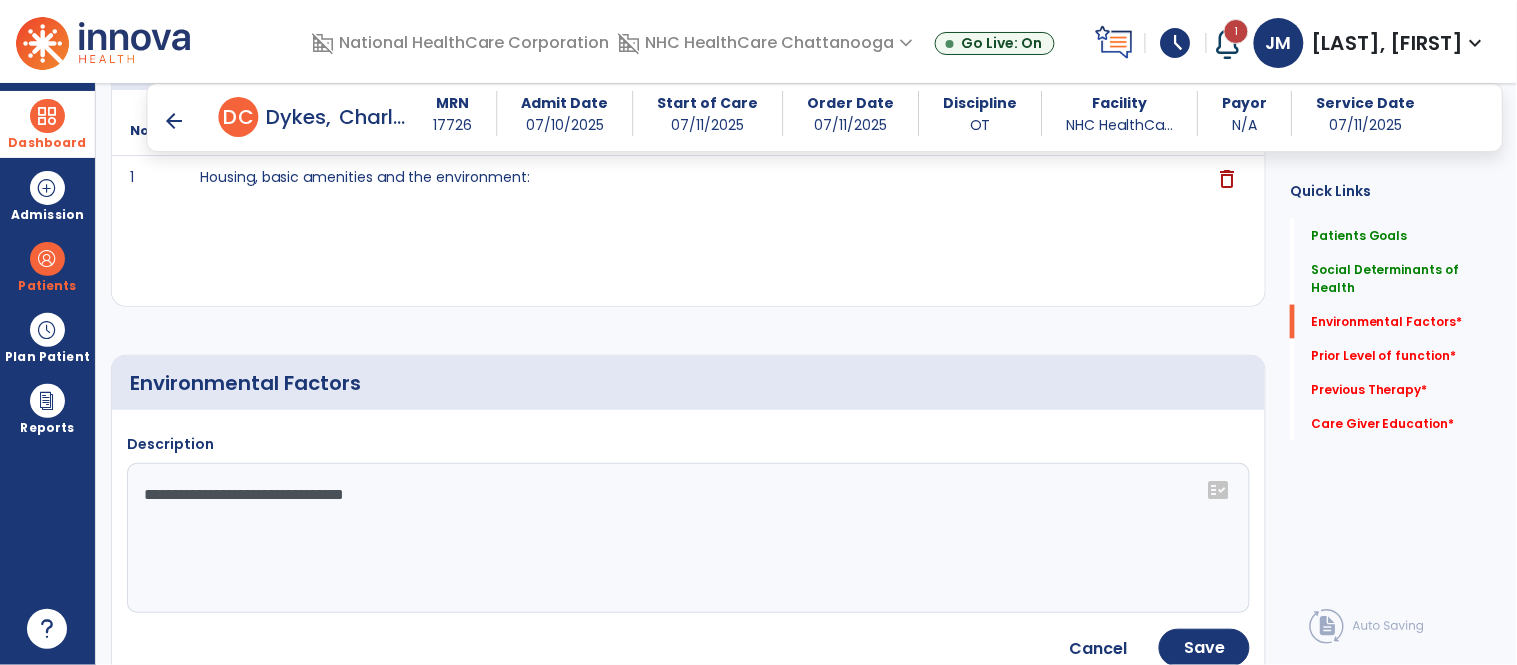 click on "**********" 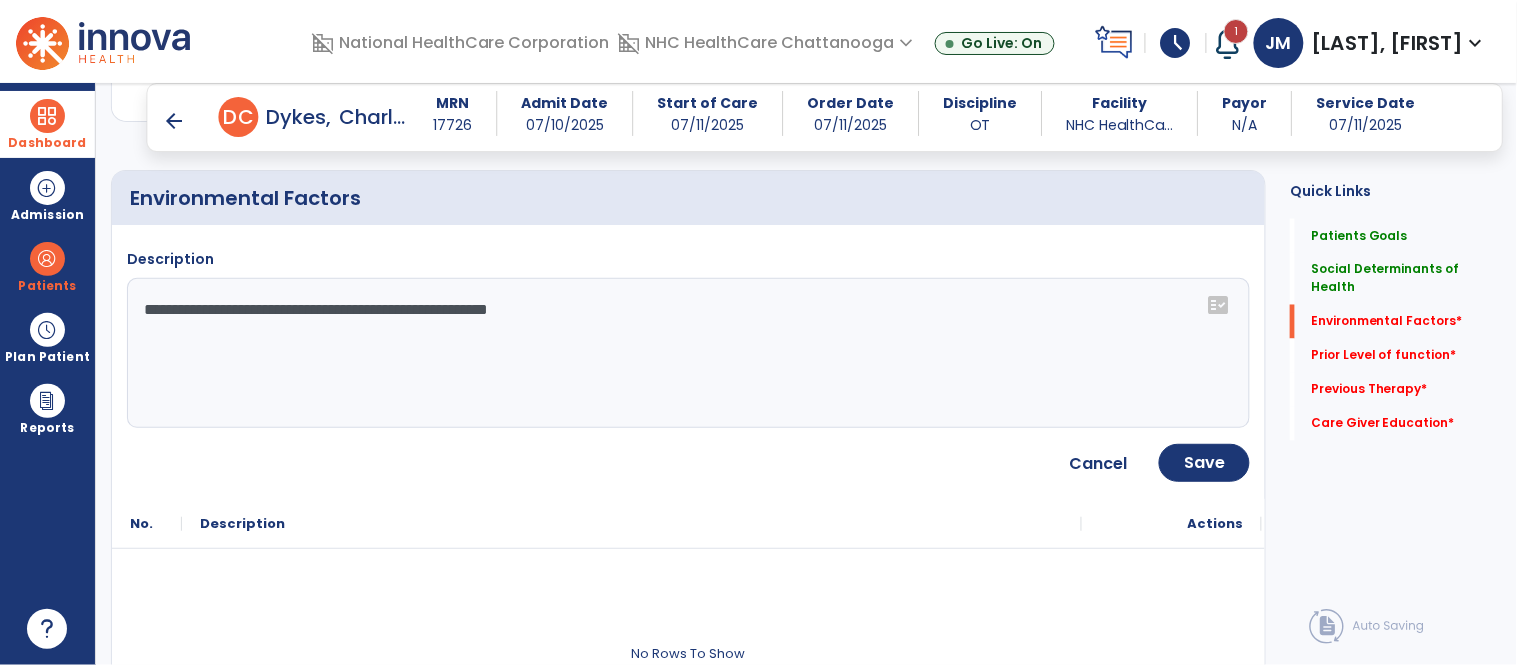 scroll, scrollTop: 803, scrollLeft: 0, axis: vertical 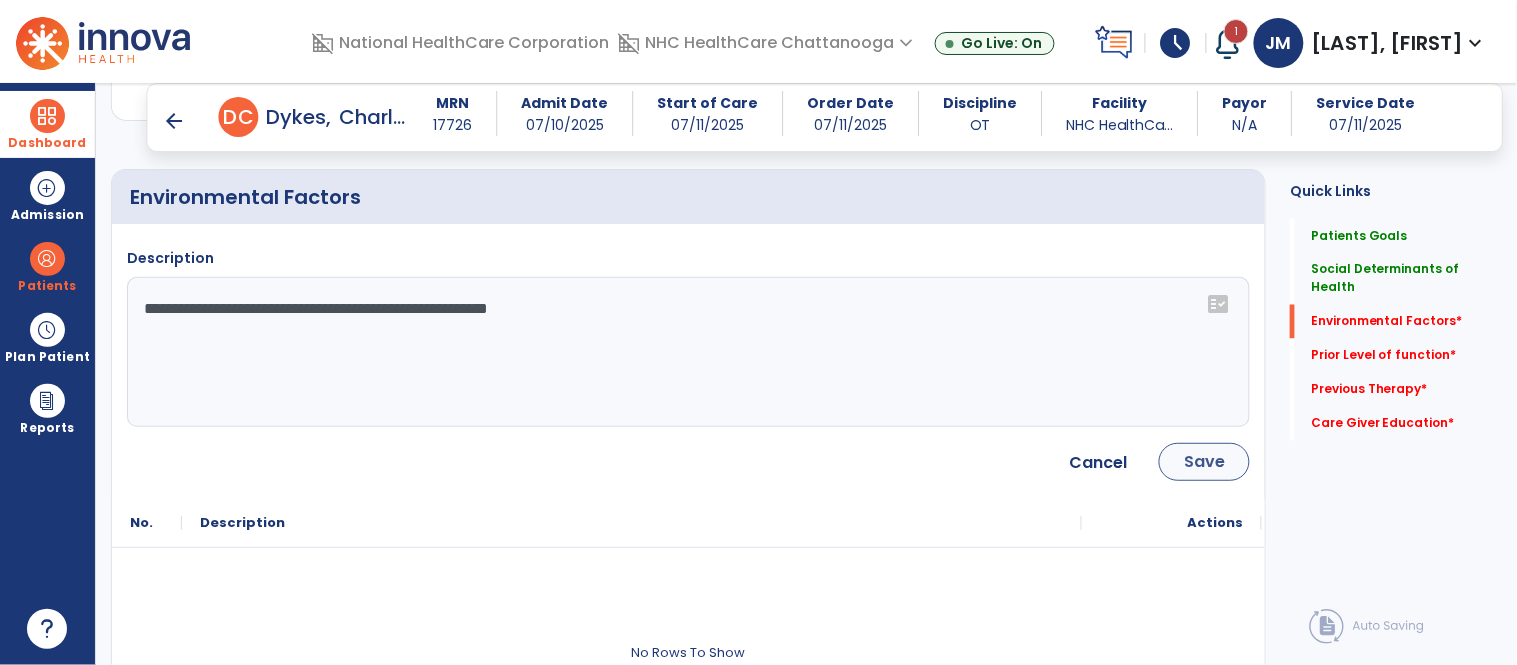 type on "**********" 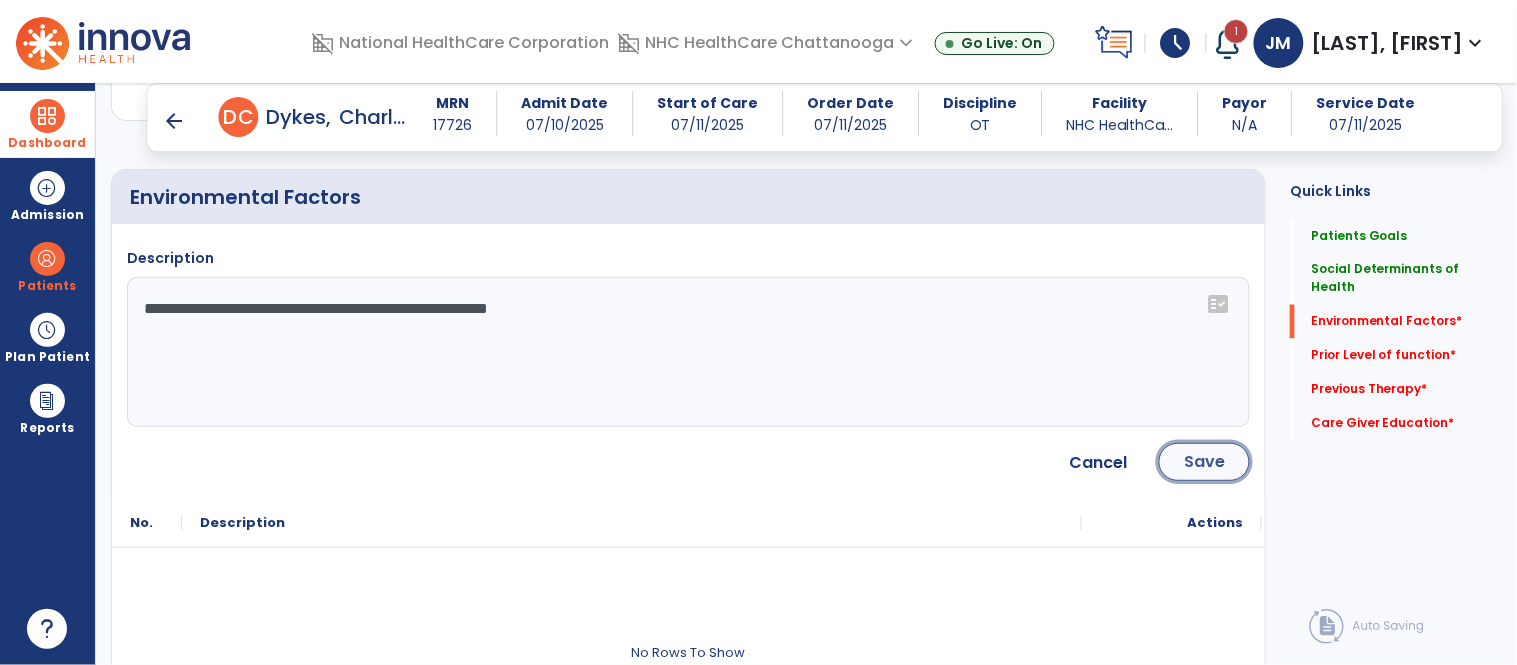 click on "Save" 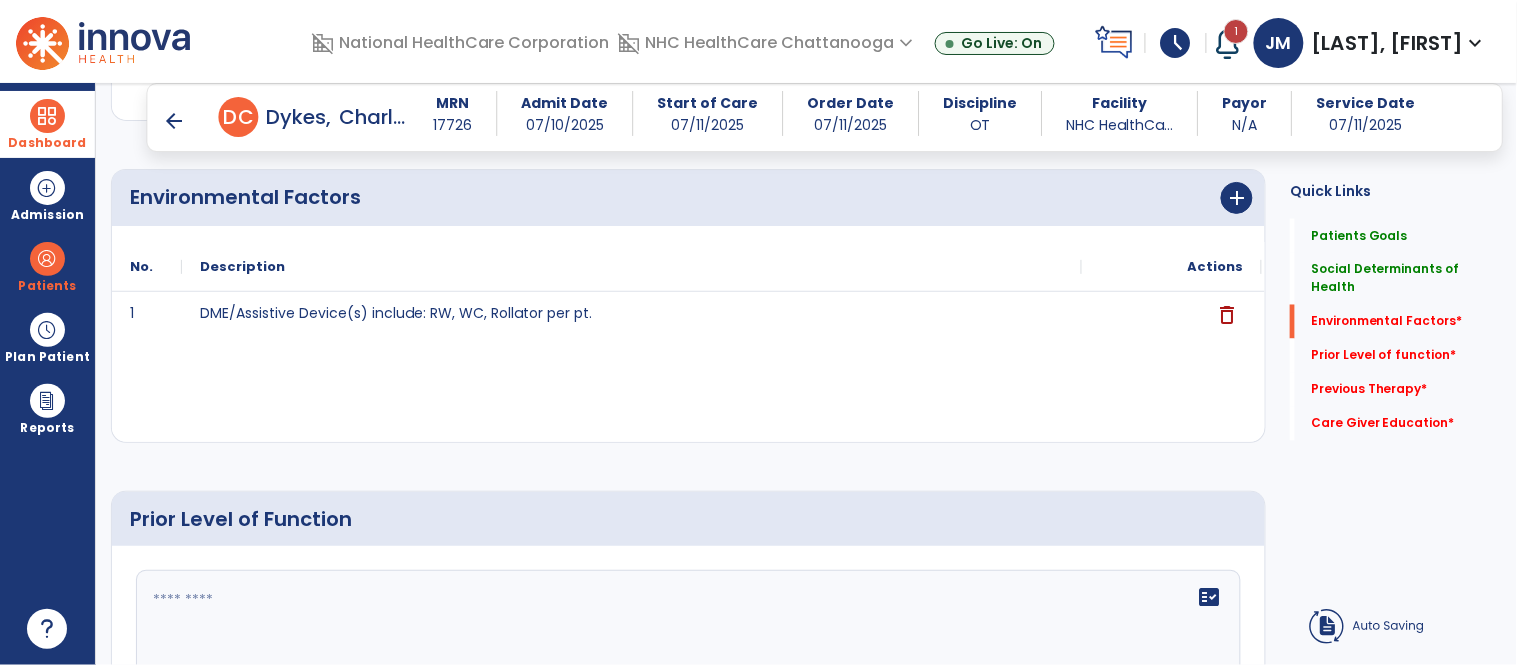 click on "Patient’s goals      add
No.
Description
Actions
1" 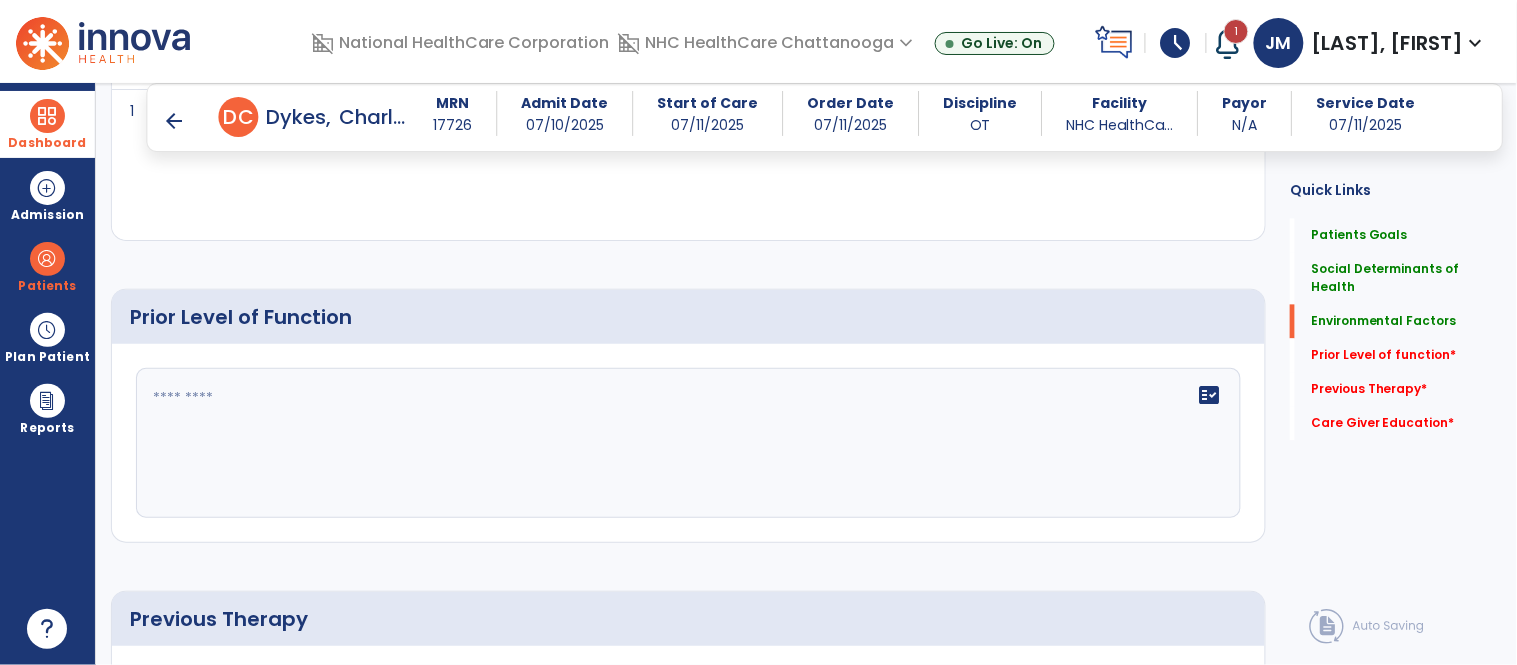 scroll, scrollTop: 1012, scrollLeft: 0, axis: vertical 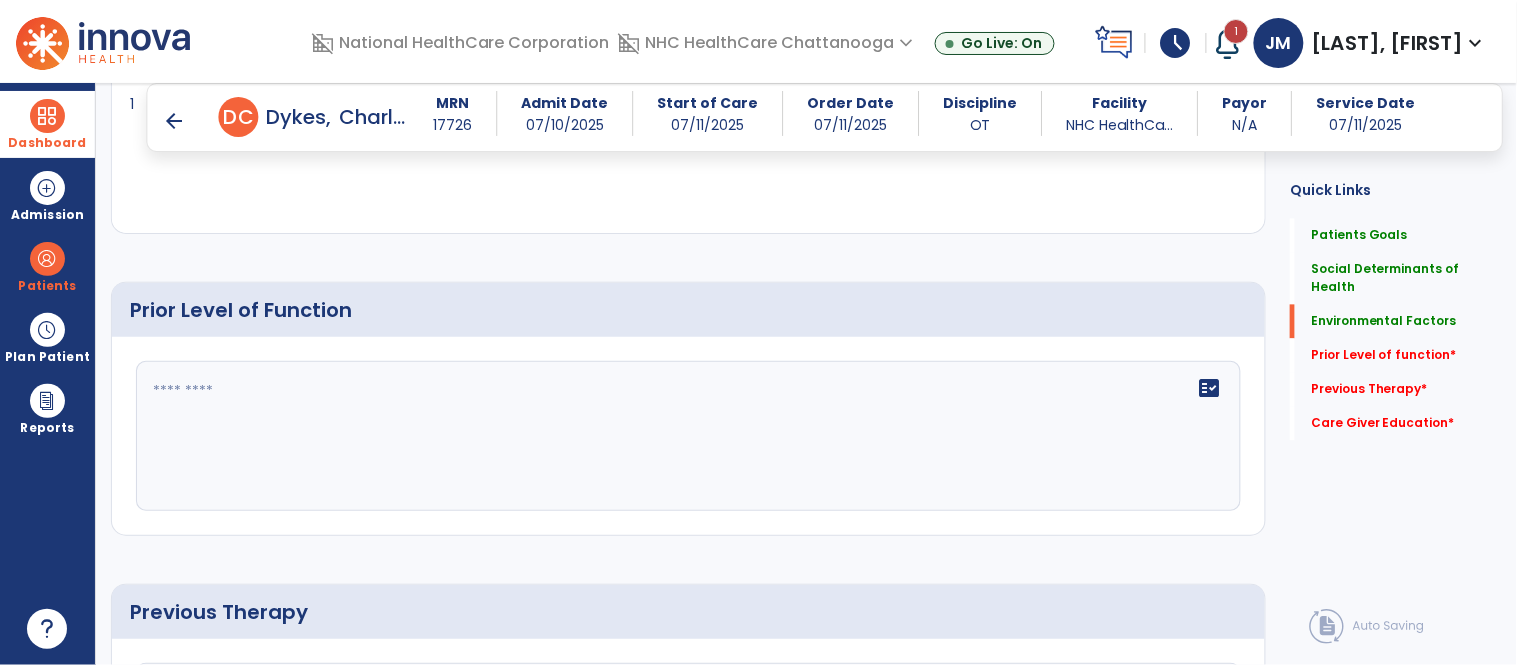 click 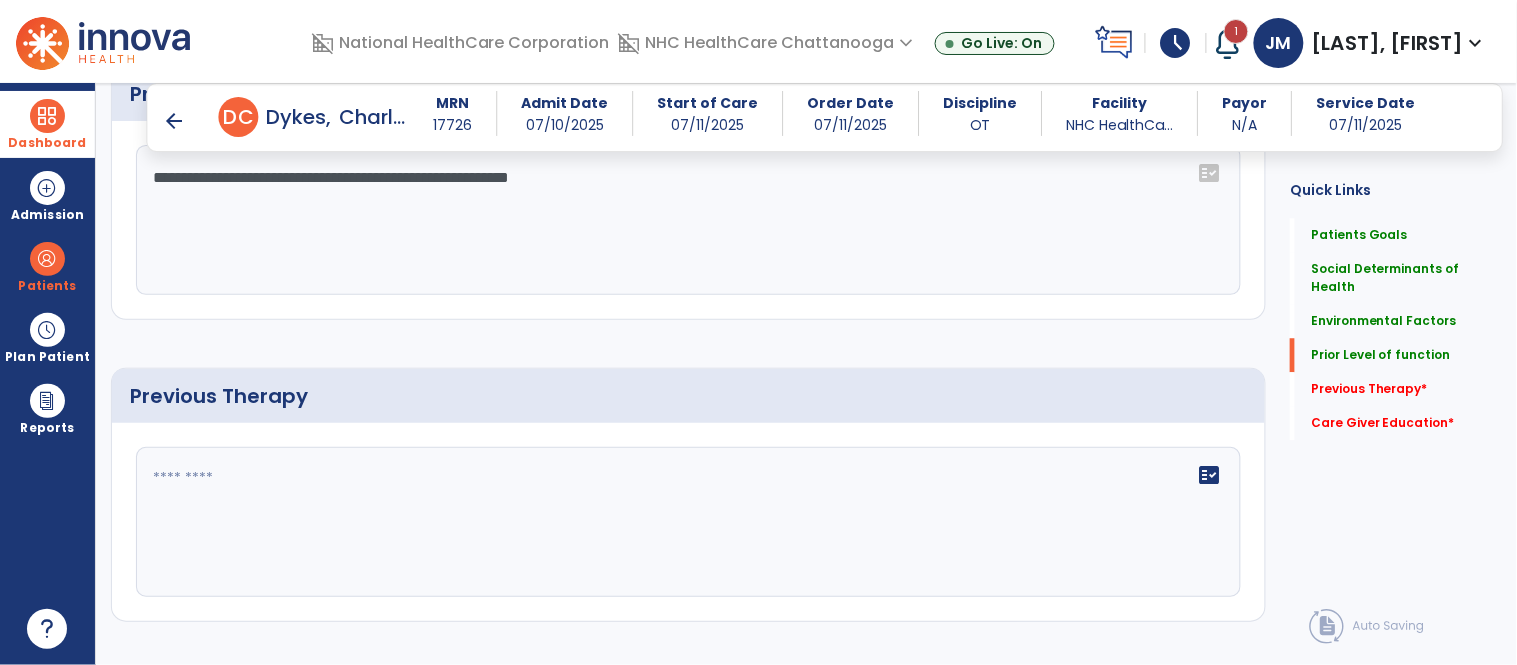 scroll, scrollTop: 1230, scrollLeft: 0, axis: vertical 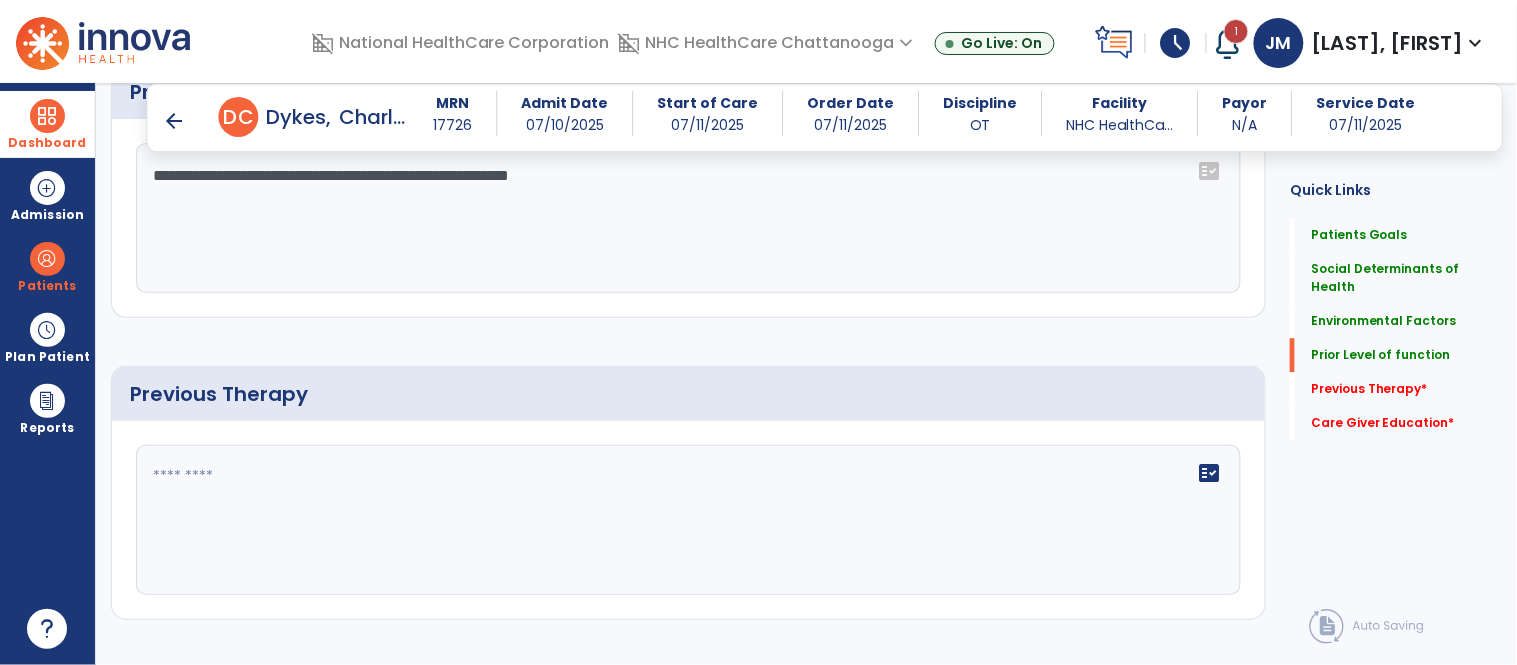 type on "**********" 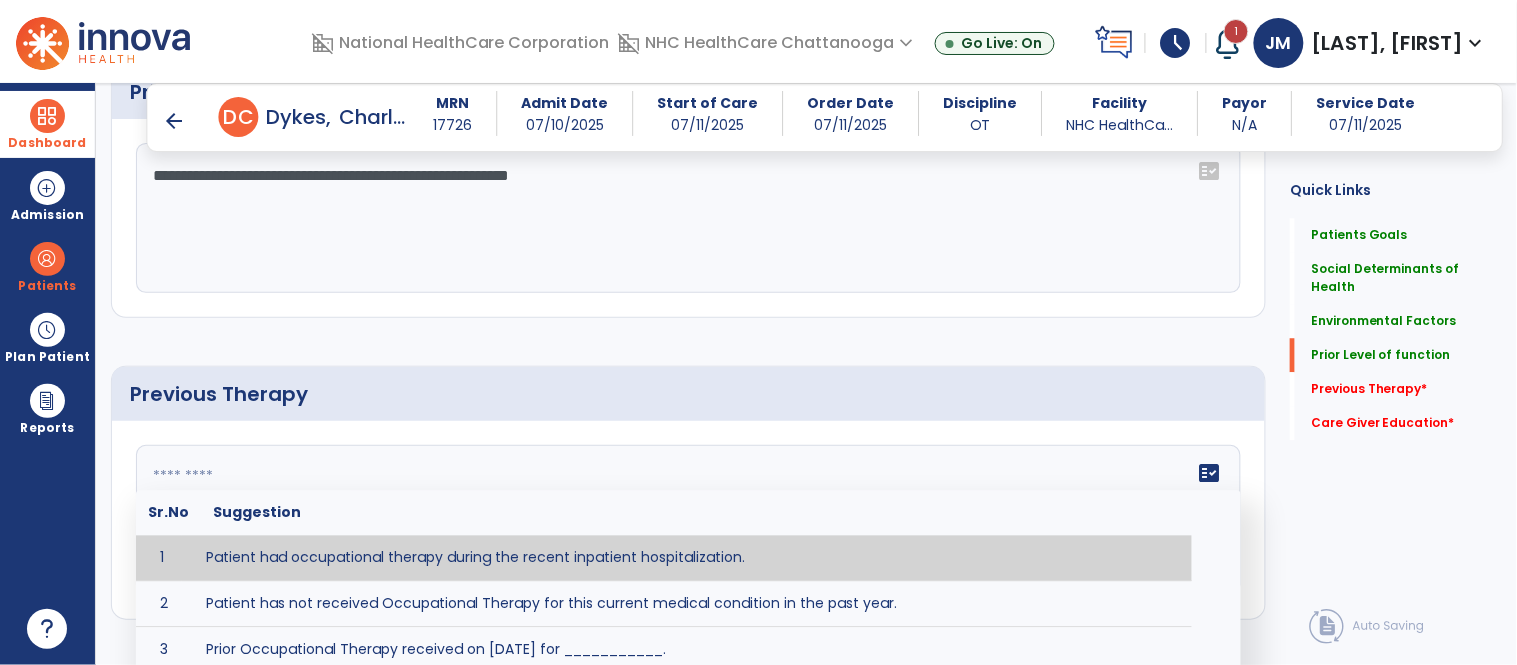 type on "**********" 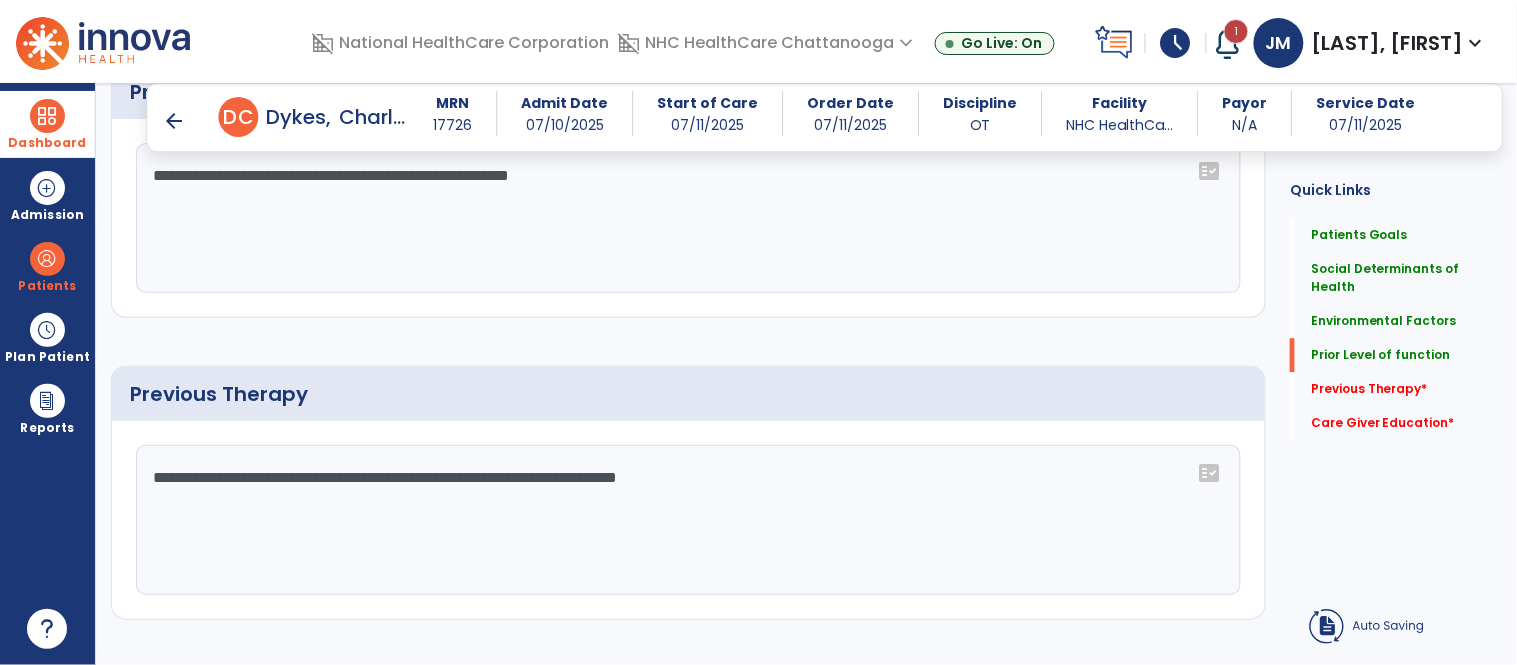 drag, startPoint x: 421, startPoint y: 558, endPoint x: 511, endPoint y: 497, distance: 108.72442 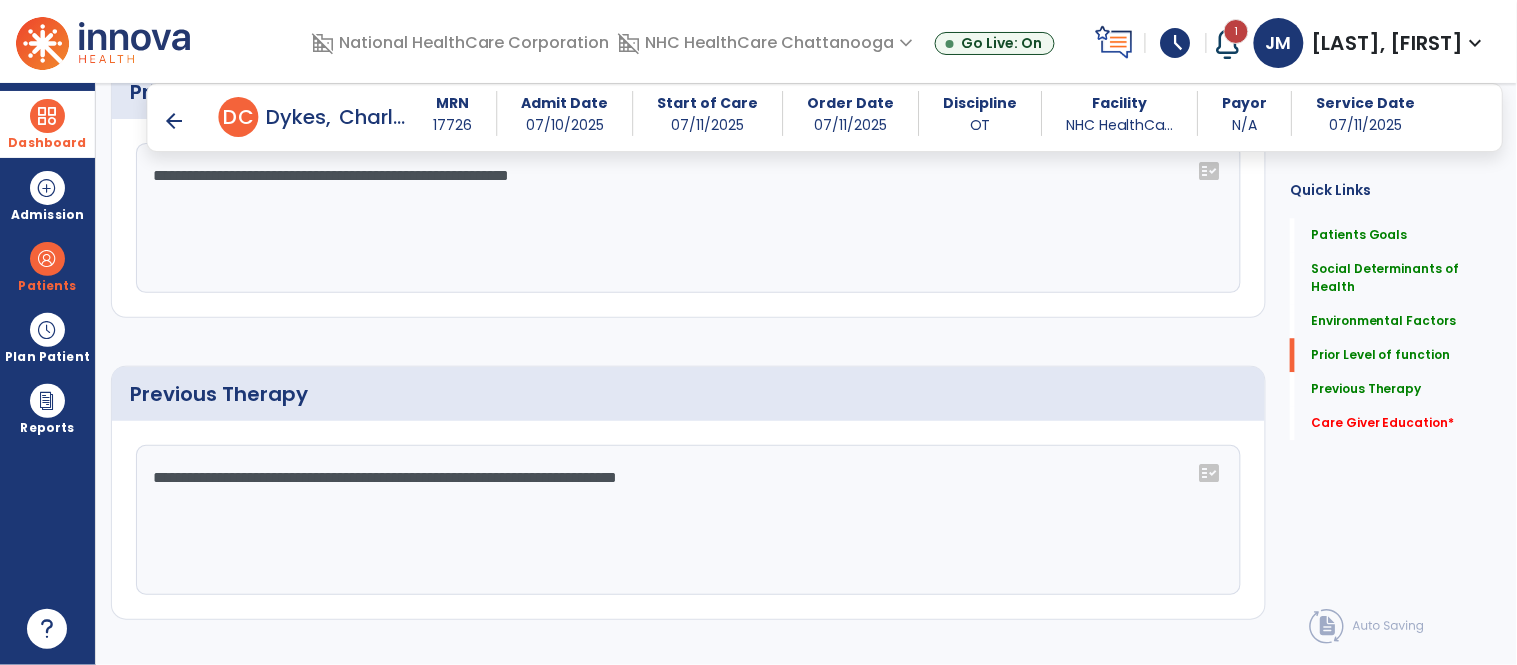 scroll, scrollTop: 1558, scrollLeft: 0, axis: vertical 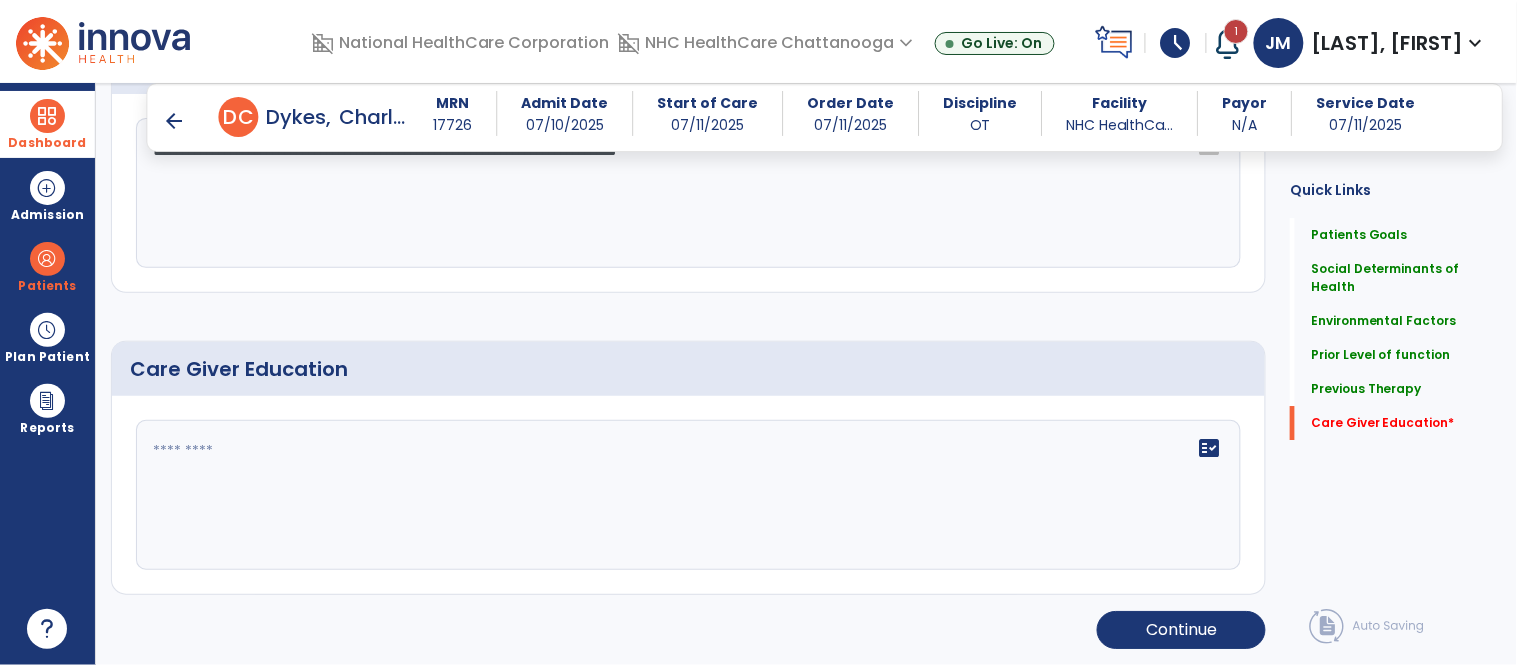 click 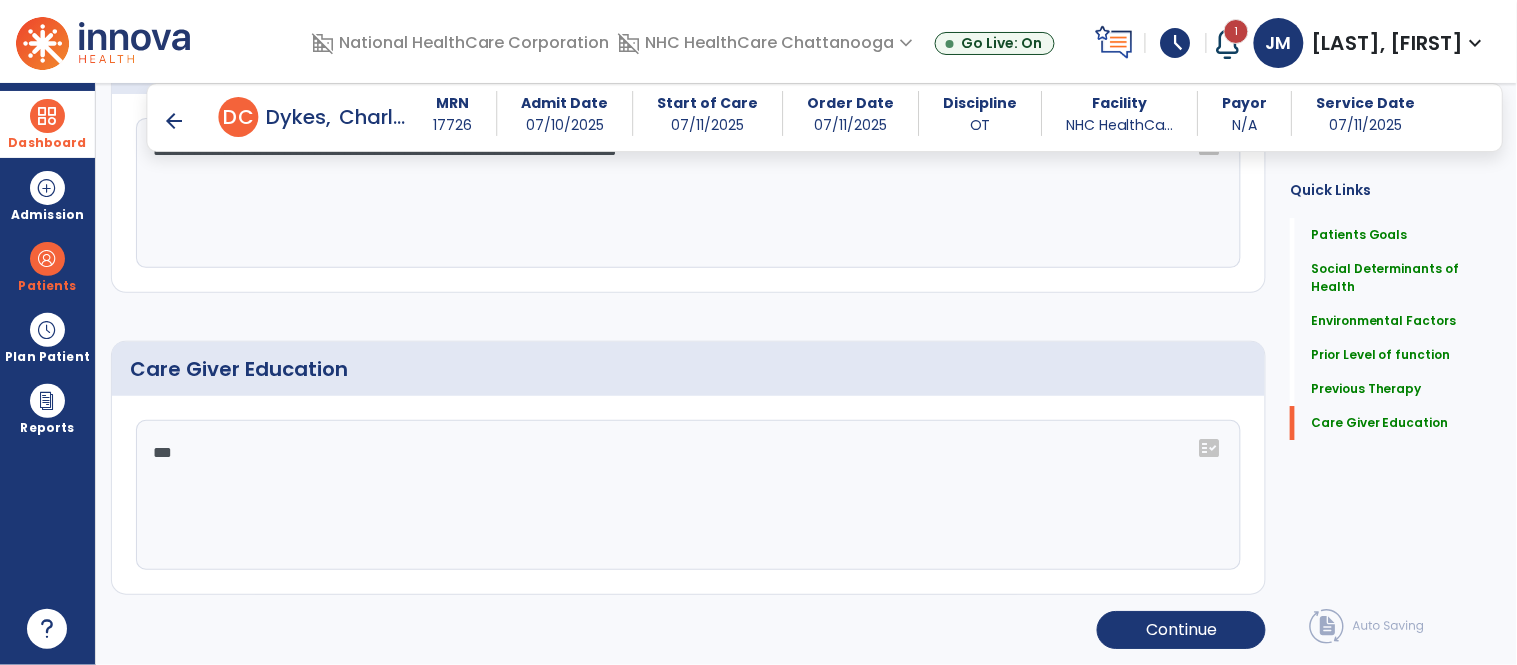 scroll, scrollTop: 1558, scrollLeft: 0, axis: vertical 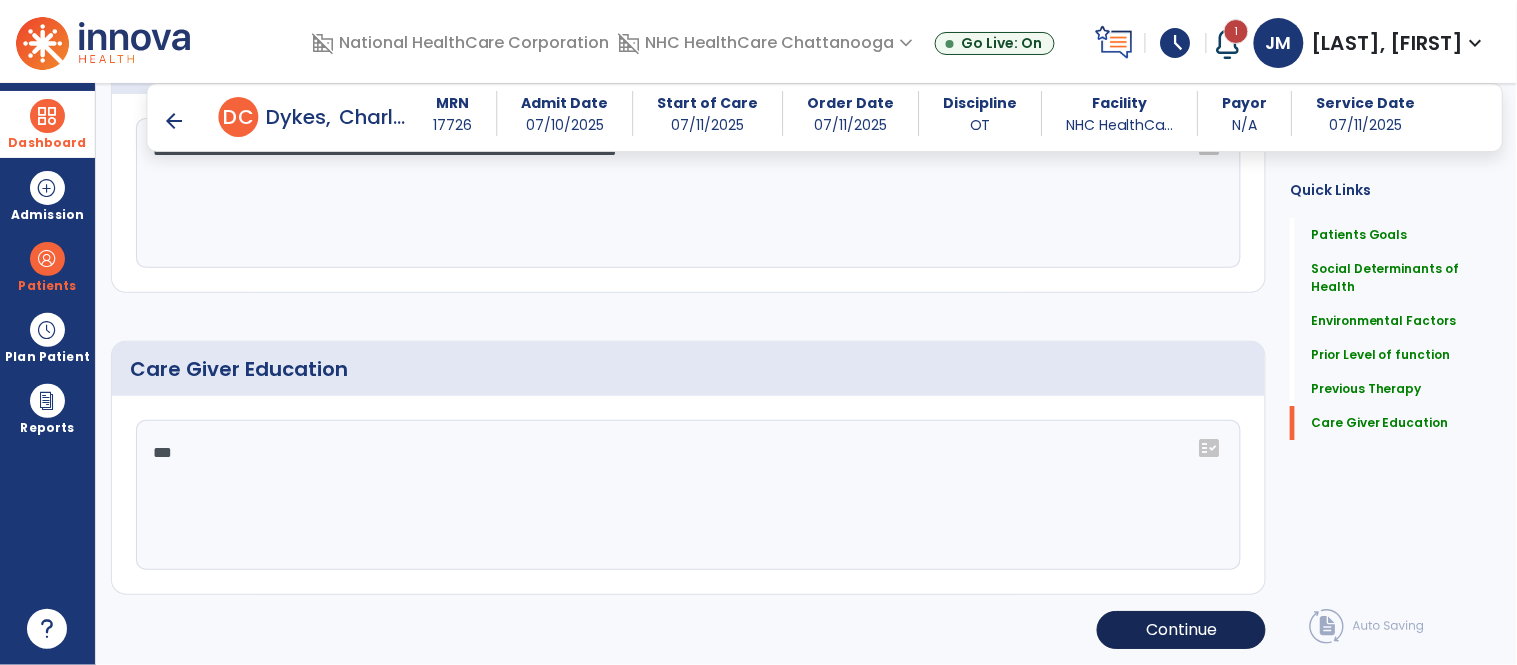 type on "***" 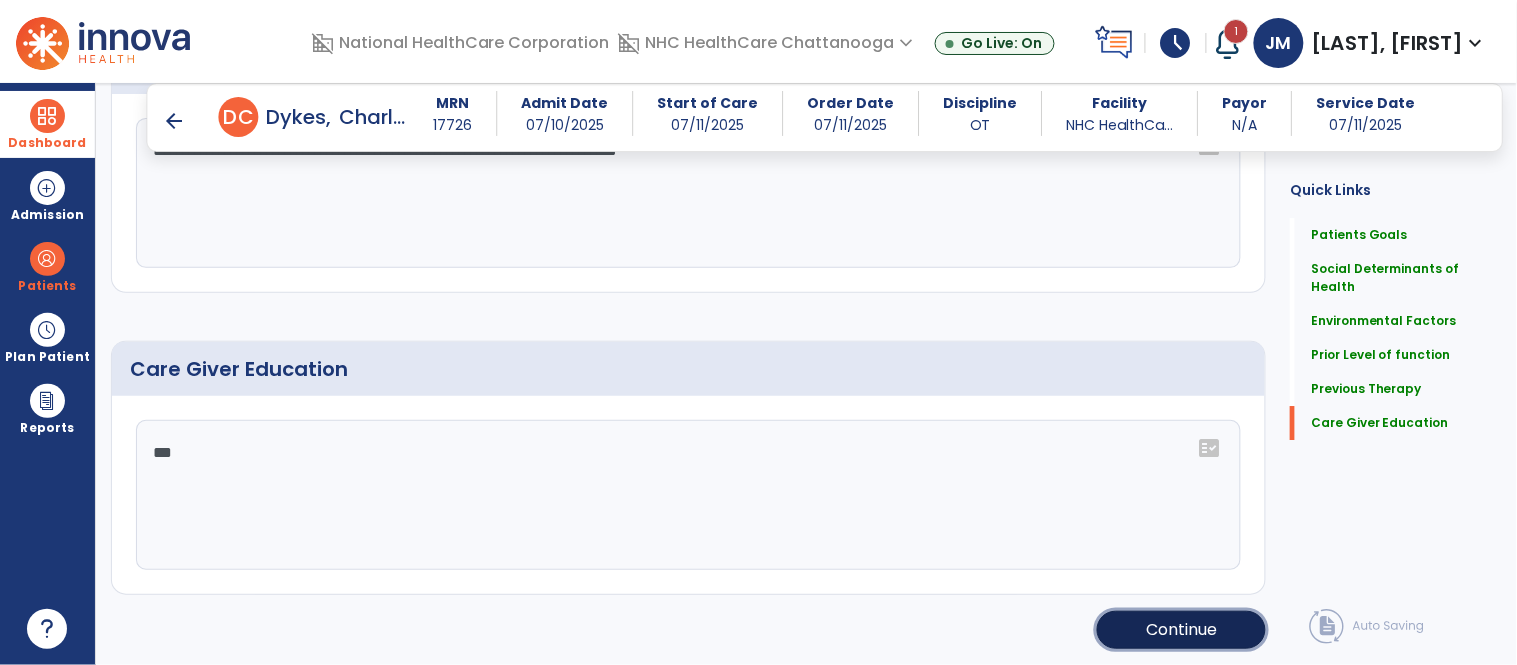 click on "Continue" 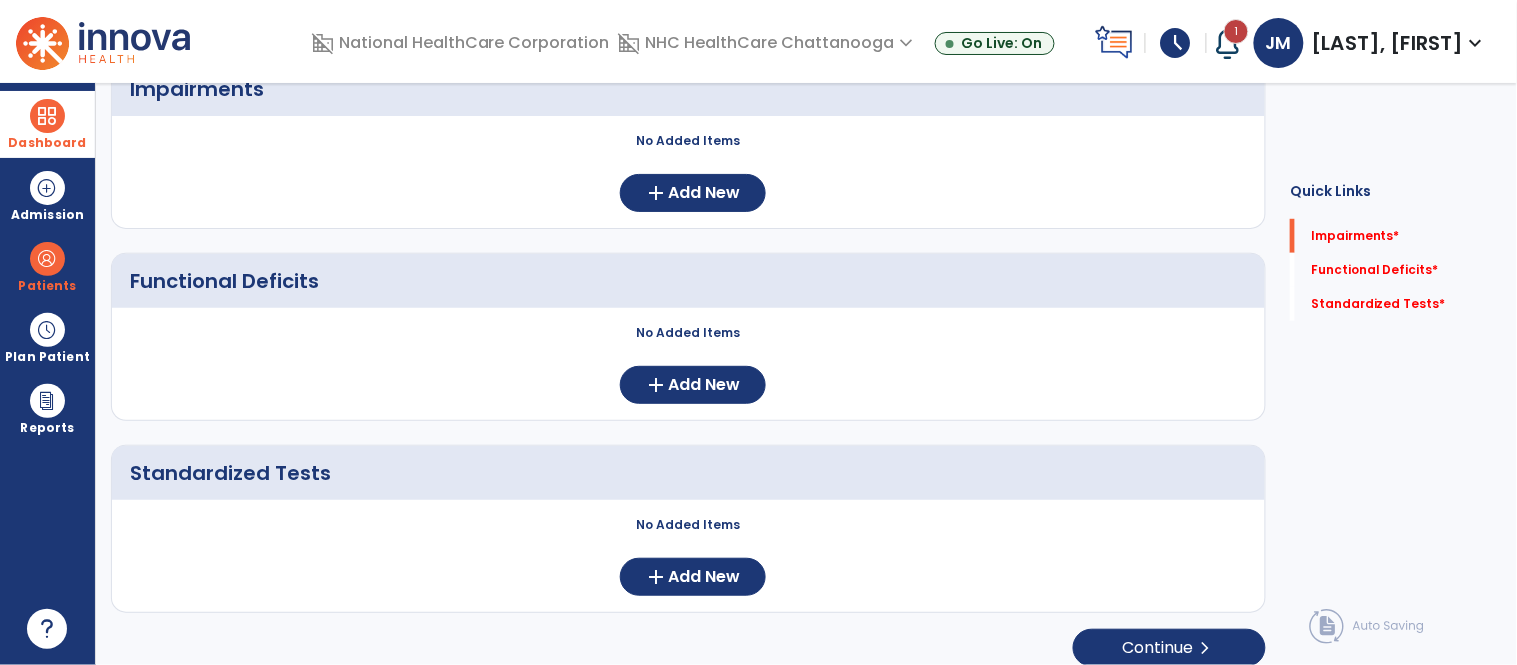 scroll, scrollTop: 0, scrollLeft: 0, axis: both 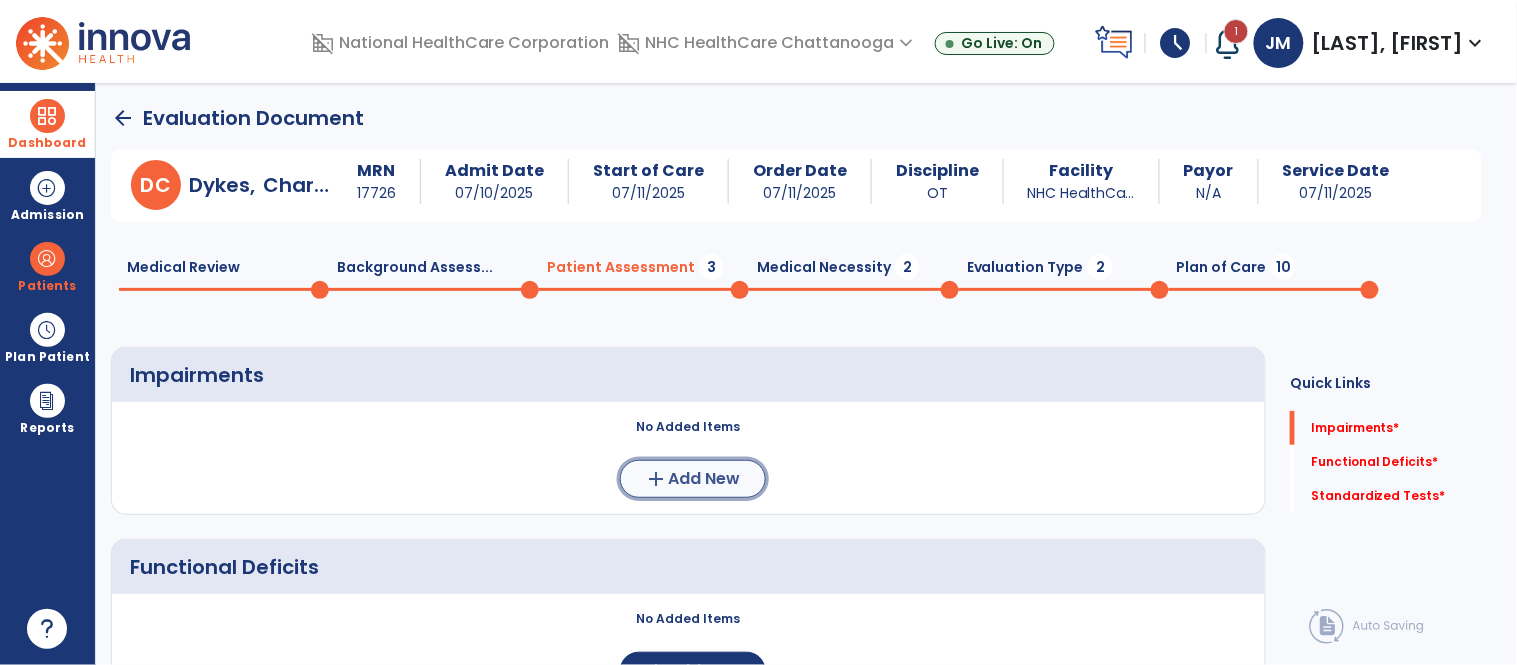 click on "Add New" 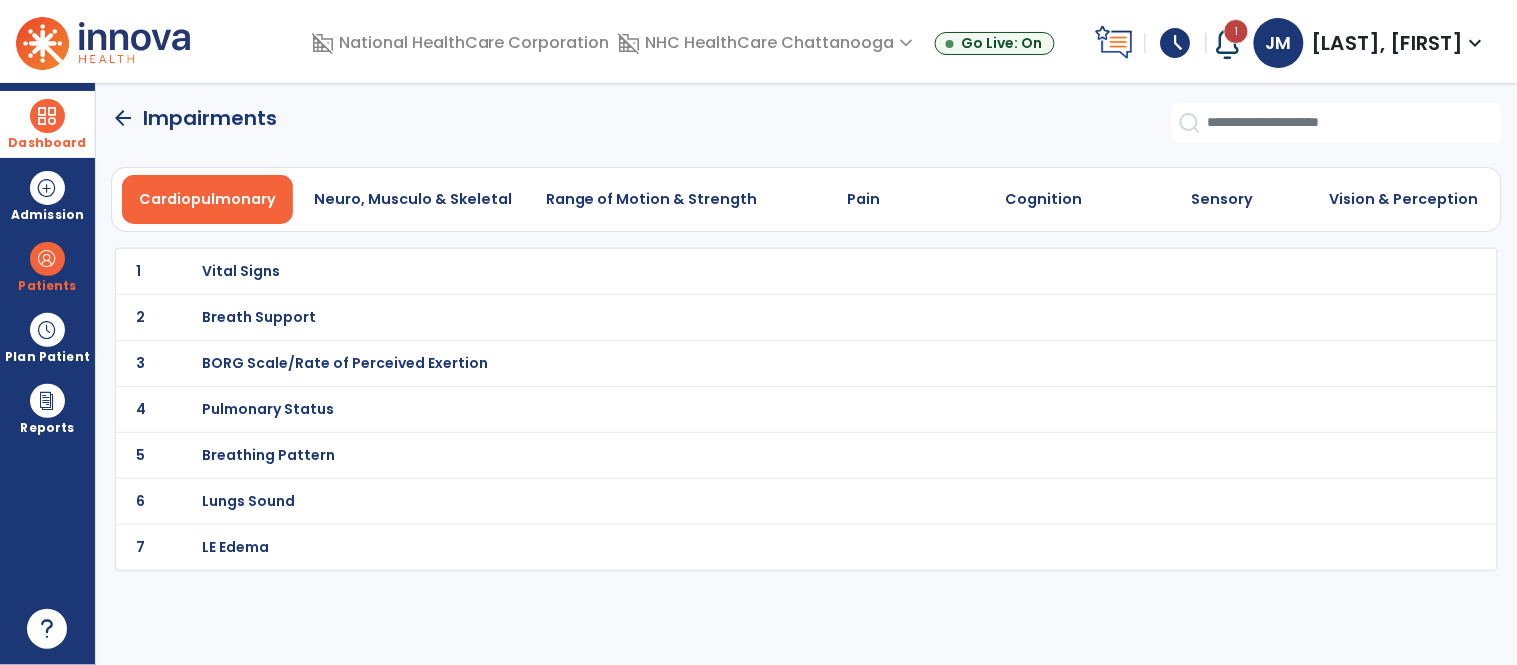 click on "Vital Signs" at bounding box center [241, 271] 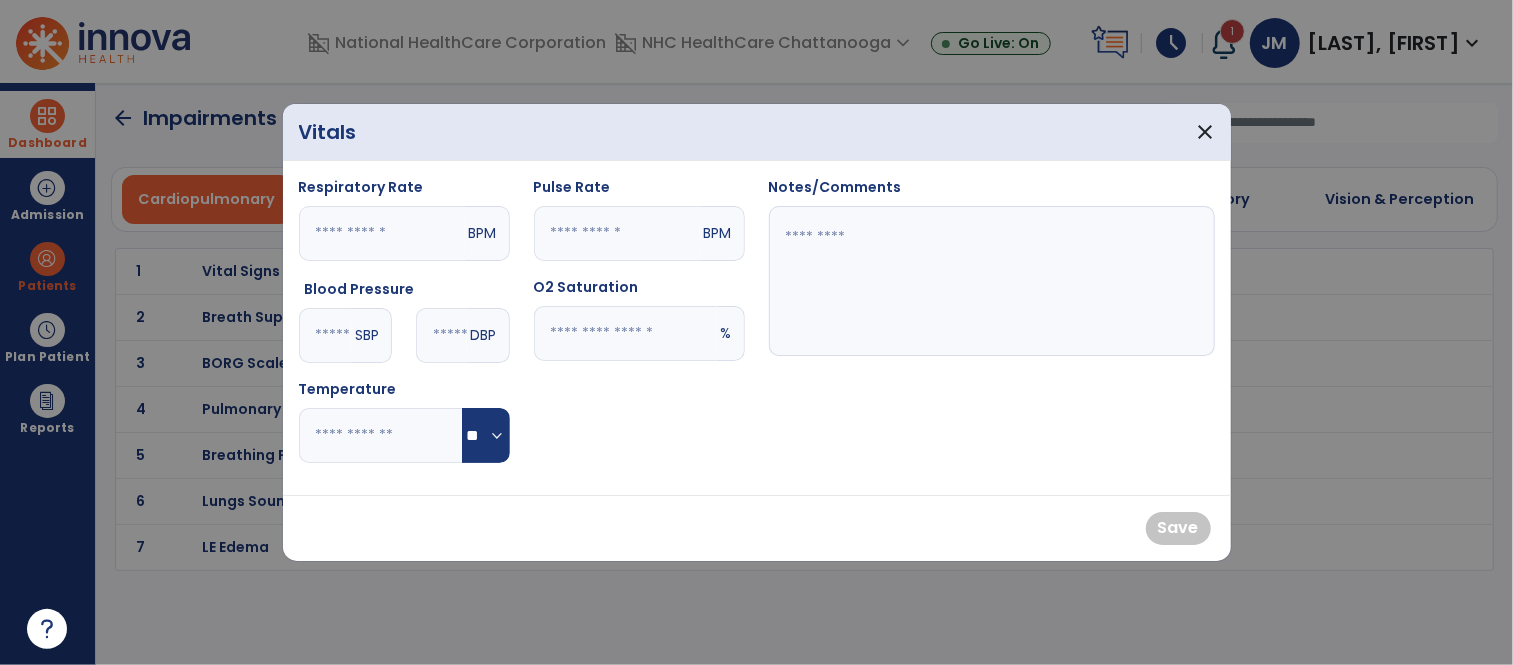 click at bounding box center [325, 335] 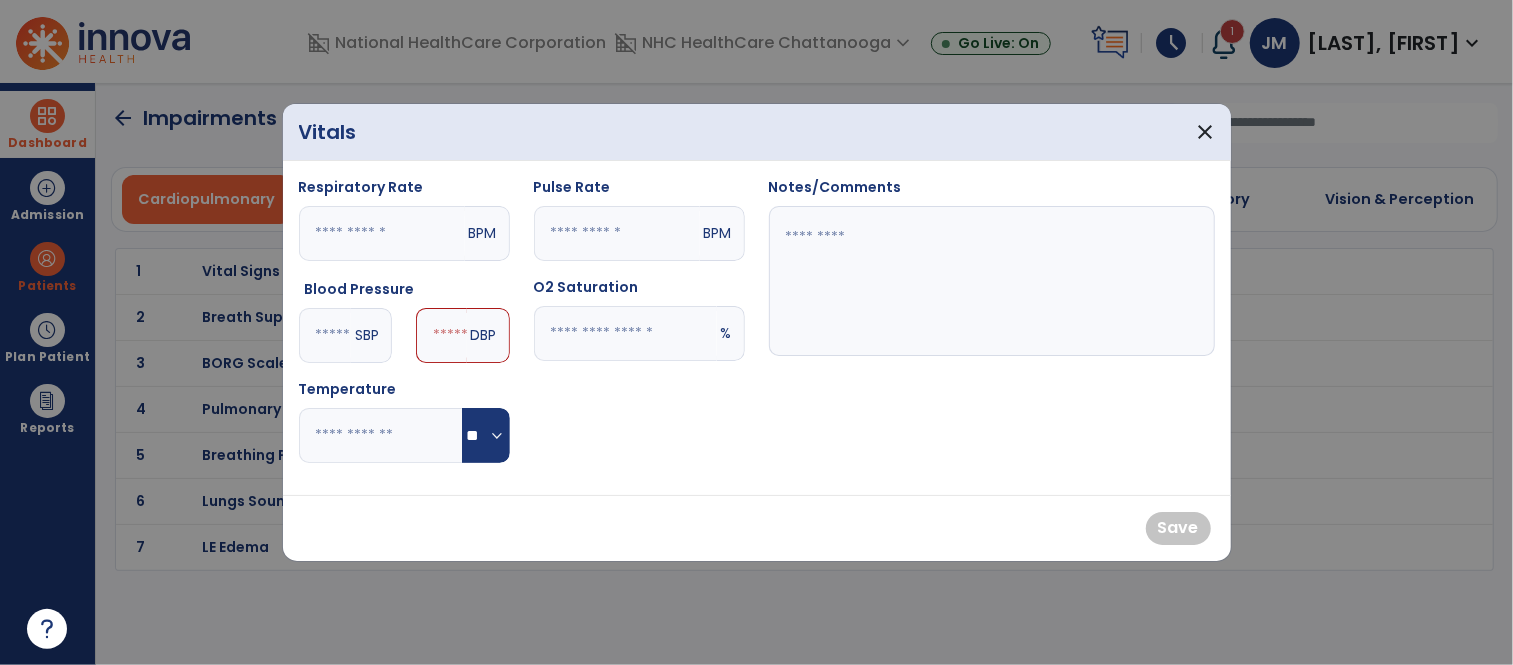 type on "***" 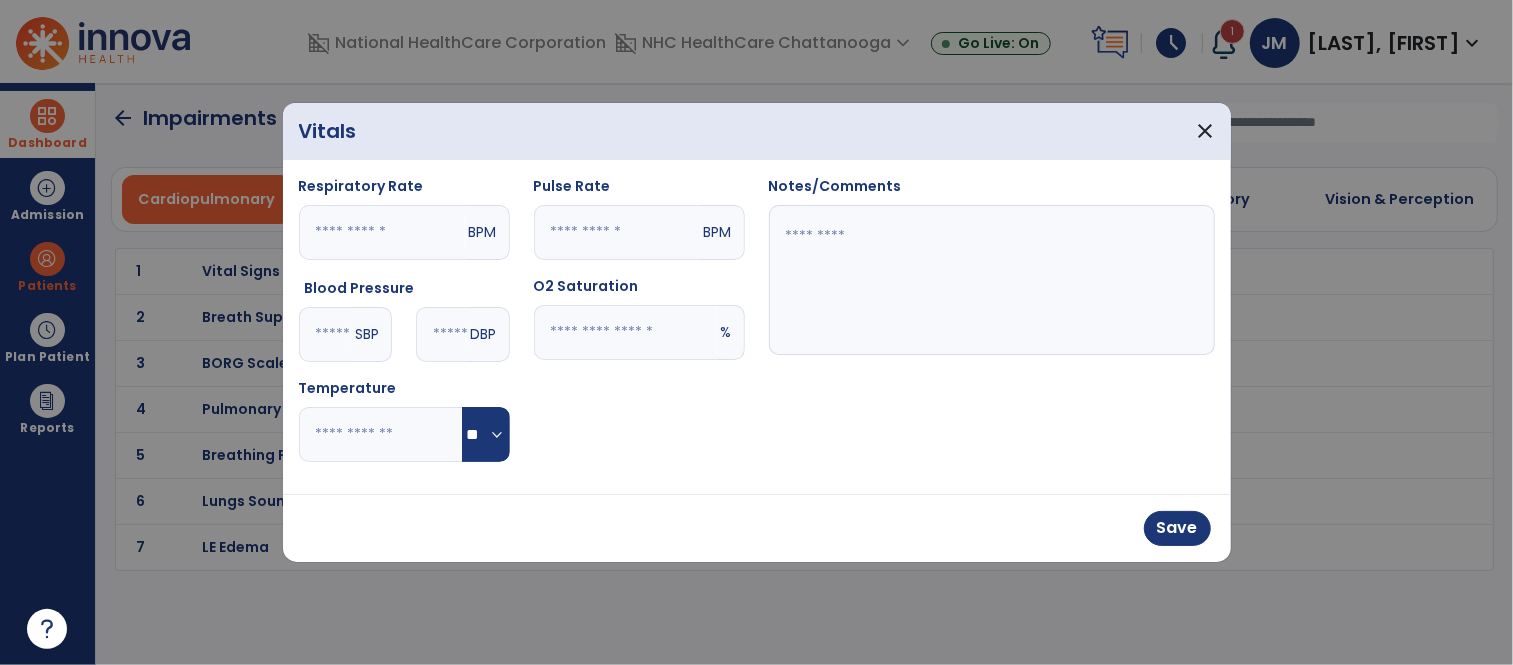 type on "**" 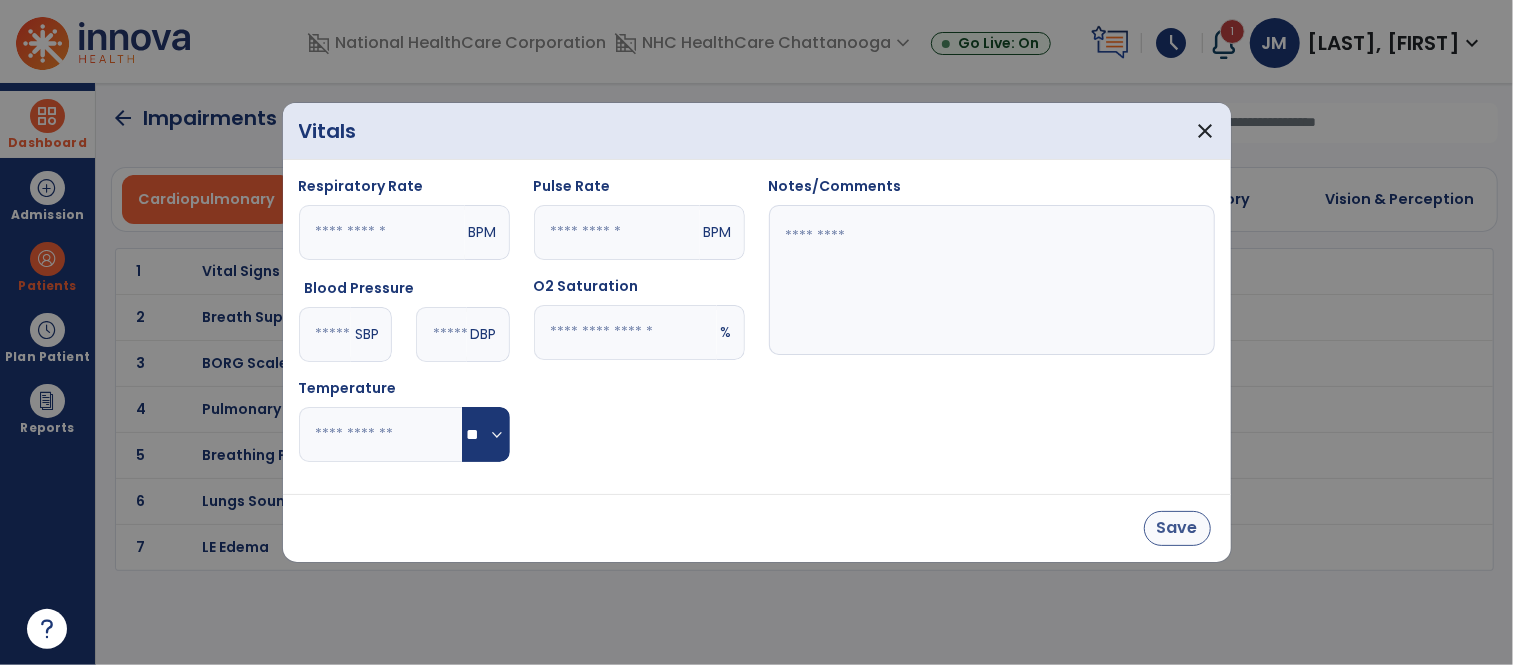 type on "**" 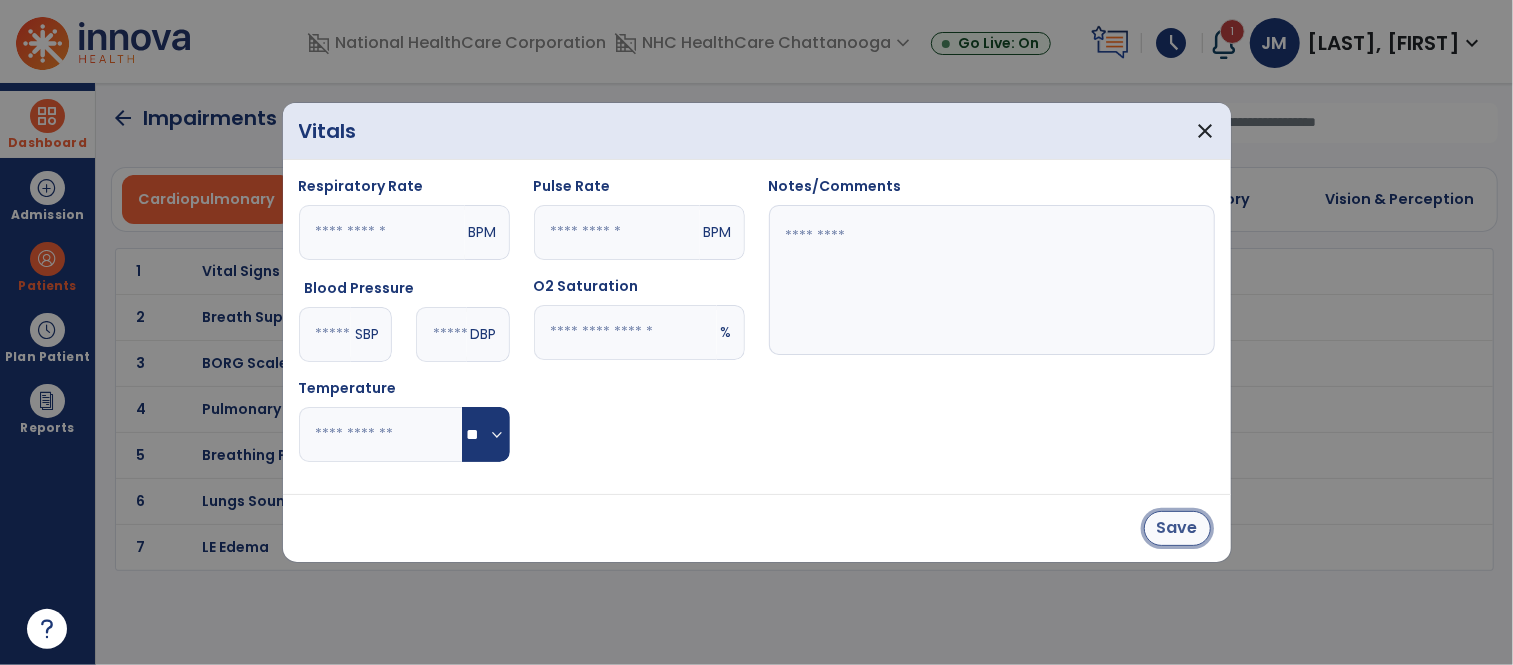 click on "Save" at bounding box center [1177, 528] 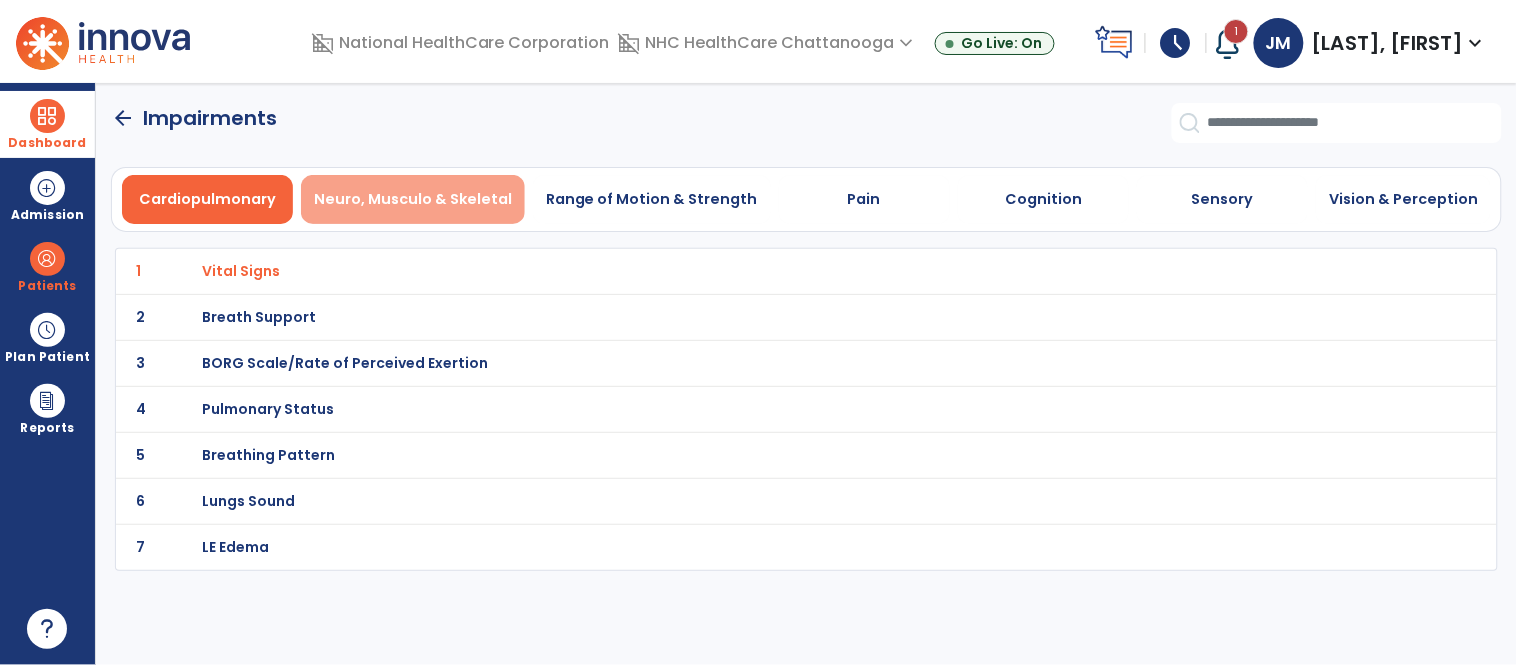 click on "Neuro, Musculo & Skeletal" at bounding box center (413, 199) 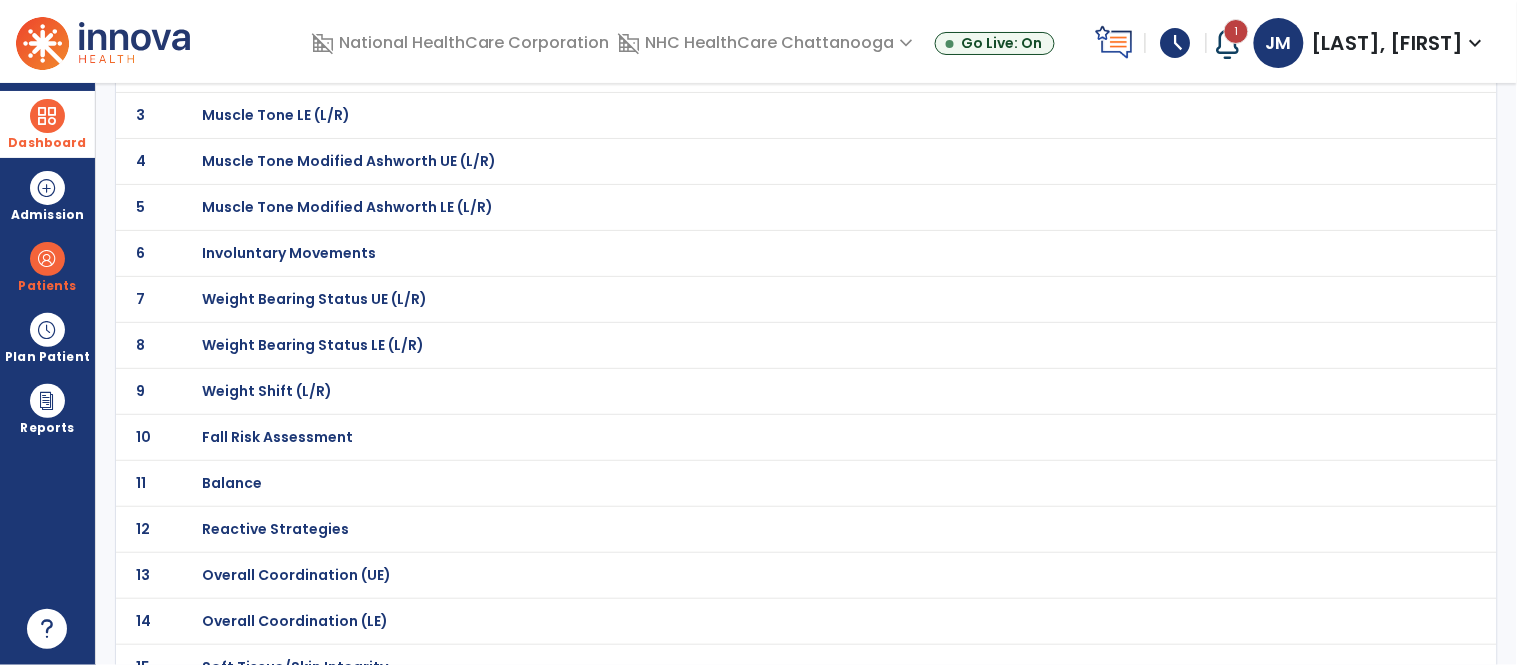 scroll, scrollTop: 250, scrollLeft: 0, axis: vertical 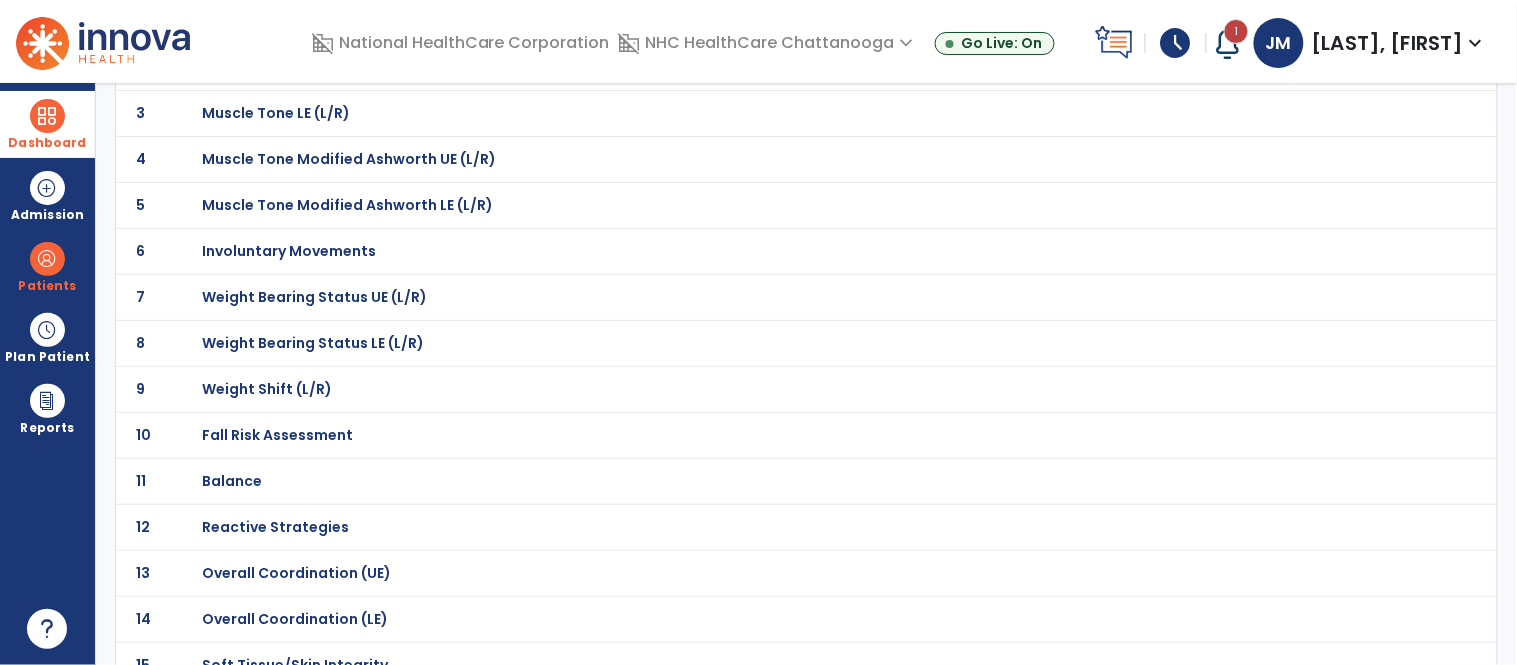 click on "Balance" at bounding box center [273, 21] 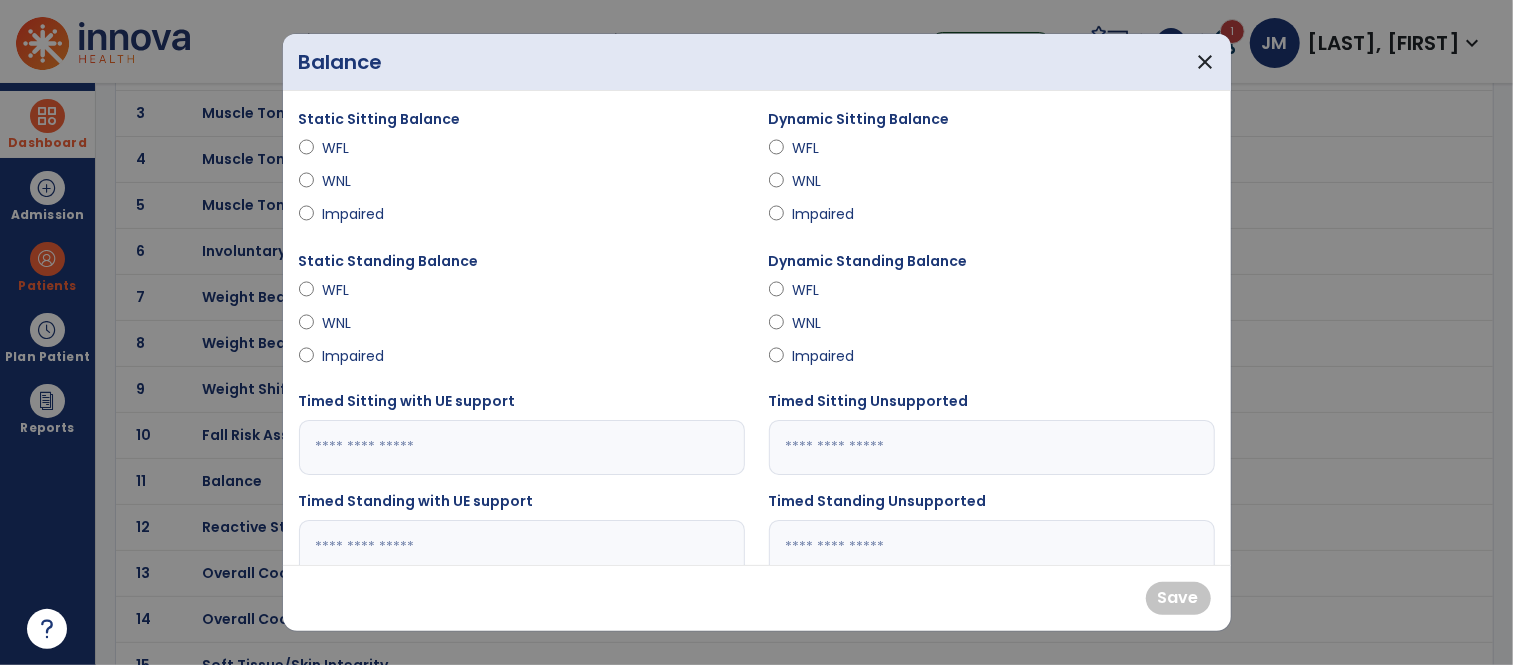 click on "Impaired" at bounding box center [827, 356] 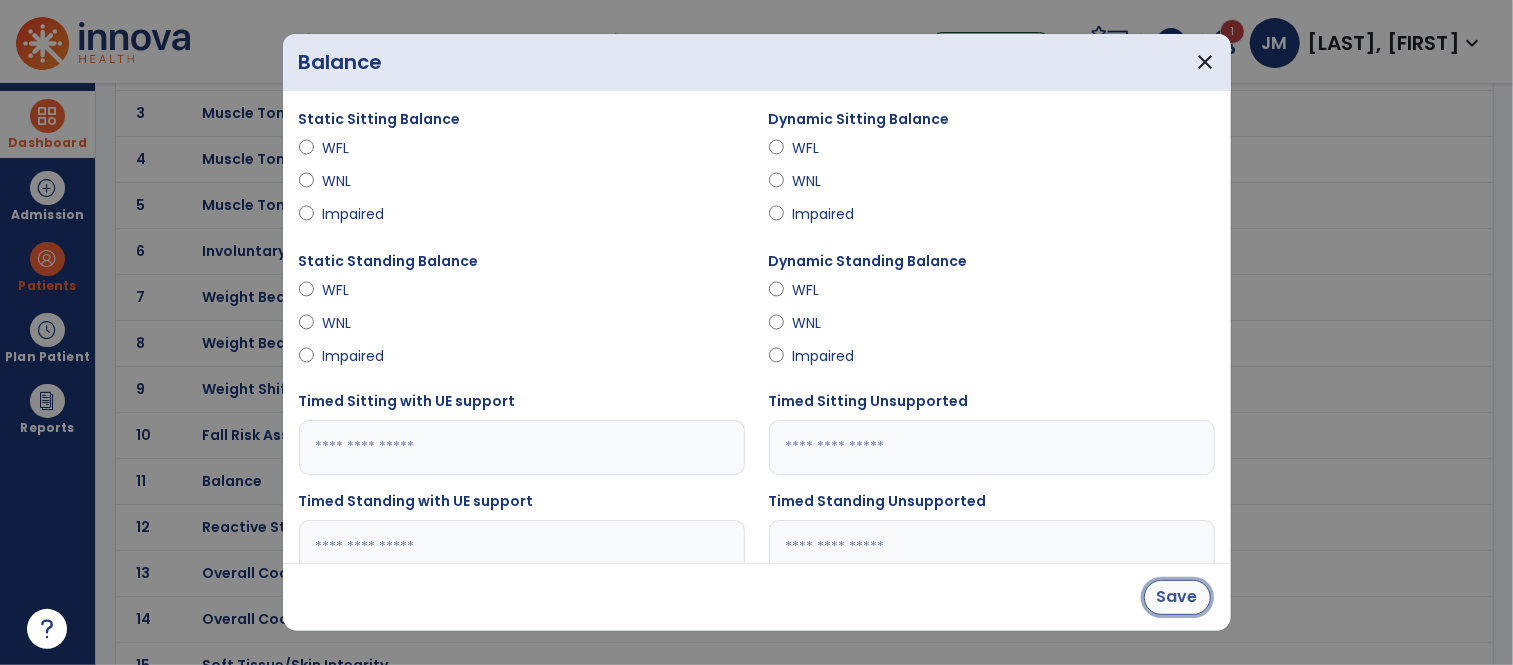 click on "Save" at bounding box center [1177, 597] 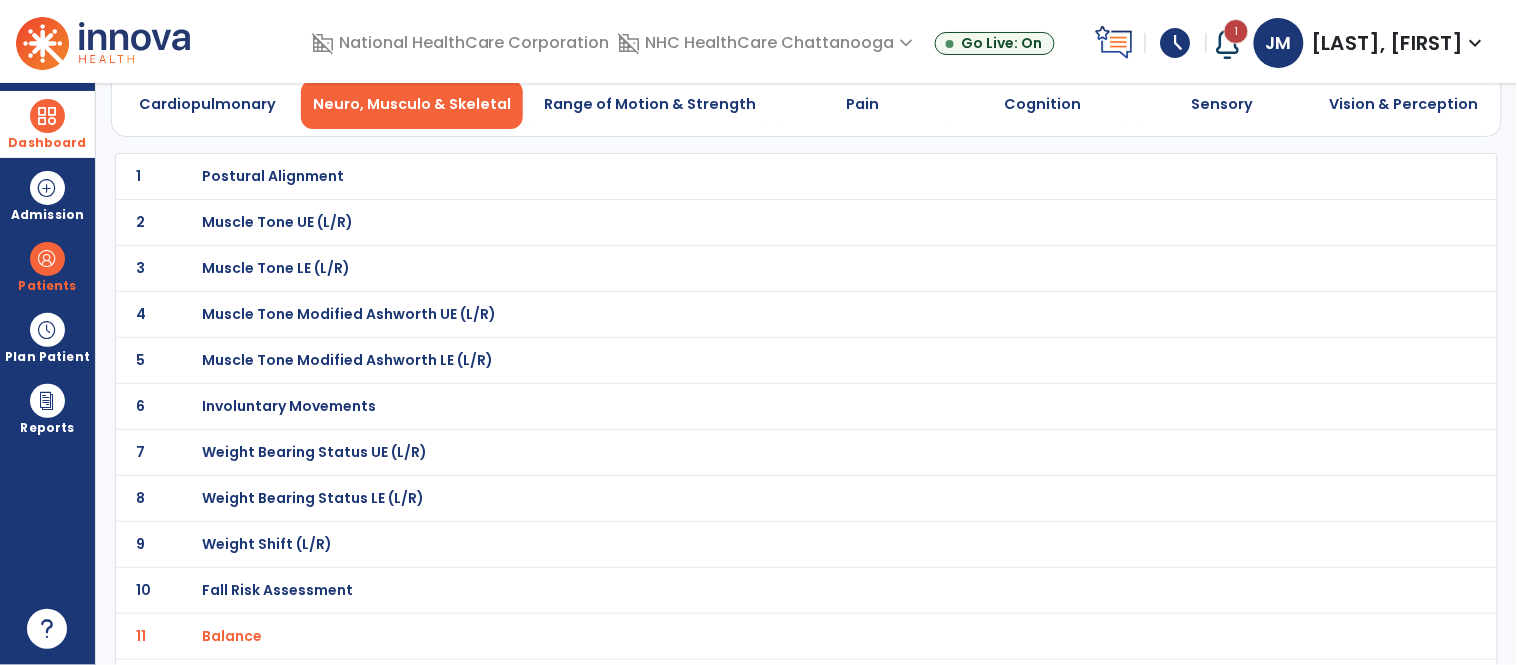 scroll, scrollTop: 0, scrollLeft: 0, axis: both 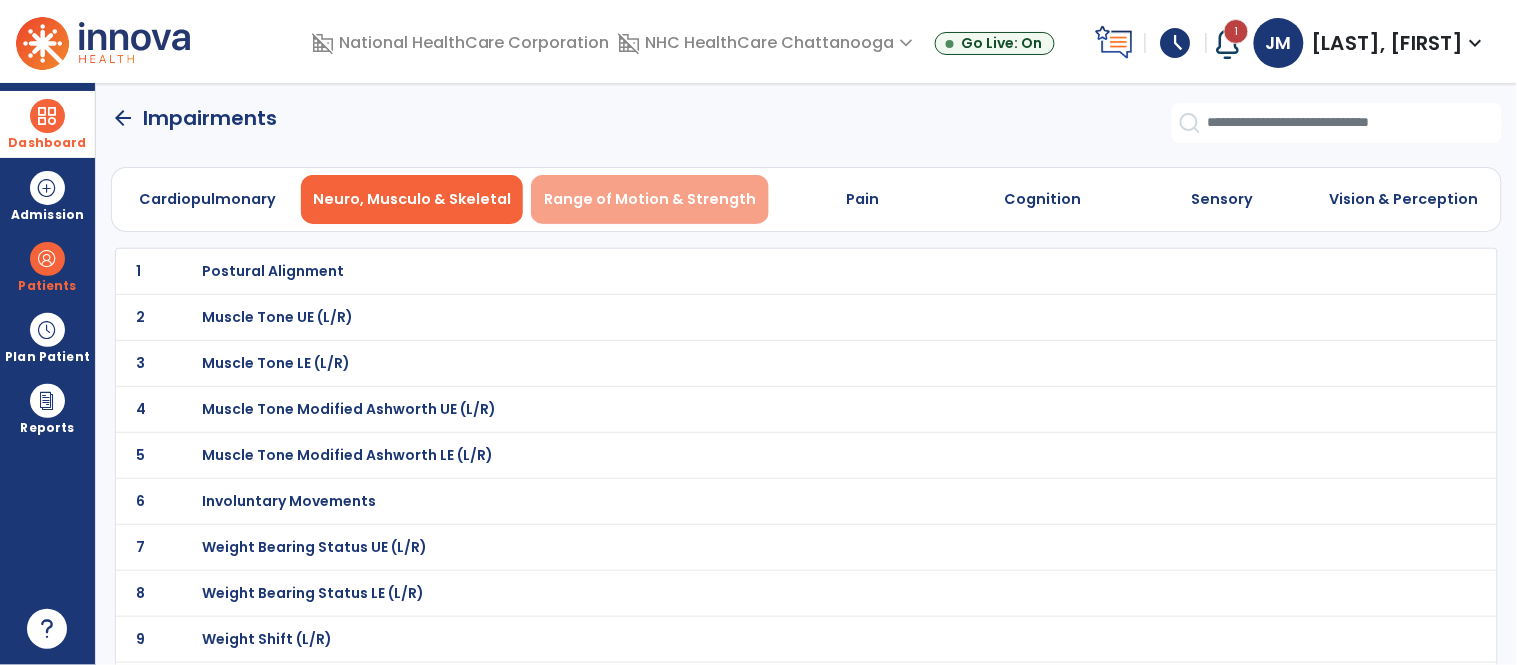click on "Range of Motion & Strength" at bounding box center (650, 199) 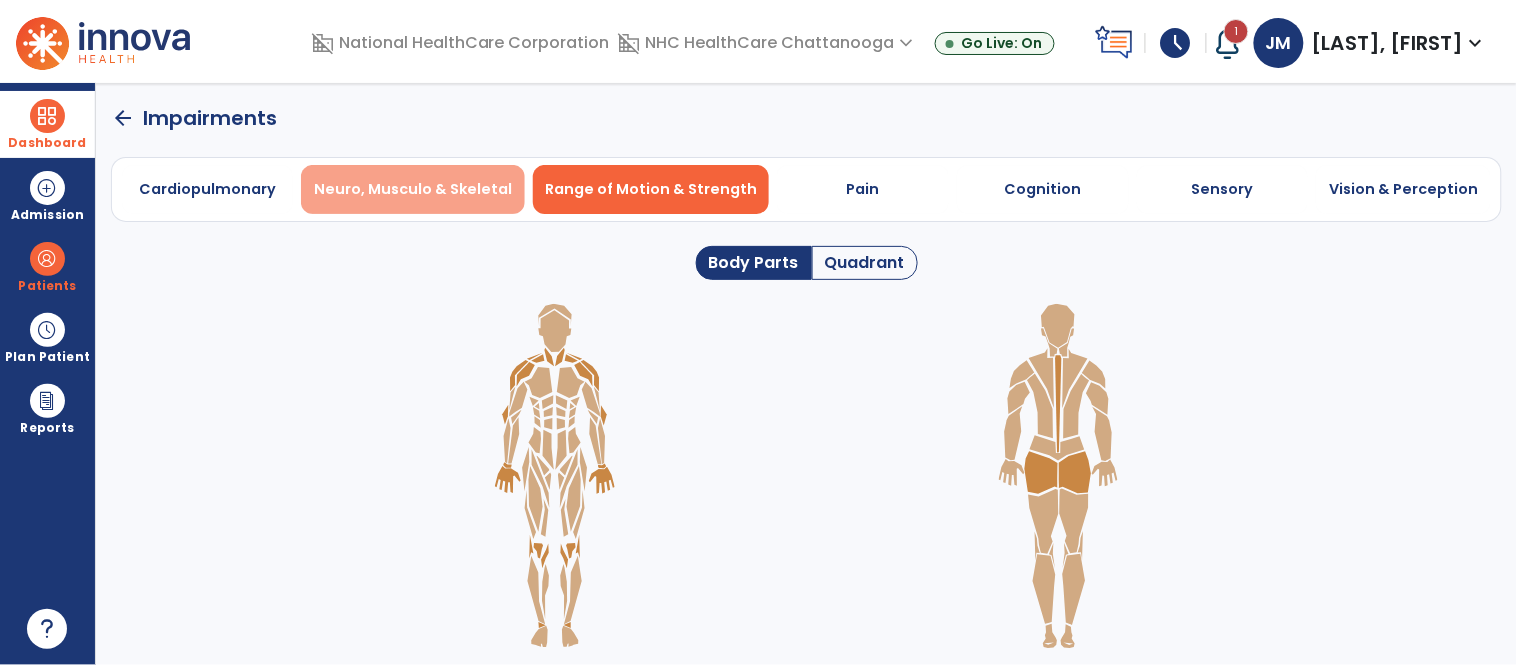 click on "Neuro, Musculo & Skeletal" at bounding box center (413, 189) 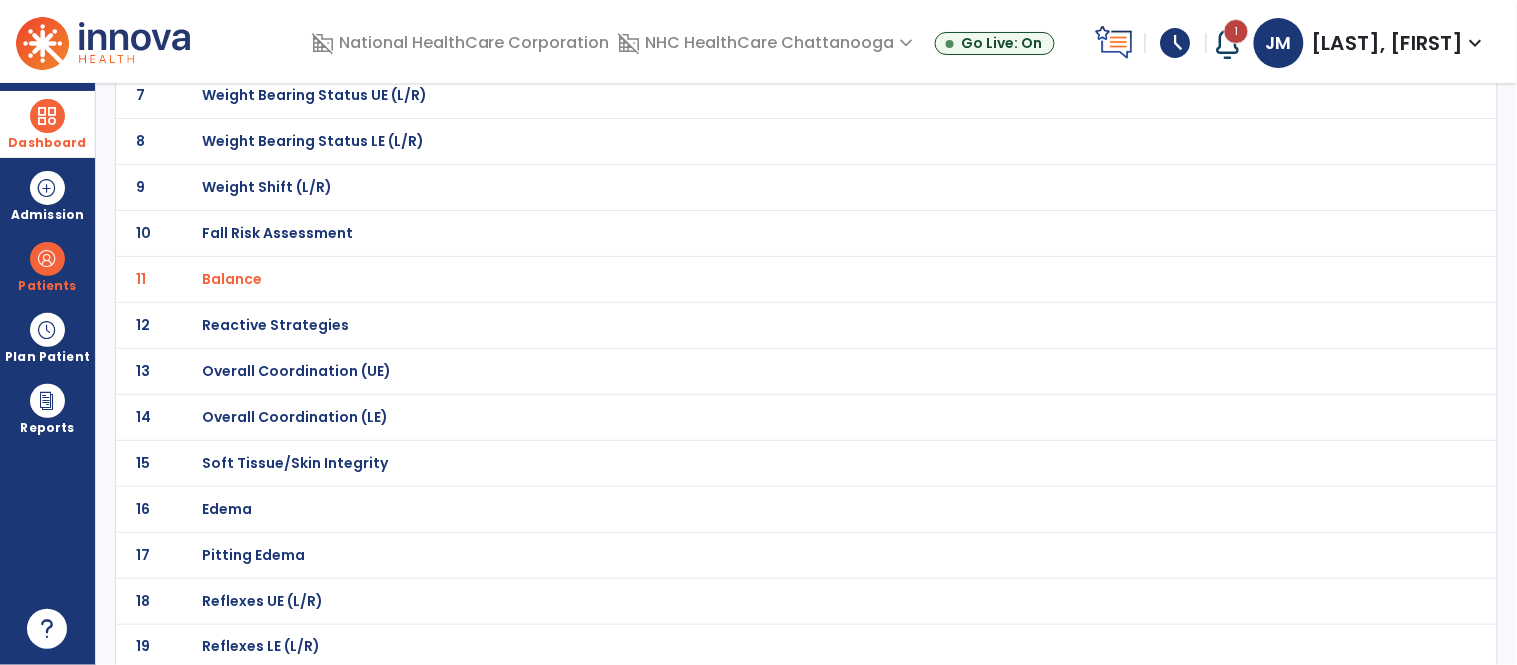 scroll, scrollTop: 644, scrollLeft: 0, axis: vertical 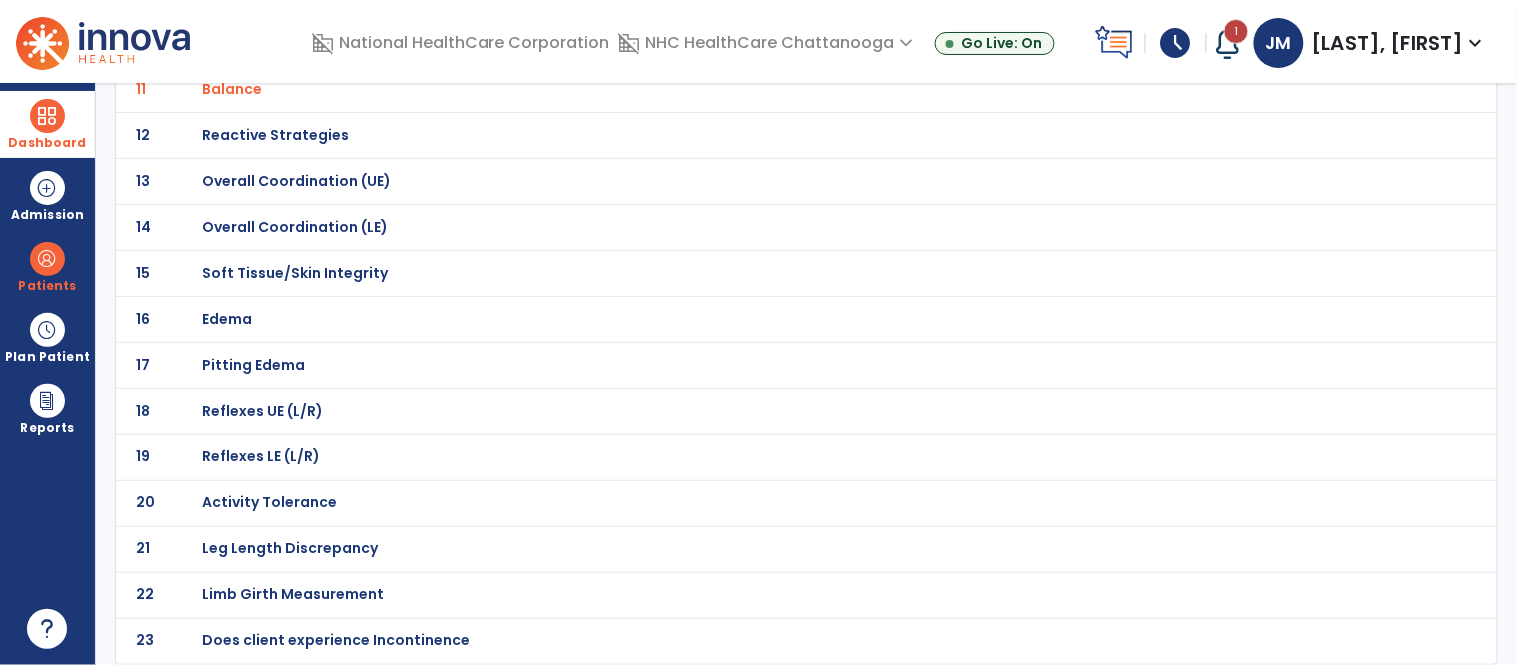 click on "Activity Tolerance" at bounding box center (273, -371) 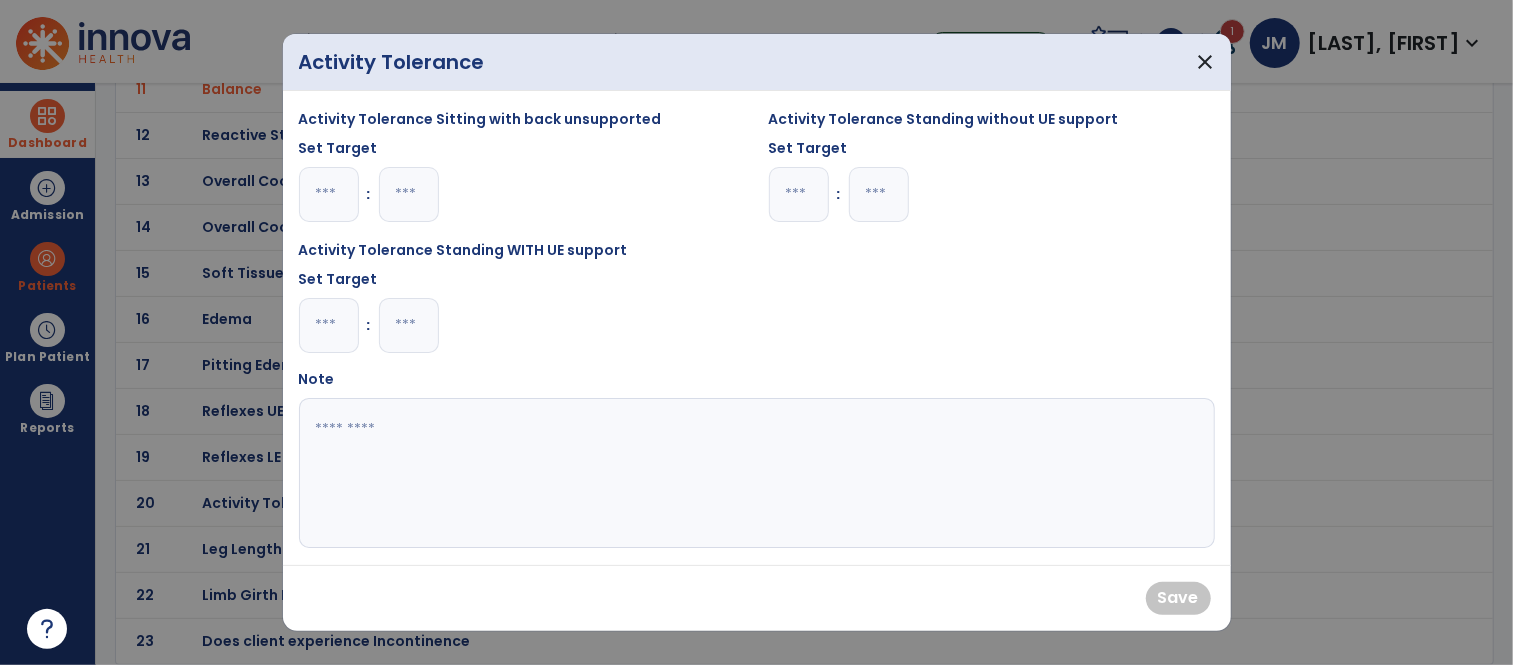 click at bounding box center [409, 325] 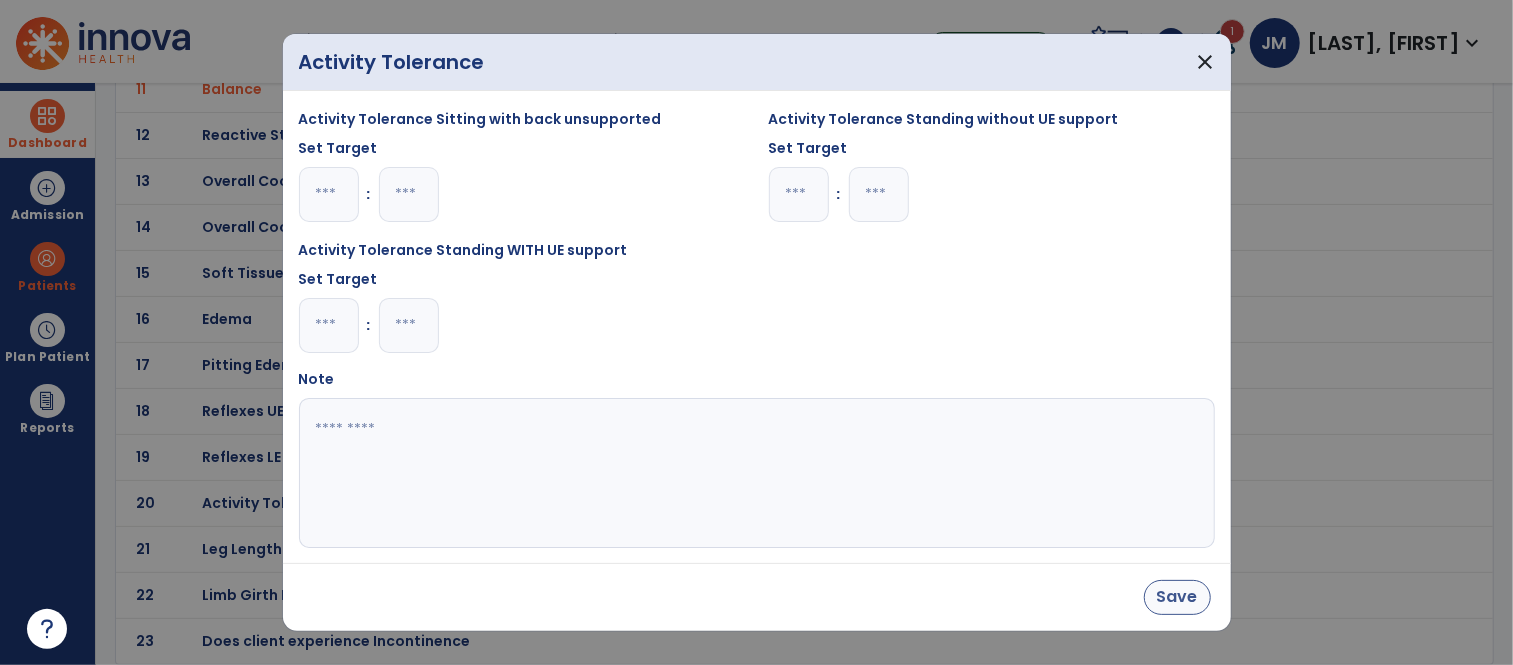 type on "**" 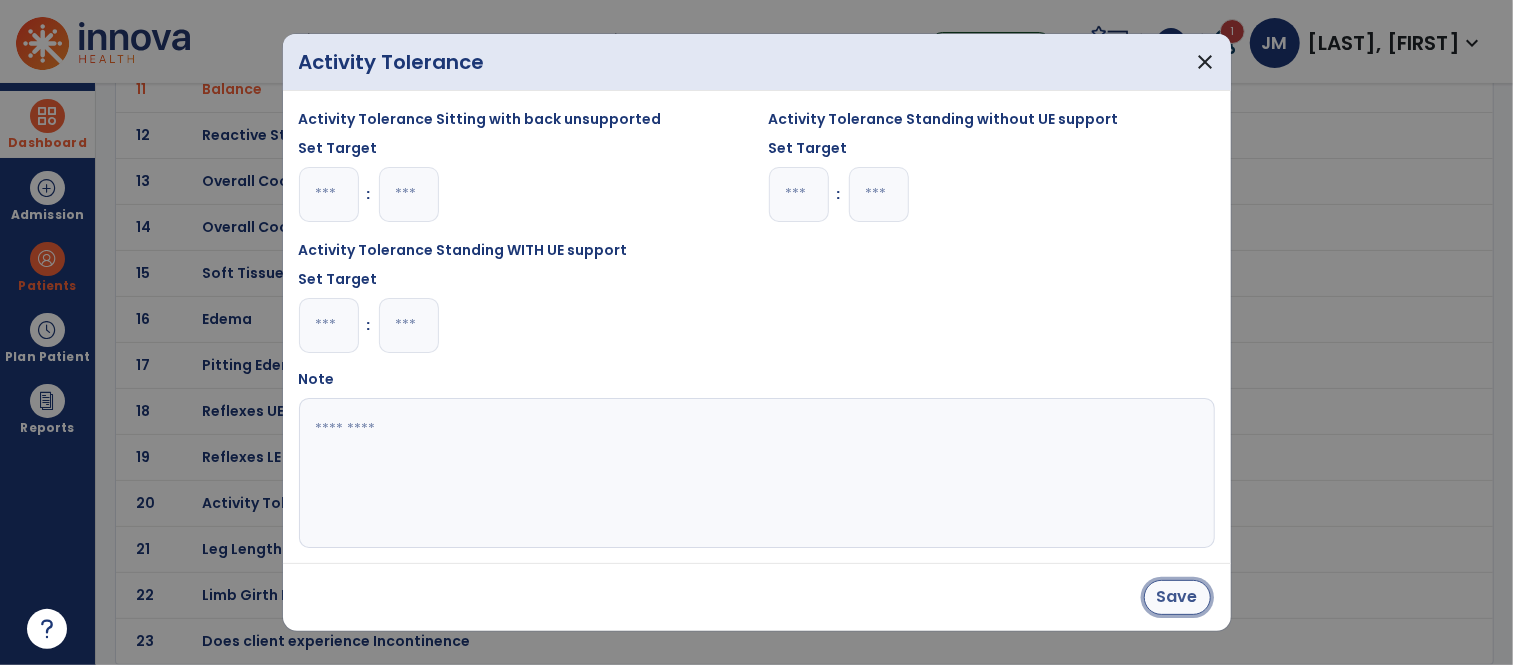 click on "Save" at bounding box center (1177, 597) 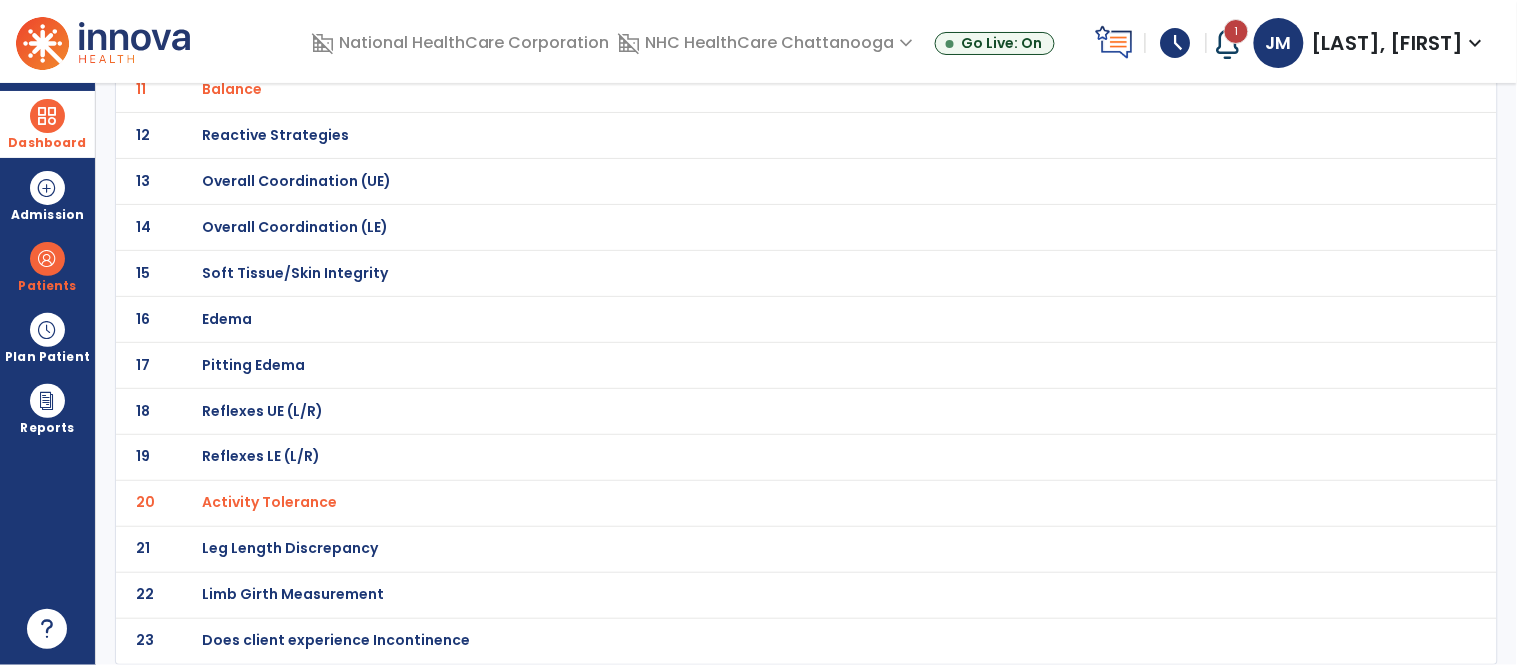 scroll, scrollTop: 0, scrollLeft: 0, axis: both 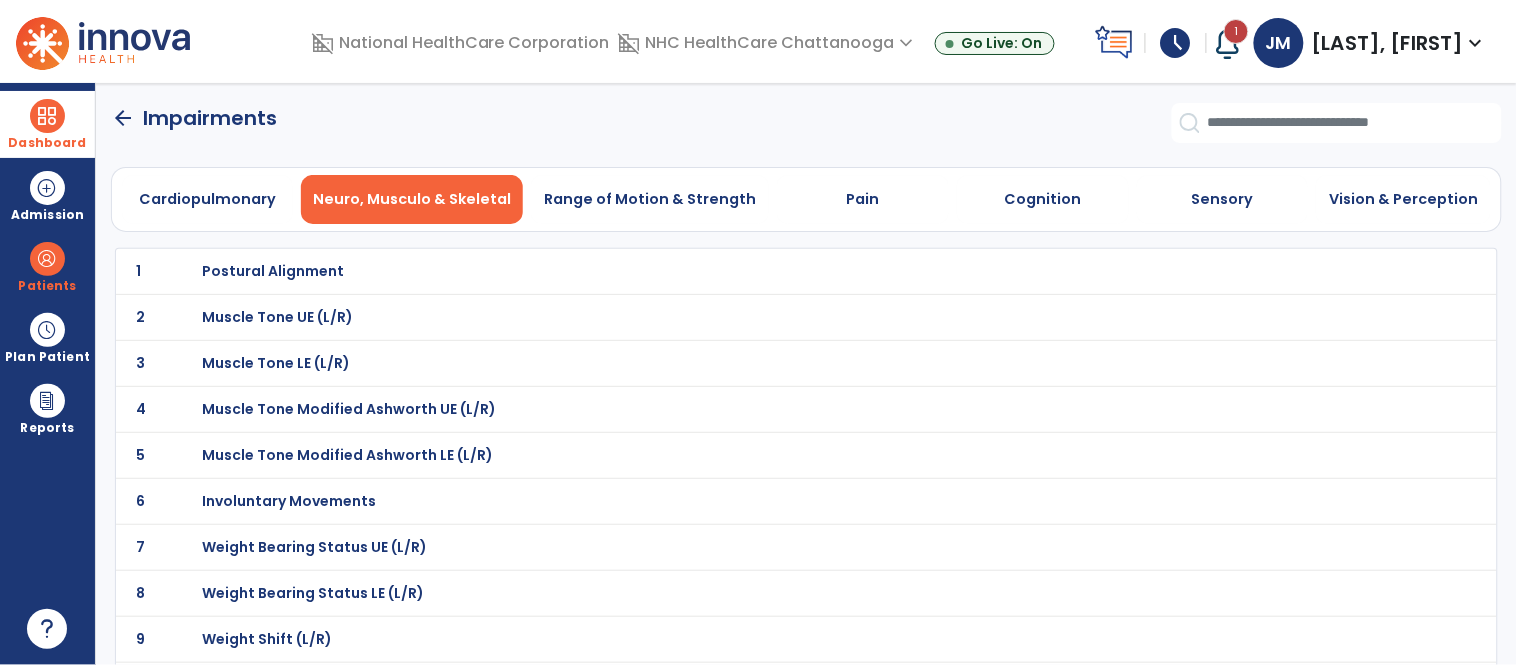 click on "arrow_back" 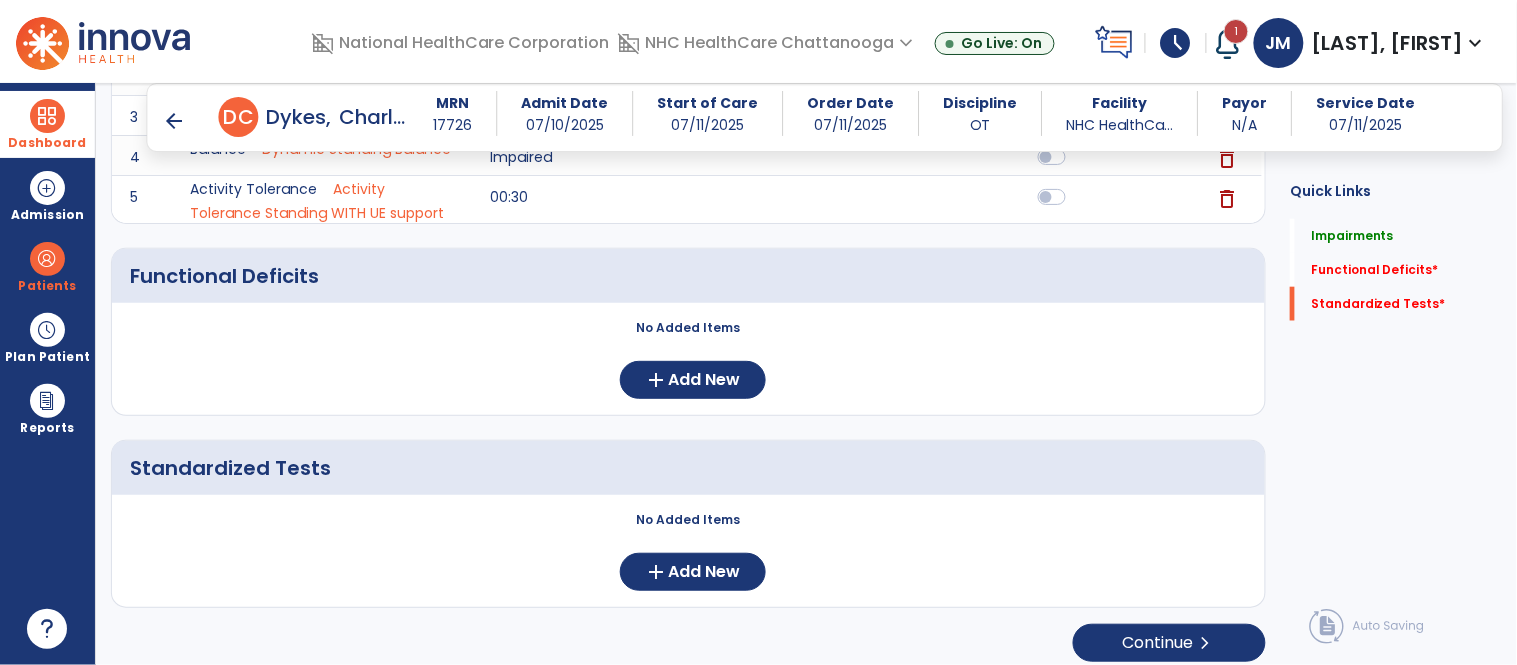 scroll, scrollTop: 442, scrollLeft: 0, axis: vertical 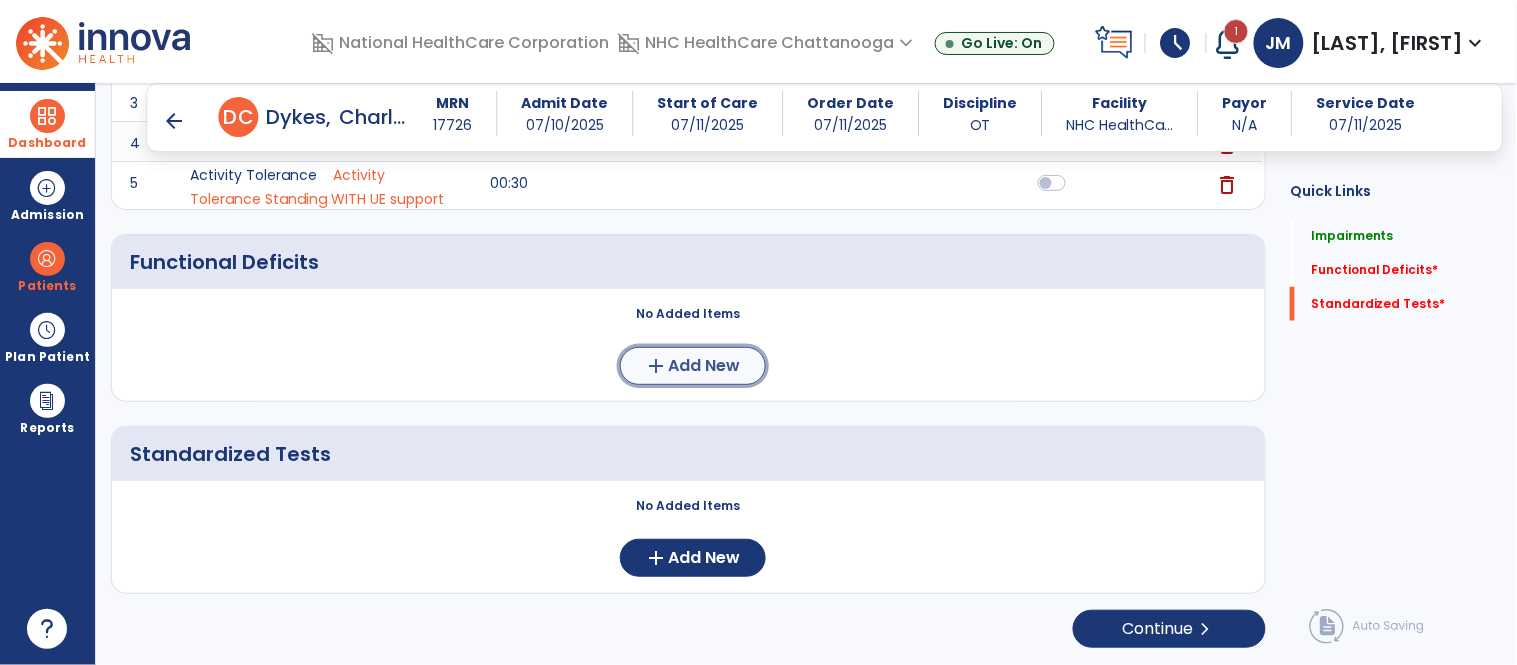 click on "Add New" 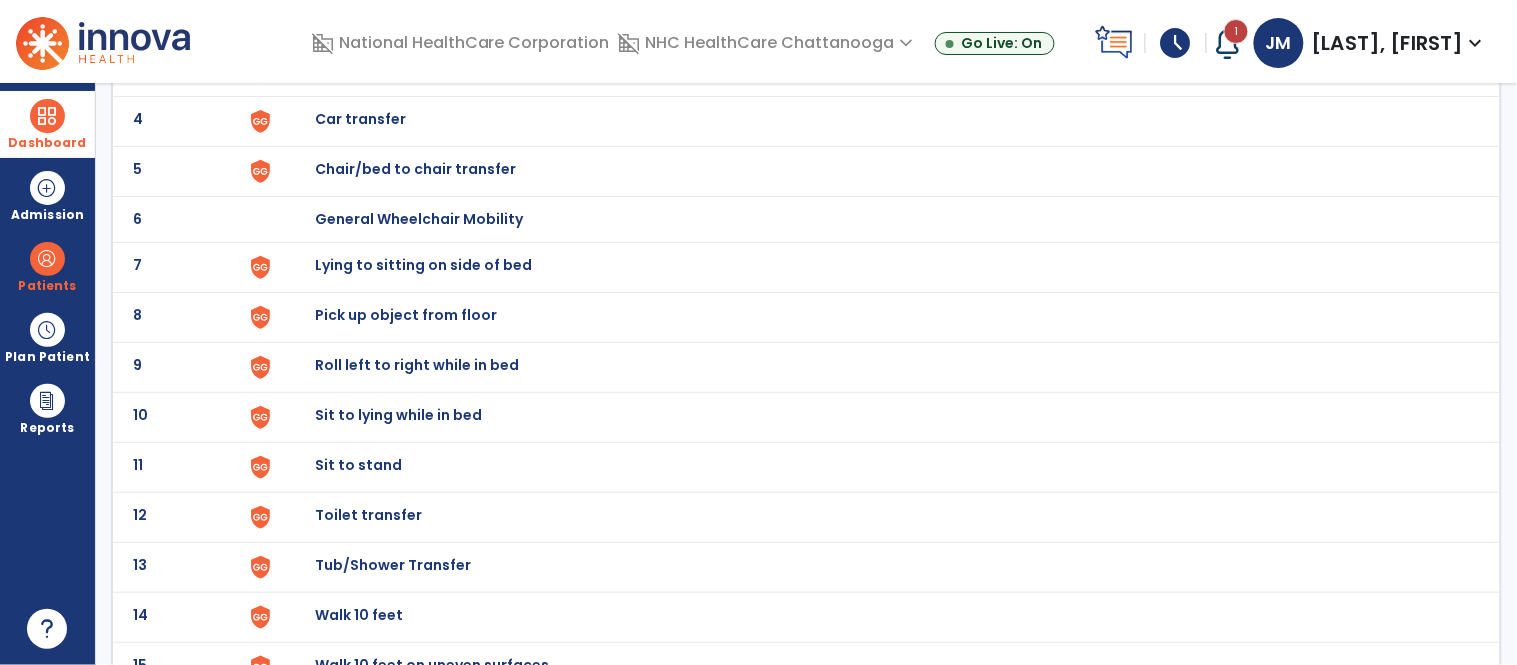 scroll, scrollTop: 294, scrollLeft: 0, axis: vertical 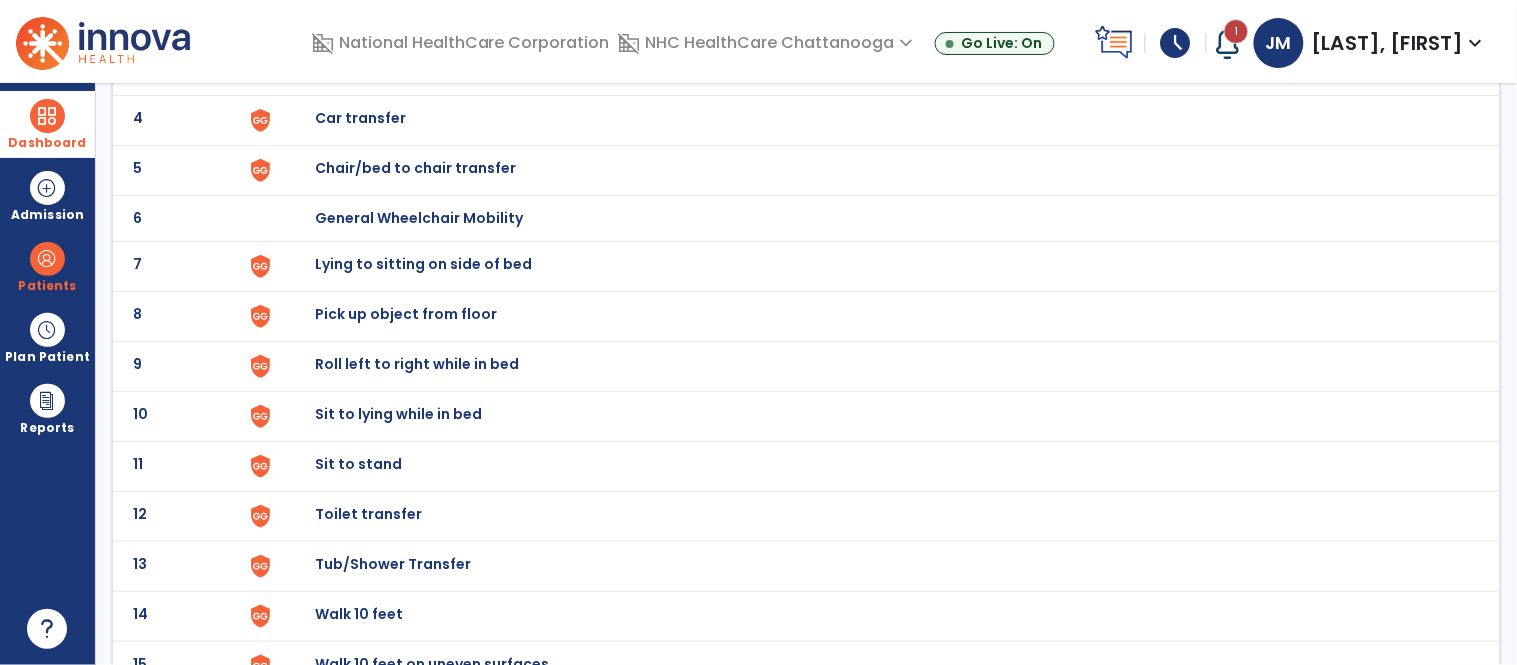 click on "Toilet transfer" at bounding box center (361, -32) 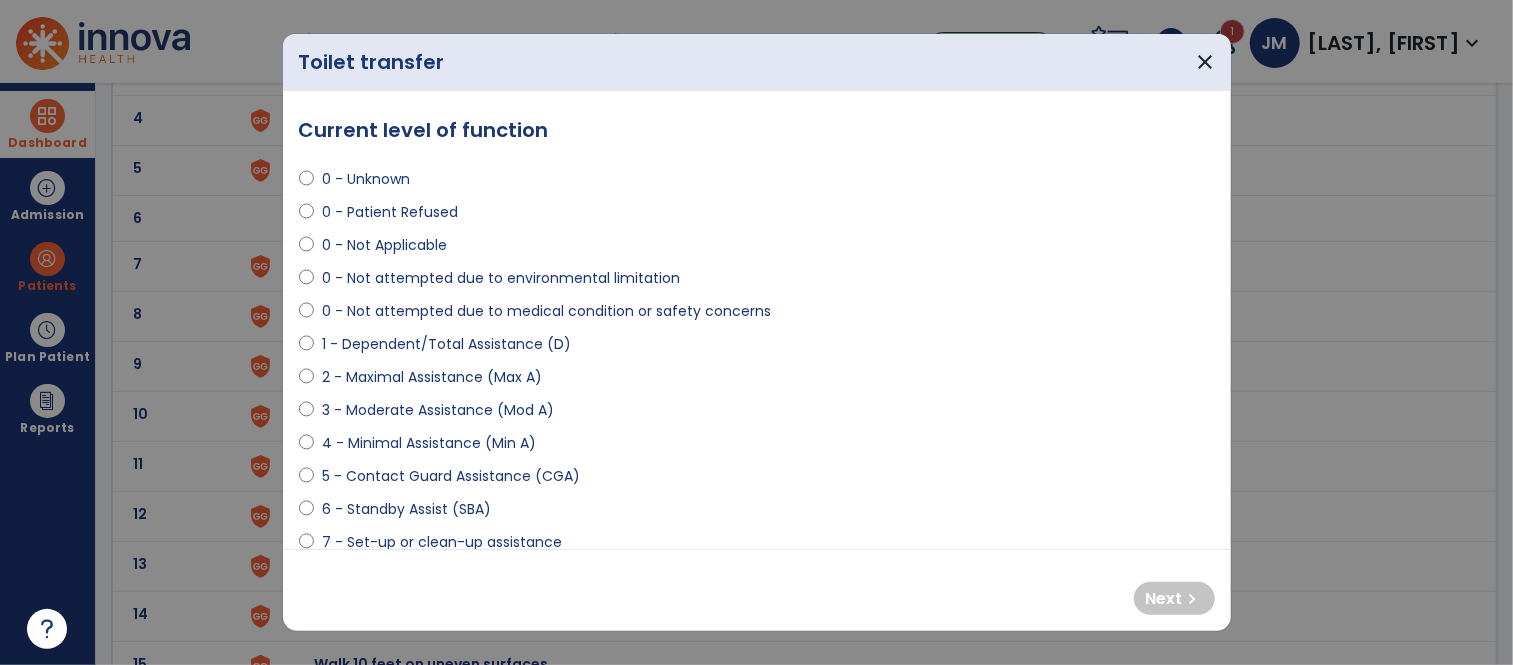 click on "3 - Moderate Assistance (Mod A)" at bounding box center (438, 410) 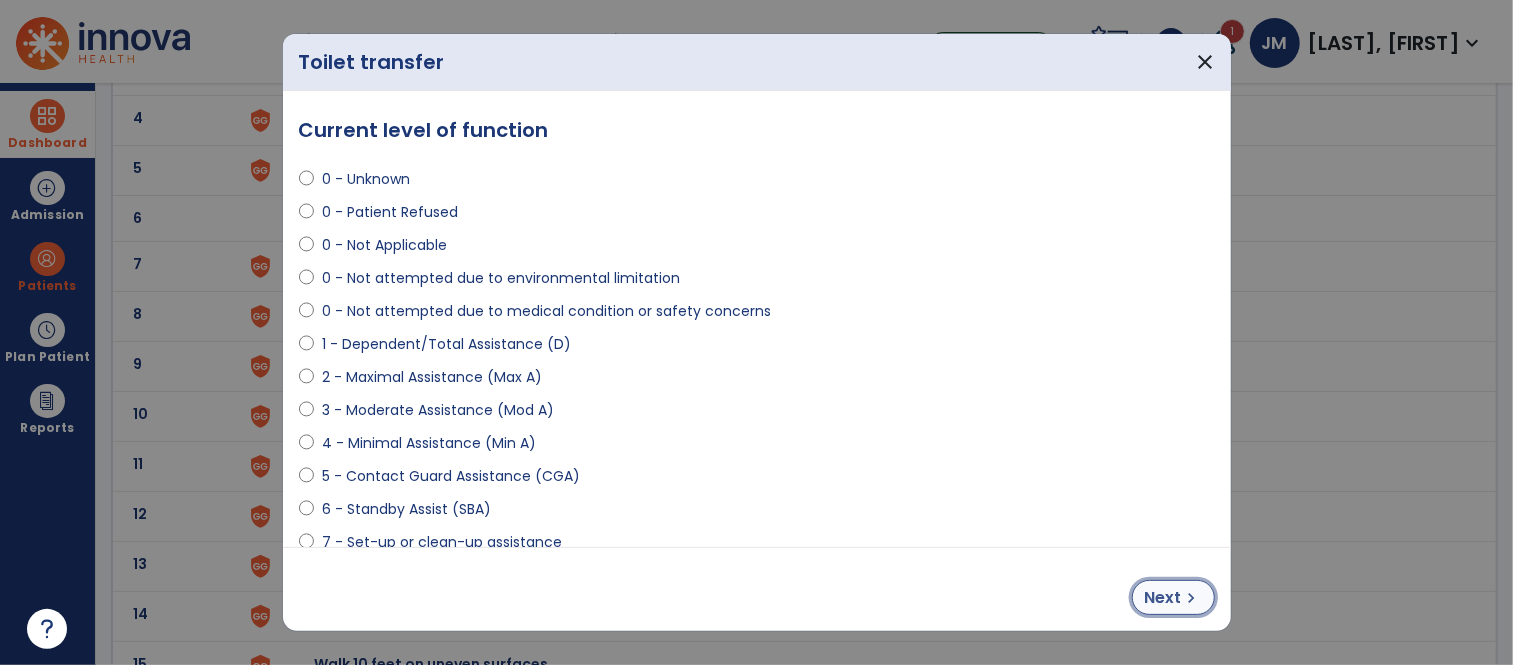 click on "chevron_right" at bounding box center (1192, 598) 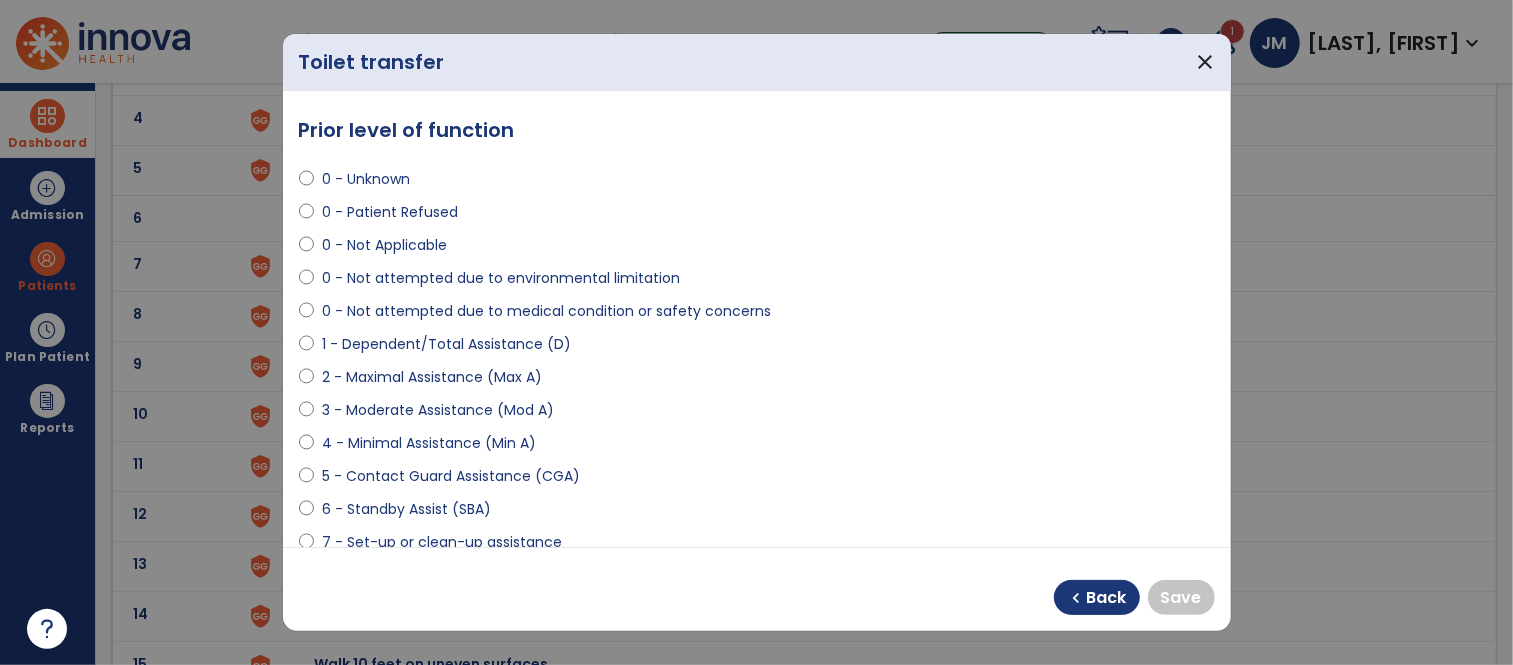 drag, startPoint x: 374, startPoint y: 164, endPoint x: 381, endPoint y: 181, distance: 18.384777 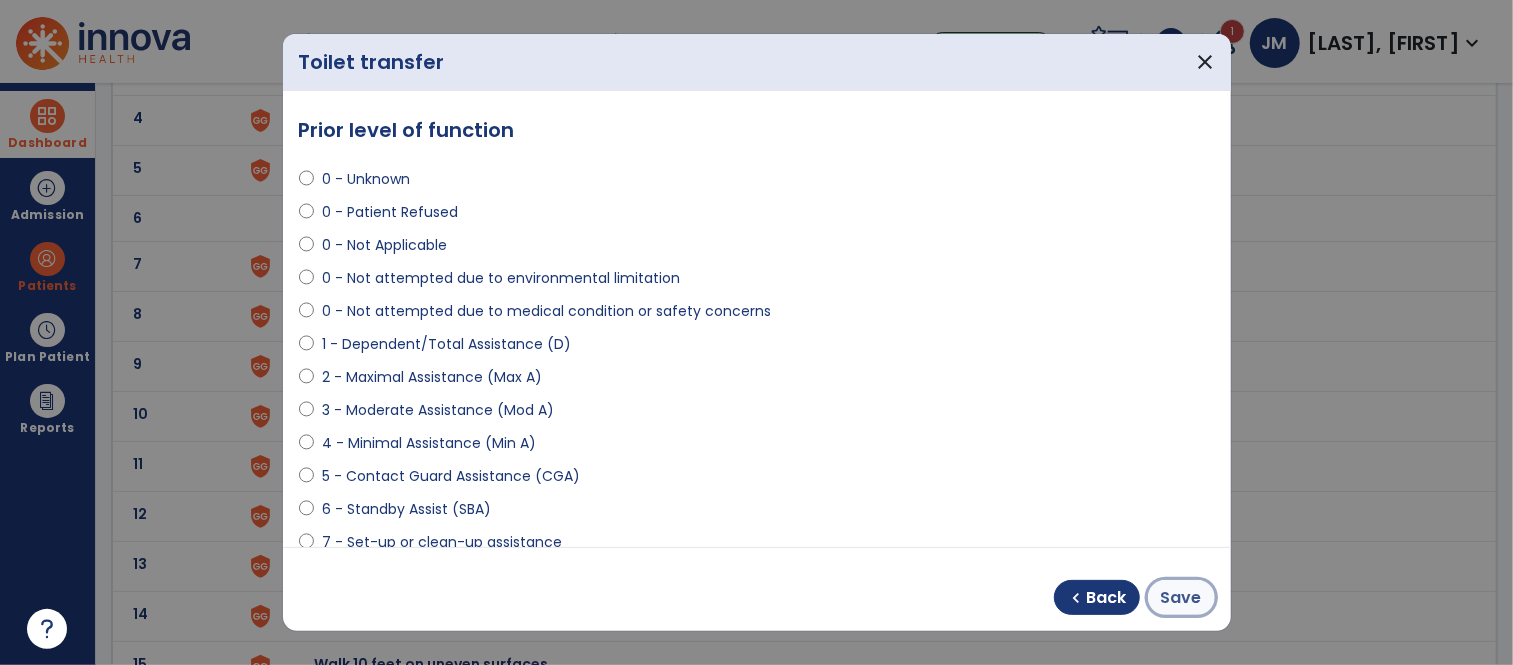 click on "Save" at bounding box center (1181, 598) 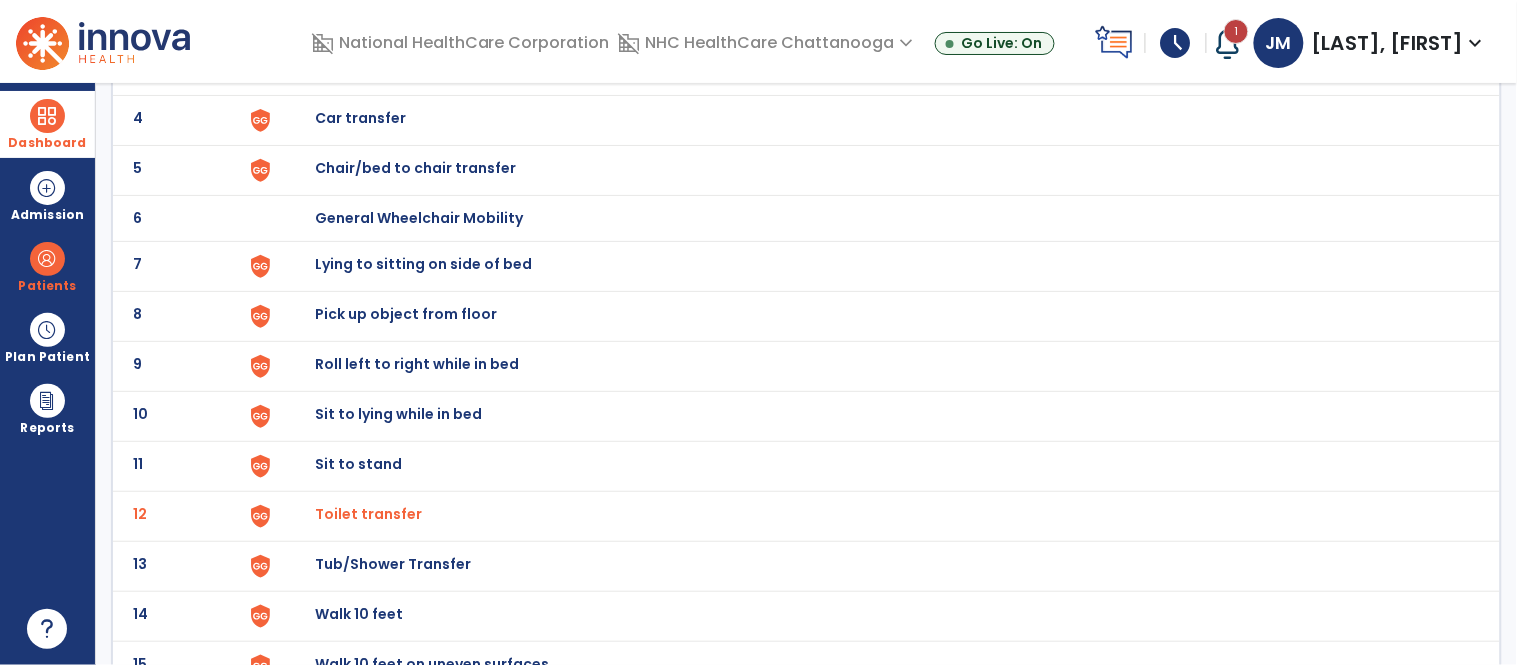 scroll, scrollTop: 0, scrollLeft: 0, axis: both 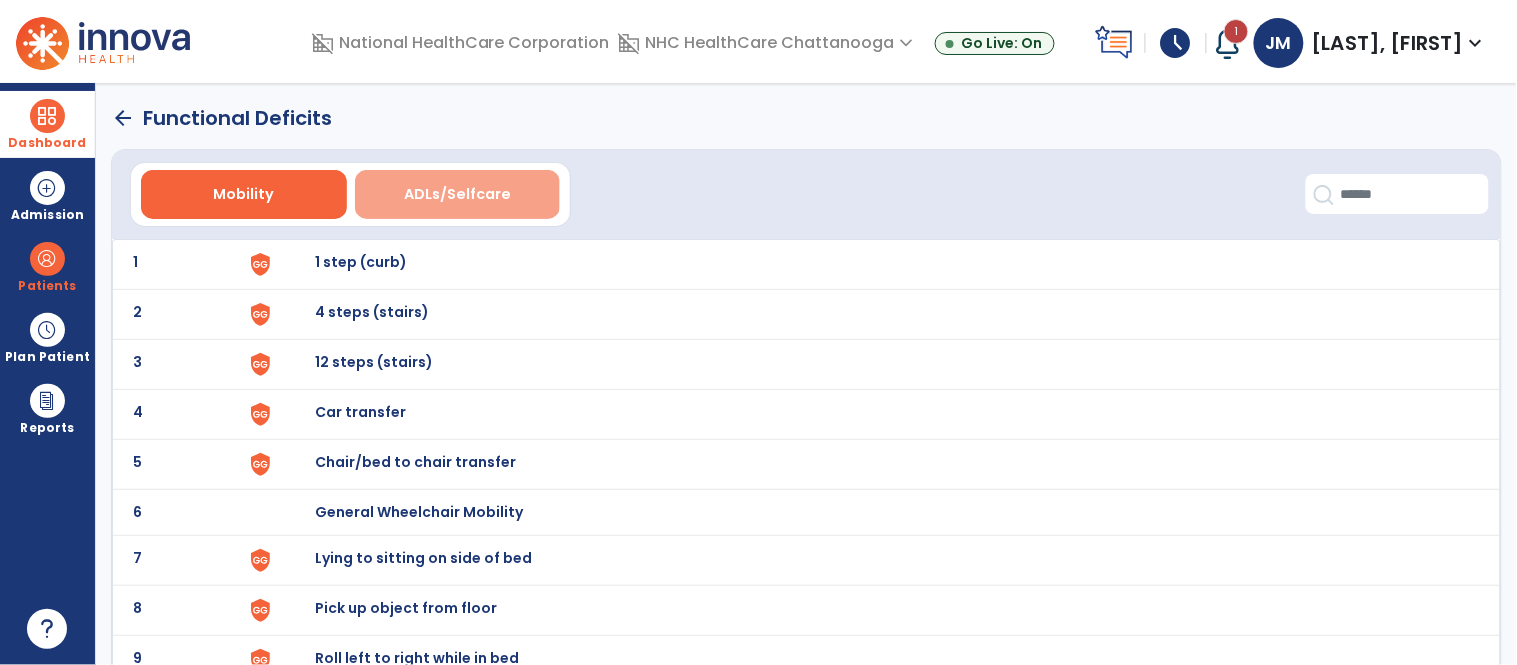 click on "ADLs/Selfcare" at bounding box center (457, 194) 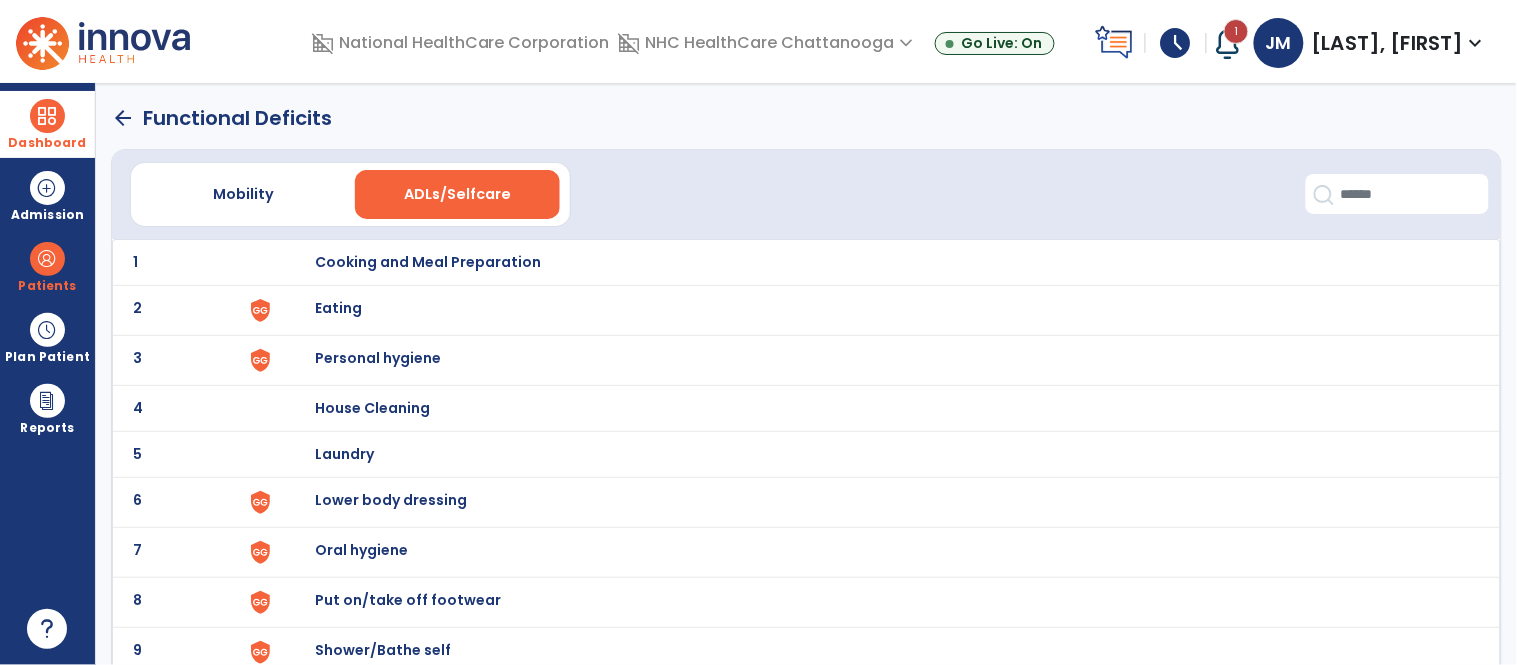 click on "Lower body dressing" at bounding box center (428, 262) 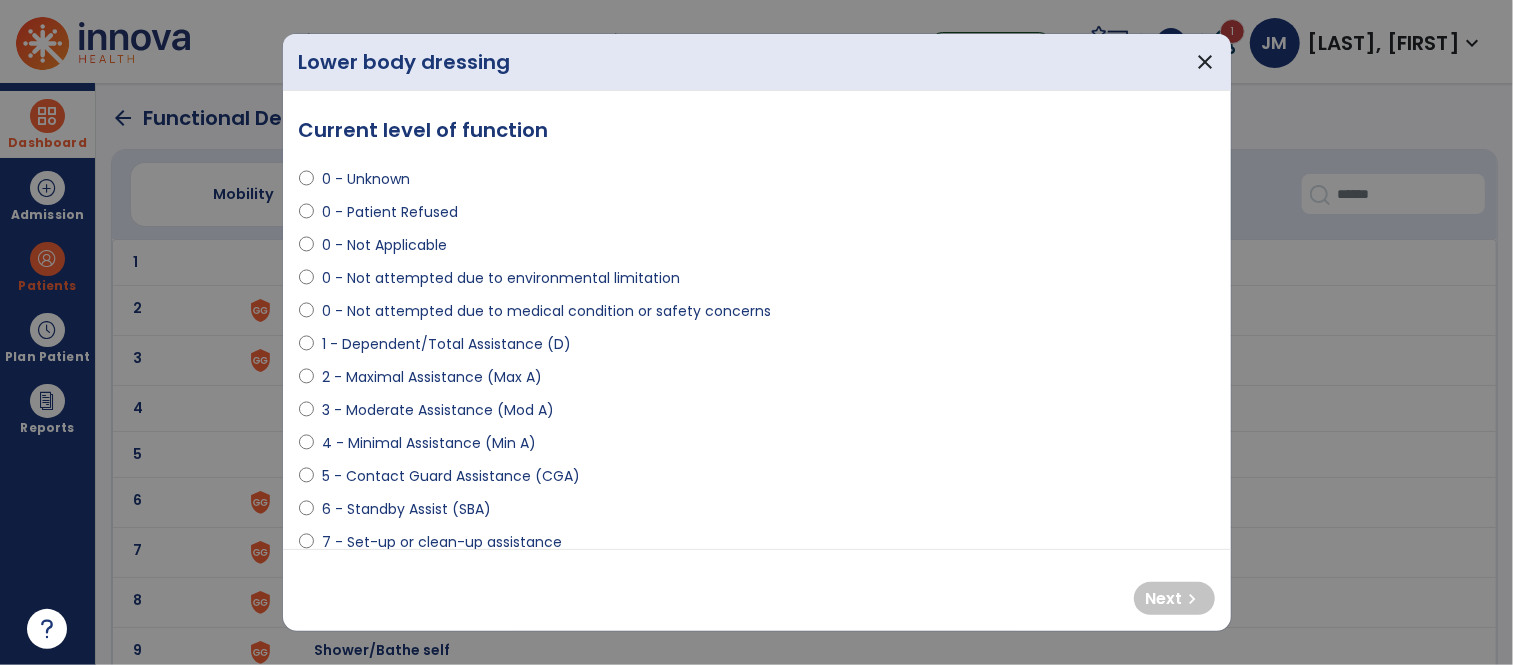 click on "2 - Maximal Assistance (Max A)" at bounding box center [432, 377] 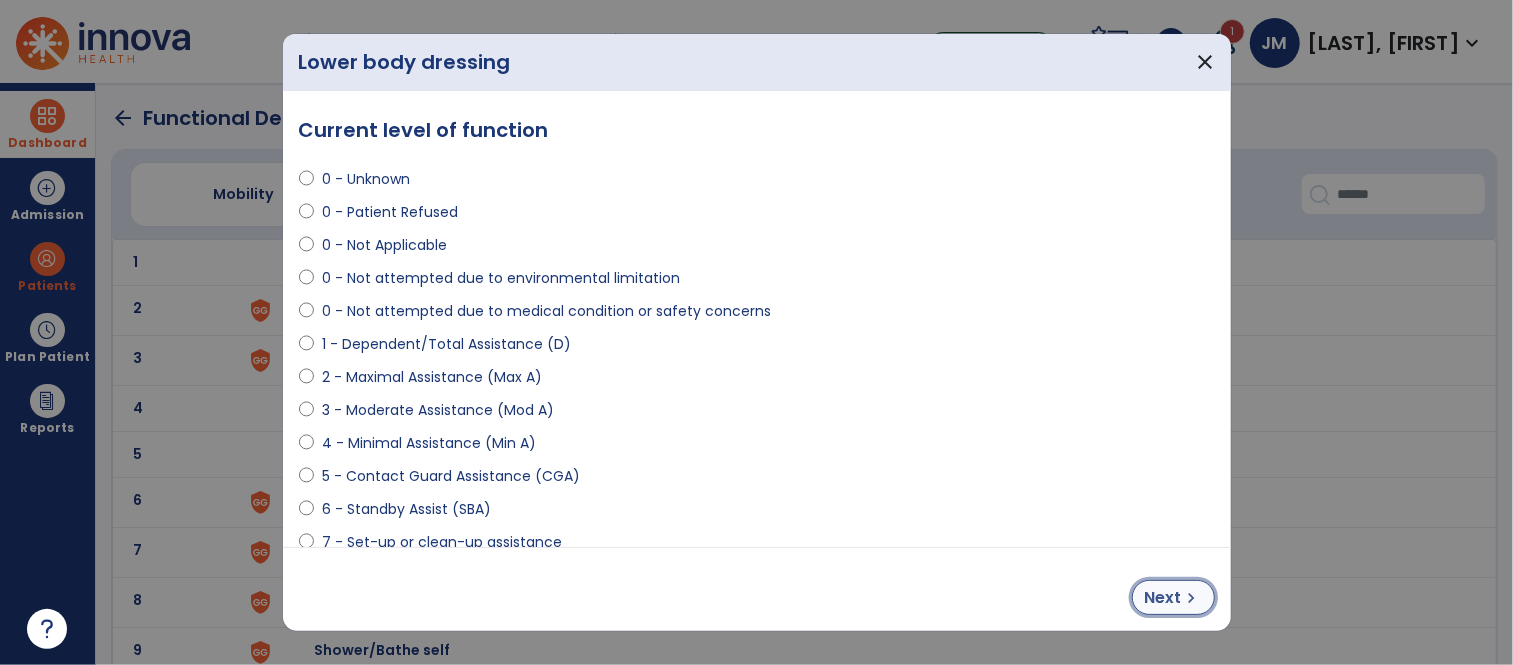 click on "Next  chevron_right" at bounding box center [1173, 597] 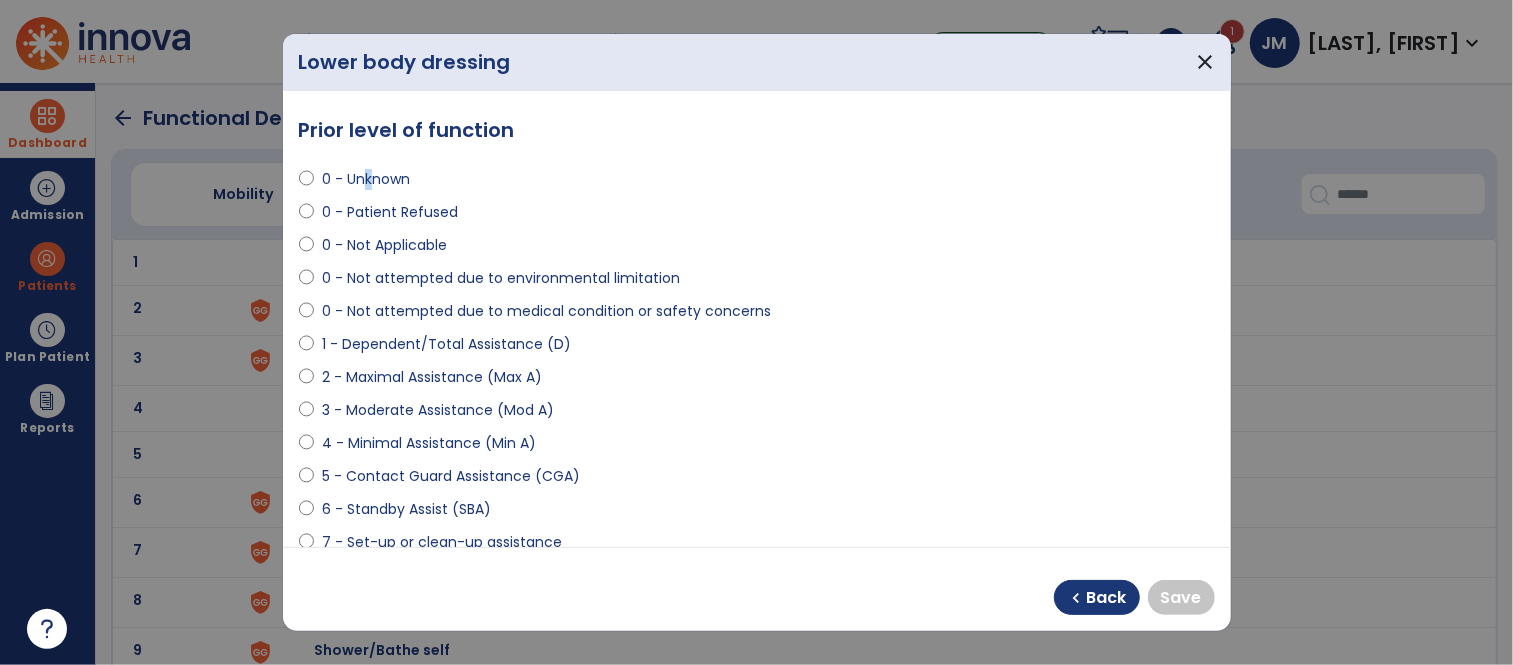 drag, startPoint x: 368, startPoint y: 177, endPoint x: 568, endPoint y: 267, distance: 219.31712 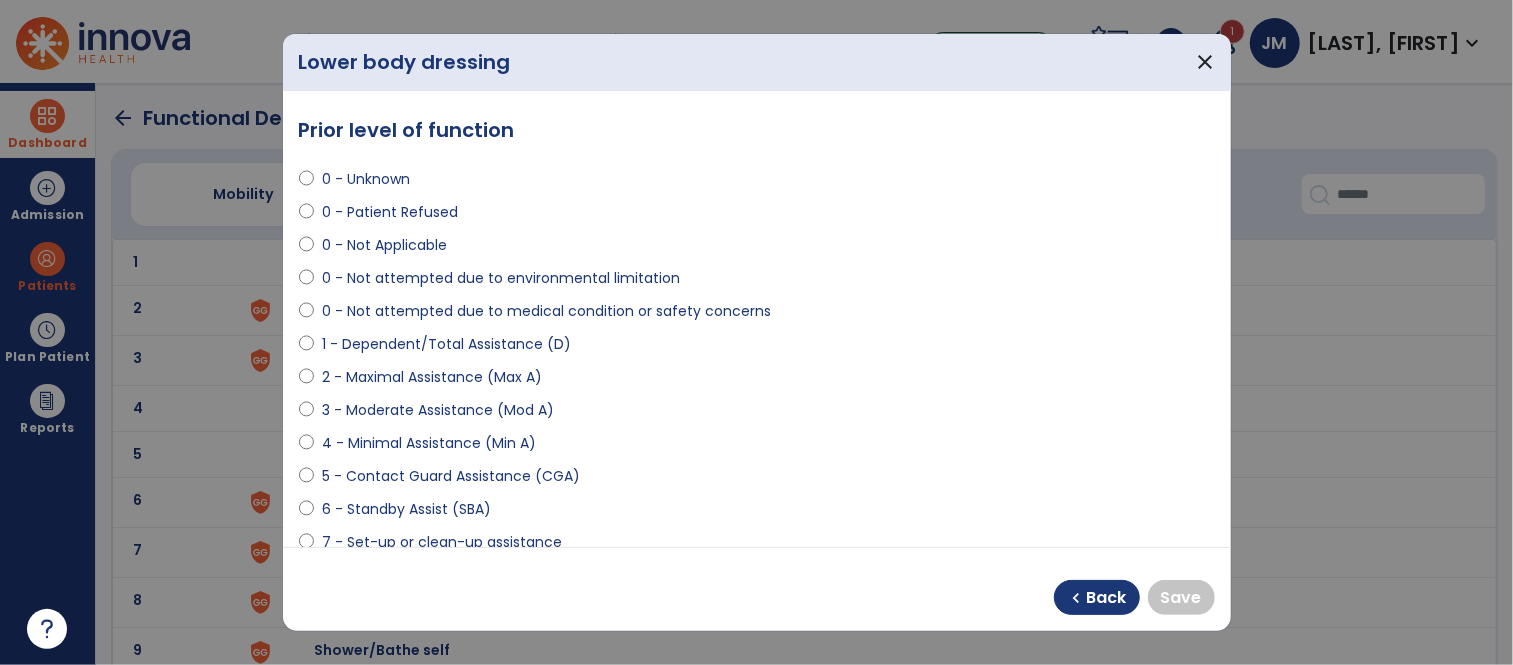 click on "0 - Unknown" at bounding box center [366, 179] 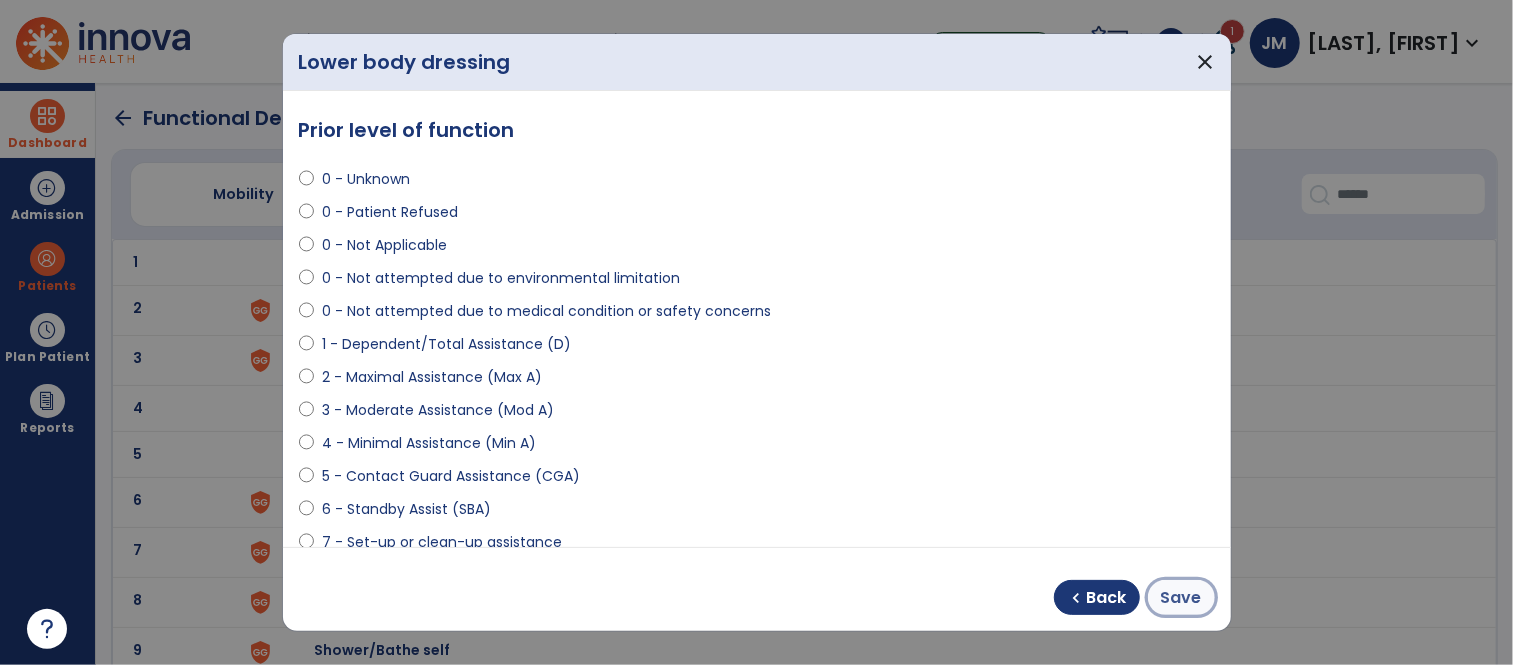 click on "Save" at bounding box center (1181, 598) 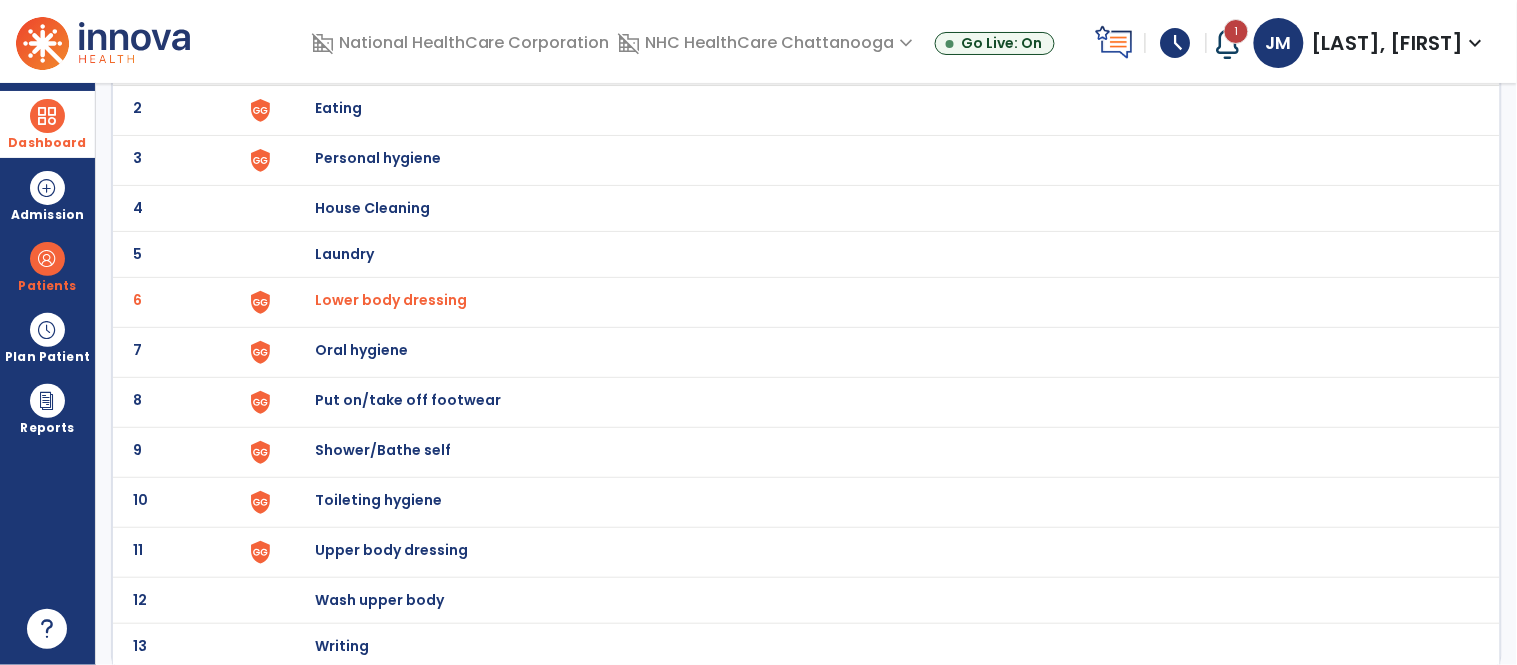 scroll, scrollTop: 201, scrollLeft: 0, axis: vertical 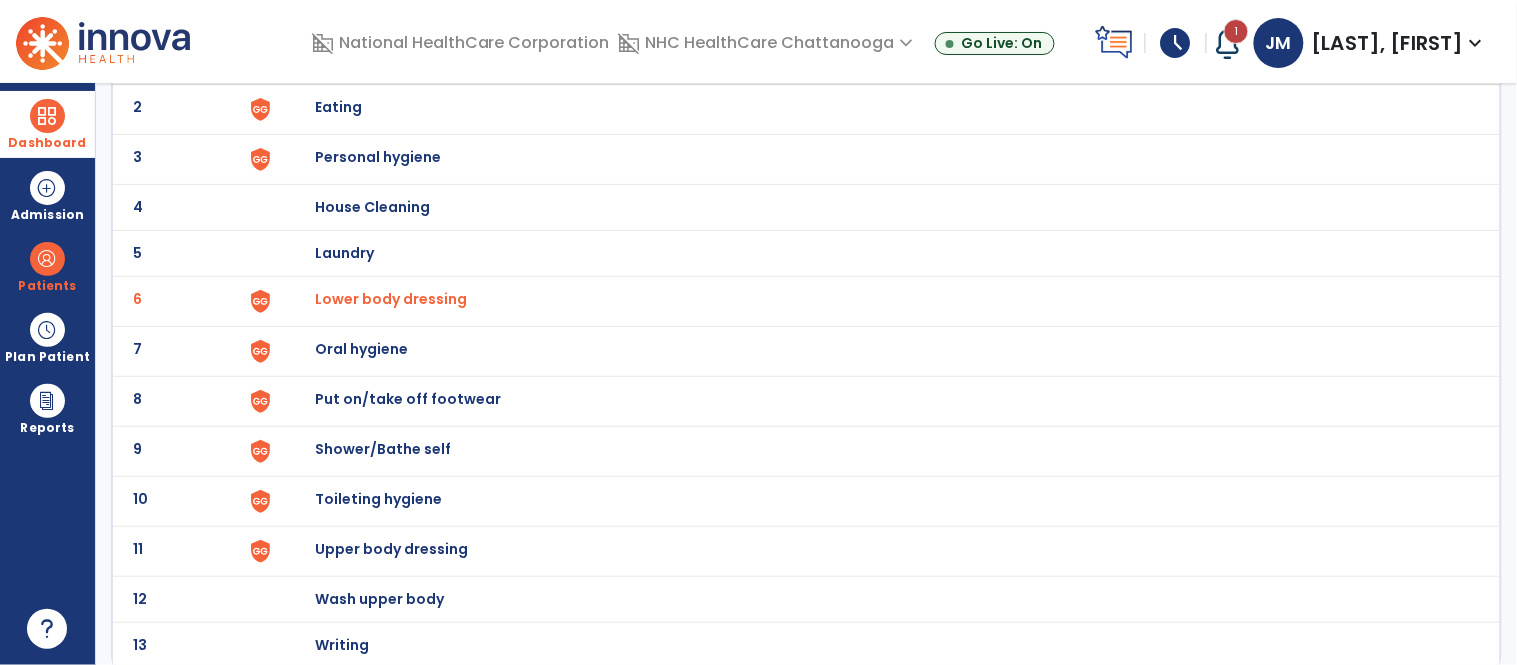 click on "Put on/take off footwear" at bounding box center (428, 61) 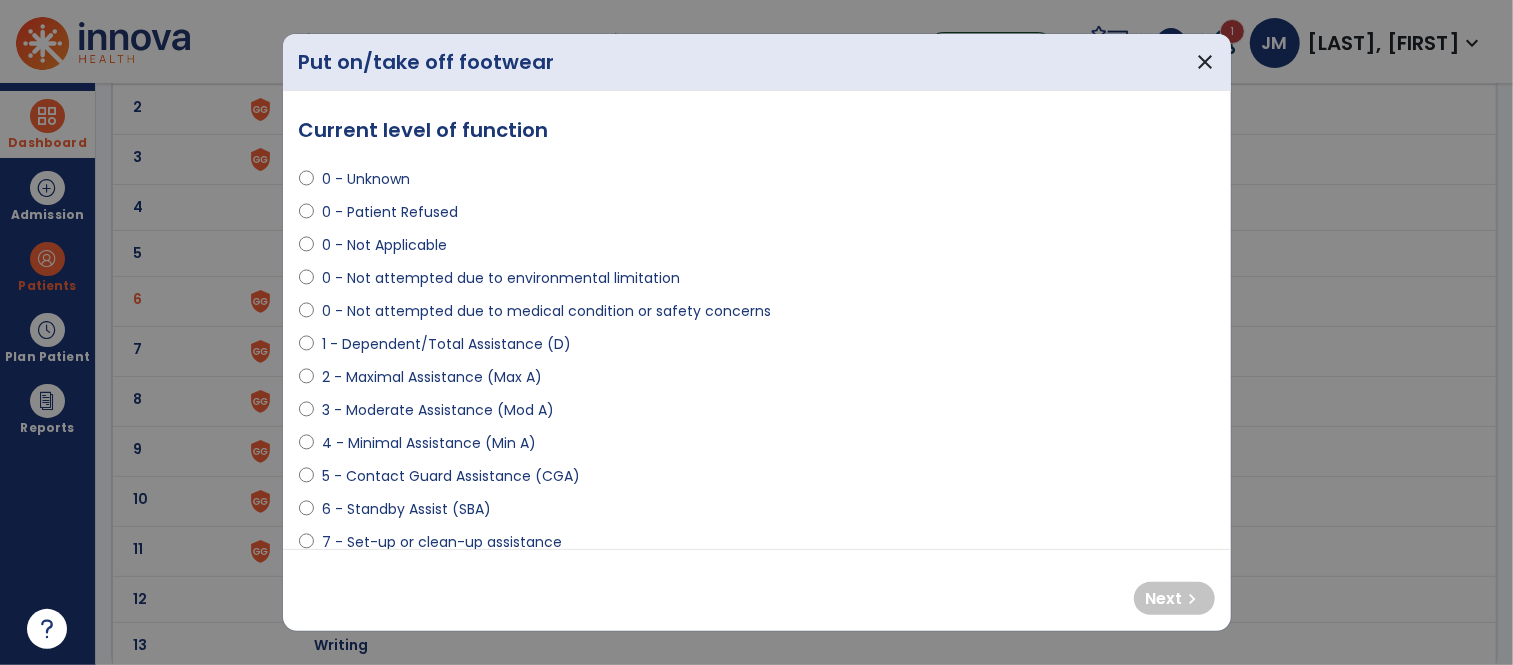 click on "2 - Maximal Assistance (Max A)" at bounding box center (432, 377) 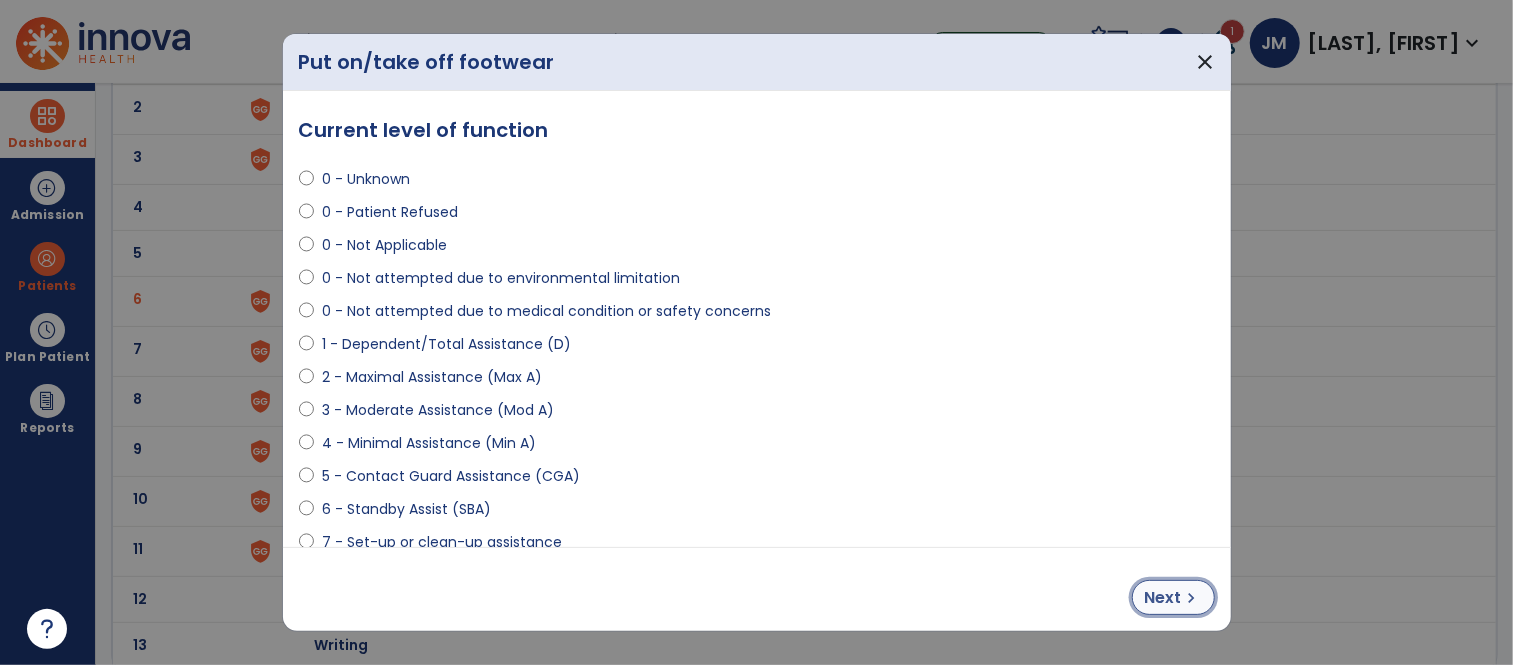 click on "Next" at bounding box center (1163, 598) 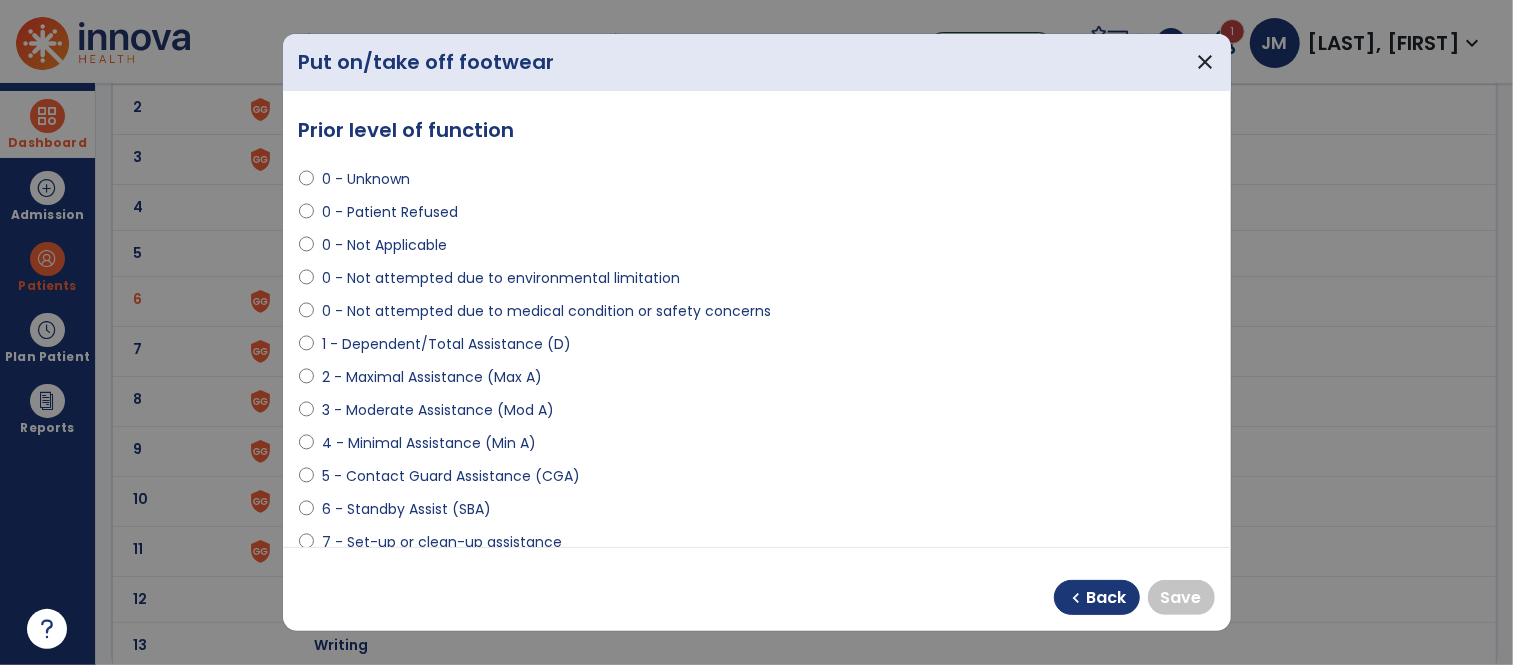 click on "0 - Unknown" at bounding box center [366, 179] 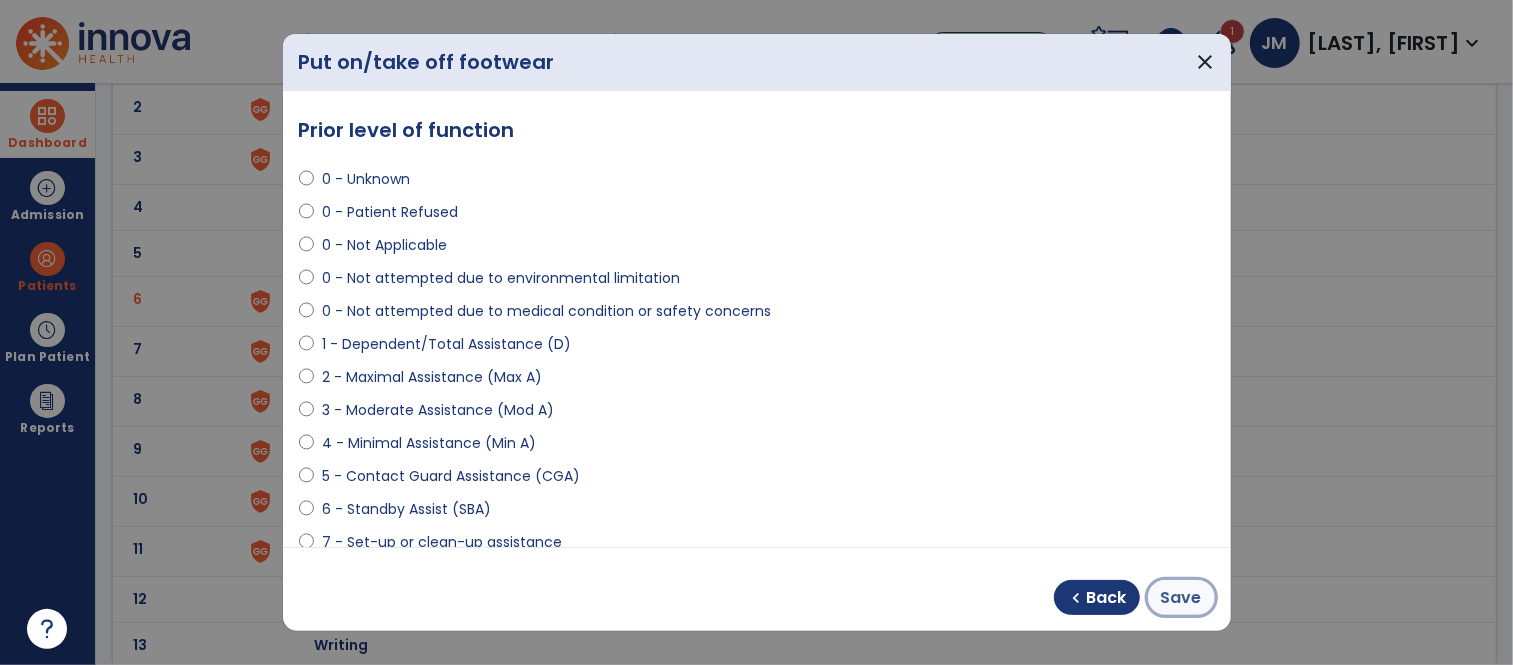 click on "Save" at bounding box center [1181, 598] 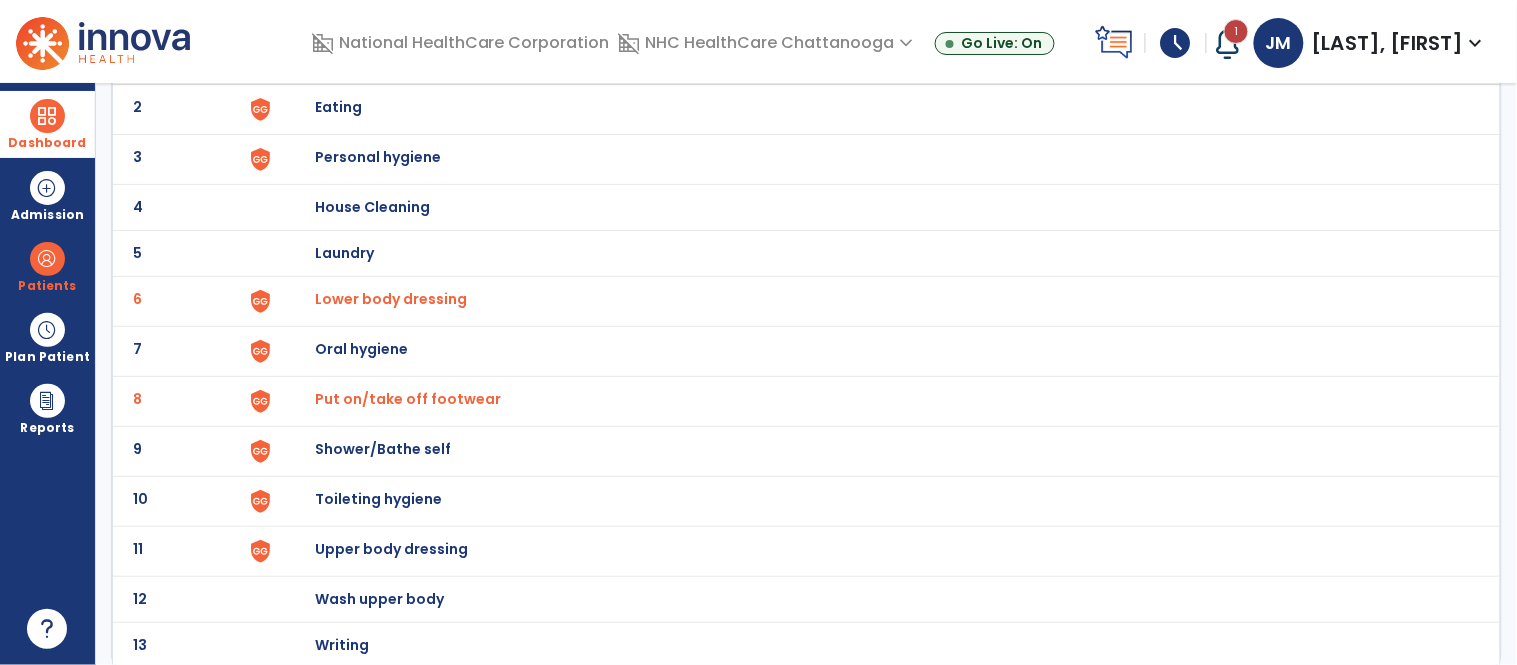 scroll, scrollTop: 206, scrollLeft: 0, axis: vertical 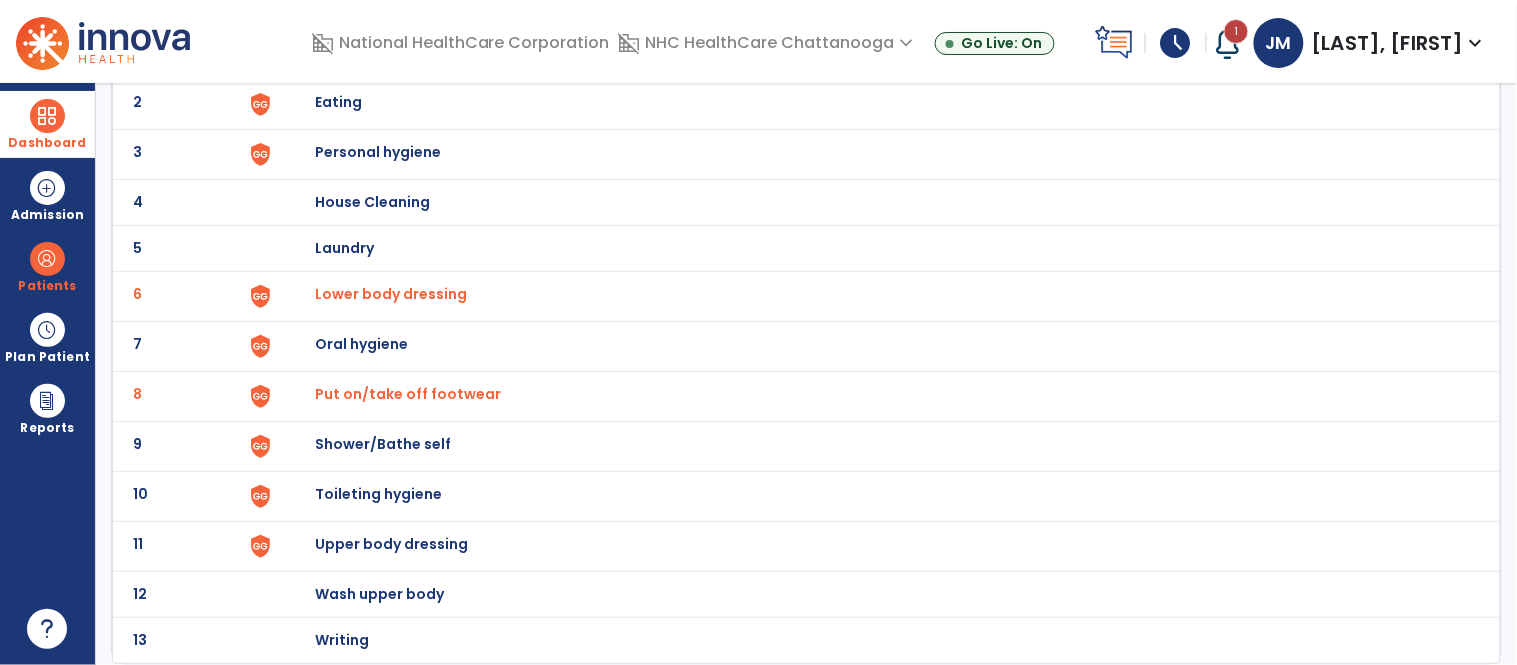 click on "Toileting hygiene" at bounding box center (428, 56) 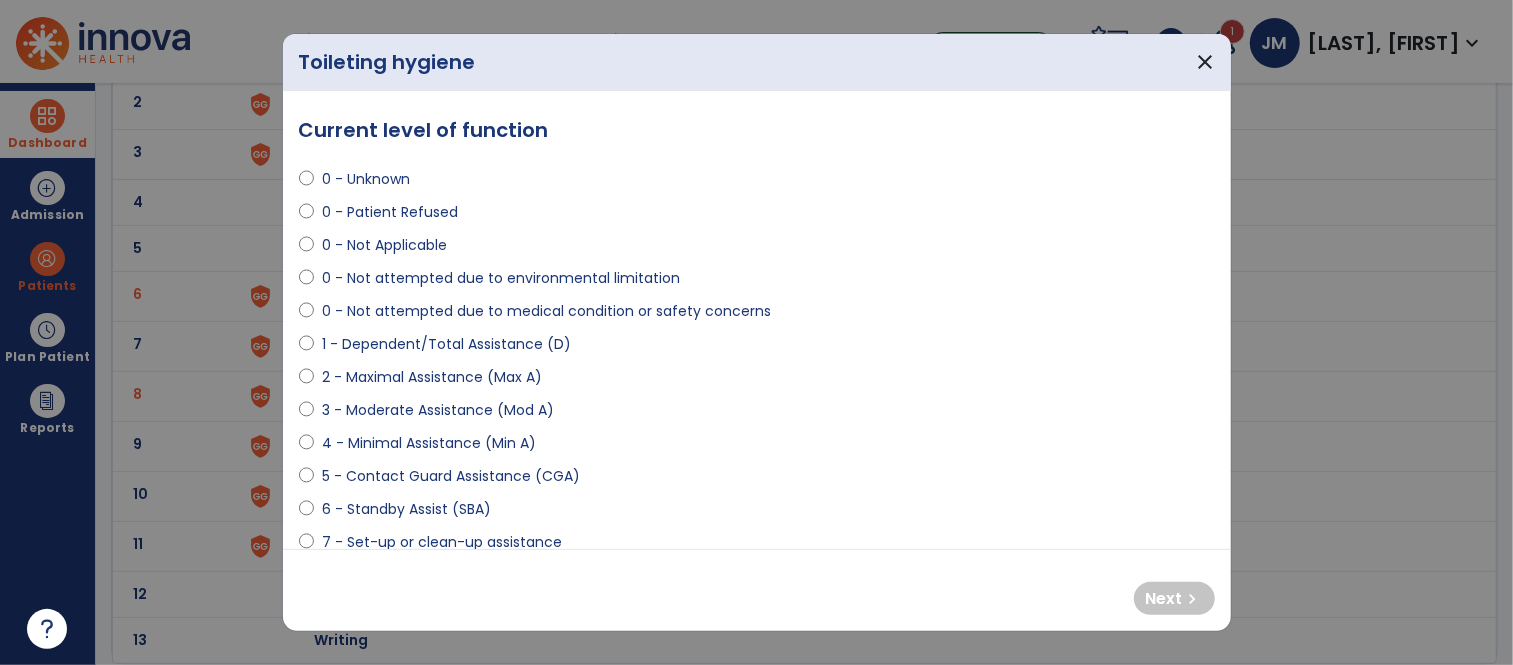 click on "2 - Maximal Assistance (Max A)" at bounding box center [432, 377] 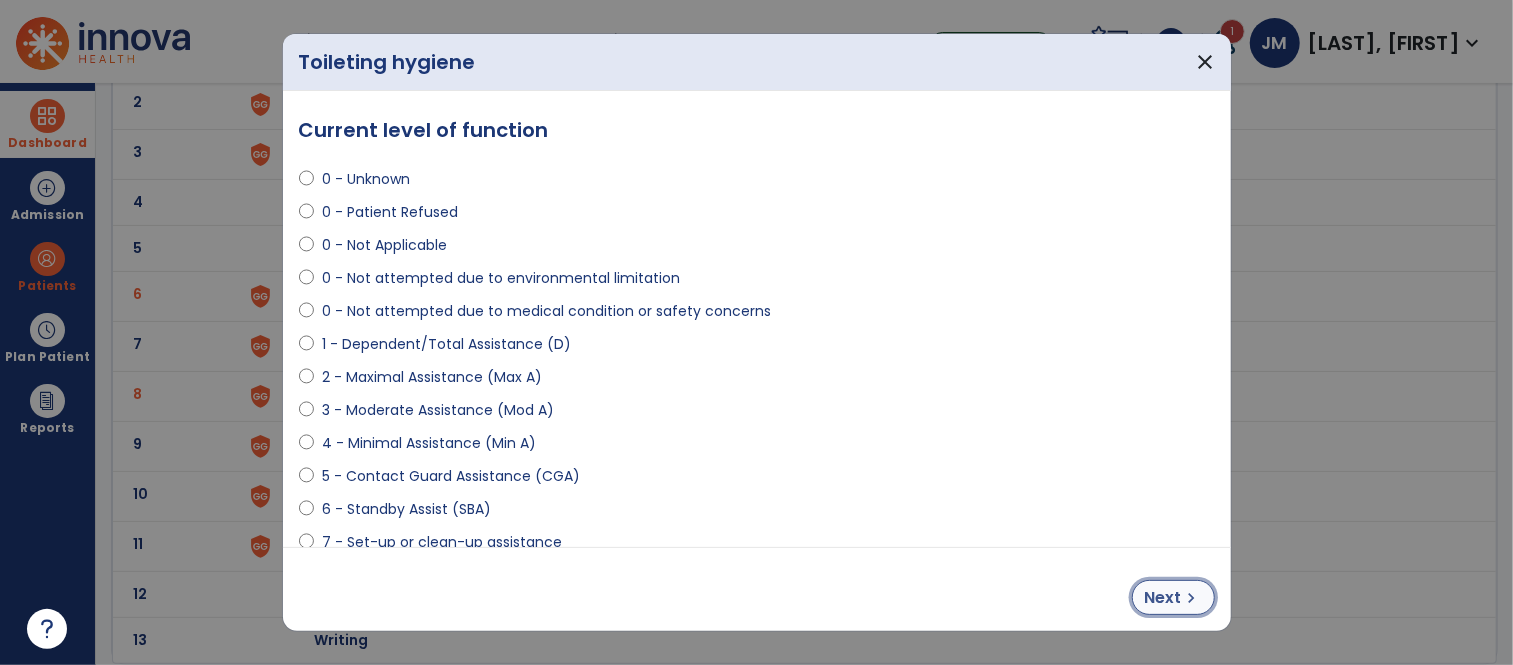 click on "chevron_right" at bounding box center [1192, 598] 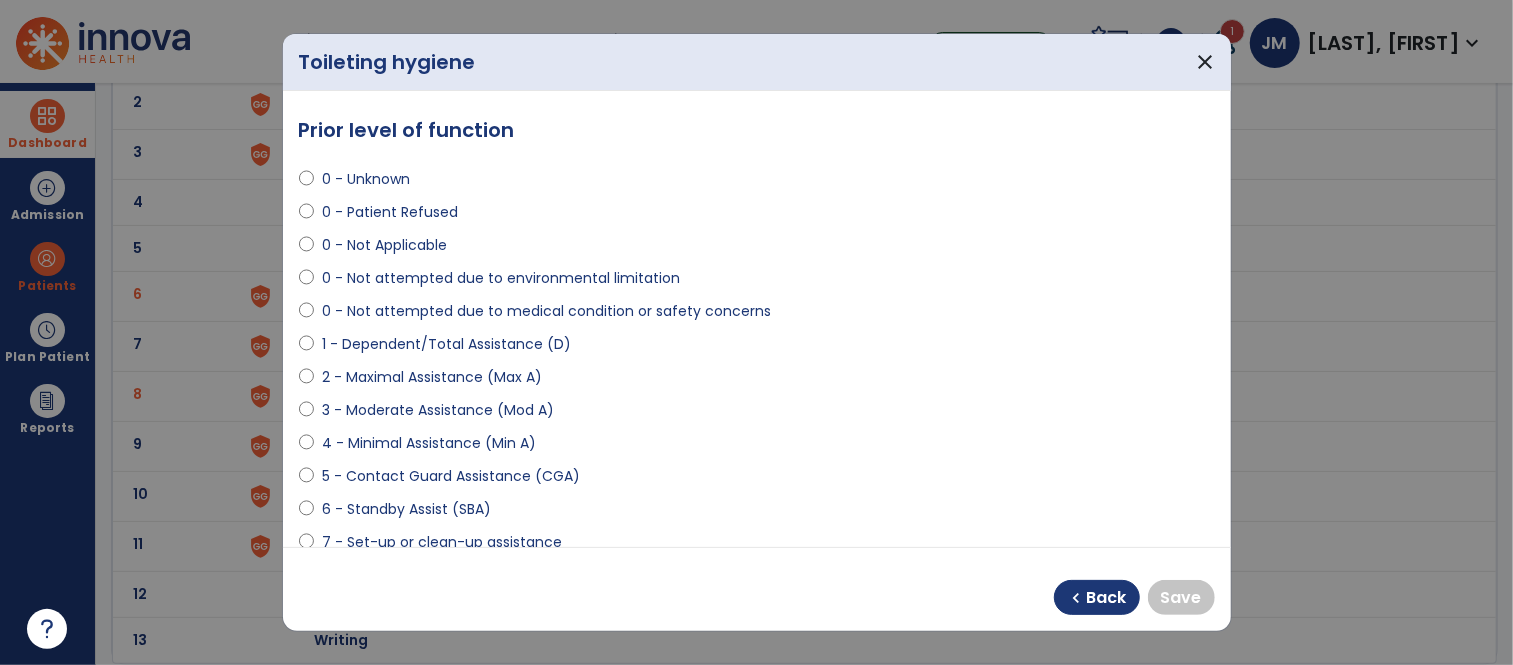 click on "0 - Unknown" at bounding box center (366, 179) 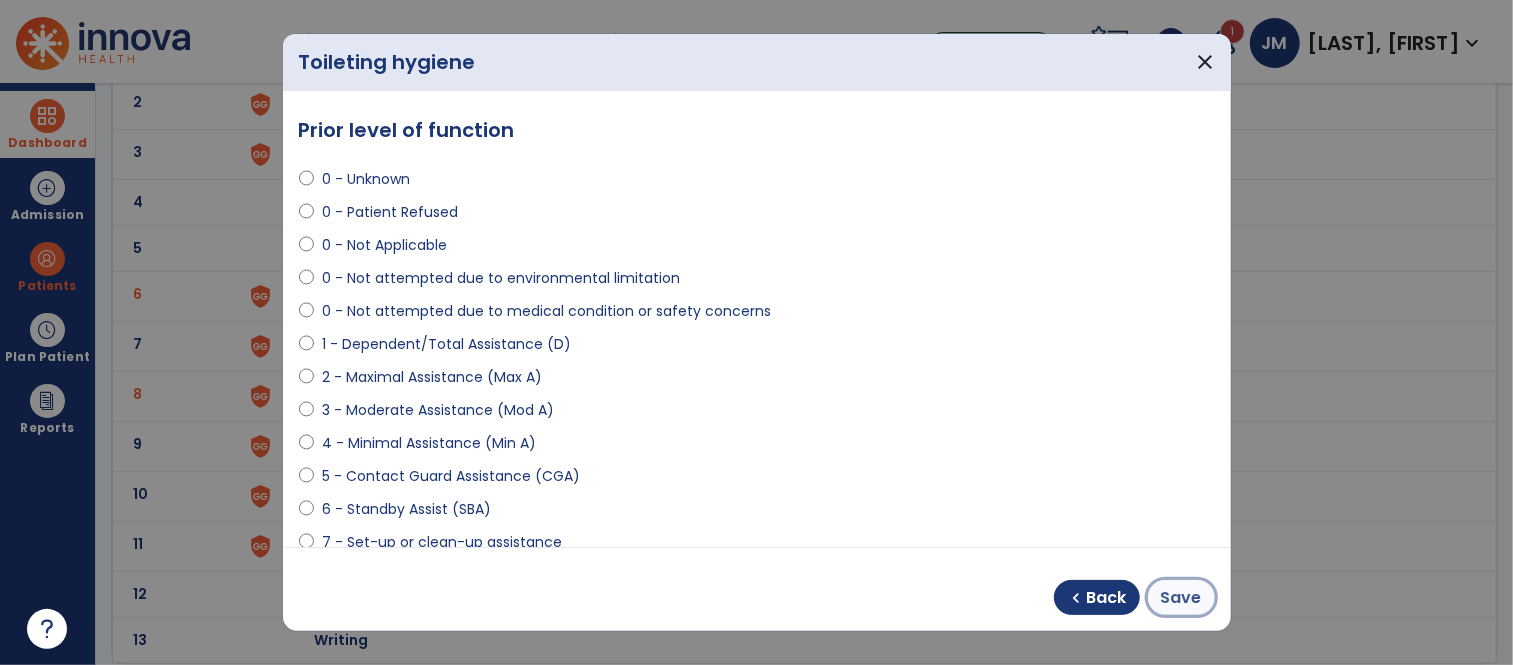 click on "Save" at bounding box center (1181, 598) 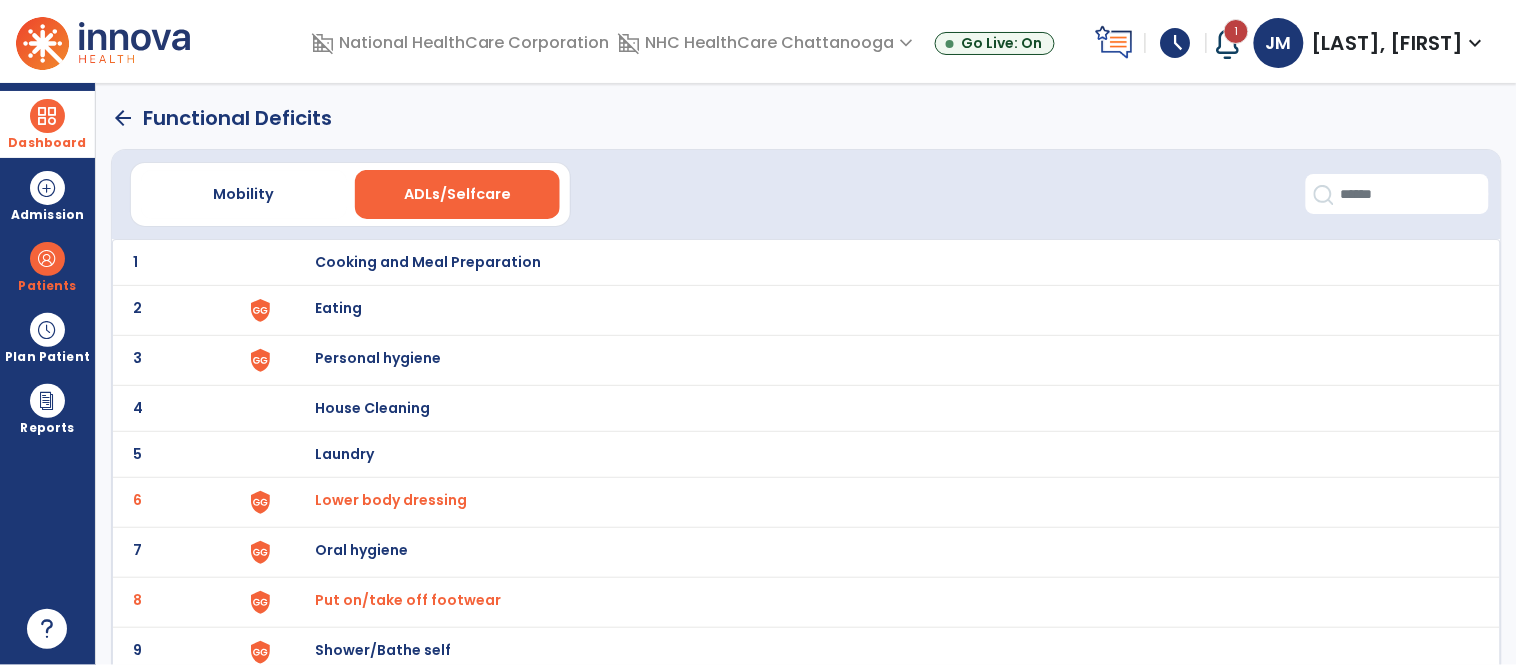 scroll, scrollTop: 206, scrollLeft: 0, axis: vertical 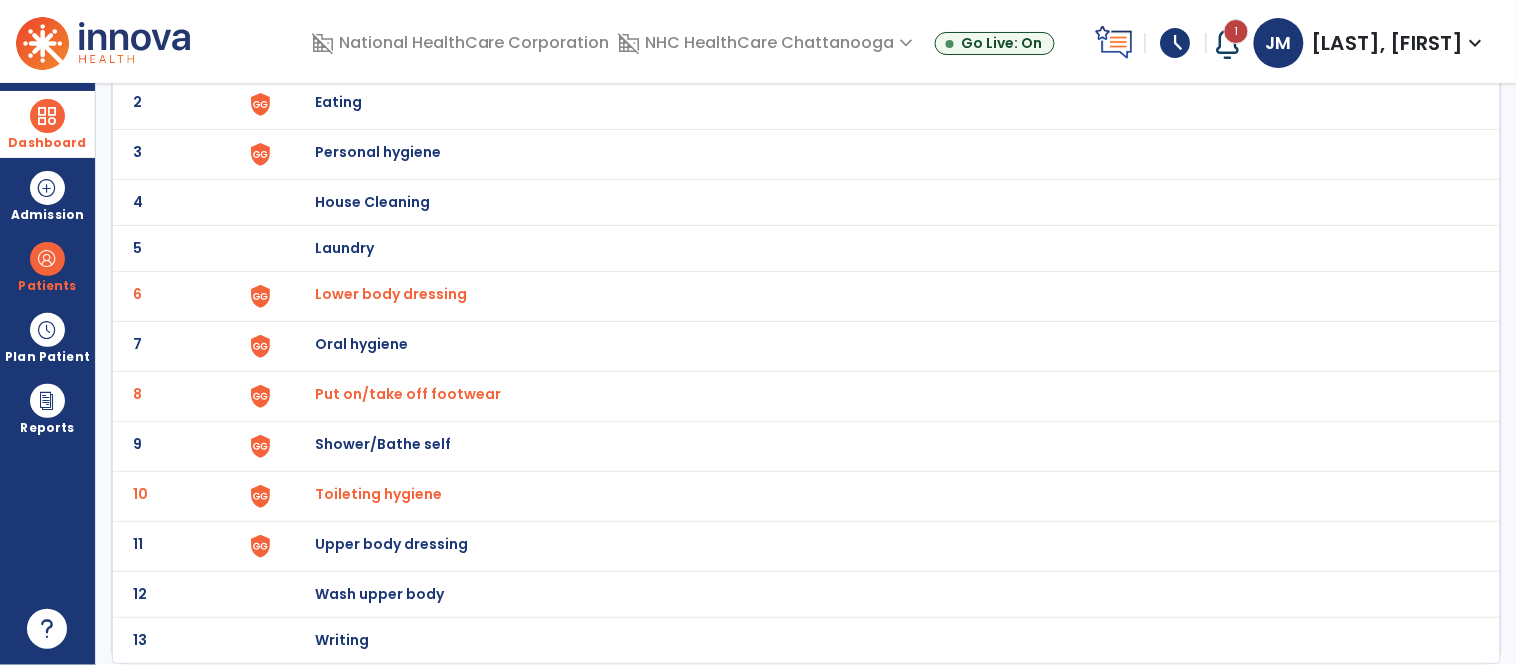 click on "Upper body dressing" at bounding box center [877, 56] 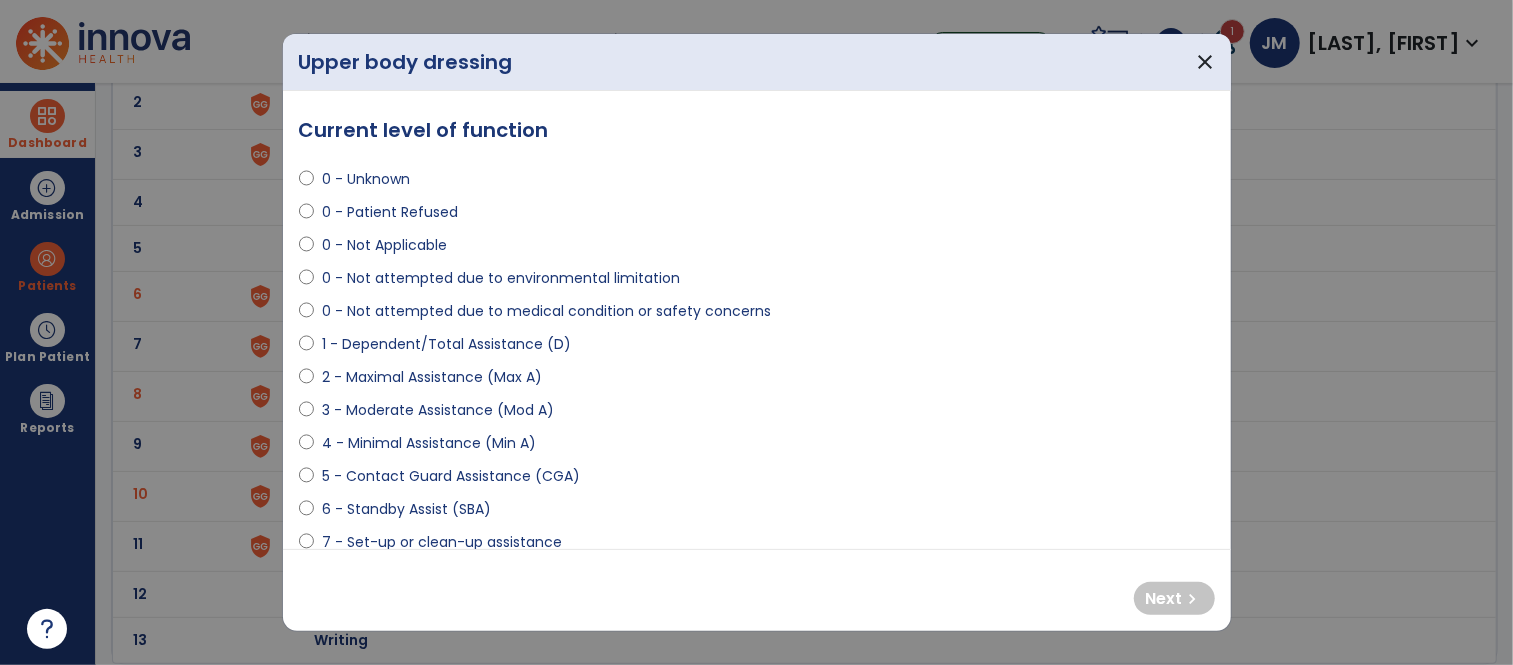 click on "3 - Moderate Assistance (Mod A)" at bounding box center (438, 410) 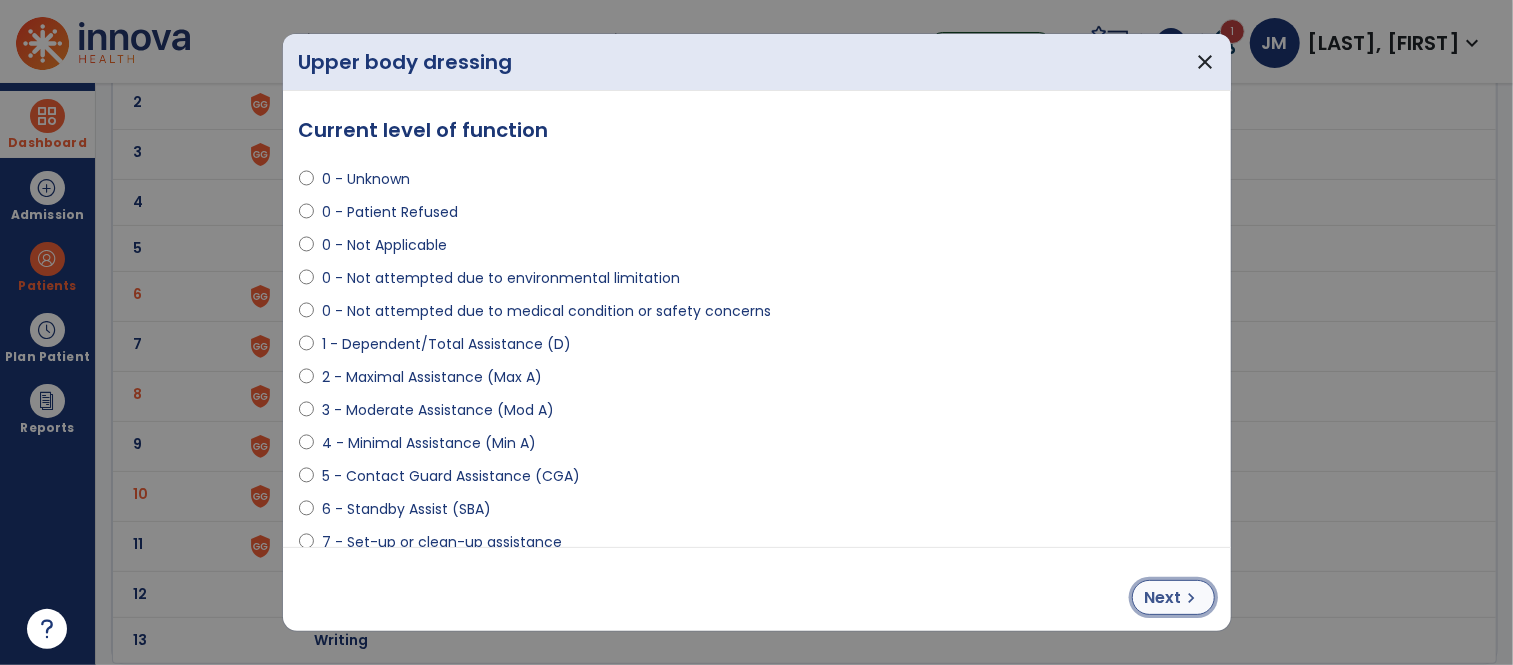 click on "Next" at bounding box center (1163, 598) 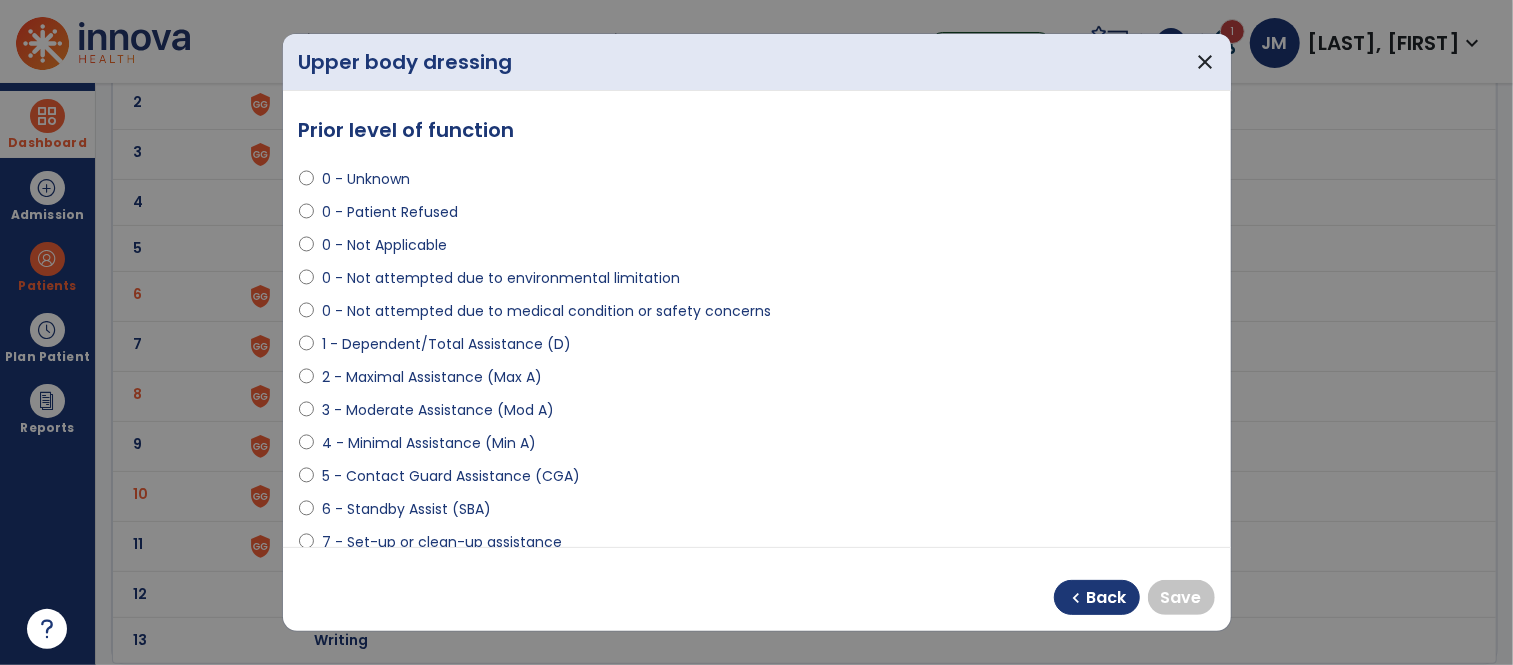 click on "0 - Unknown" at bounding box center [366, 179] 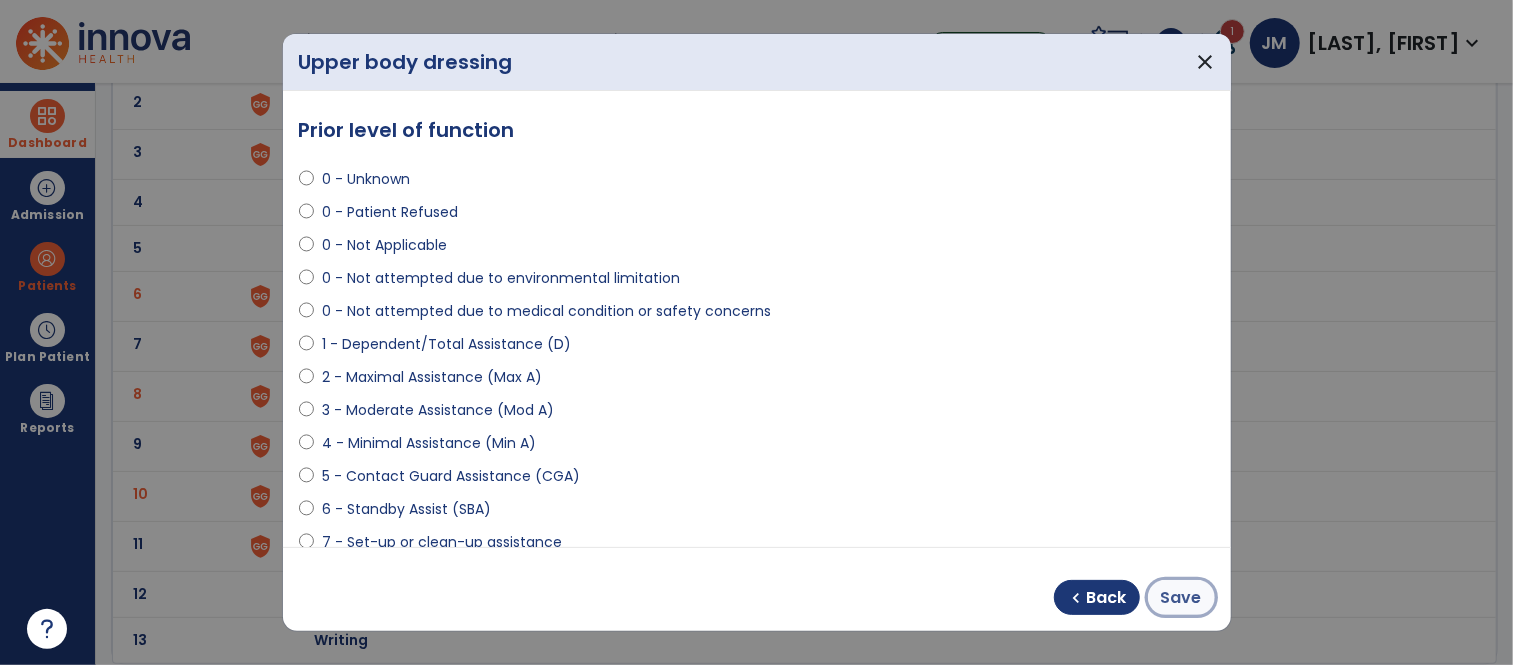 click on "Save" at bounding box center (1181, 598) 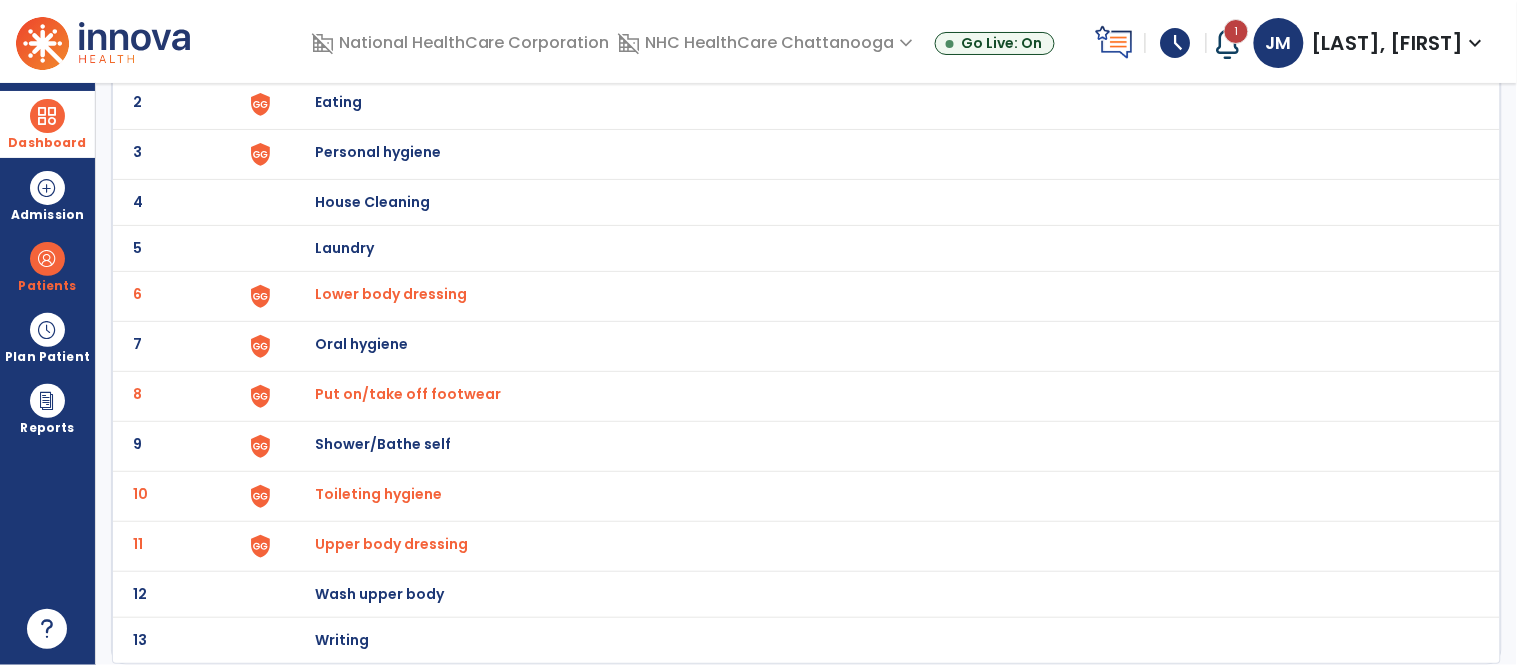 scroll, scrollTop: 0, scrollLeft: 0, axis: both 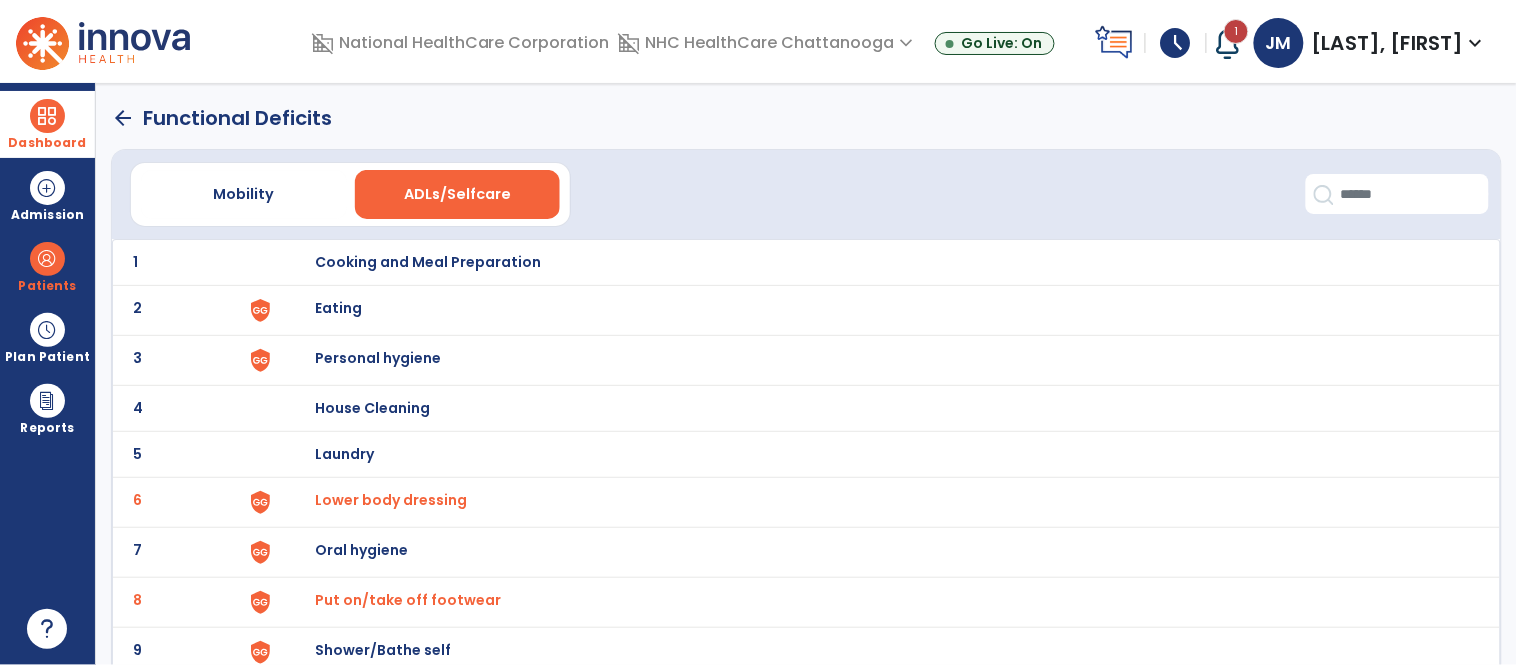 click on "arrow_back" 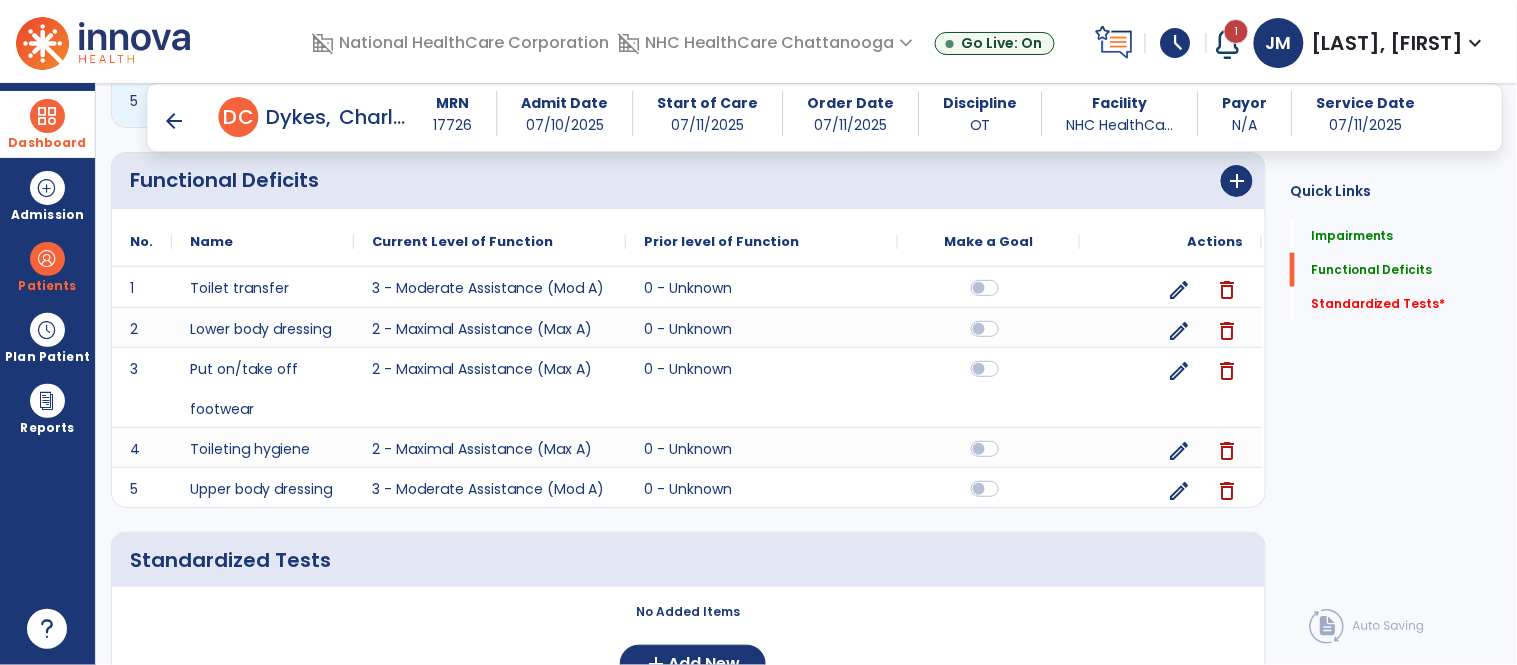 scroll, scrollTop: 630, scrollLeft: 0, axis: vertical 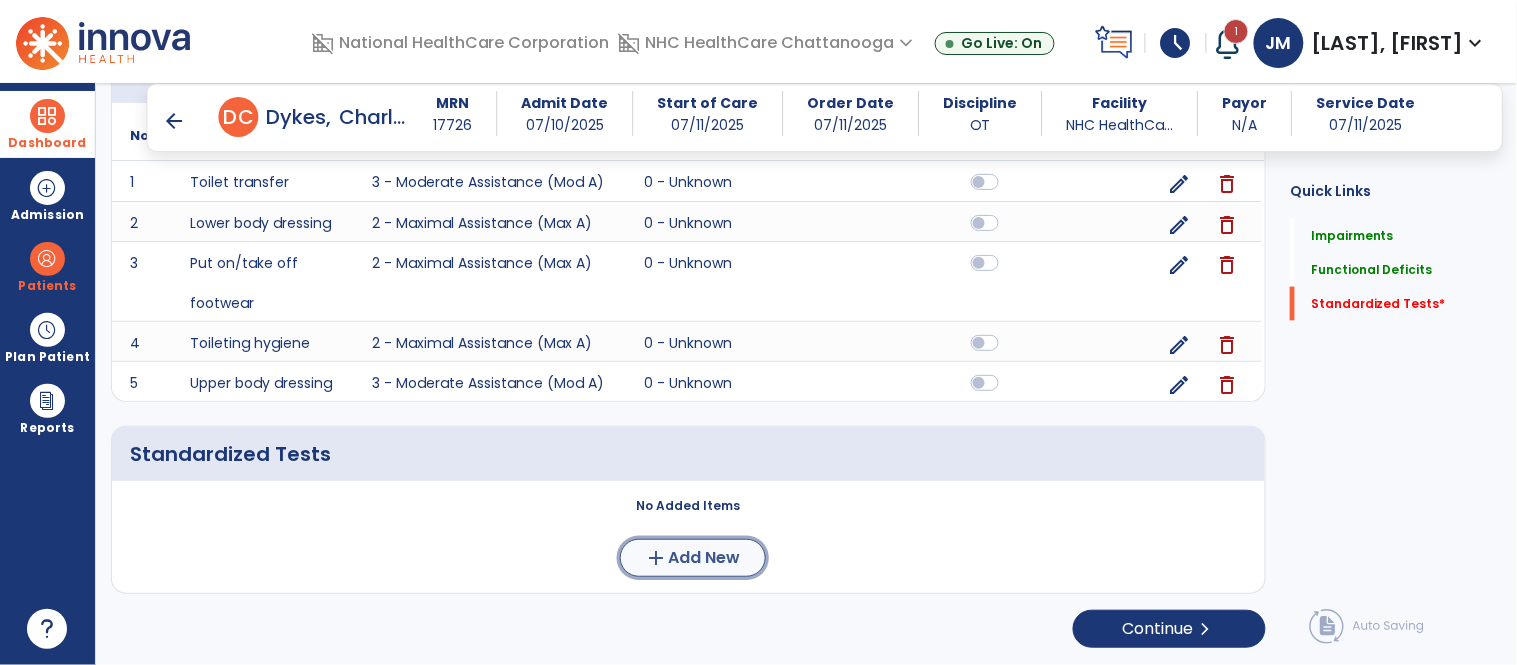 click on "Add New" 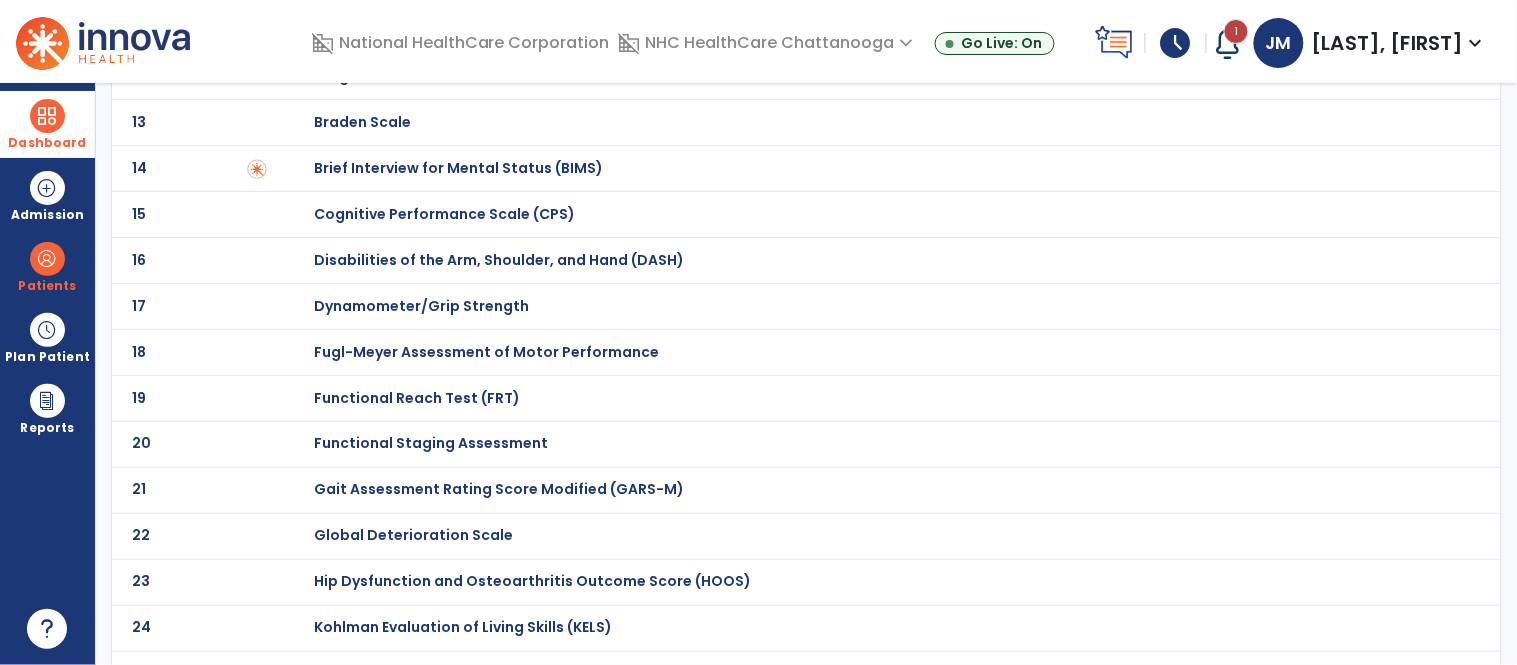 scroll, scrollTop: 0, scrollLeft: 0, axis: both 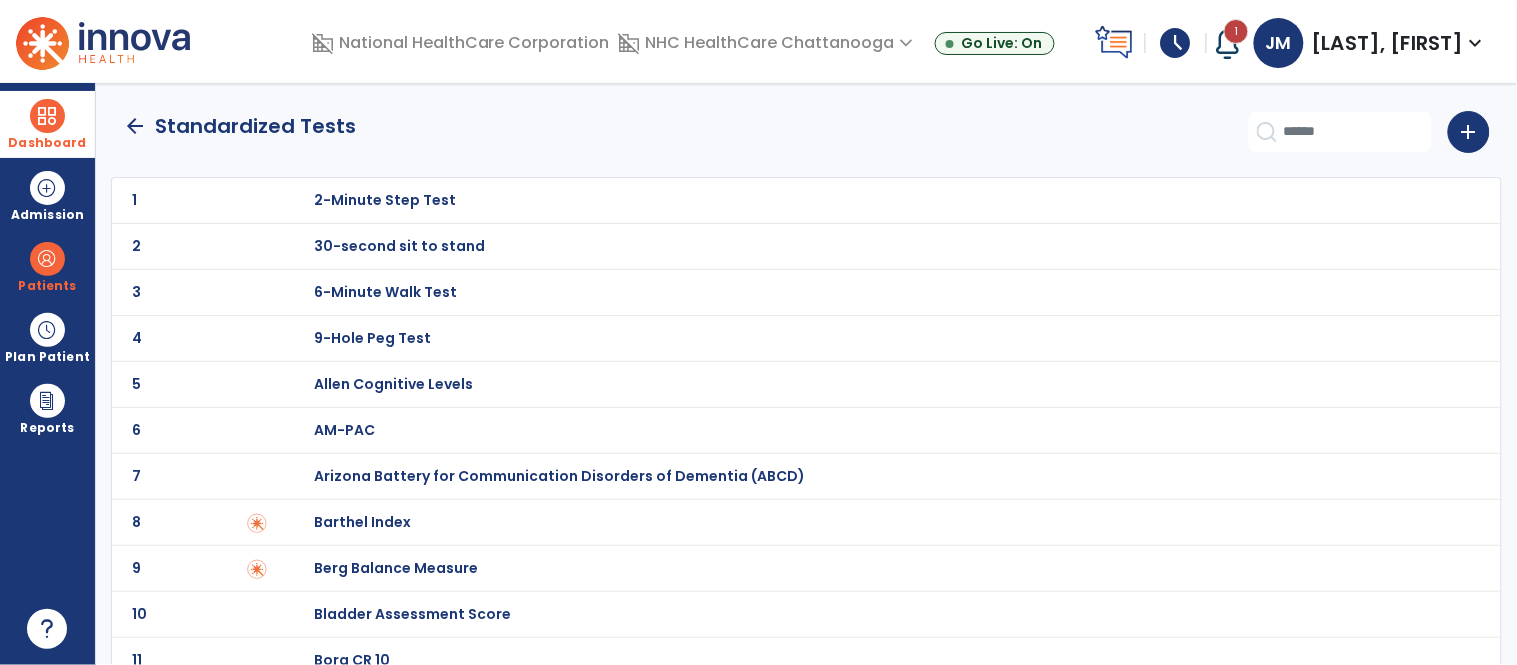 click on "Barthel Index" at bounding box center (385, 200) 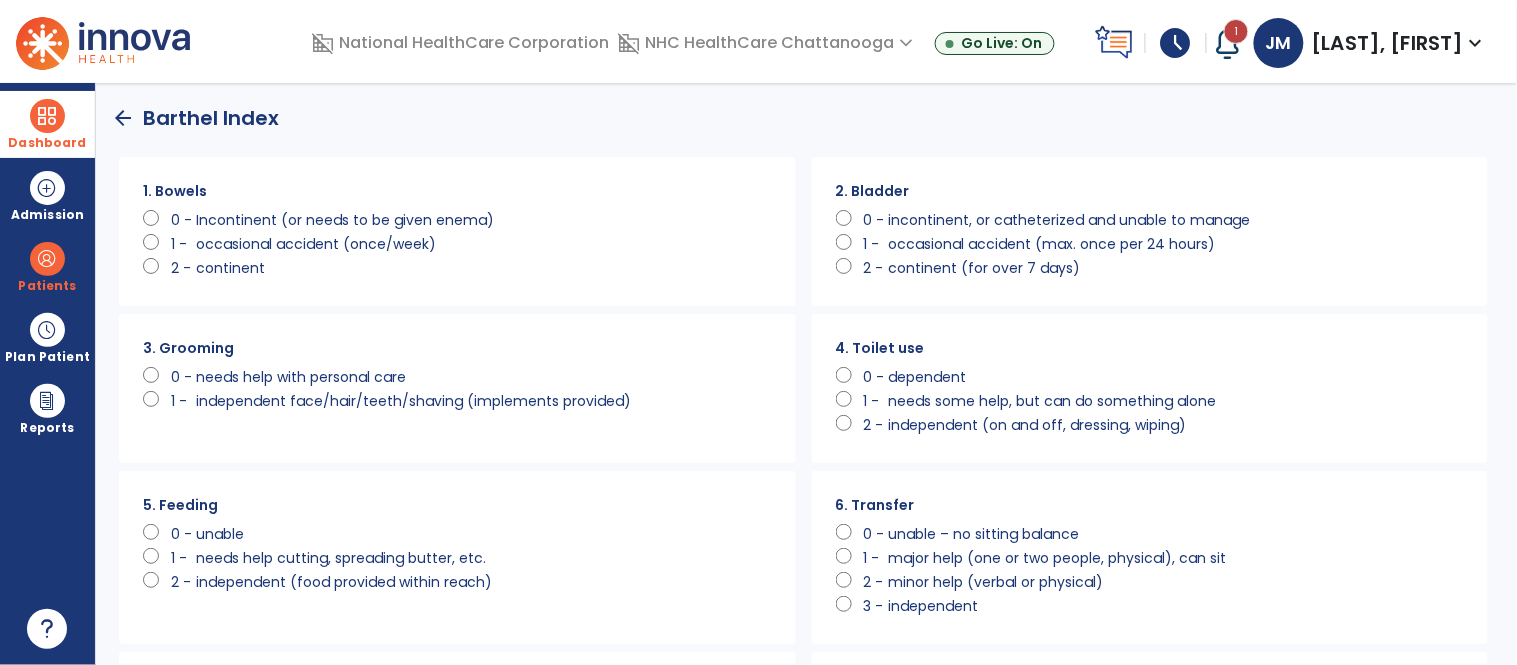 click on "Incontinent (or needs to be given enema)" 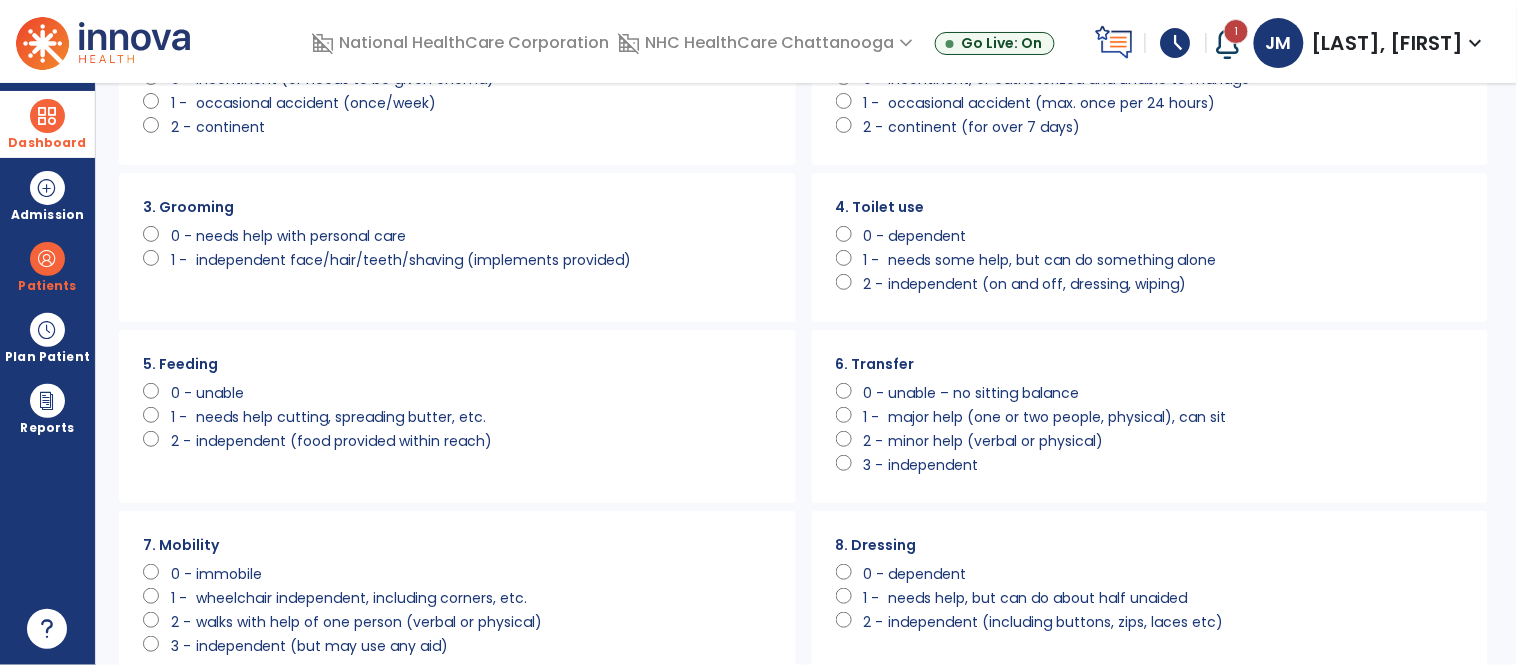 scroll, scrollTop: 148, scrollLeft: 0, axis: vertical 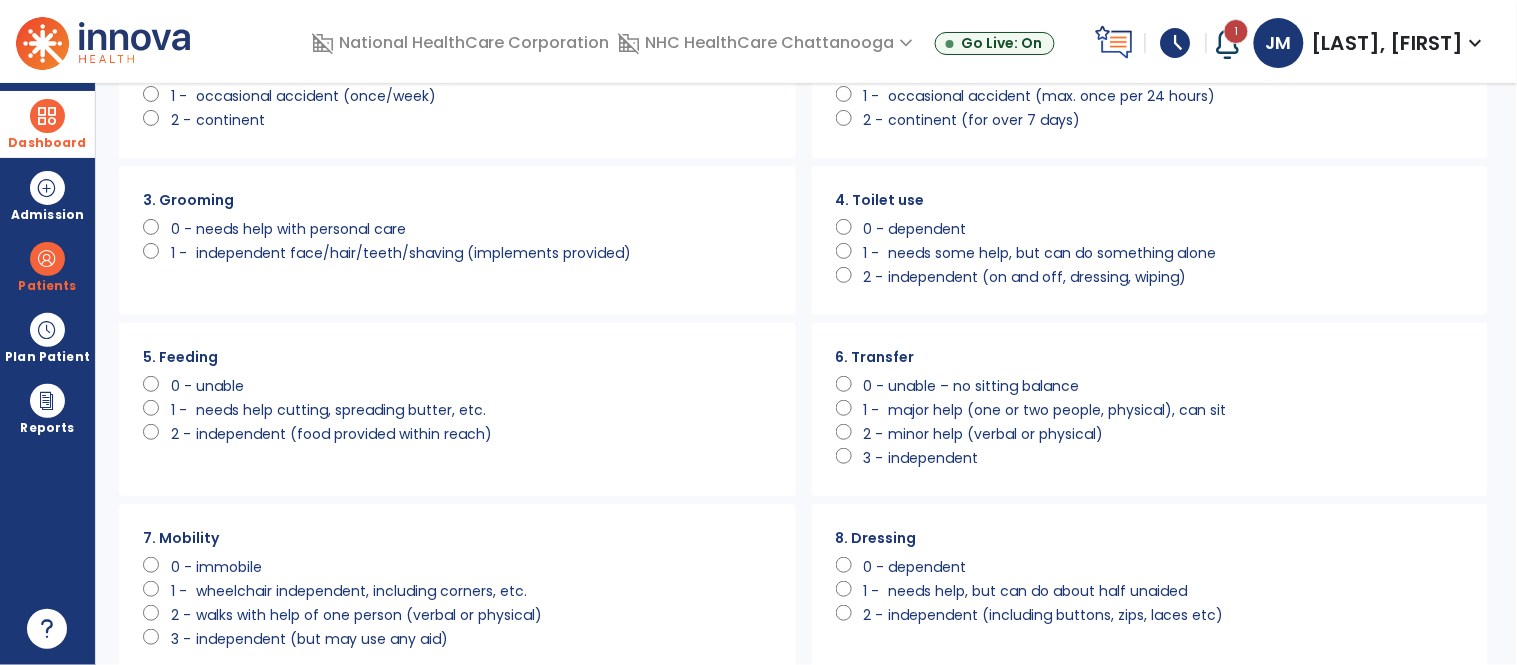 click on "independent (food provided within reach)" 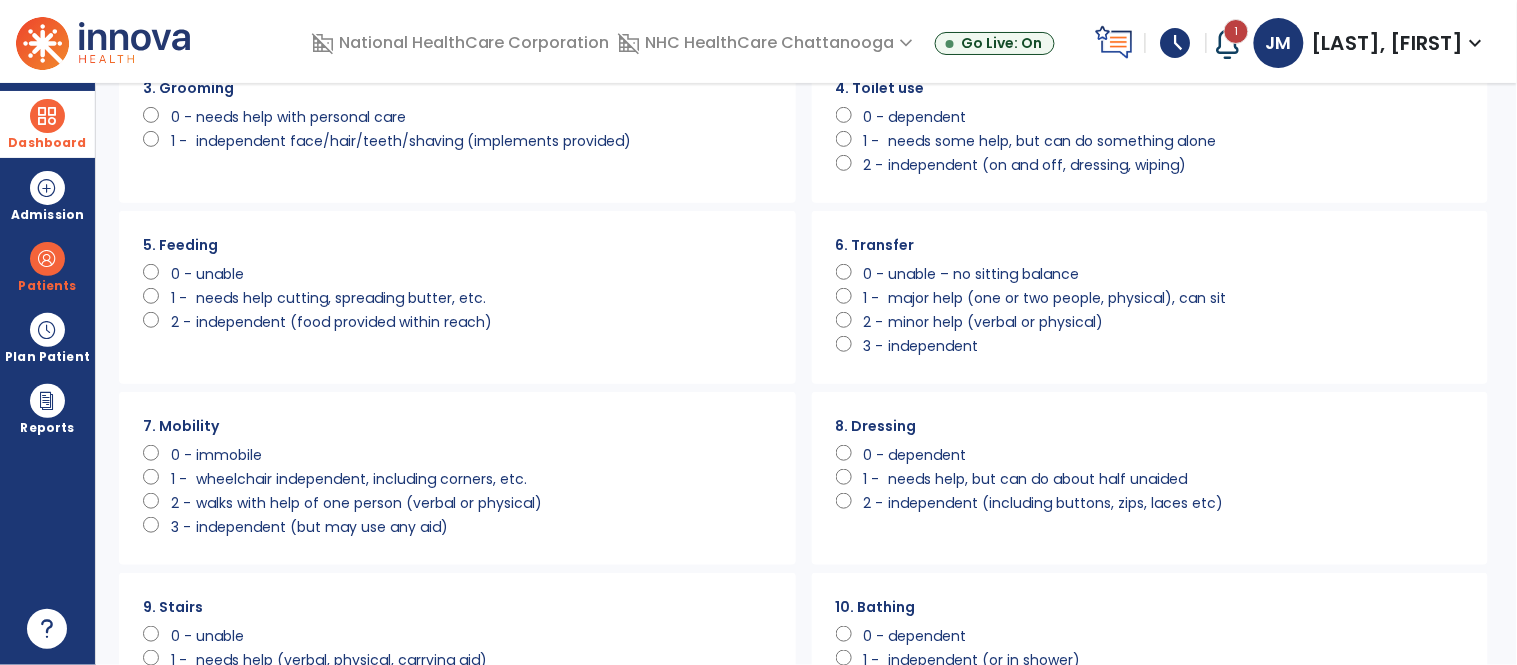 scroll, scrollTop: 261, scrollLeft: 0, axis: vertical 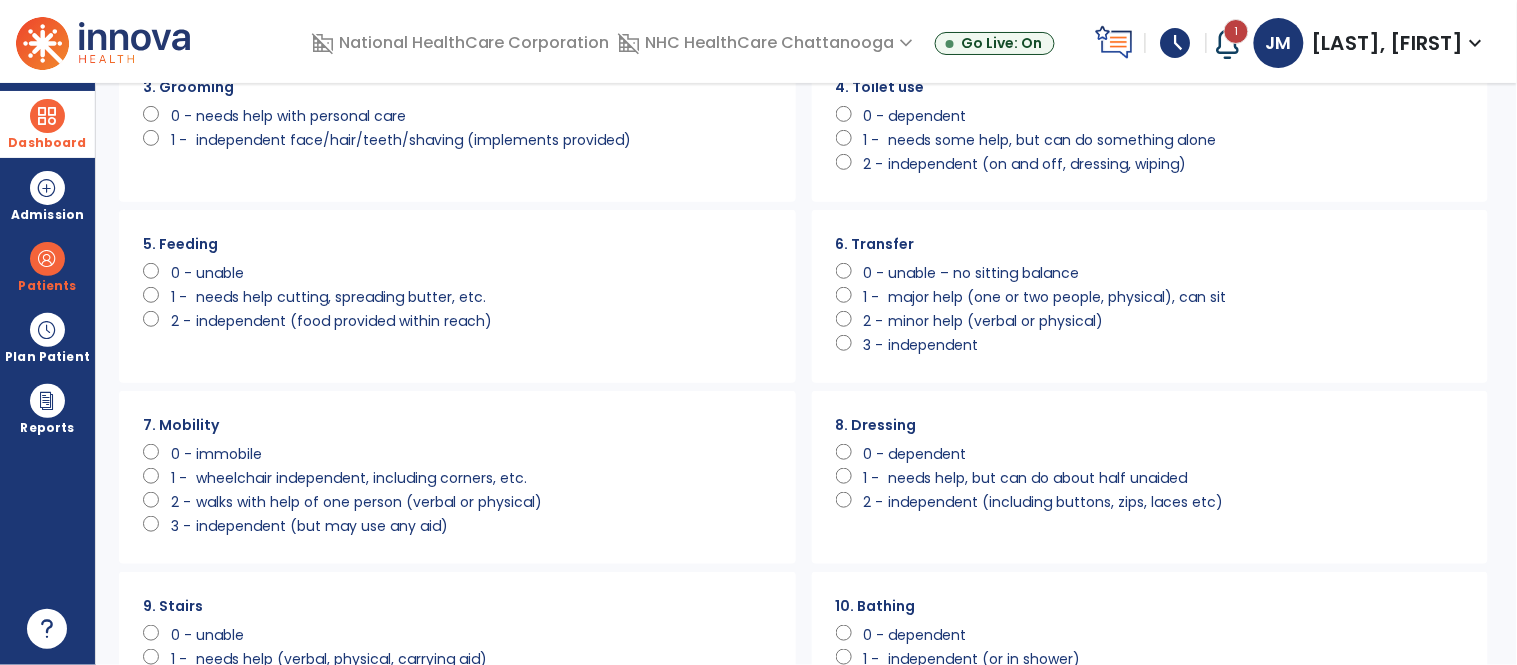 click on "wheelchair independent, including corners, etc." 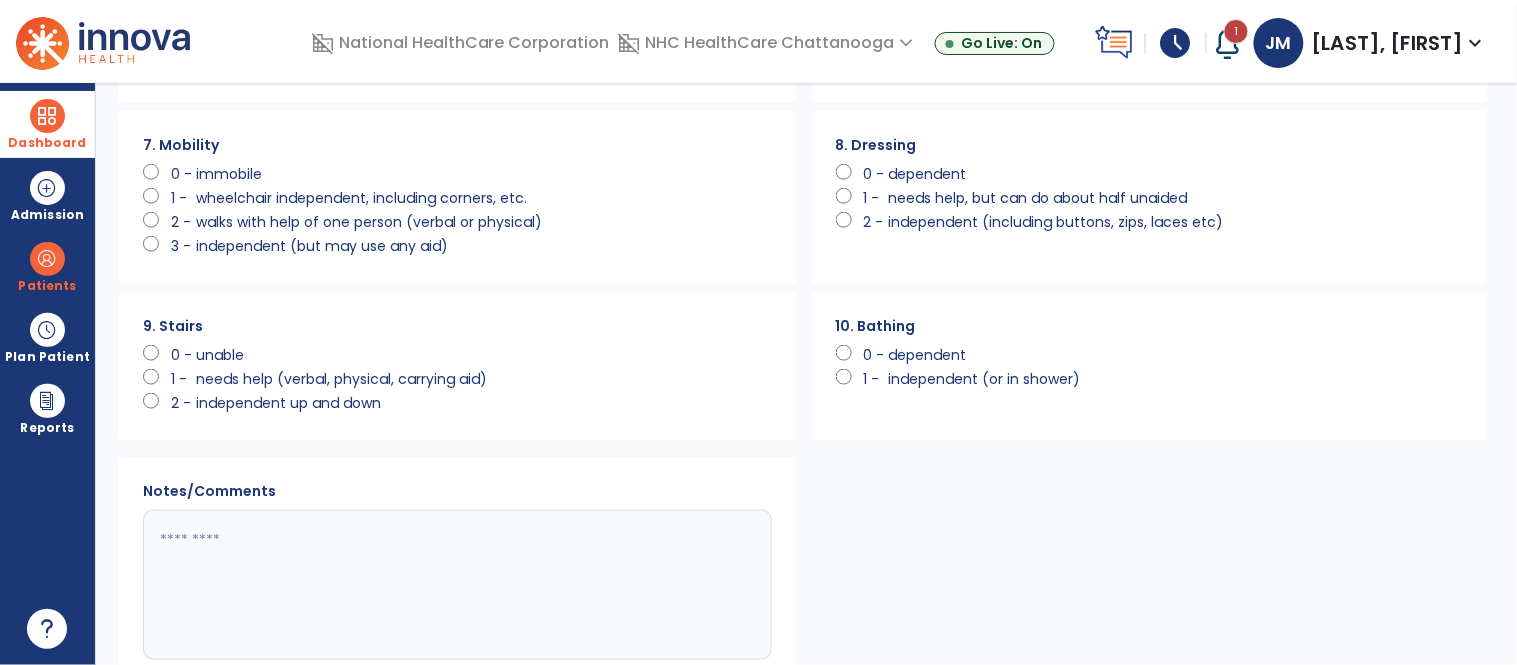 scroll, scrollTop: 545, scrollLeft: 0, axis: vertical 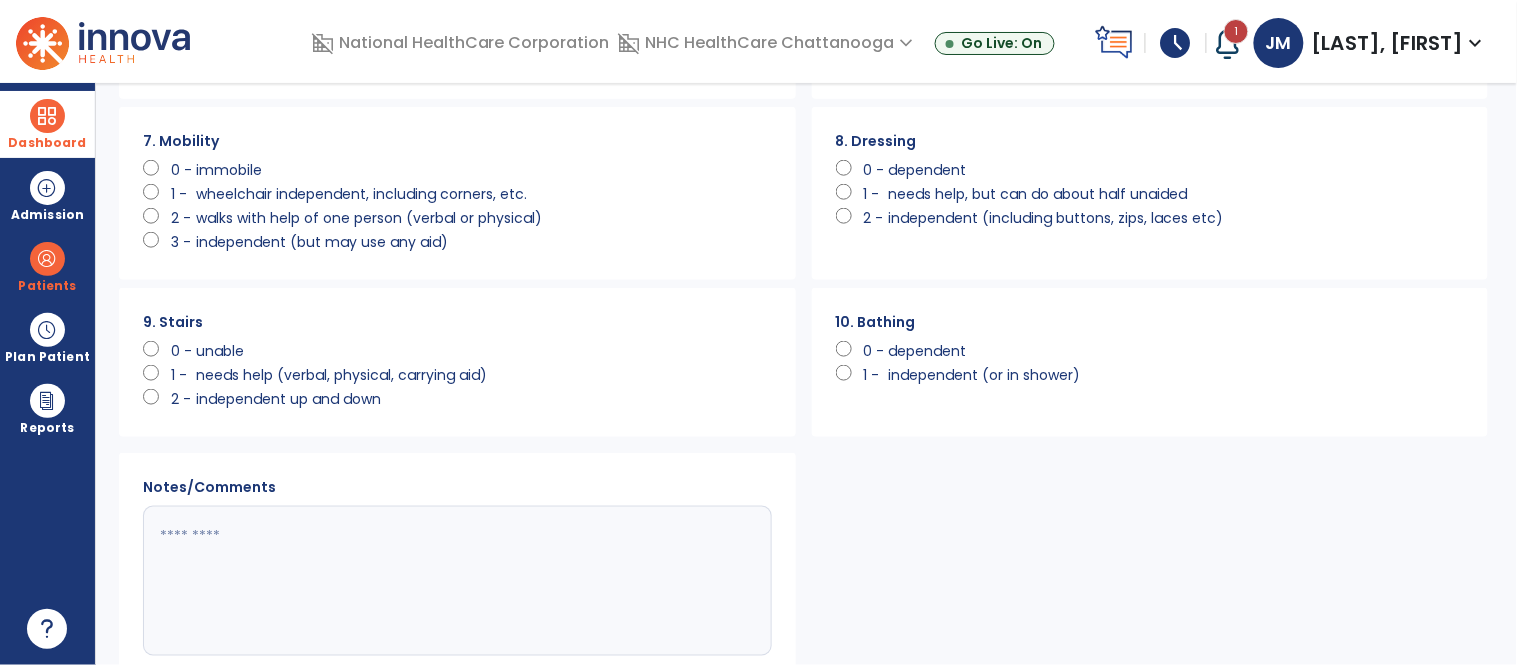 click on "needs help (verbal, physical, carrying aid)" 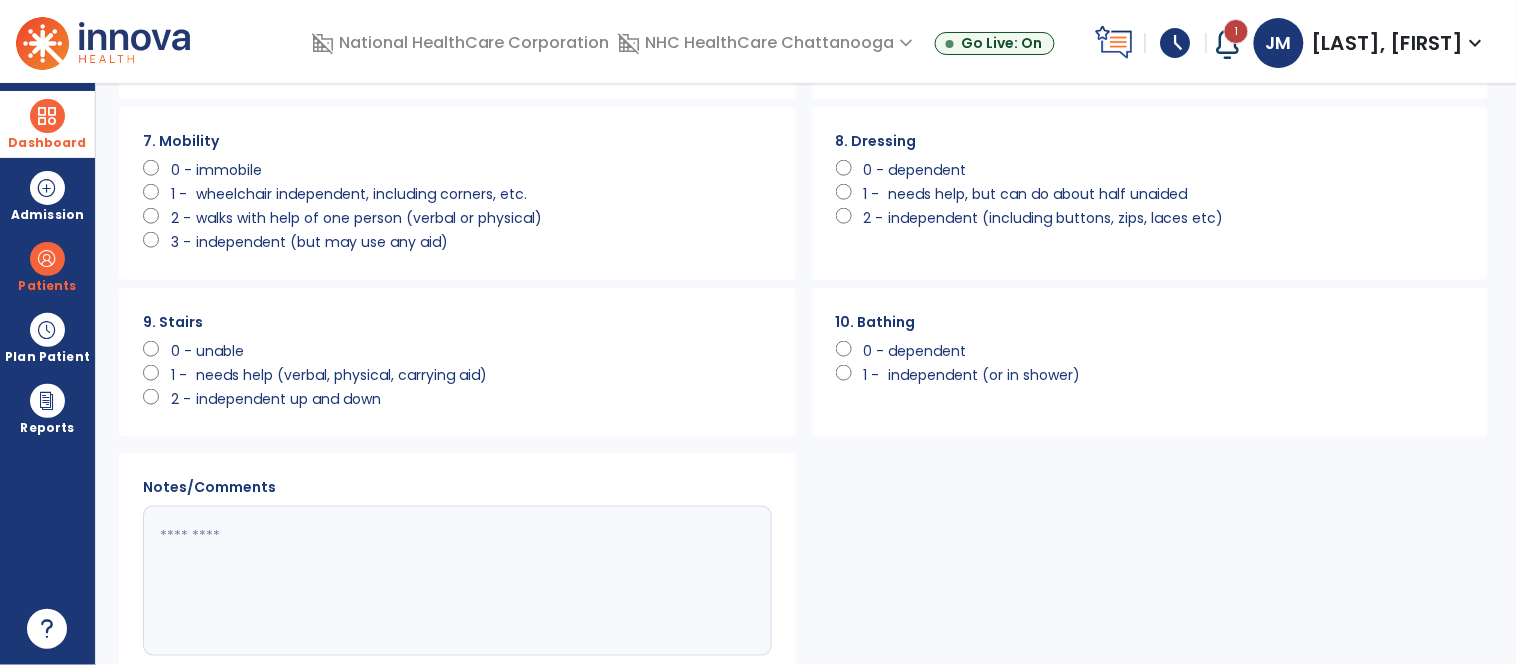 drag, startPoint x: 225, startPoint y: 354, endPoint x: 283, endPoint y: 338, distance: 60.166435 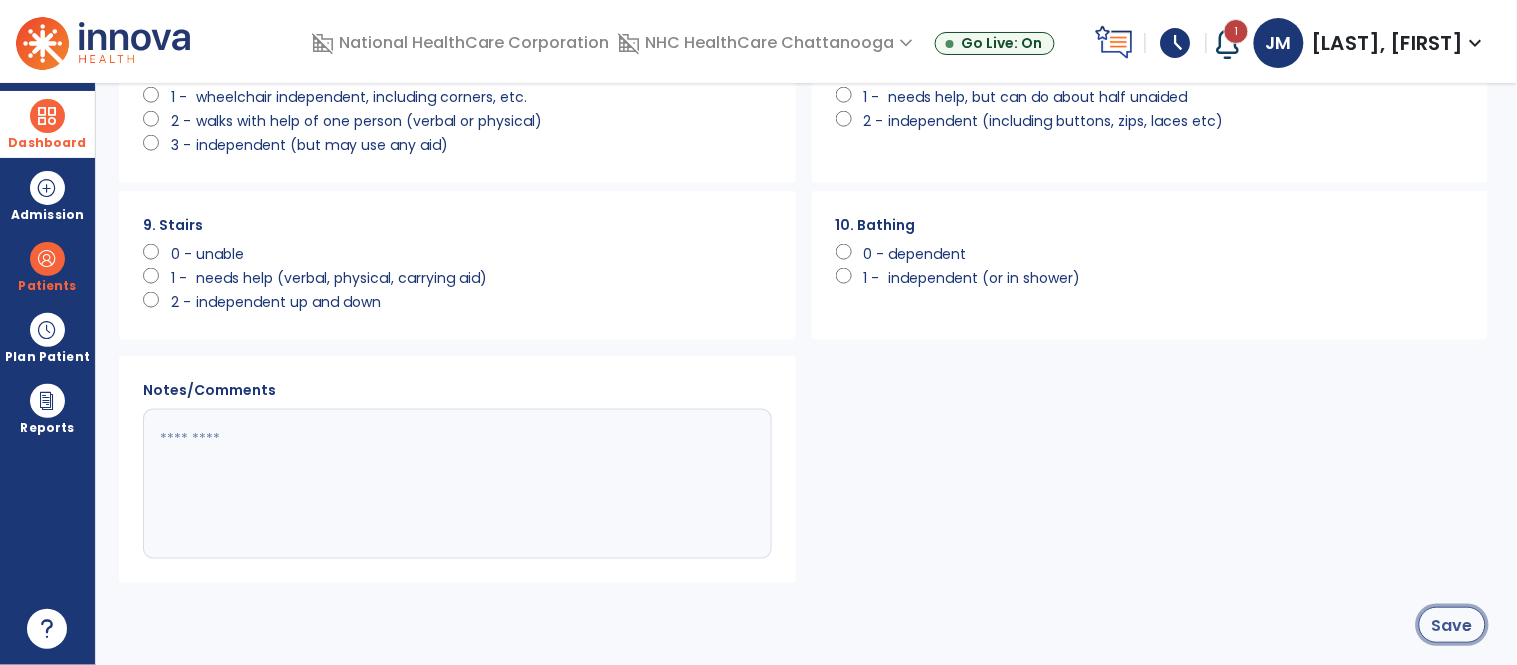 click on "Save" 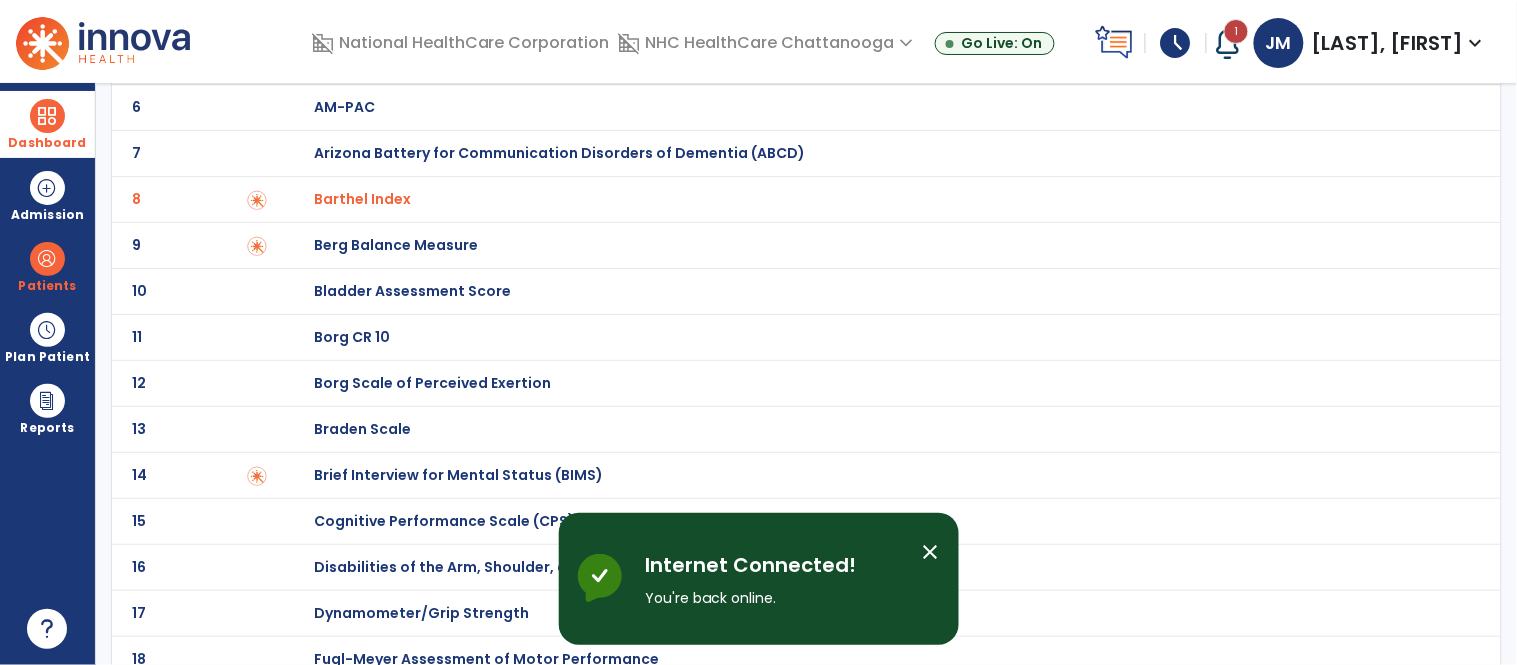 scroll, scrollTop: 0, scrollLeft: 0, axis: both 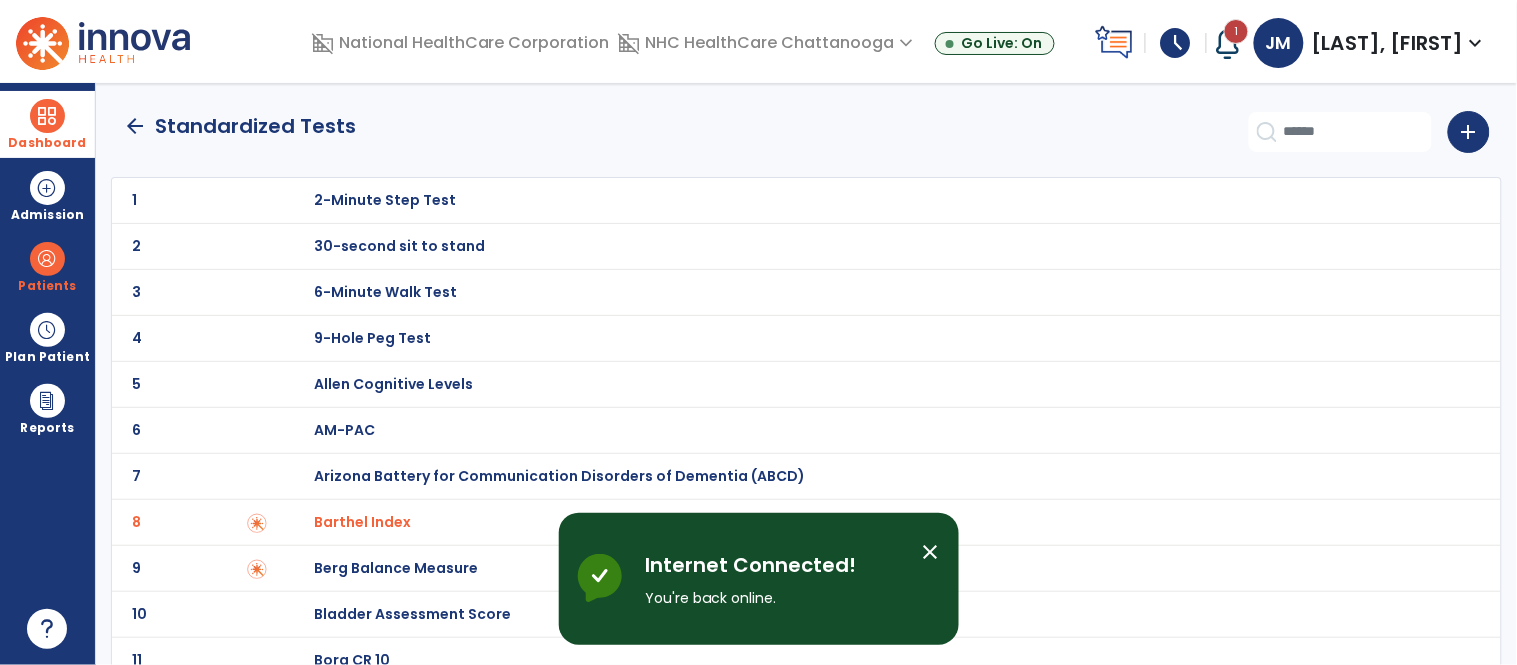 click on "arrow_back" 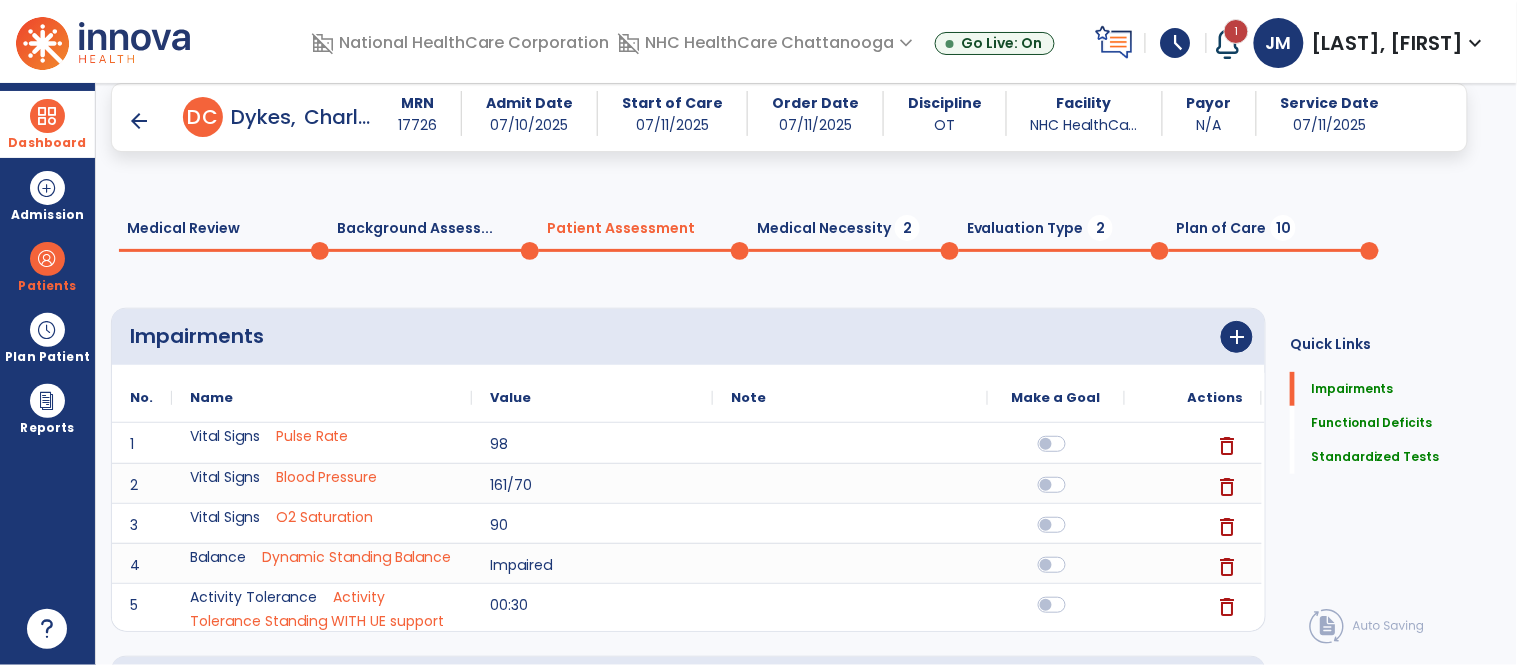 scroll, scrollTop: 727, scrollLeft: 0, axis: vertical 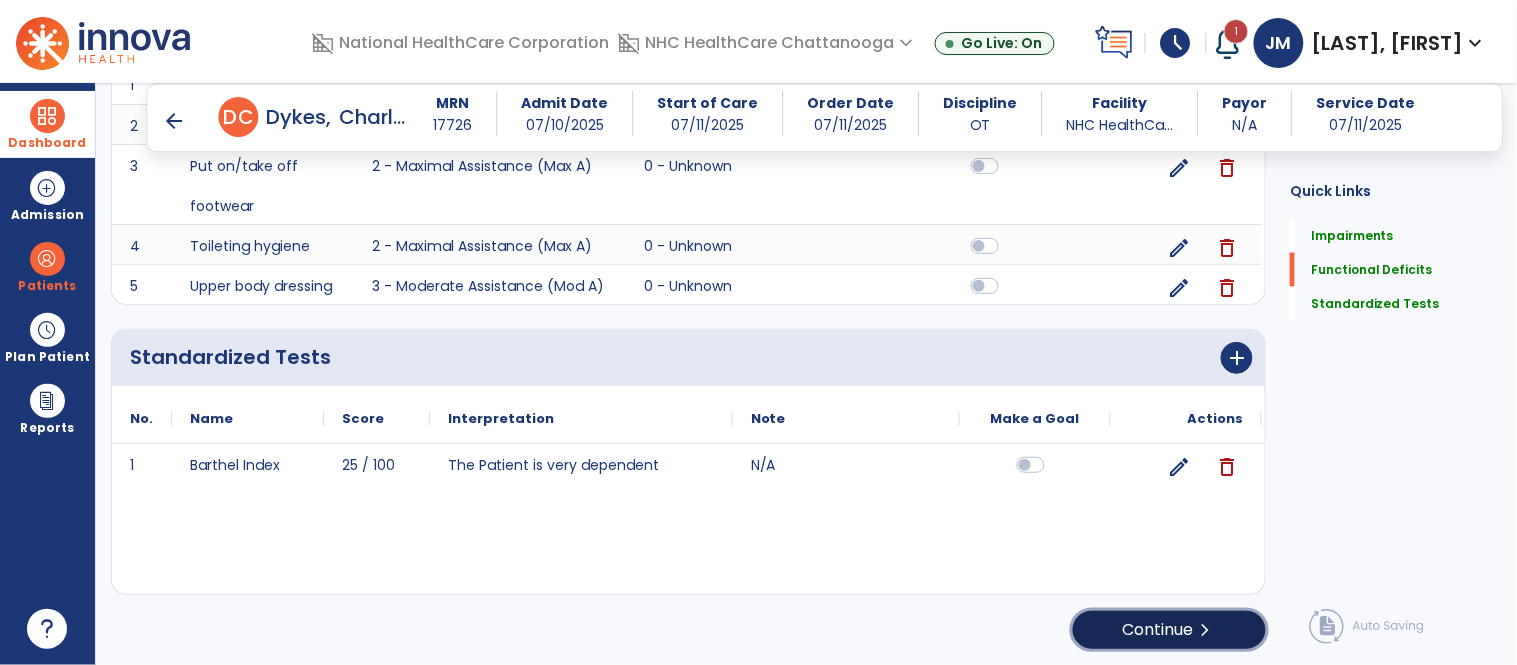 click on "Continue  chevron_right" 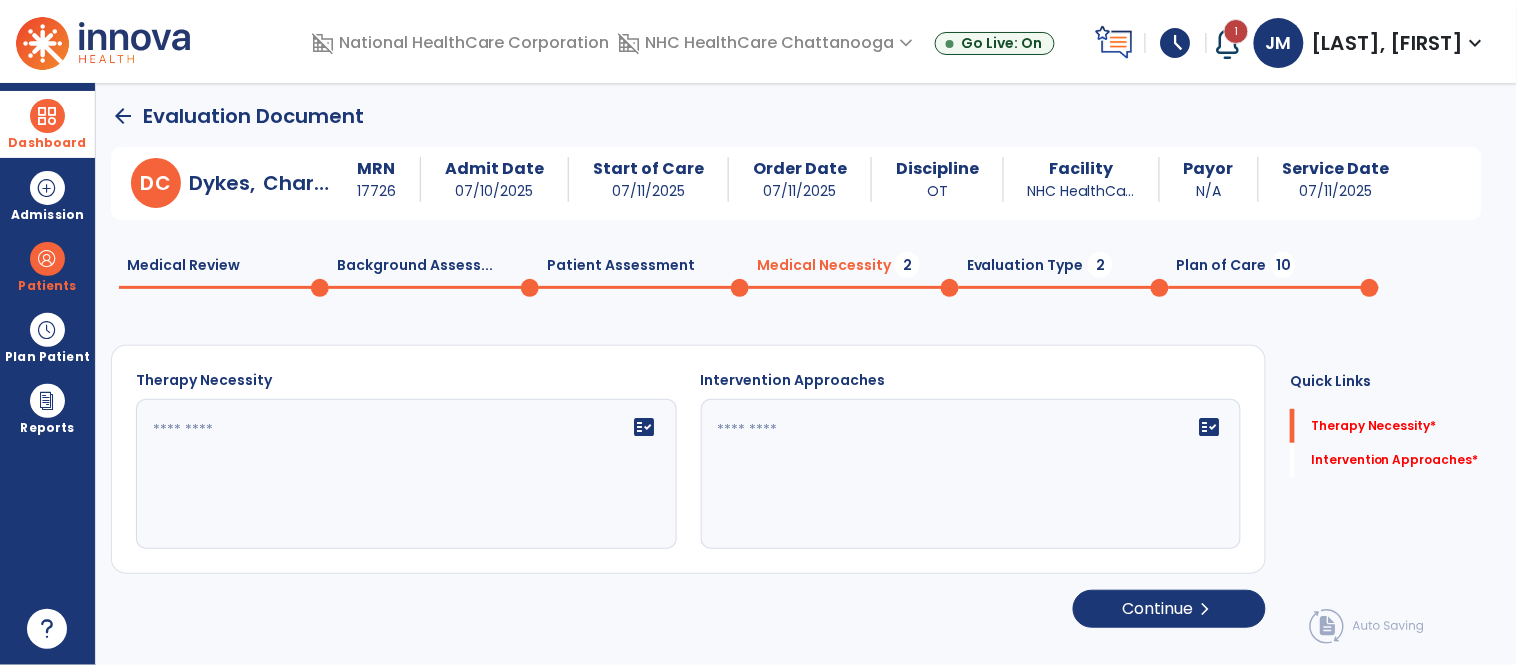 scroll, scrollTop: 0, scrollLeft: 0, axis: both 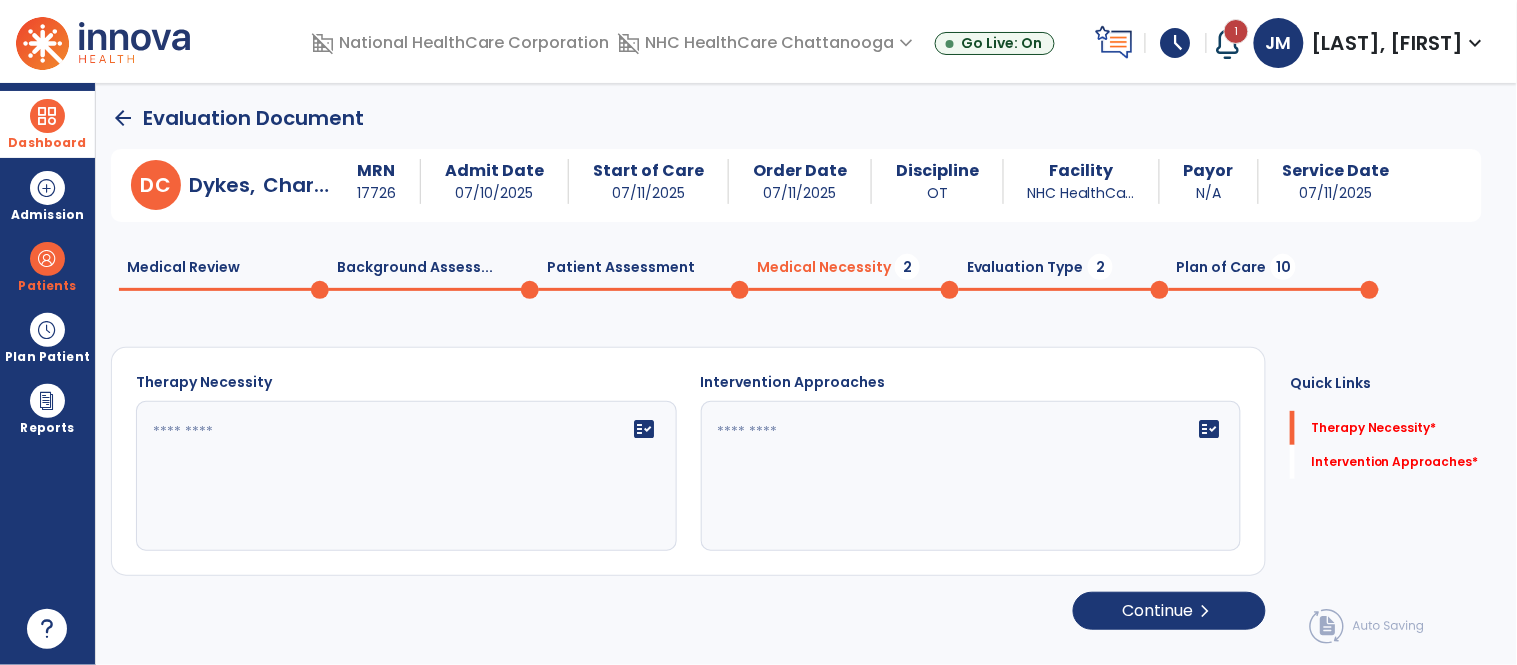 click 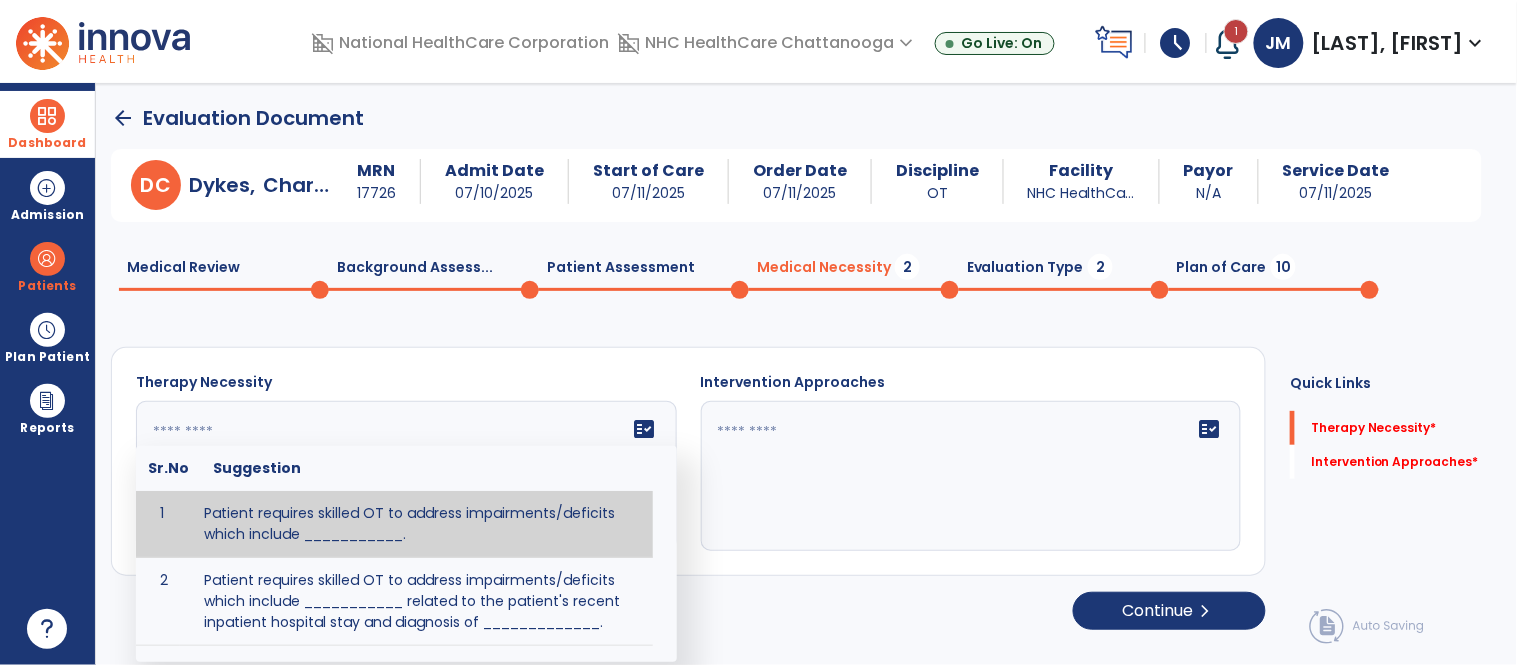 scroll, scrollTop: 1, scrollLeft: 0, axis: vertical 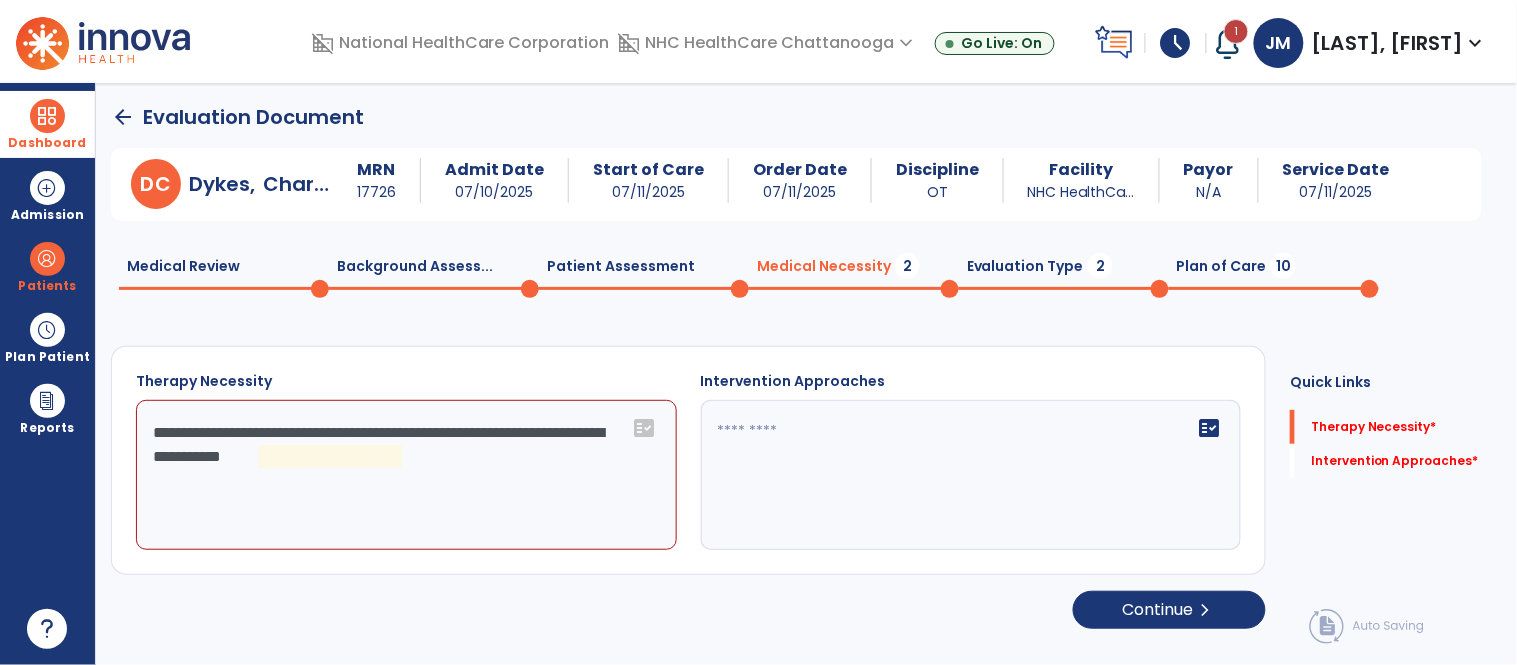 click on "**********" 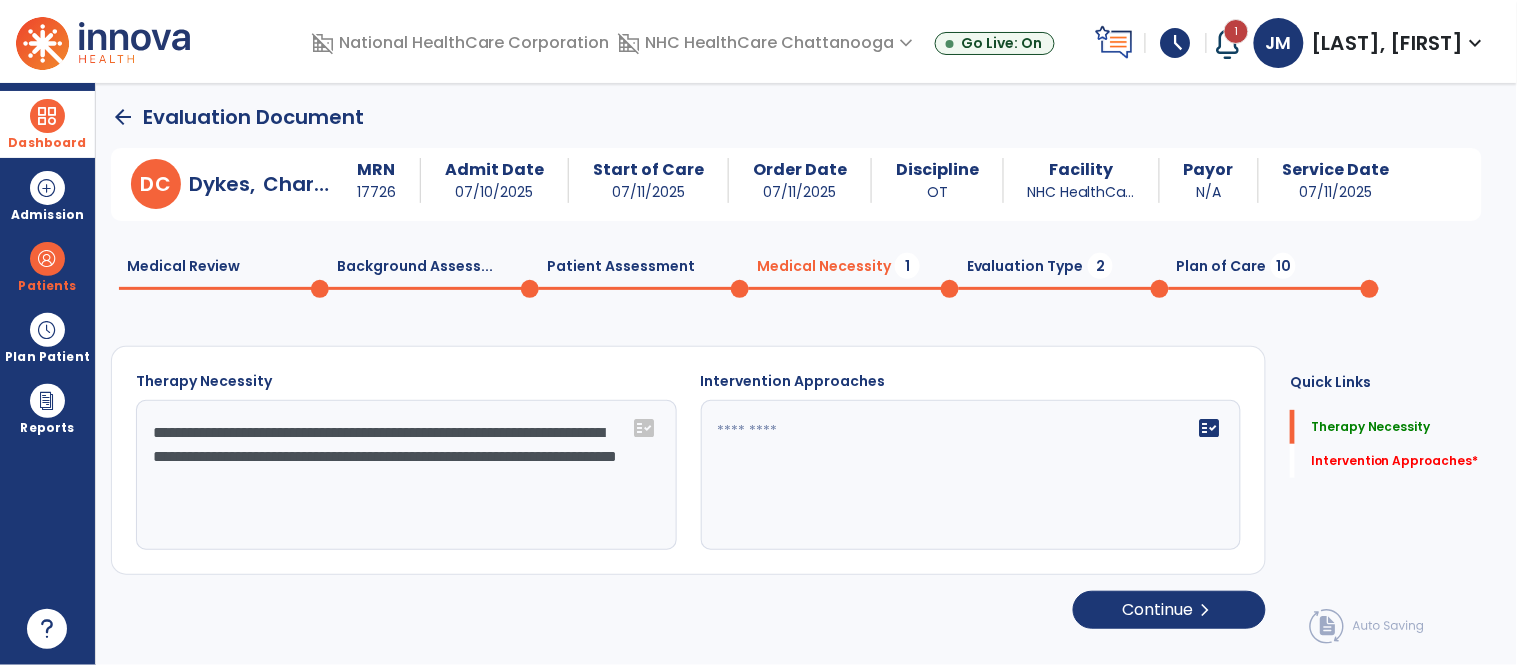 type on "**********" 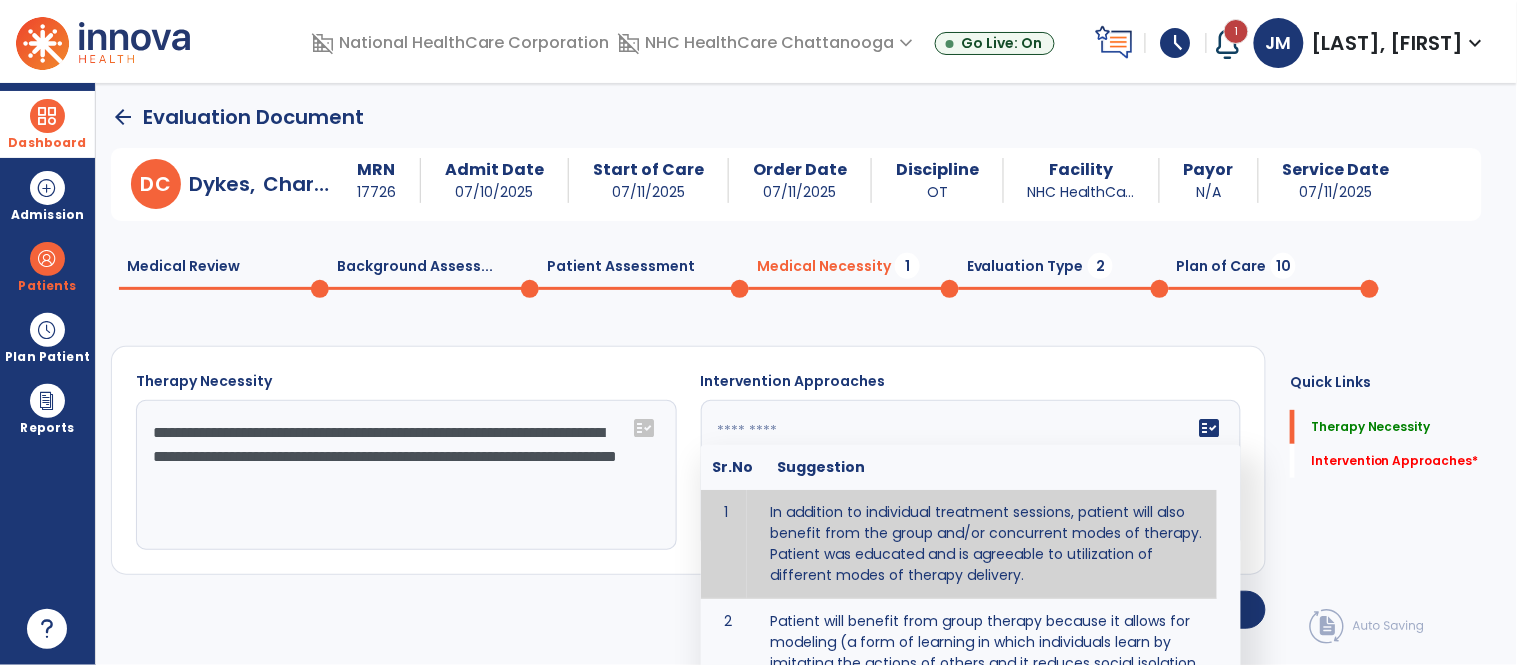 click 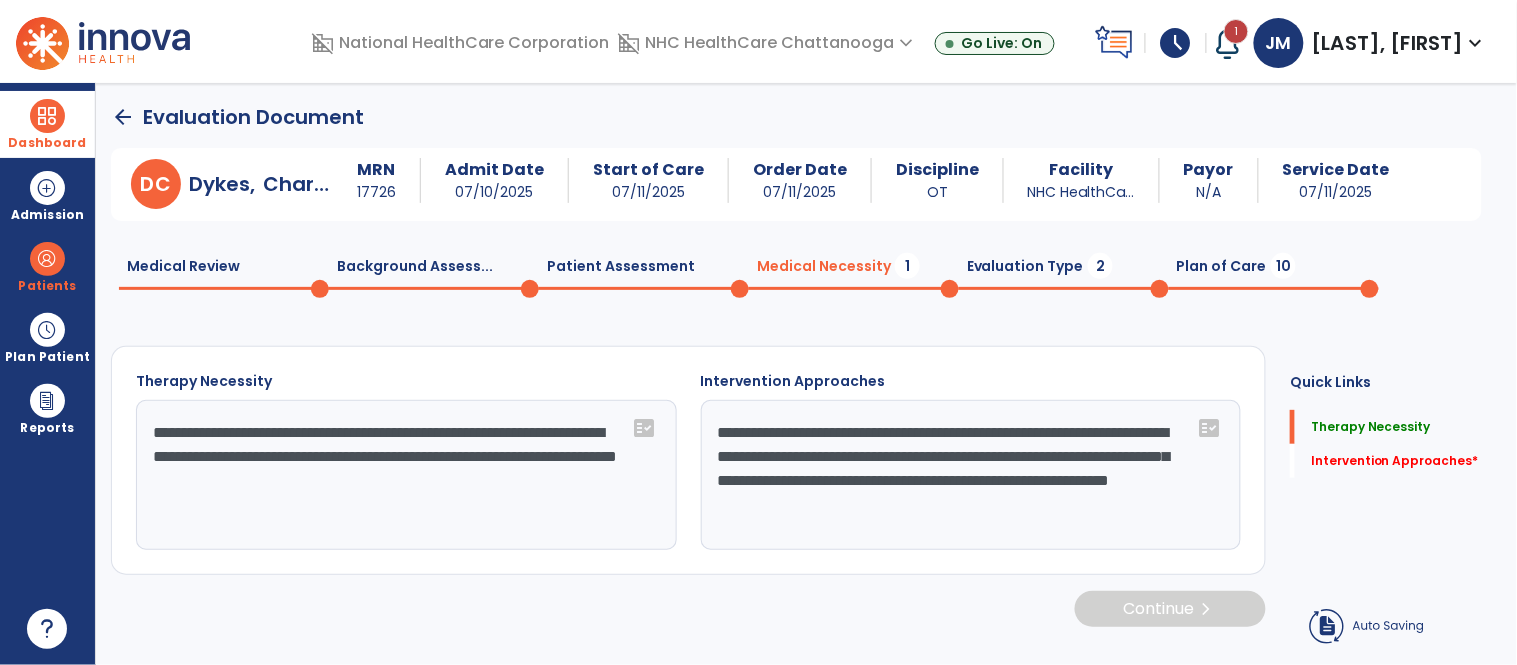 drag, startPoint x: 884, startPoint y: 521, endPoint x: 938, endPoint y: 477, distance: 69.656296 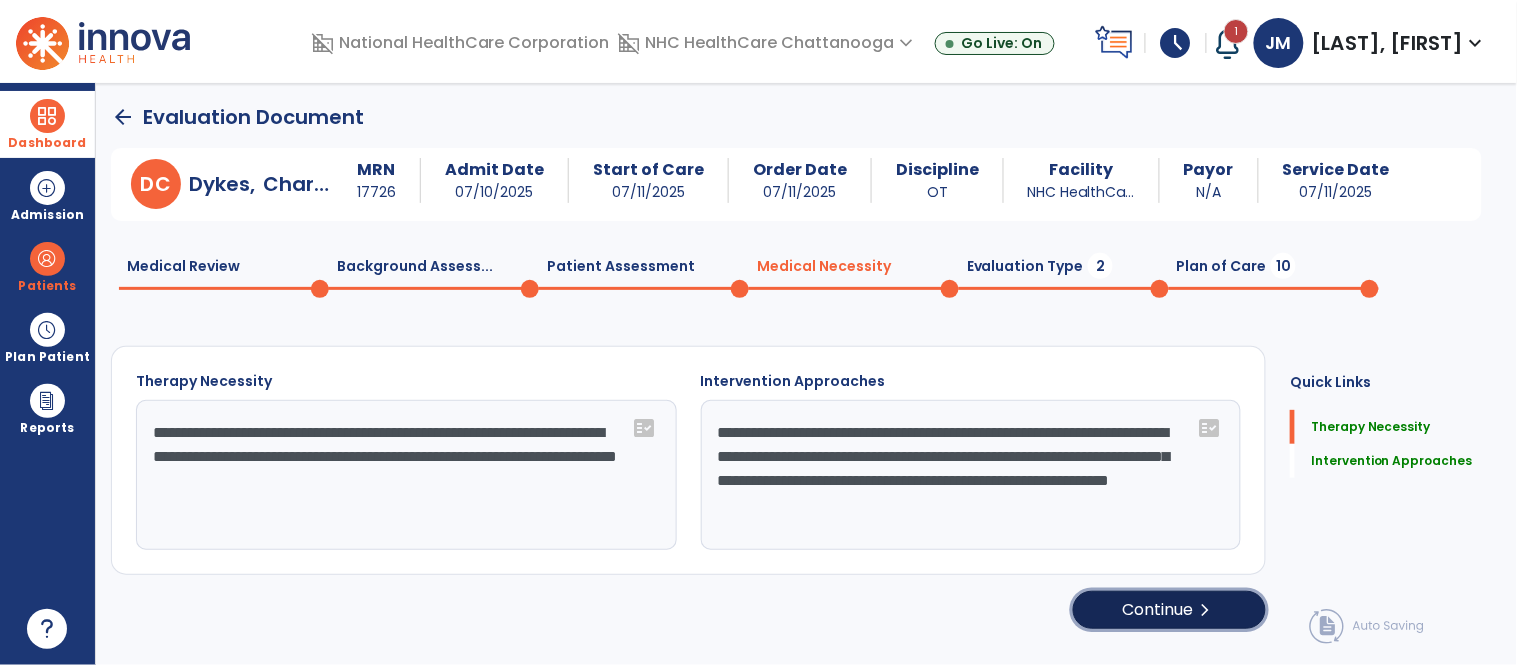 click on "Continue  chevron_right" 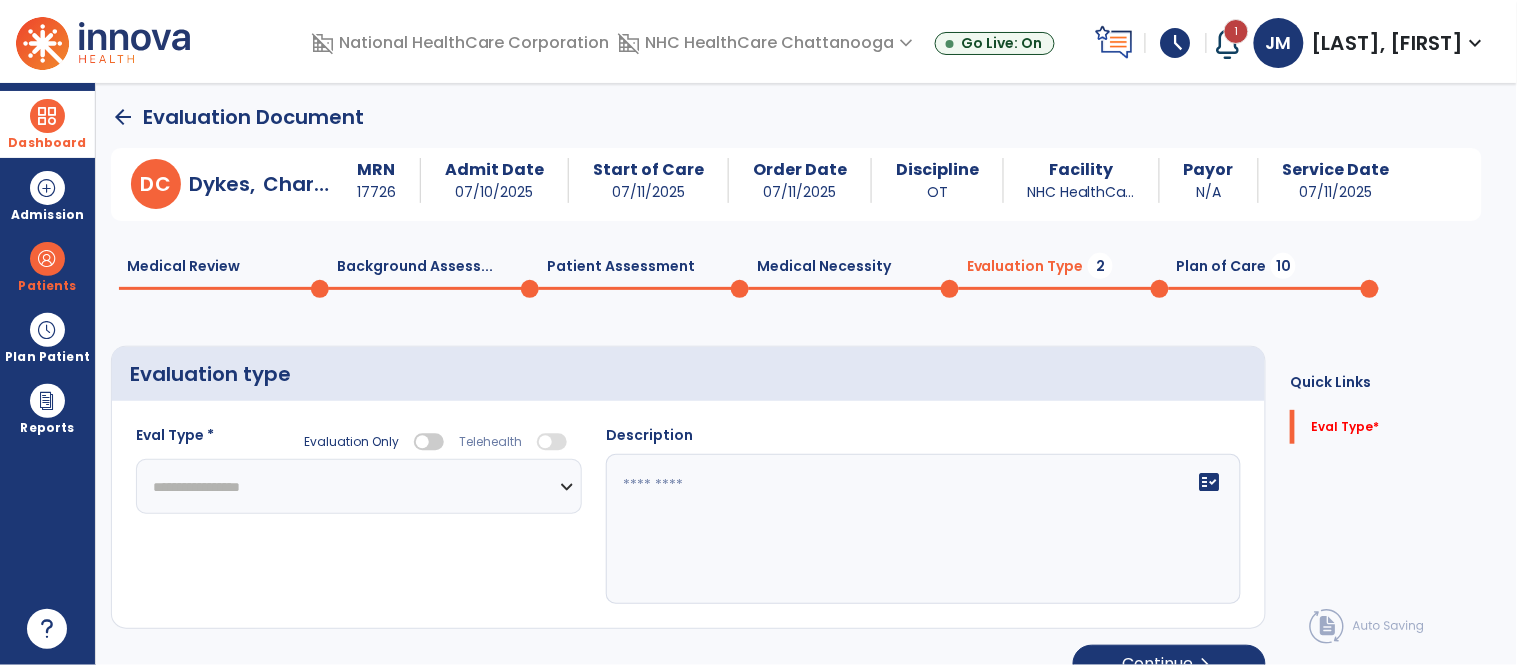 scroll, scrollTop: 35, scrollLeft: 0, axis: vertical 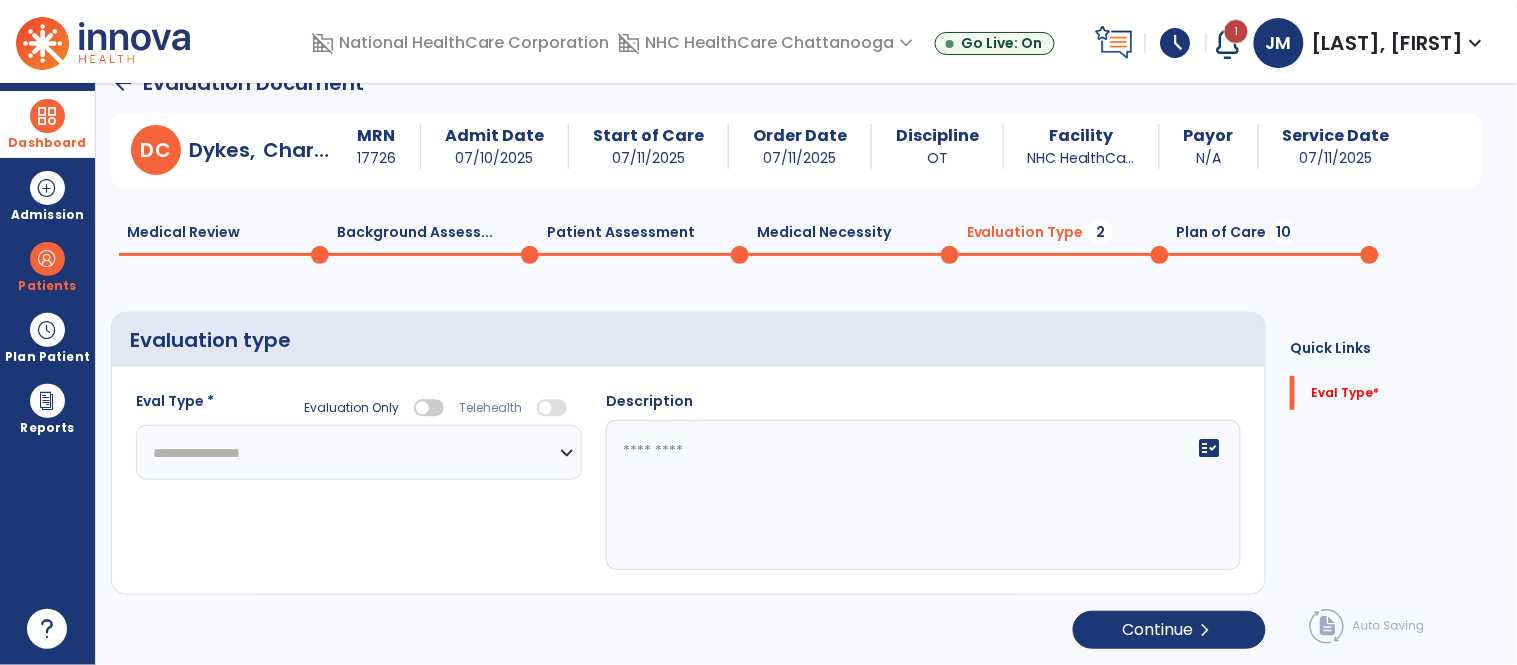 click on "**********" 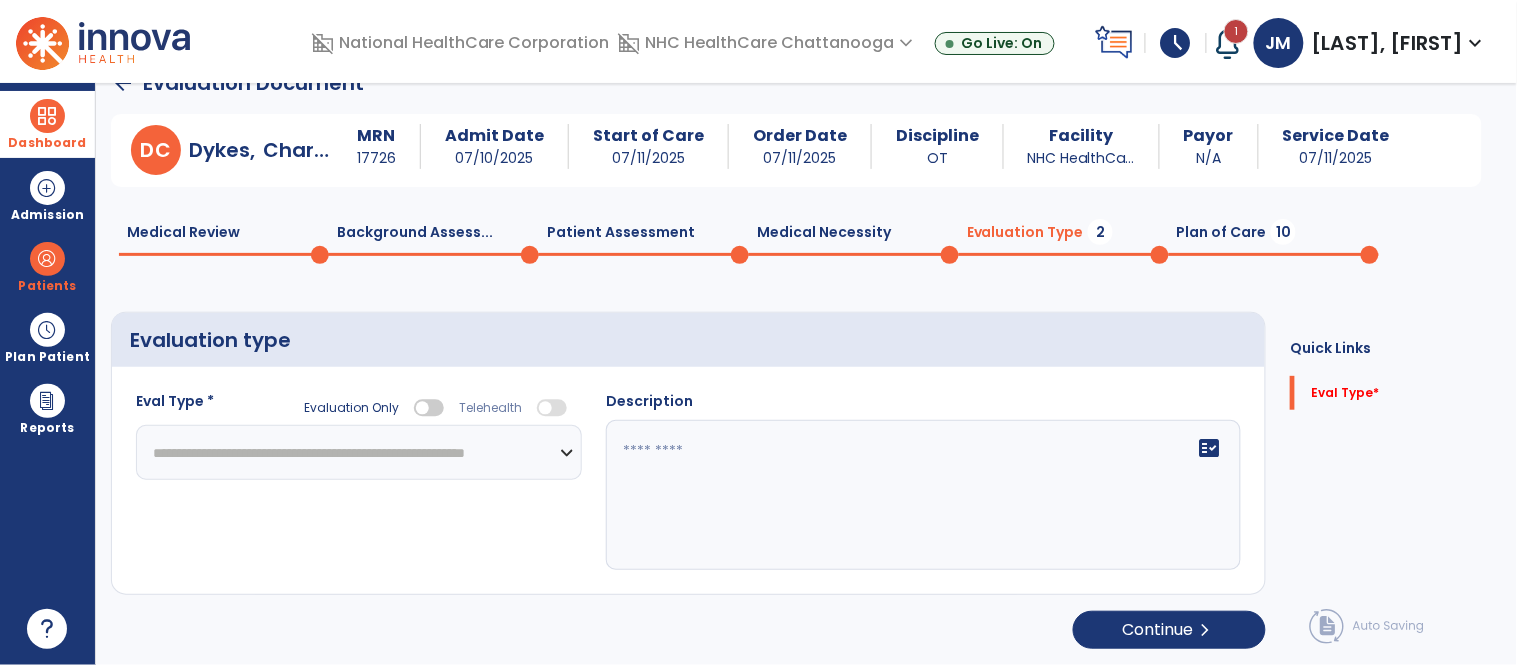 click on "**********" 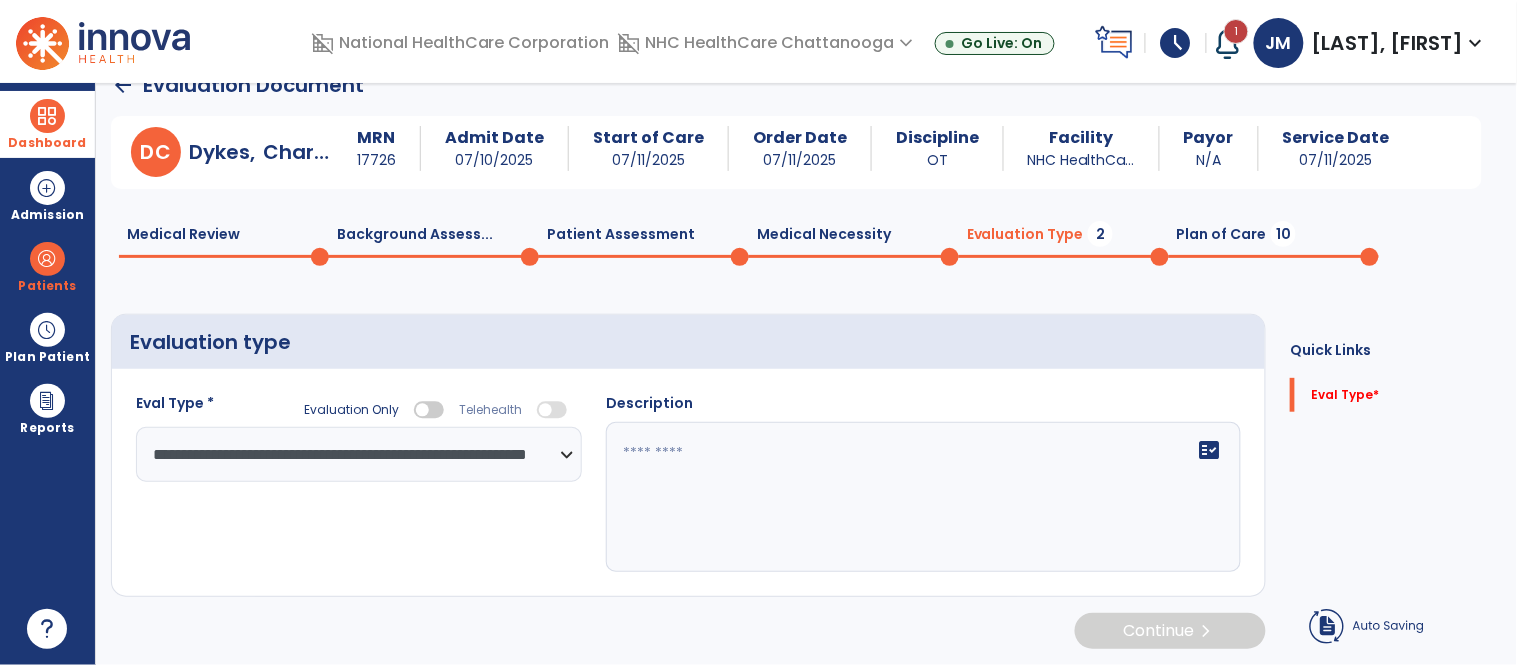 scroll, scrollTop: 35, scrollLeft: 0, axis: vertical 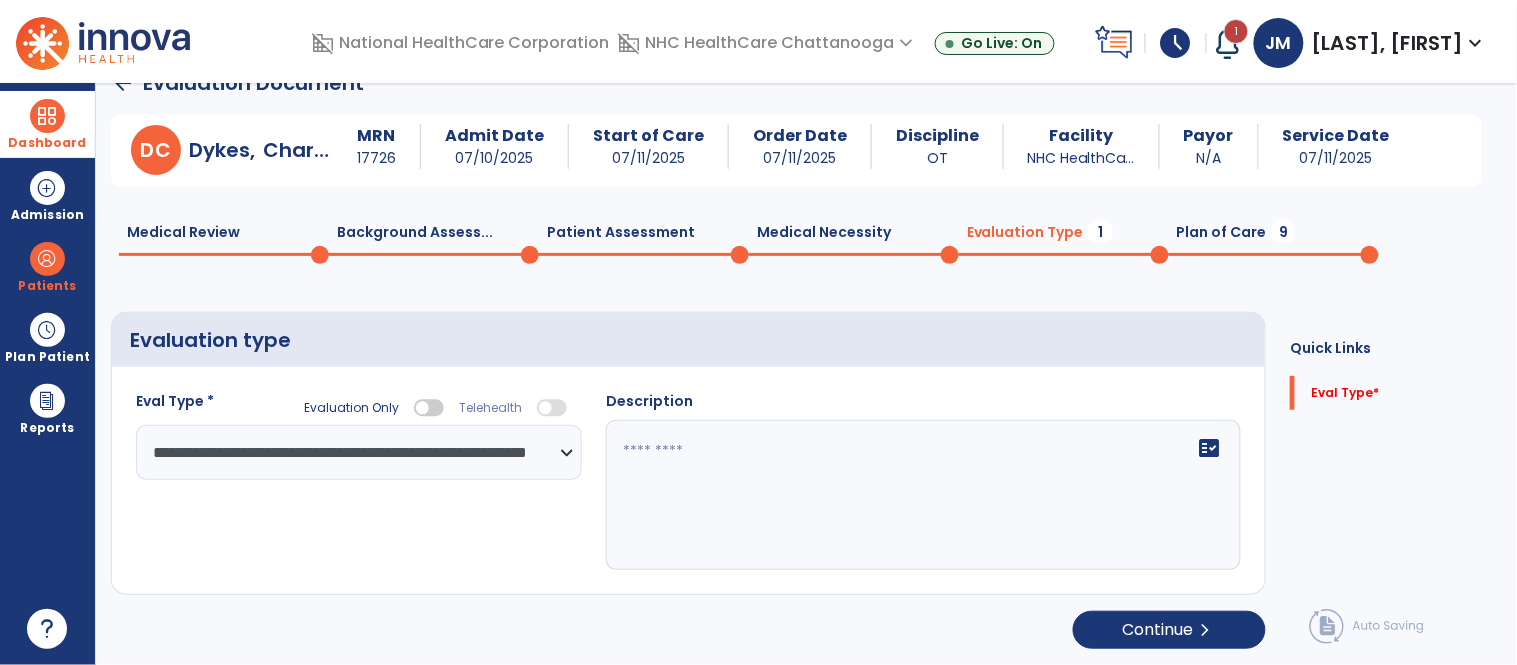 click 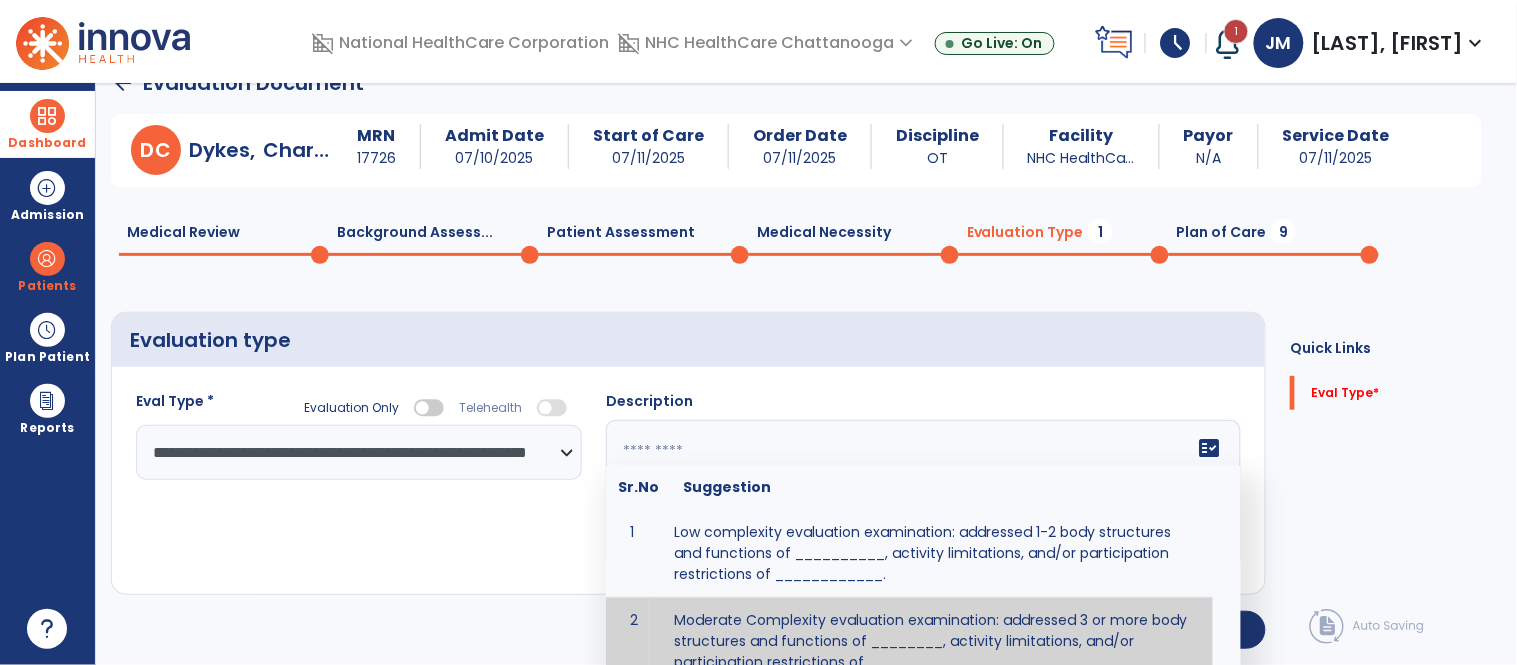 click 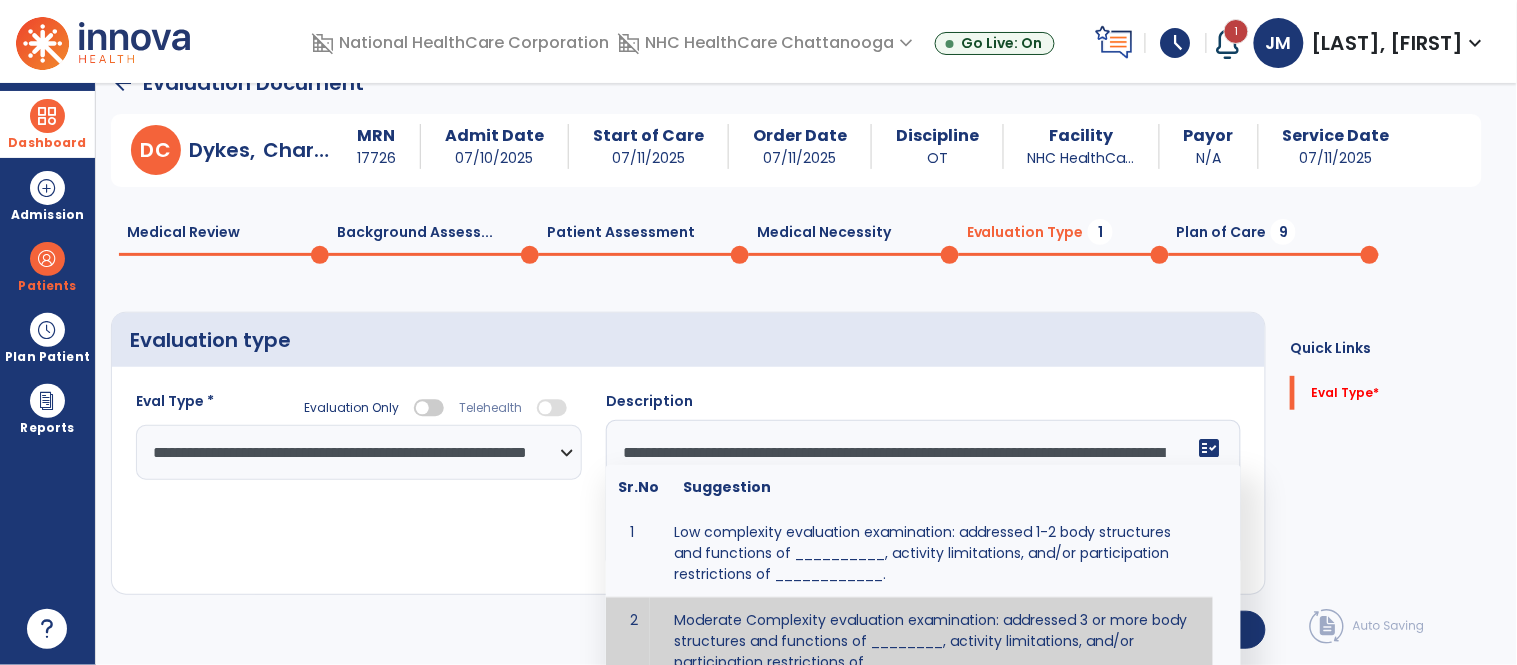 scroll, scrollTop: 14, scrollLeft: 0, axis: vertical 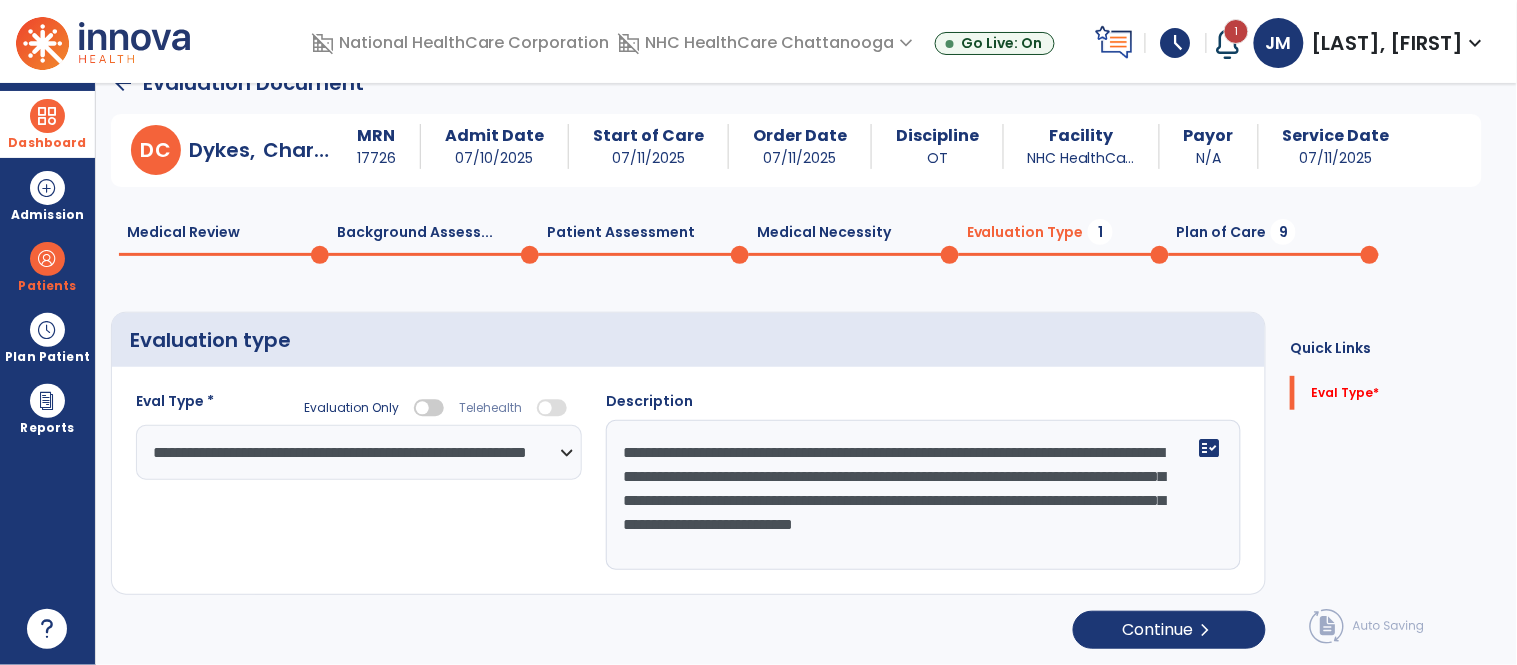 click on "**********" 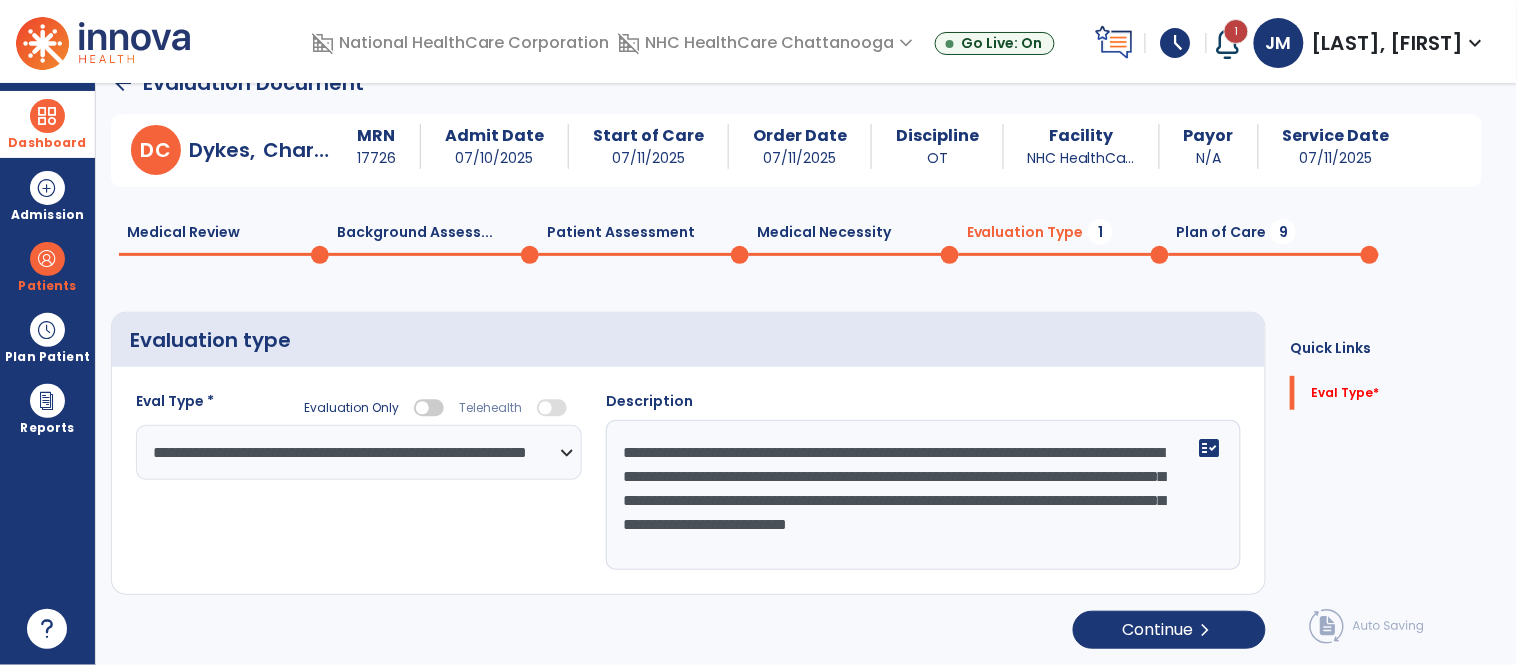 type on "**********" 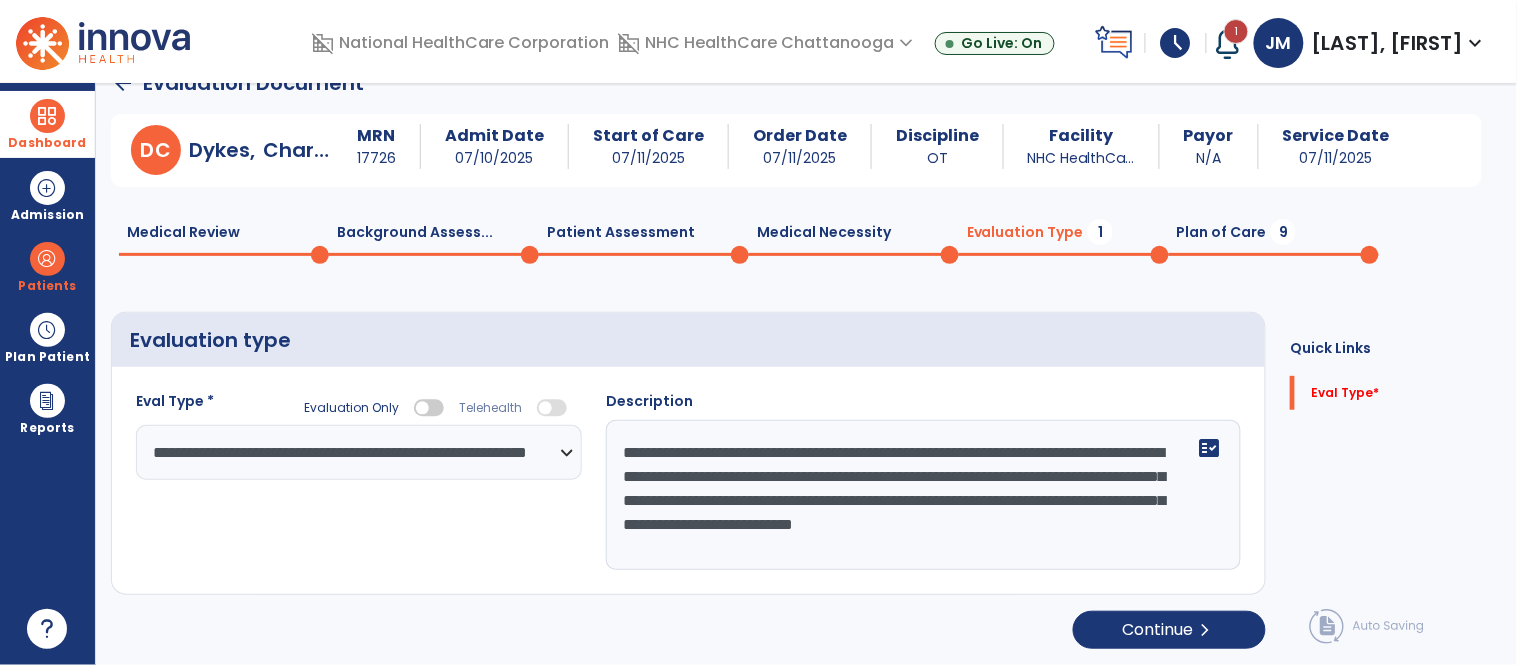 scroll, scrollTop: 35, scrollLeft: 0, axis: vertical 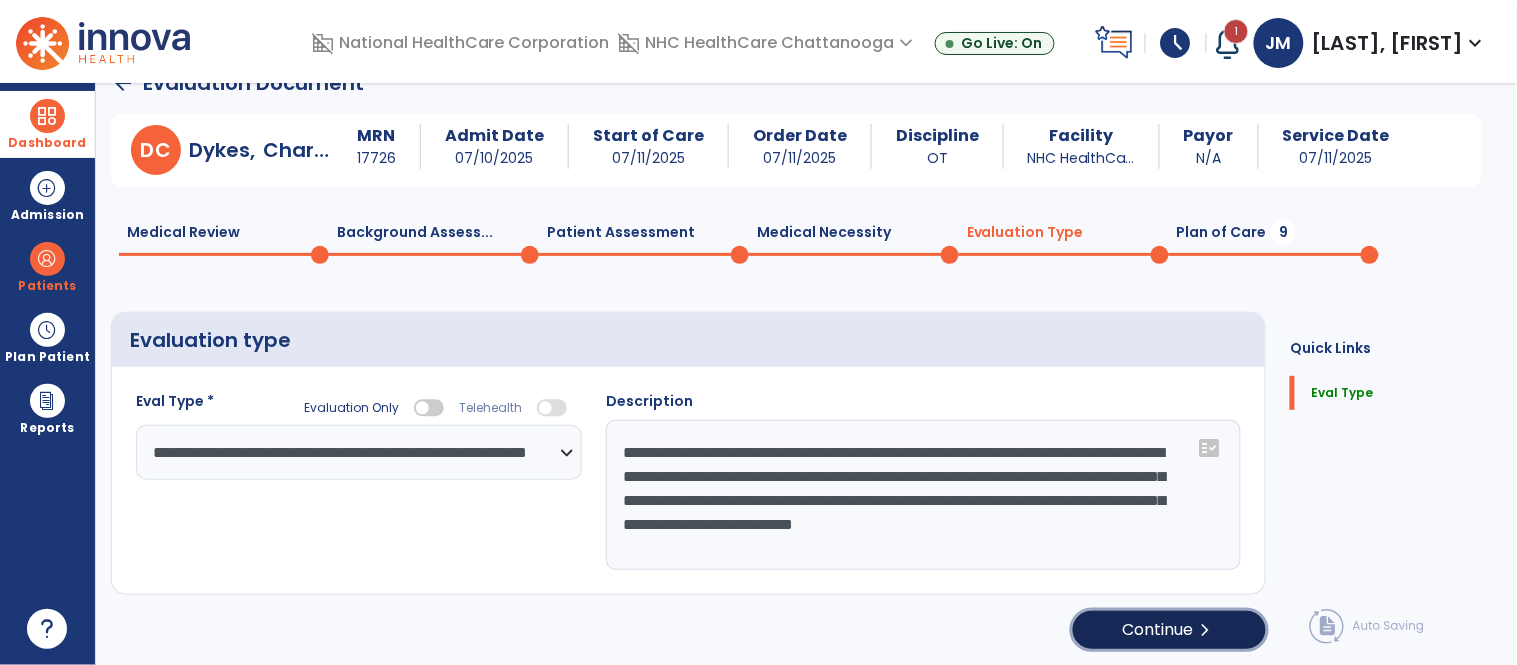 click on "chevron_right" 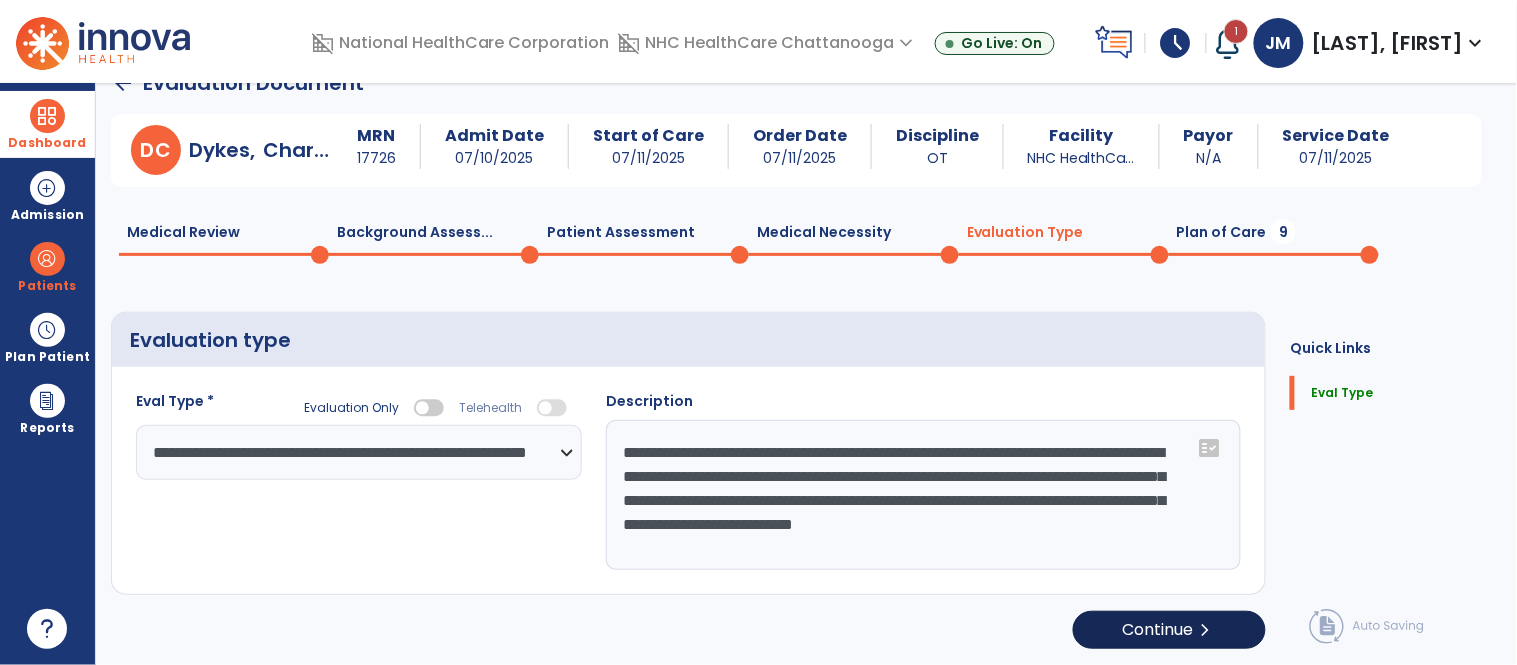 select on "*****" 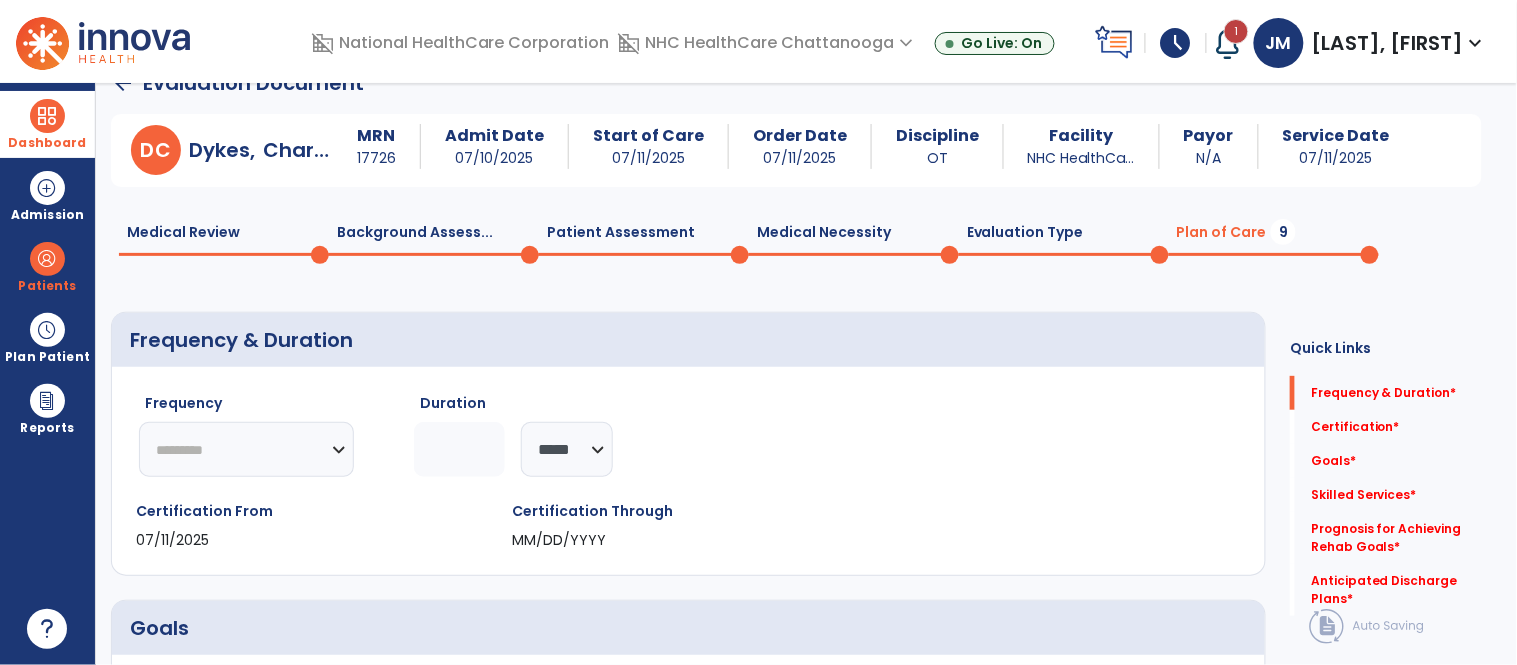 click 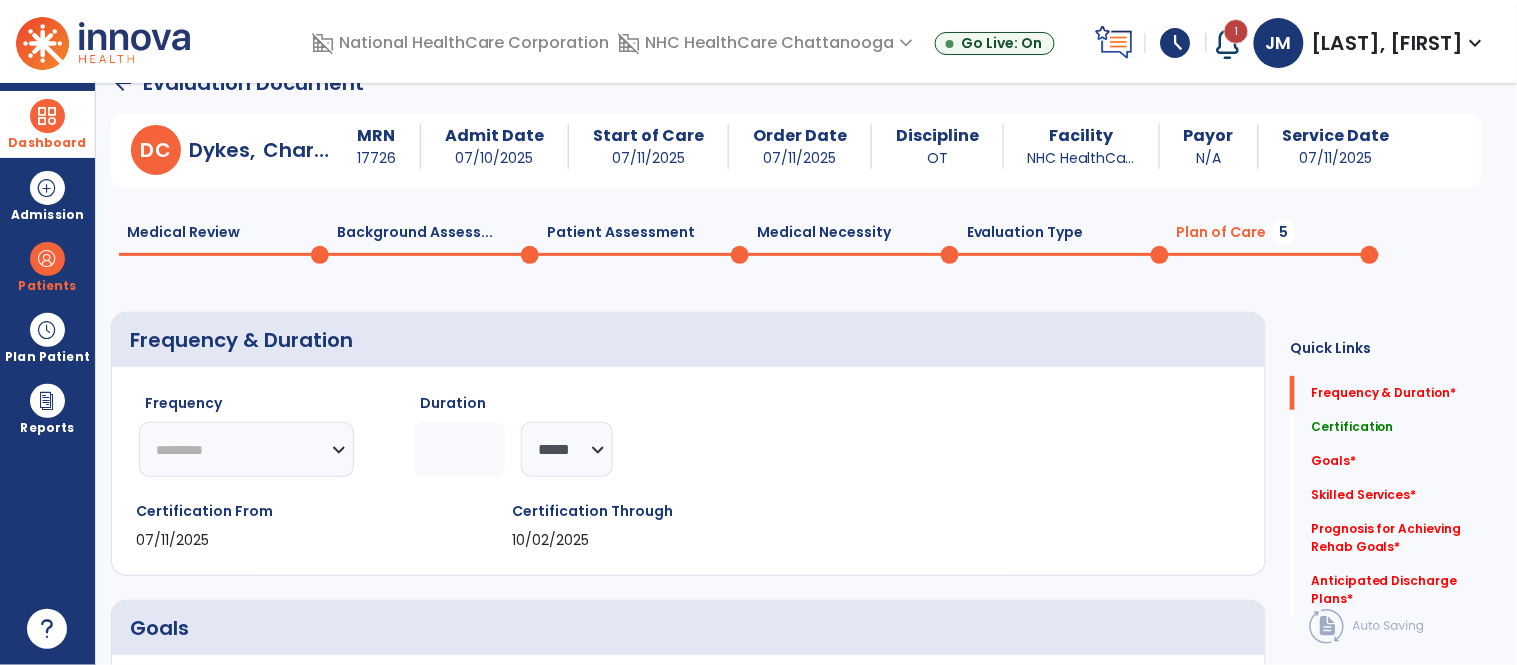 type on "**" 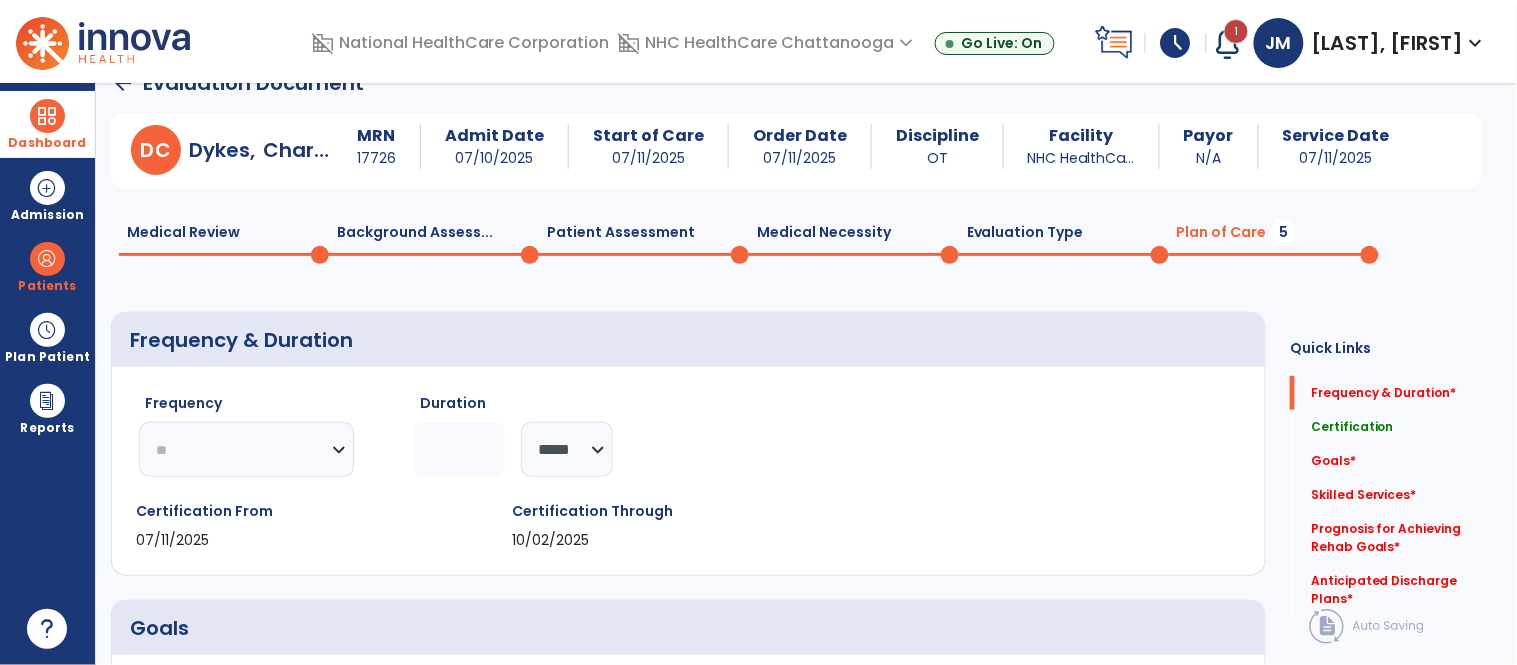 click on "********* ** ** ** ** ** ** **" 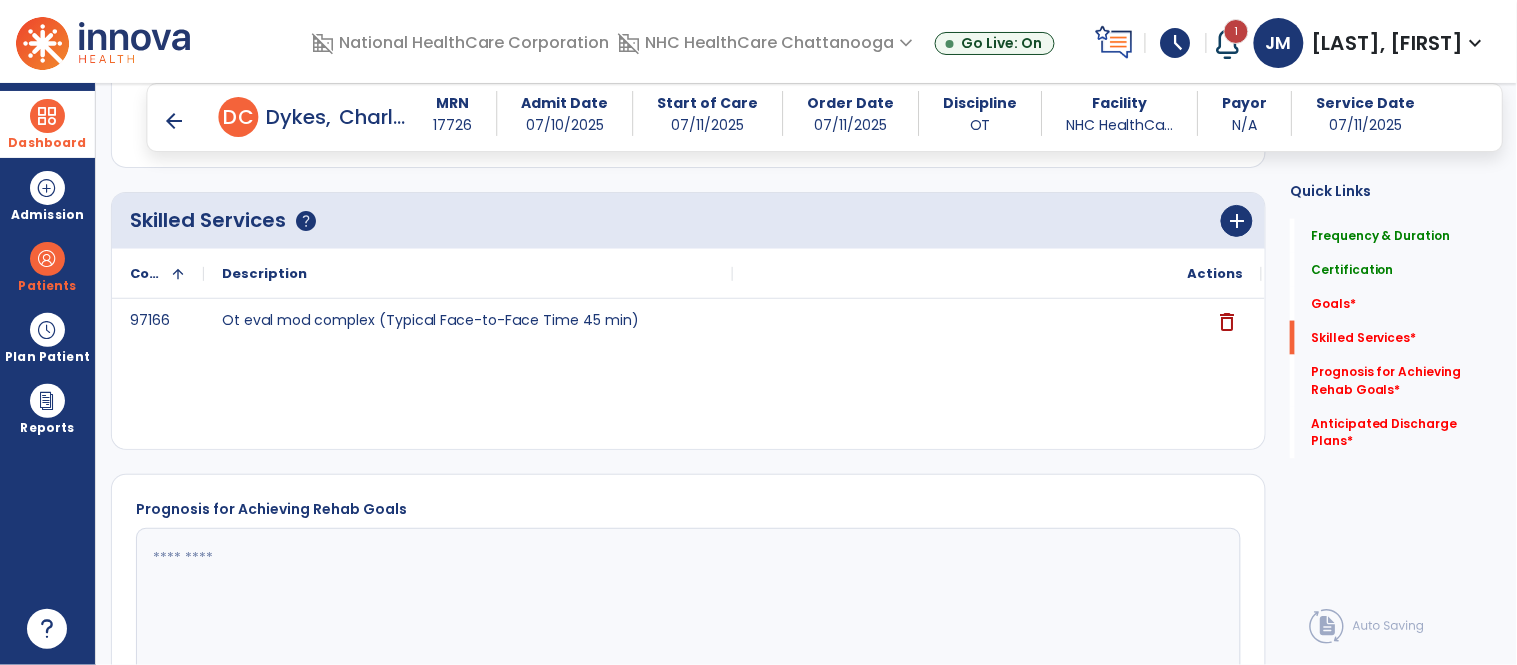 scroll, scrollTop: 620, scrollLeft: 0, axis: vertical 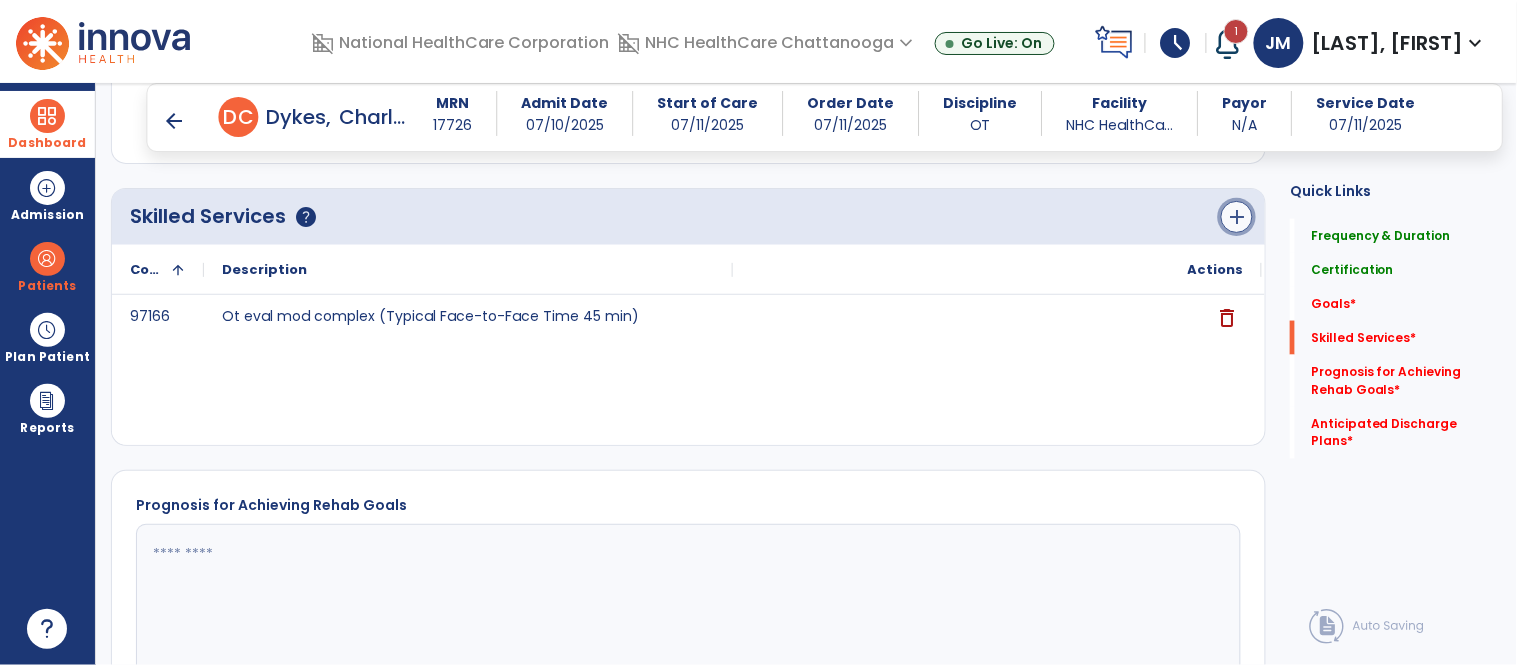 click on "add" 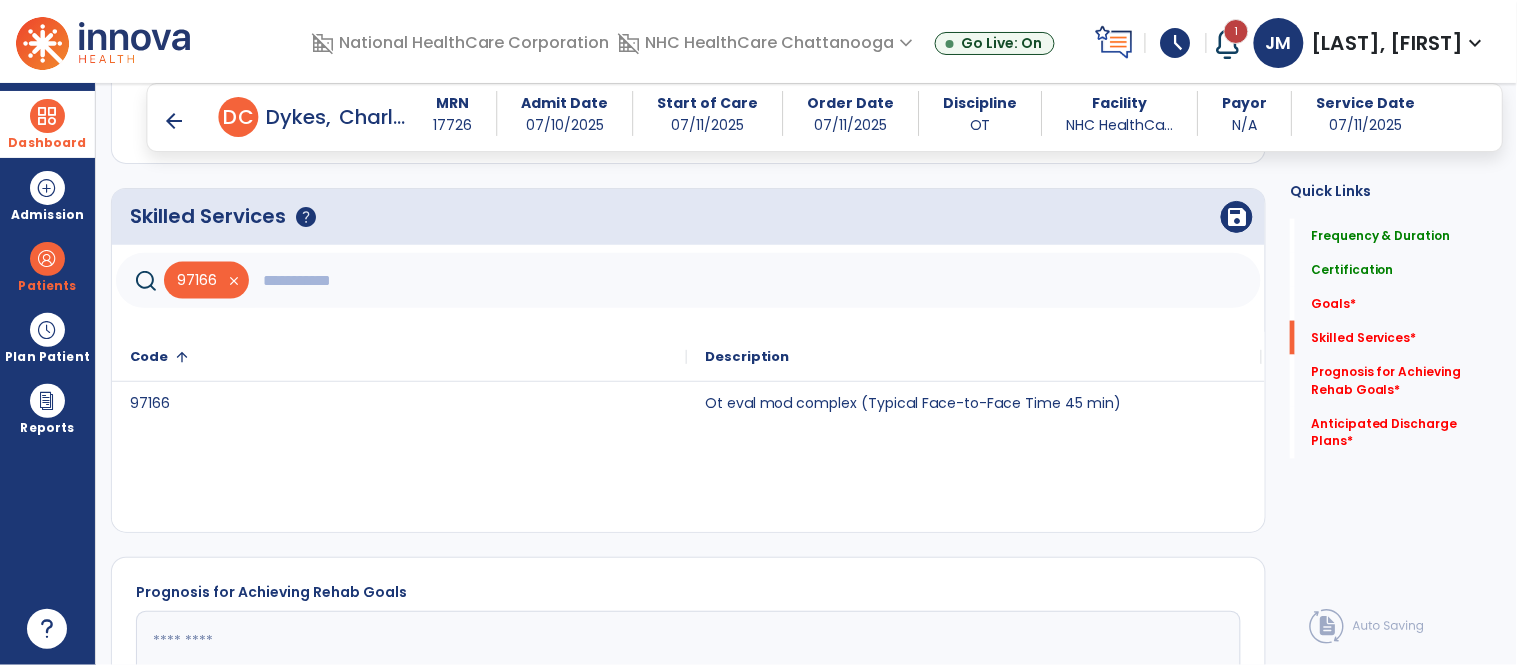 click 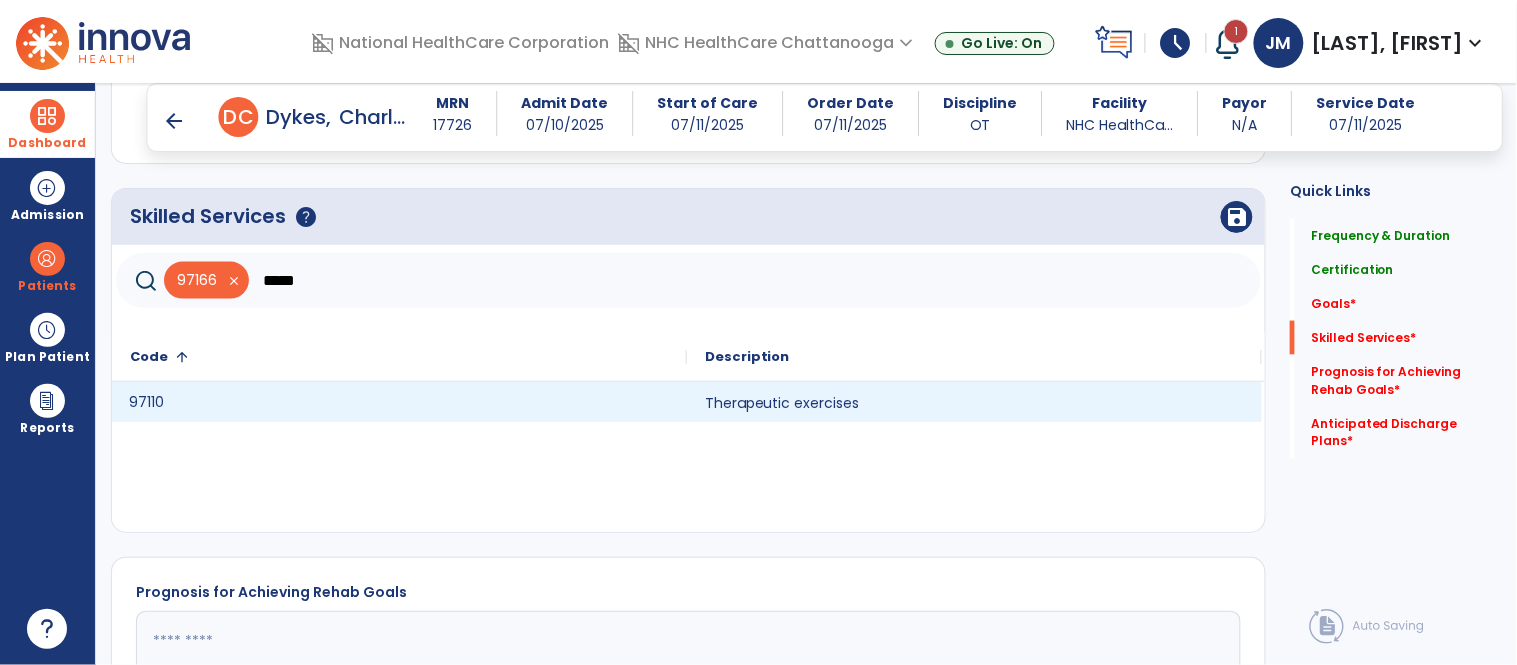 click on "97110" 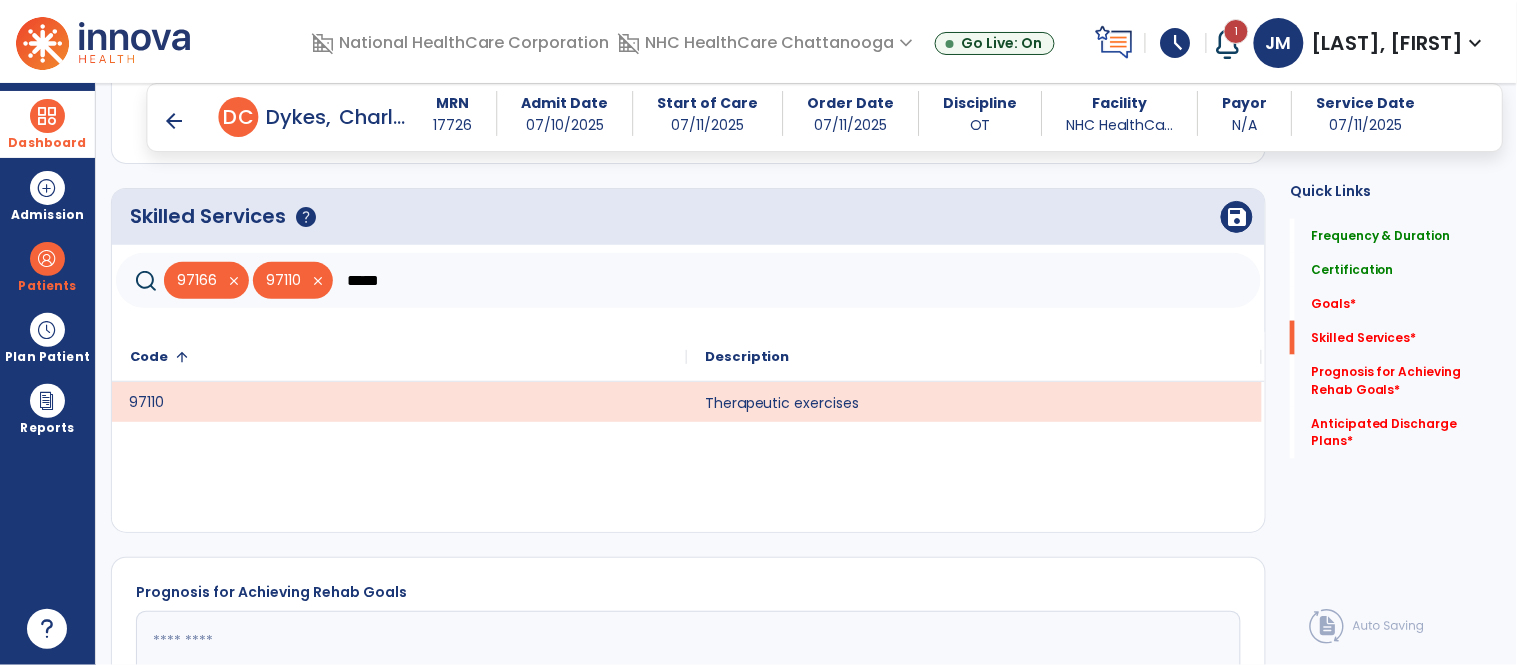 click on "*****" 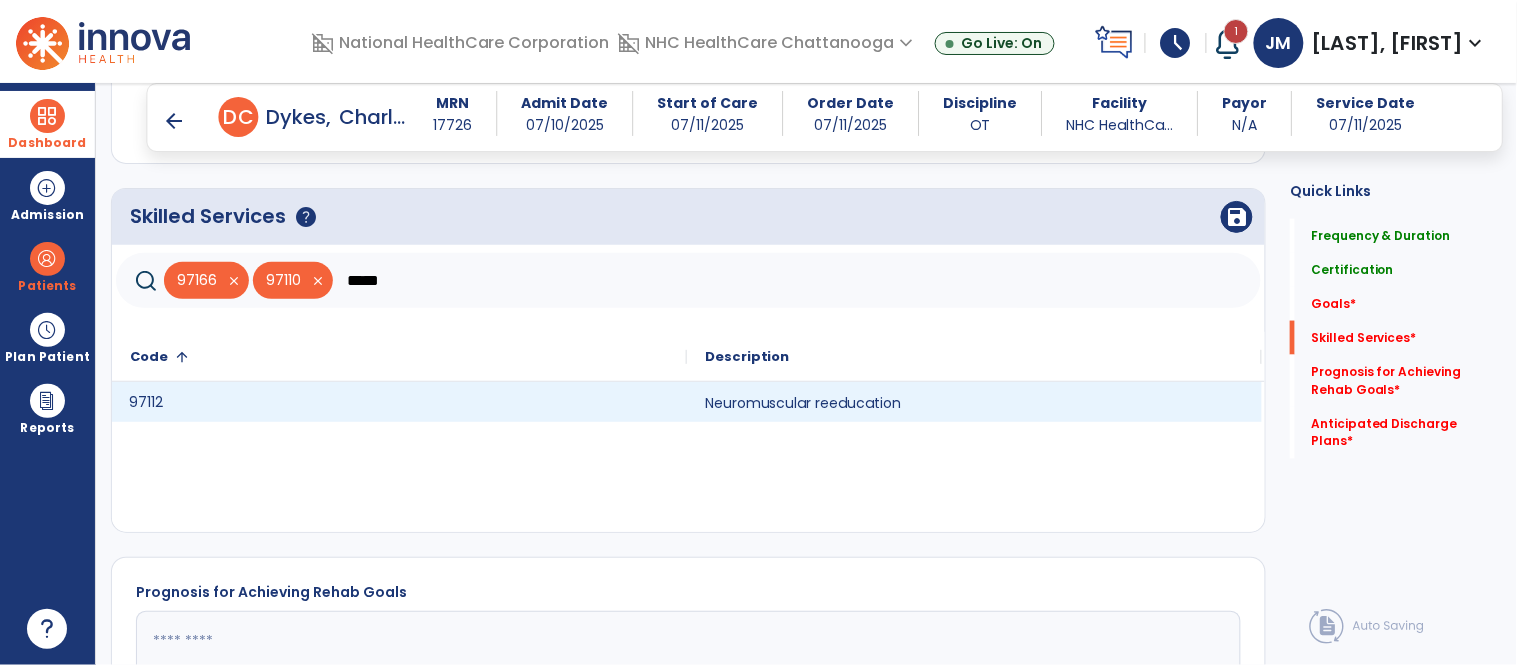 click on "97112" 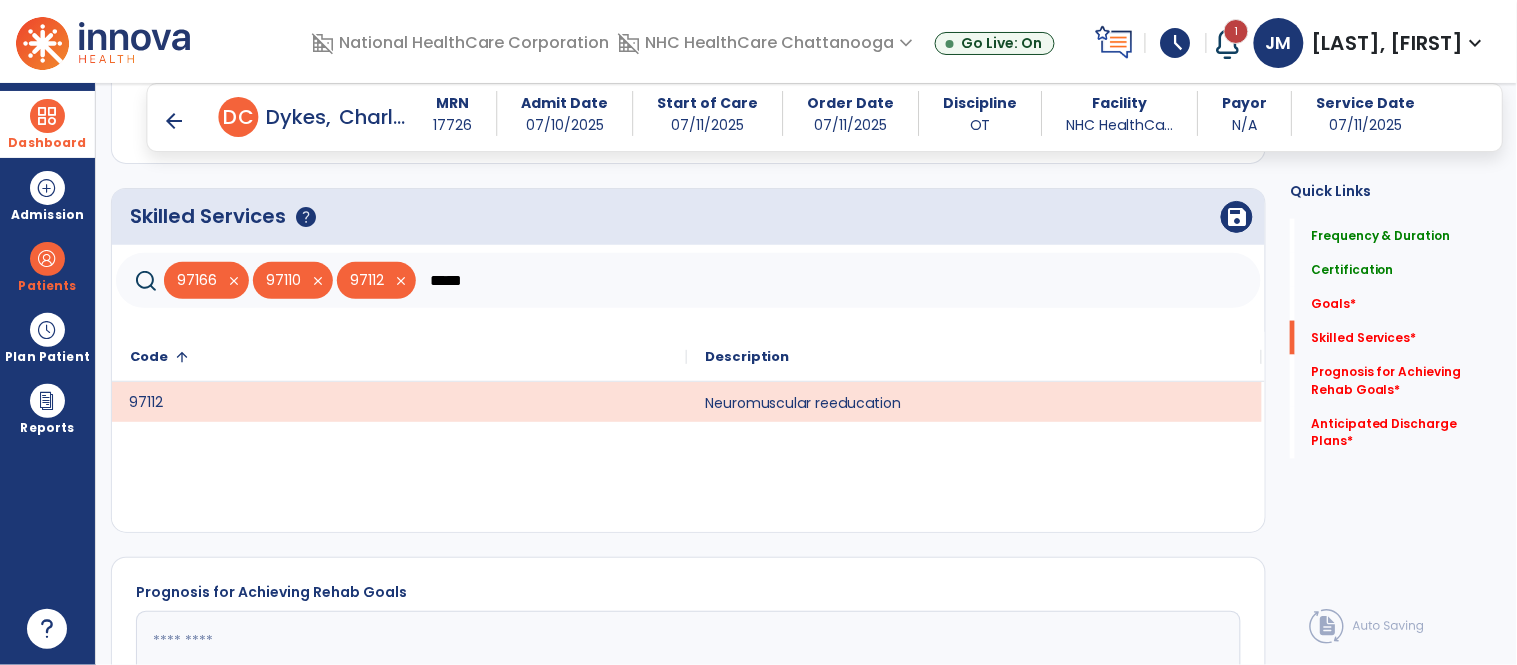click on "*****" 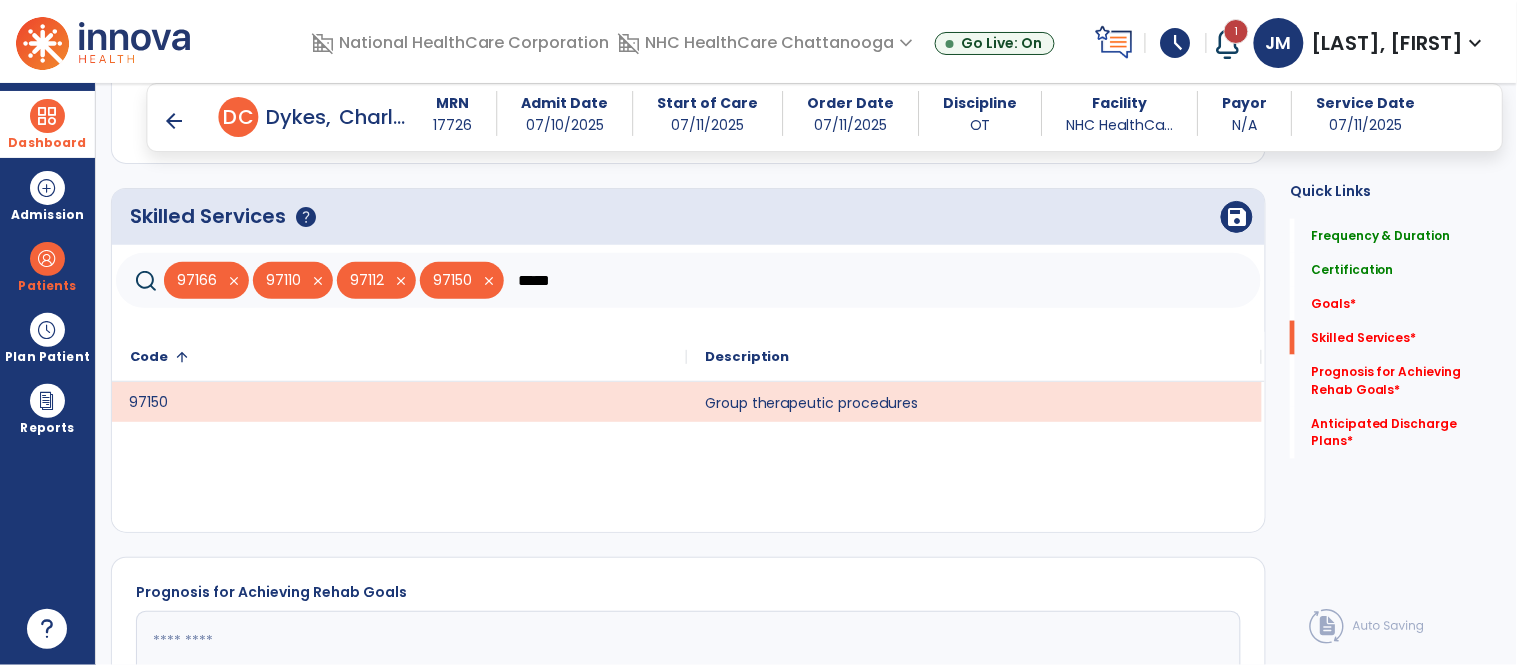 click on "*****" 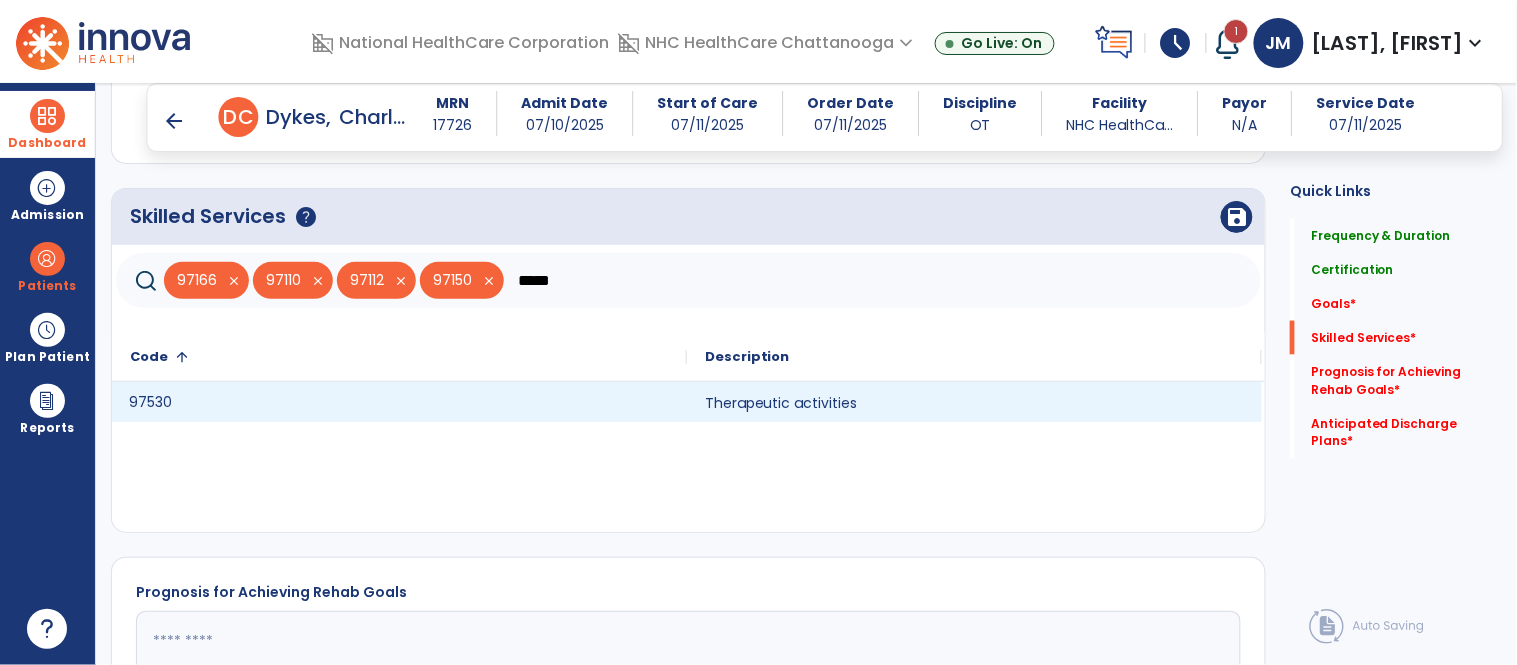 click on "97530" 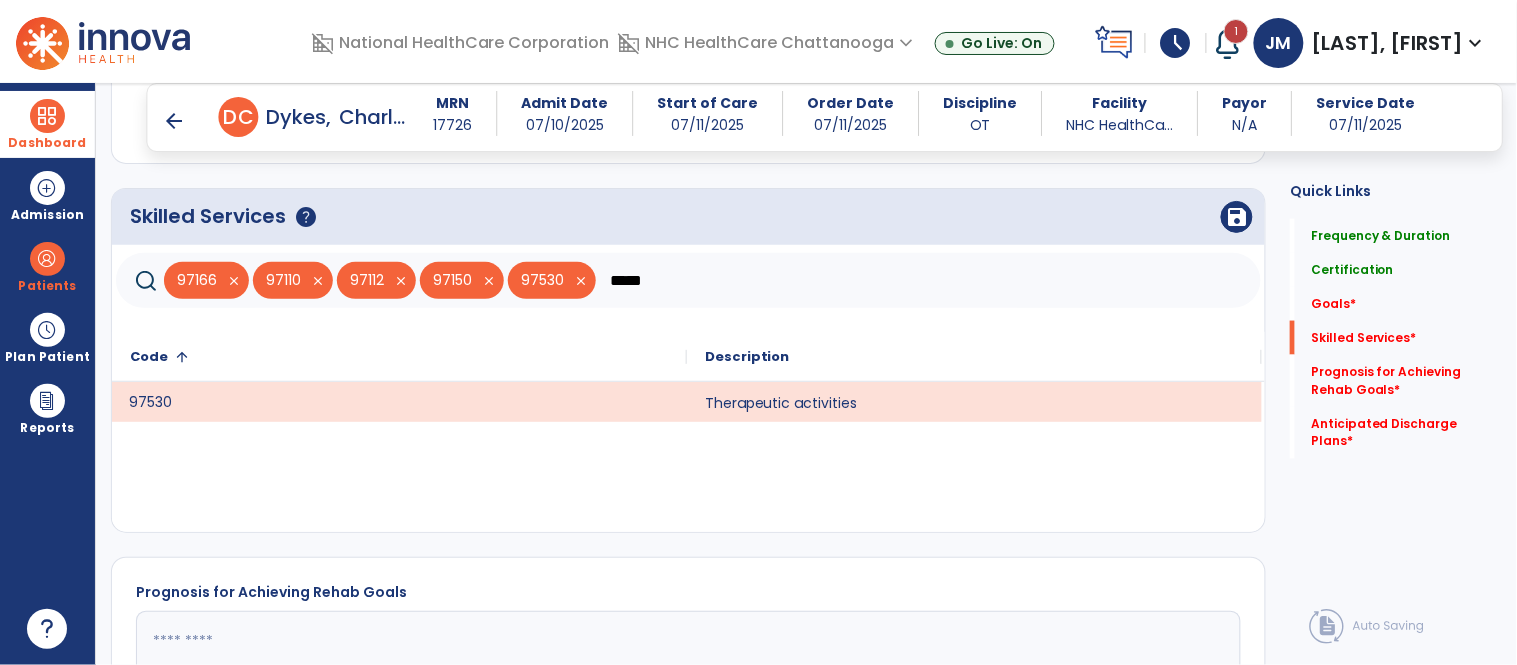 click on "*****" 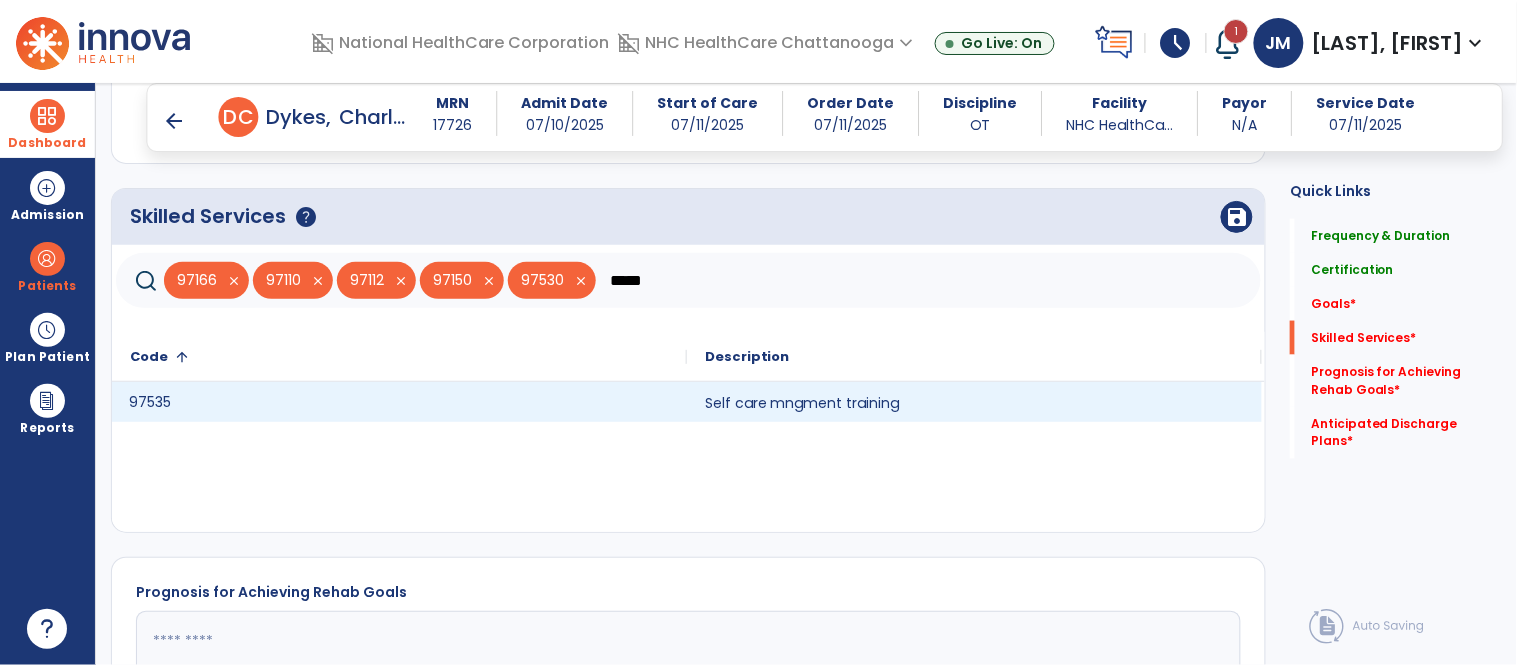 type on "*****" 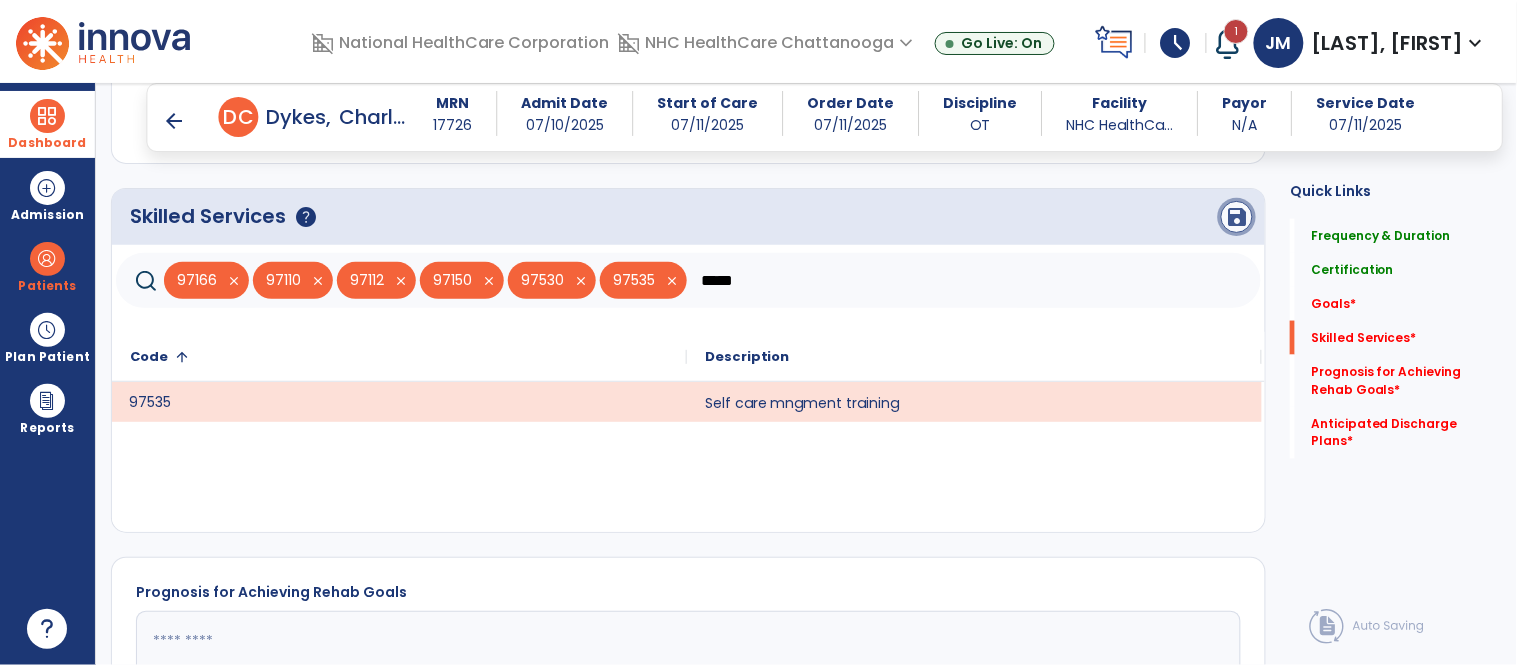 click on "save" 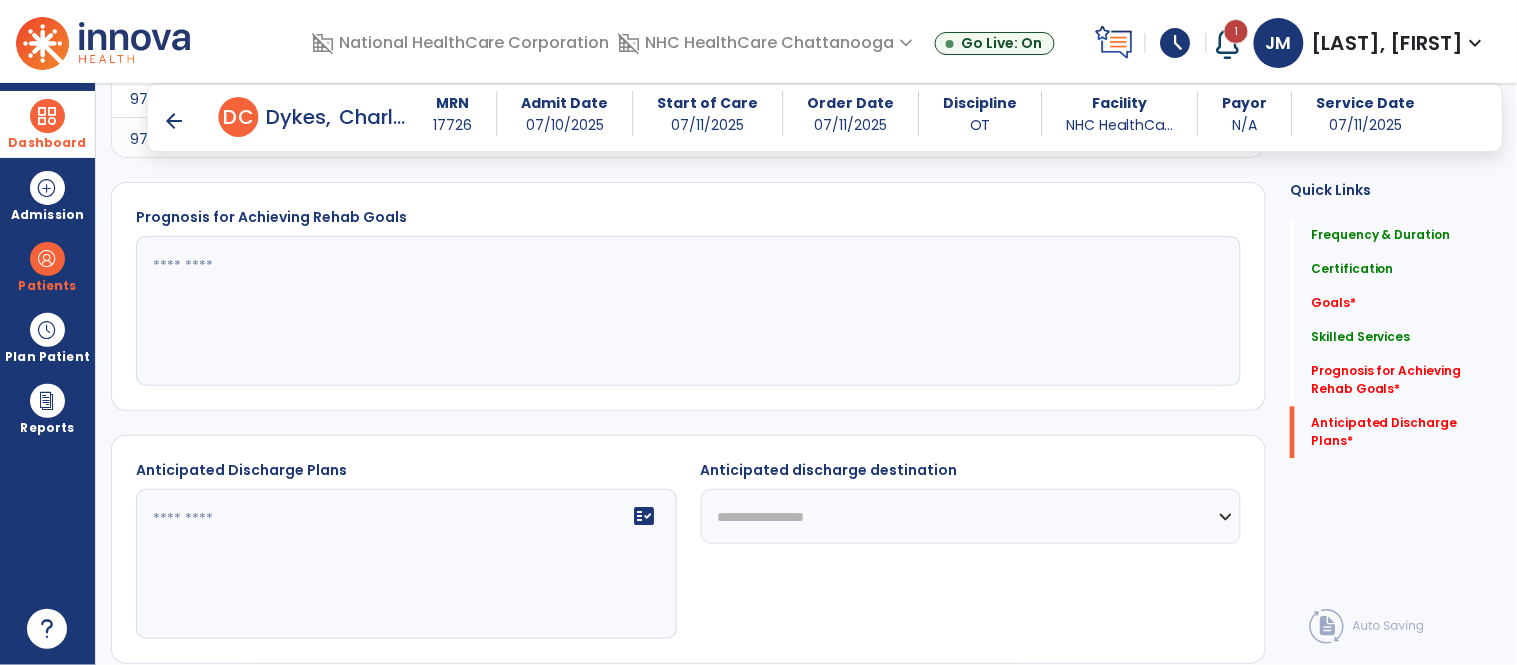 scroll, scrollTop: 1095, scrollLeft: 0, axis: vertical 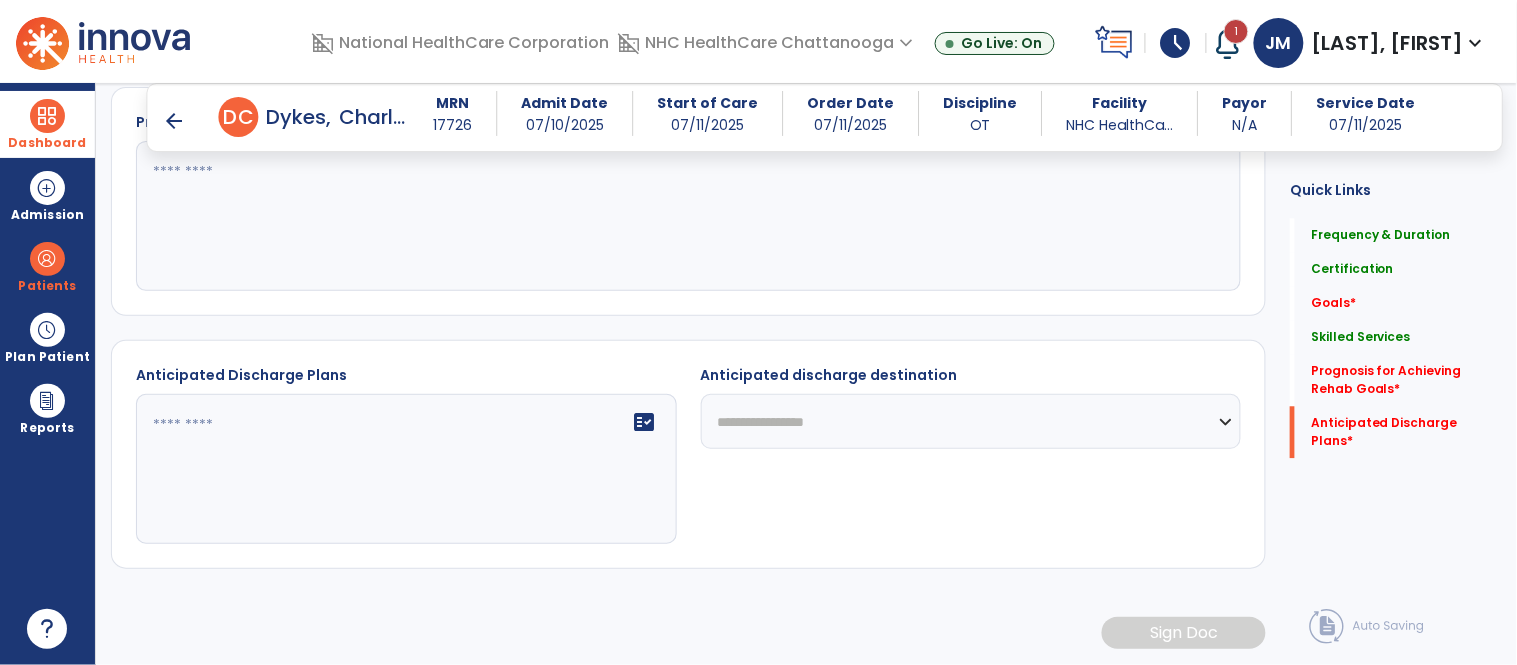 click 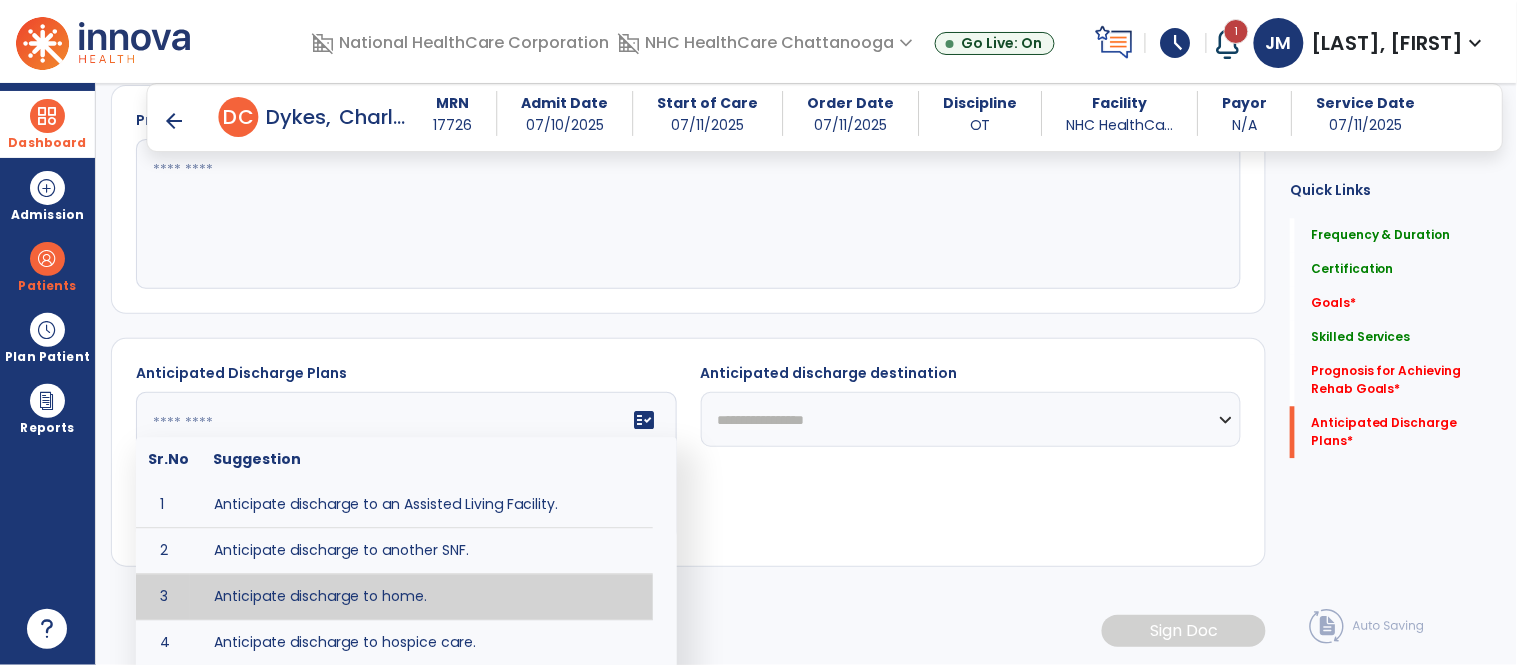 type on "**********" 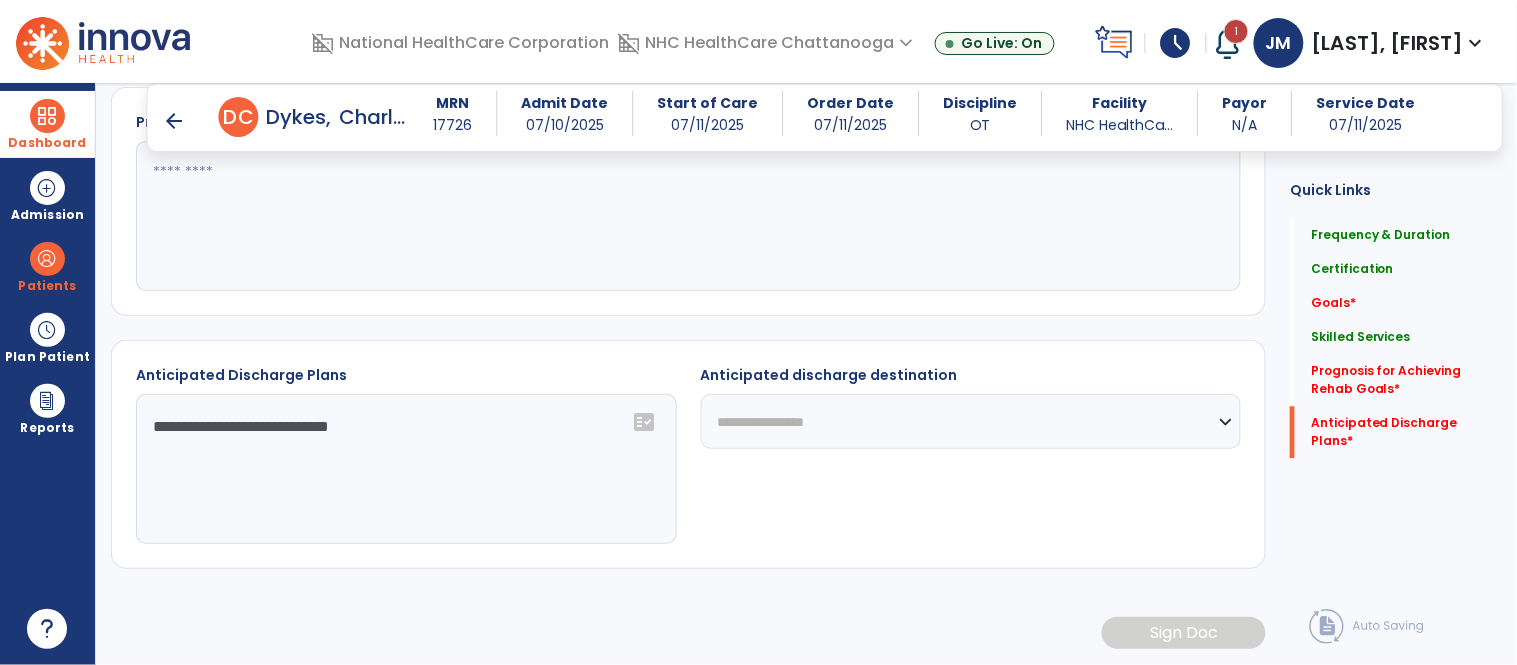 click on "**********" 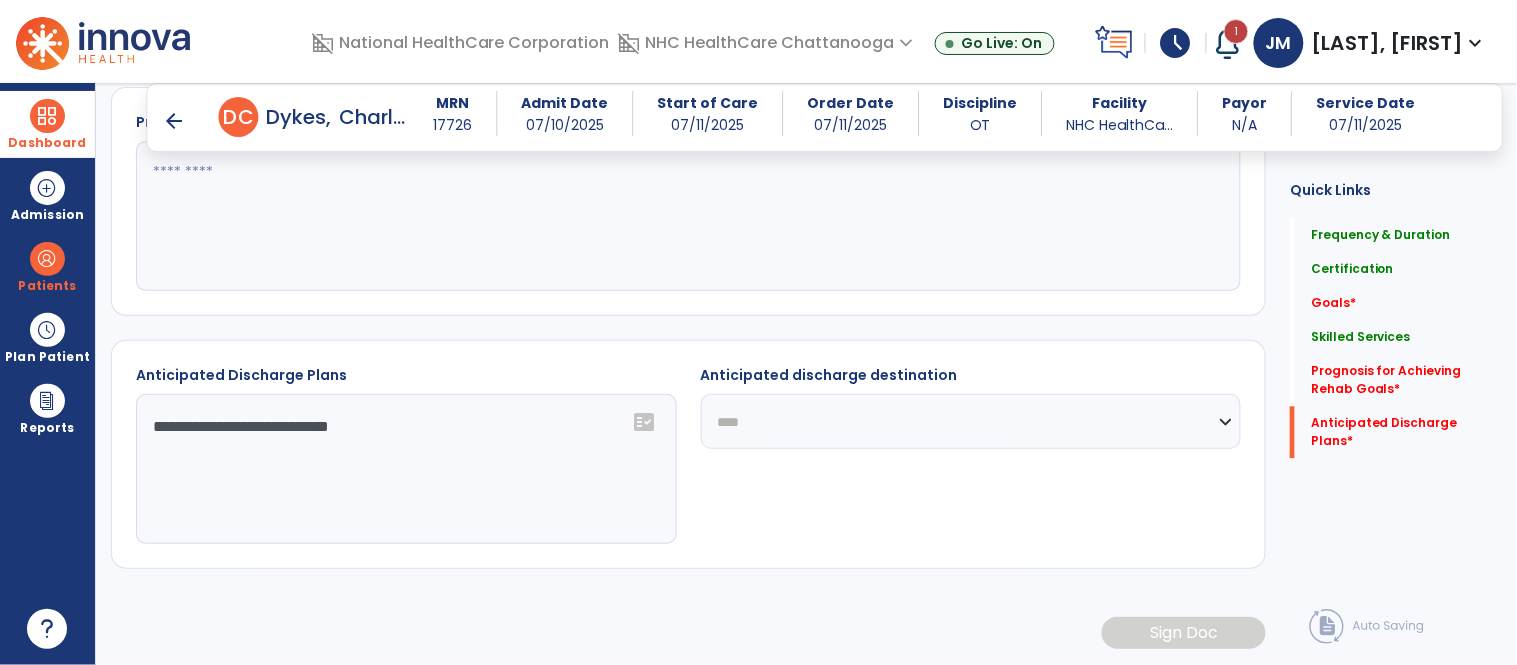 click on "**********" 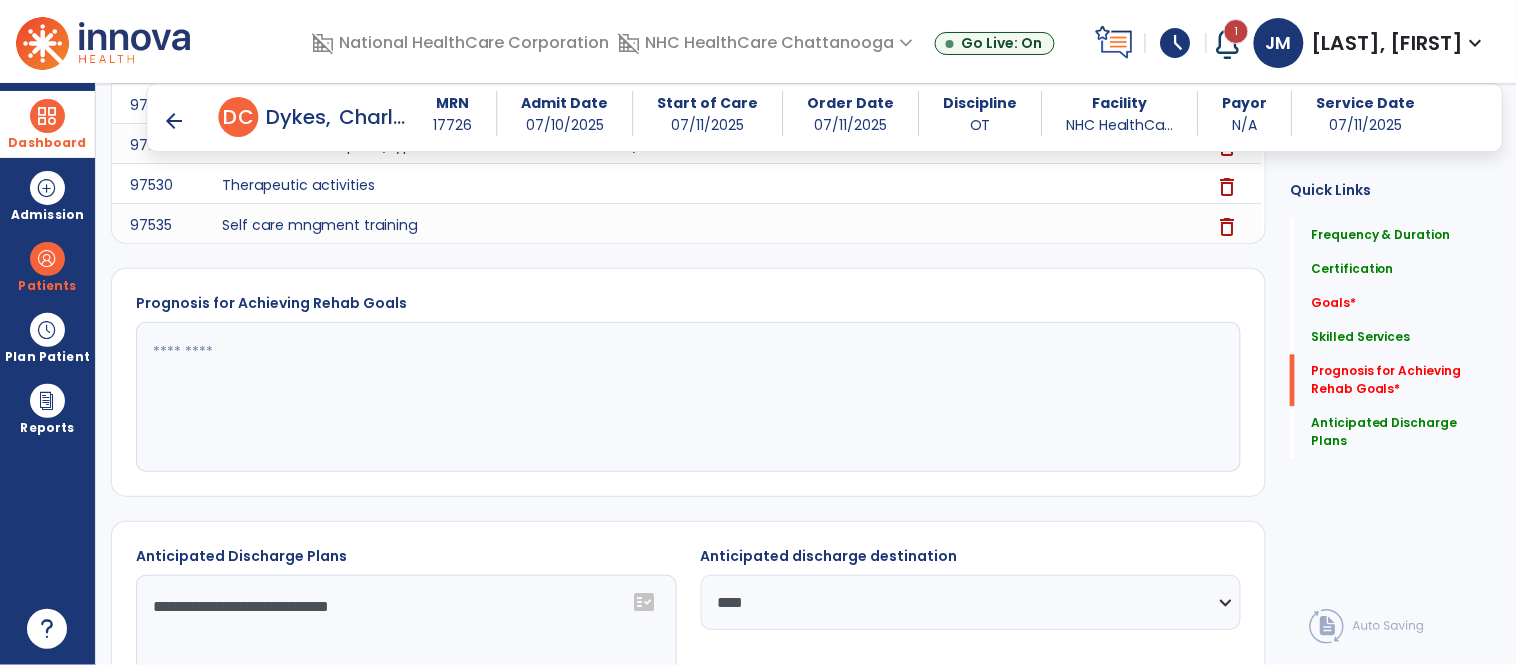 scroll, scrollTop: 933, scrollLeft: 0, axis: vertical 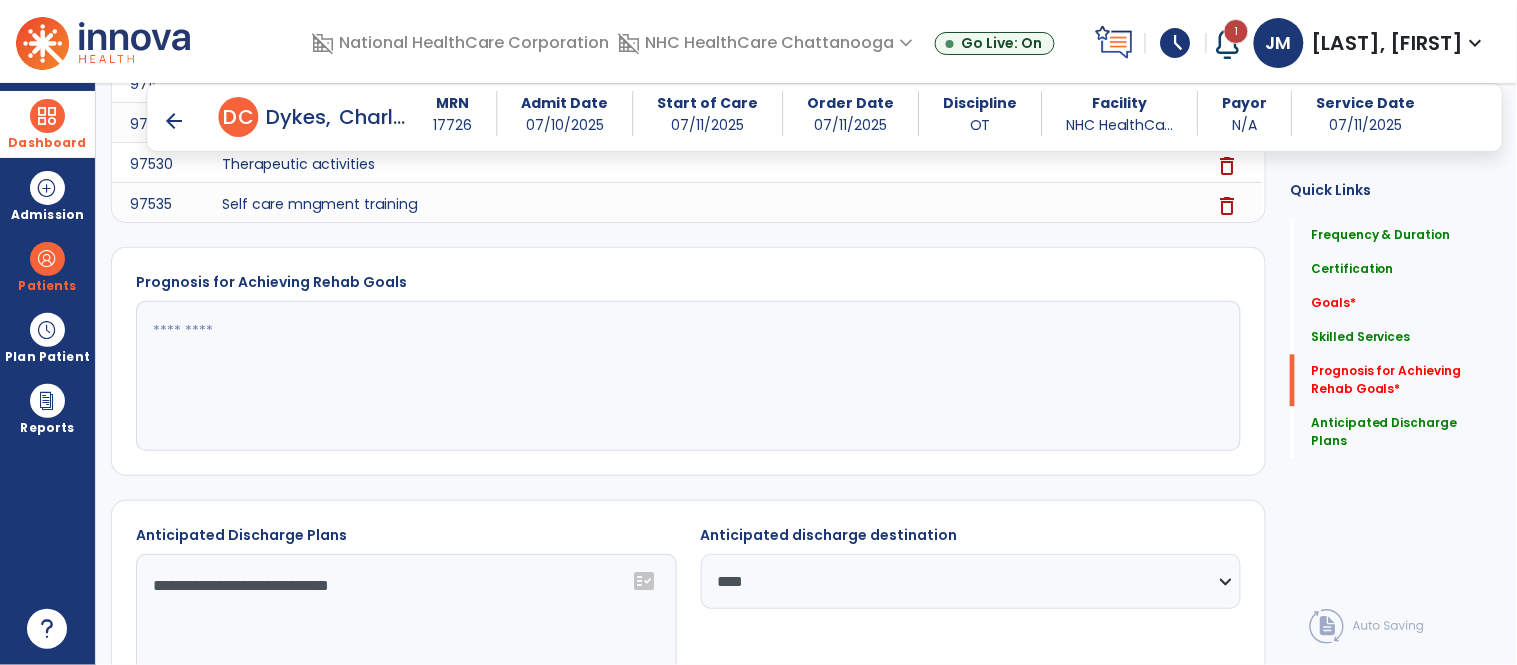 click 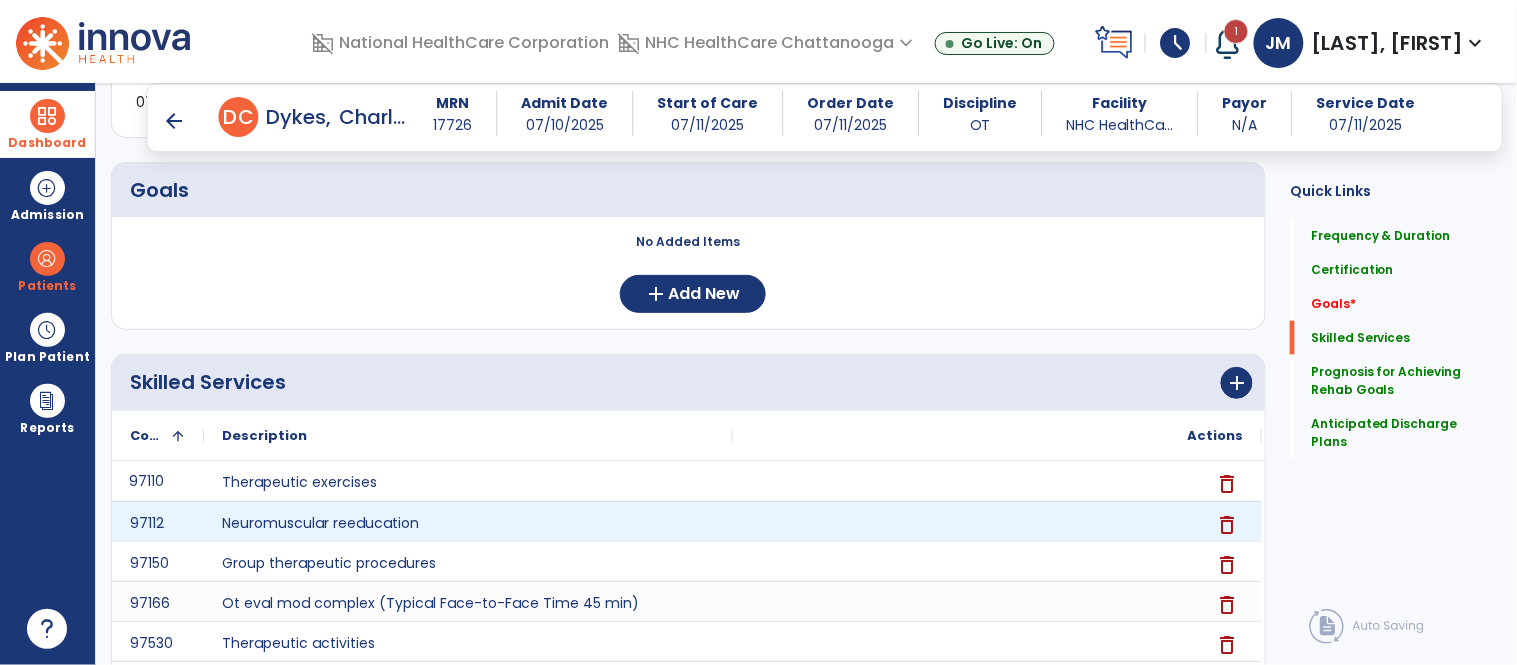 scroll, scrollTop: 453, scrollLeft: 0, axis: vertical 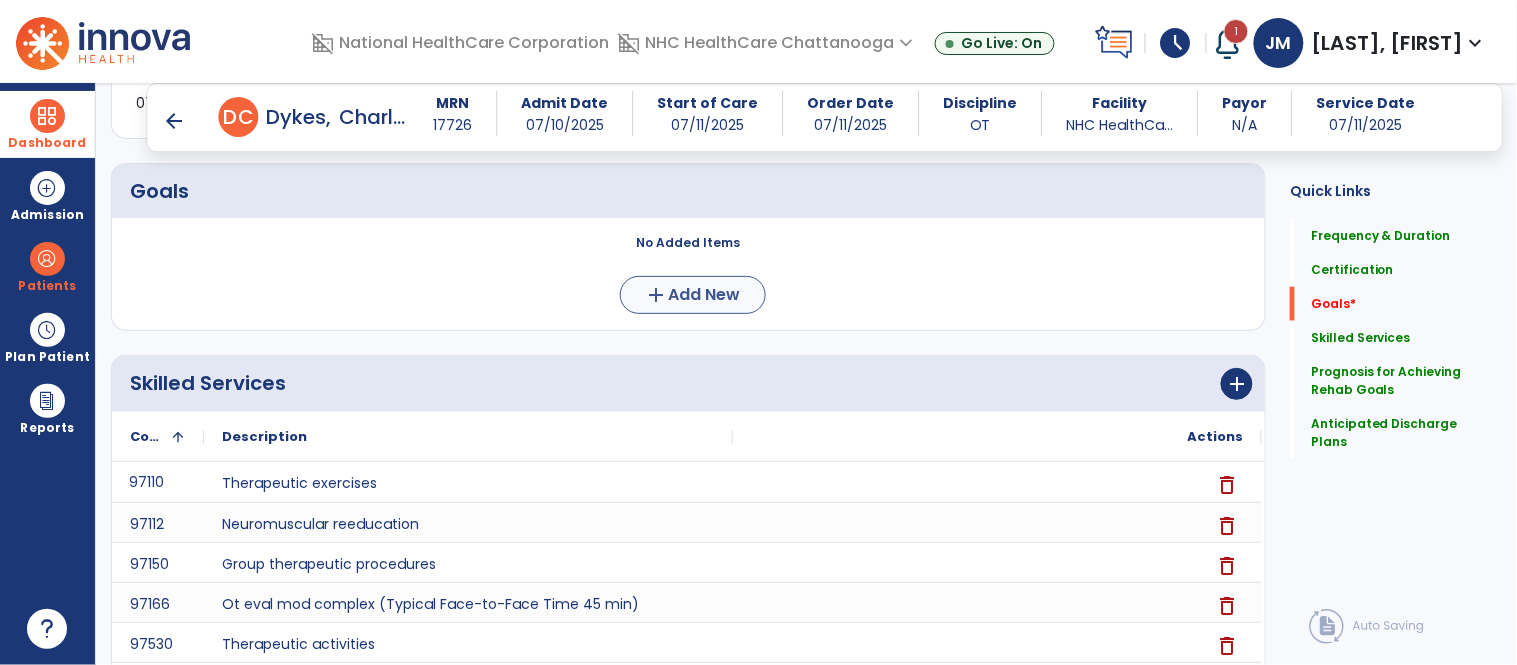 type on "**********" 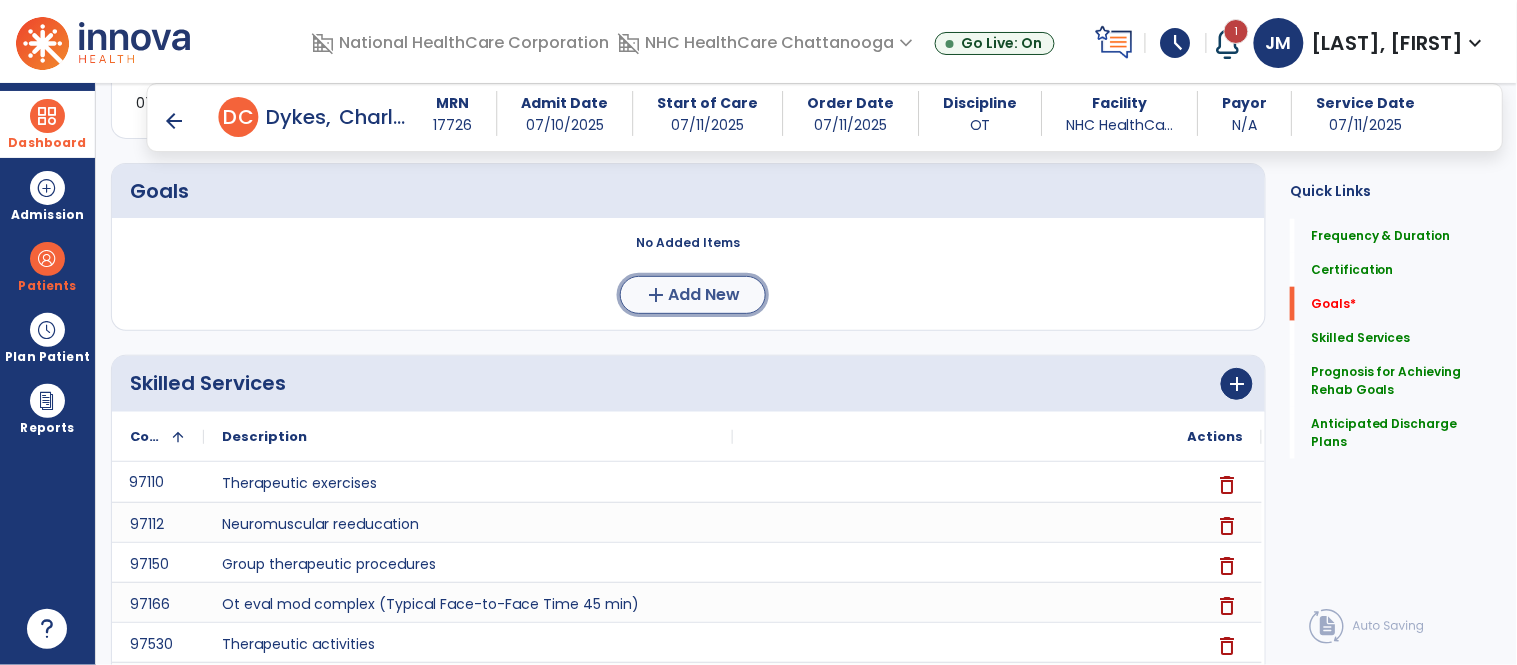 click on "Add New" at bounding box center (705, 295) 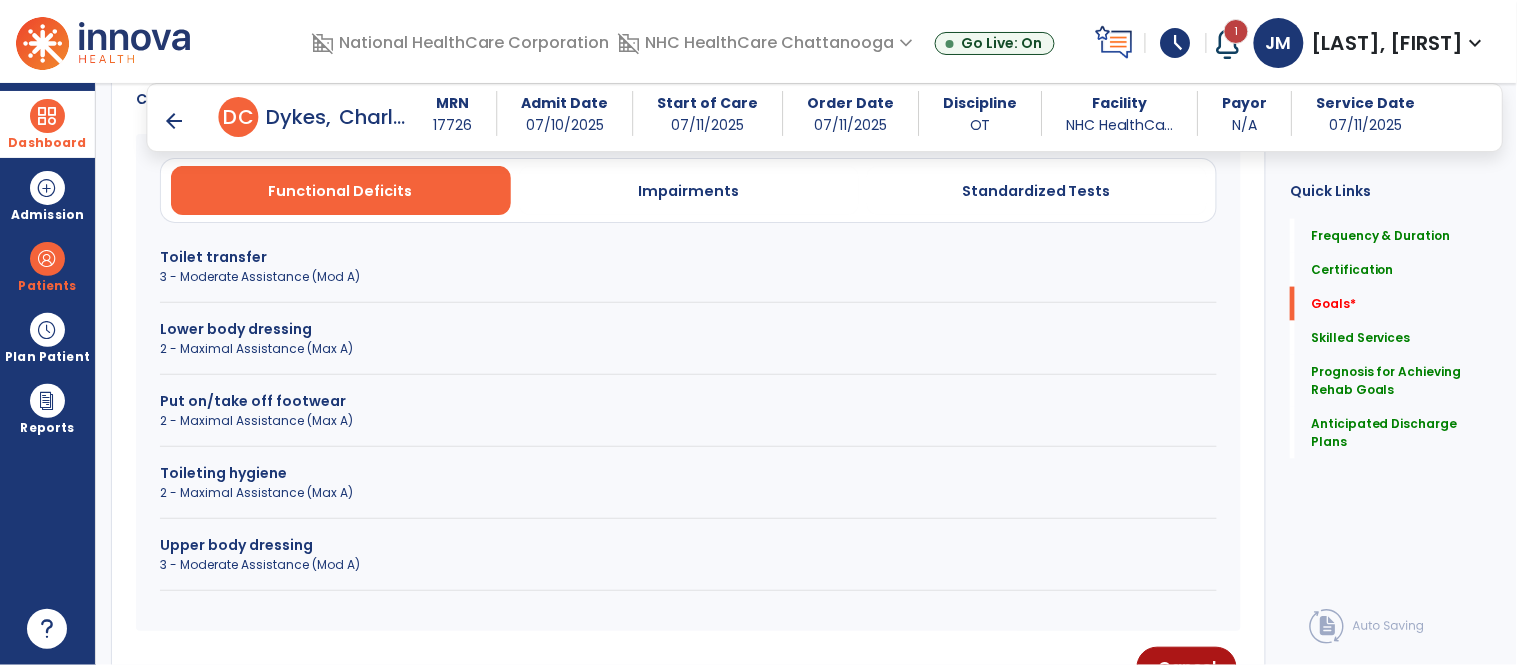 scroll, scrollTop: 613, scrollLeft: 0, axis: vertical 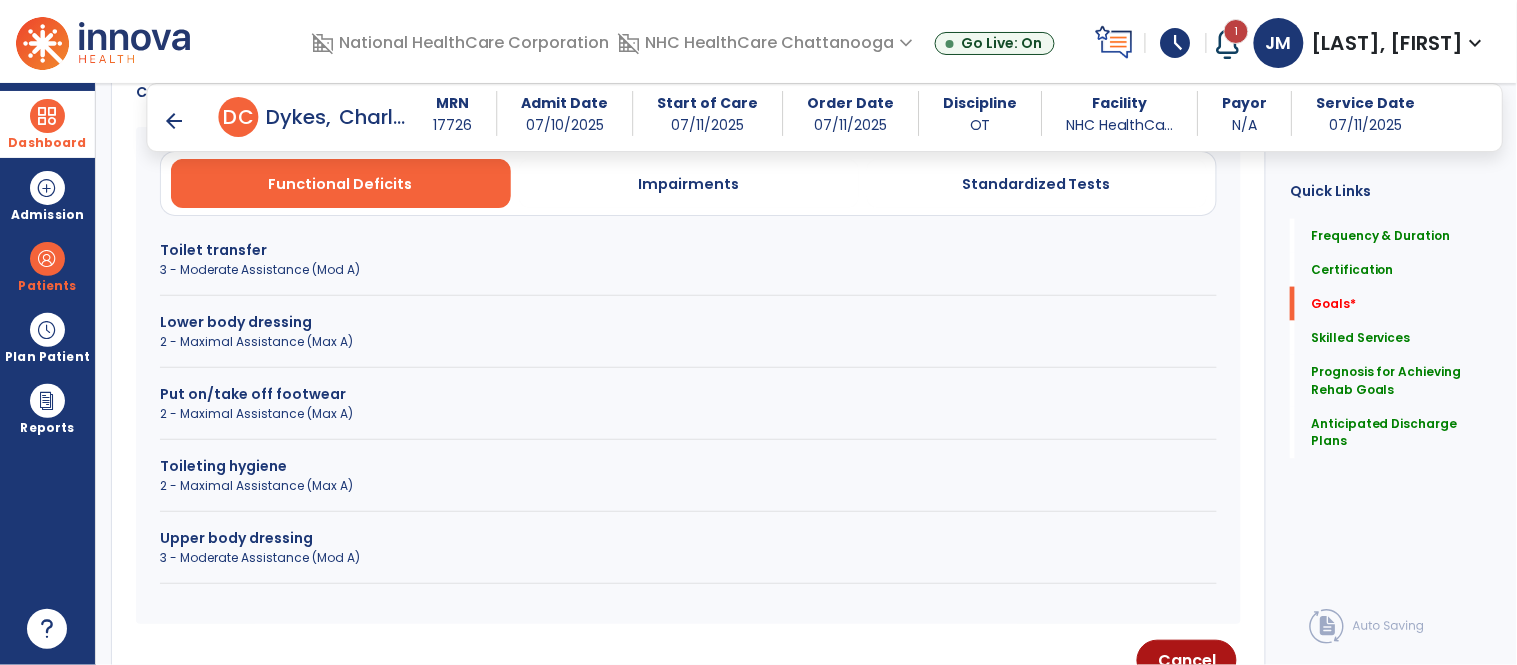 click on "Toileting hygiene" at bounding box center [688, 466] 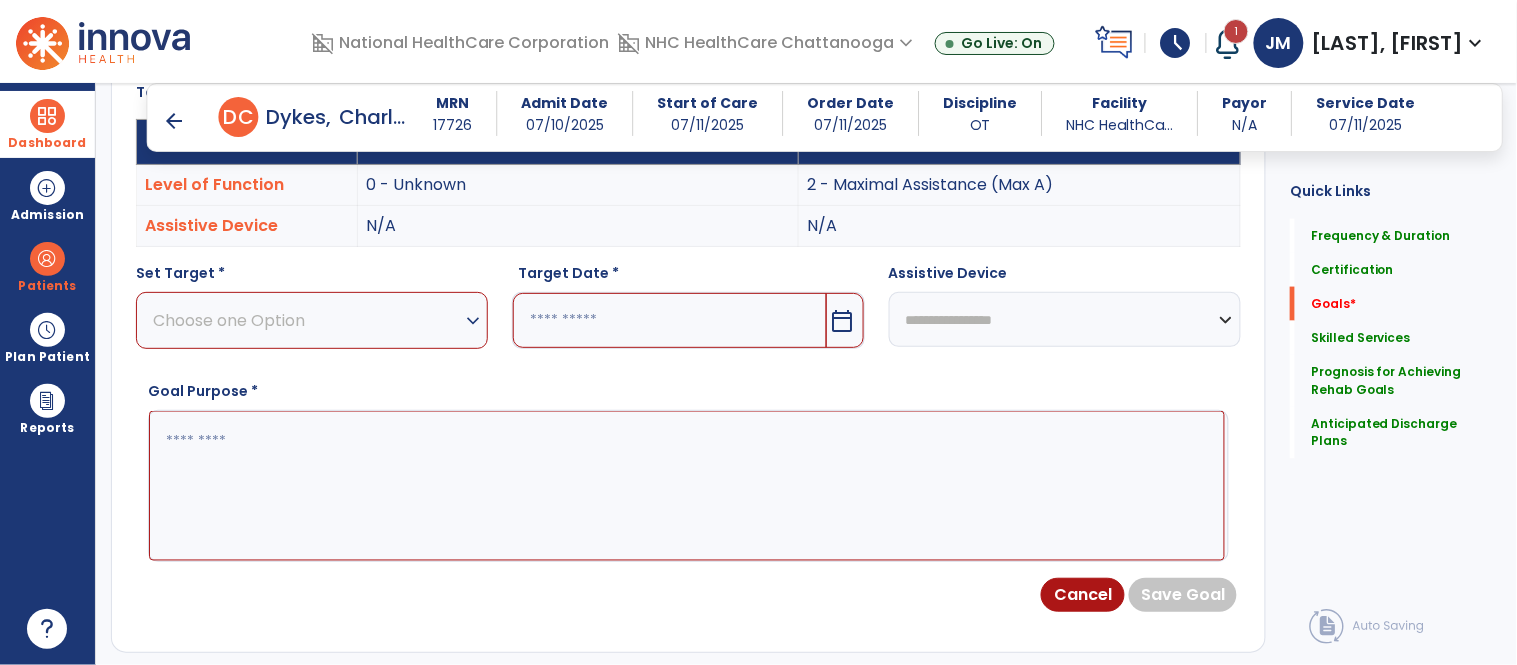 click on "Choose one Option" at bounding box center [307, 320] 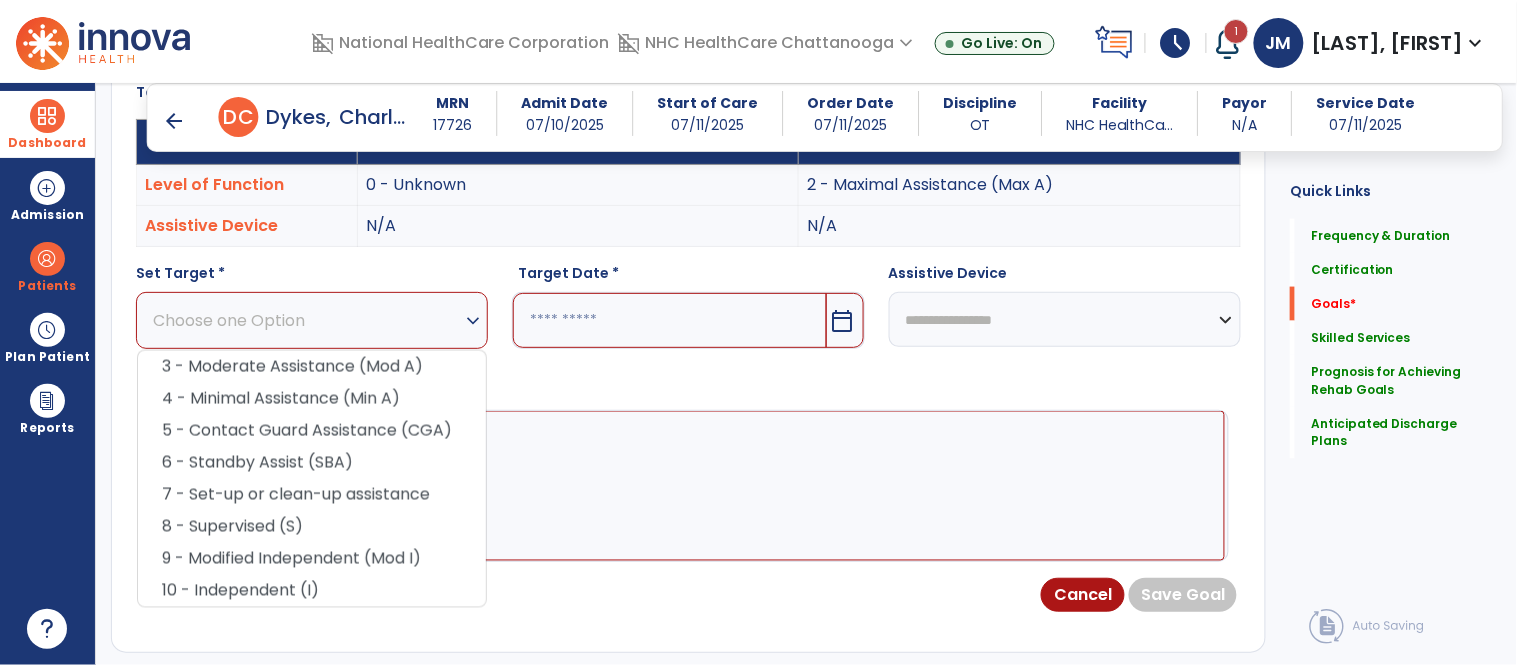 click on "4 - Minimal Assistance (Min A)" at bounding box center (312, 399) 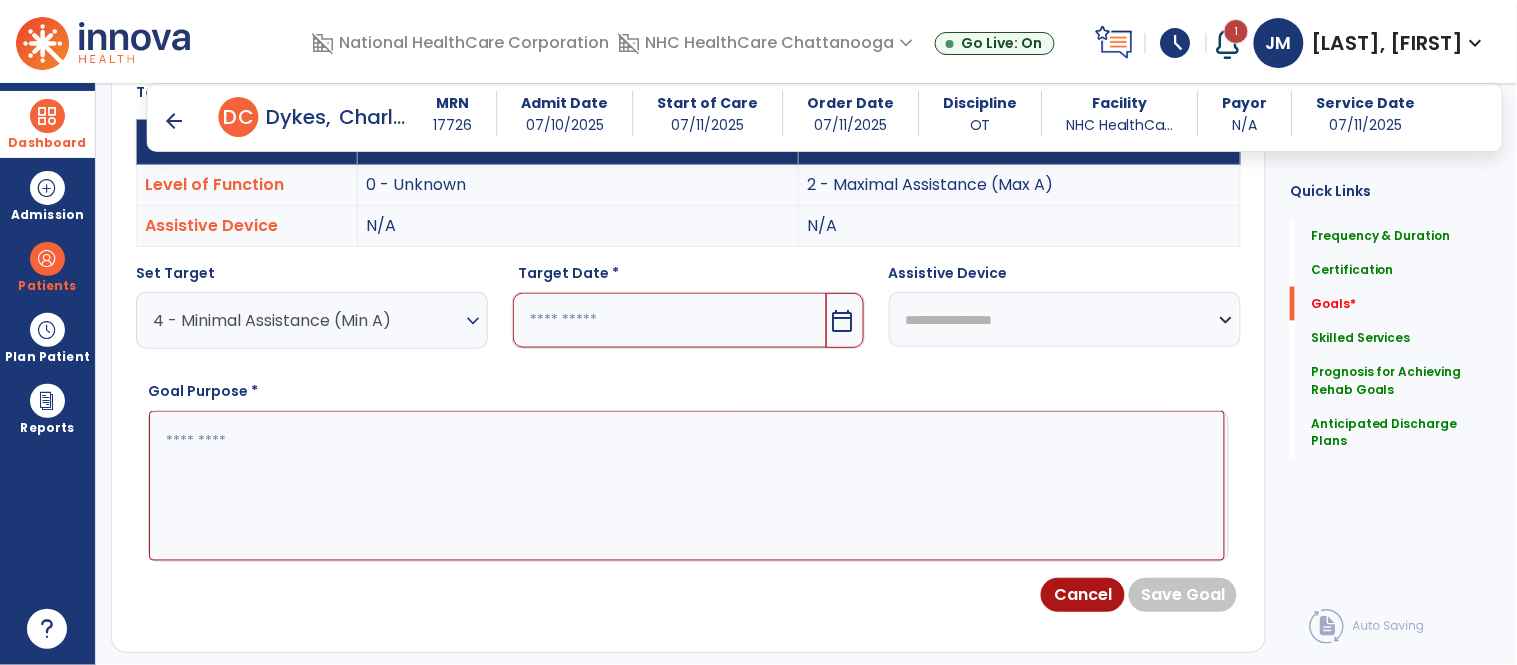 click at bounding box center [669, 320] 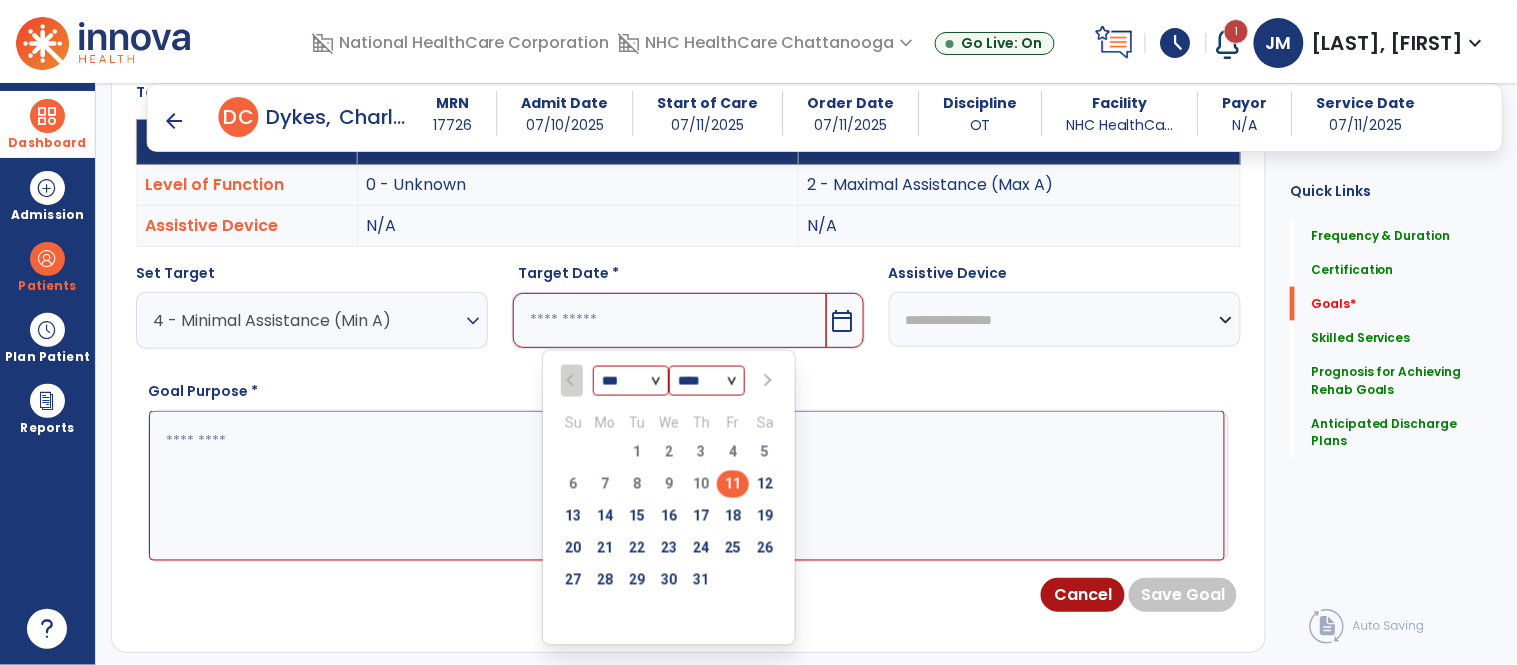 click at bounding box center [767, 381] 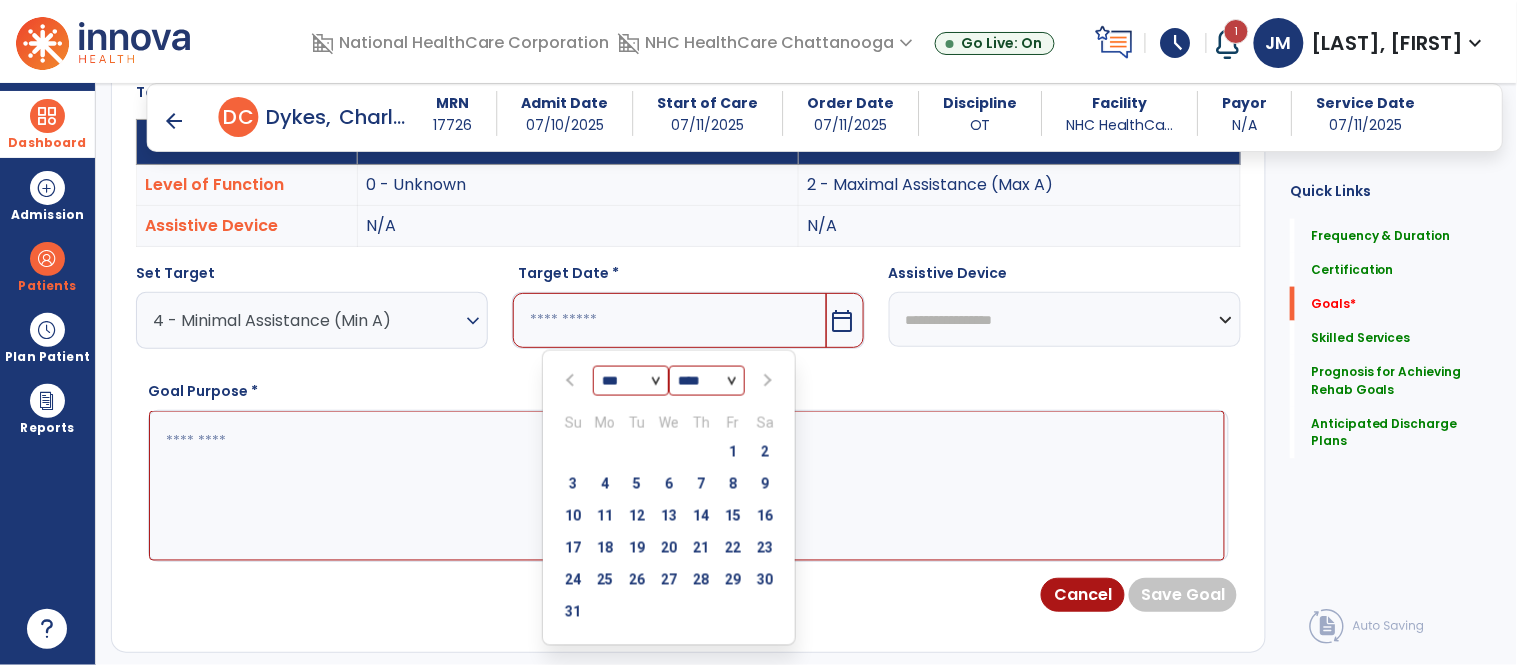 click at bounding box center [767, 381] 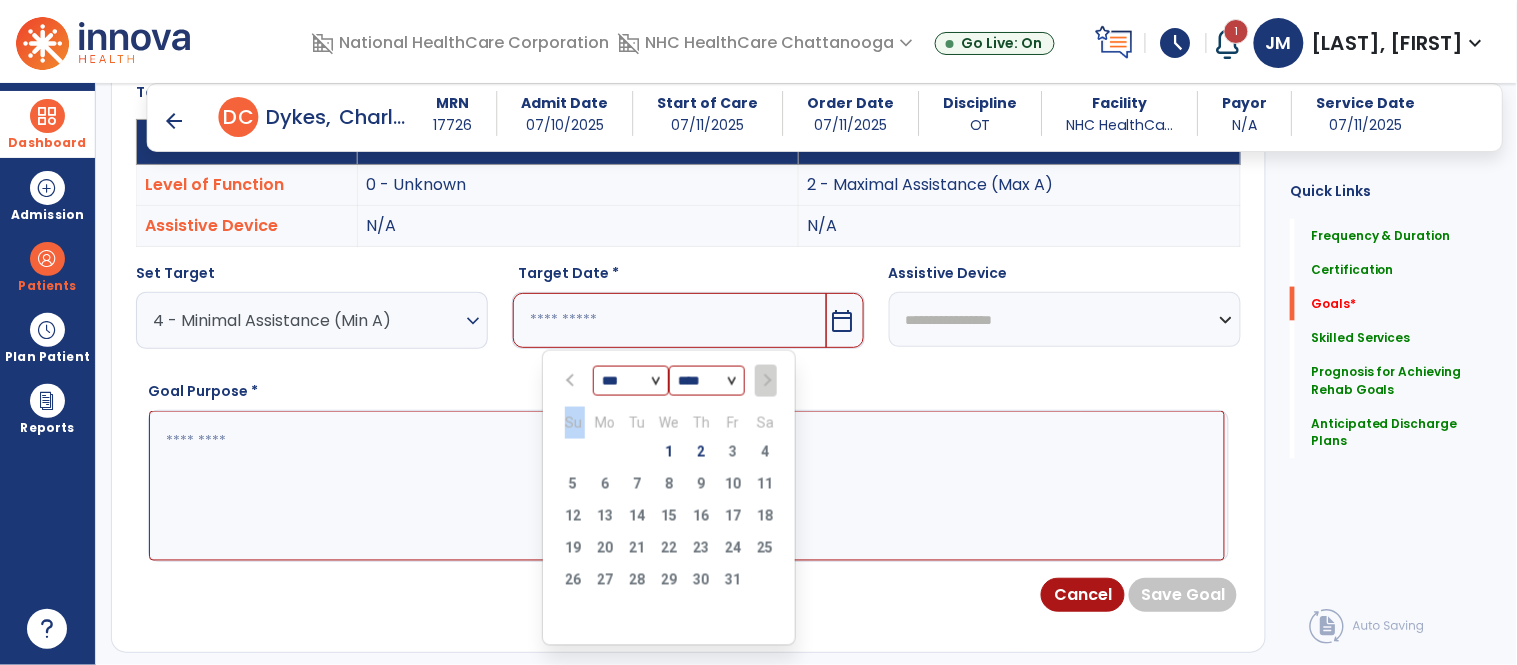 click at bounding box center [765, 381] 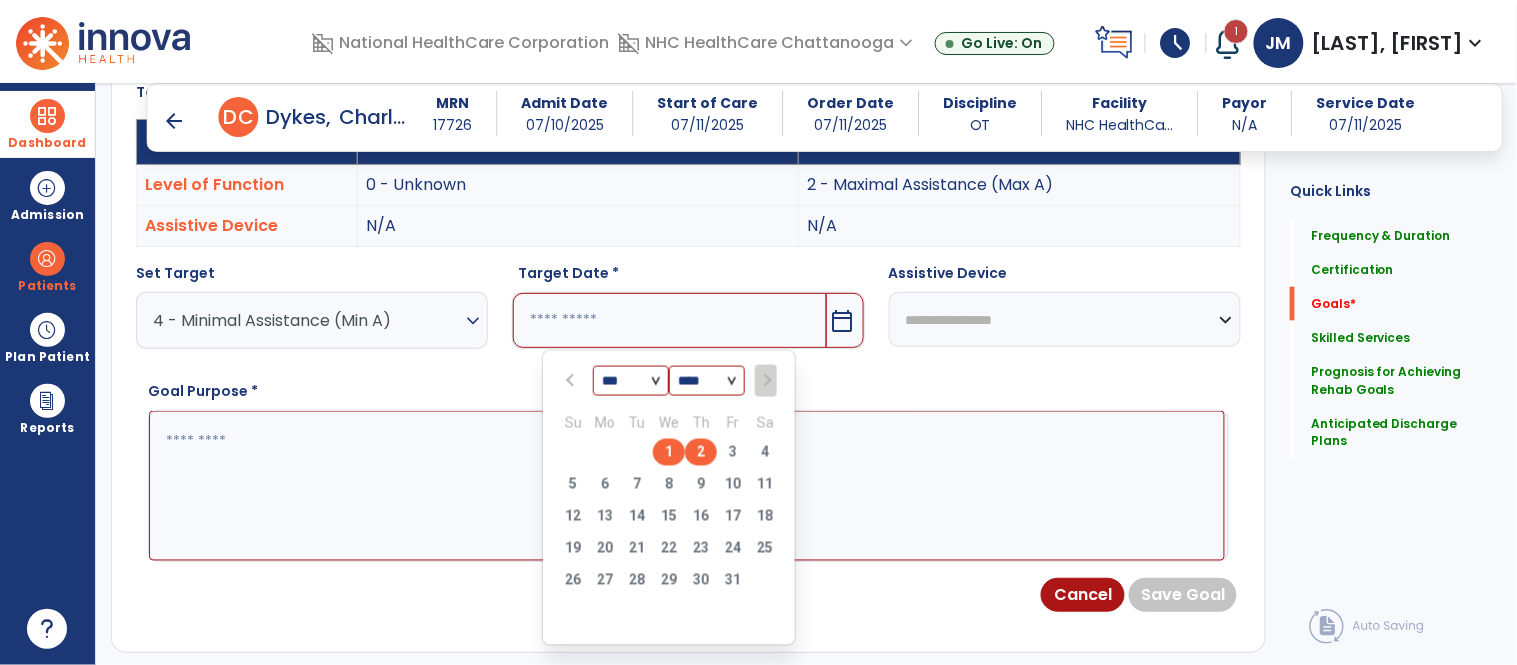 click on "2" at bounding box center [701, 452] 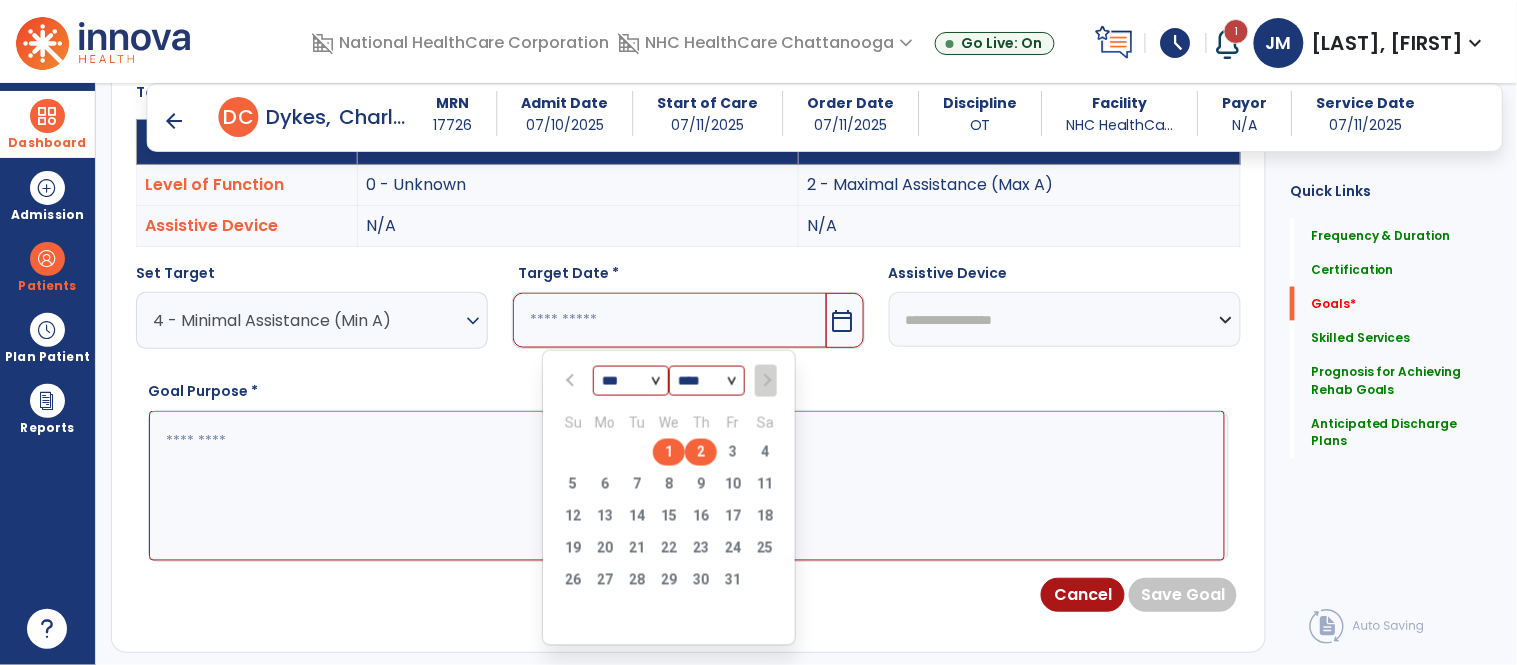 type on "*********" 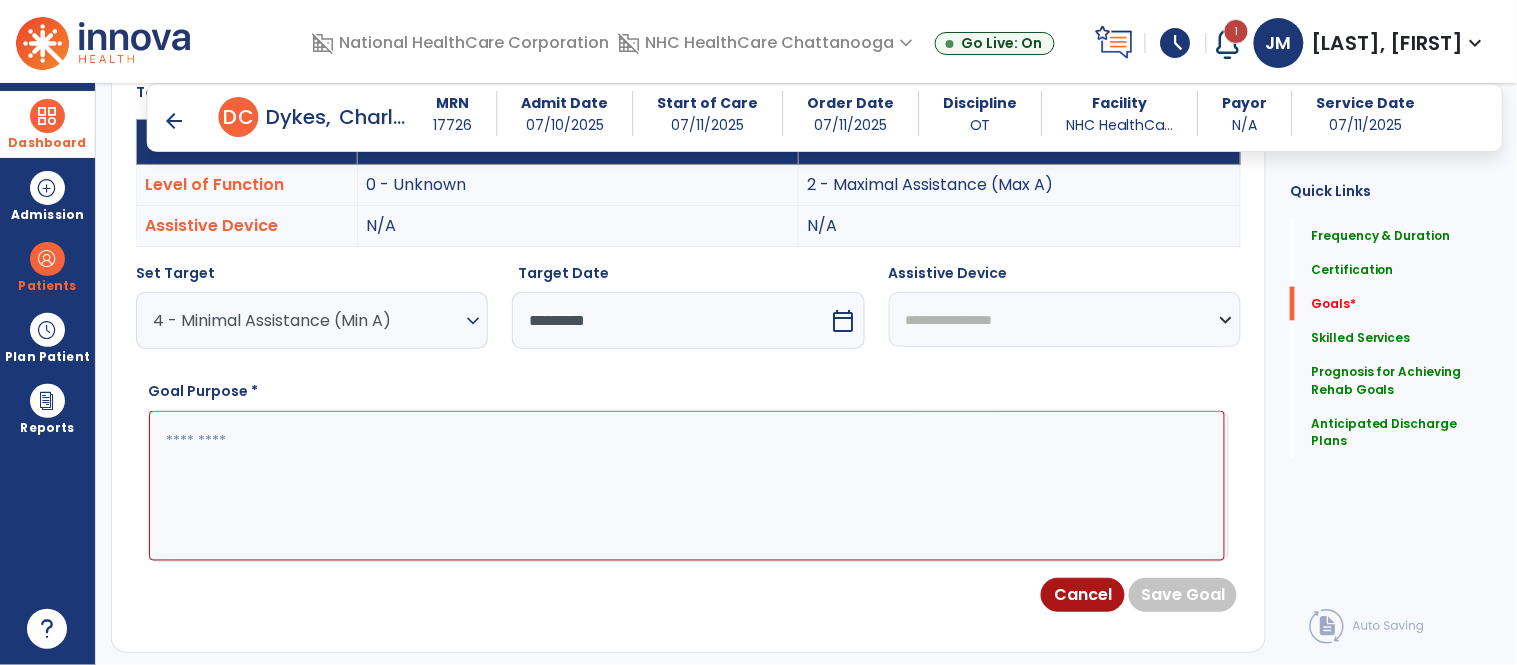 click at bounding box center [687, 486] 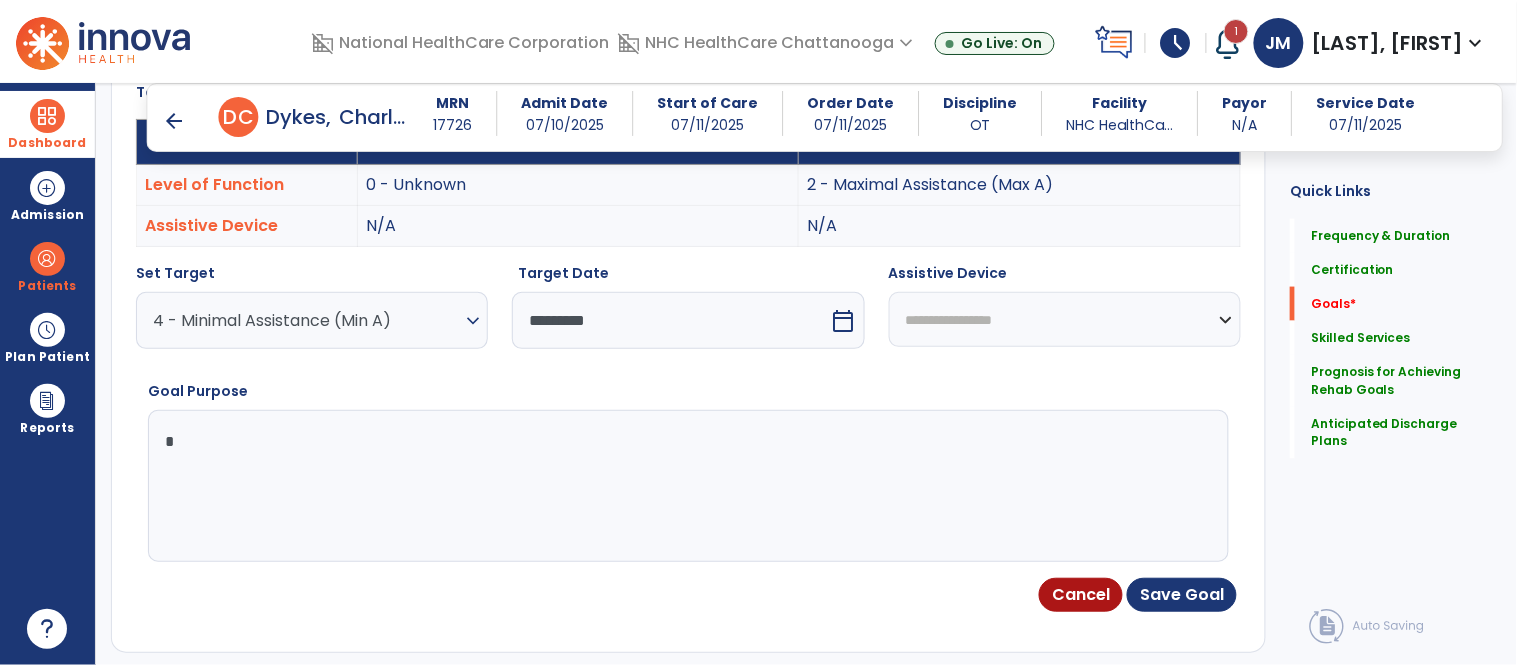 type on "*" 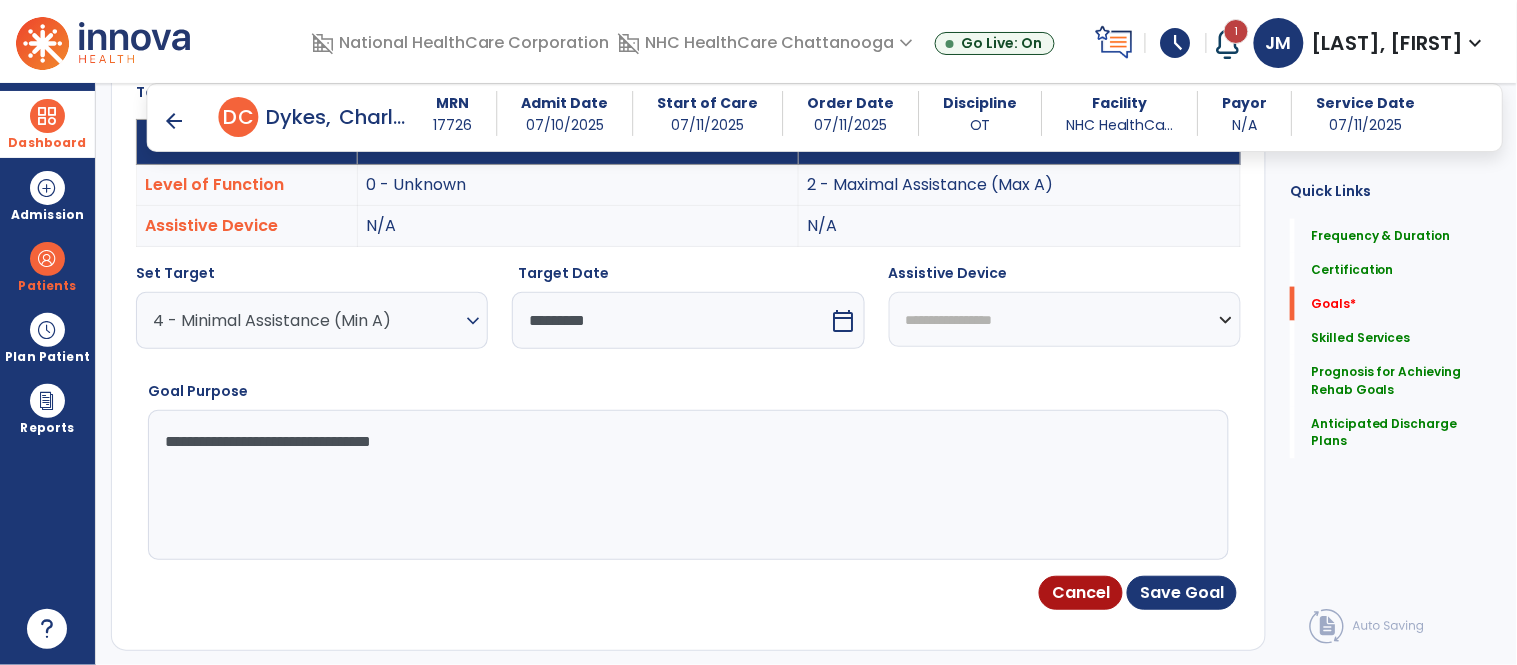 drag, startPoint x: 507, startPoint y: 448, endPoint x: 152, endPoint y: 428, distance: 355.56293 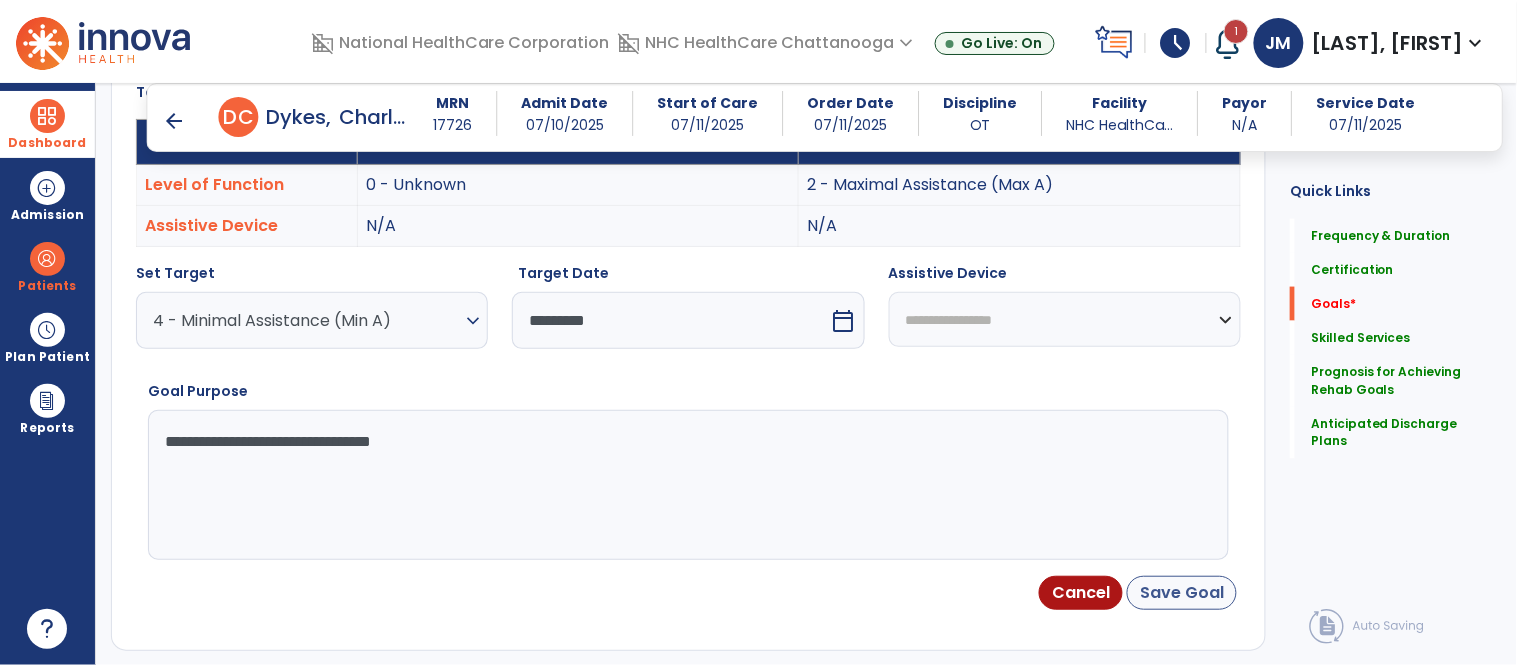 type on "**********" 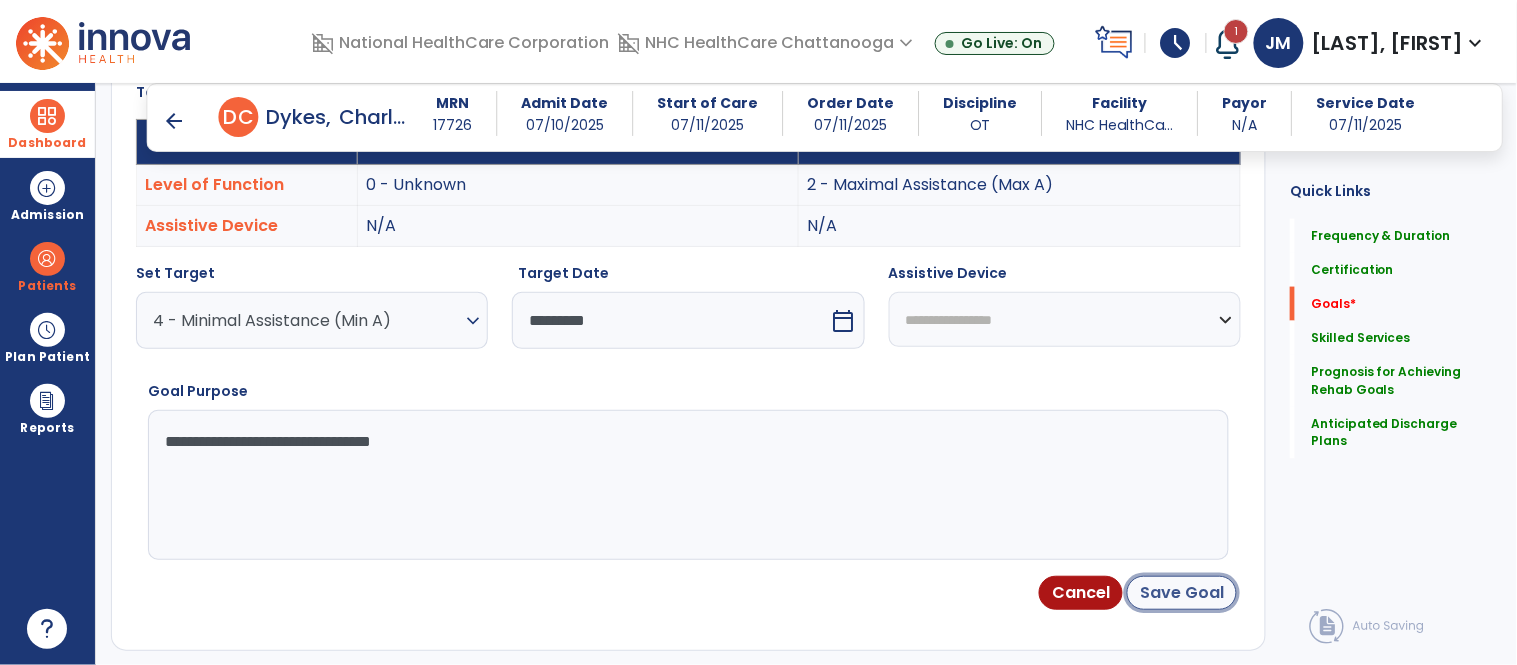 click on "Save Goal" at bounding box center (1182, 593) 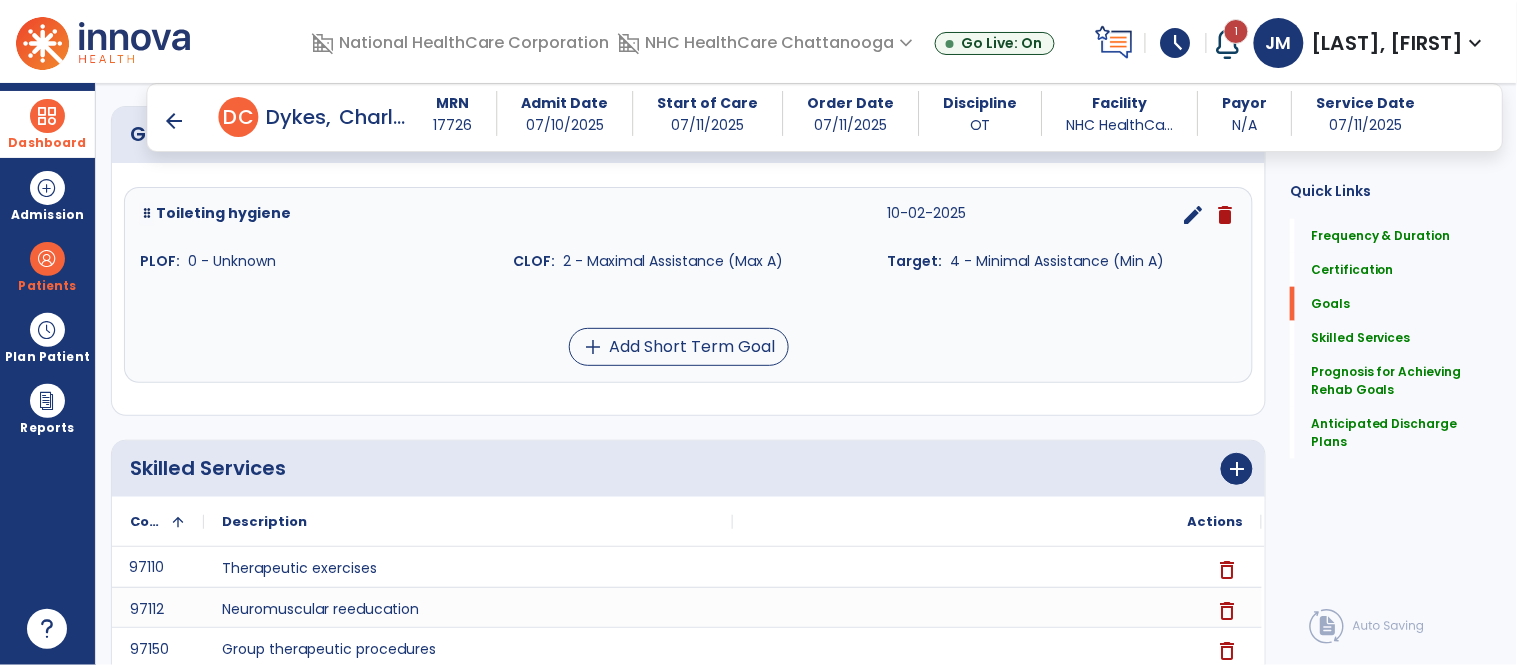 scroll, scrollTop: 504, scrollLeft: 0, axis: vertical 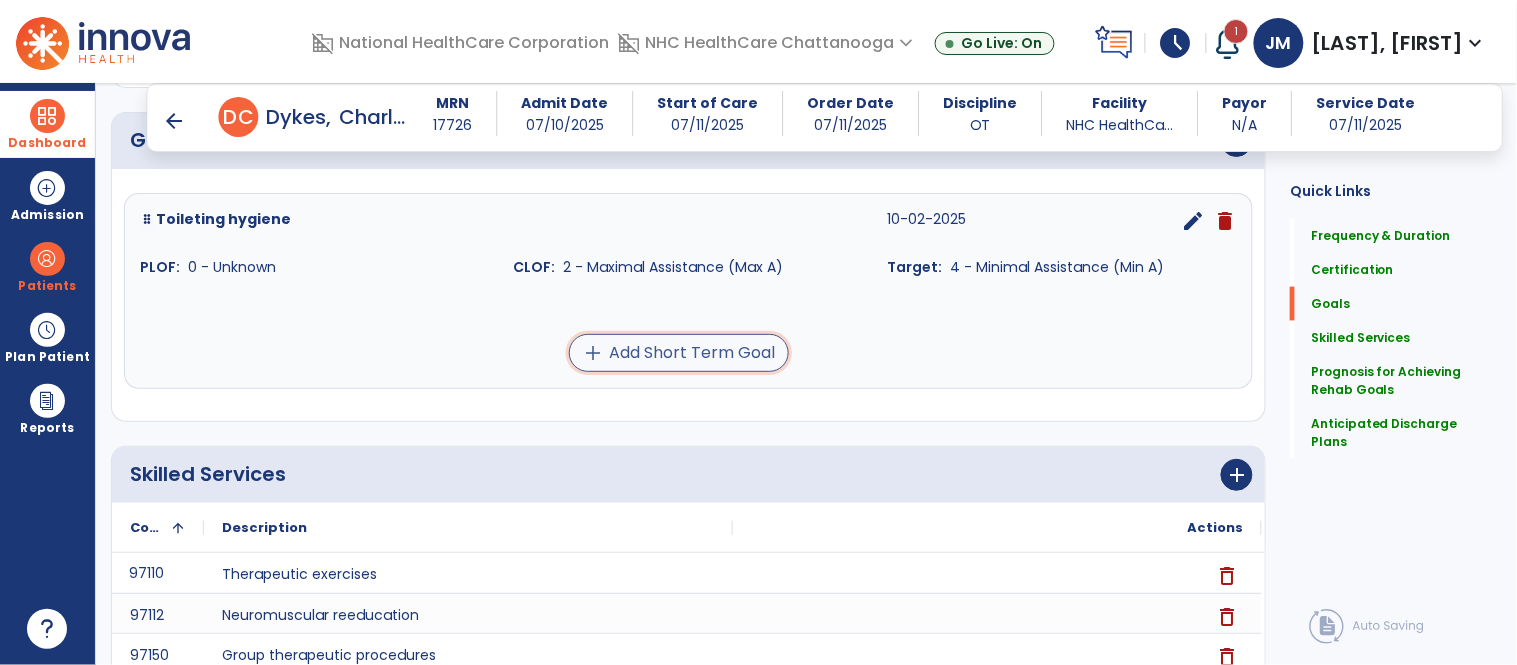 click on "add  Add Short Term Goal" at bounding box center [679, 353] 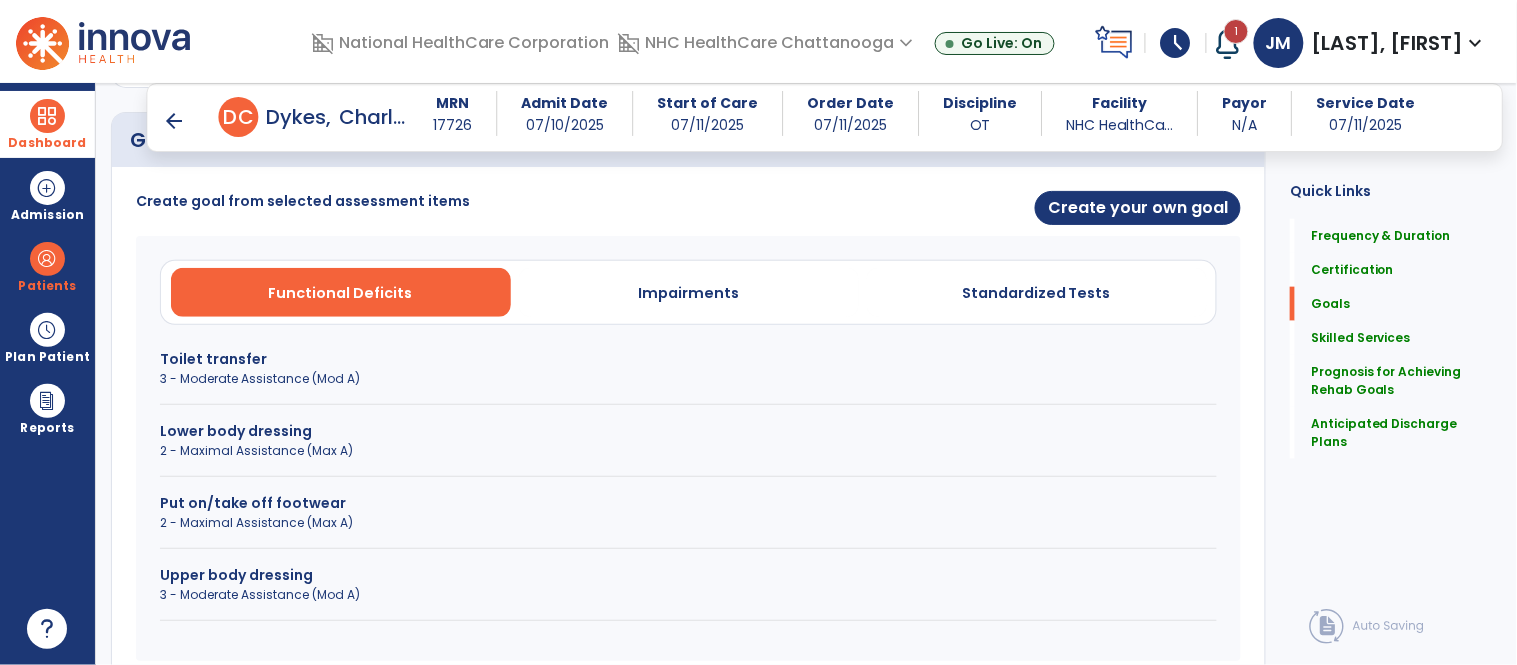 click on "Toilet transfer" at bounding box center [688, 359] 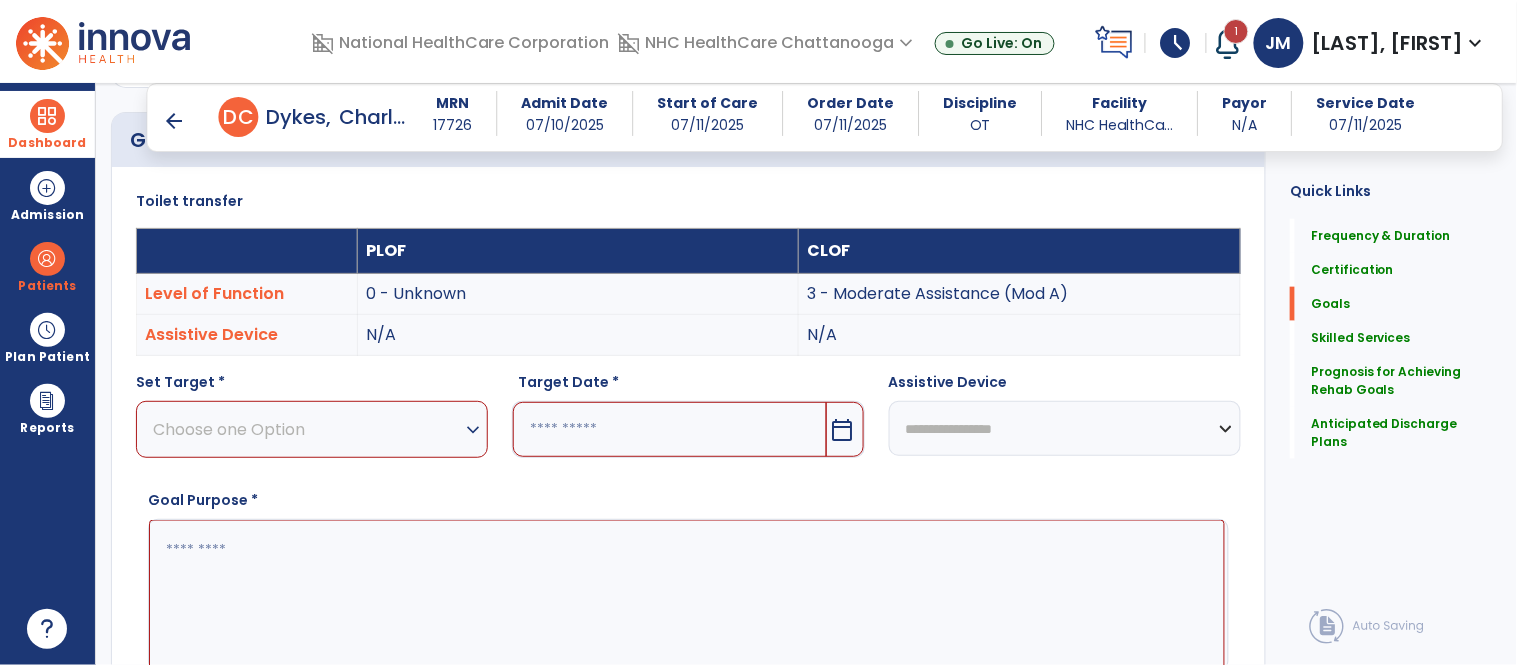 click on "Choose one Option" at bounding box center (307, 429) 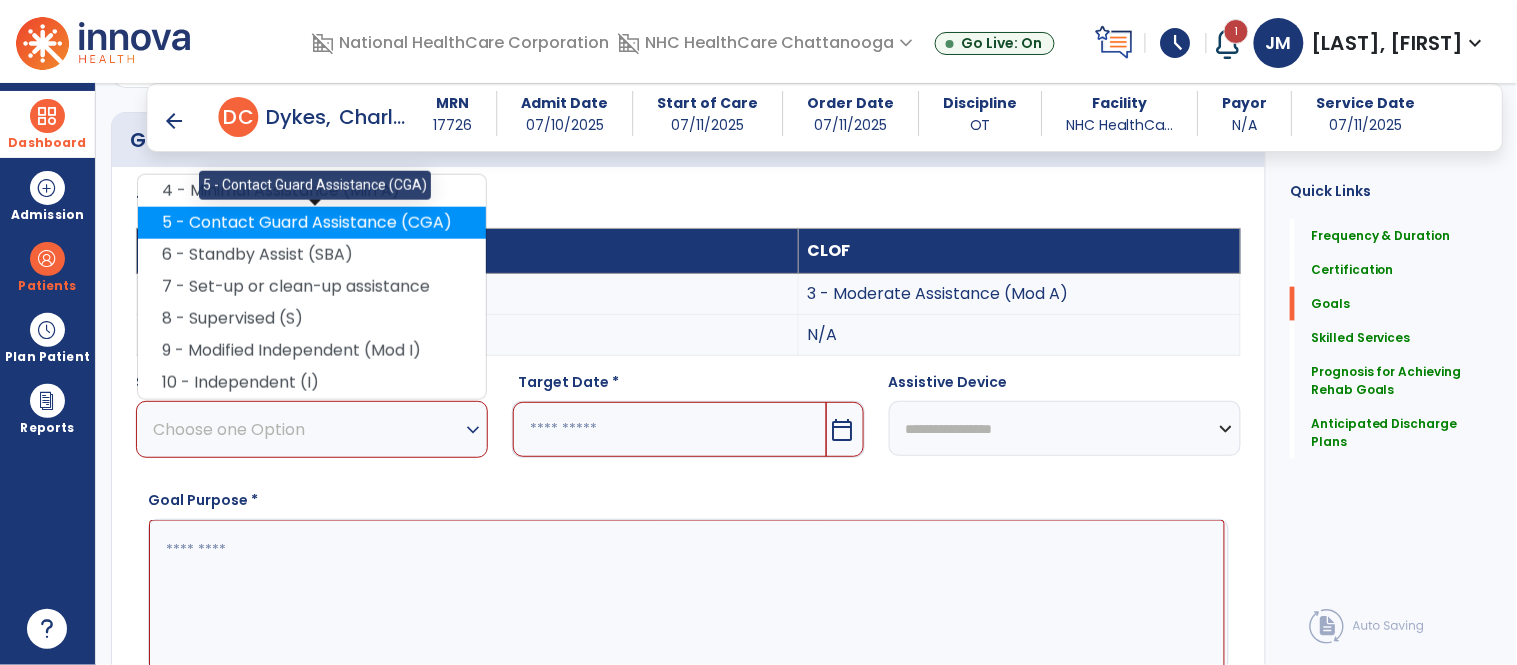 click on "5 - Contact Guard Assistance (CGA)" at bounding box center (312, 223) 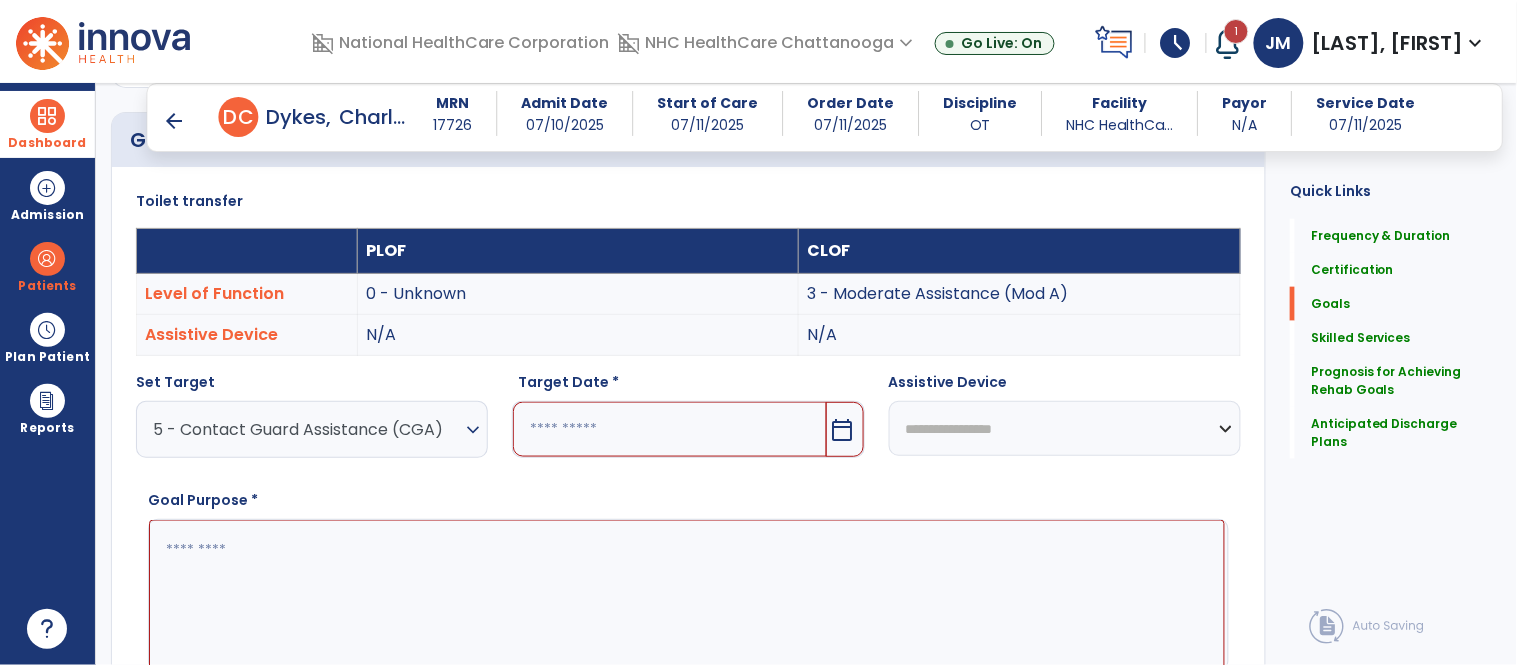 click at bounding box center (669, 429) 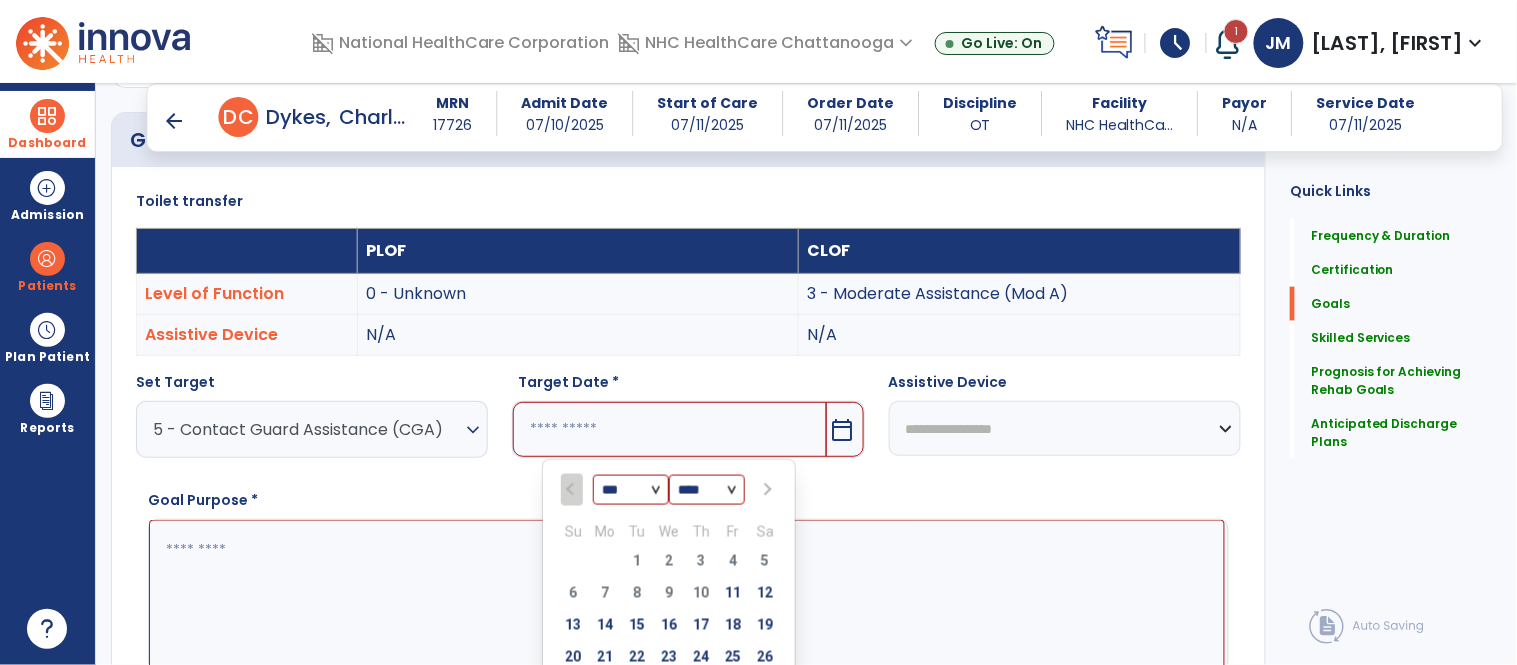 click at bounding box center (767, 490) 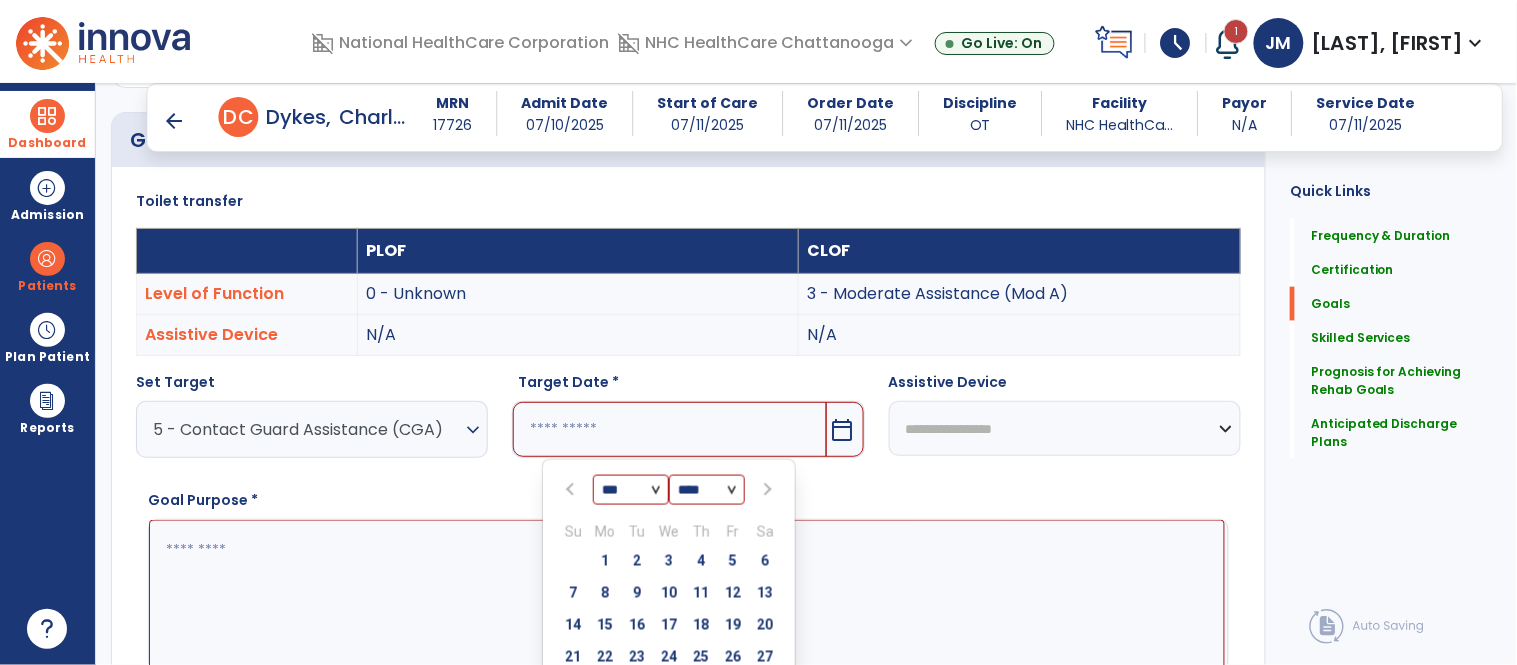 click at bounding box center [767, 490] 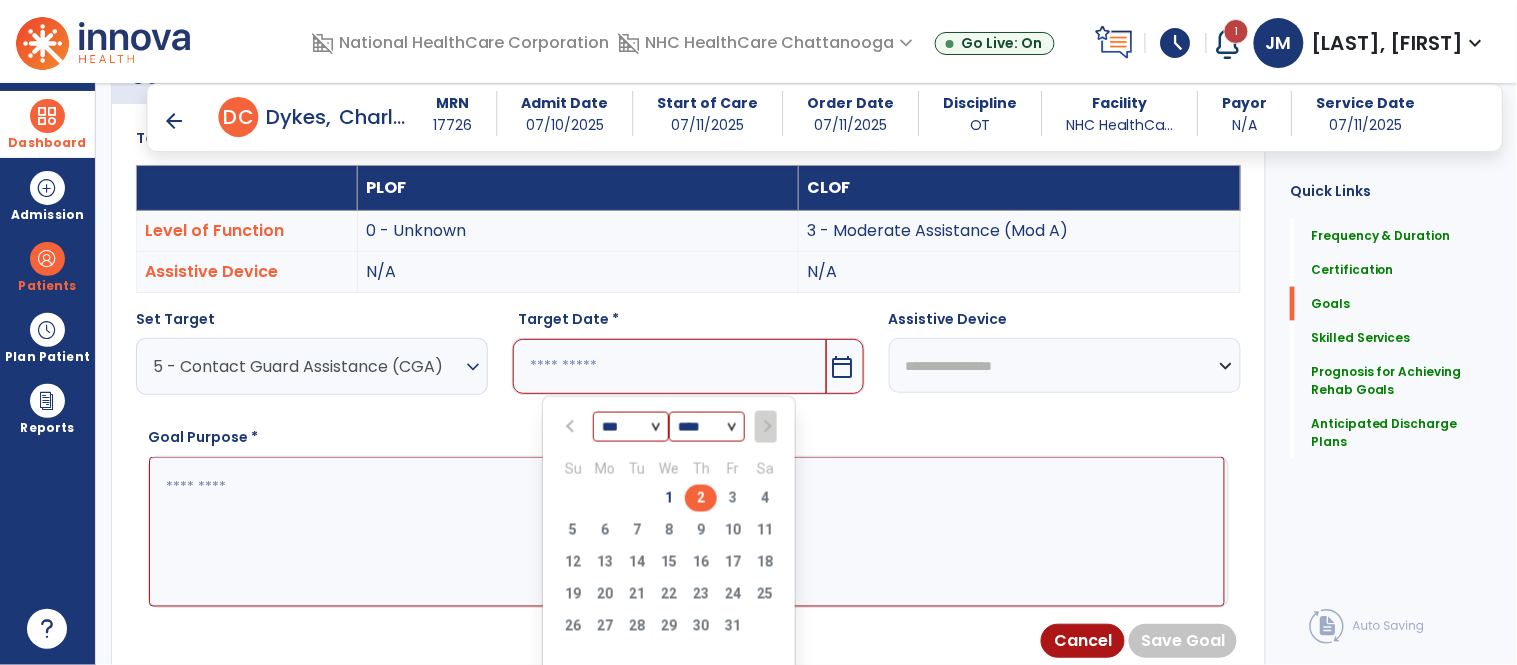 scroll, scrollTop: 568, scrollLeft: 0, axis: vertical 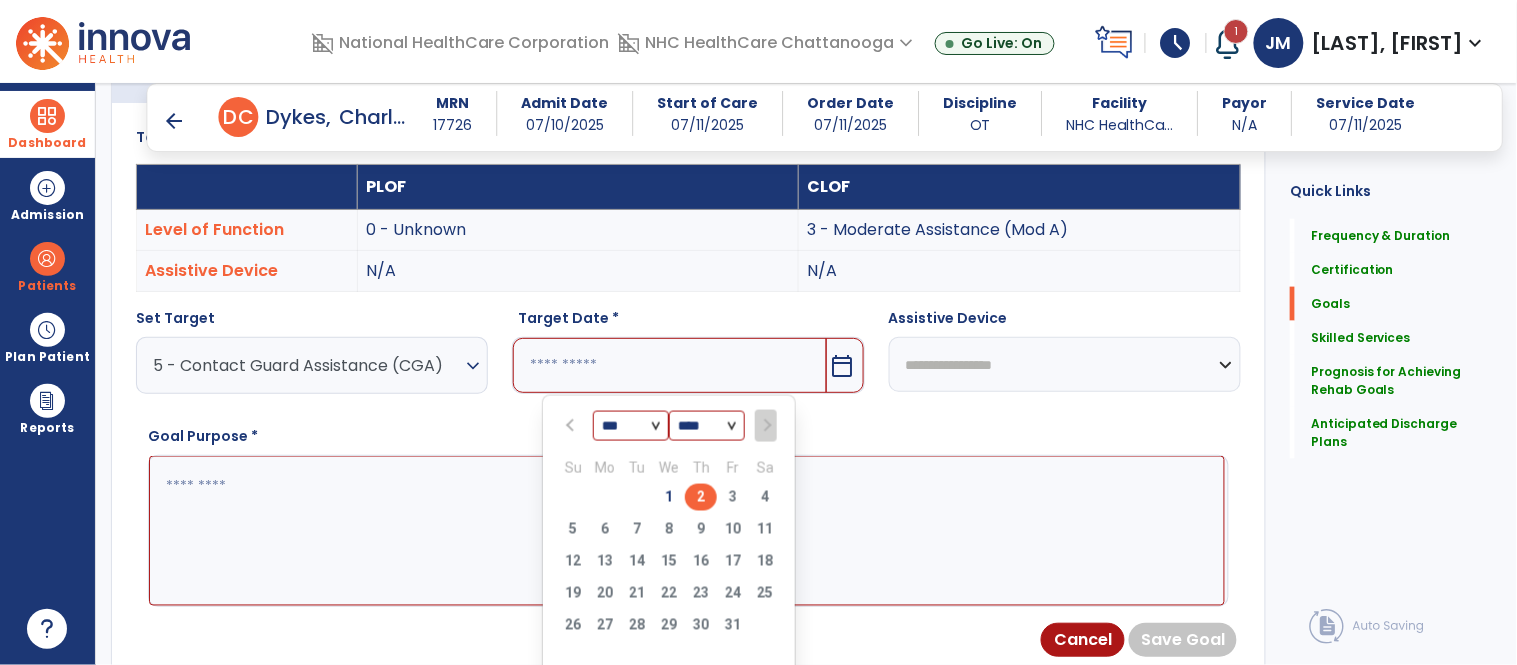 click on "2" at bounding box center [701, 497] 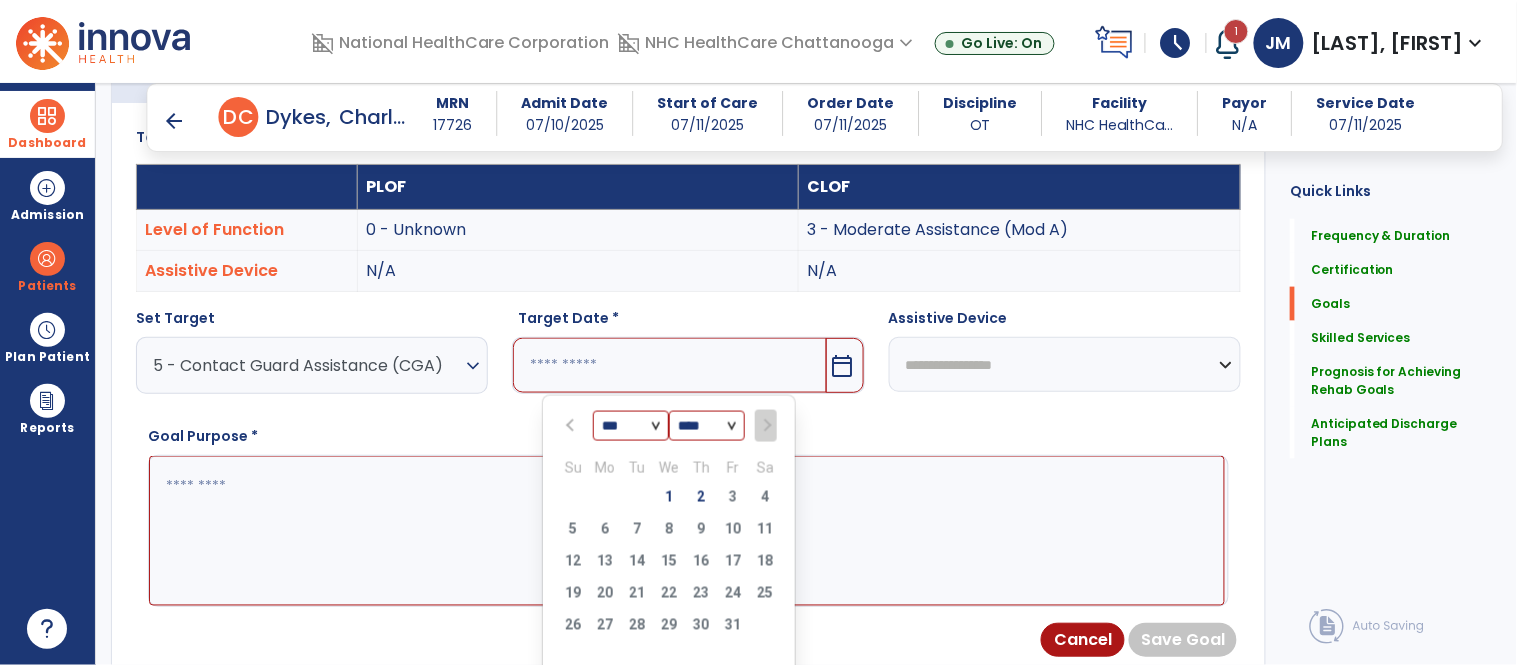 type on "*********" 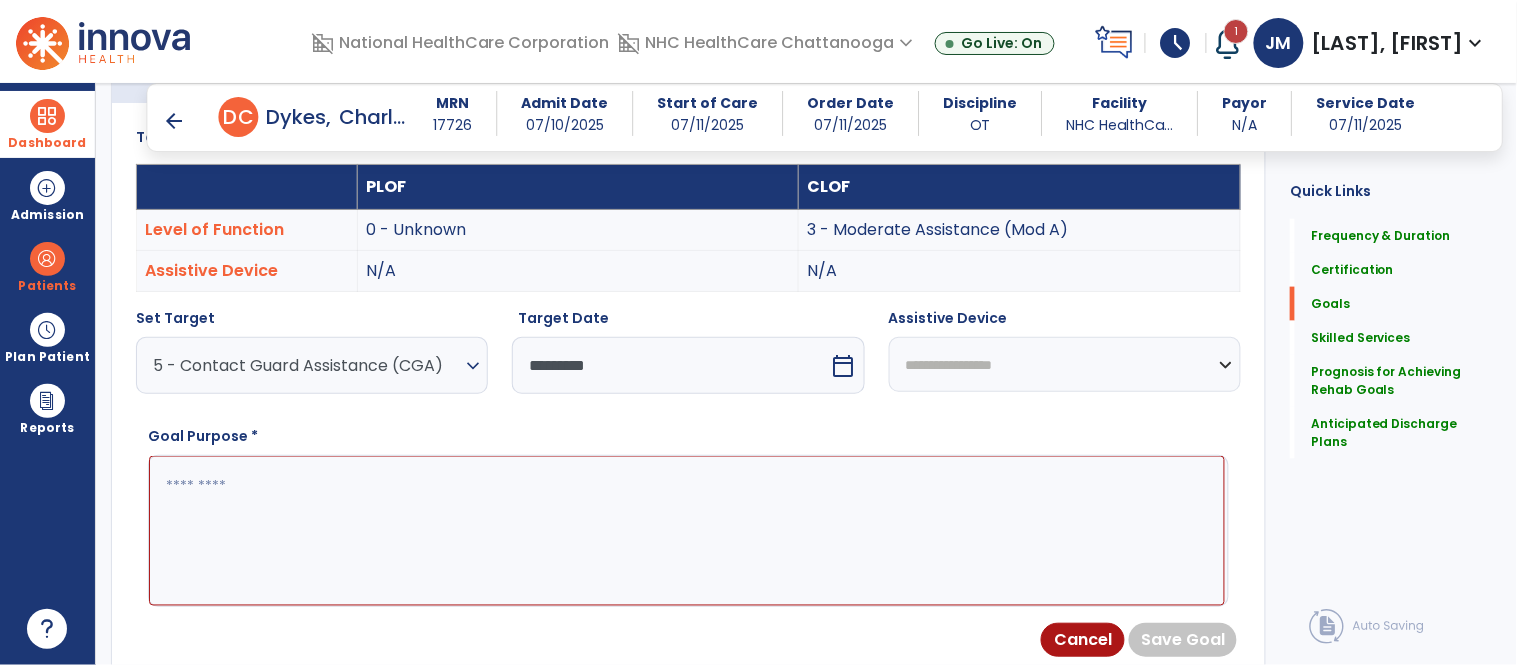 click at bounding box center [687, 531] 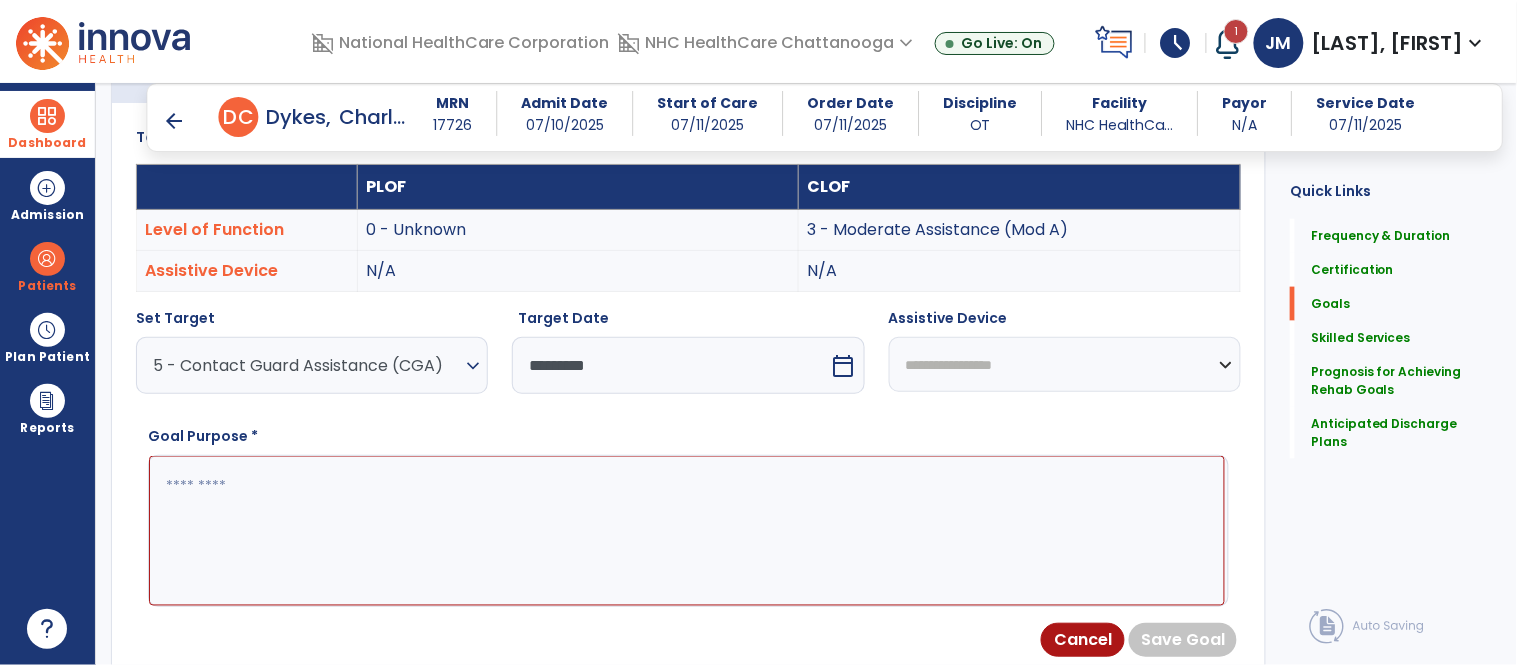 paste on "**********" 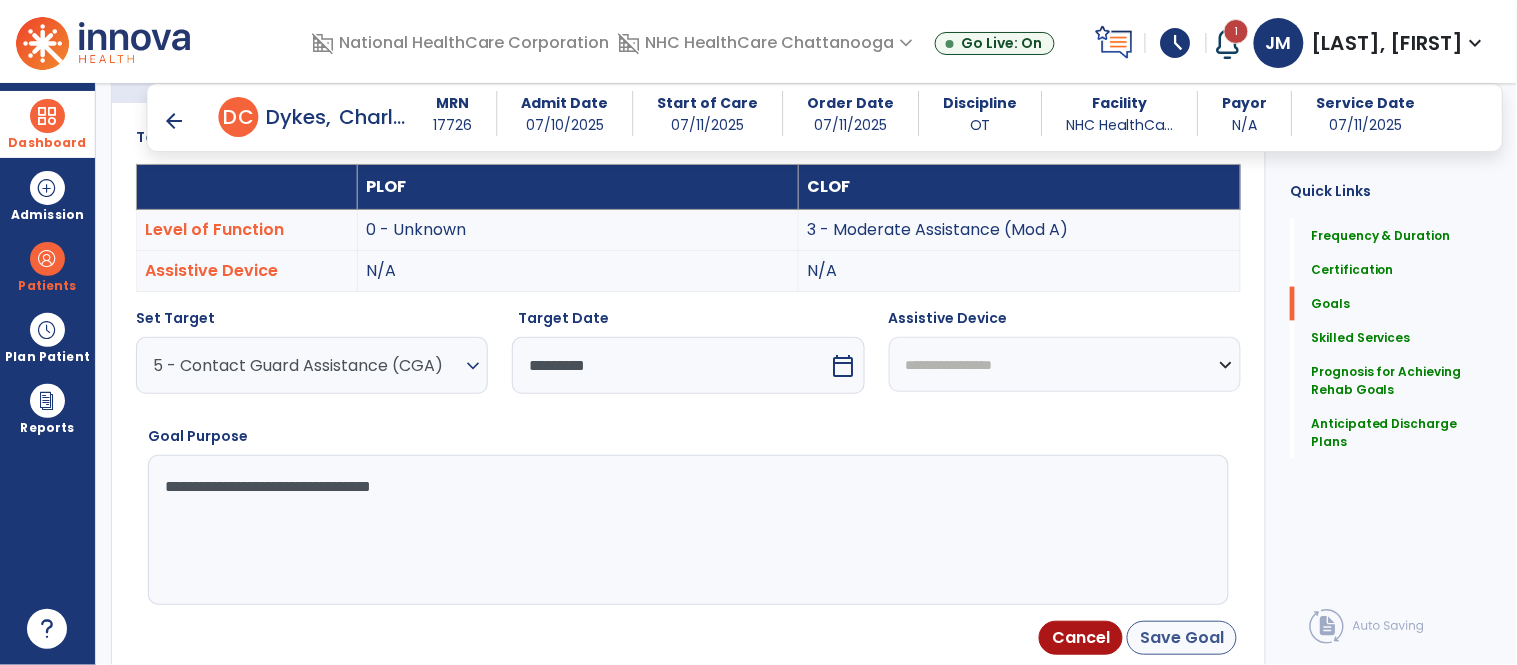 type on "**********" 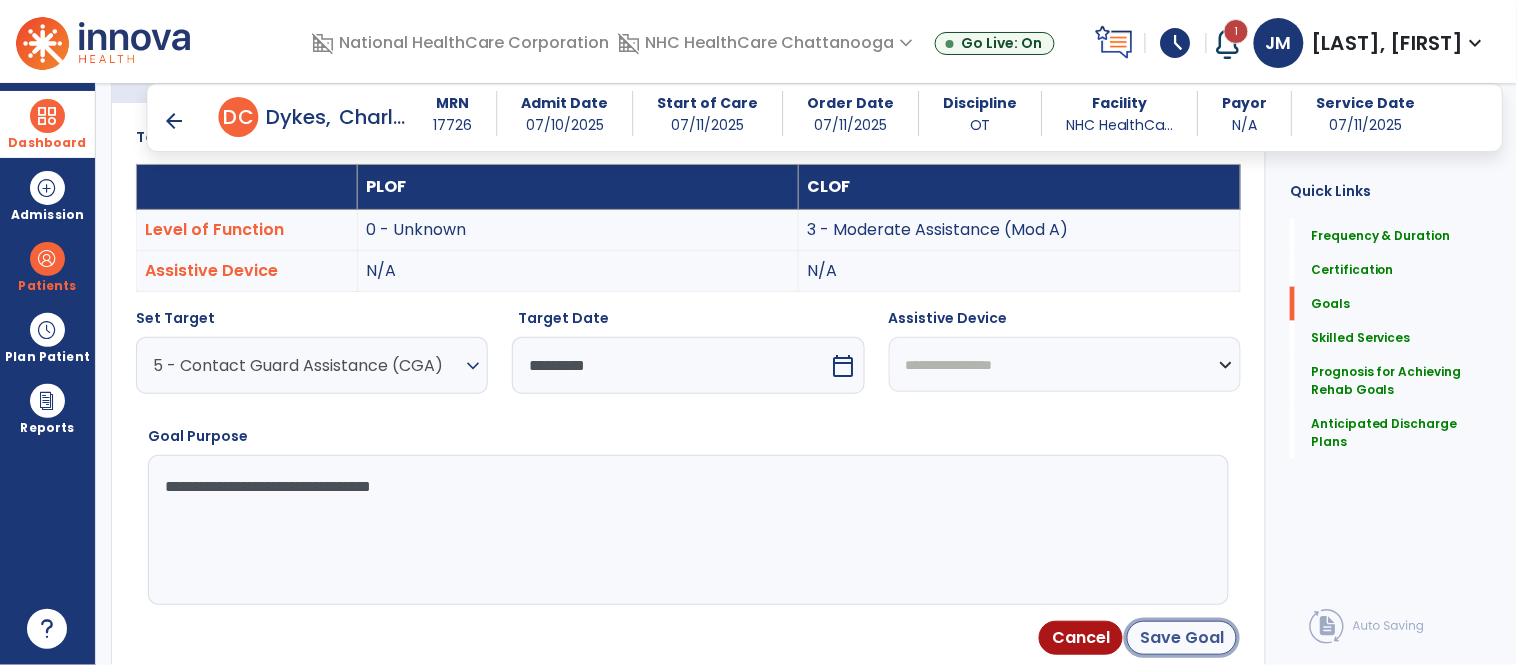 click on "Save Goal" at bounding box center [1182, 638] 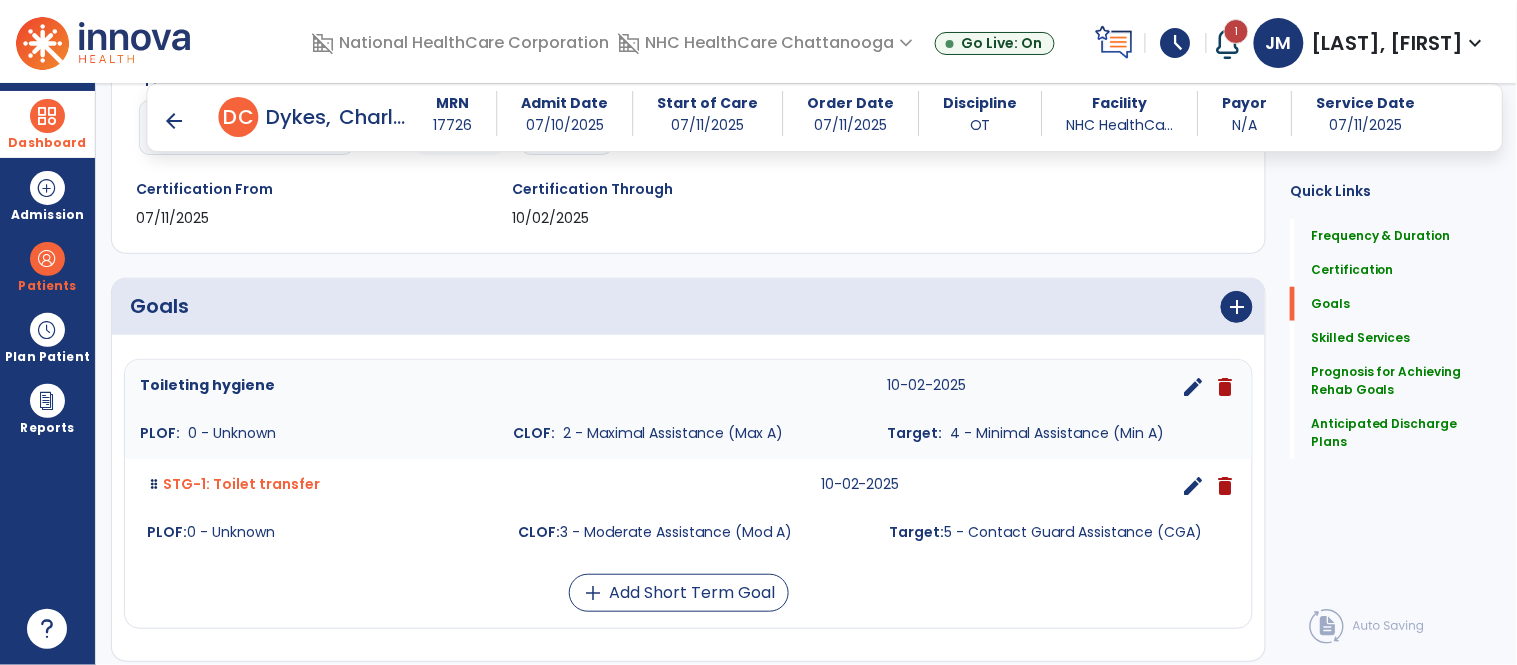 scroll, scrollTop: 326, scrollLeft: 0, axis: vertical 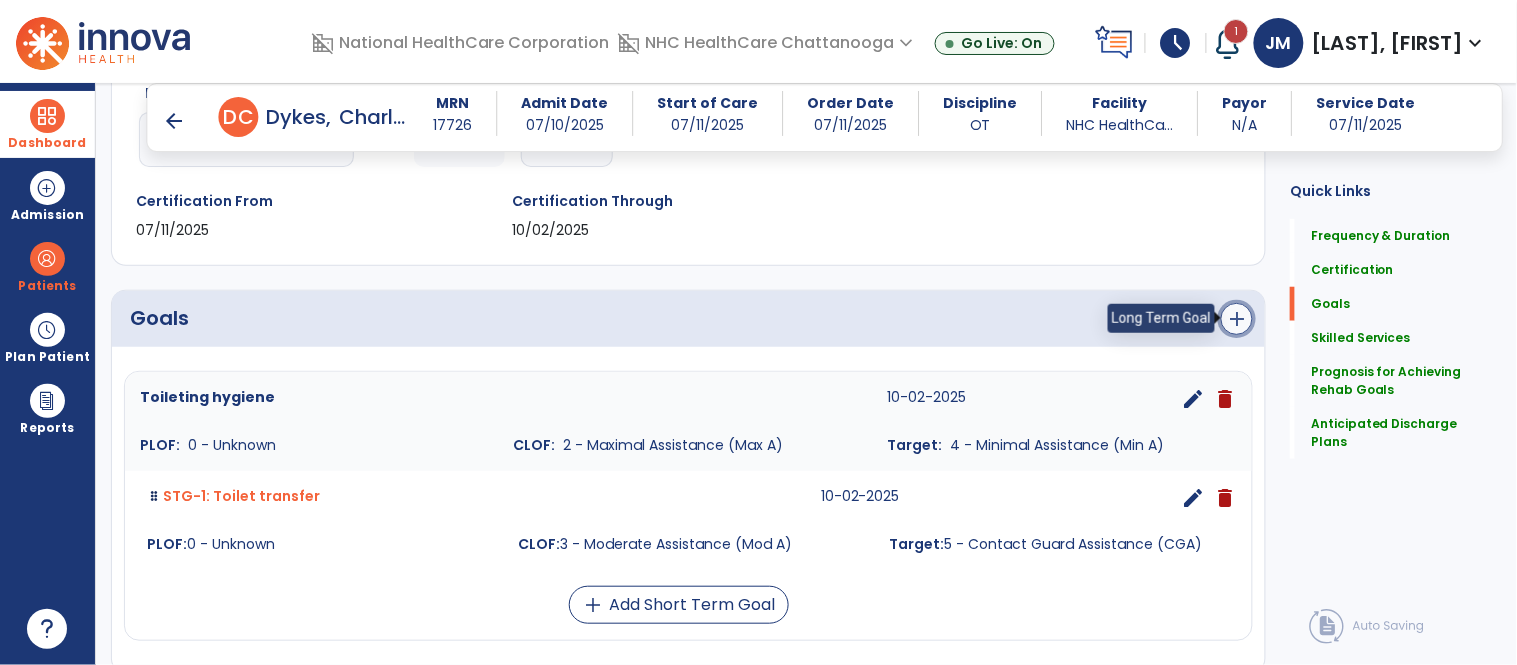 click on "add" at bounding box center (1237, 319) 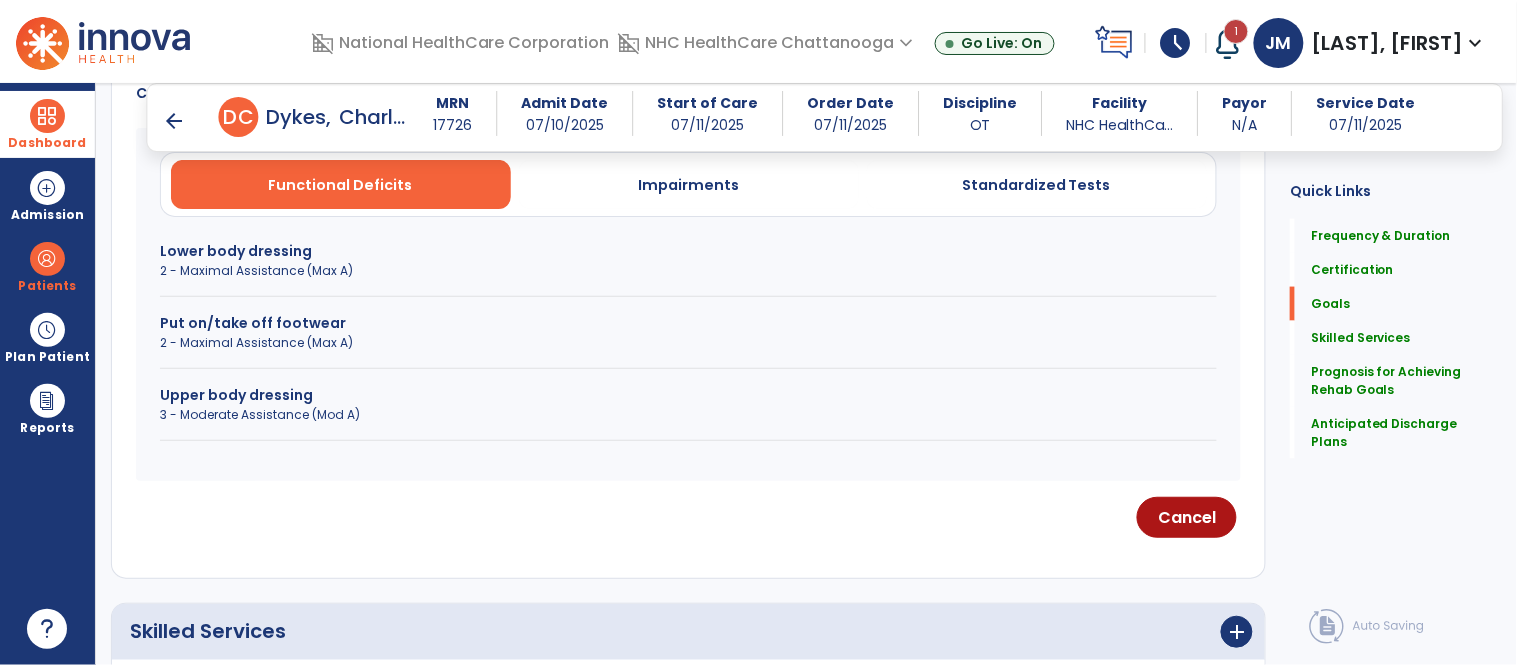 scroll, scrollTop: 613, scrollLeft: 0, axis: vertical 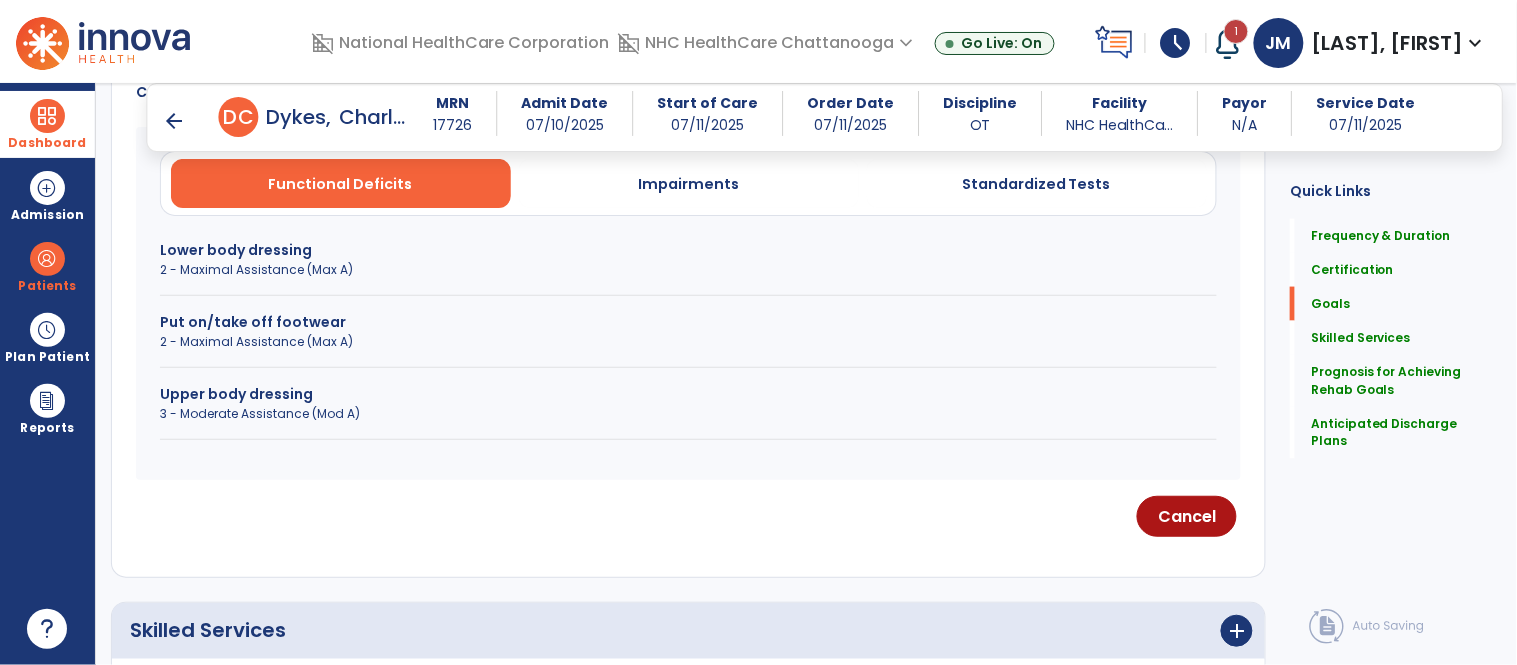 click on "Lower body dressing" at bounding box center (688, 250) 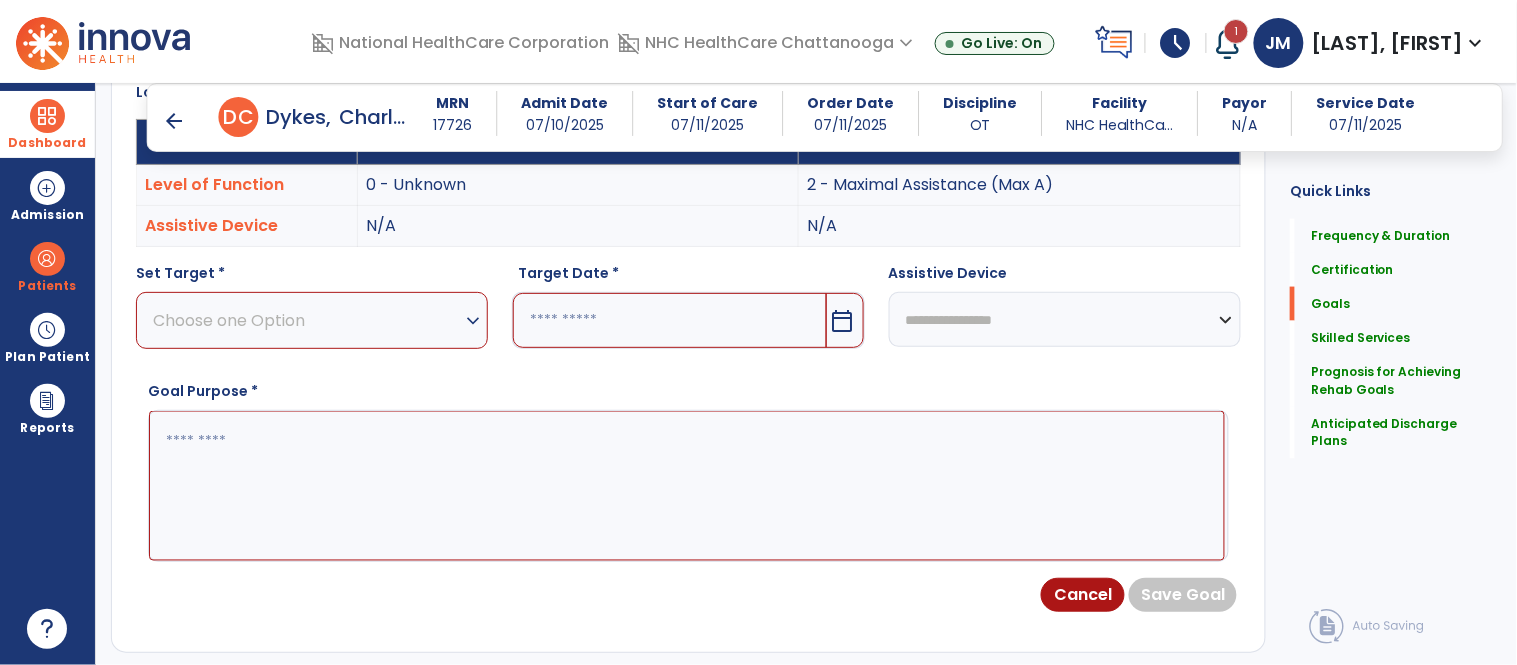 click on "Choose one Option" at bounding box center (307, 320) 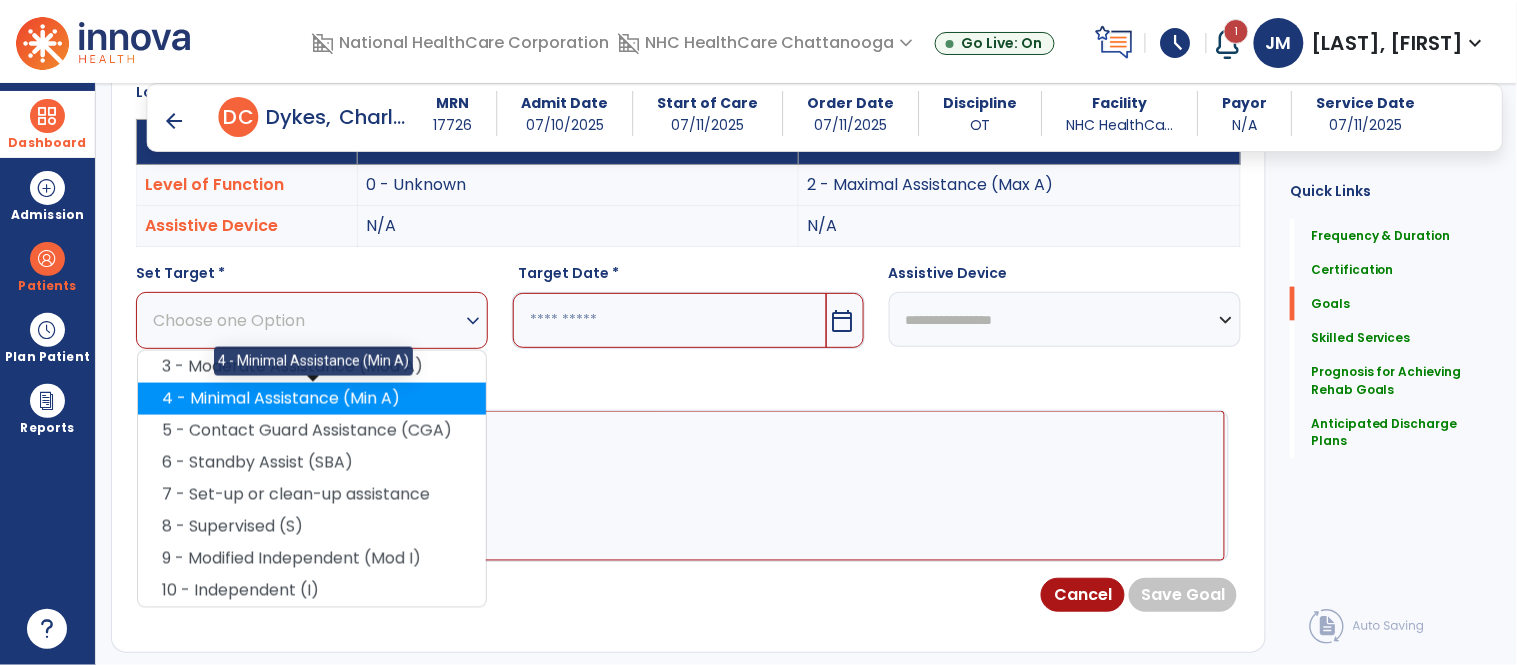 click on "4 - Minimal Assistance (Min A)" at bounding box center [312, 399] 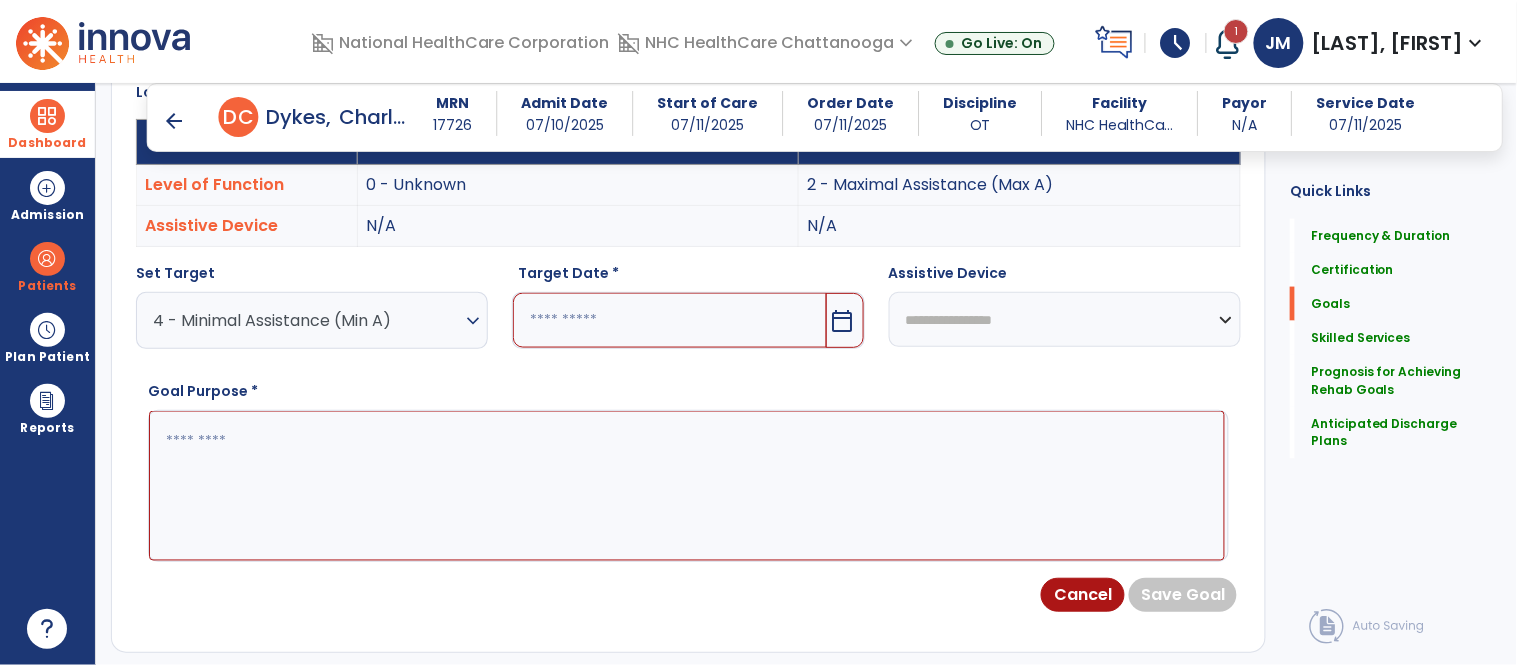 click at bounding box center (669, 320) 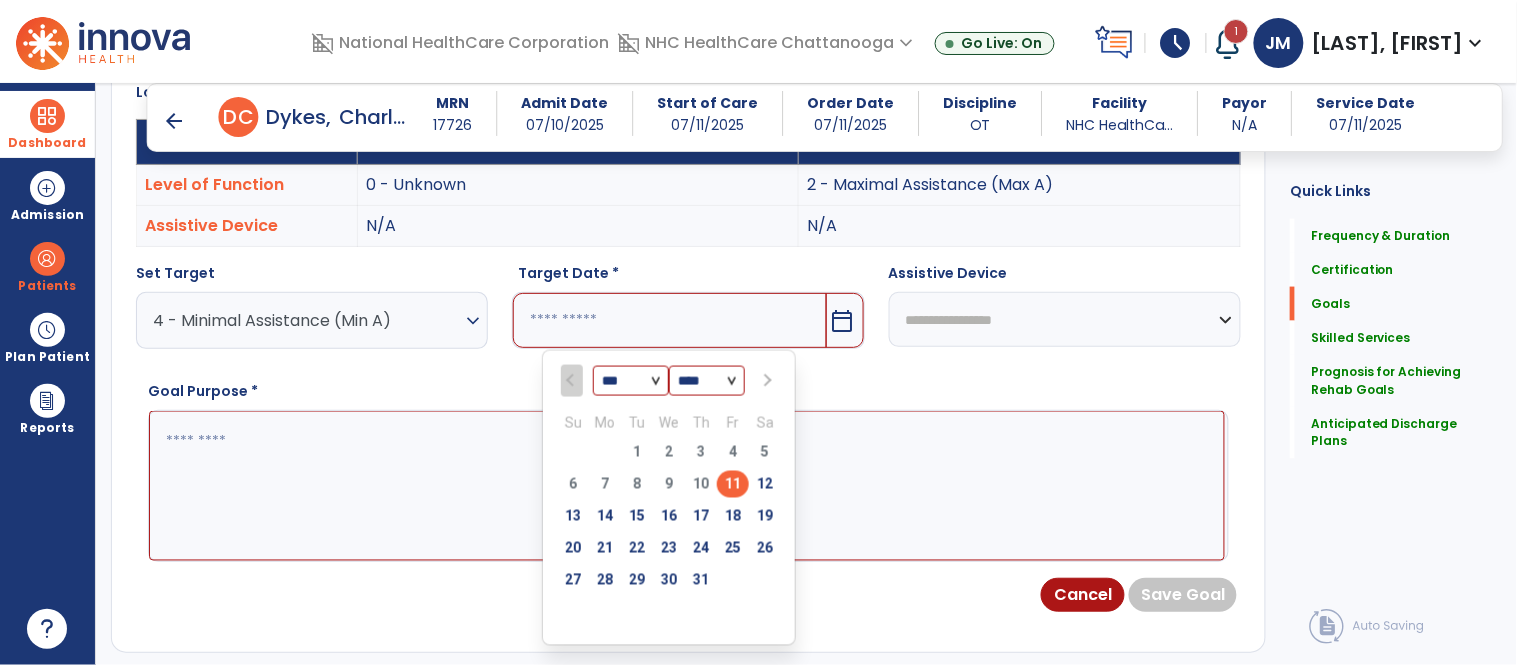 click at bounding box center (767, 381) 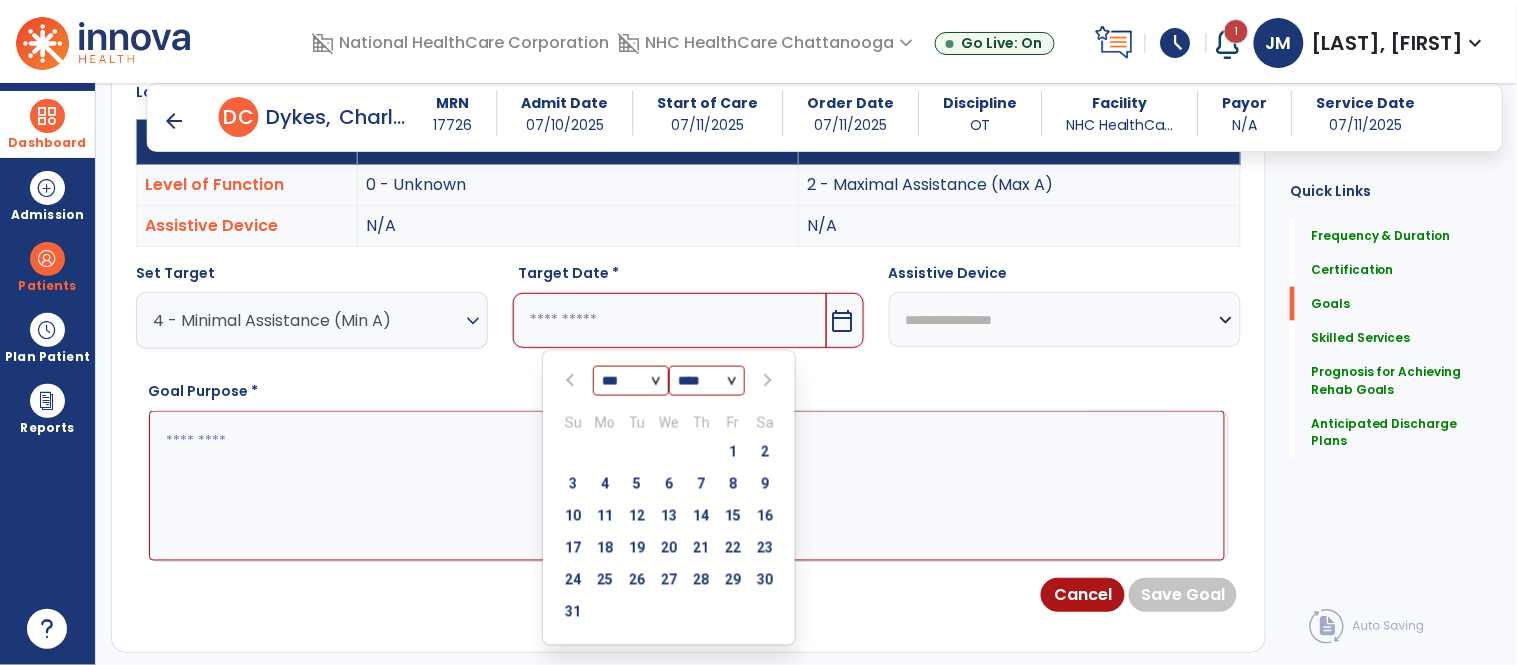 click at bounding box center (767, 381) 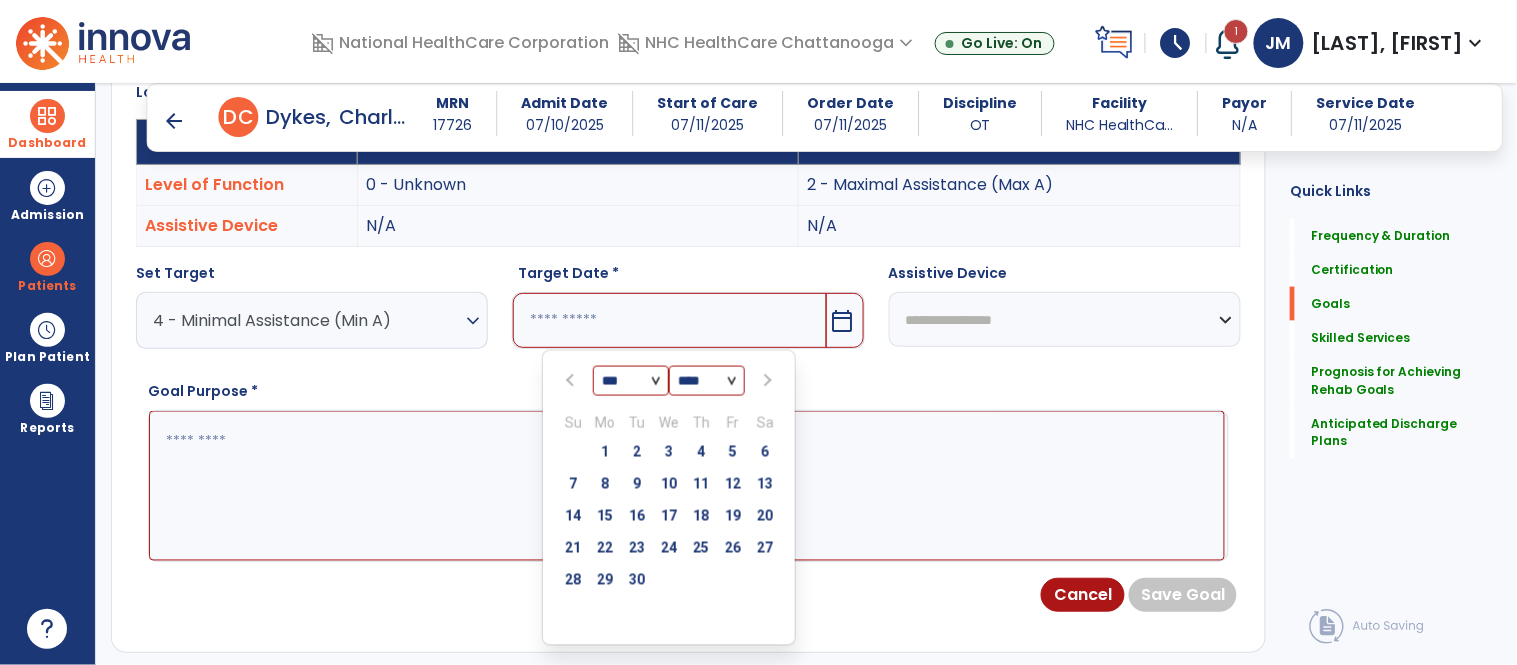 click at bounding box center [767, 381] 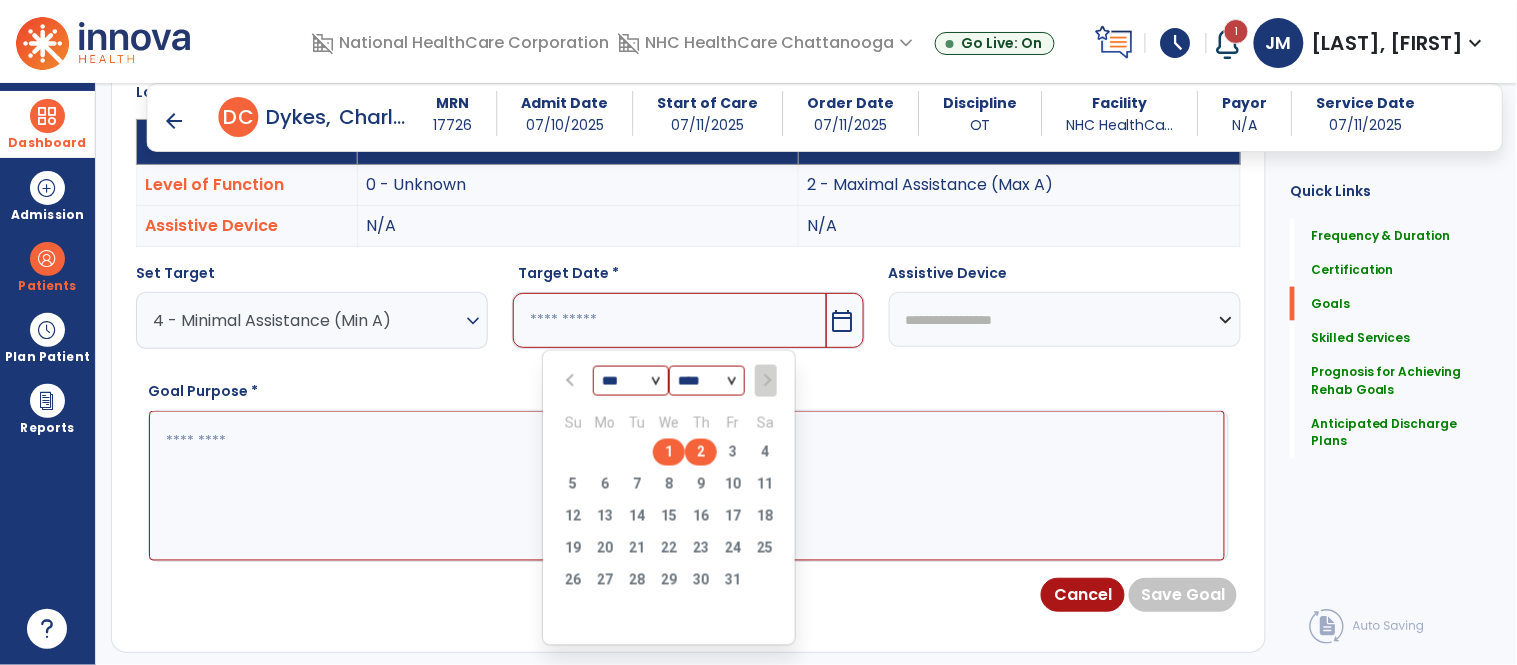 click on "2" at bounding box center (701, 452) 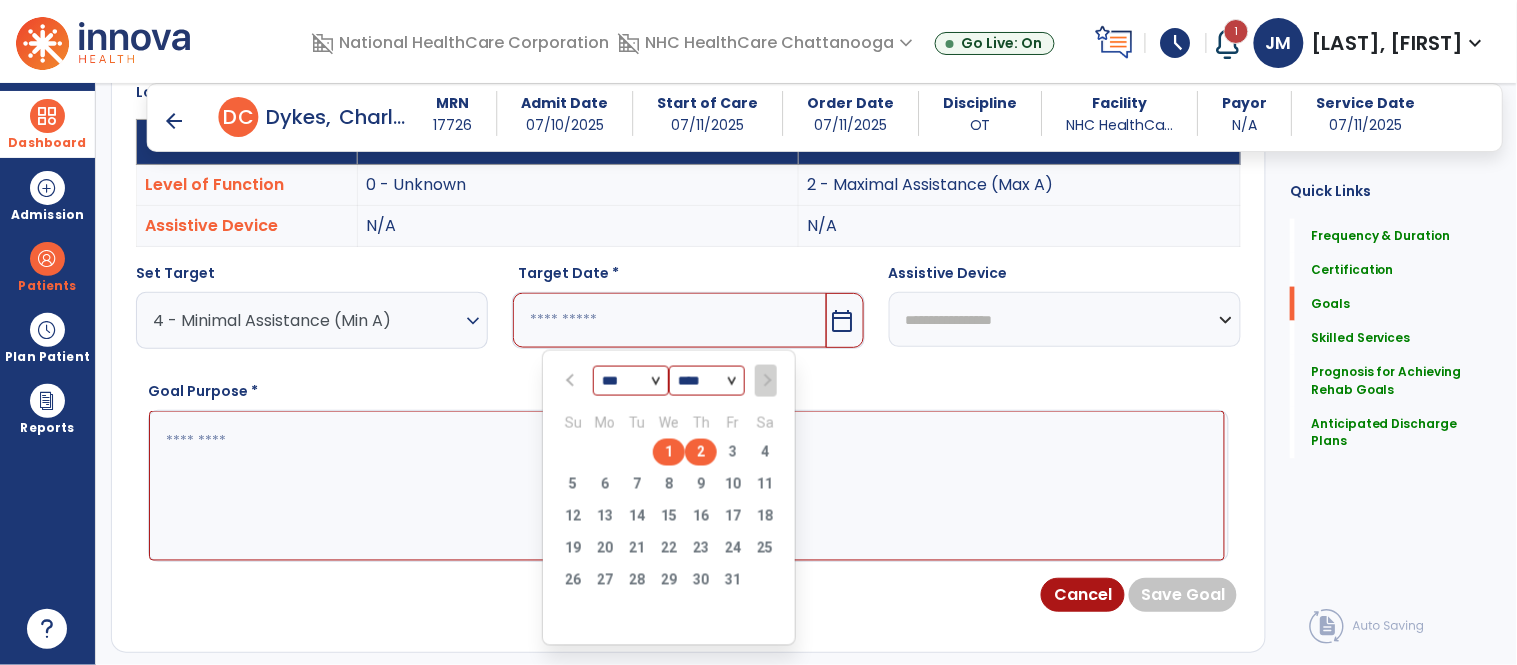 type on "*********" 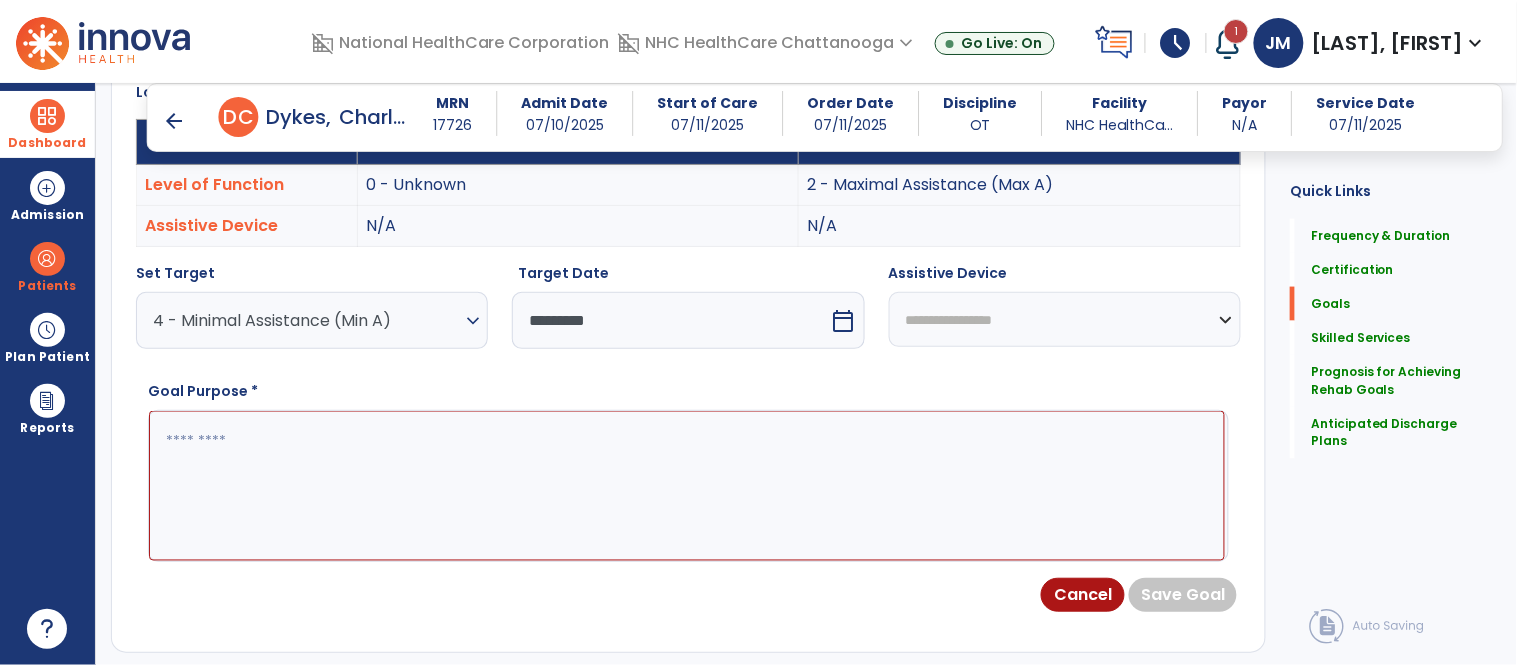 click at bounding box center [687, 486] 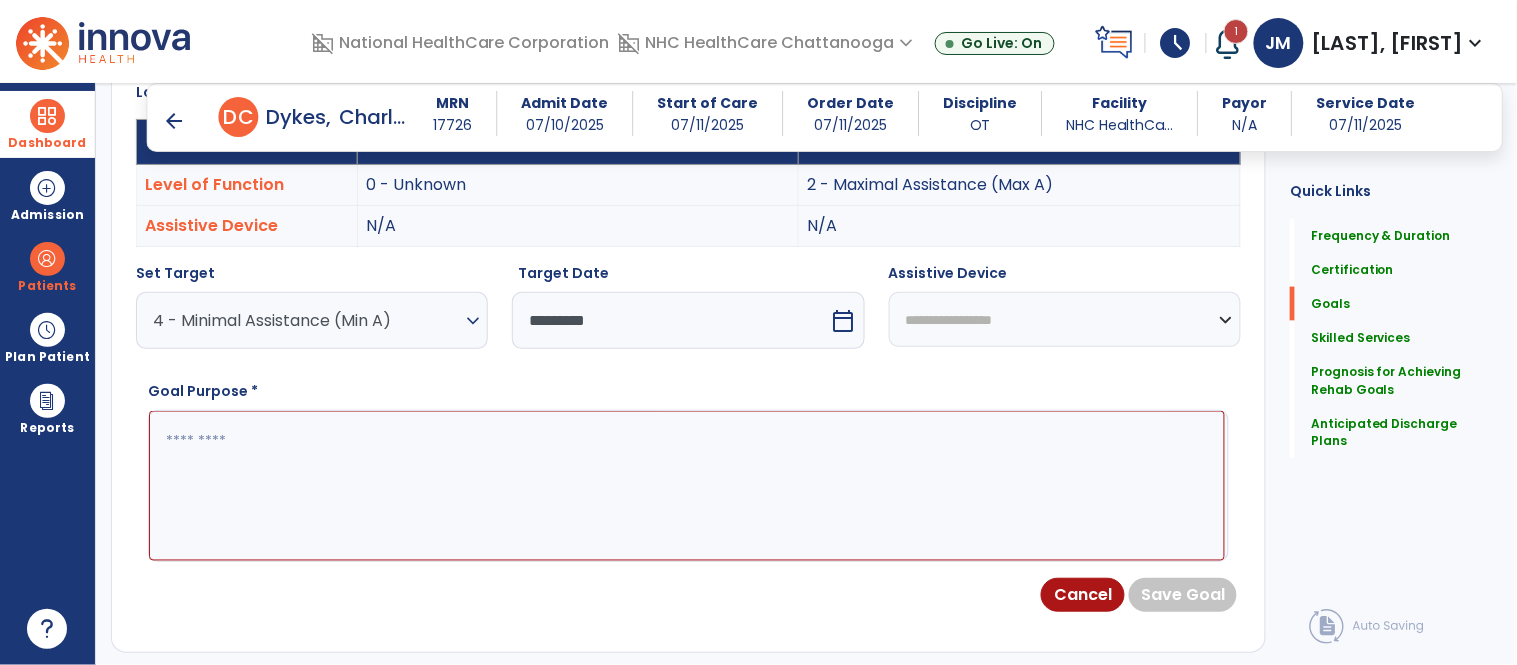 paste on "**********" 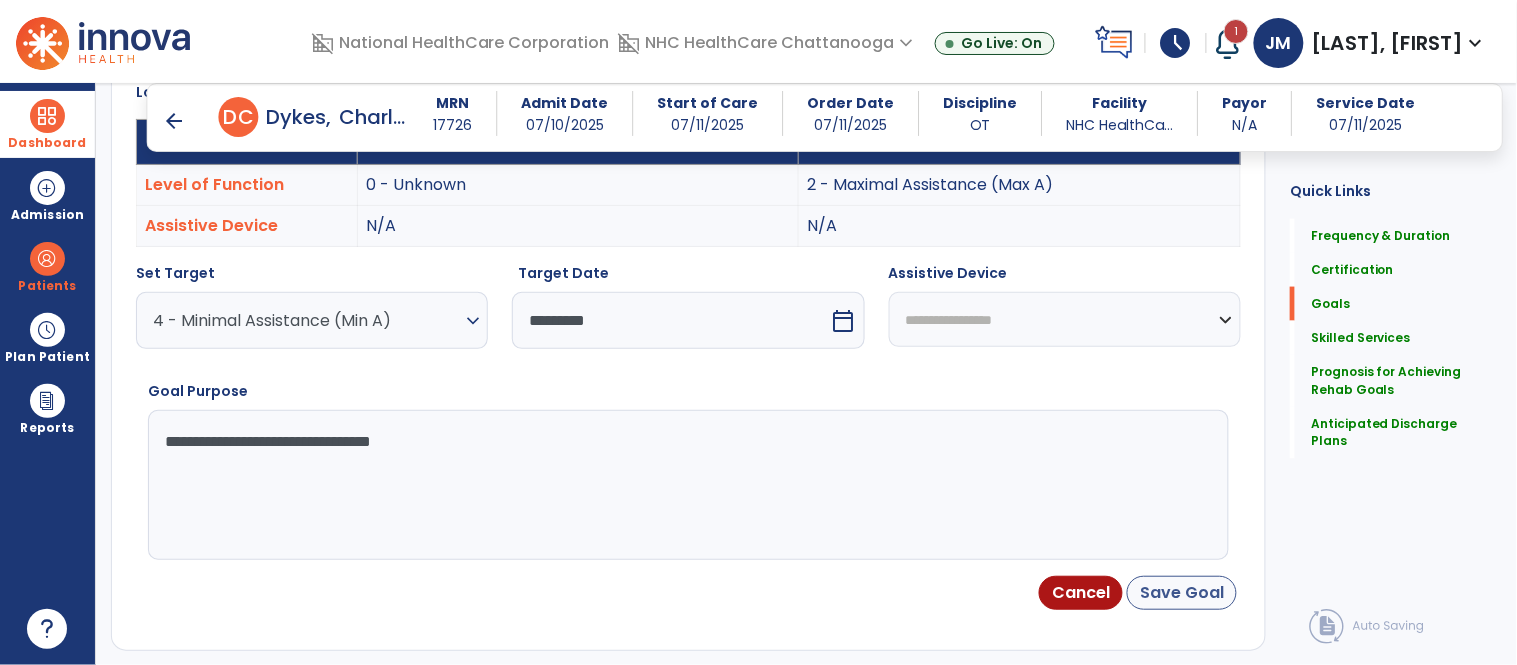 type on "**********" 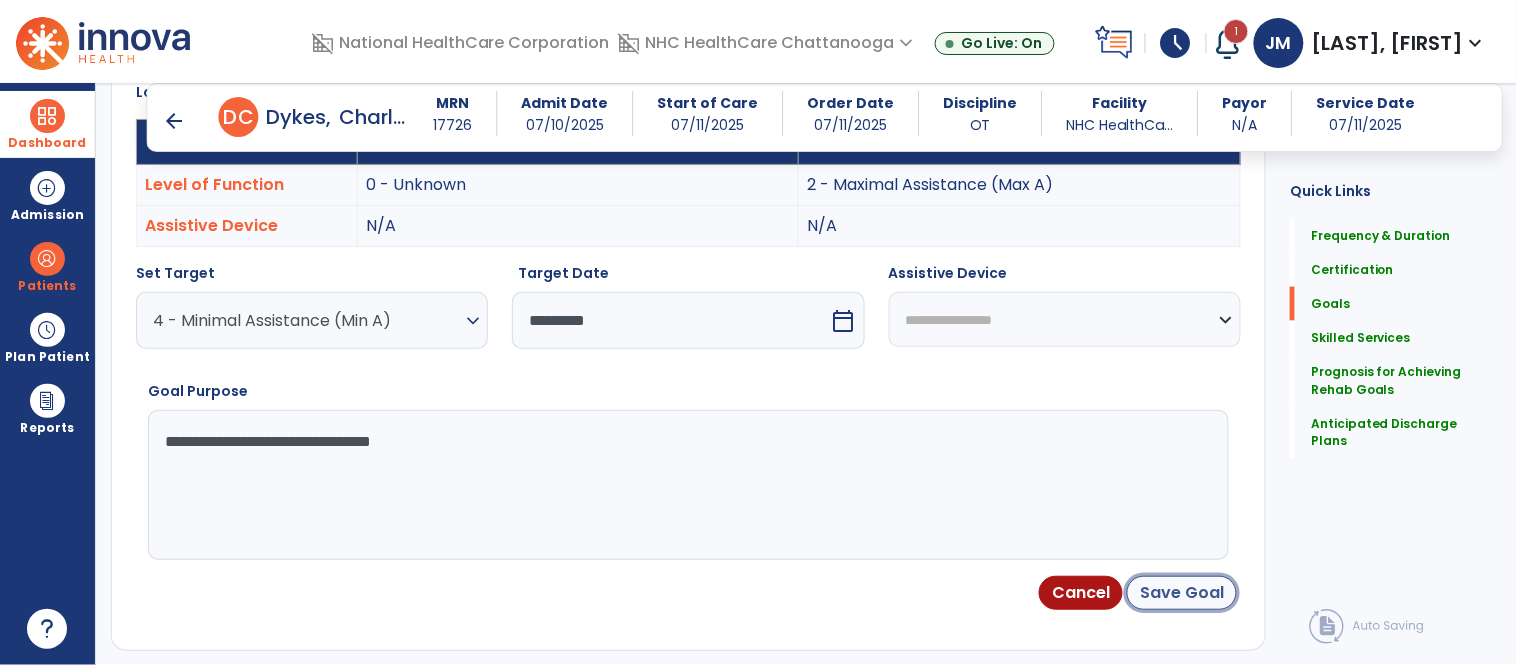 click on "Save Goal" at bounding box center [1182, 593] 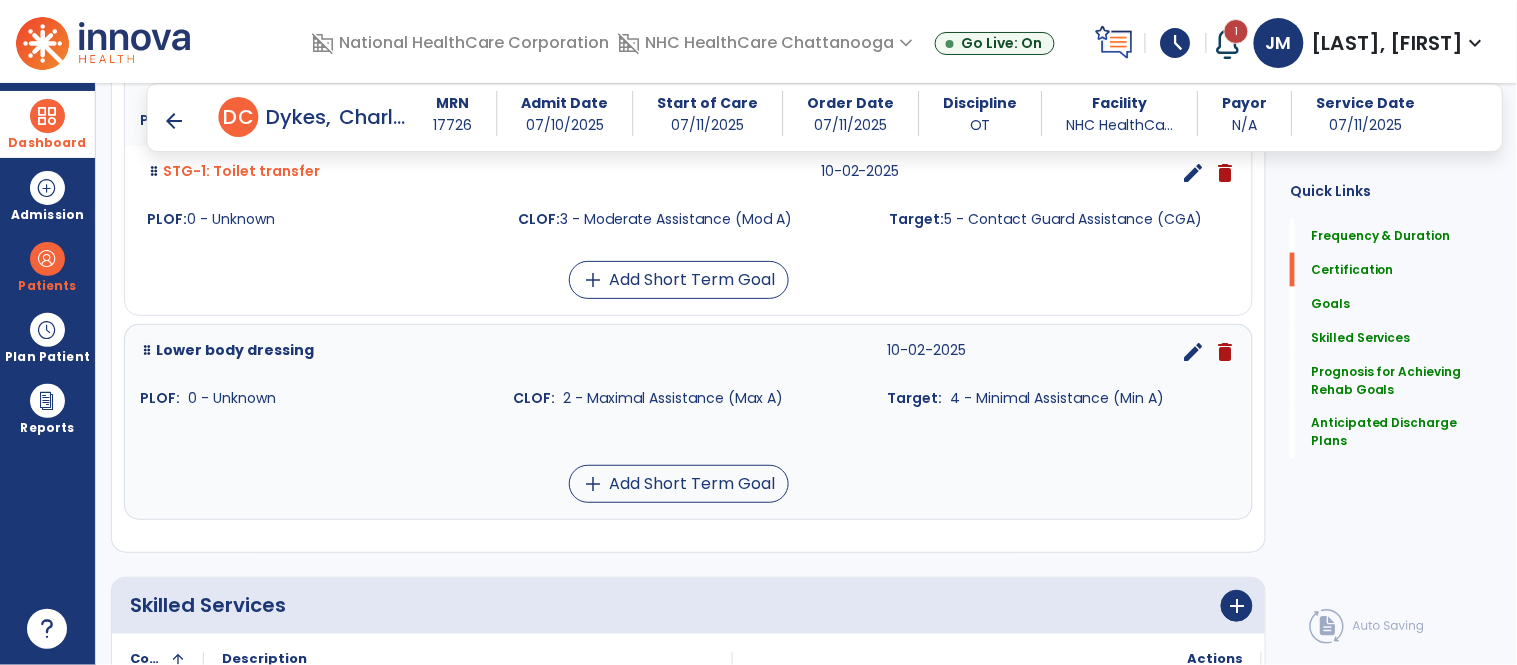 scroll, scrollTop: 652, scrollLeft: 0, axis: vertical 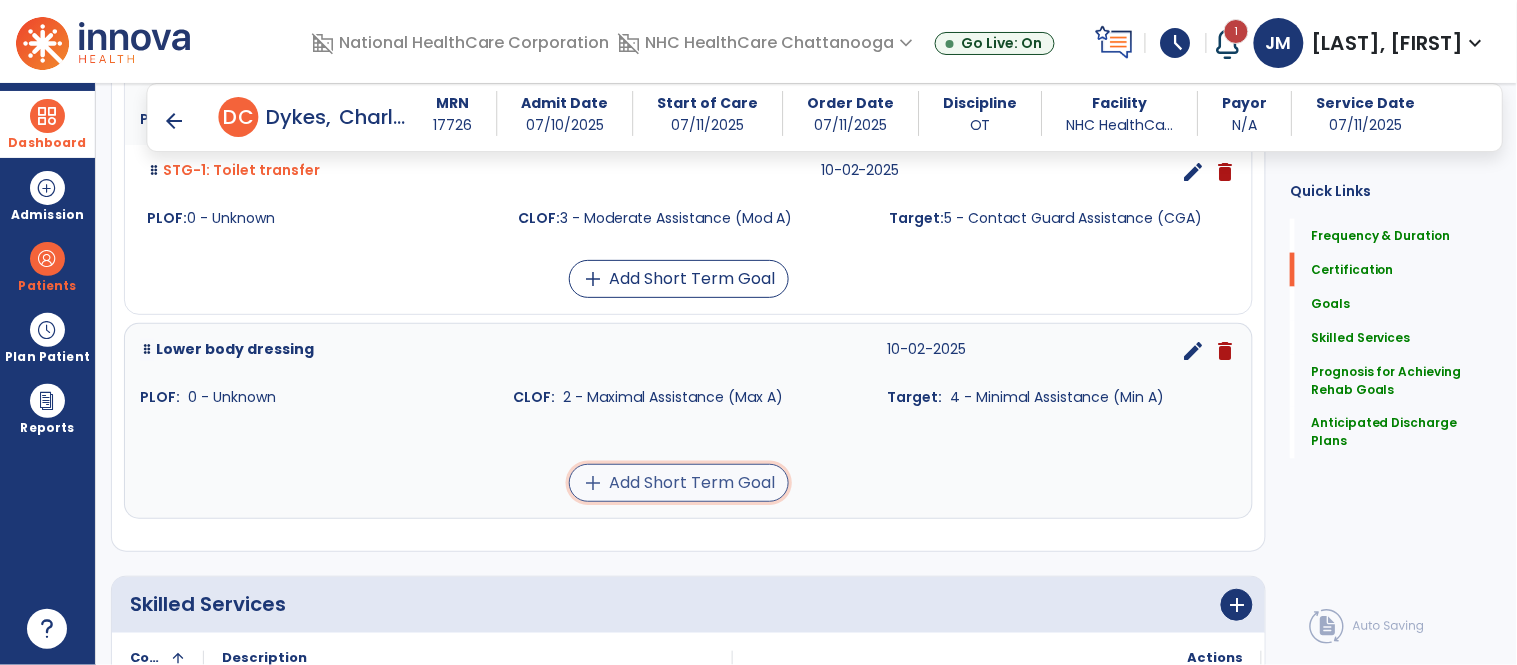 click on "add  Add Short Term Goal" at bounding box center [679, 483] 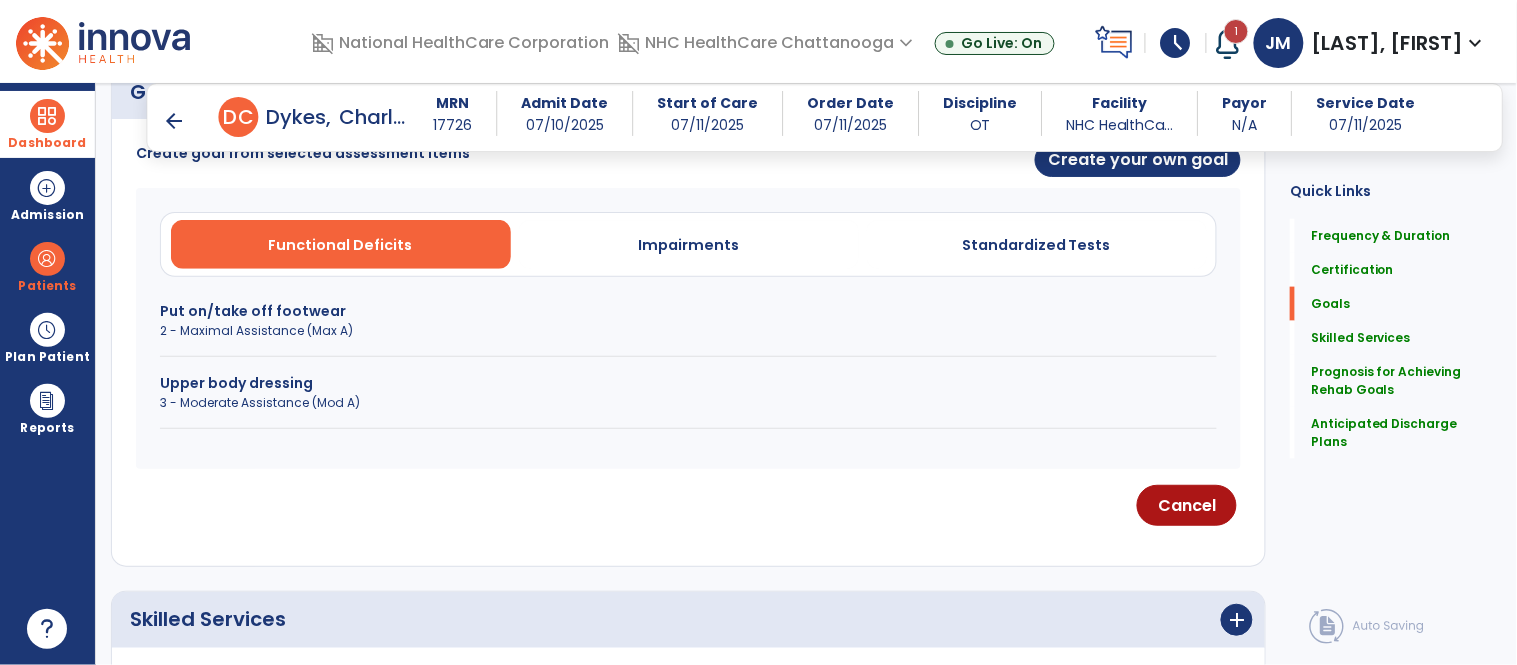 scroll, scrollTop: 568, scrollLeft: 0, axis: vertical 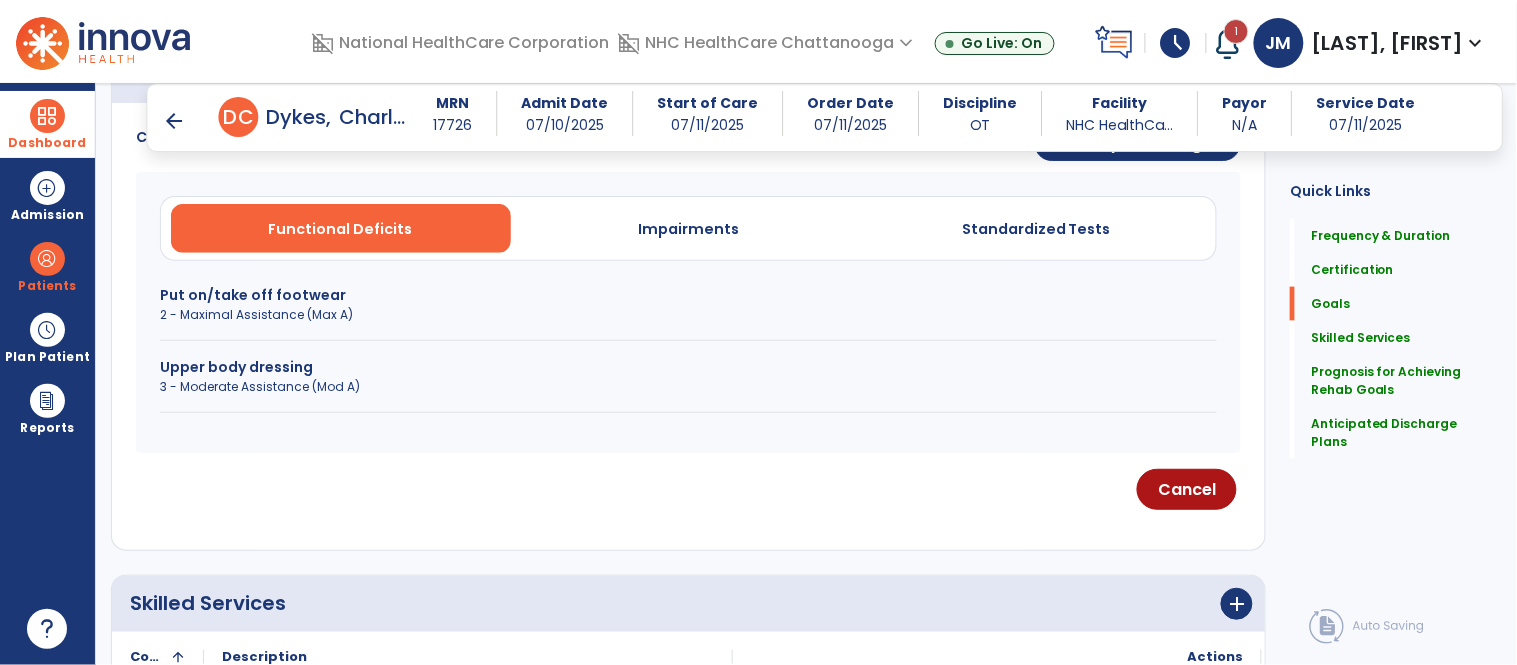 click on "3 - Moderate Assistance (Mod A)" at bounding box center [688, 387] 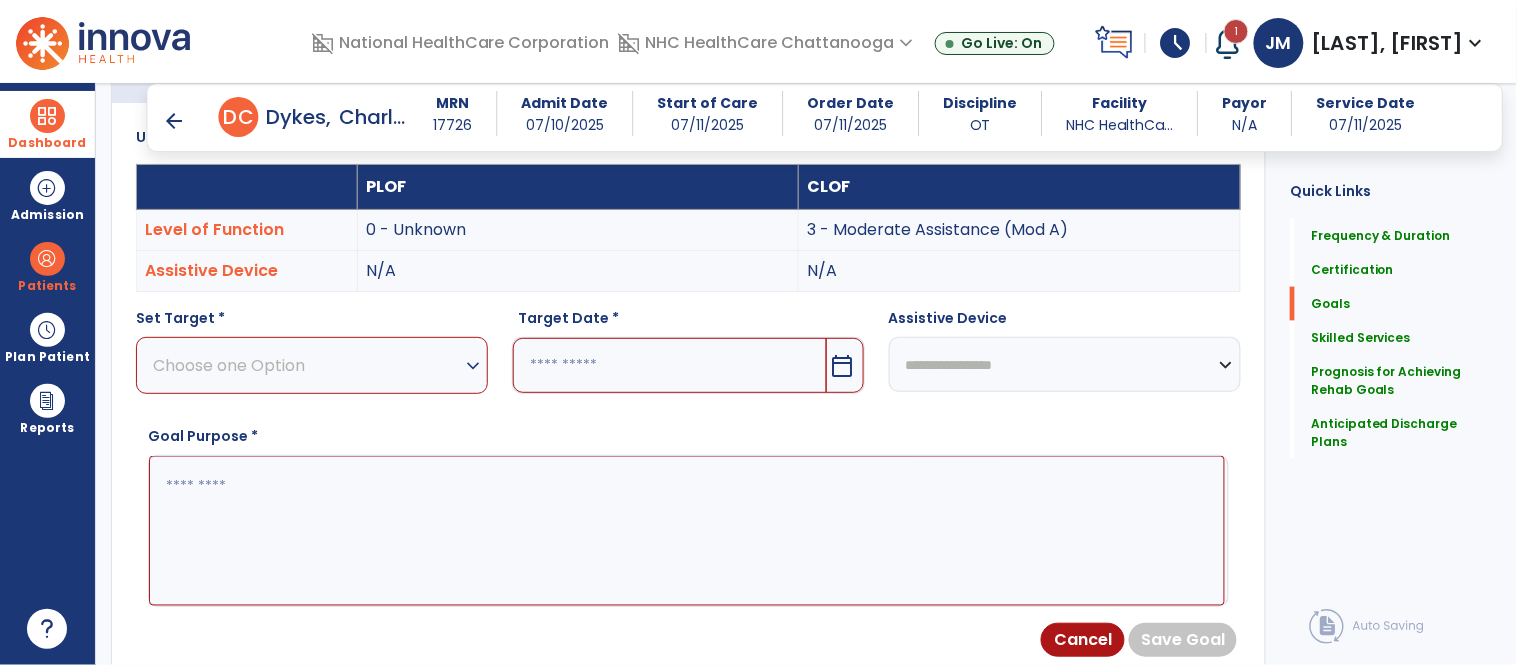 click on "Choose one Option" at bounding box center [307, 365] 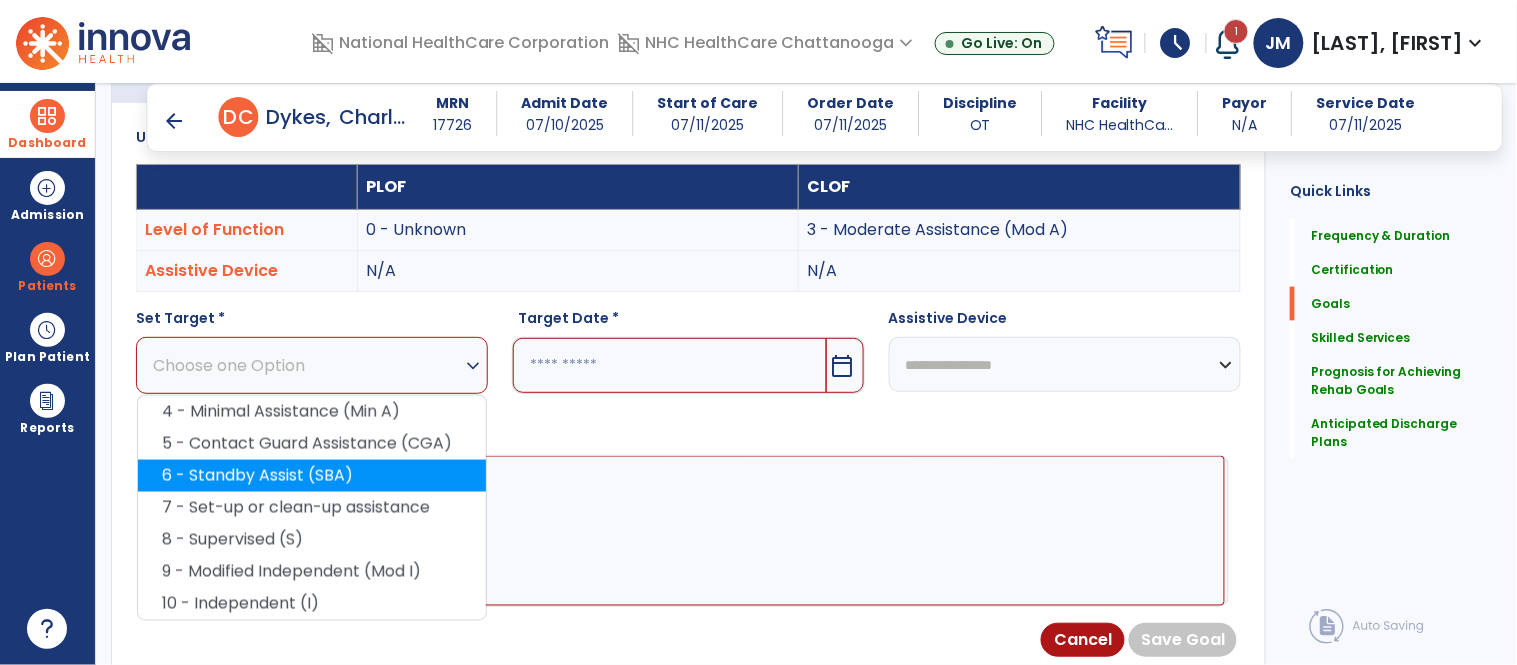 click on "6 - Standby Assist (SBA)" at bounding box center [312, 476] 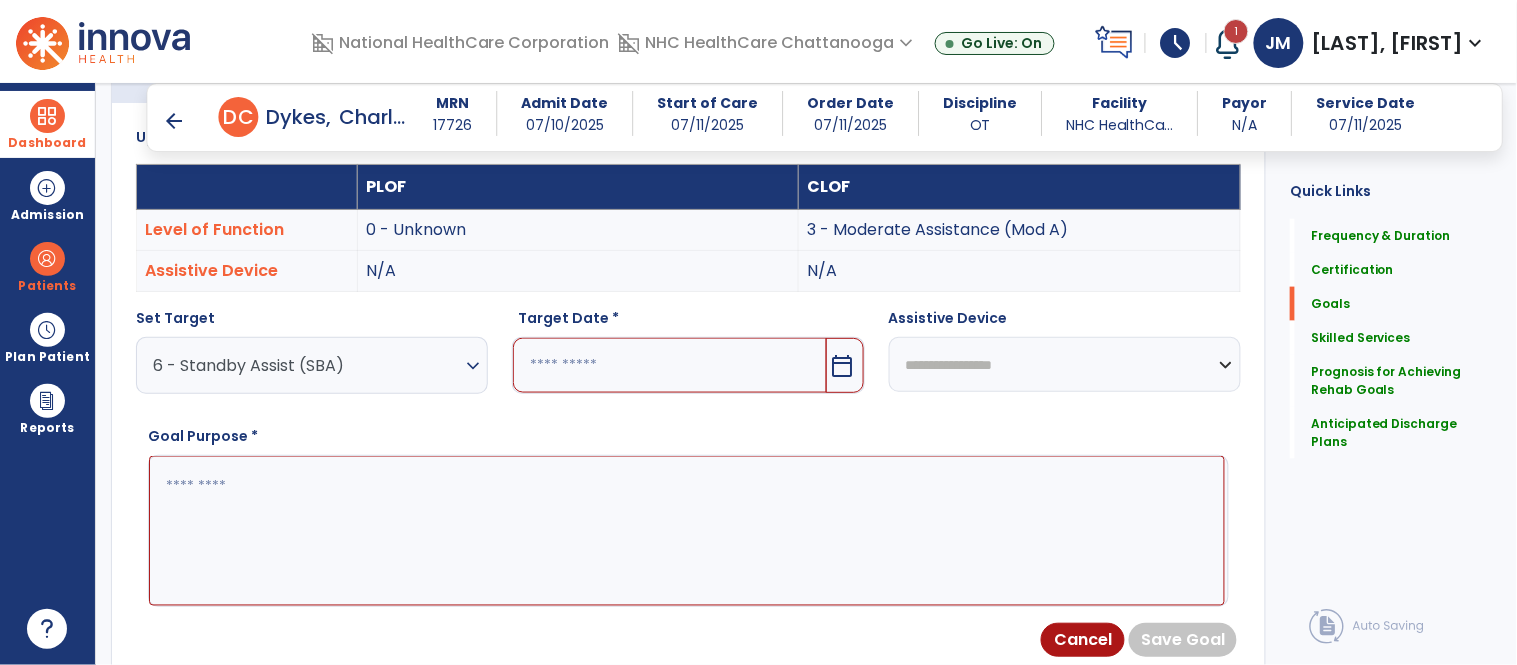 click at bounding box center (669, 365) 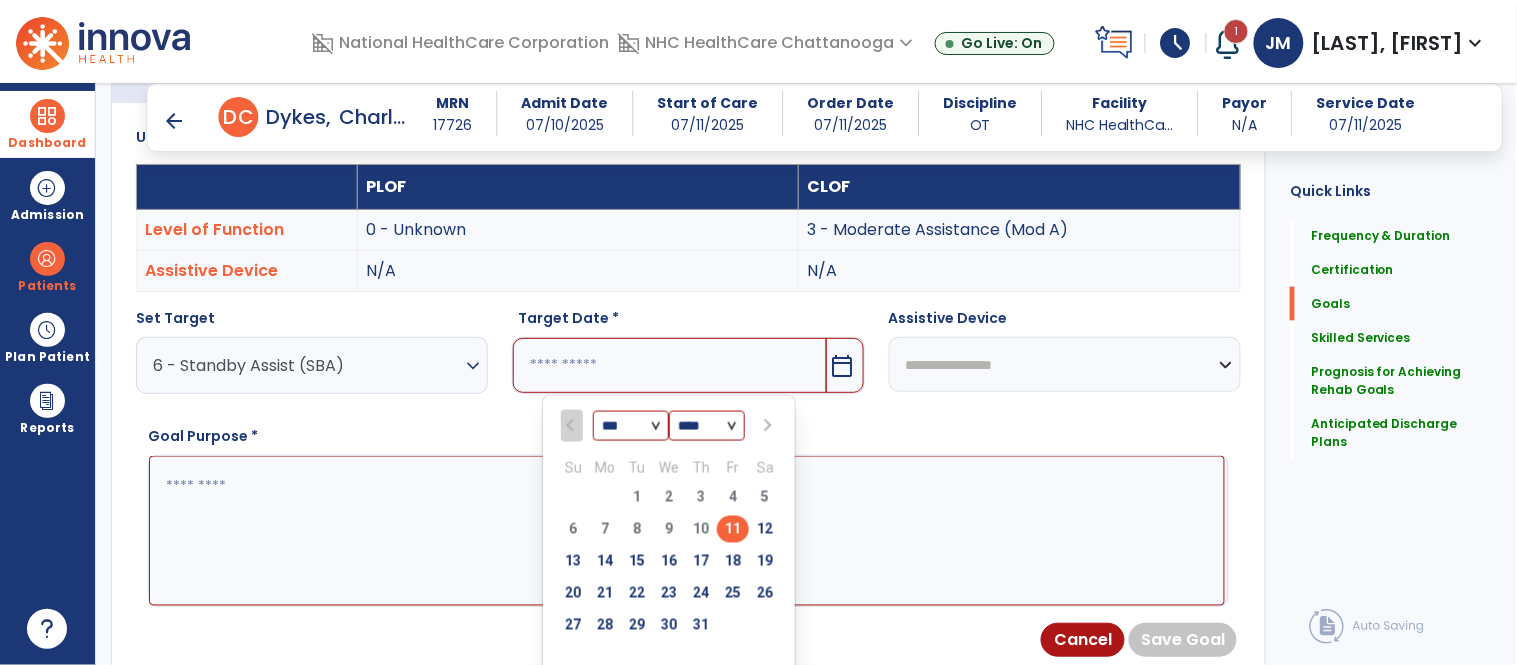 click at bounding box center (767, 426) 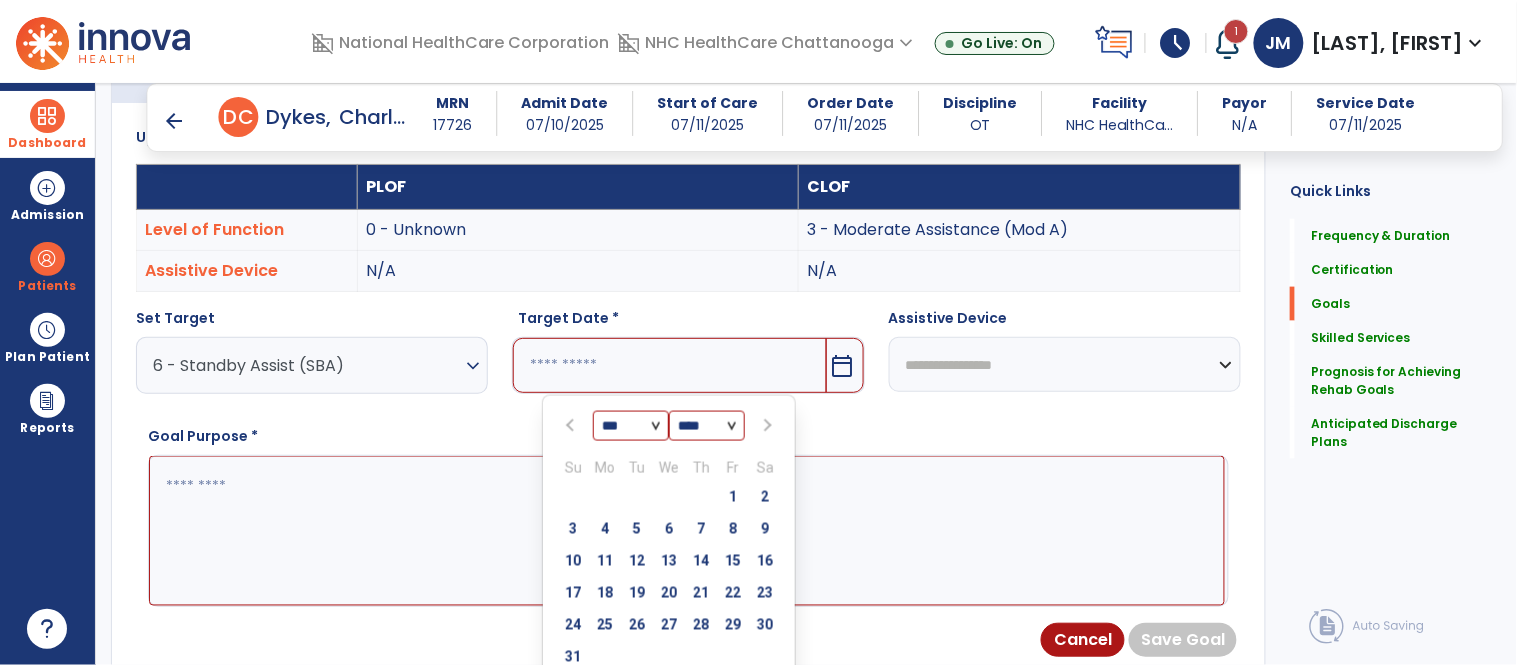 click at bounding box center [767, 426] 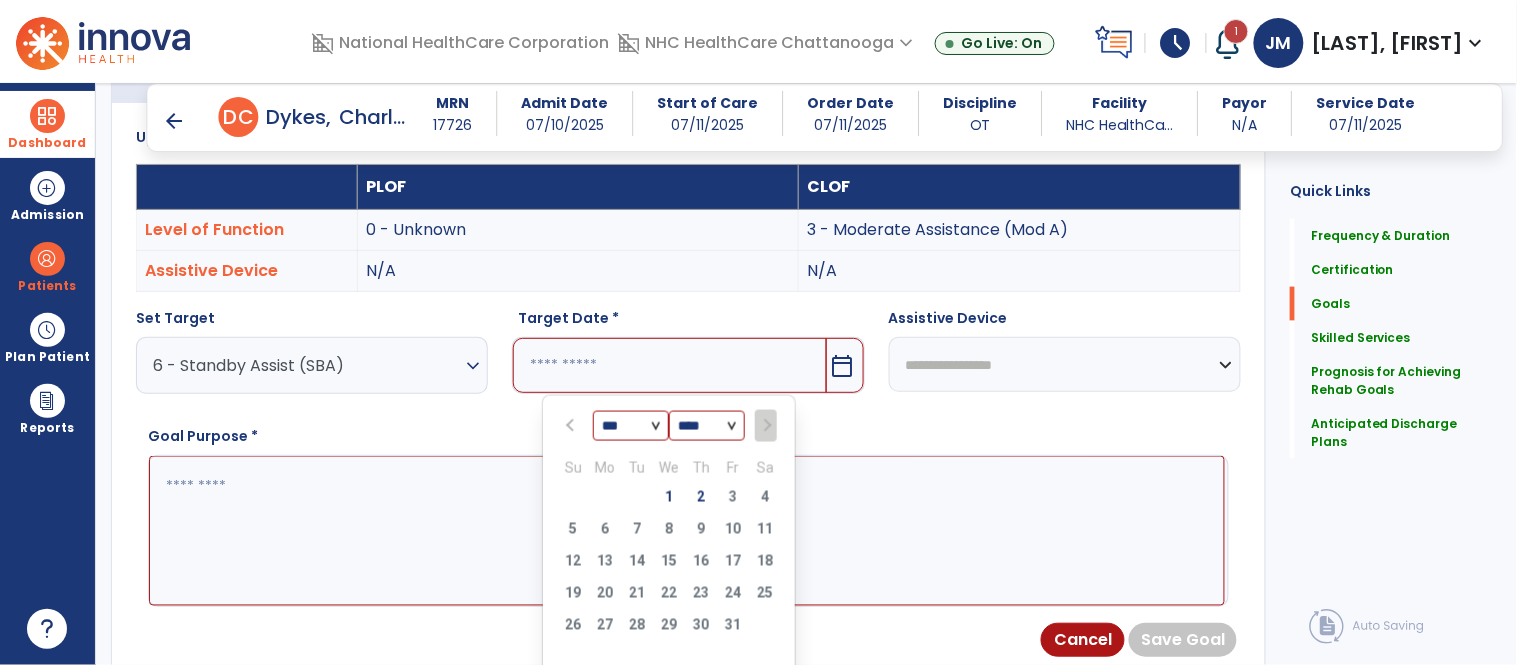 select on "**" 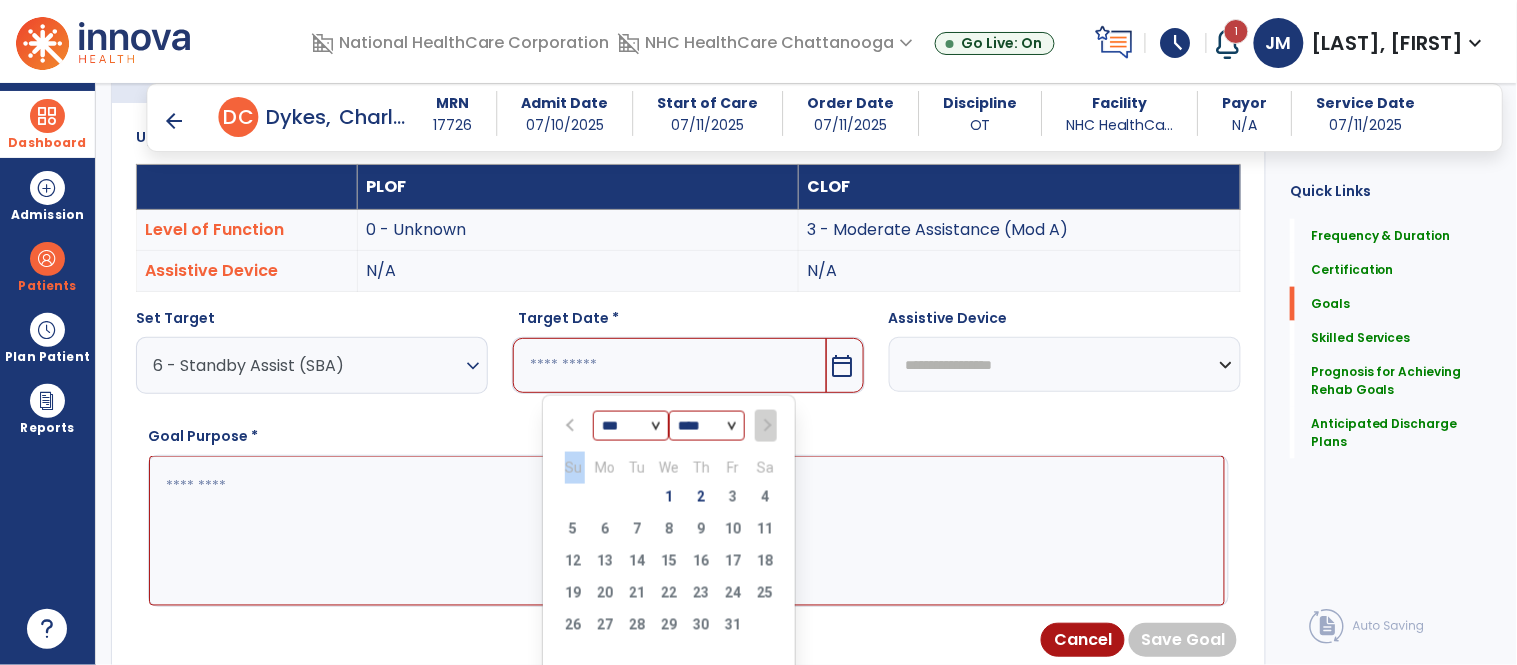 click at bounding box center [765, 426] 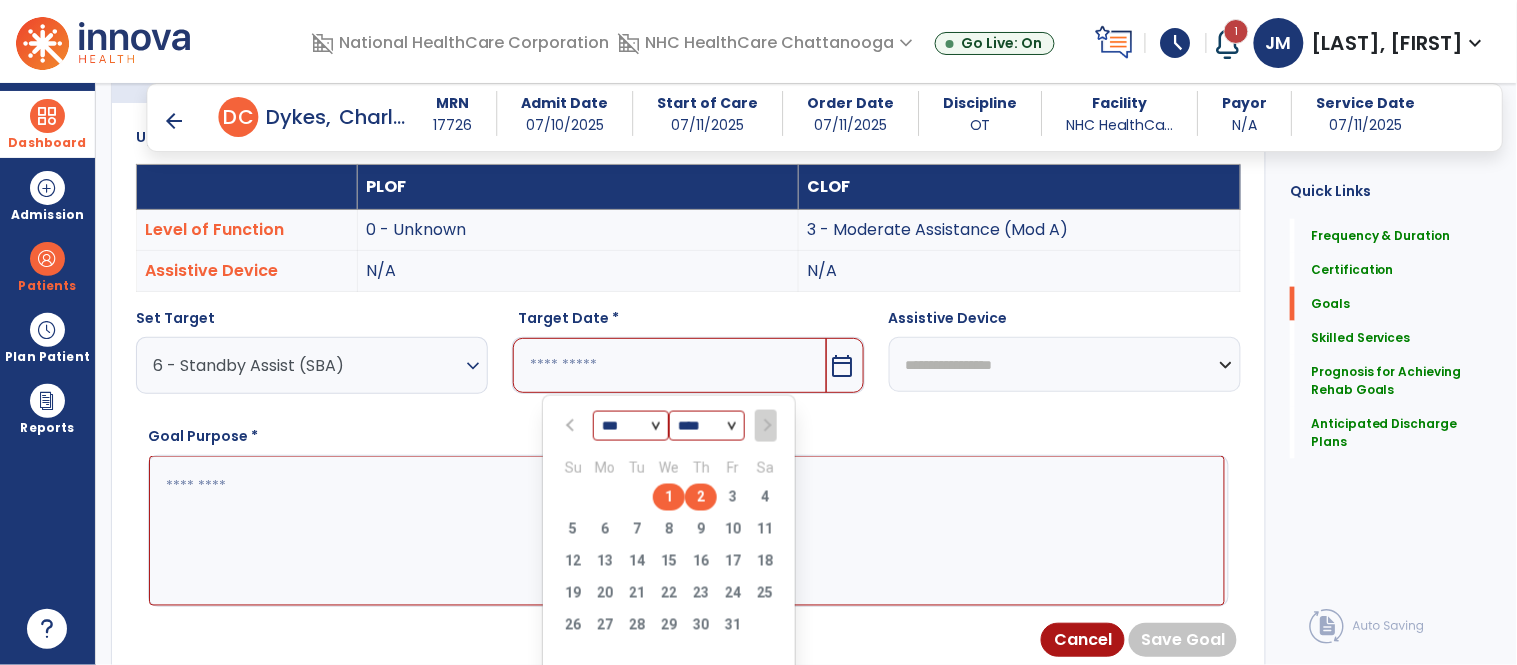 click on "2" at bounding box center [701, 497] 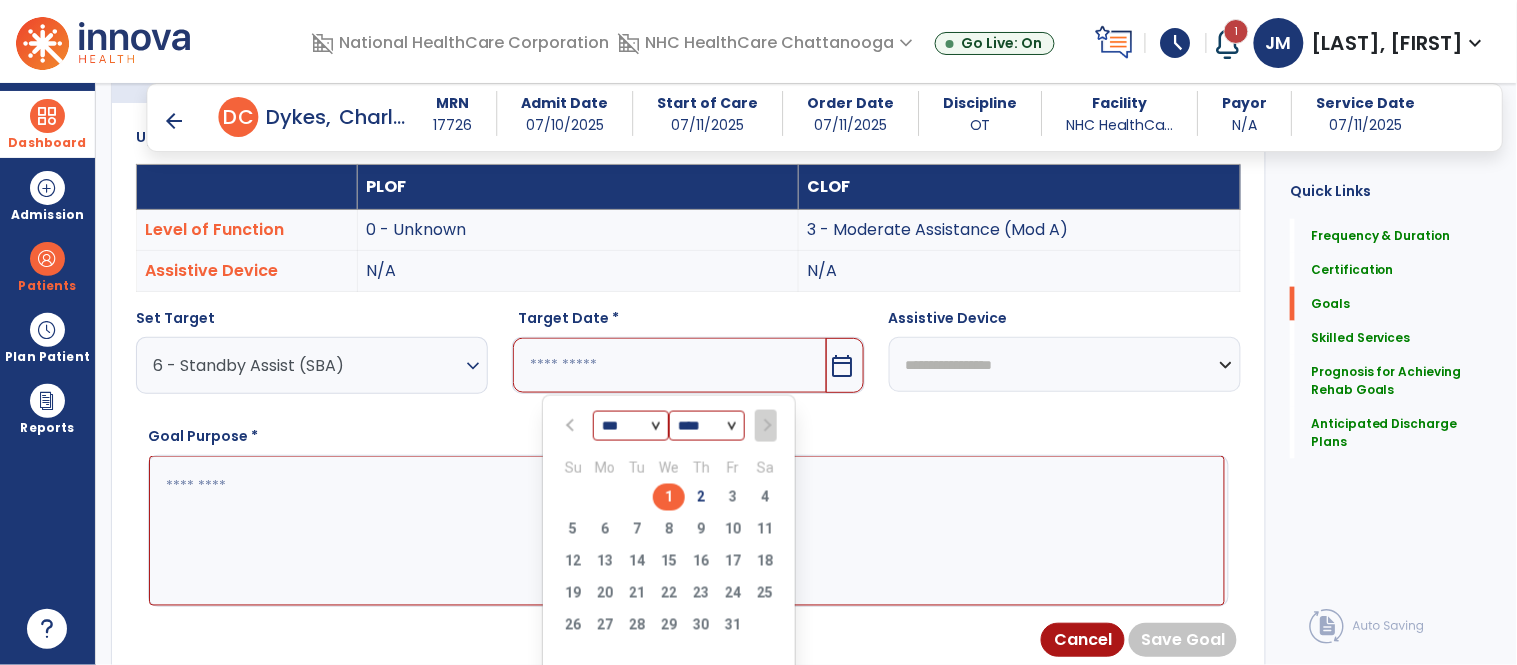 type on "*********" 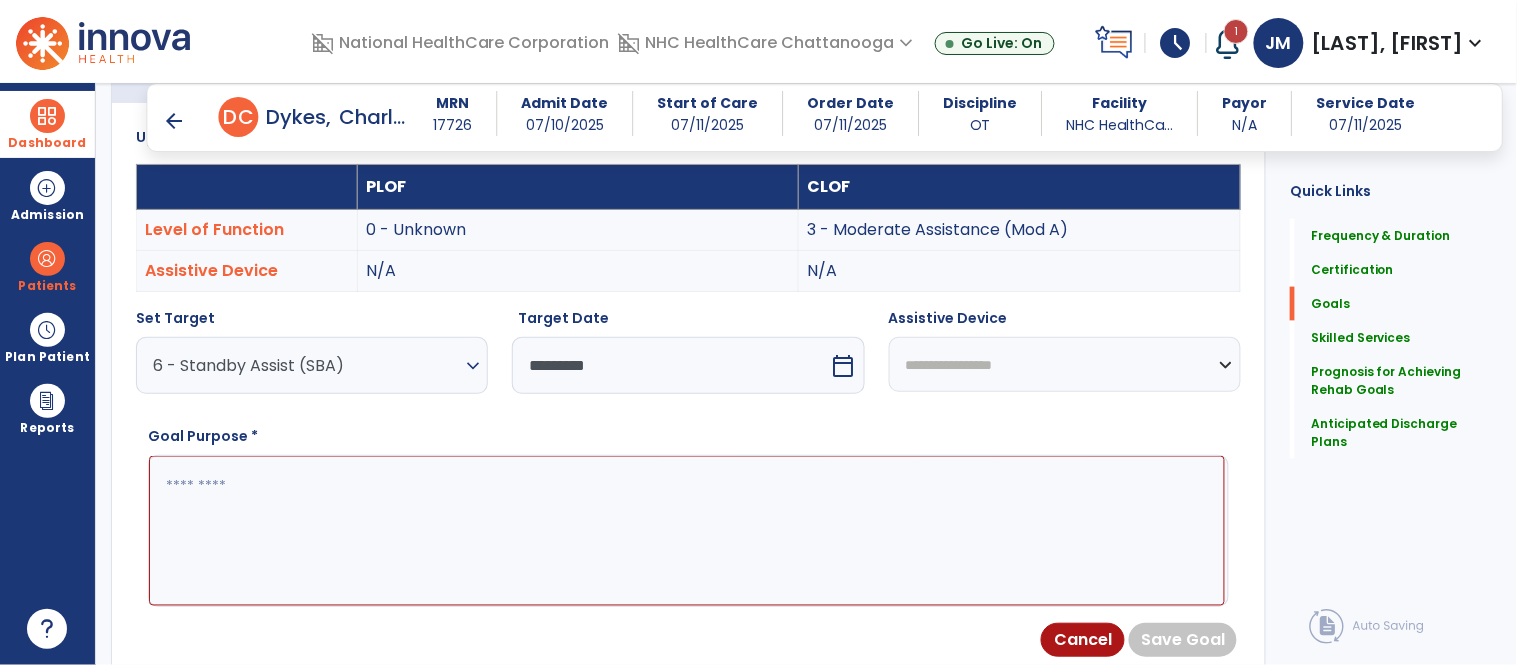 drag, startPoint x: 347, startPoint y: 462, endPoint x: 356, endPoint y: 473, distance: 14.21267 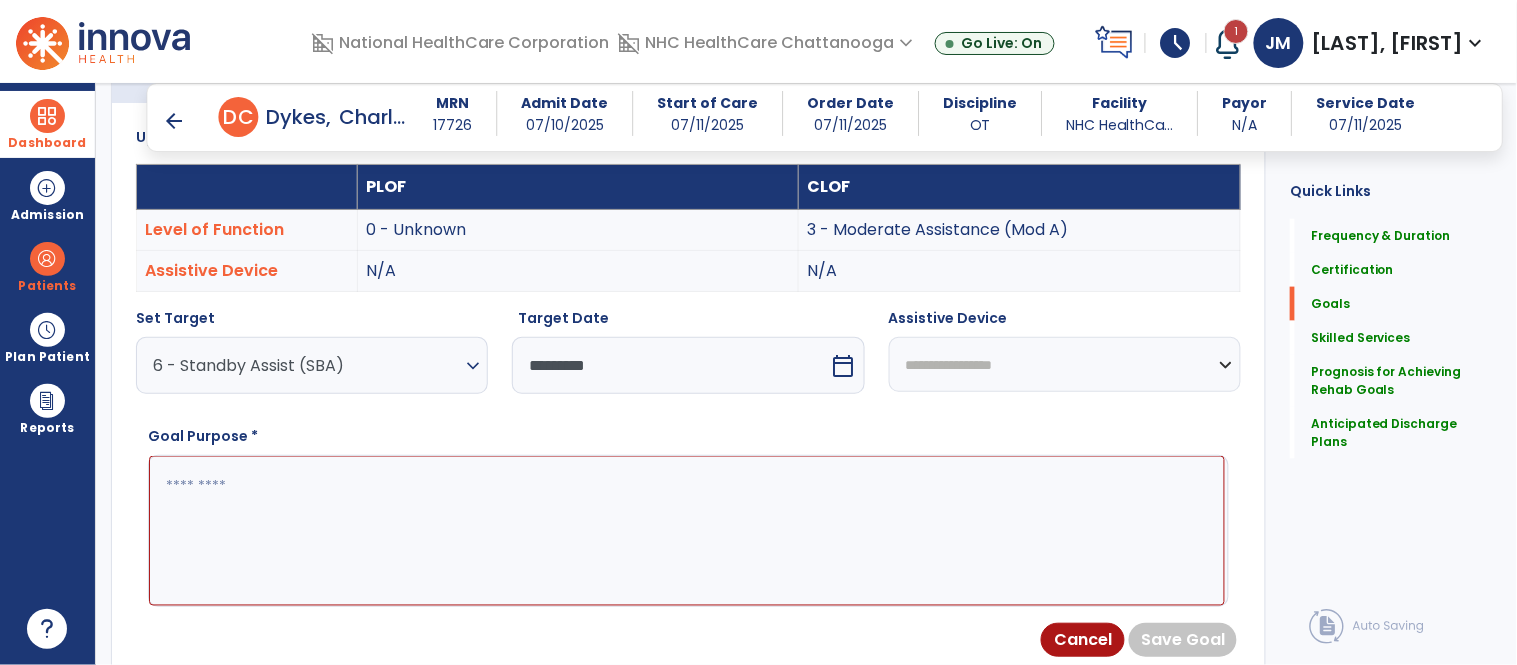 click at bounding box center (687, 531) 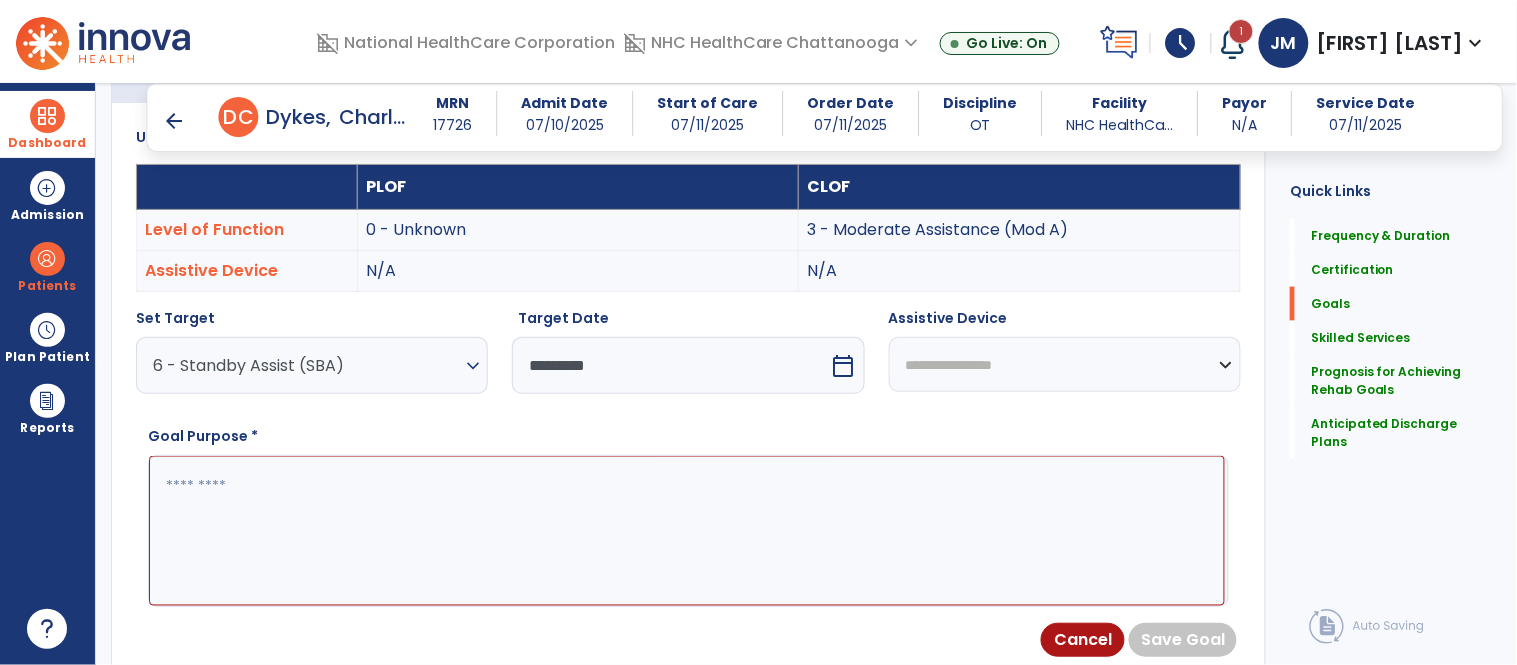 paste on "**********" 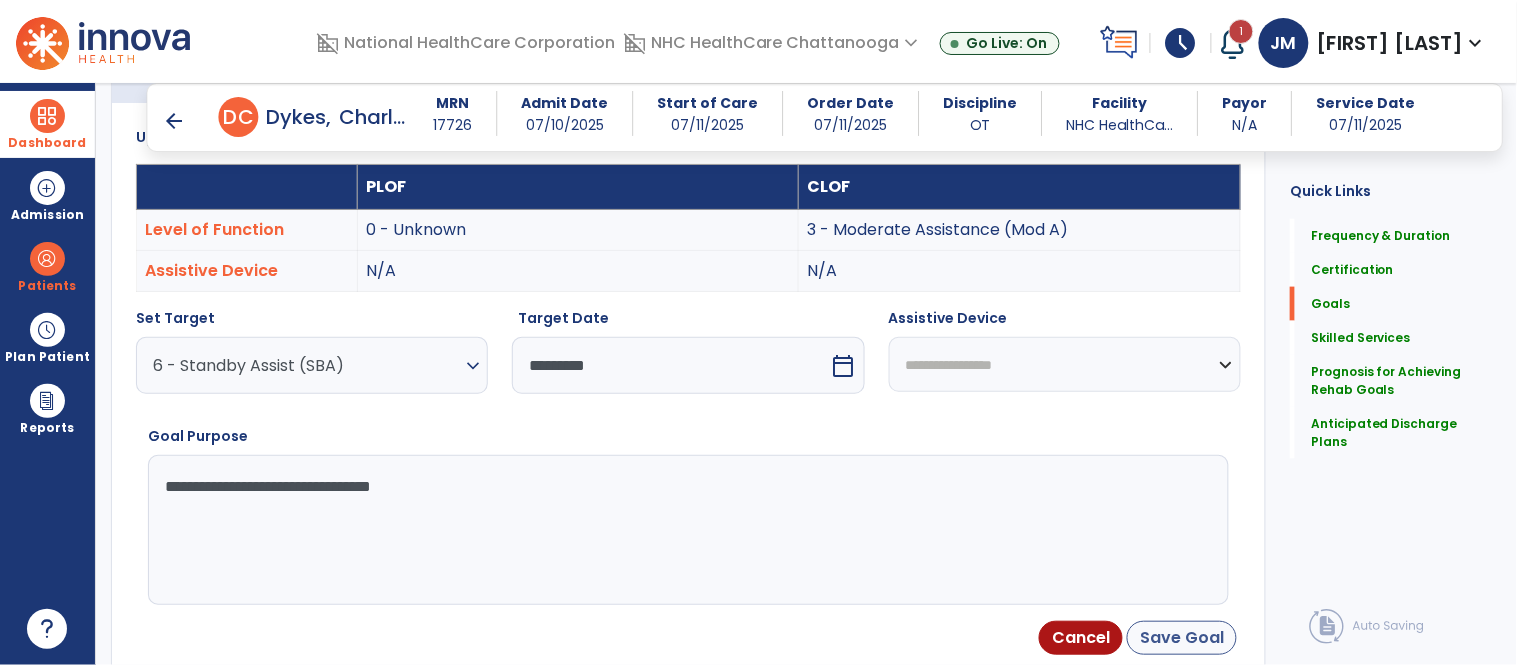 type on "**********" 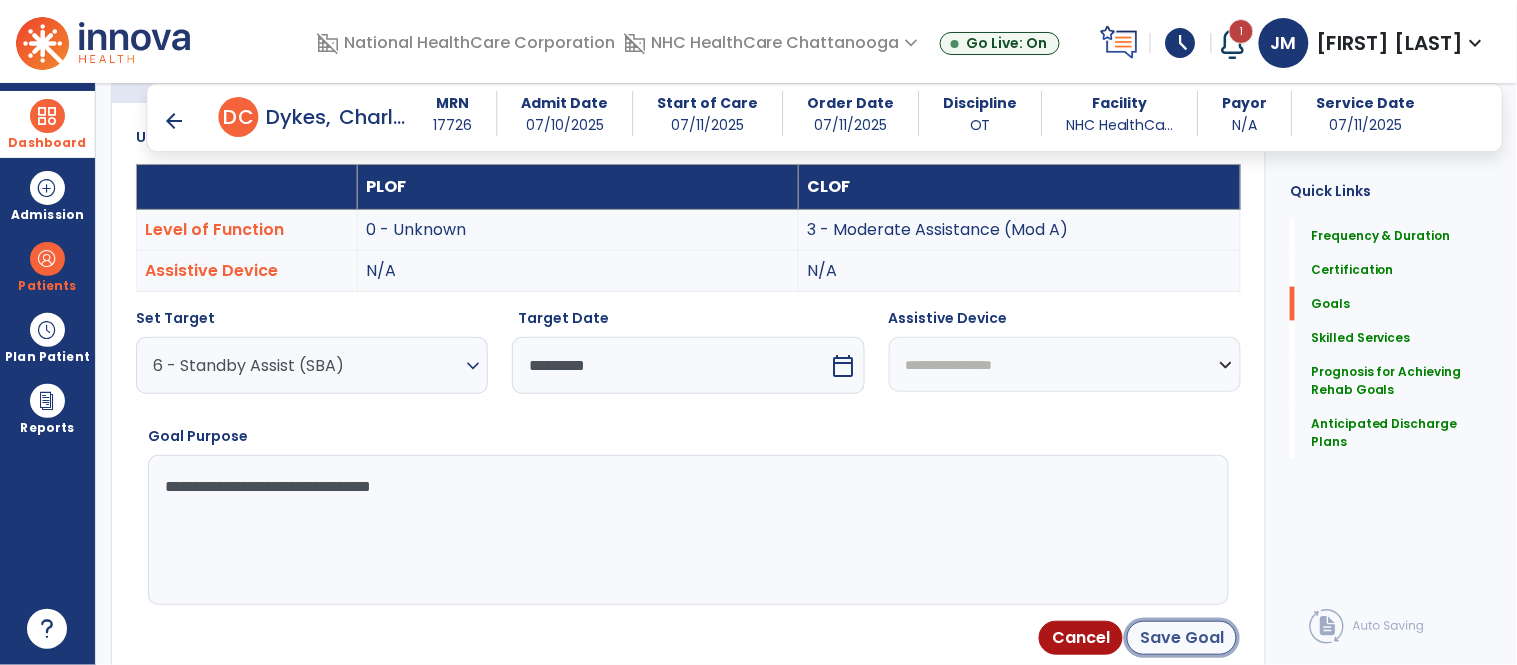 click on "Save Goal" at bounding box center (1182, 638) 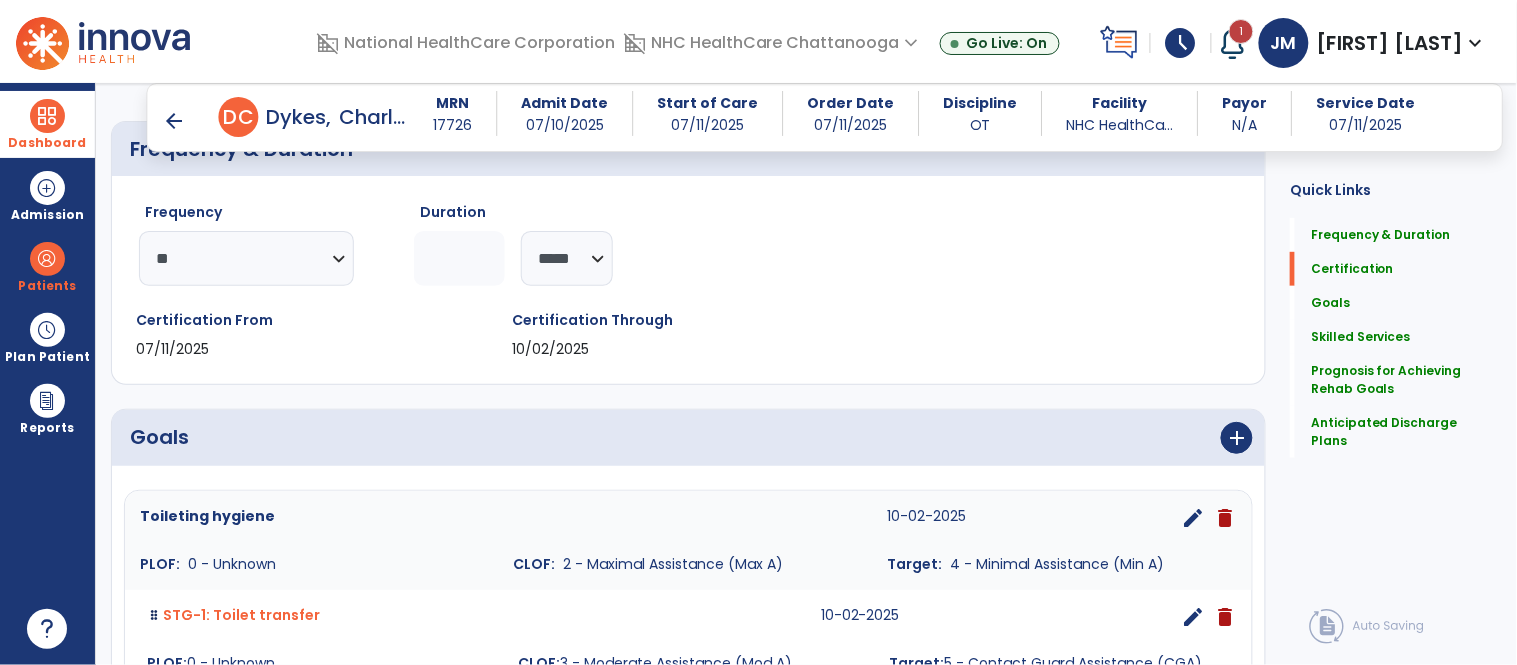 scroll, scrollTop: 203, scrollLeft: 0, axis: vertical 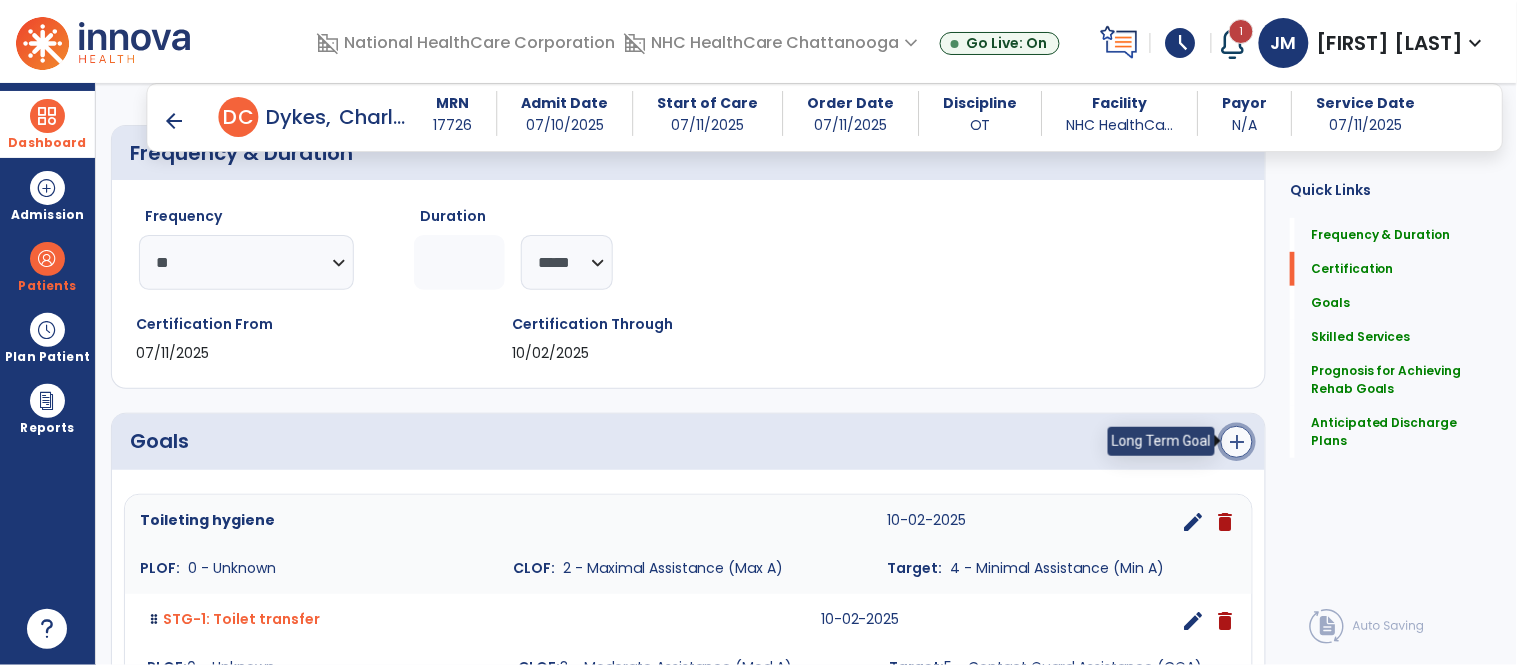 click on "add" at bounding box center [1237, 442] 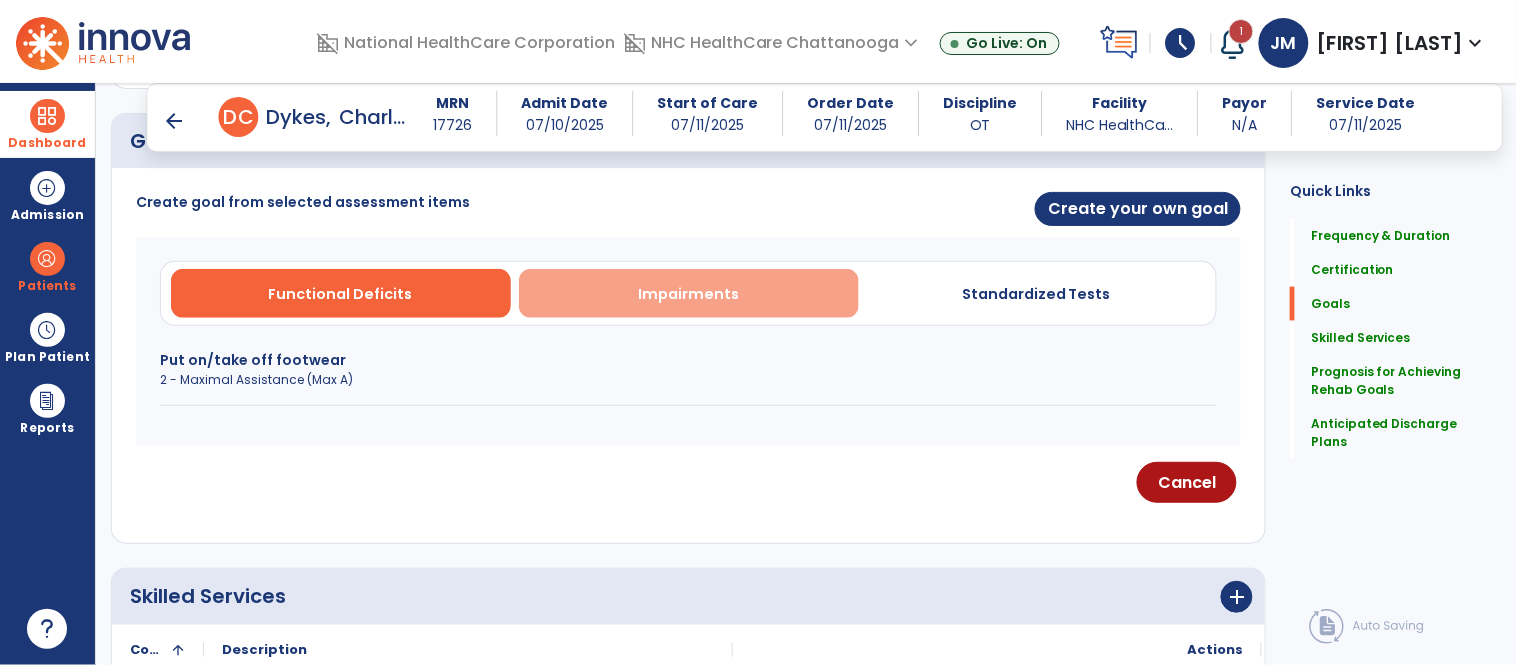 scroll, scrollTop: 504, scrollLeft: 0, axis: vertical 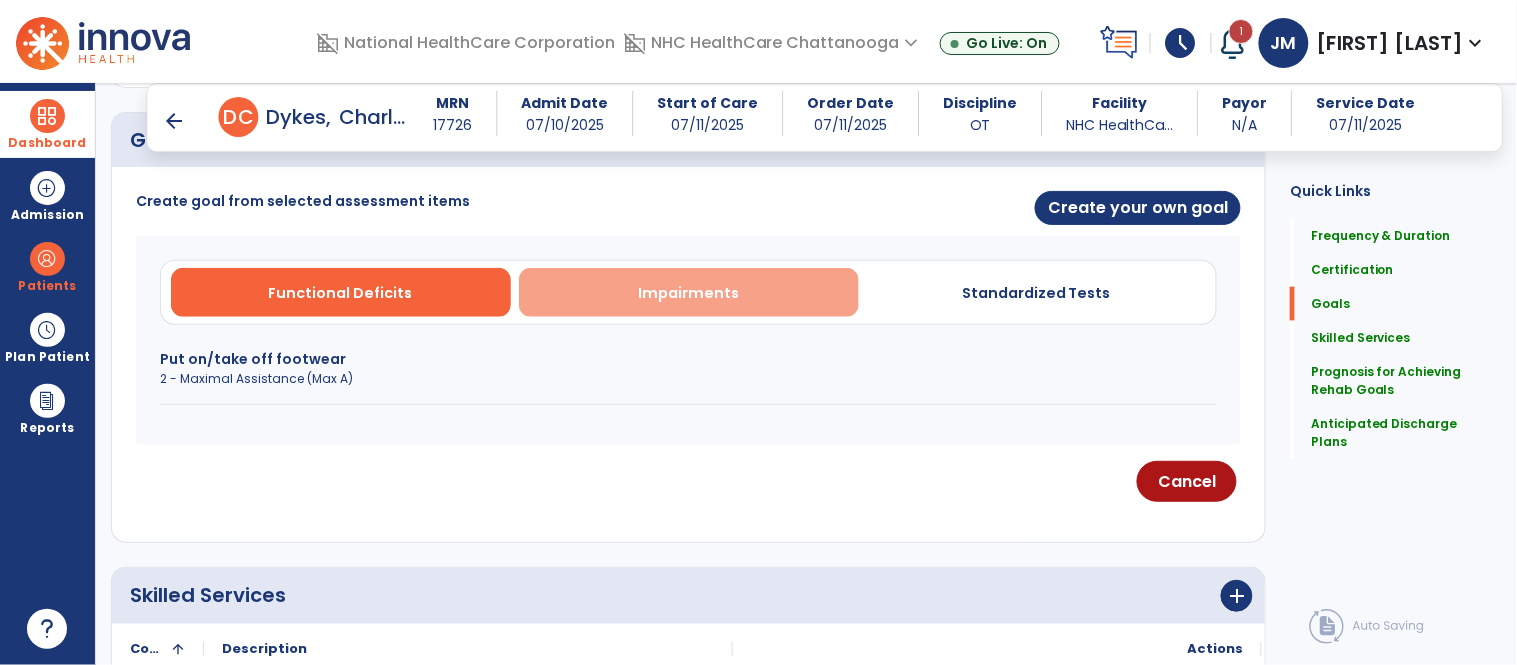 click on "Impairments" at bounding box center [688, 293] 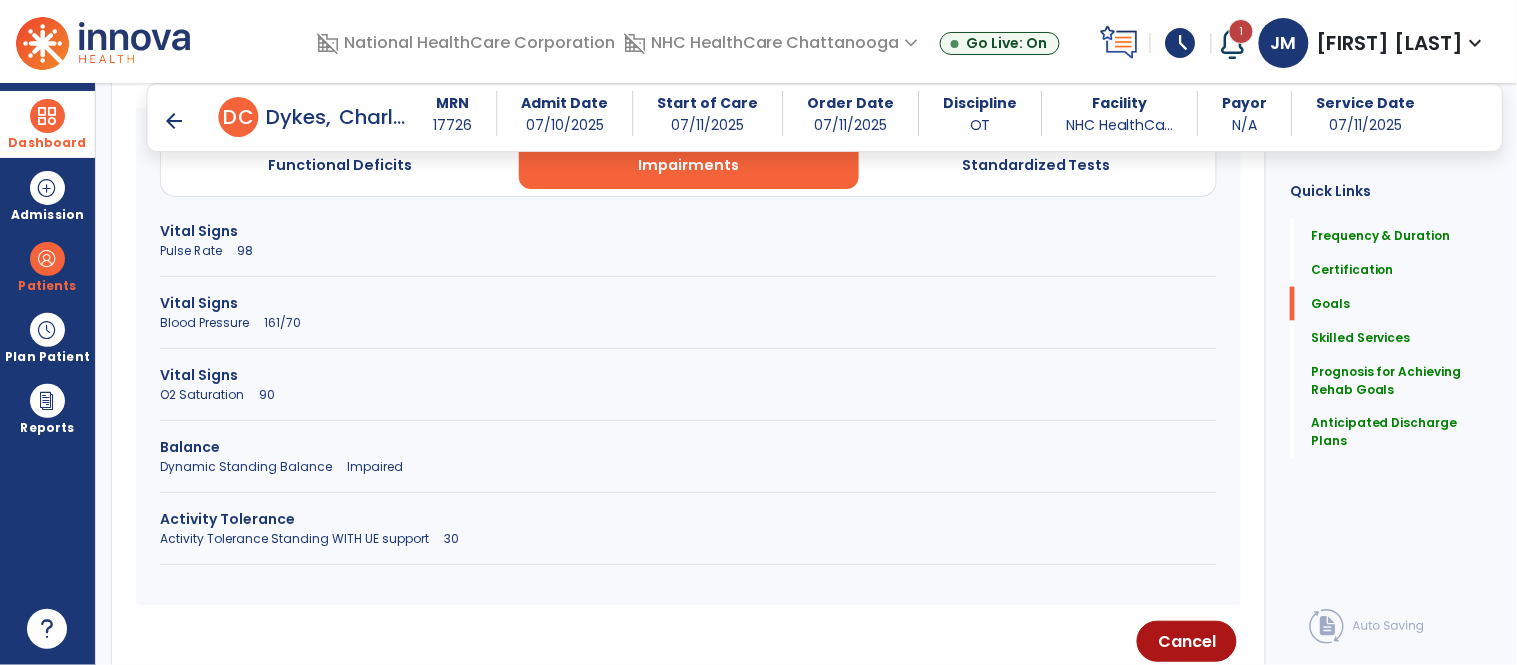 scroll, scrollTop: 626, scrollLeft: 0, axis: vertical 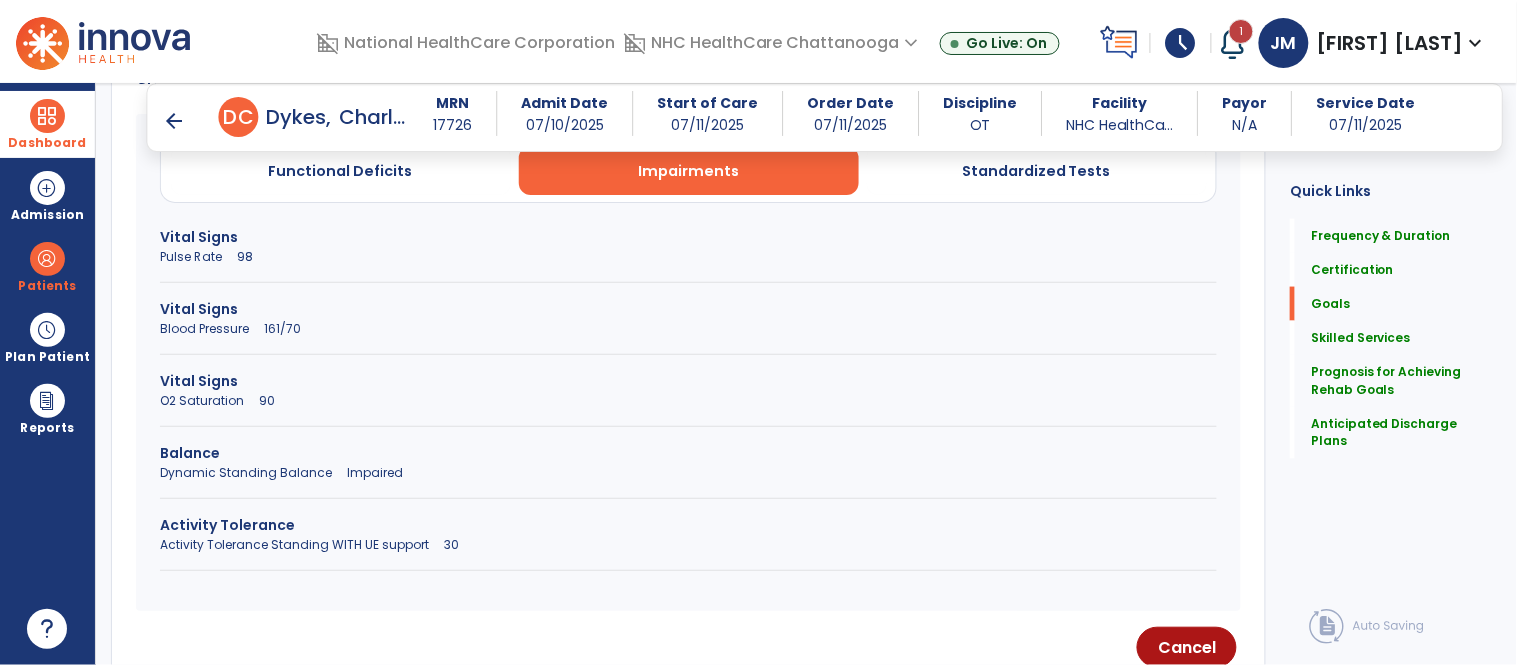 click on "Activity Tolerance Standing WITH UE support      30" at bounding box center [688, 545] 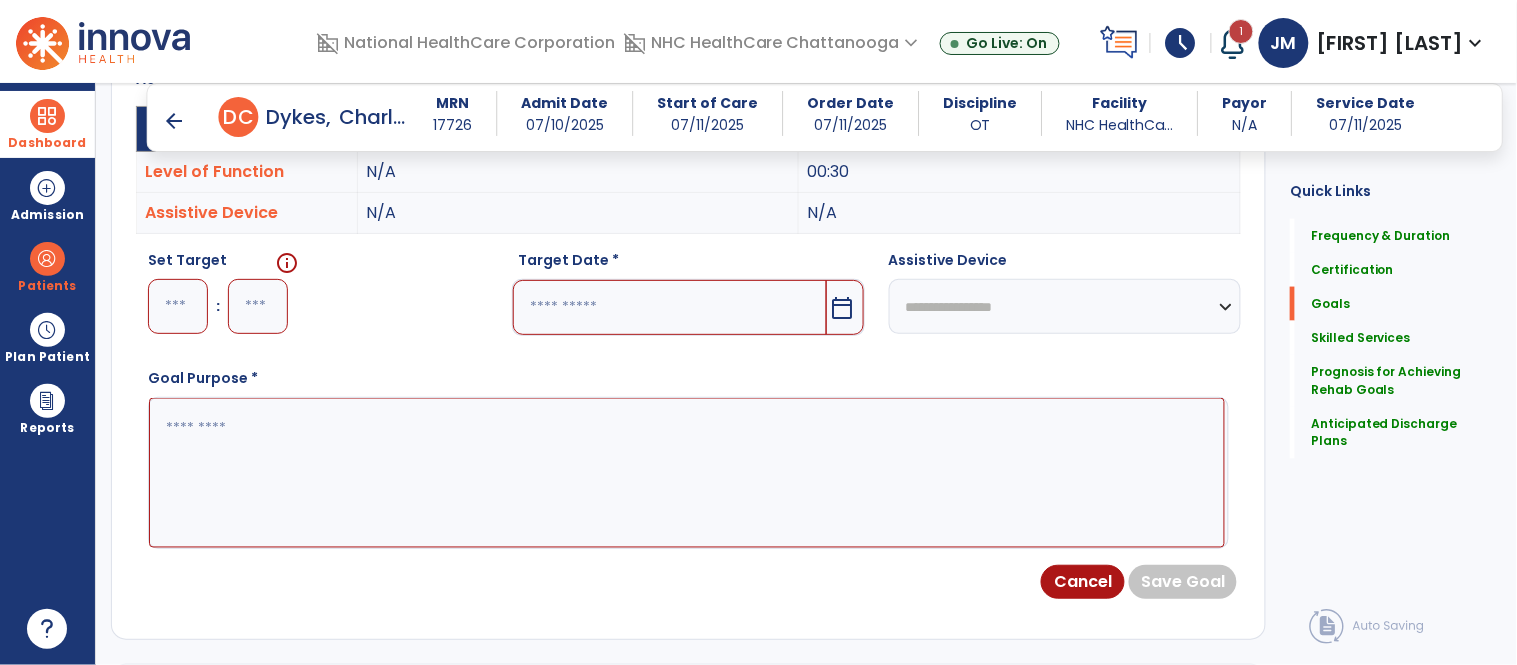 click at bounding box center [178, 306] 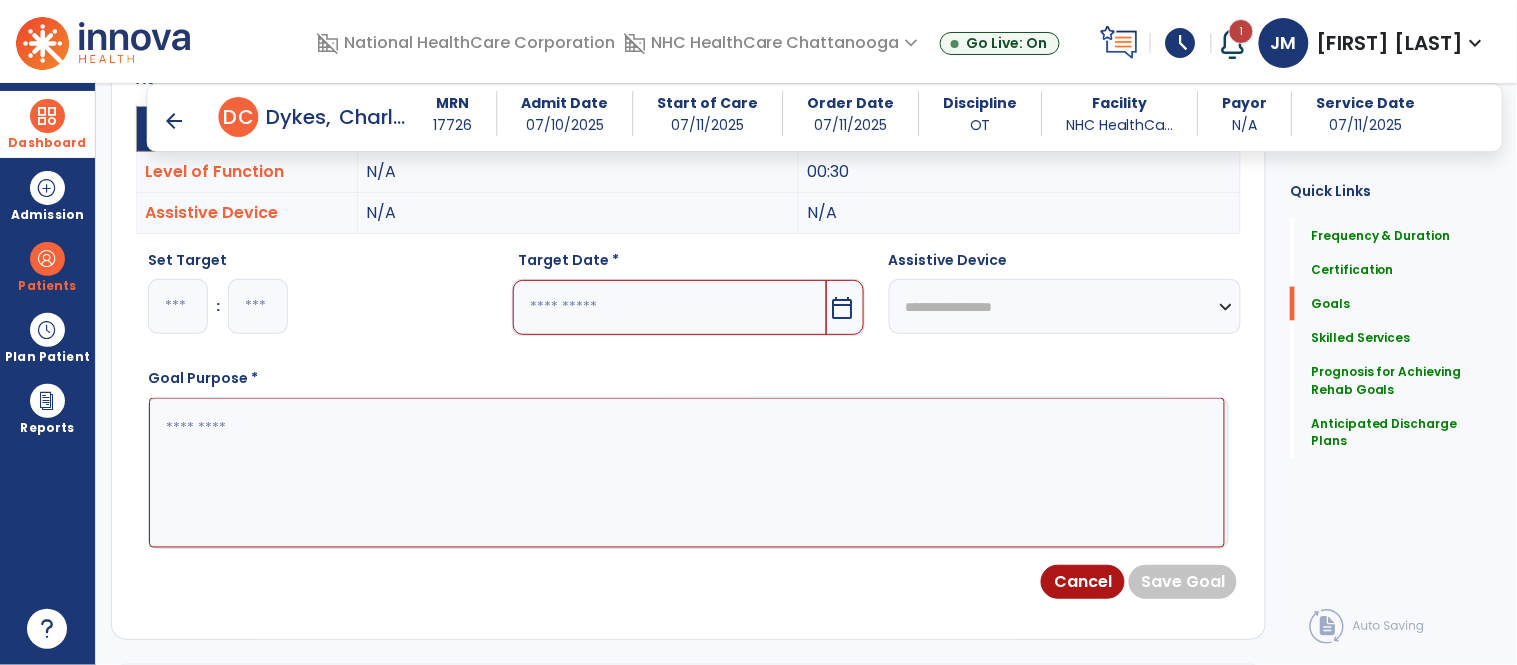 type on "*" 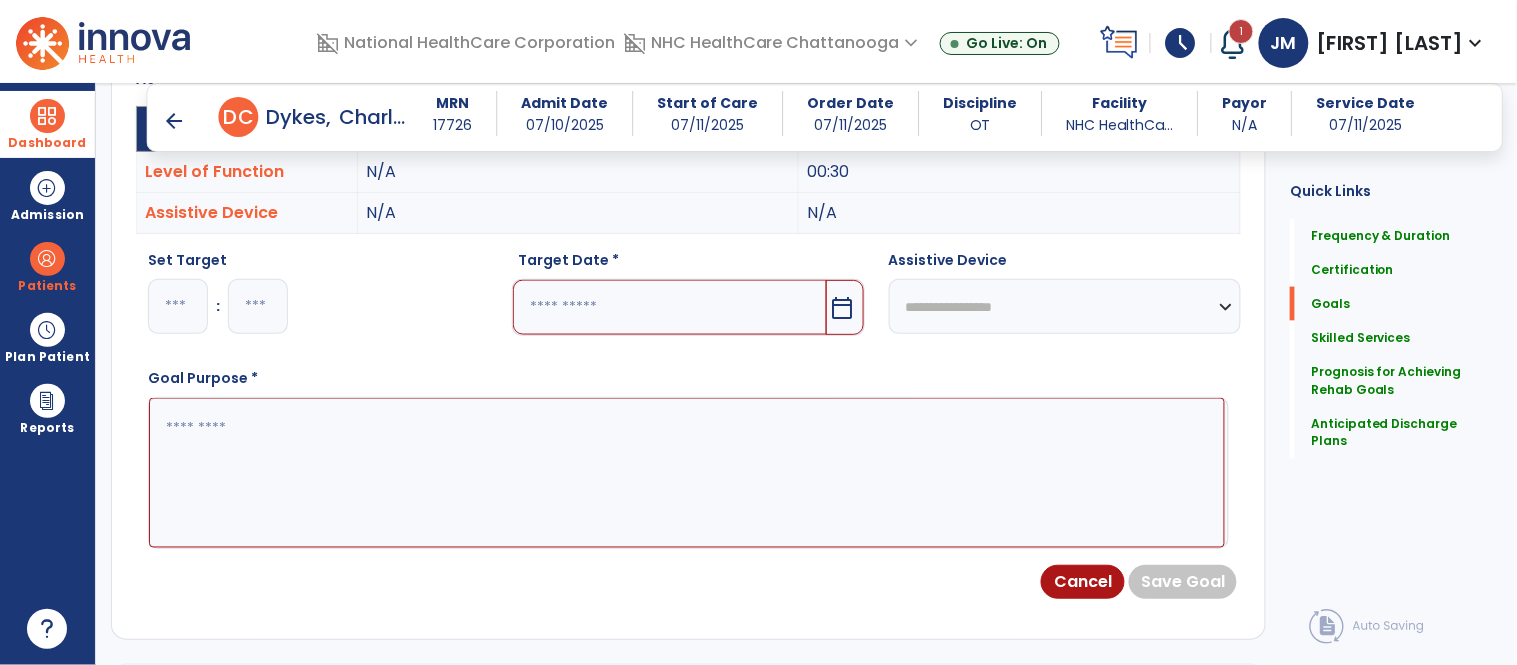 click at bounding box center (669, 307) 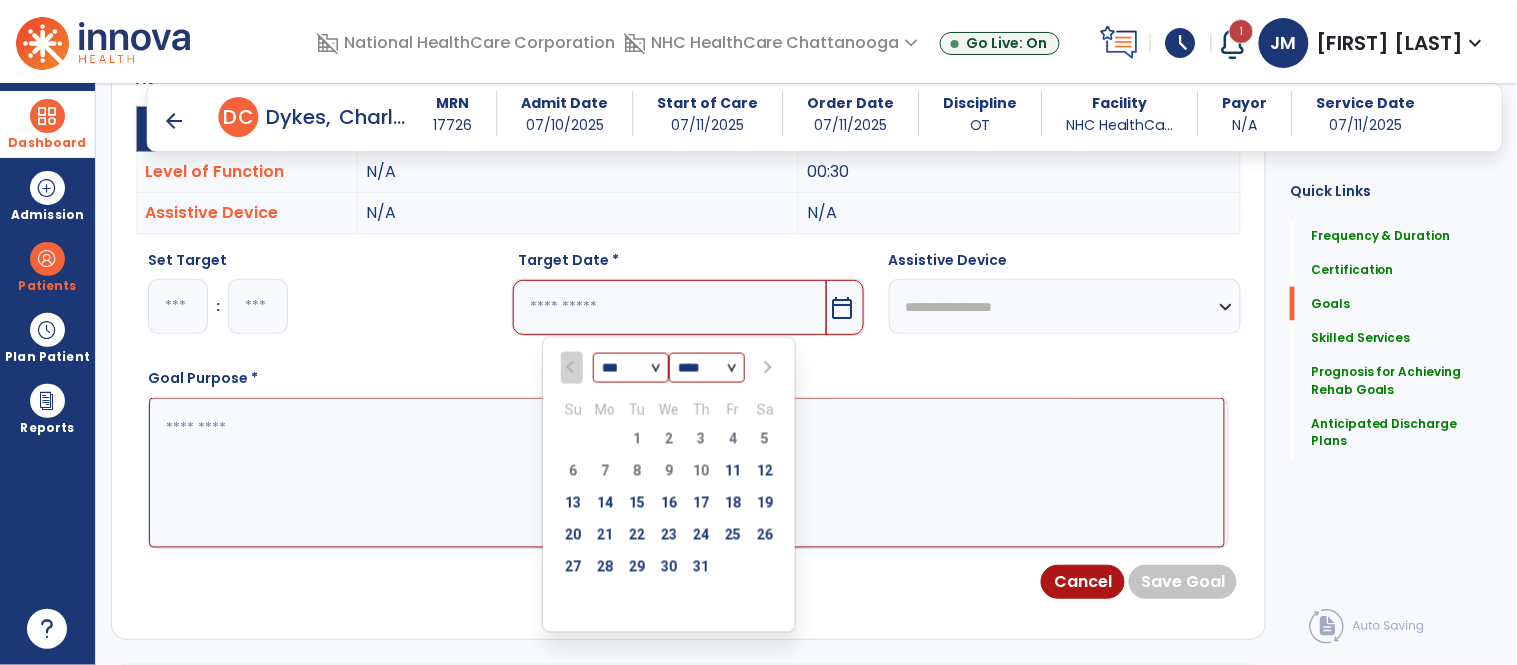 click at bounding box center [767, 368] 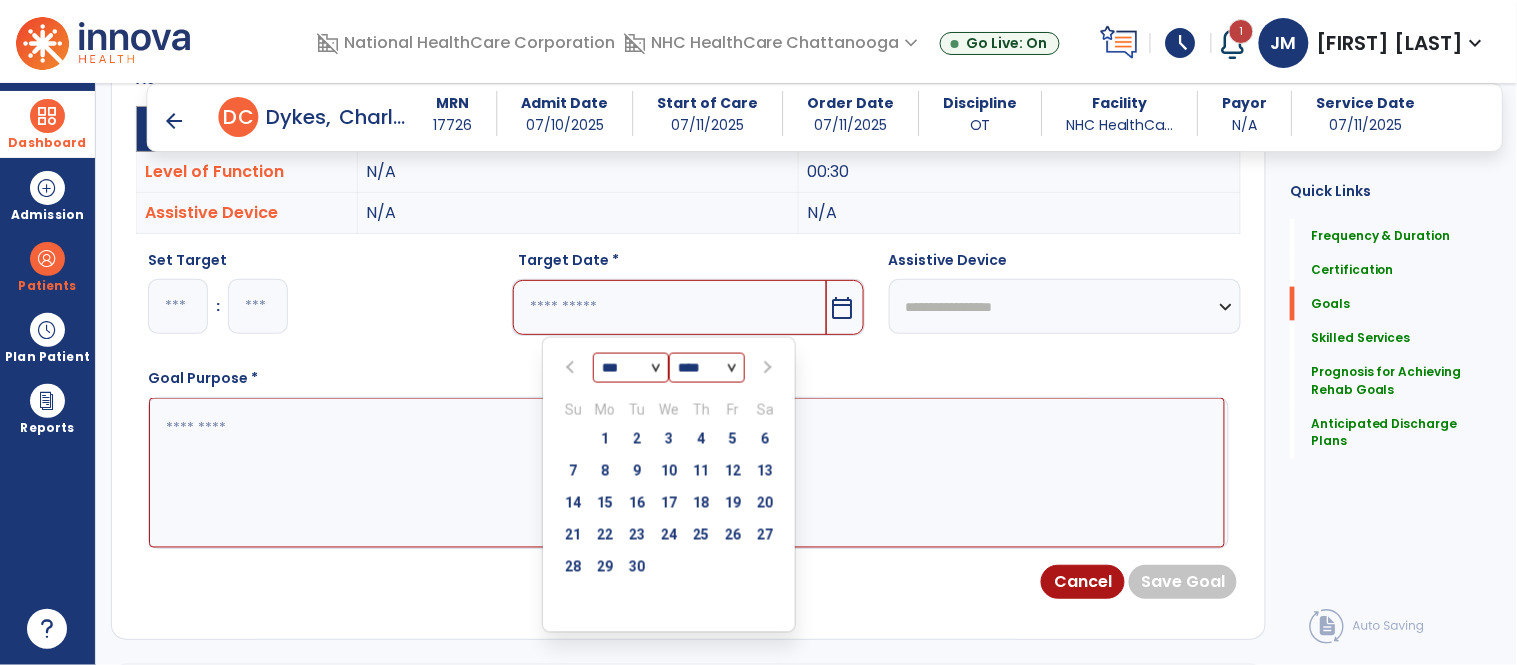 click at bounding box center (767, 368) 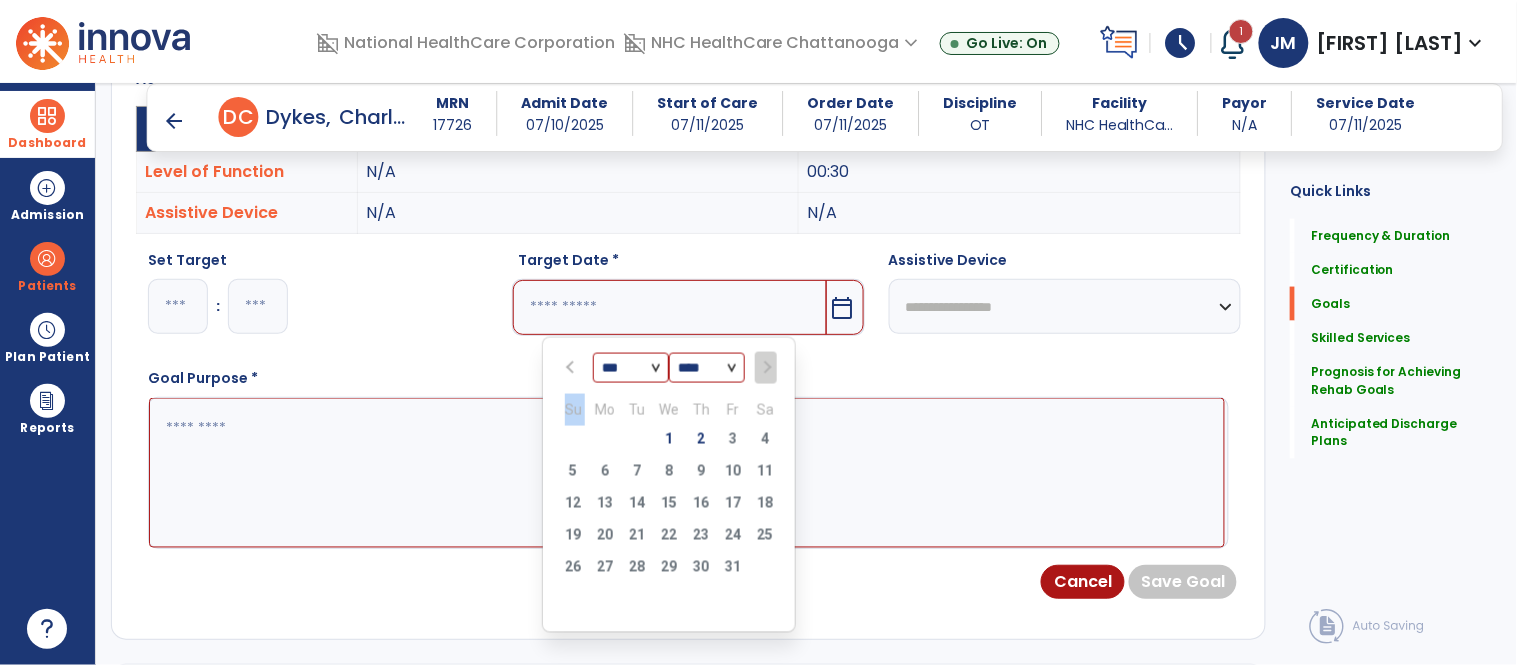 click at bounding box center [765, 368] 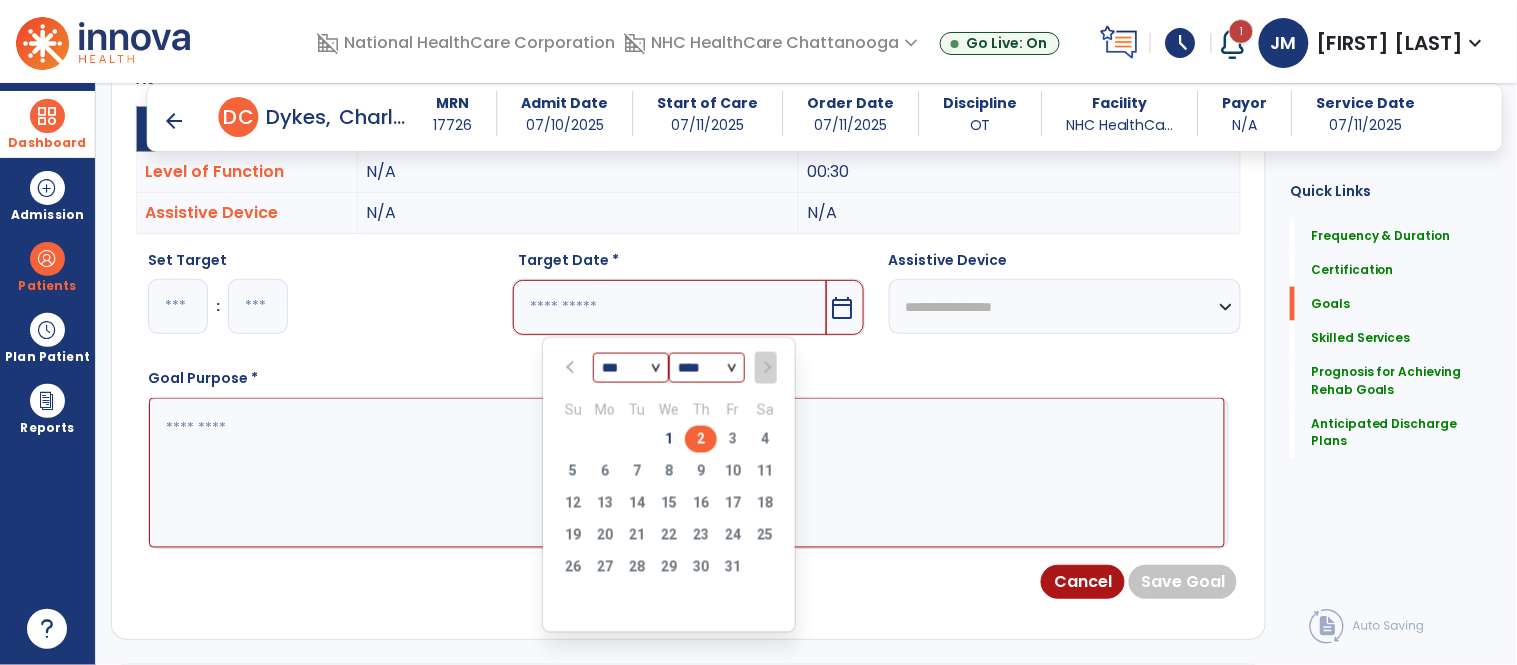 click on "2" at bounding box center [701, 439] 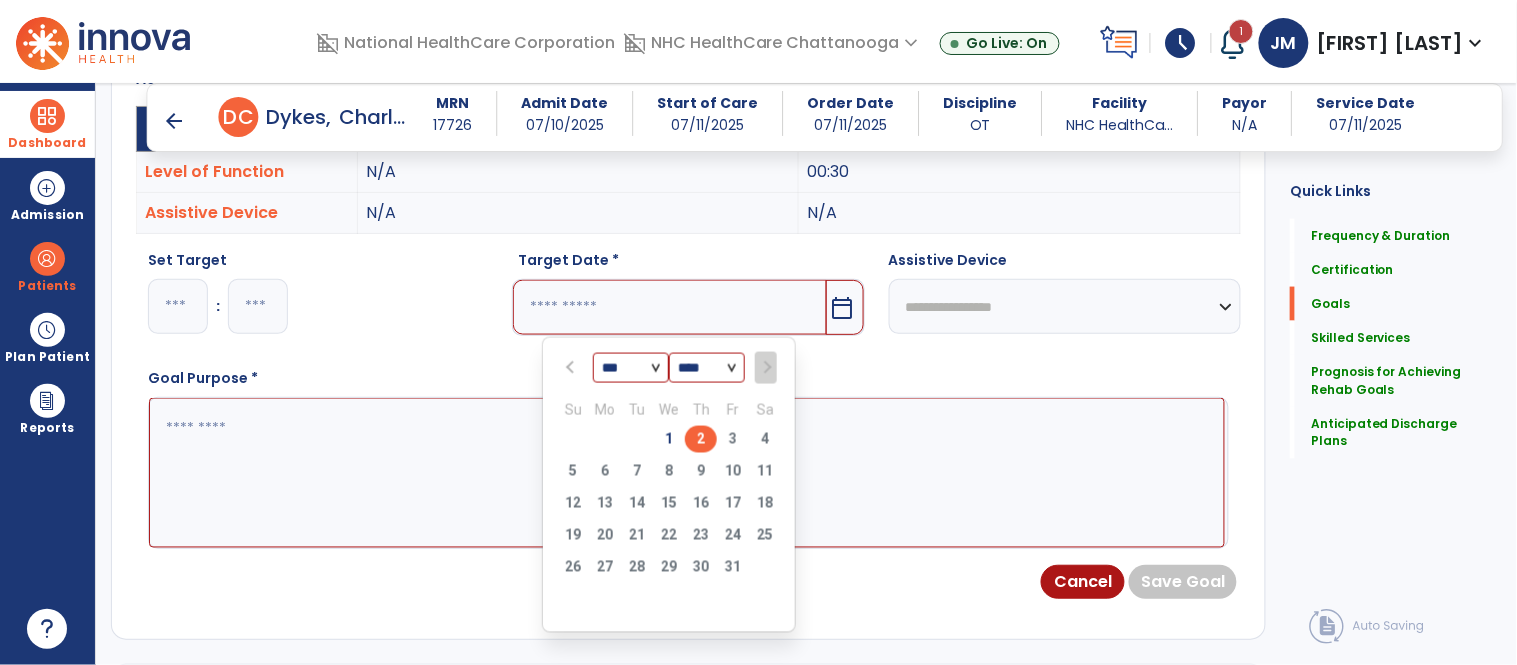 type on "*********" 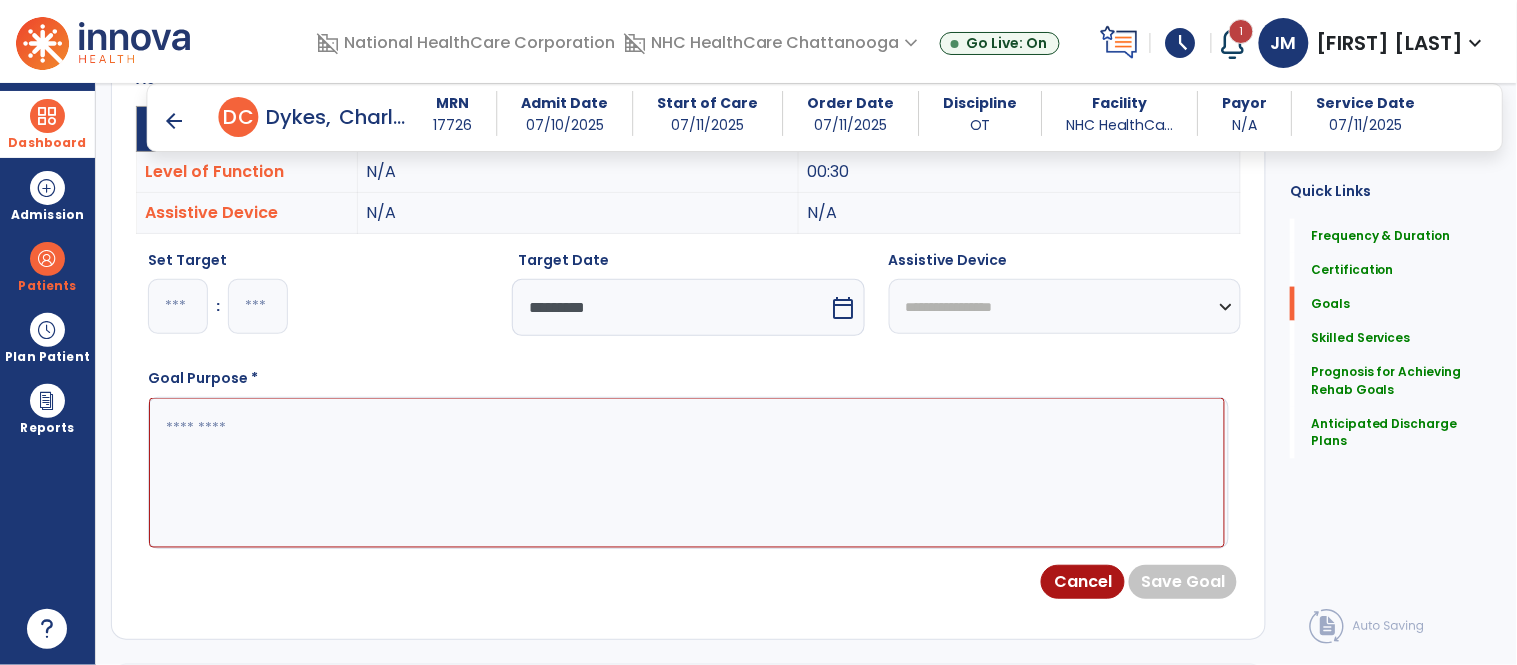 click at bounding box center (687, 473) 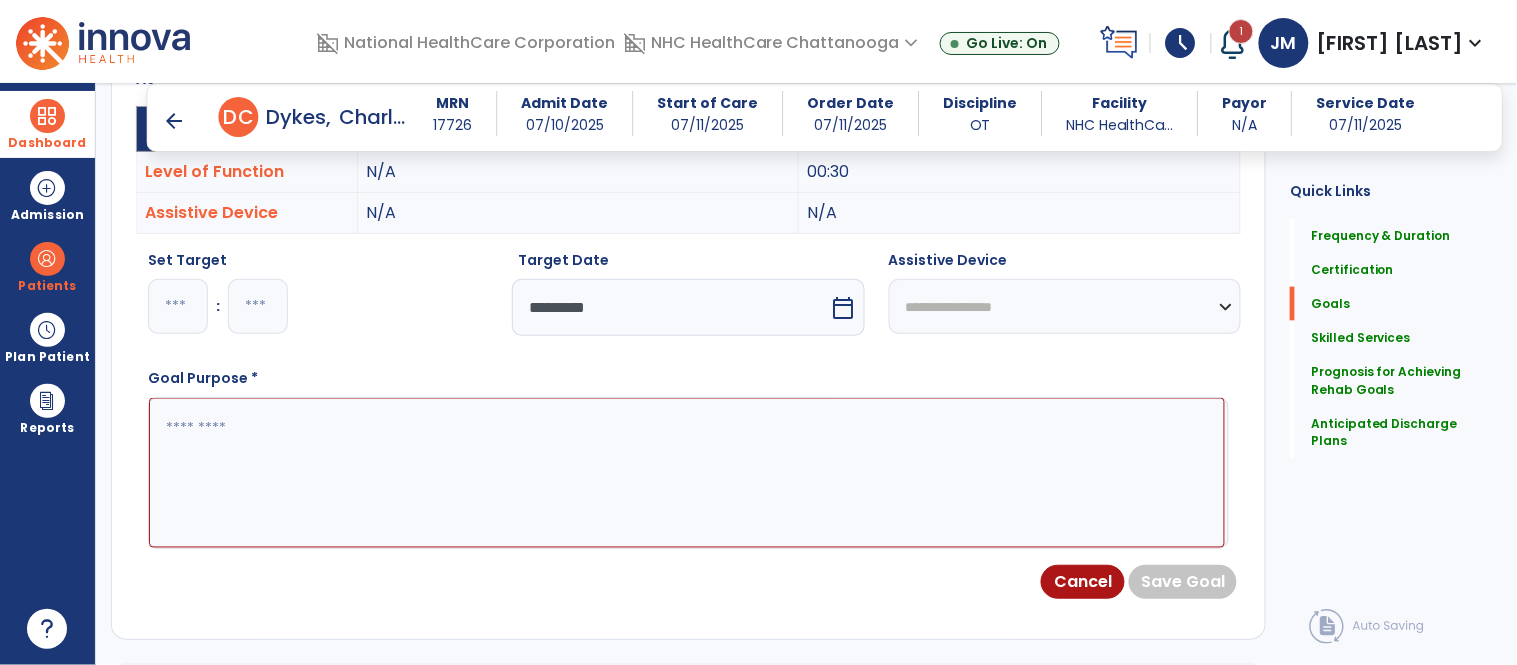 paste on "**********" 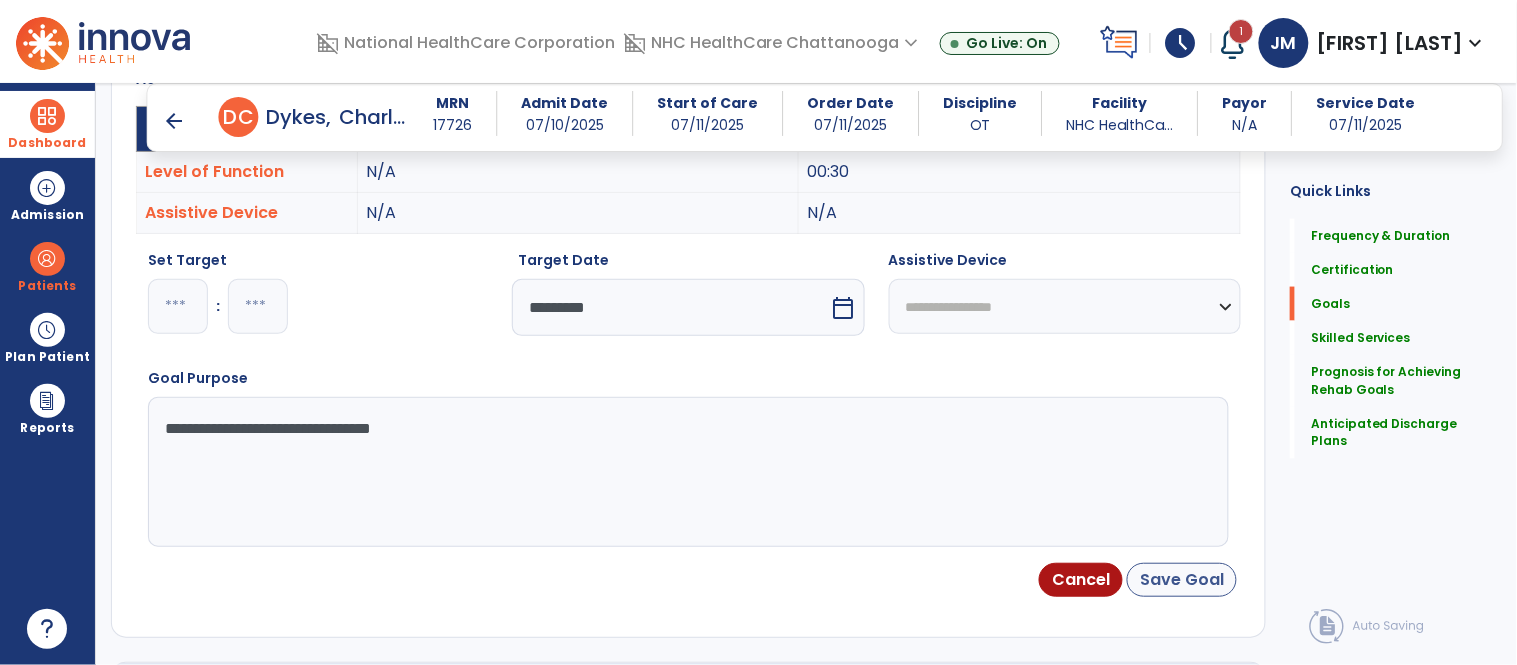 type on "**********" 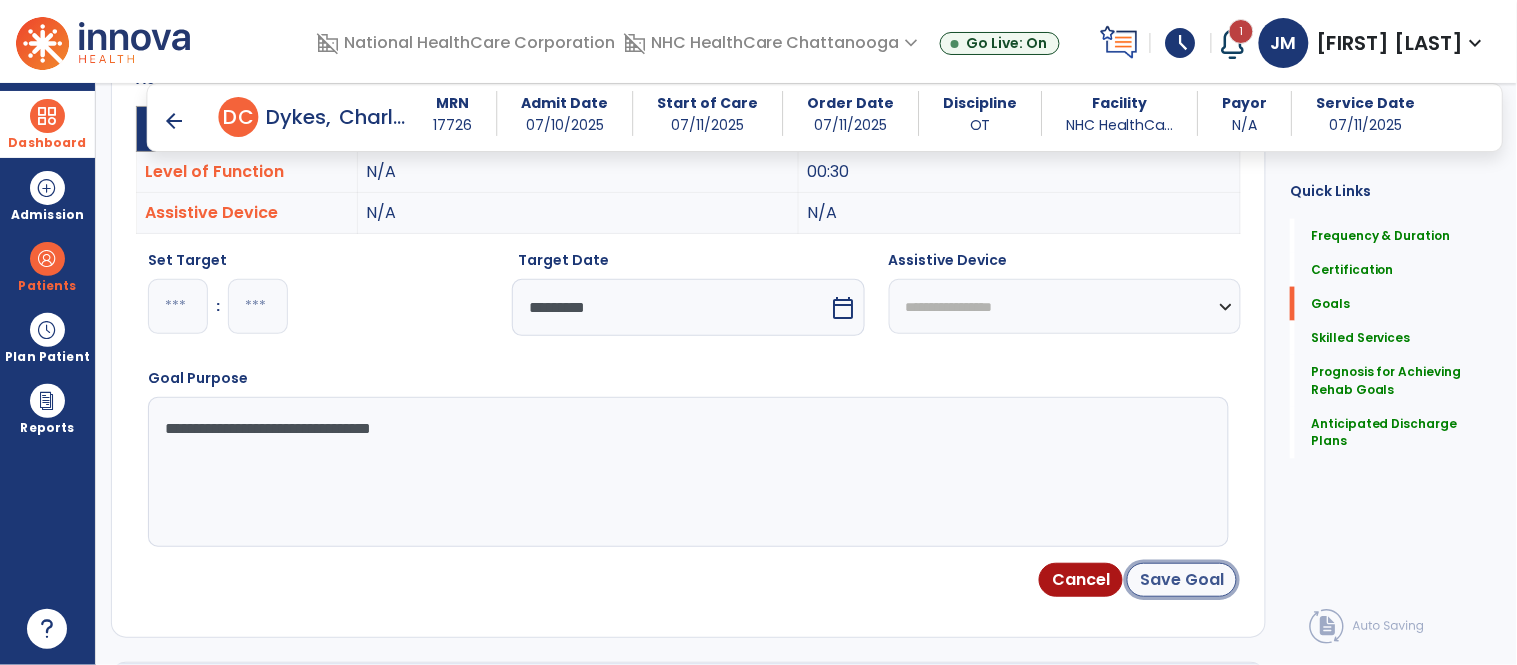 click on "Save Goal" at bounding box center (1182, 580) 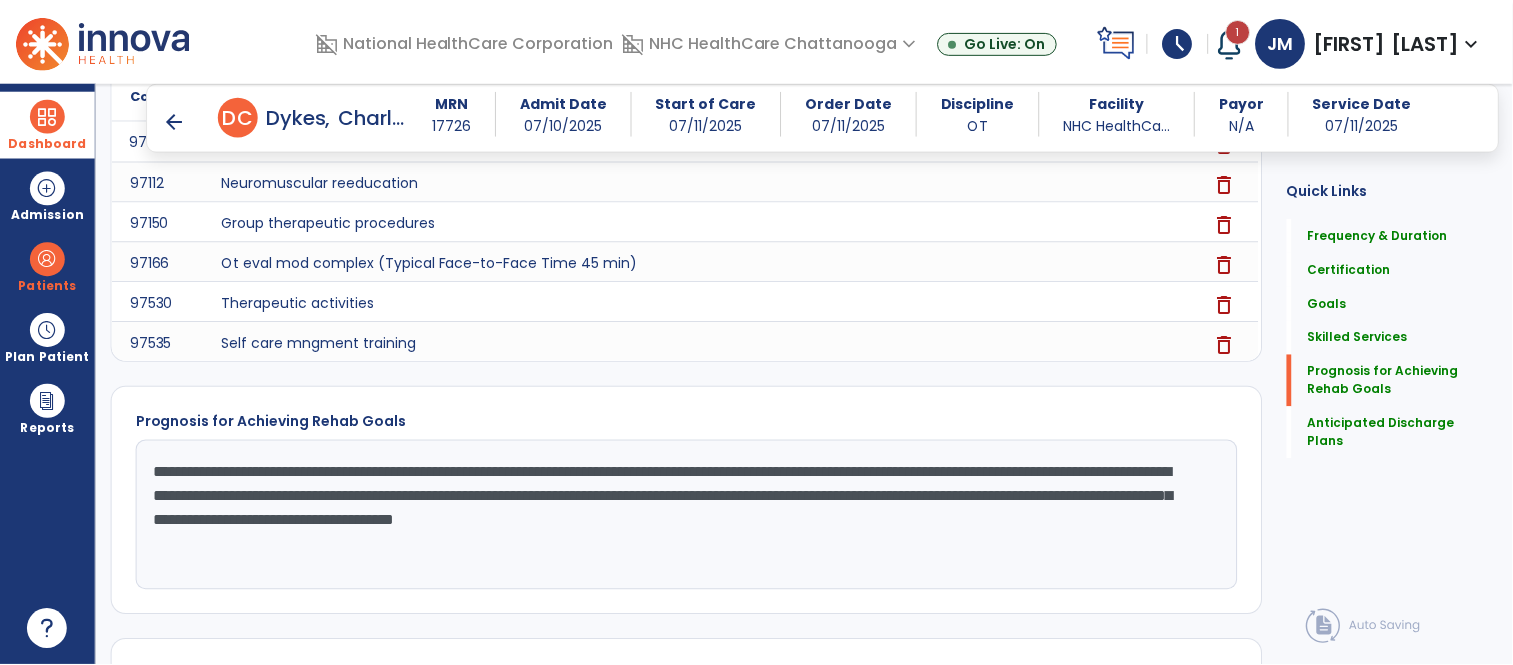 scroll, scrollTop: 1796, scrollLeft: 0, axis: vertical 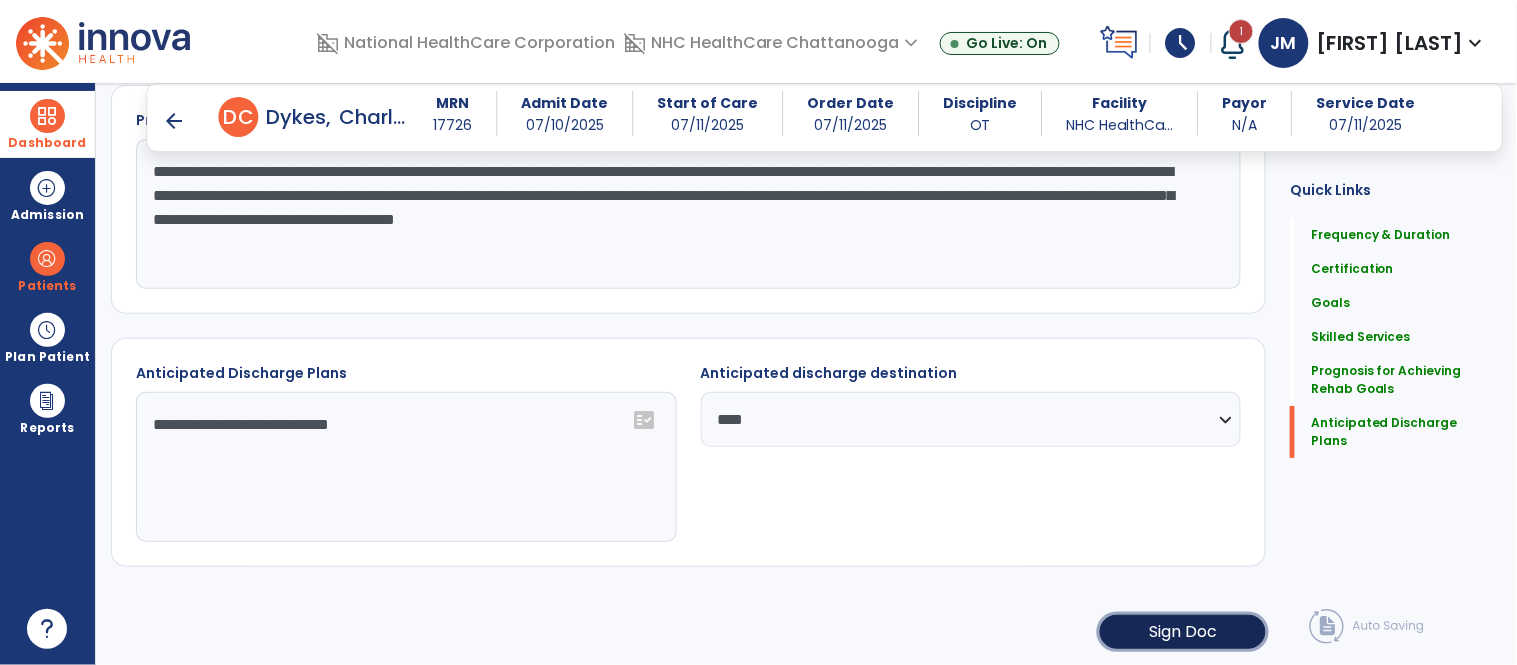 click on "Sign Doc" 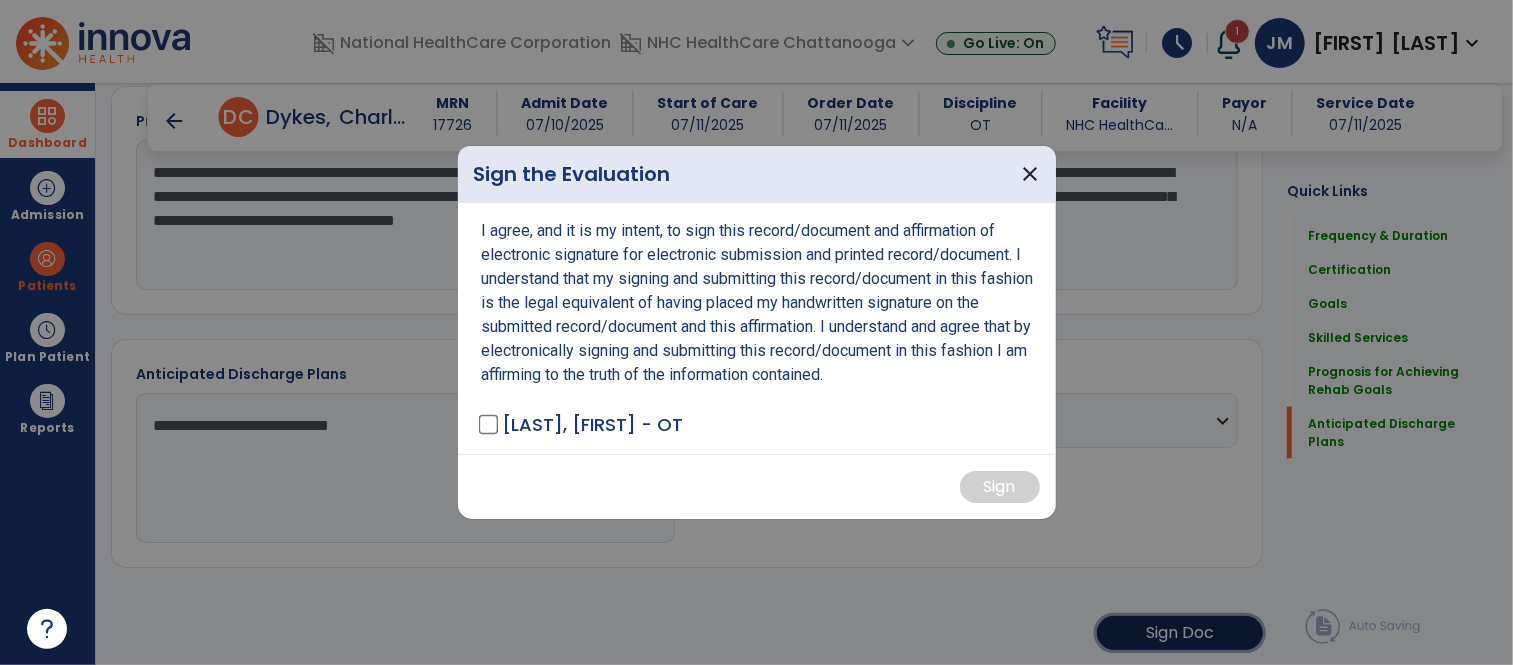 scroll, scrollTop: 1796, scrollLeft: 0, axis: vertical 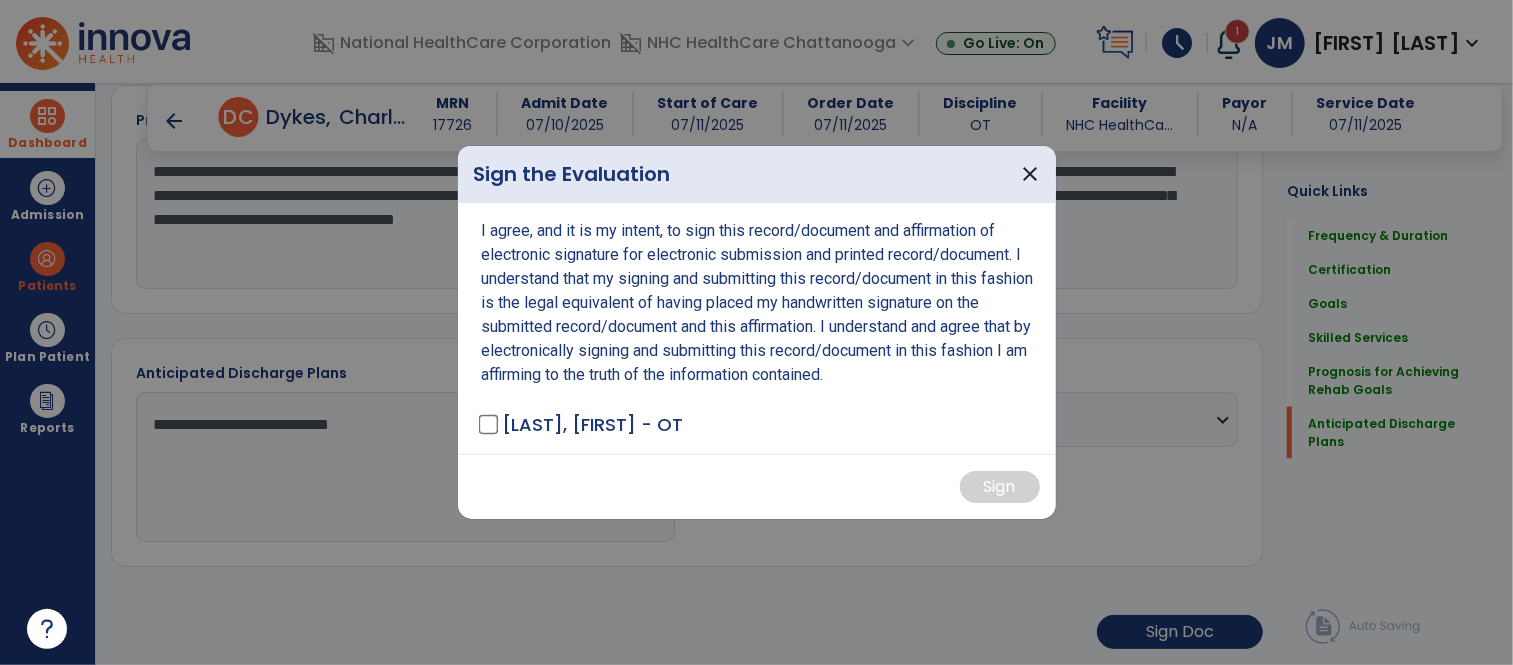 click on "[LAST], [FIRST] - OT" at bounding box center (583, 424) 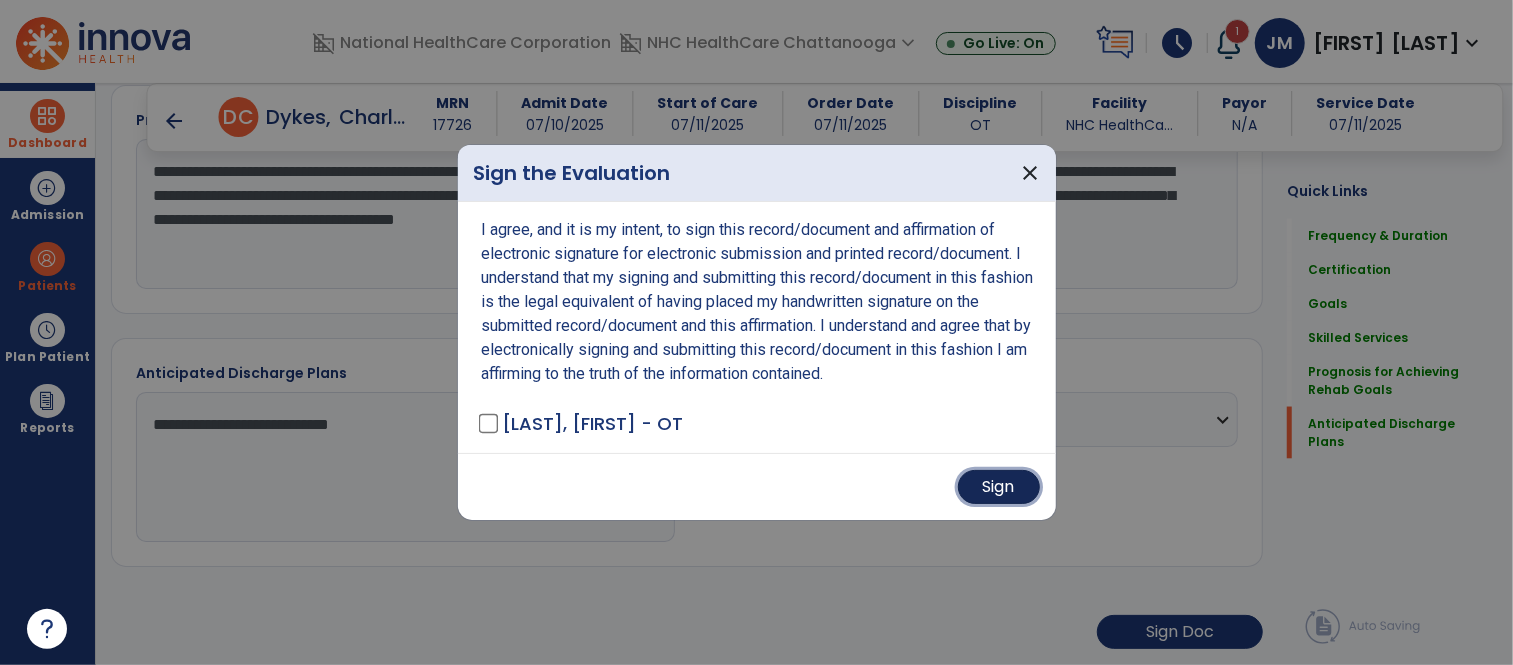 click on "Sign" at bounding box center (999, 487) 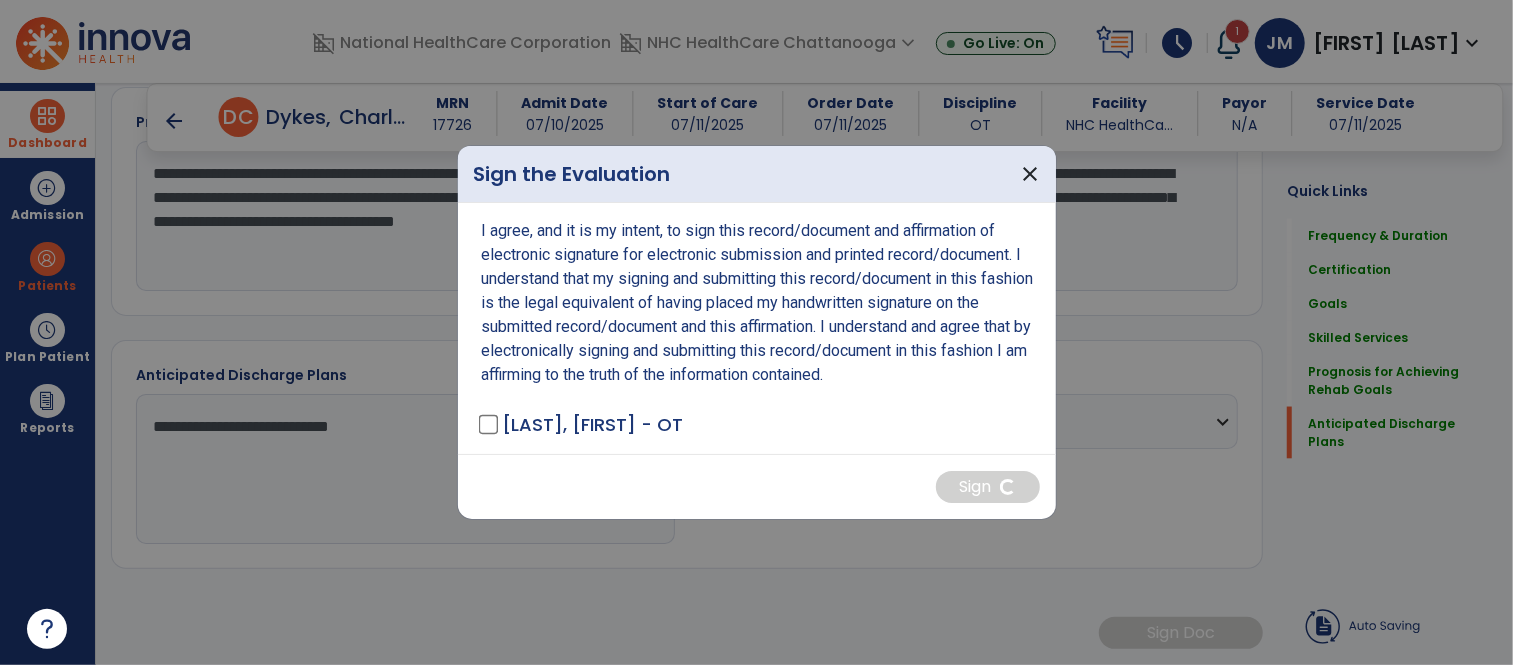 scroll, scrollTop: 1794, scrollLeft: 0, axis: vertical 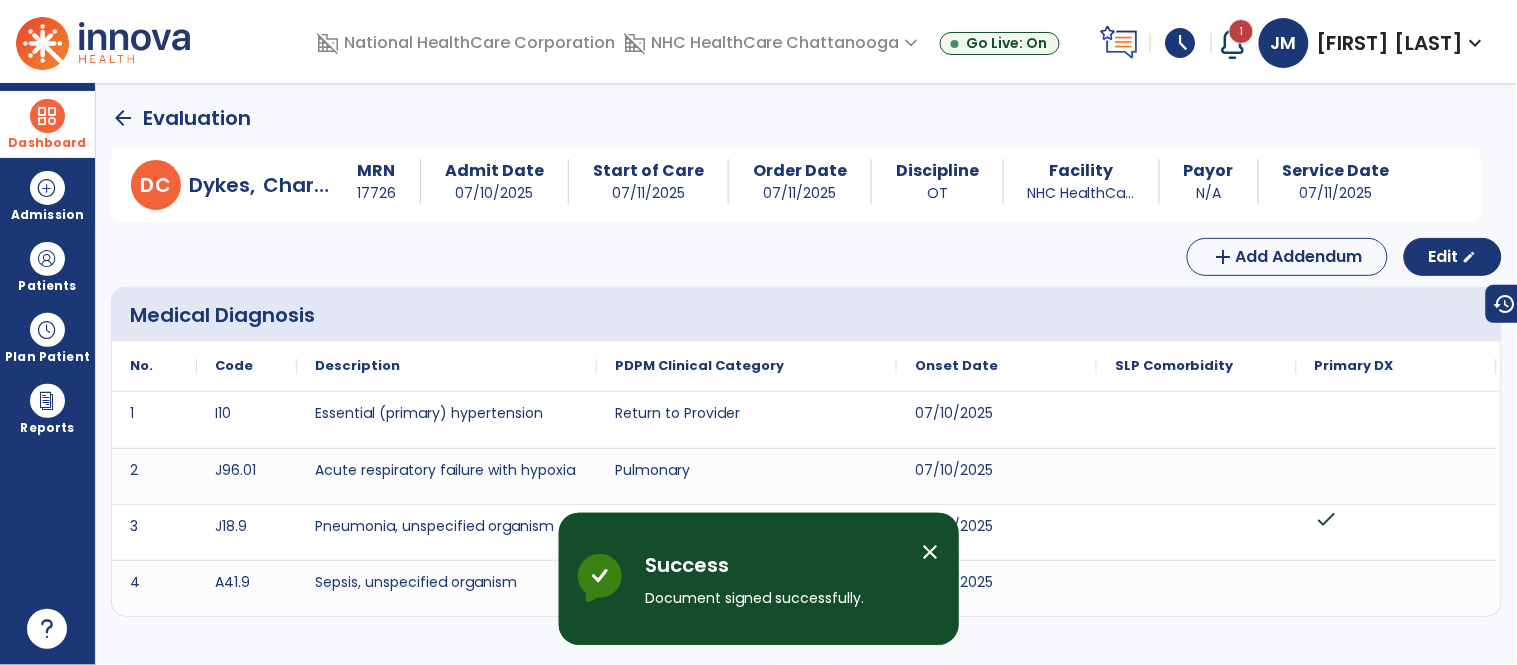 click on "arrow_back" 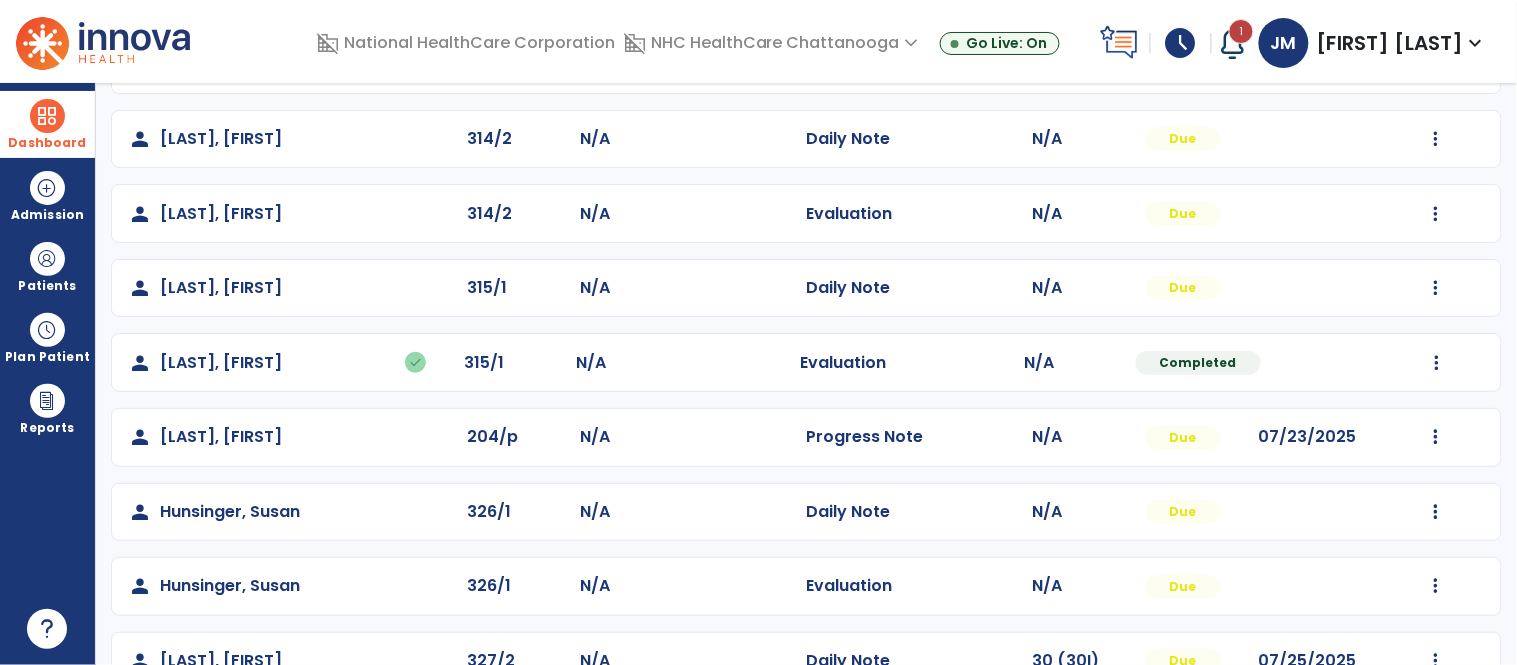 scroll, scrollTop: 218, scrollLeft: 0, axis: vertical 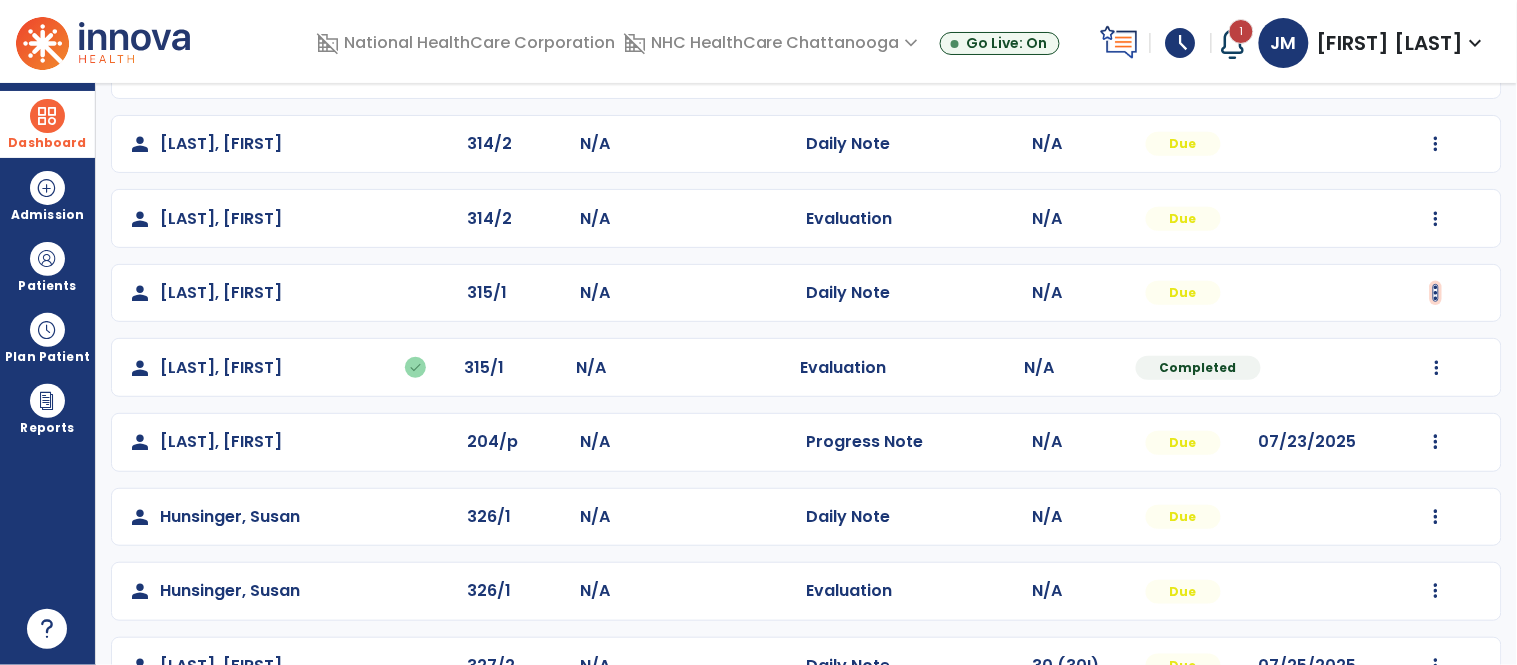 click at bounding box center (1436, 144) 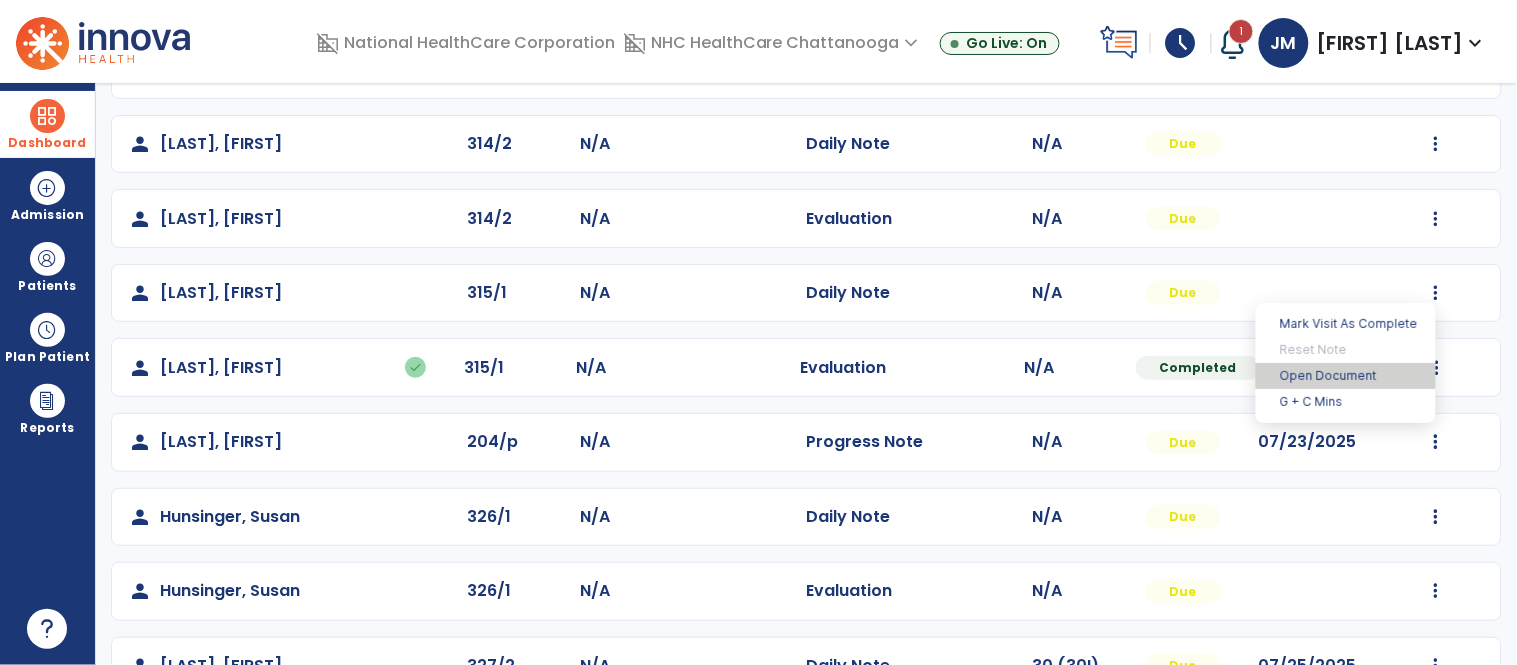 click on "Open Document" at bounding box center (1346, 376) 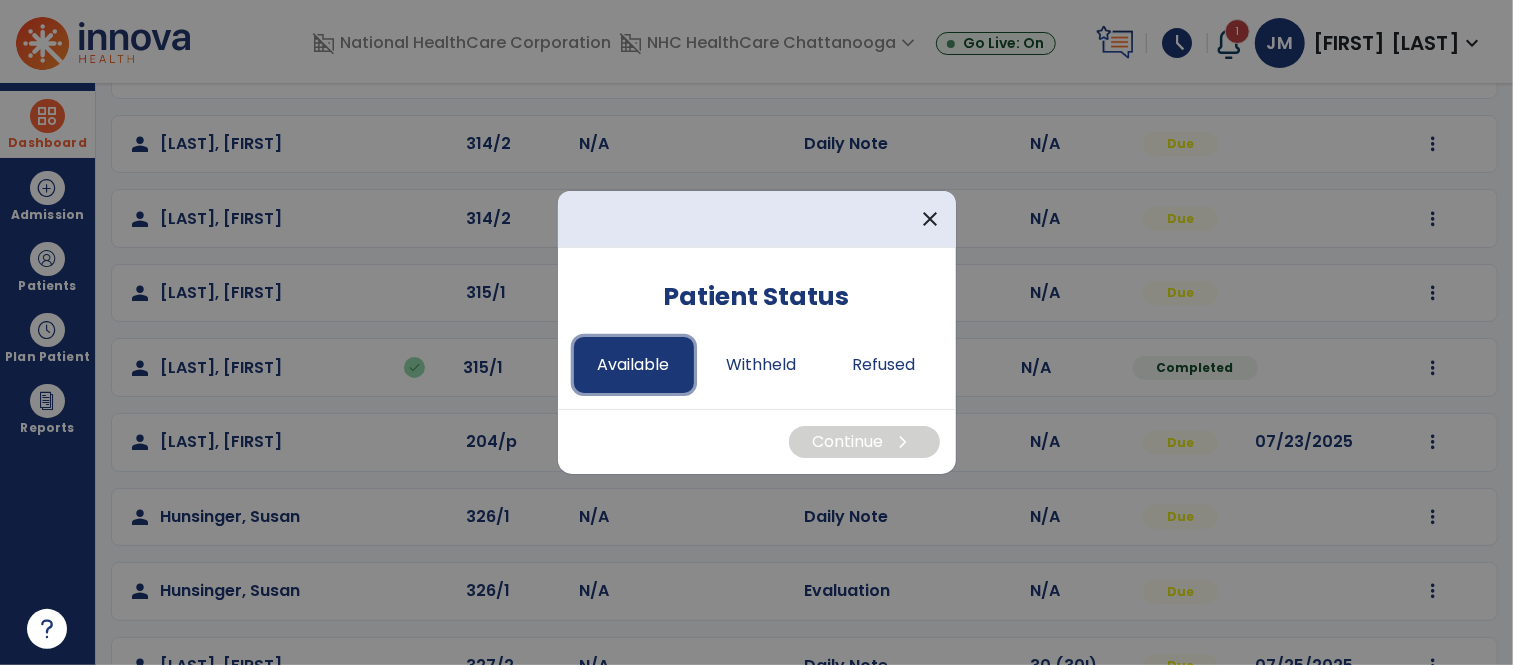 click on "Available" at bounding box center [634, 365] 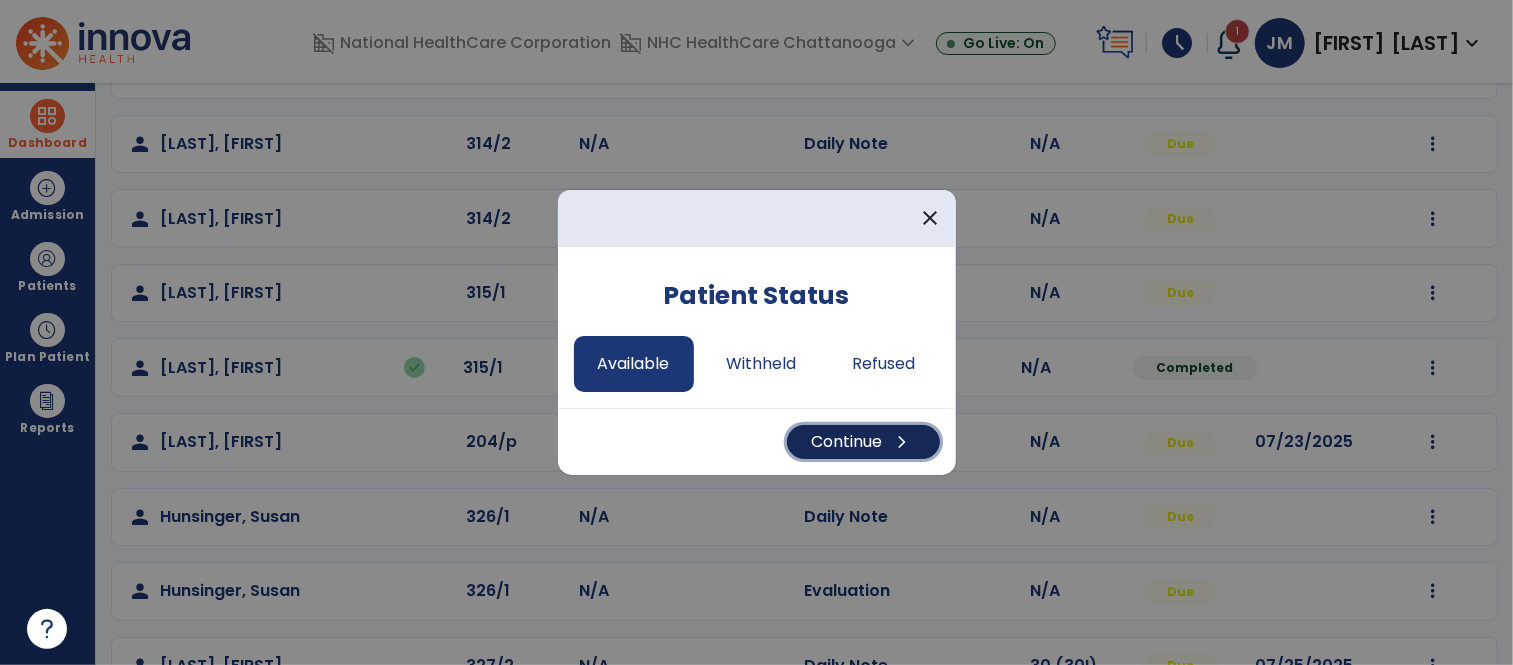 click on "Continue   chevron_right" at bounding box center [863, 442] 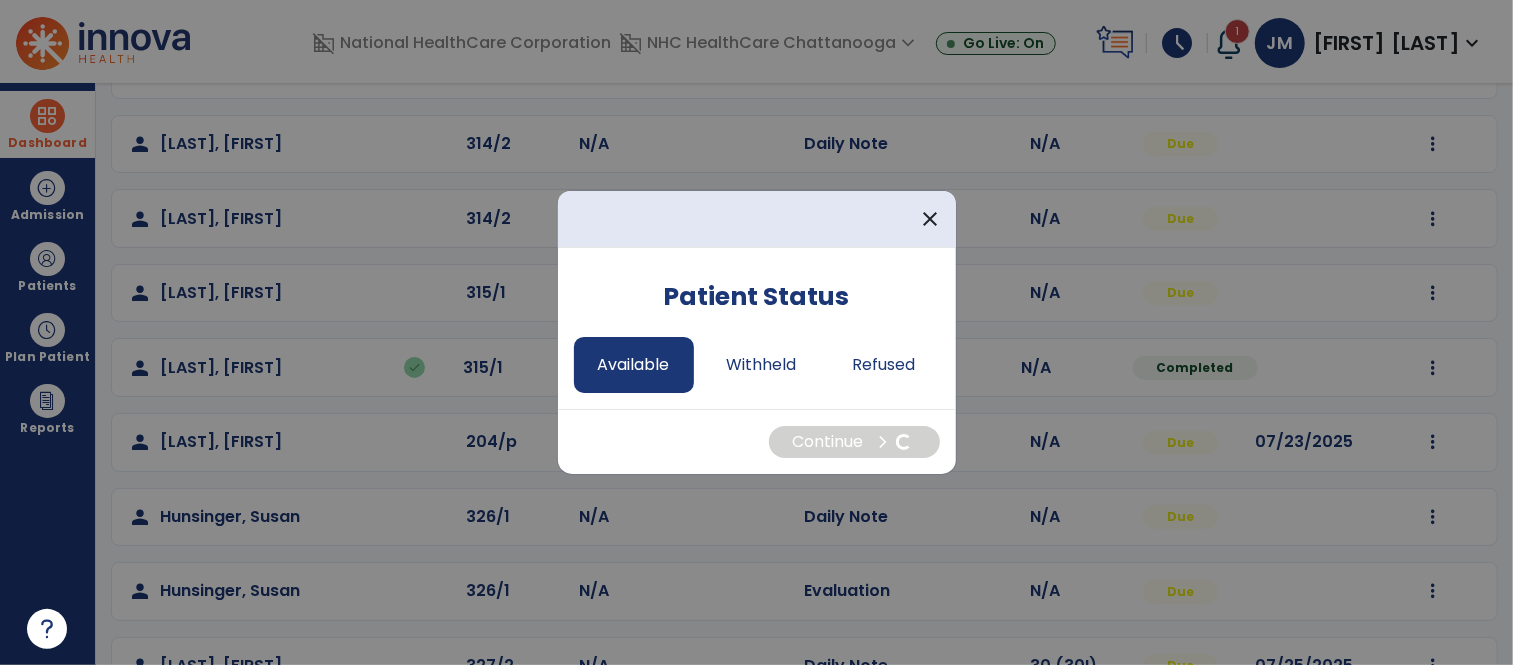 select on "*" 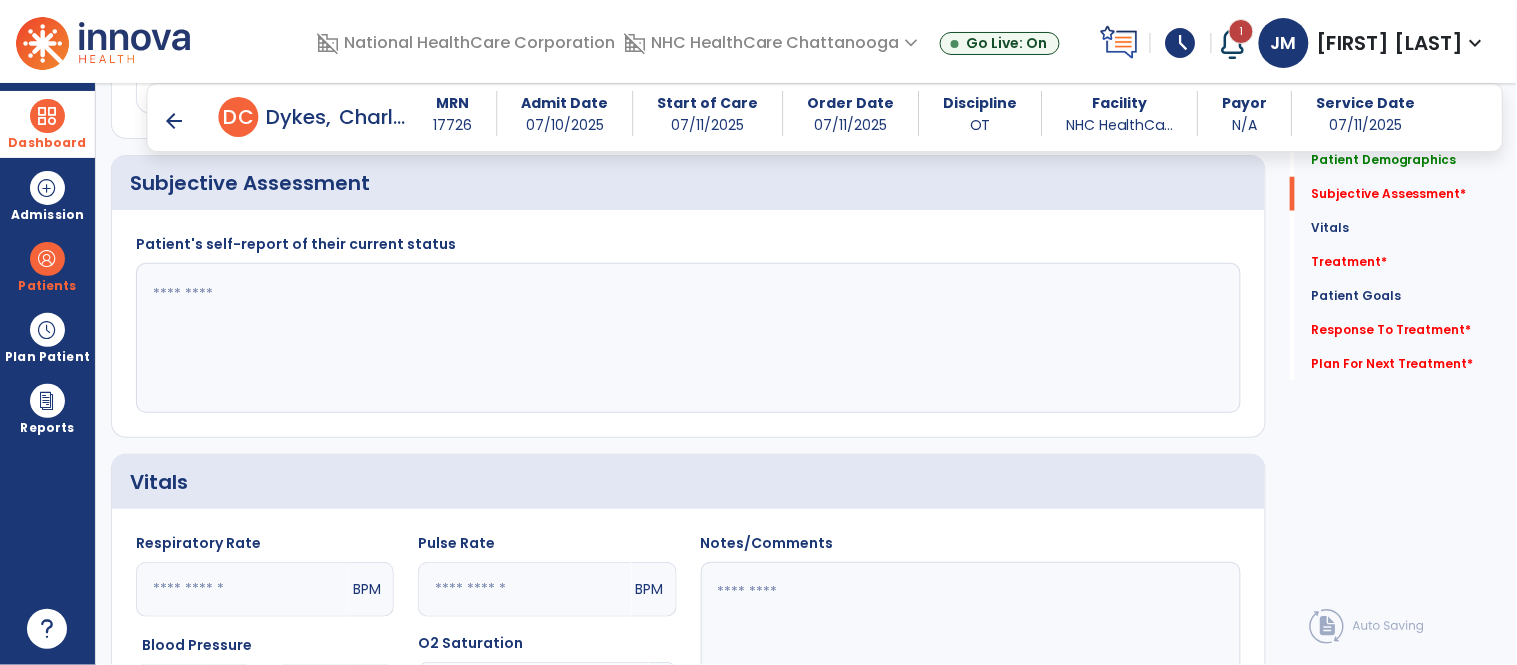 scroll, scrollTop: 497, scrollLeft: 0, axis: vertical 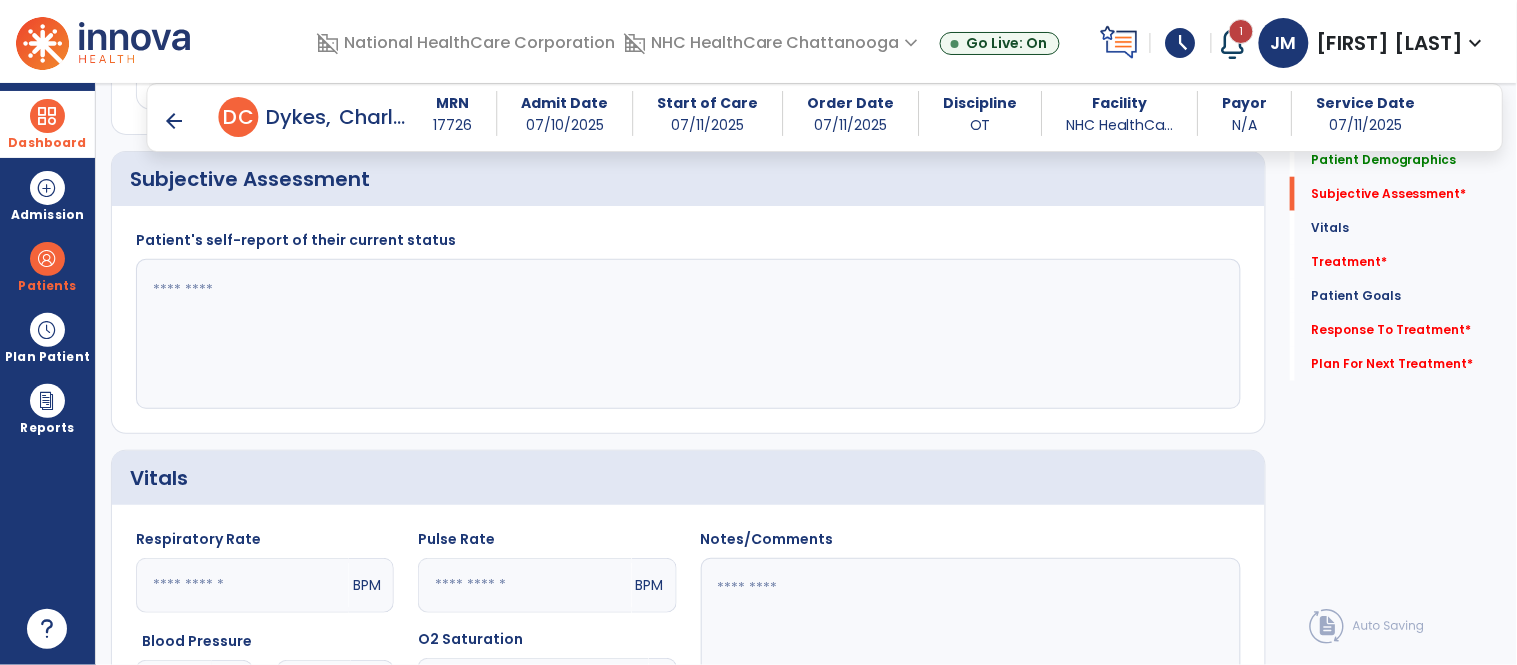 click 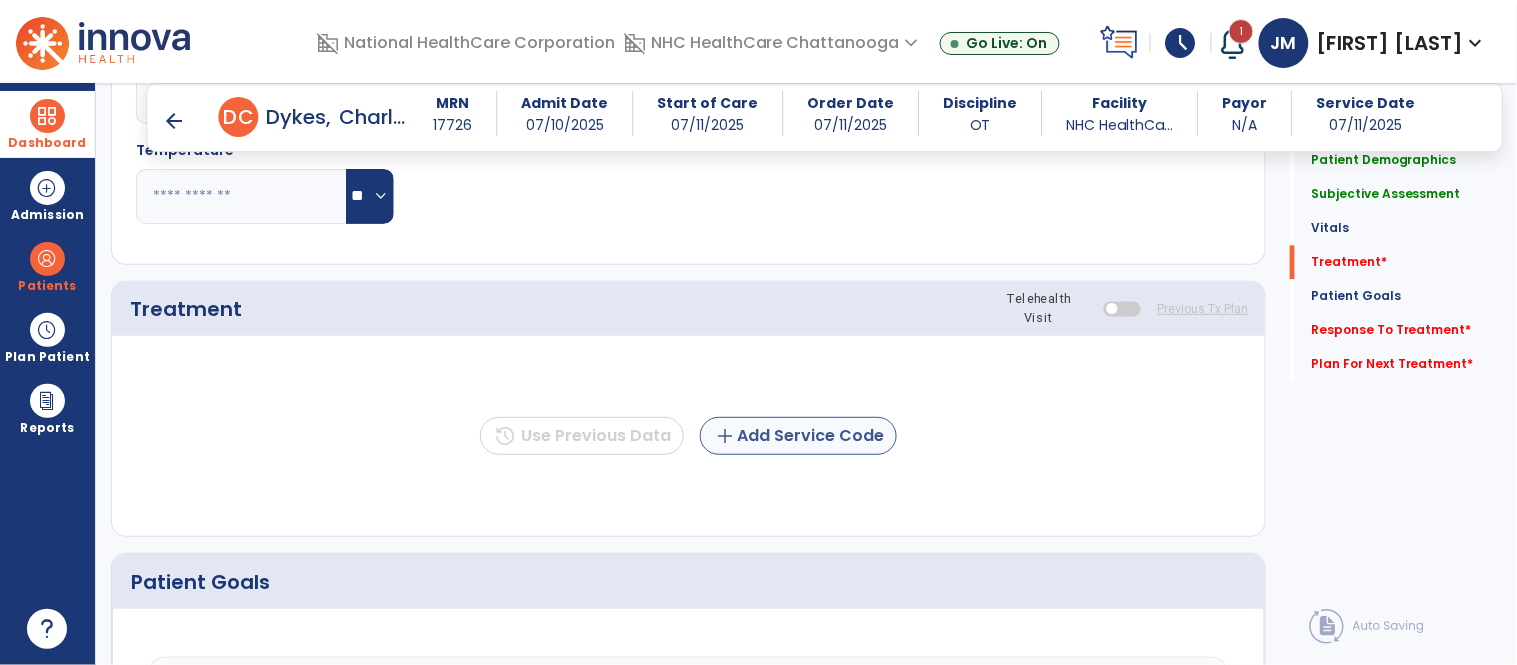 type on "**********" 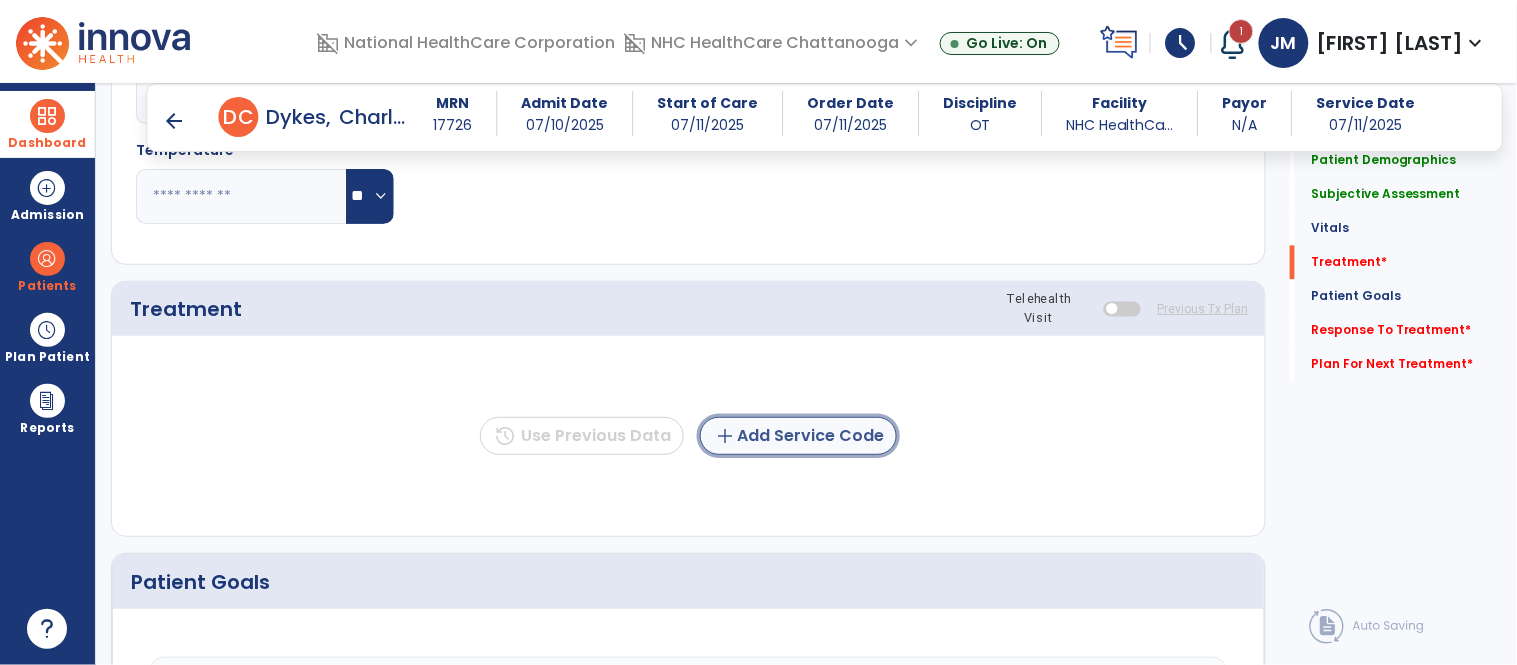 click on "add  Add Service Code" 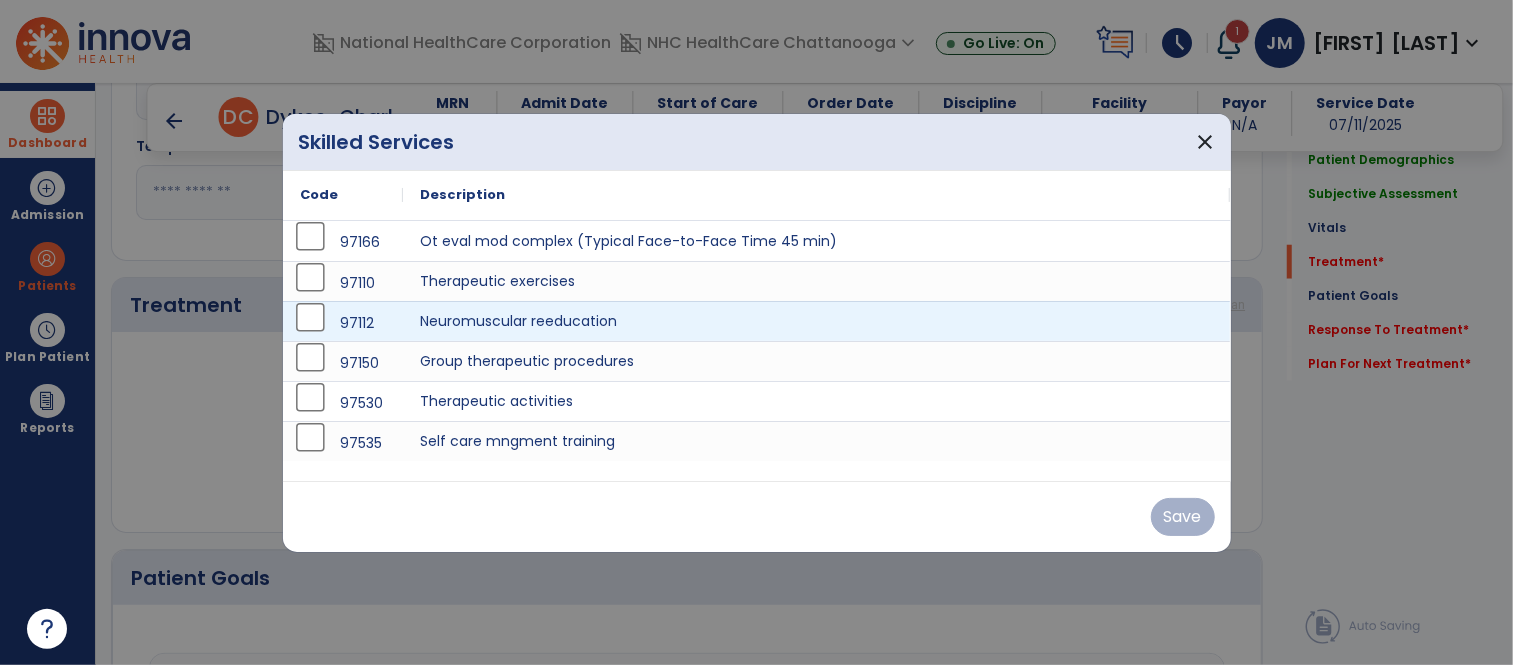 scroll, scrollTop: 1088, scrollLeft: 0, axis: vertical 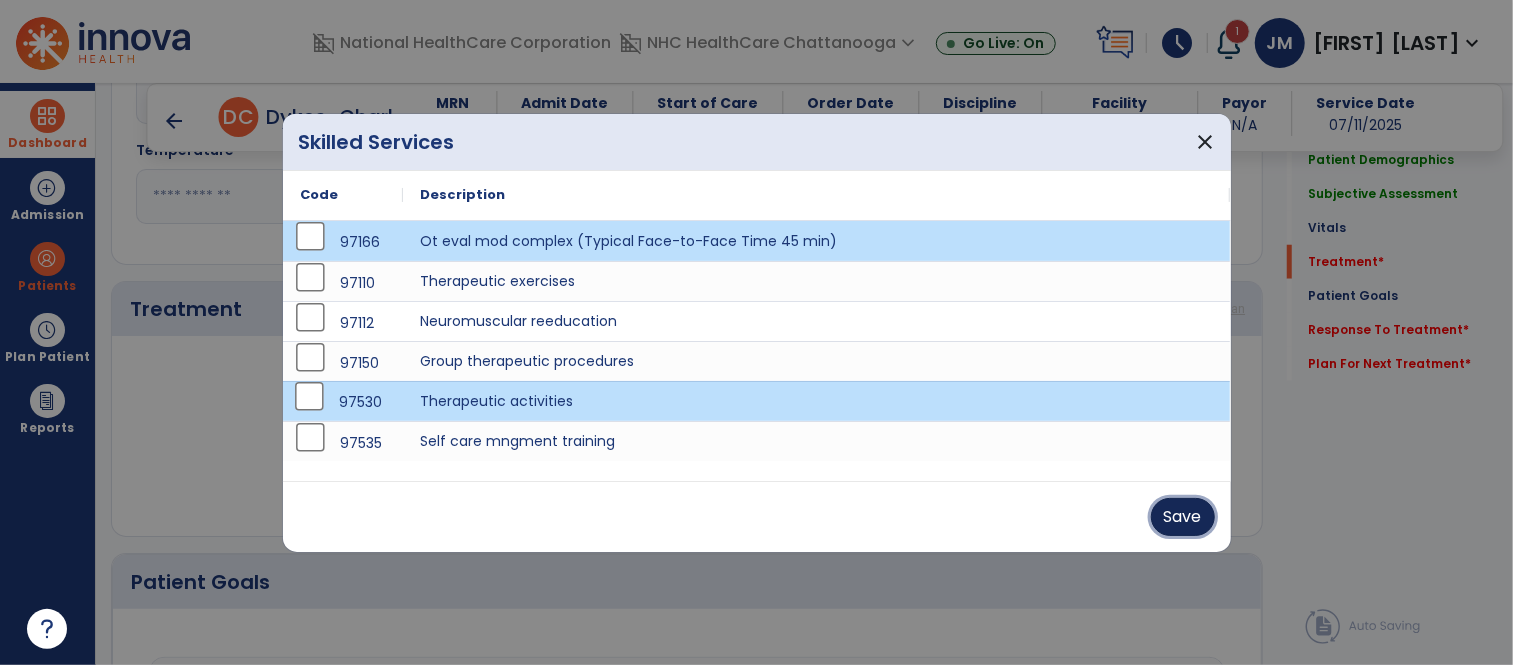click on "Save" at bounding box center (1183, 517) 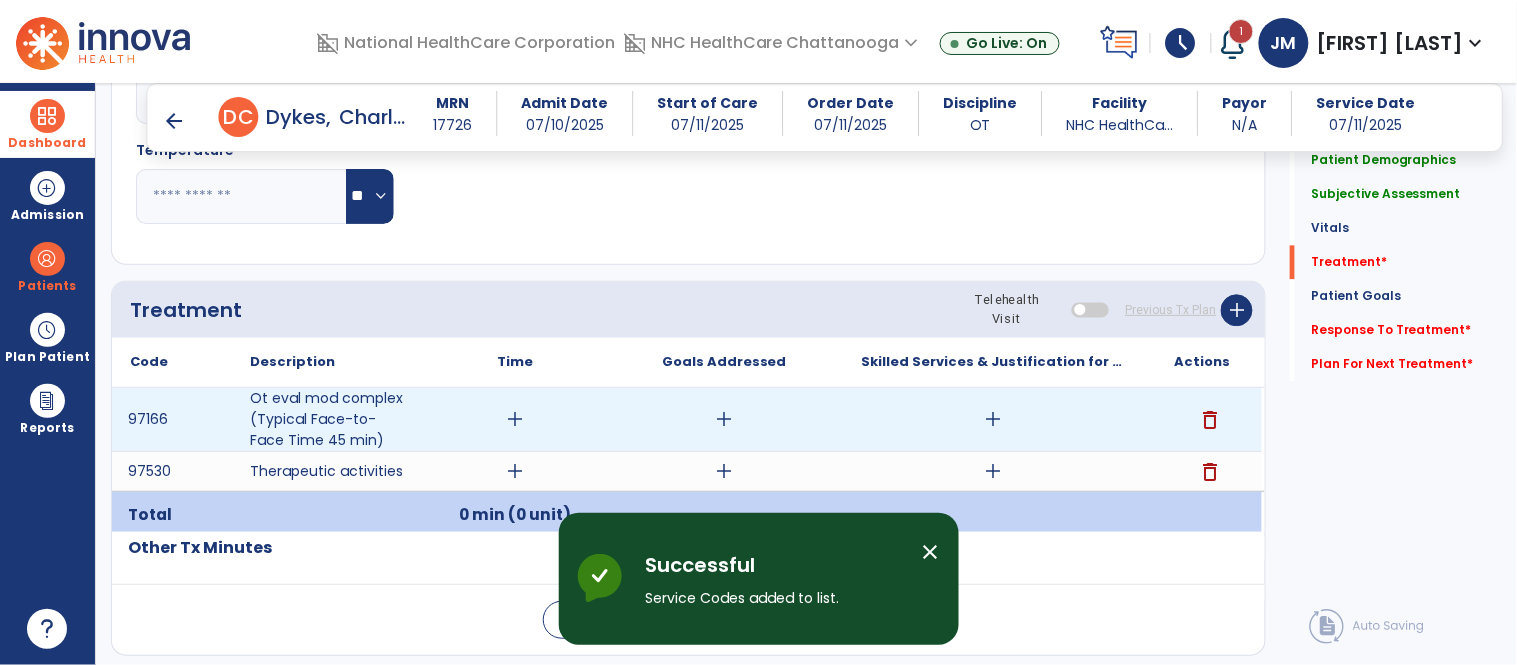 click on "add" at bounding box center [515, 419] 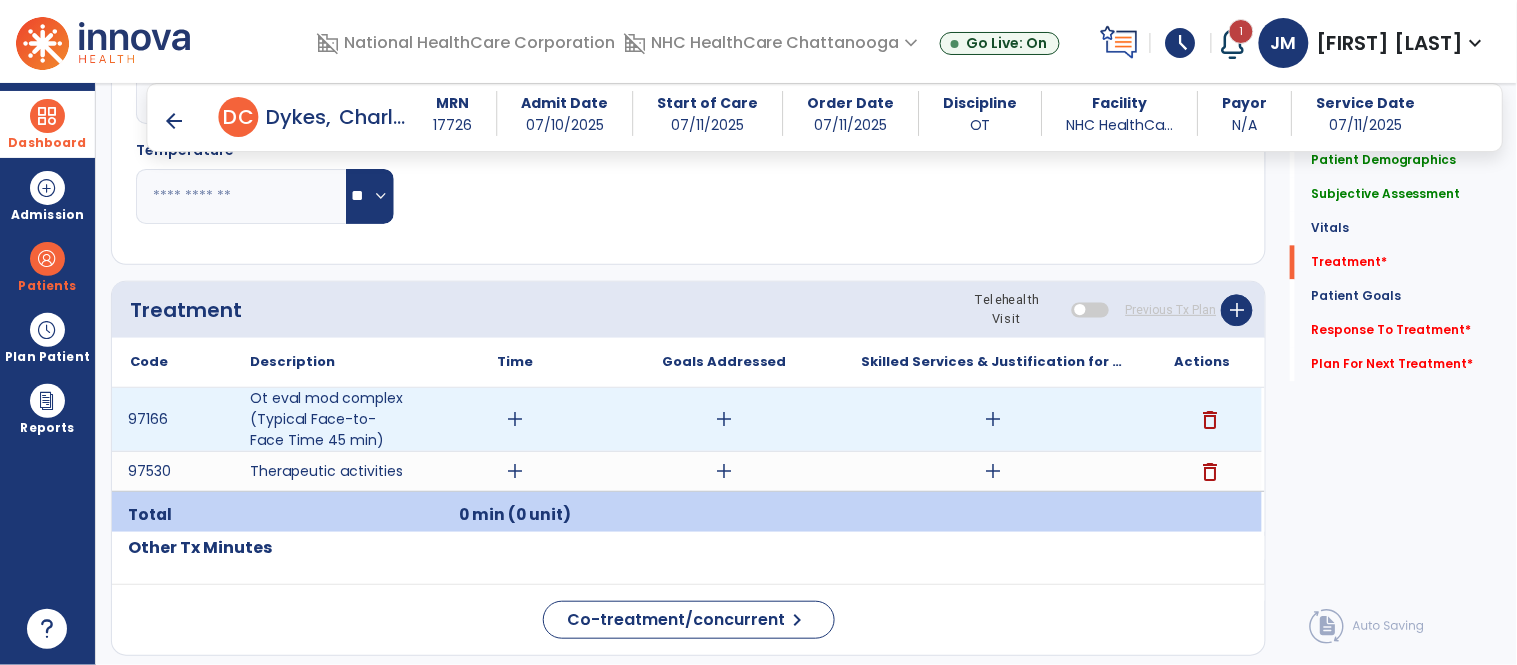 click on "add" at bounding box center [515, 419] 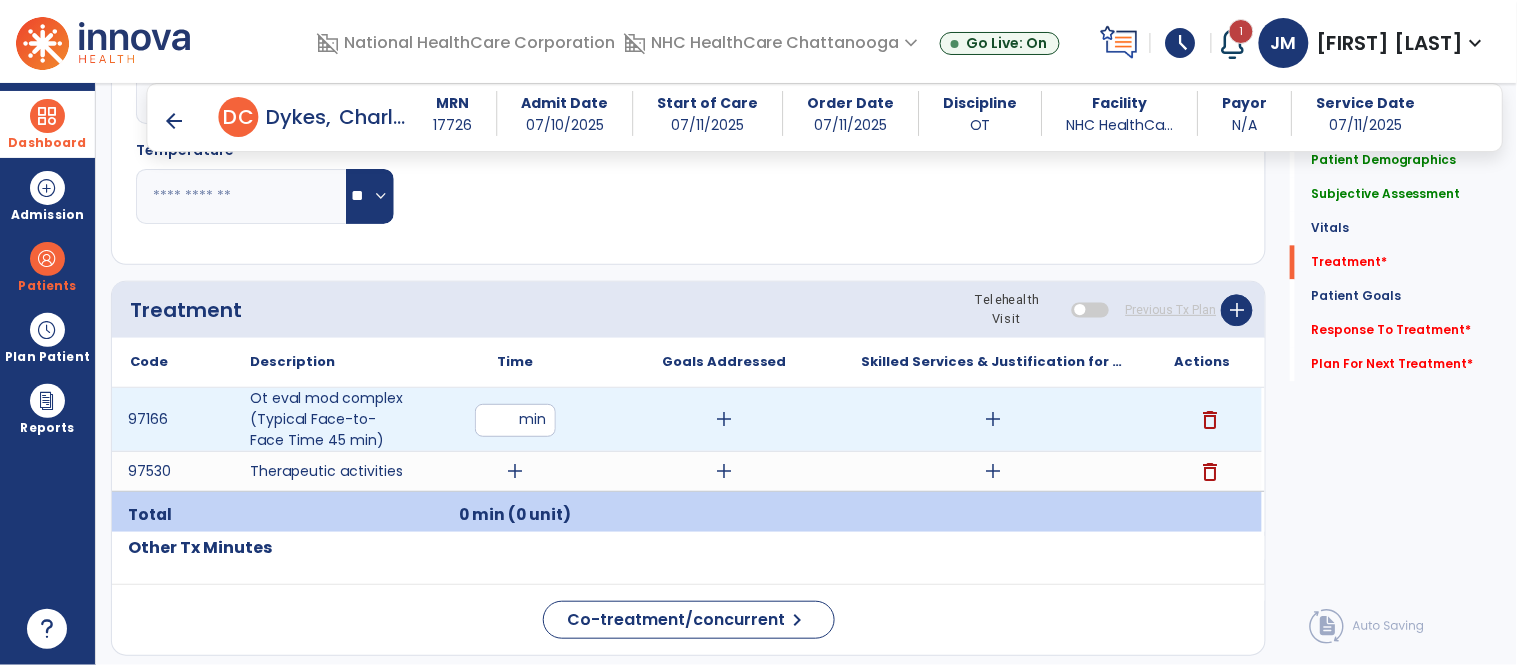 type on "**" 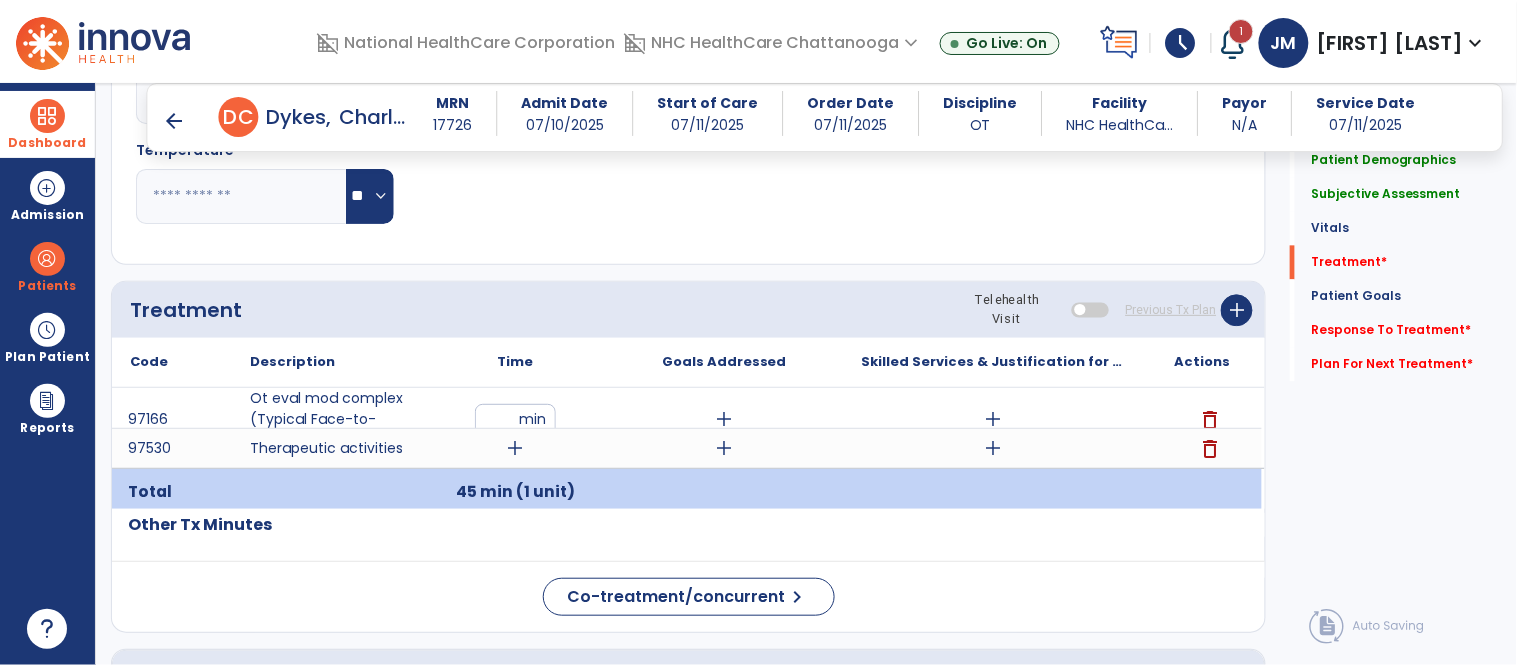 click on "Code
Description
Time" at bounding box center (688, 423) 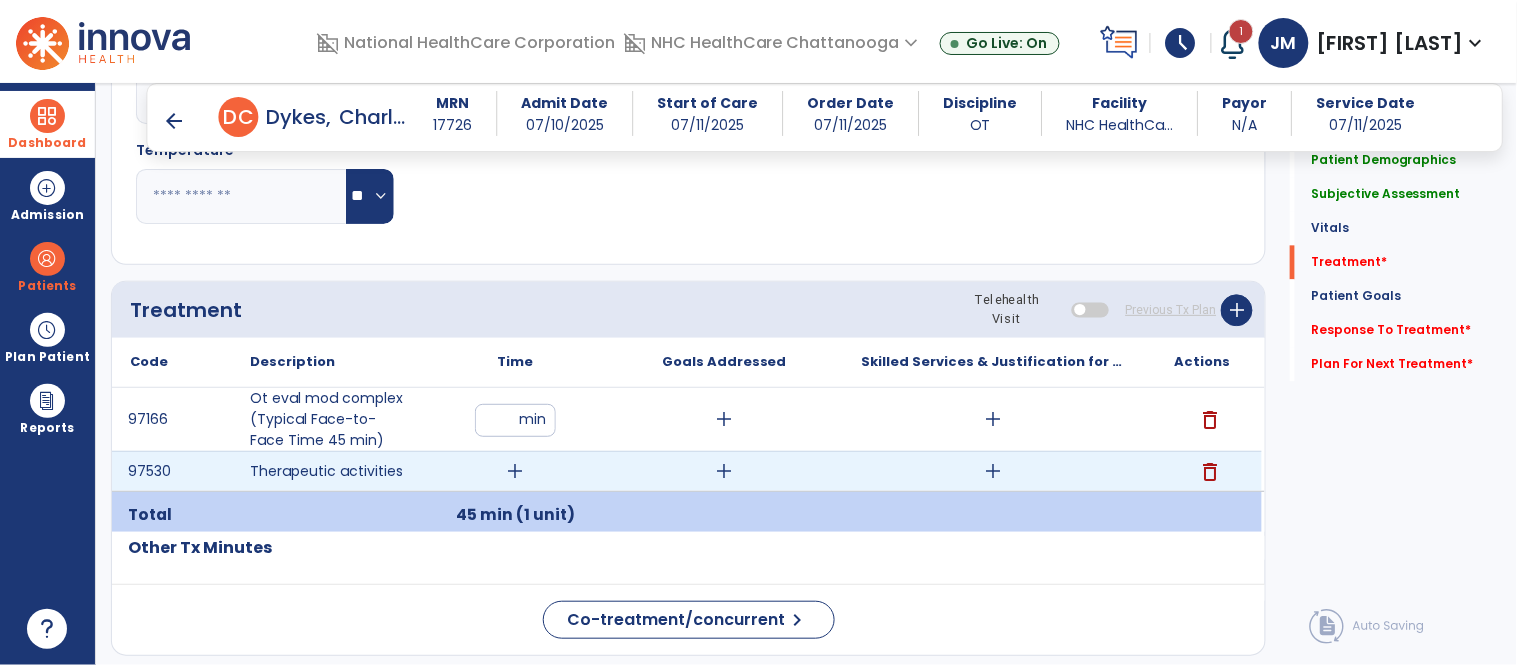 click on "add" at bounding box center [515, 471] 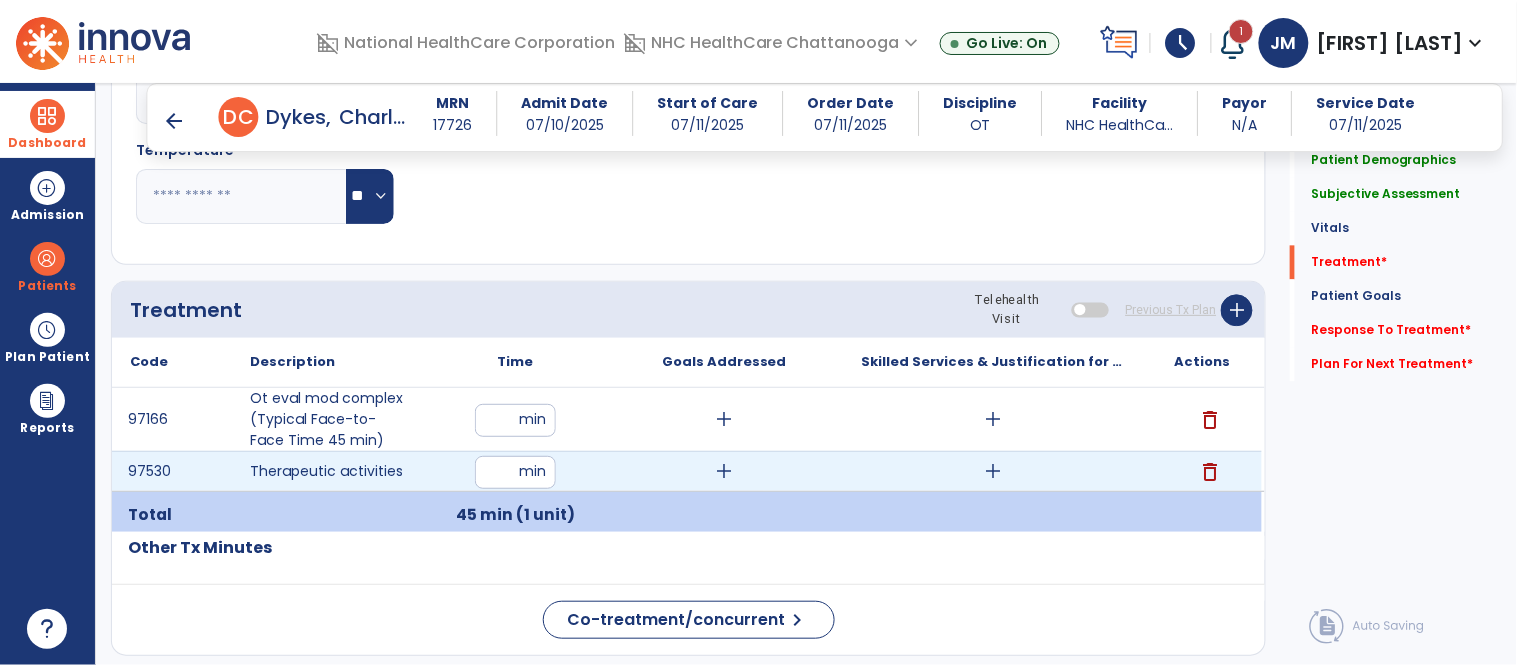 type on "**" 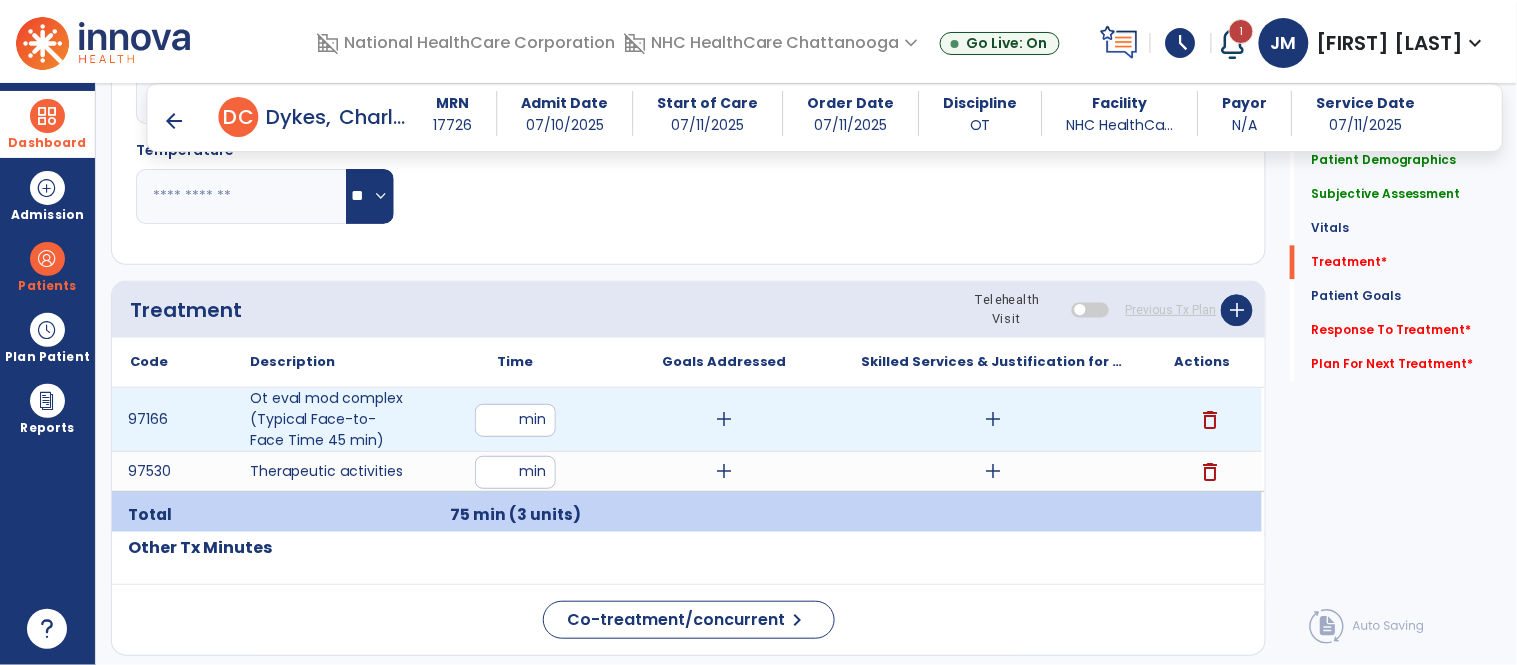 click on "add" at bounding box center (993, 419) 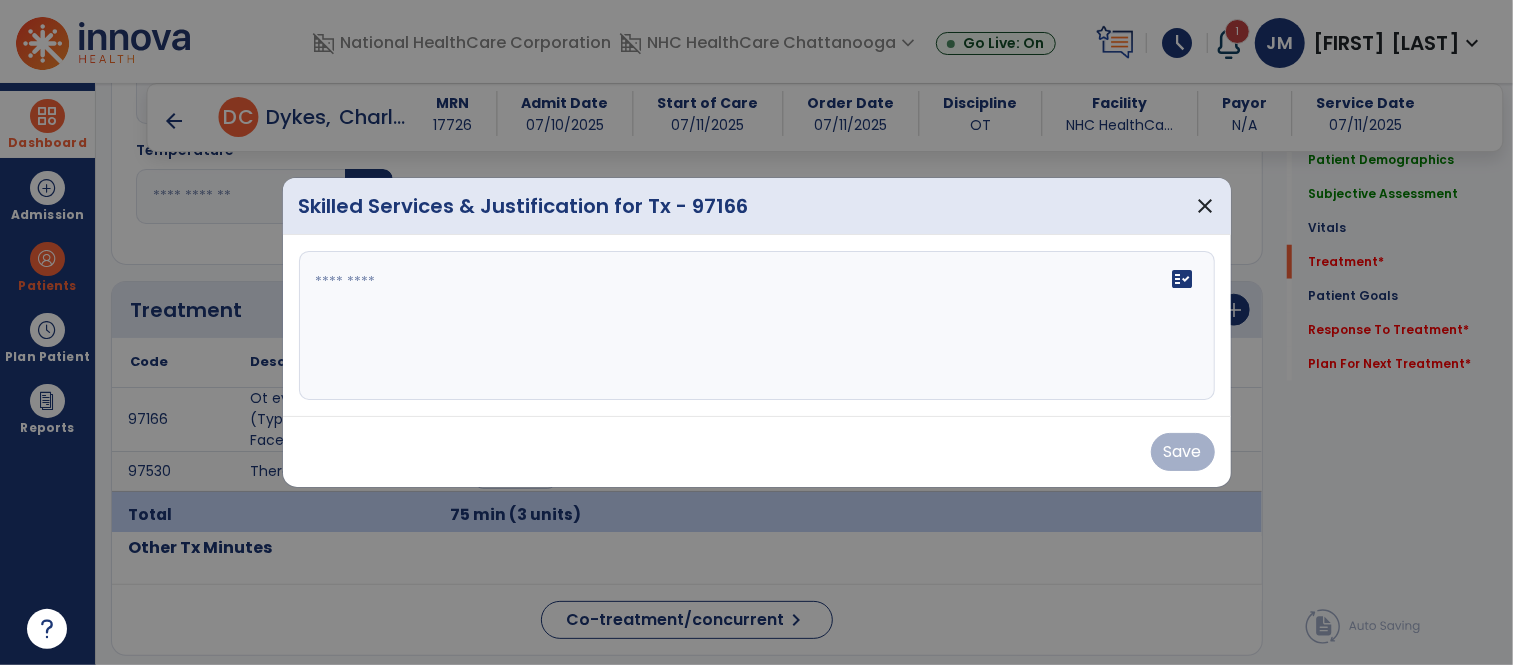 scroll, scrollTop: 1088, scrollLeft: 0, axis: vertical 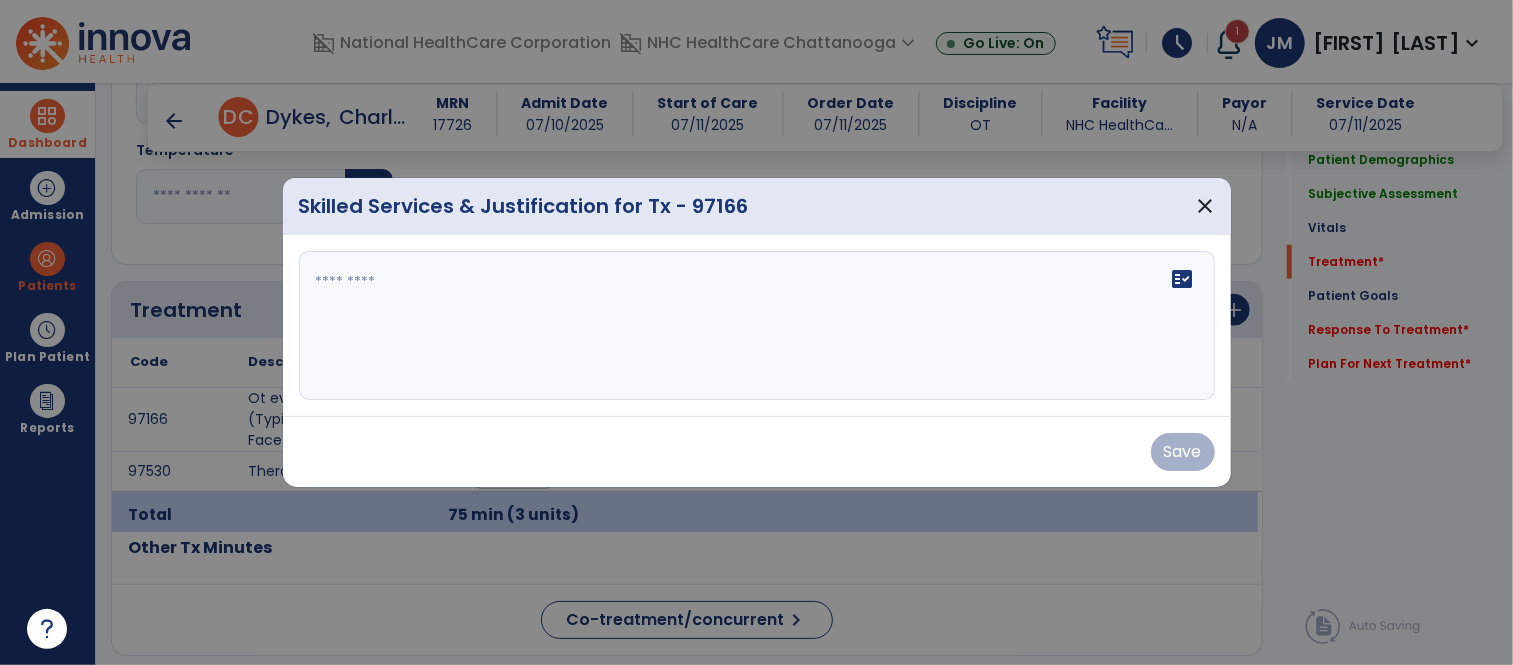 click at bounding box center (757, 326) 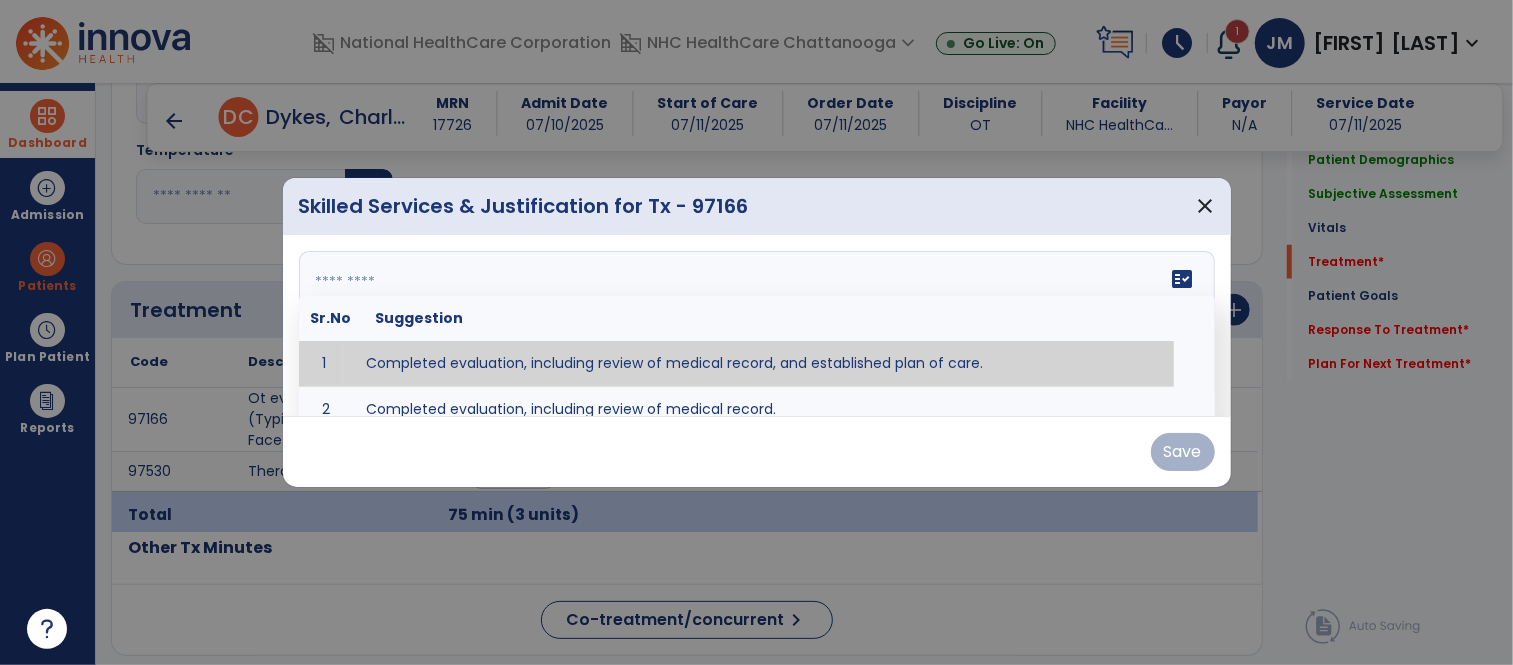 type on "**********" 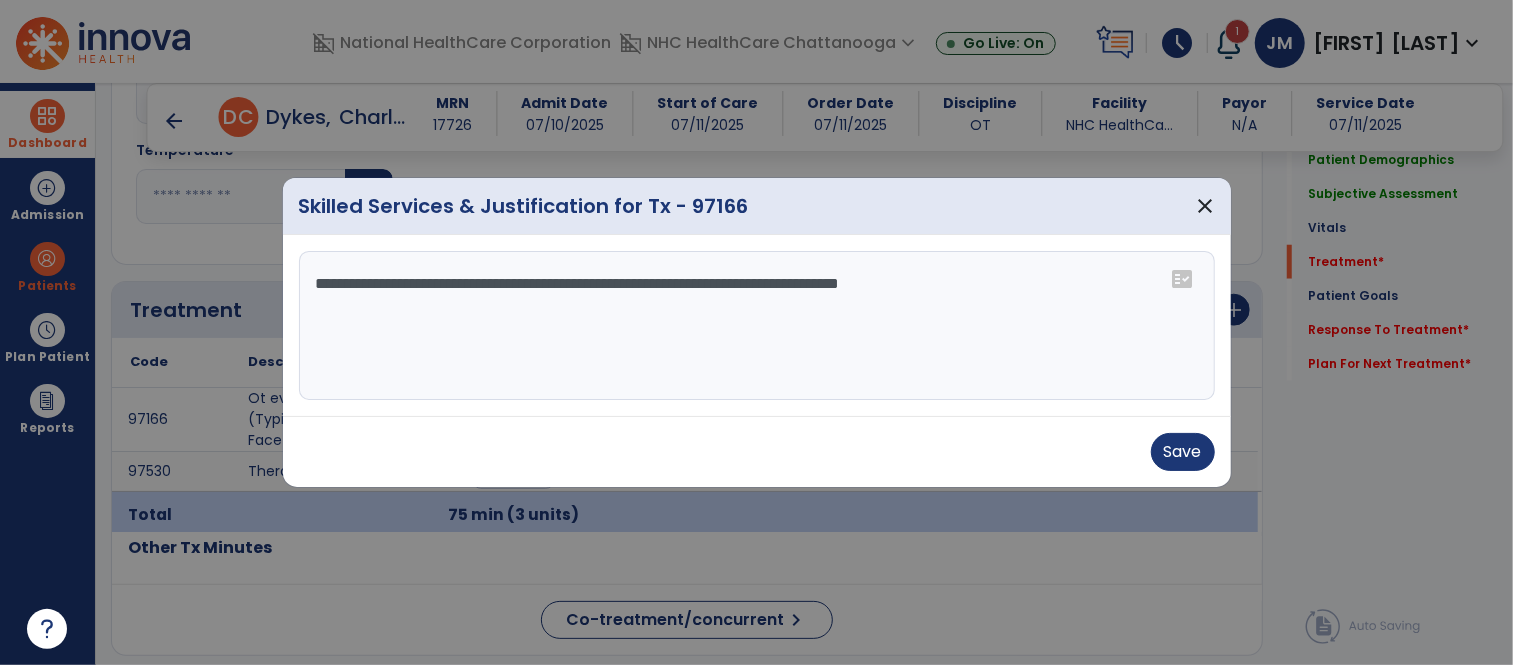 drag, startPoint x: 633, startPoint y: 361, endPoint x: 752, endPoint y: 400, distance: 125.22779 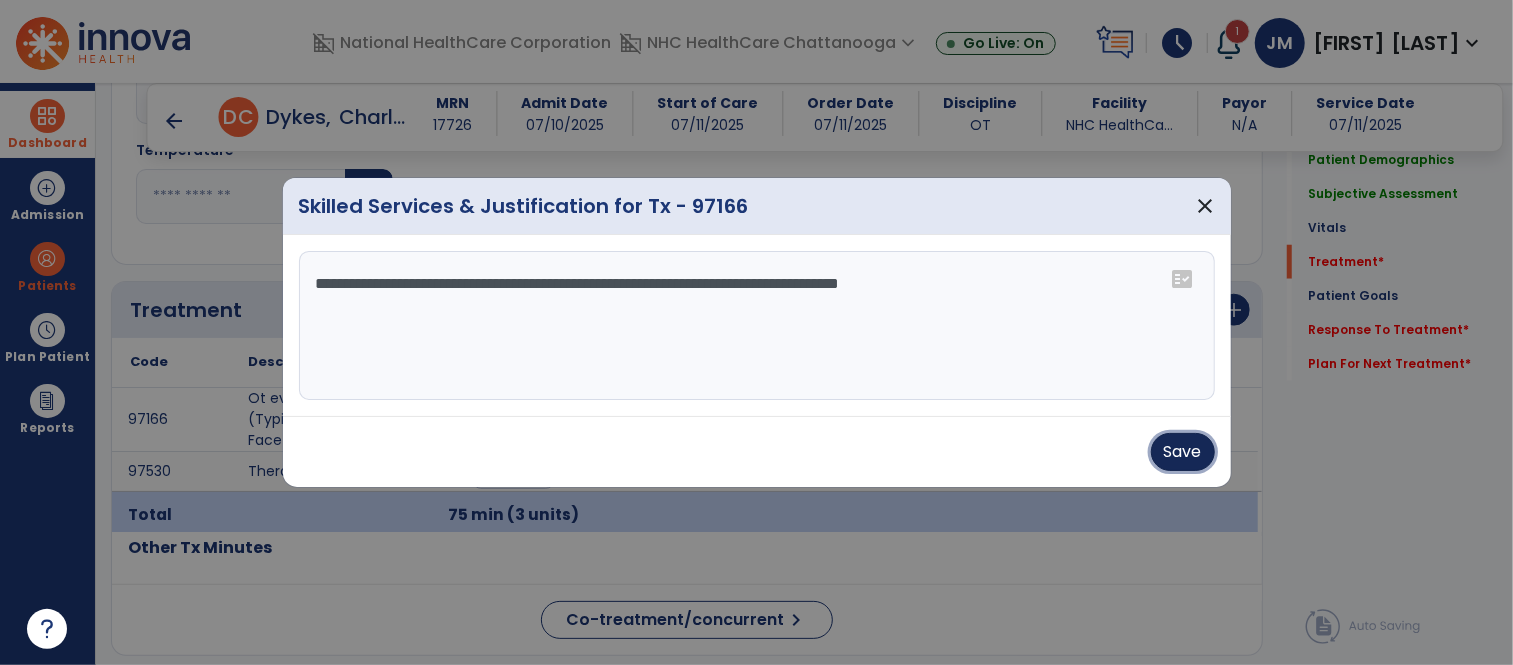click on "Save" at bounding box center (1183, 452) 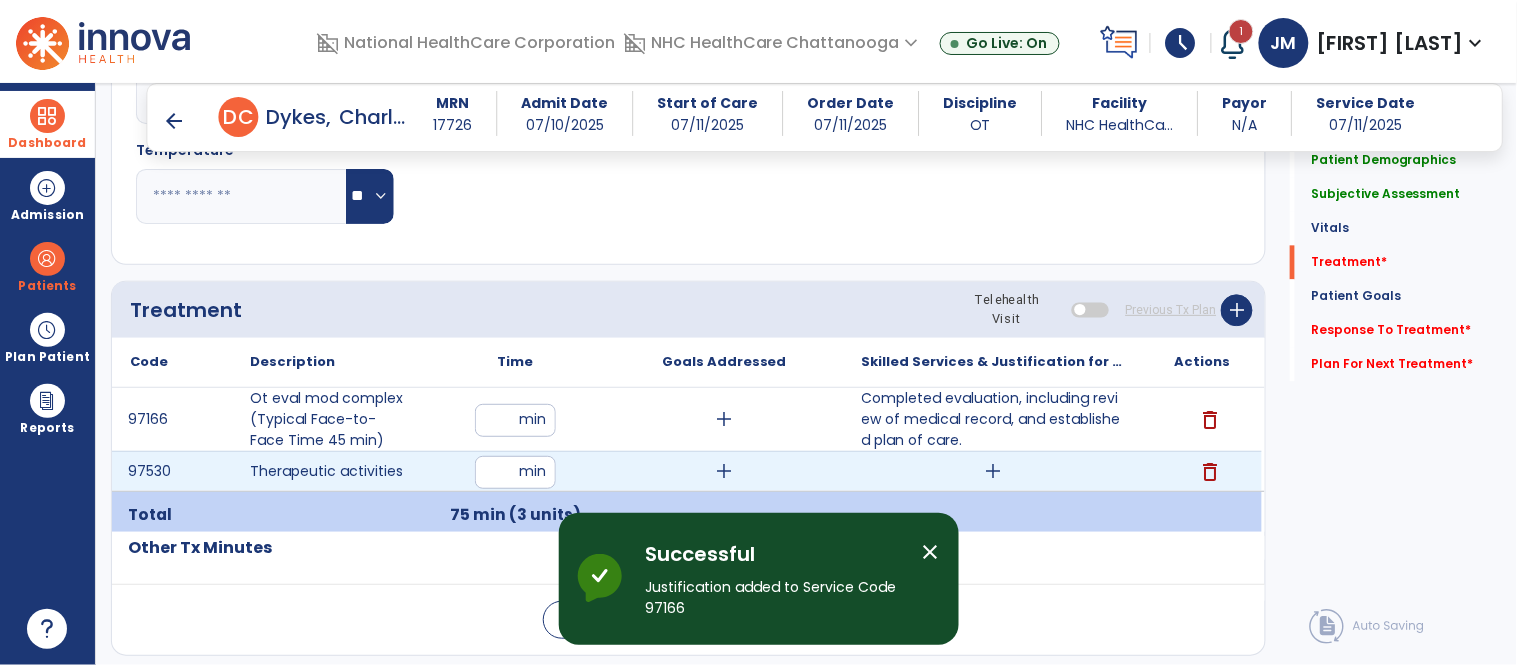 click on "add" at bounding box center (993, 471) 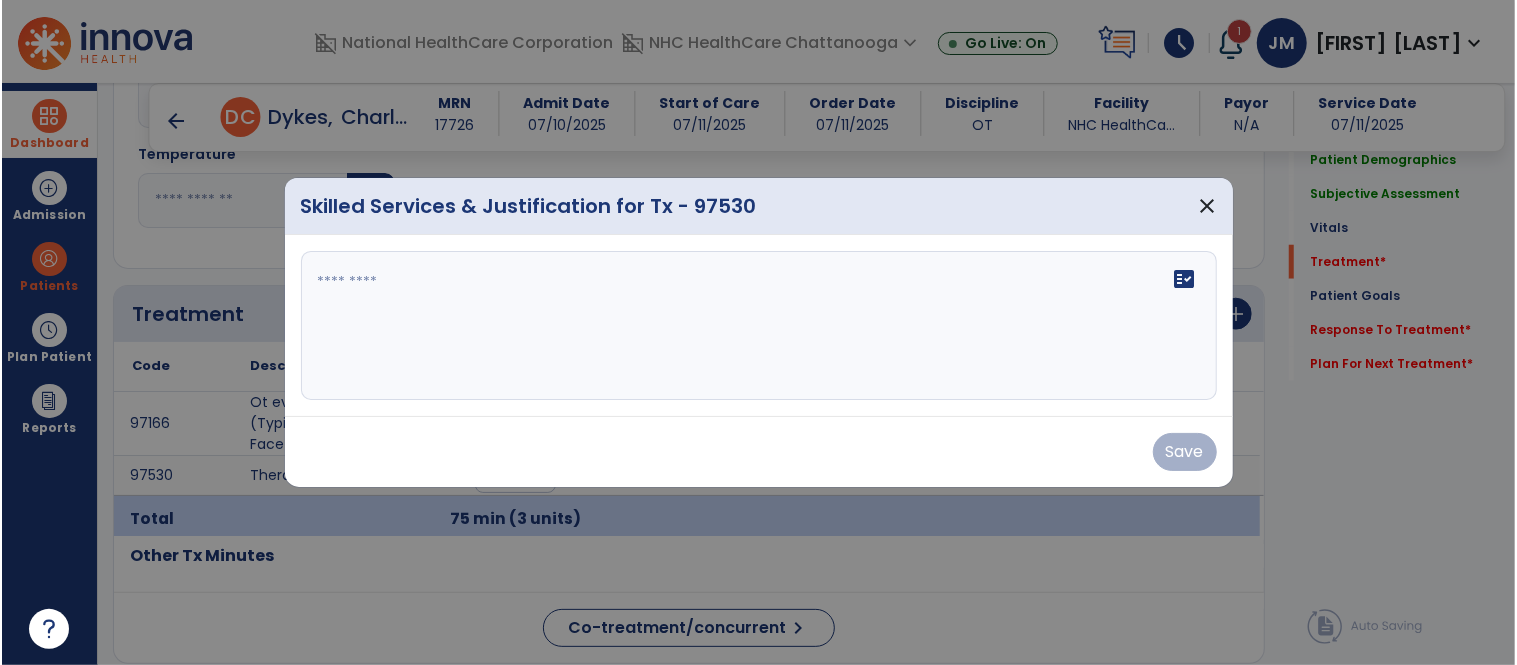 scroll, scrollTop: 1088, scrollLeft: 0, axis: vertical 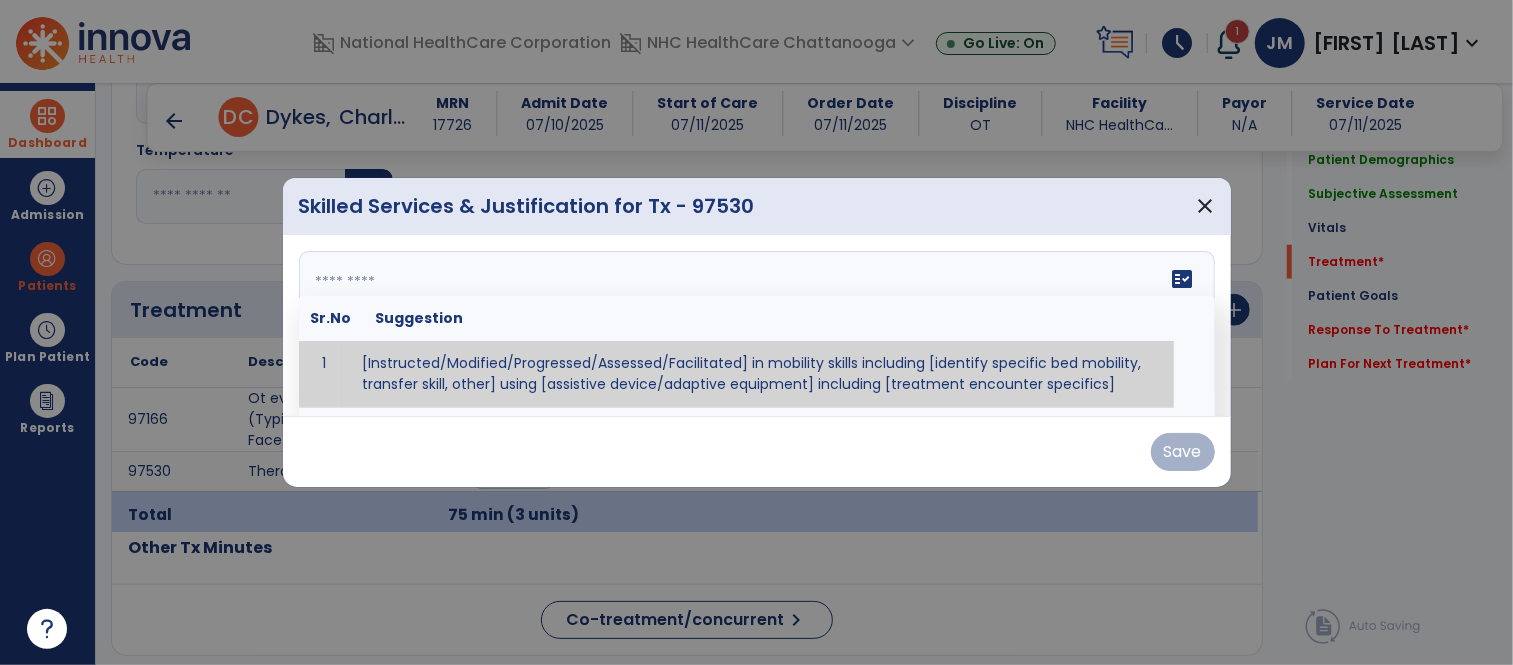 click at bounding box center (754, 326) 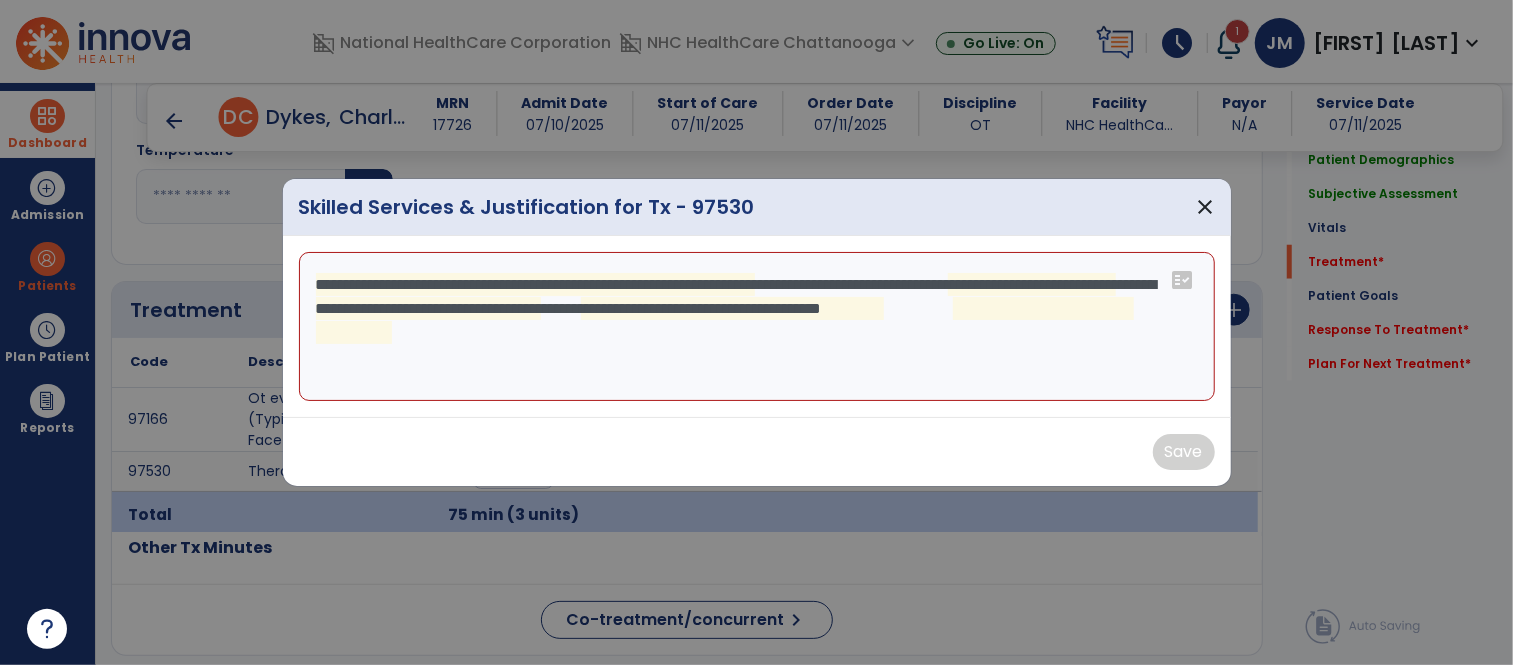 click on "**********" at bounding box center (757, 327) 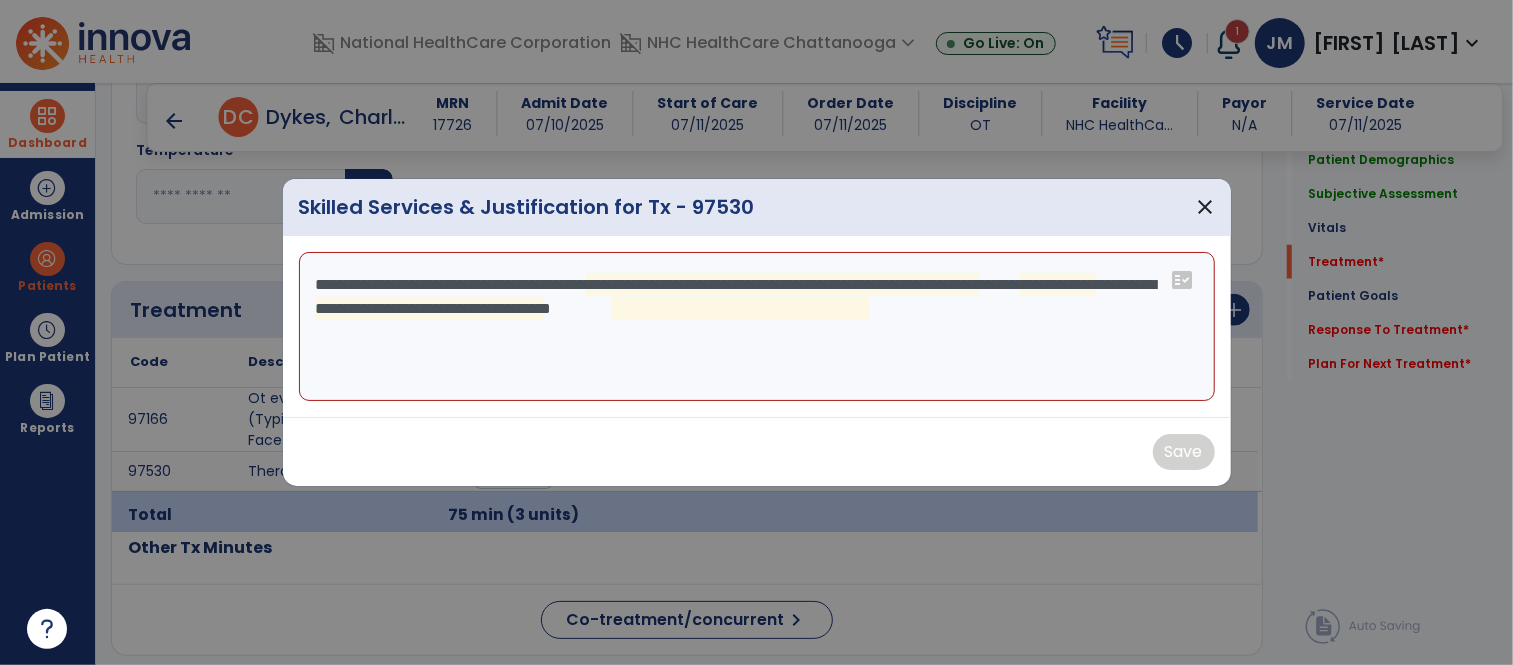 click on "**********" at bounding box center (757, 327) 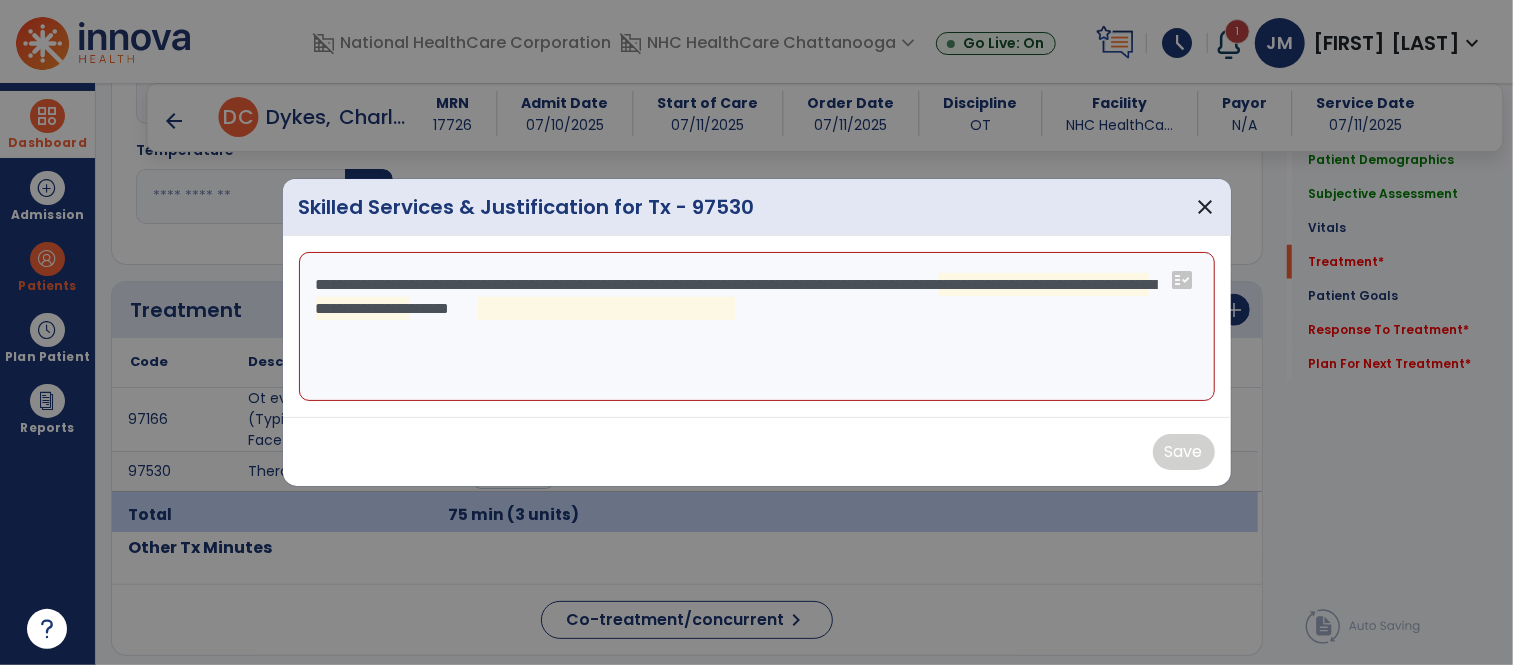 click on "**********" at bounding box center (757, 327) 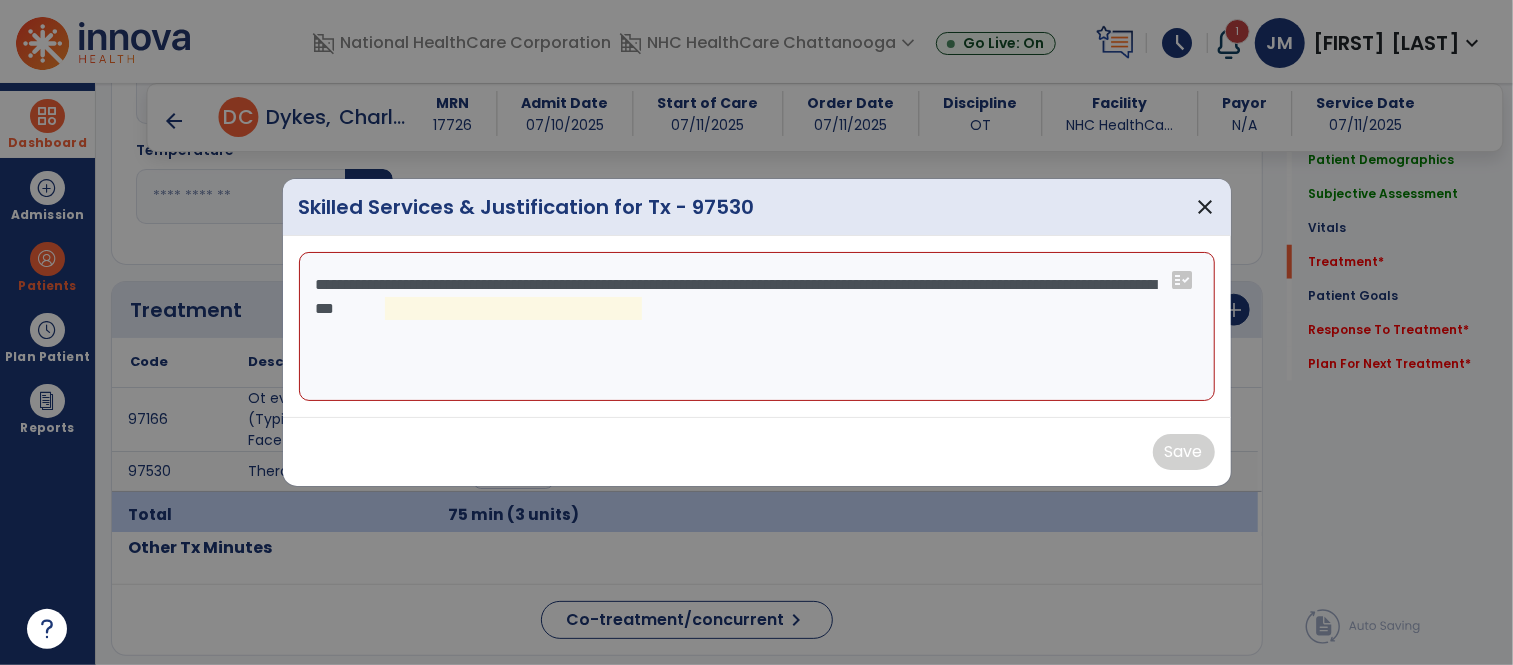 click on "**********" at bounding box center [757, 327] 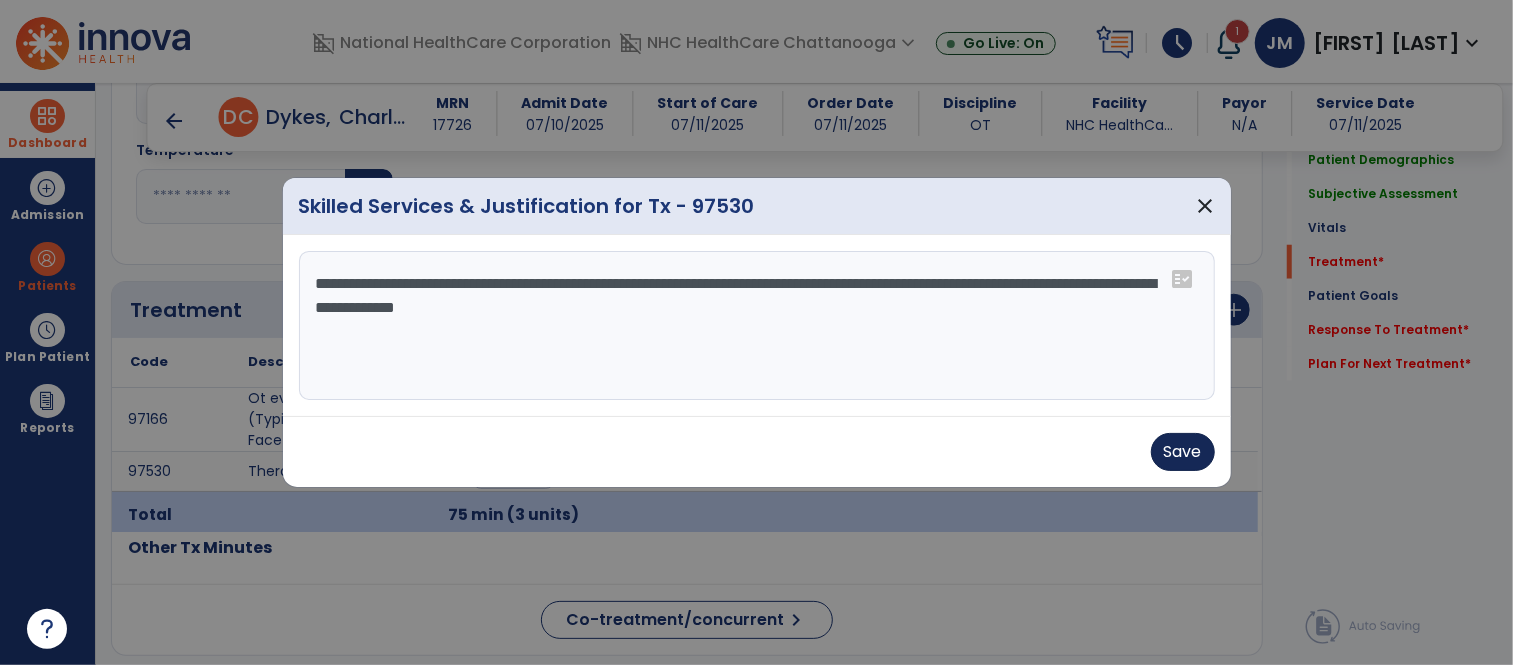 type on "**********" 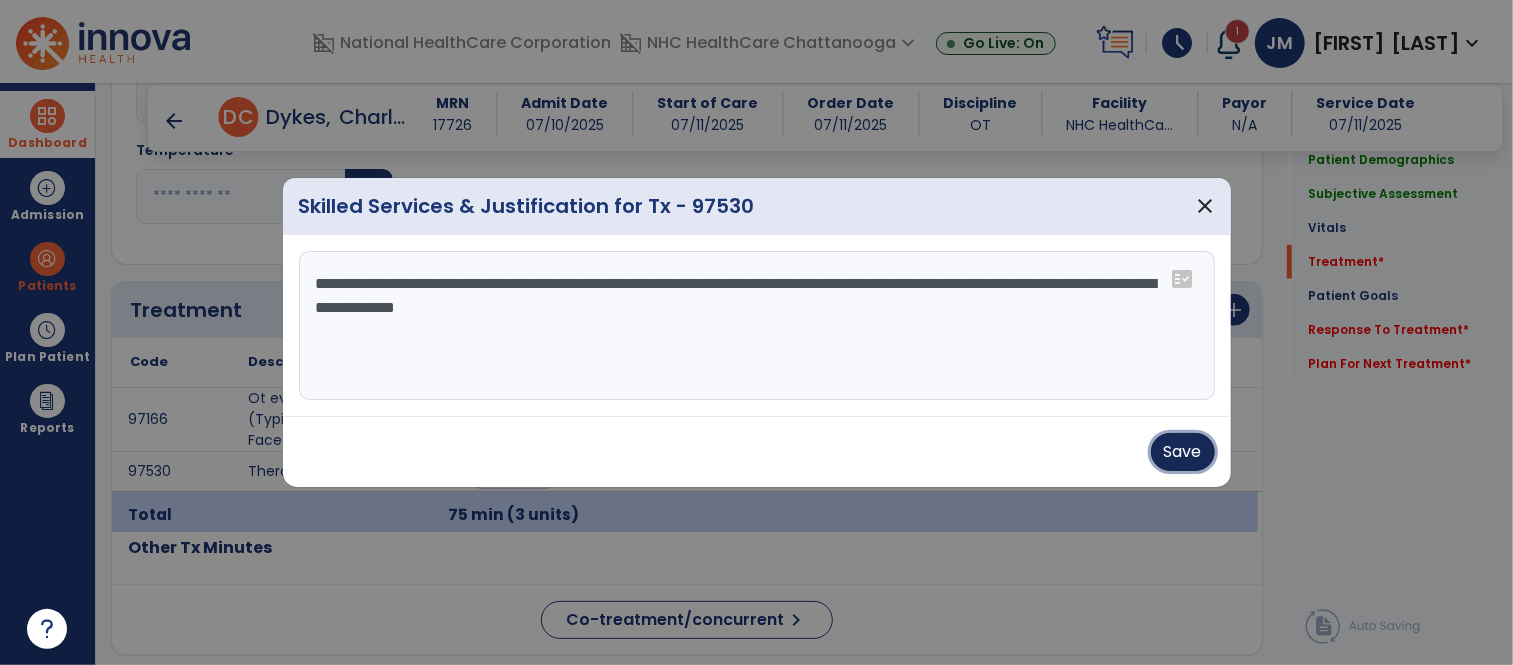 click on "Save" at bounding box center (1183, 452) 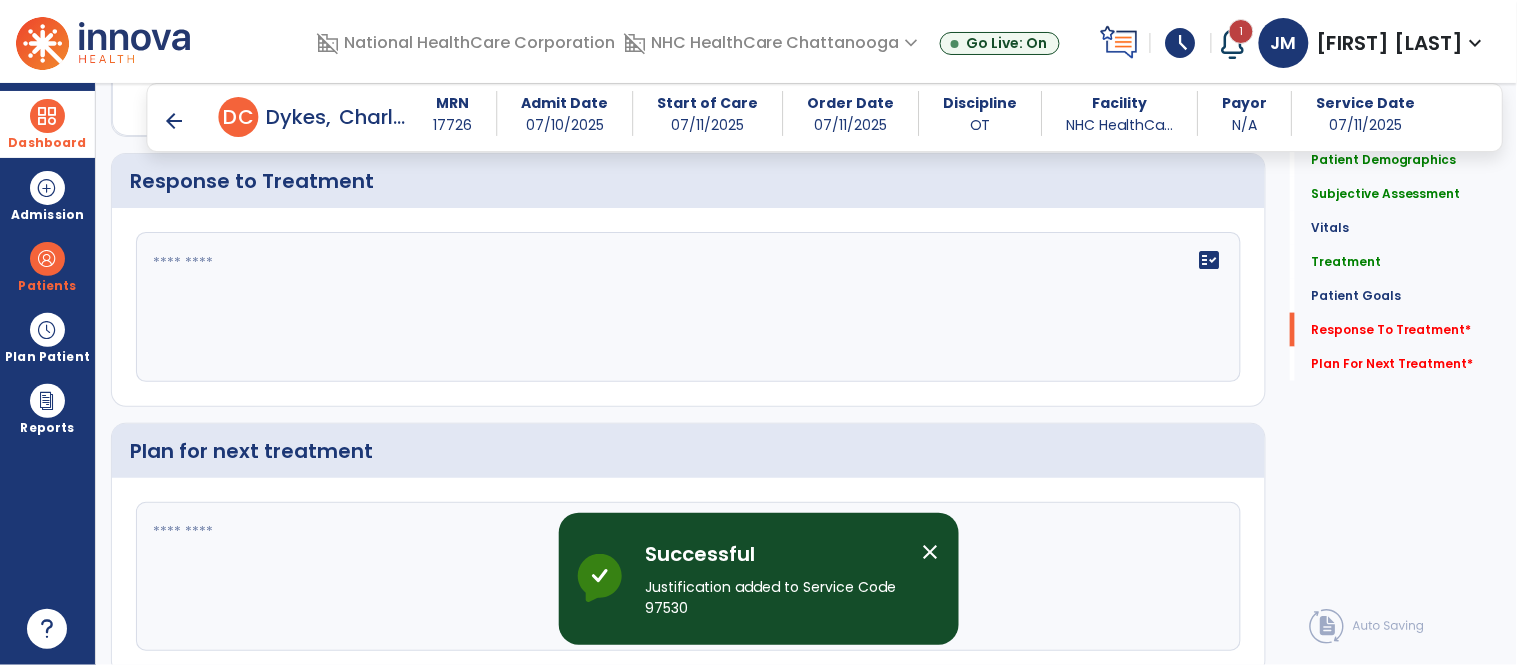 scroll, scrollTop: 2607, scrollLeft: 0, axis: vertical 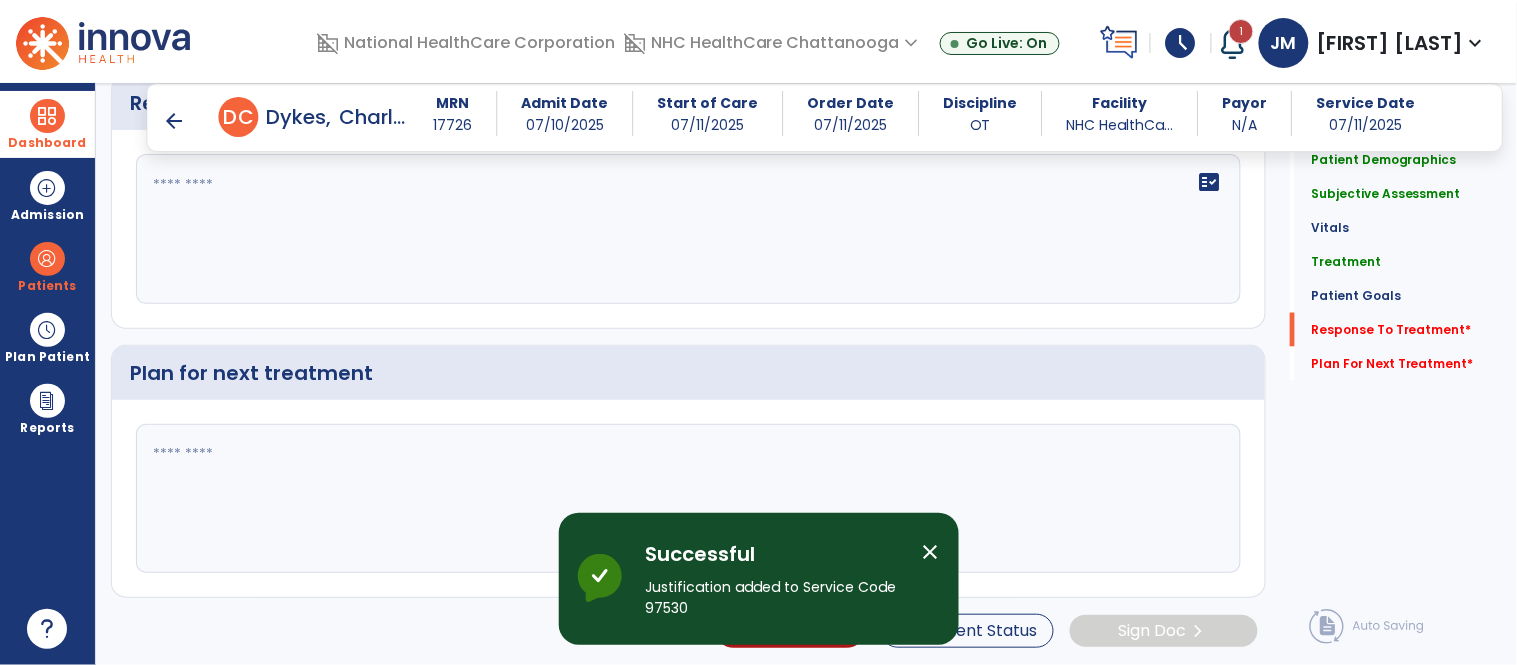 click on "fact_check" 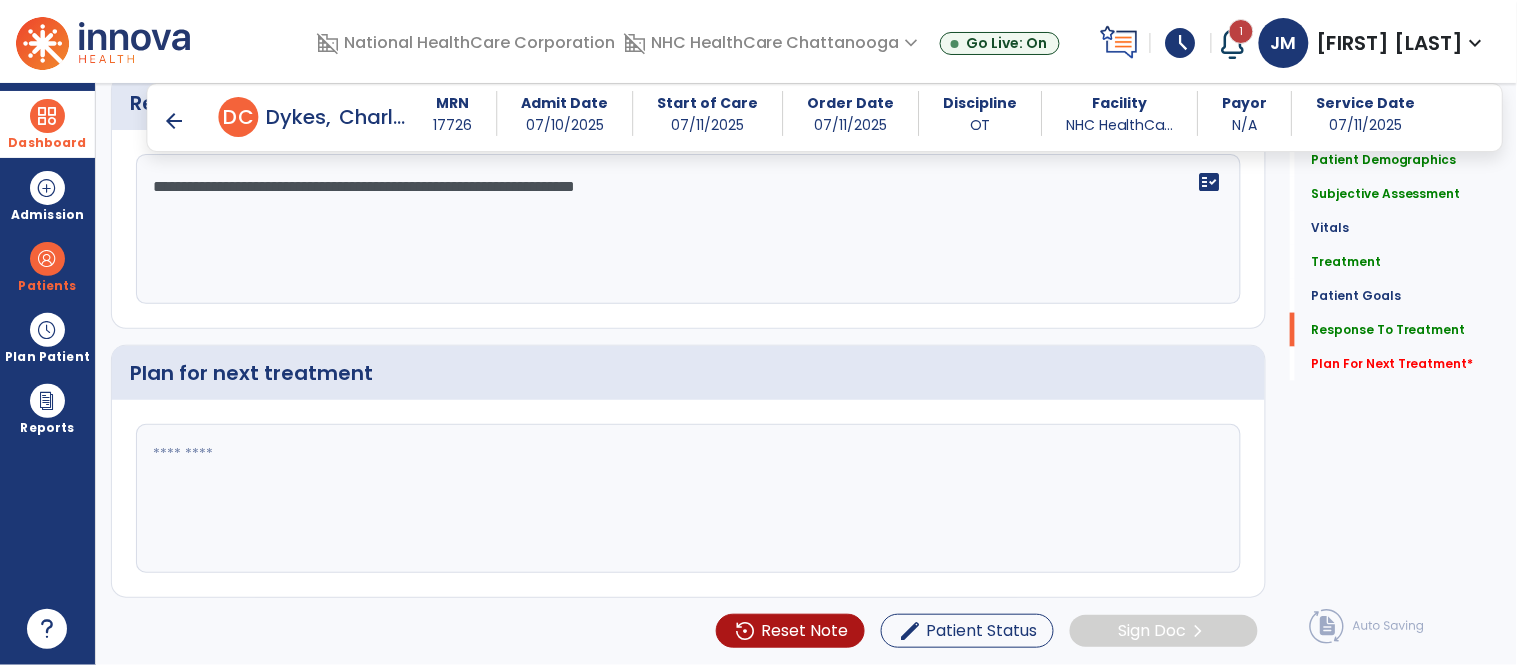 click on "**********" 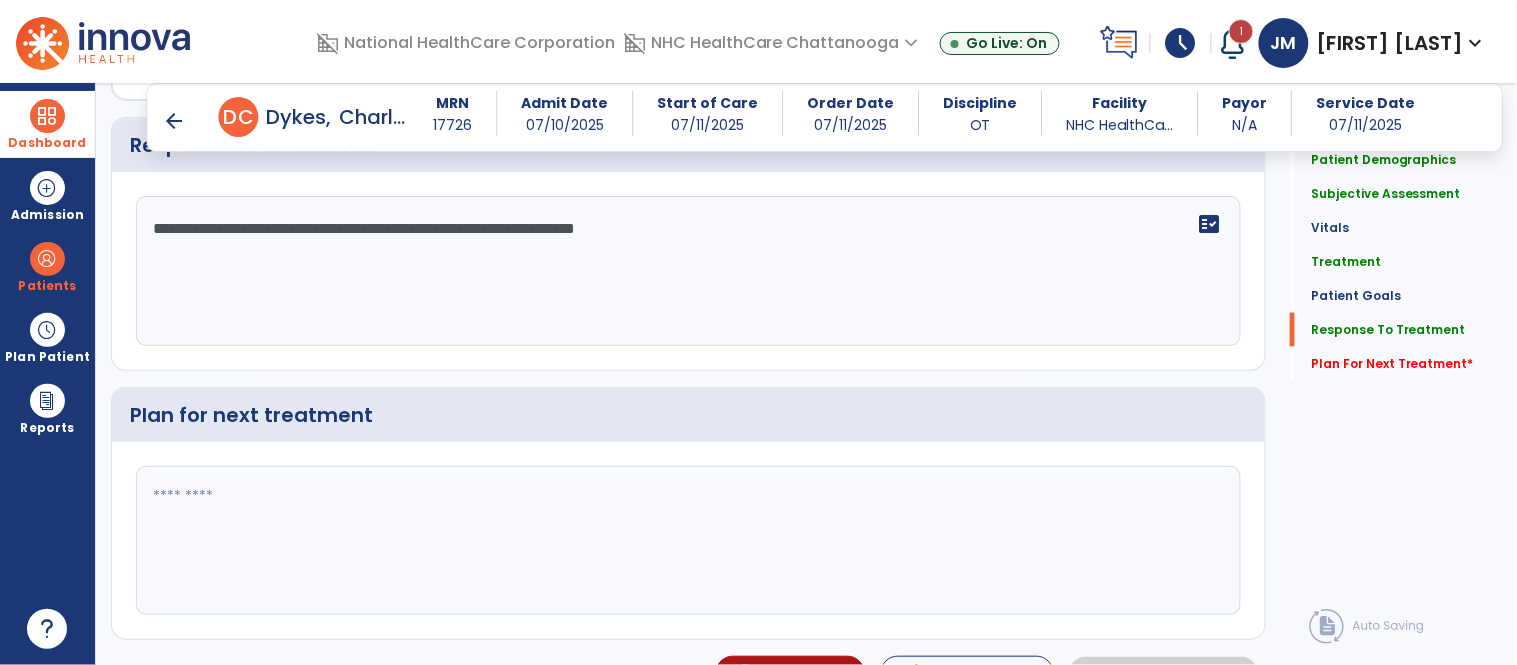 scroll, scrollTop: 2607, scrollLeft: 0, axis: vertical 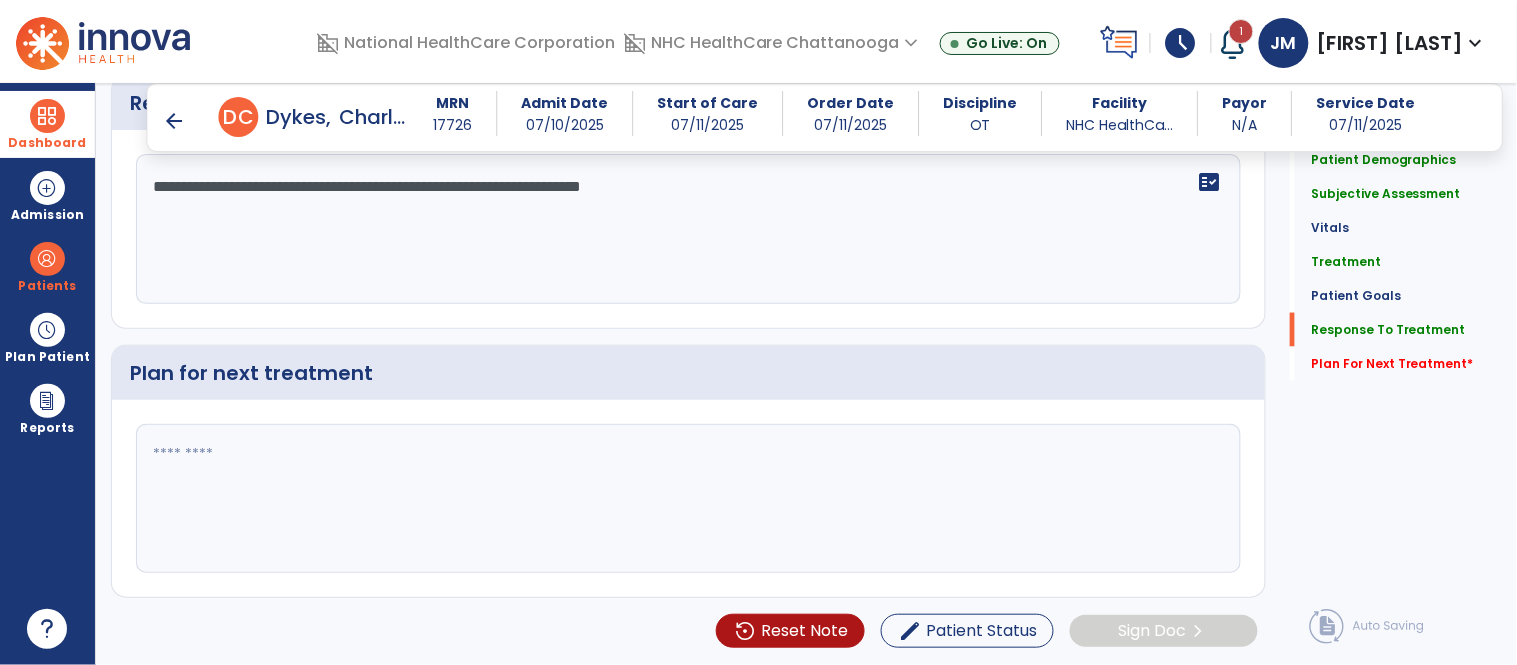 type on "**********" 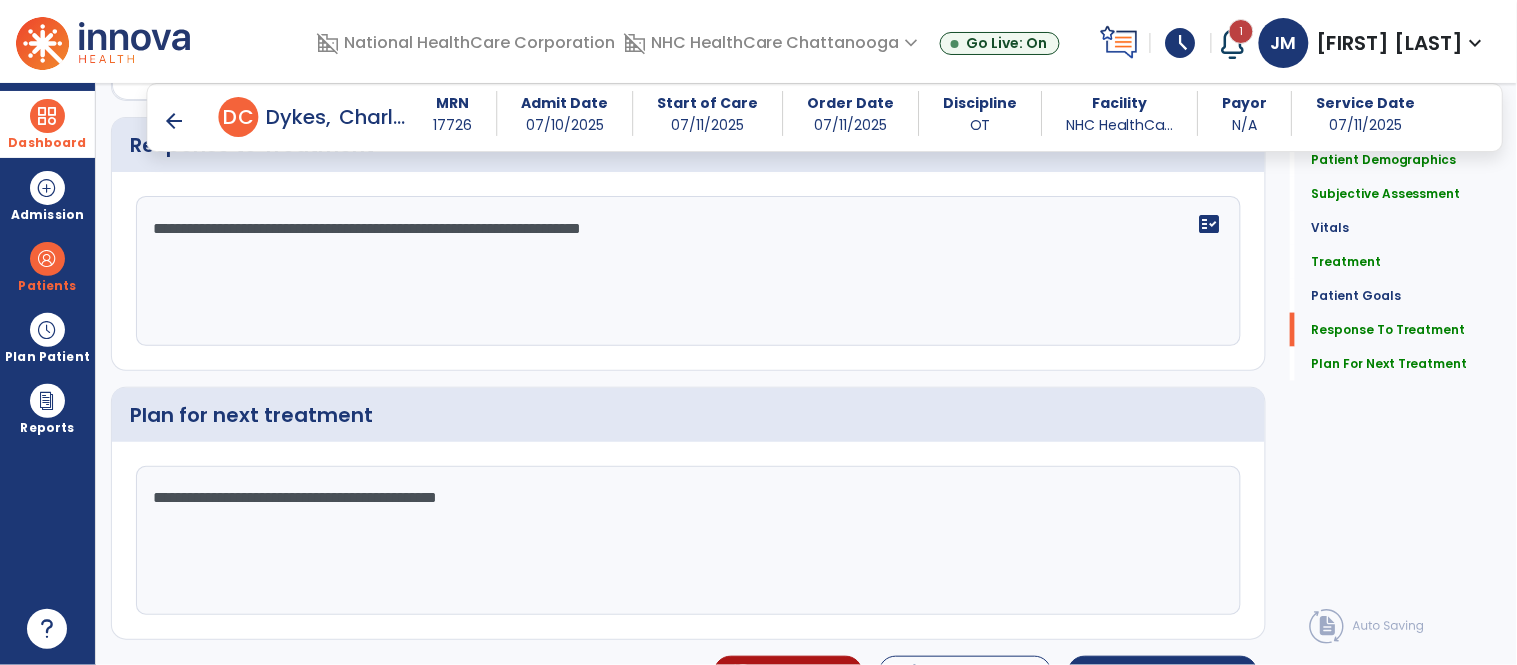 scroll, scrollTop: 2607, scrollLeft: 0, axis: vertical 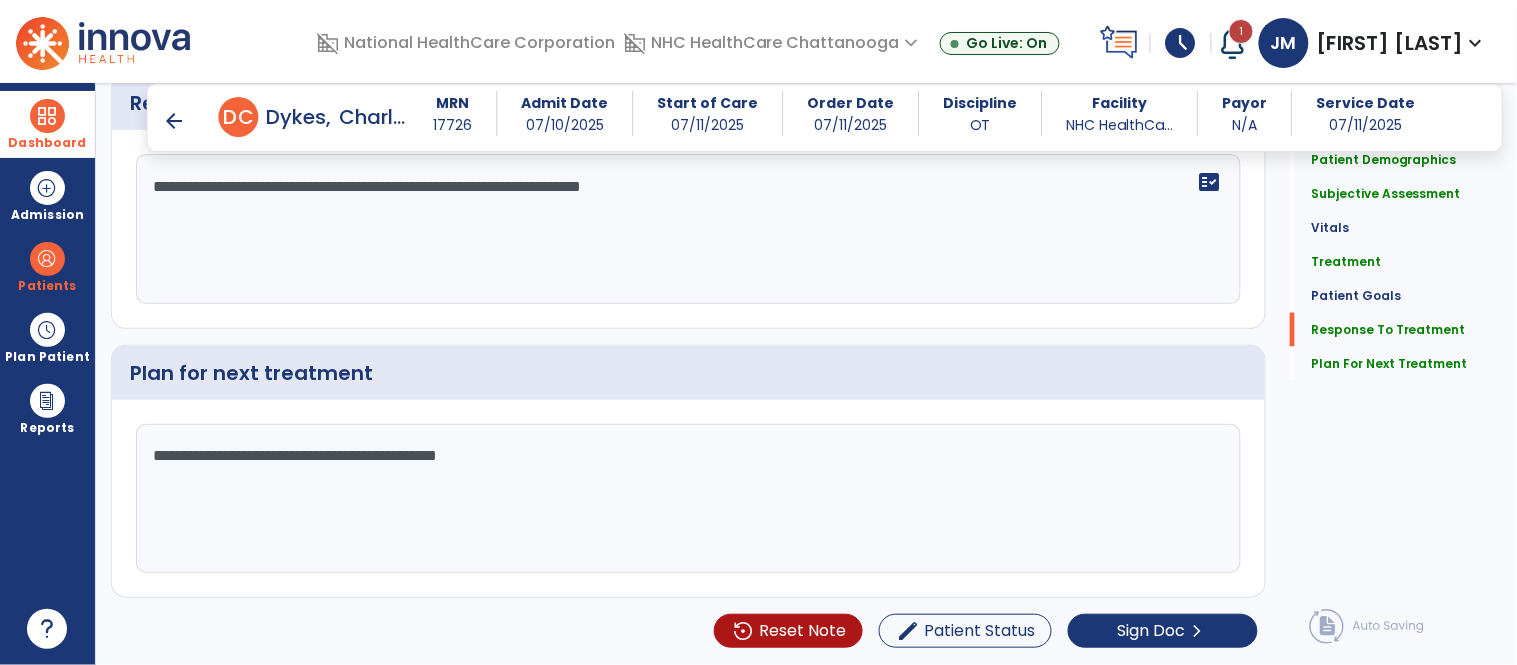 click on "**********" 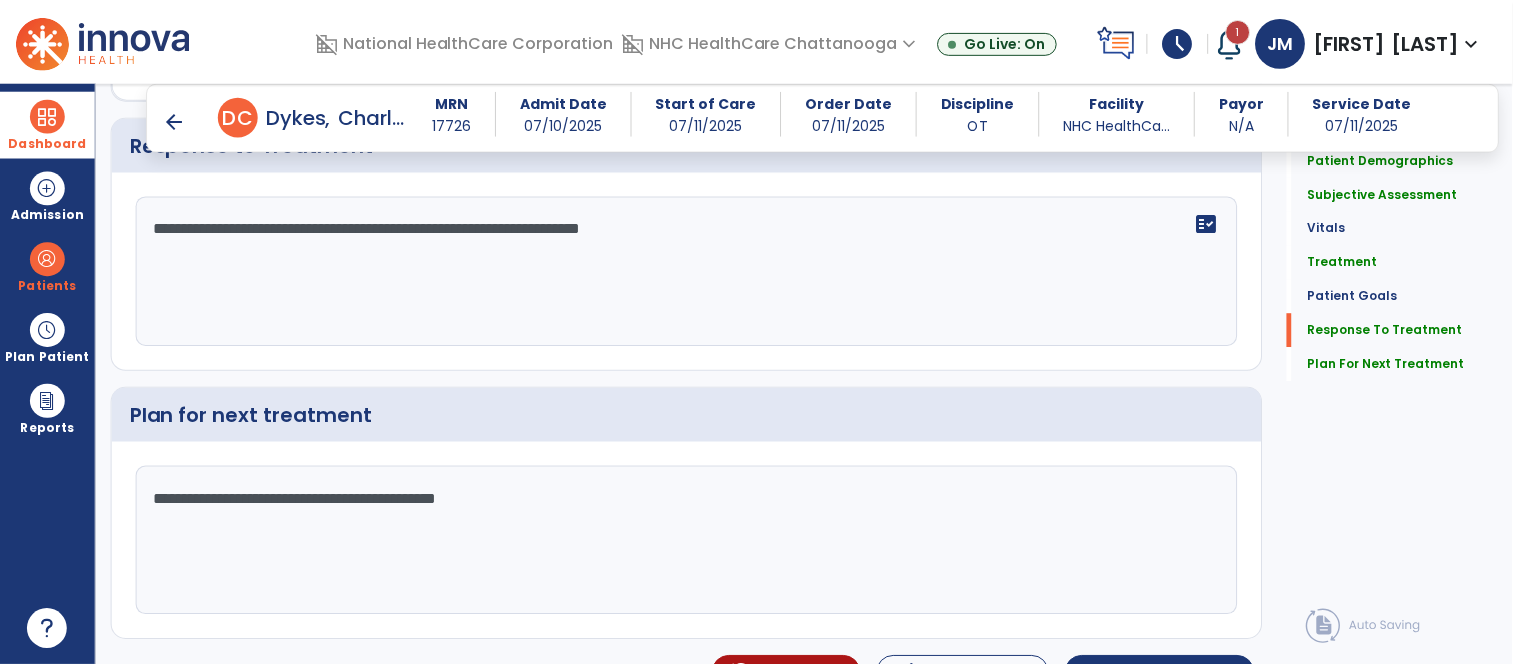 scroll, scrollTop: 2607, scrollLeft: 0, axis: vertical 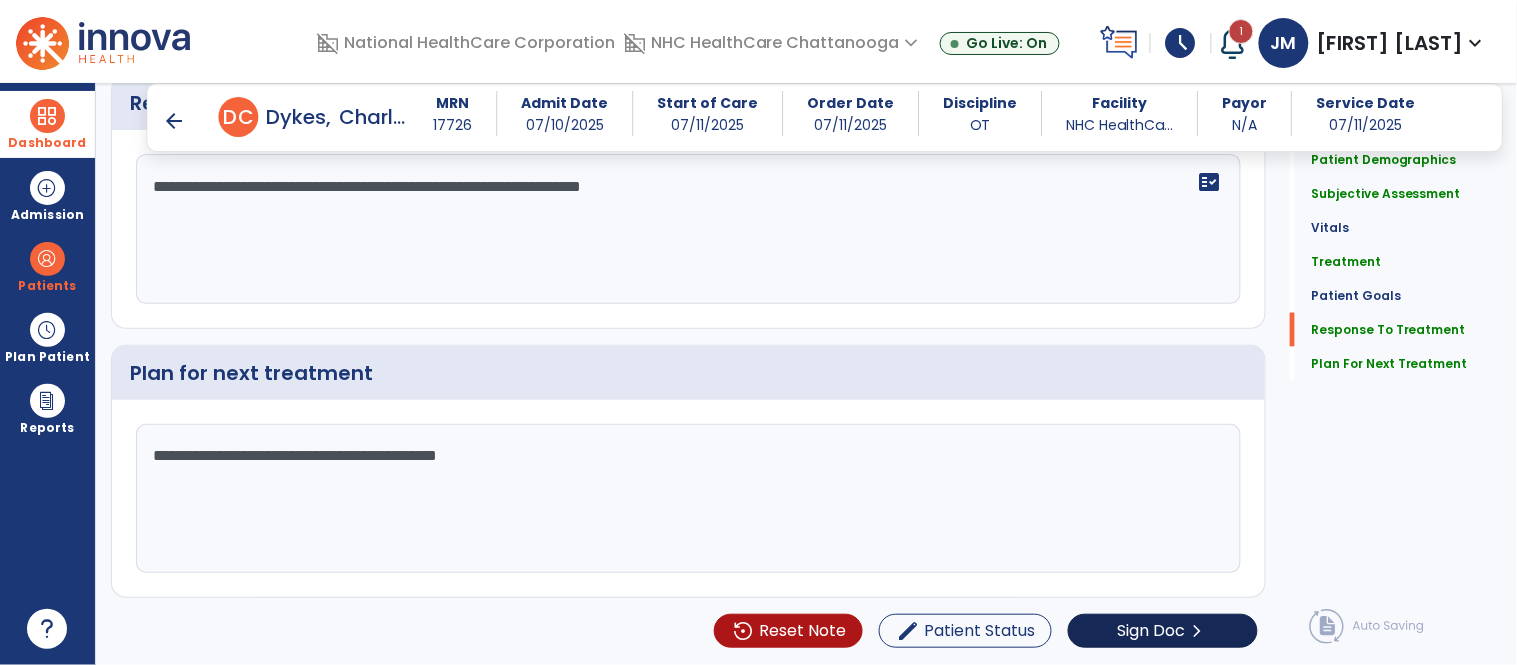 type on "**********" 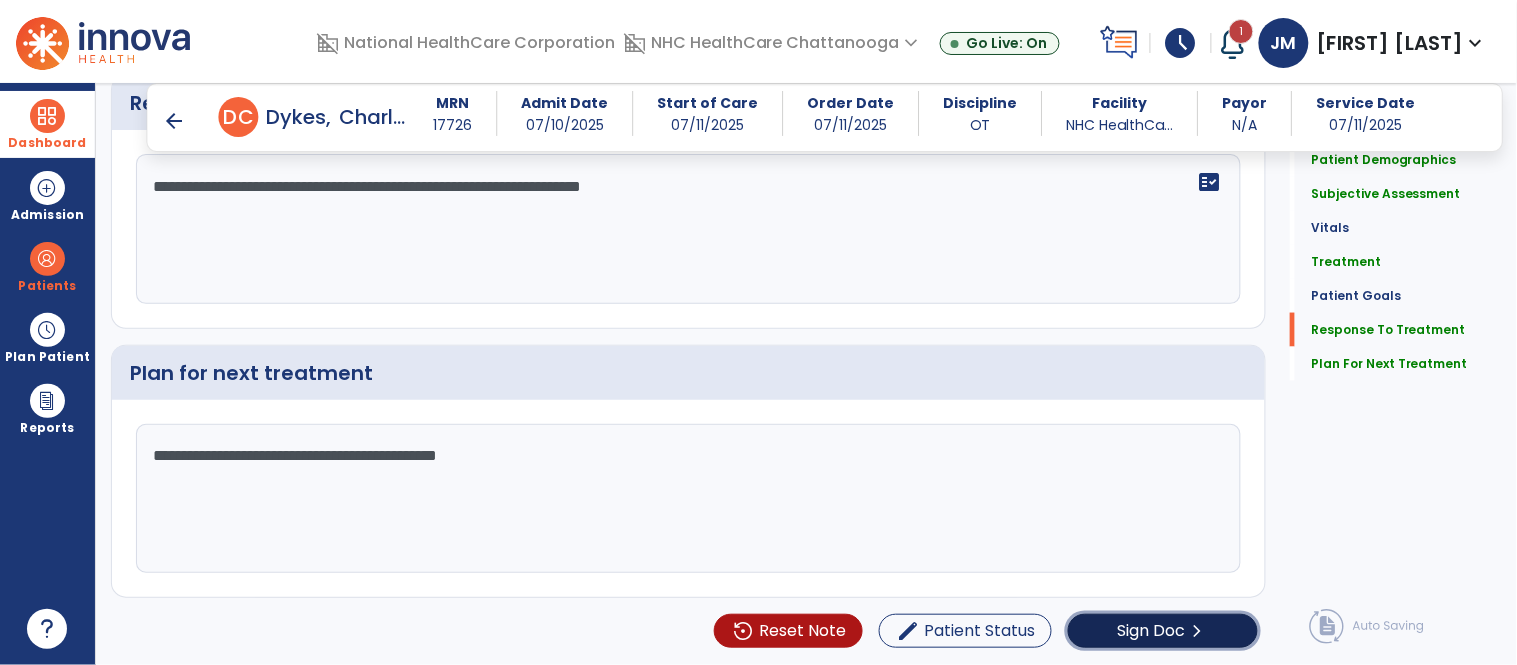 click on "Sign Doc" 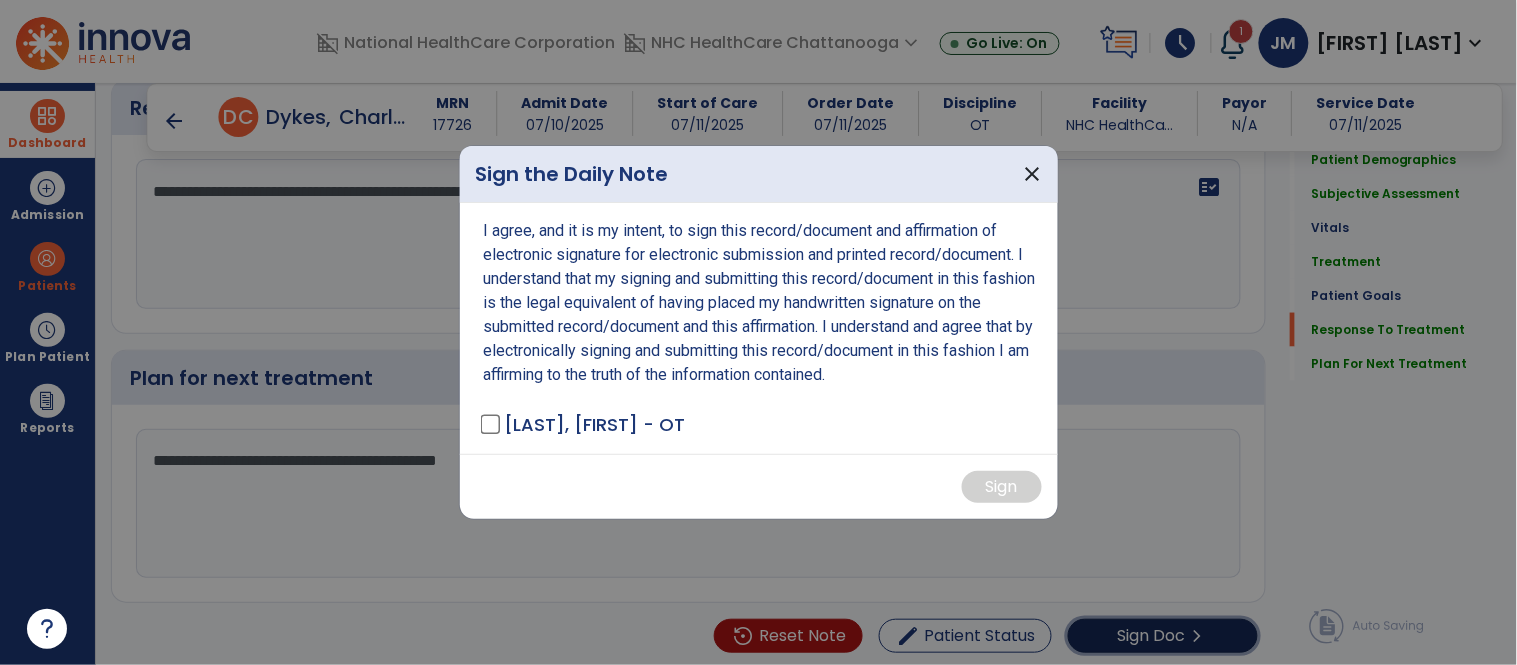 scroll, scrollTop: 2607, scrollLeft: 0, axis: vertical 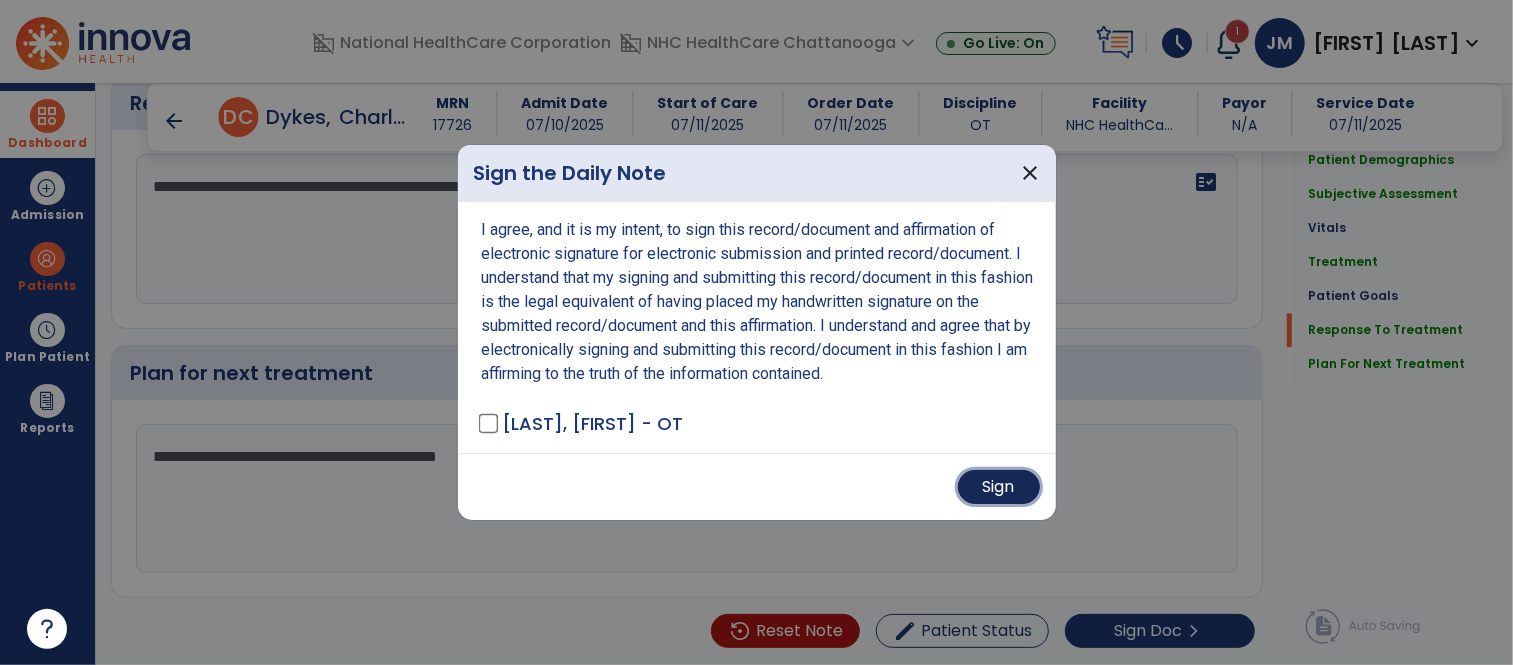 click on "Sign" at bounding box center (999, 487) 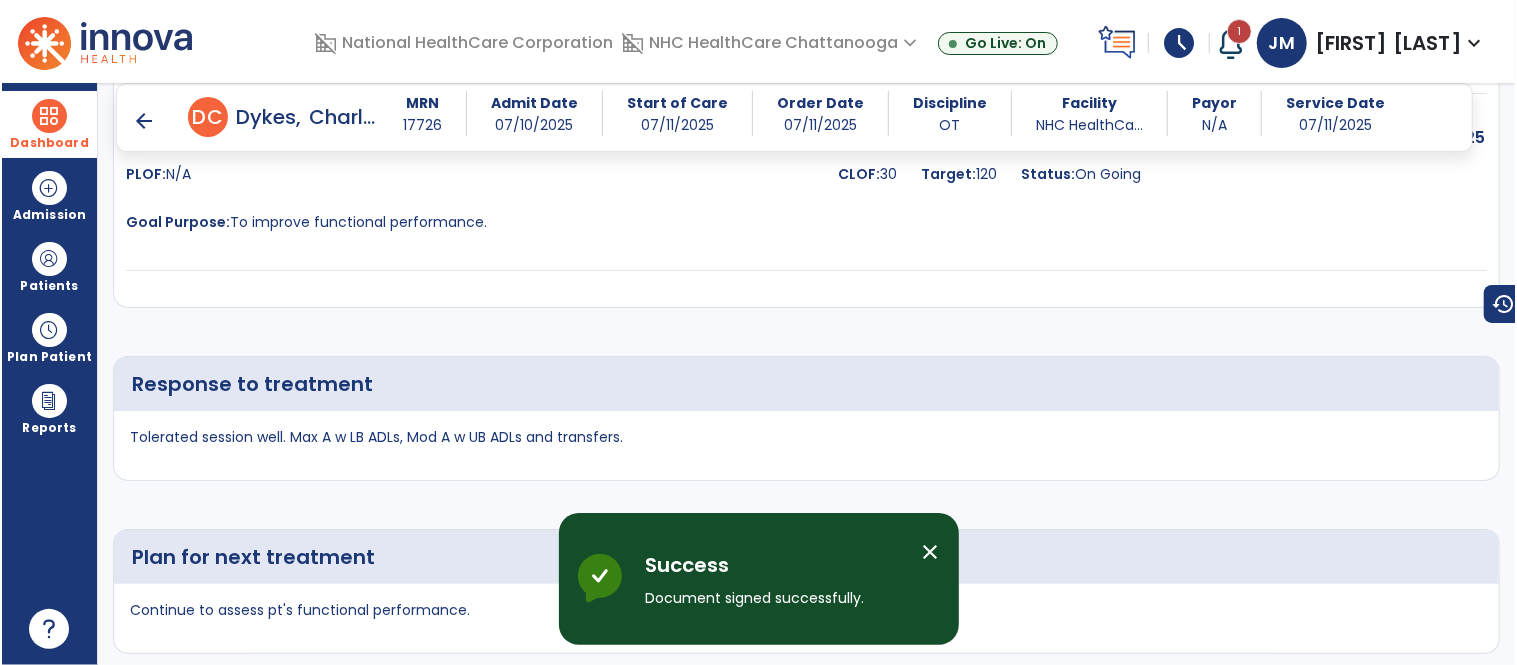 scroll, scrollTop: 3233, scrollLeft: 0, axis: vertical 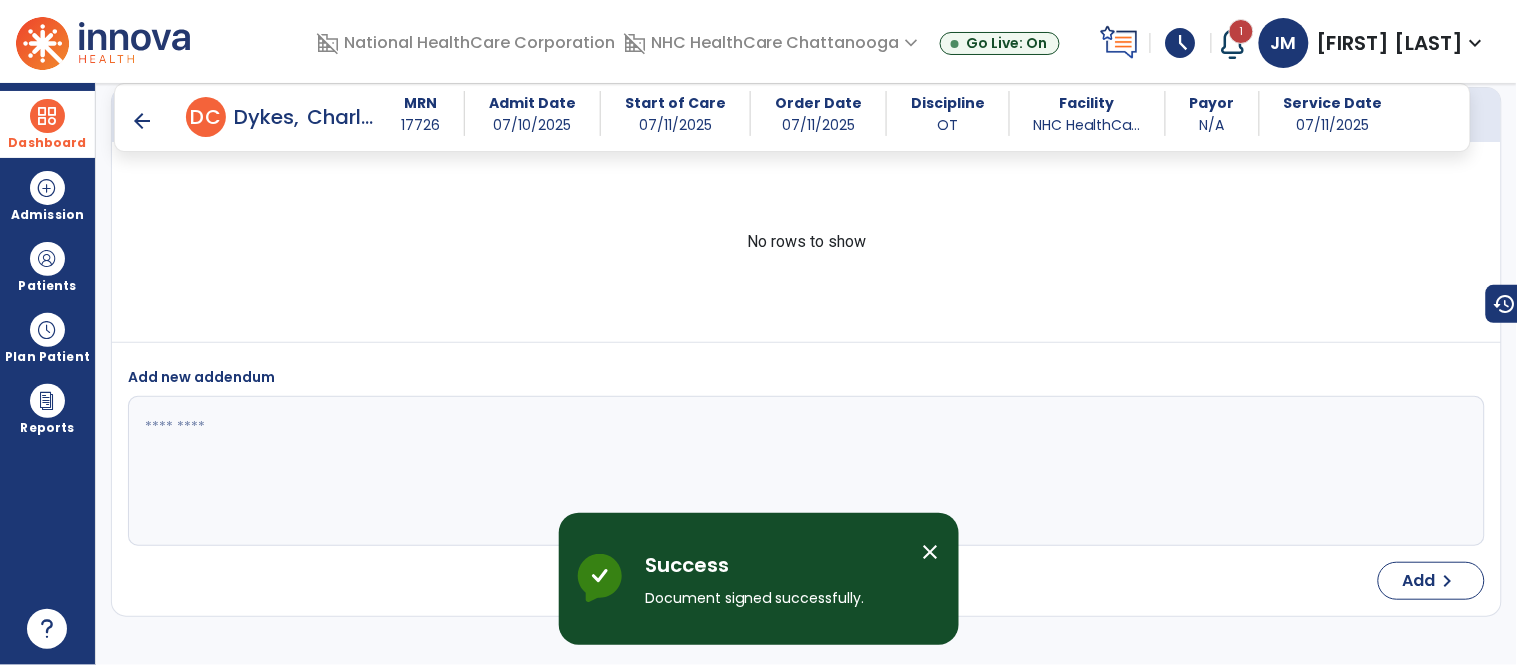 click on "arrow_back" at bounding box center [142, 121] 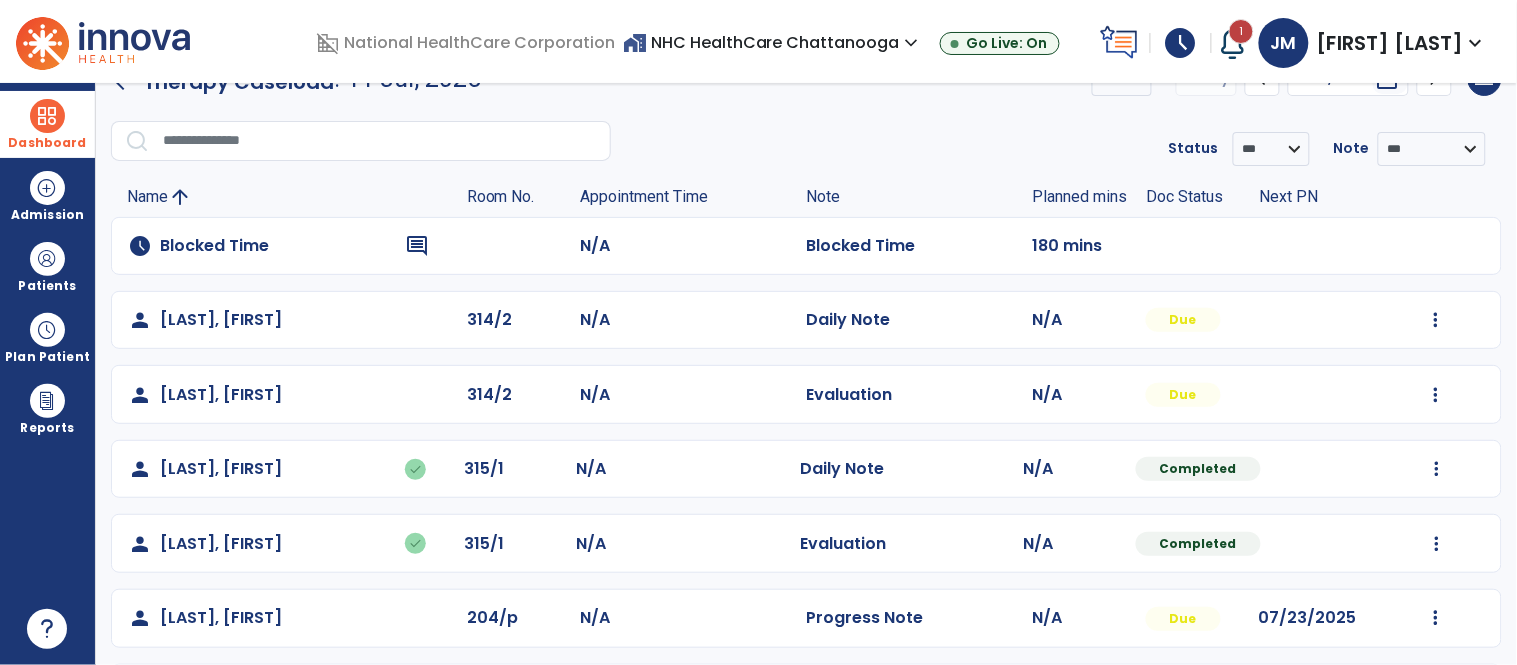 scroll, scrollTop: 40, scrollLeft: 0, axis: vertical 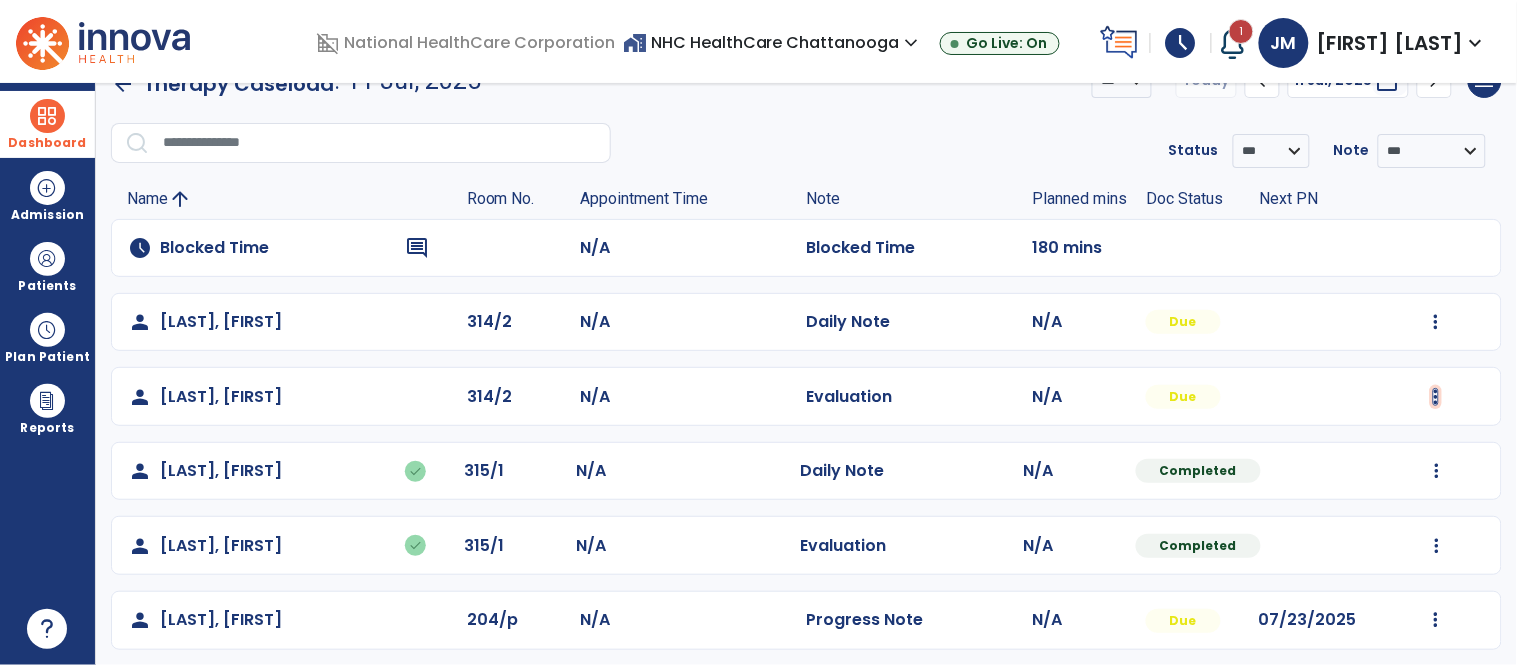 click at bounding box center [1436, 322] 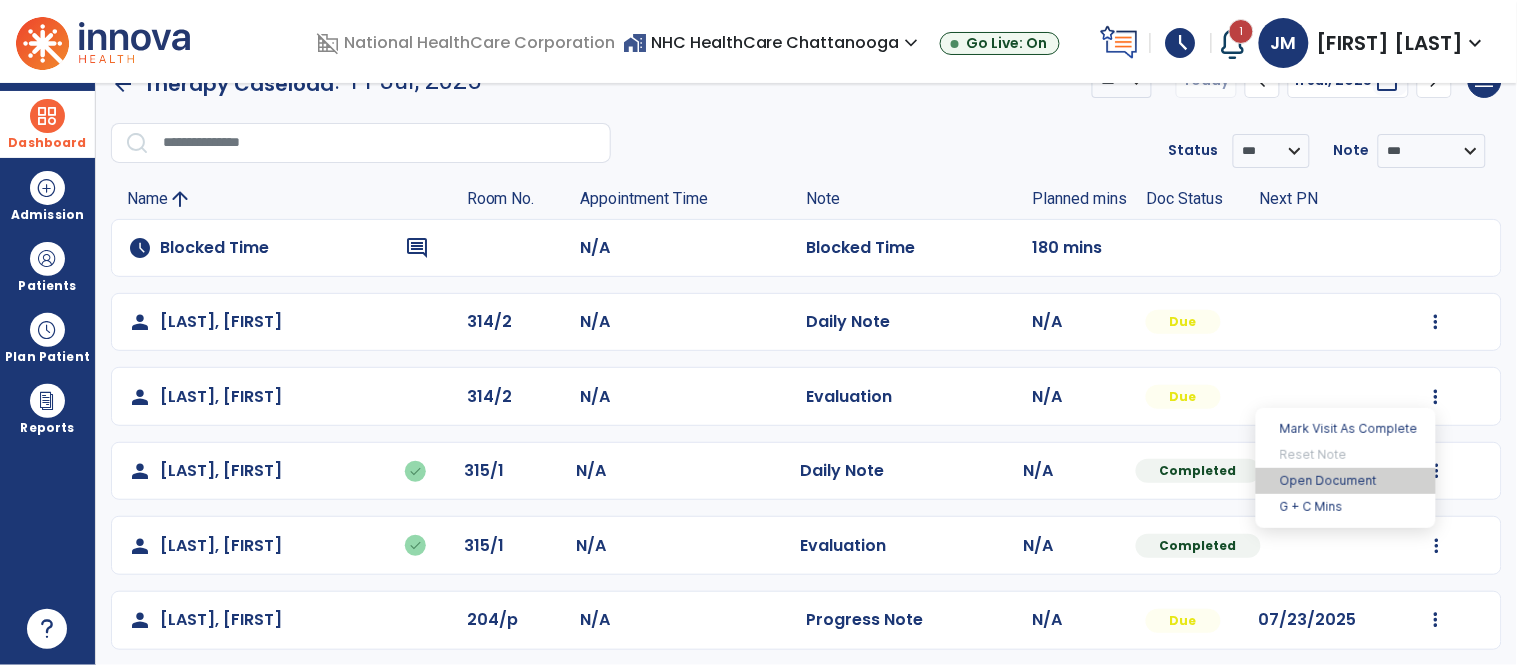click on "Open Document" at bounding box center [1346, 481] 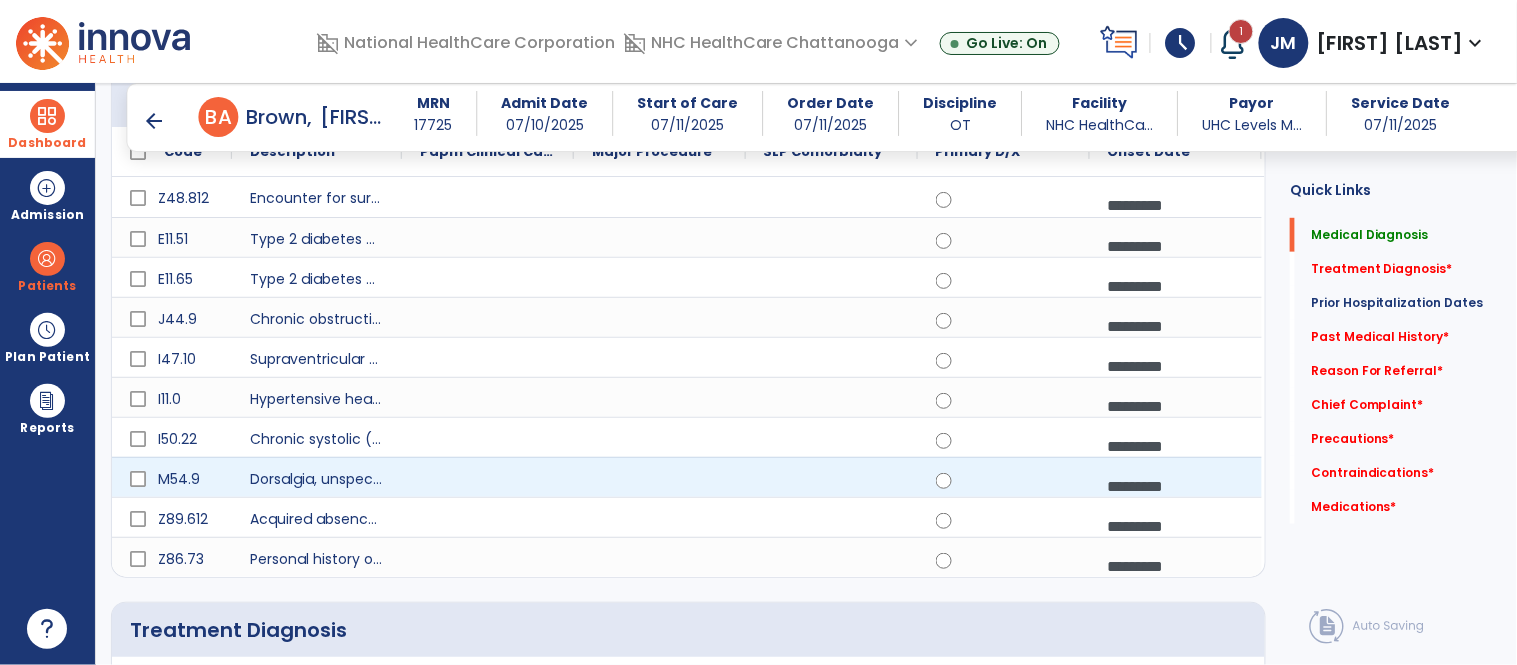 scroll, scrollTop: 255, scrollLeft: 0, axis: vertical 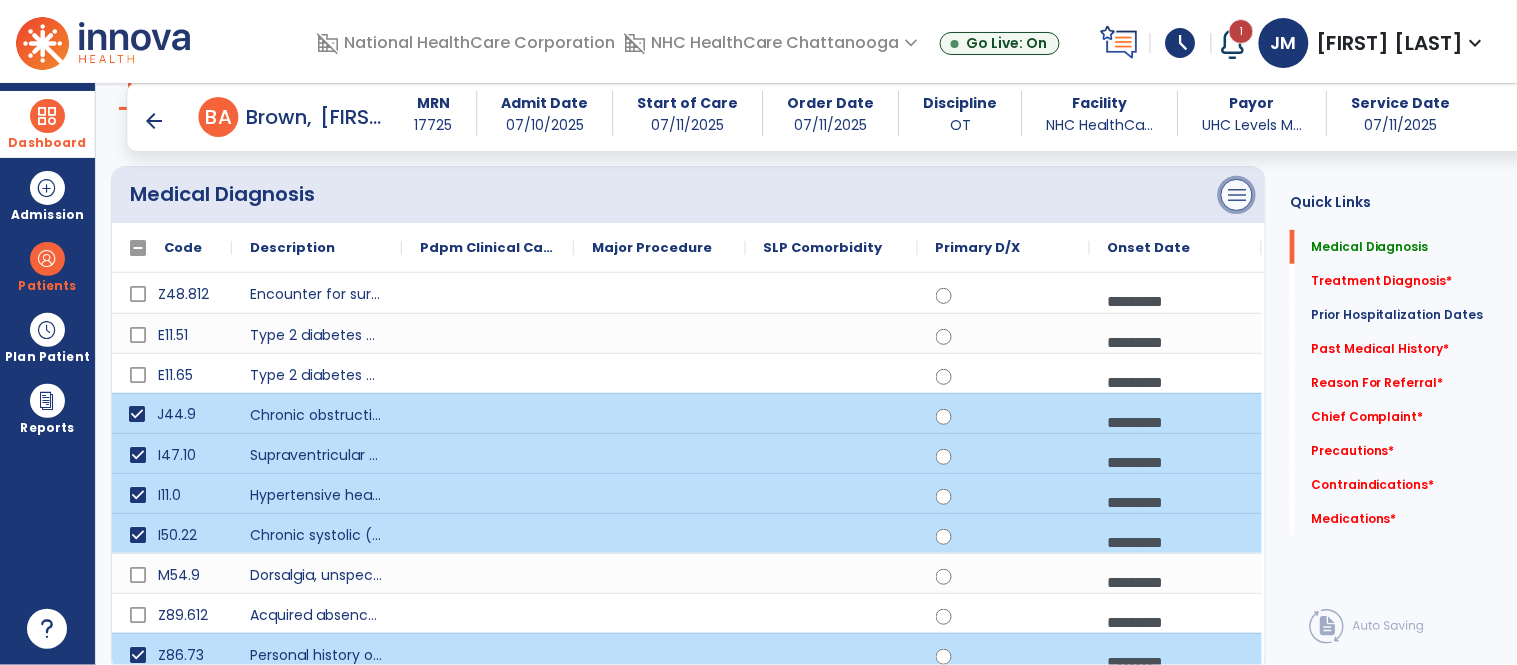 click on "menu" at bounding box center (1237, 195) 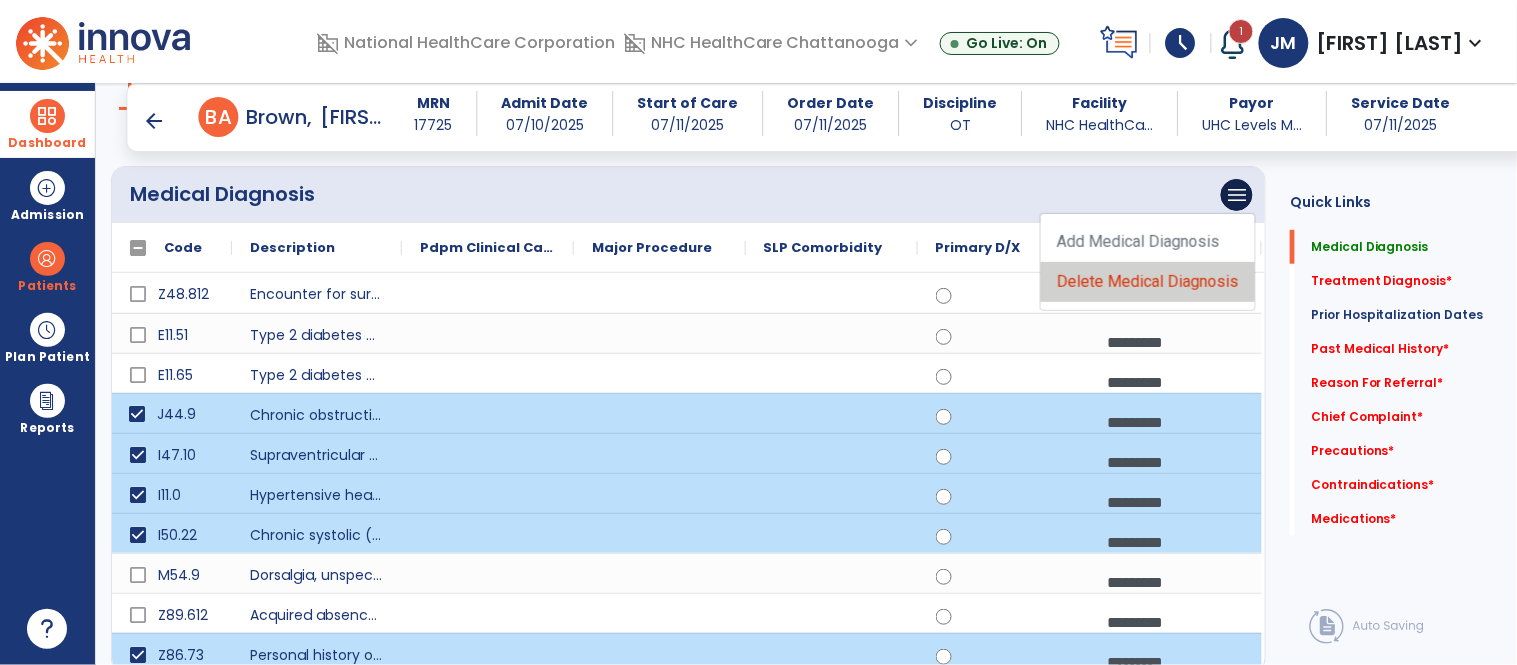 click on "Delete Medical Diagnosis" 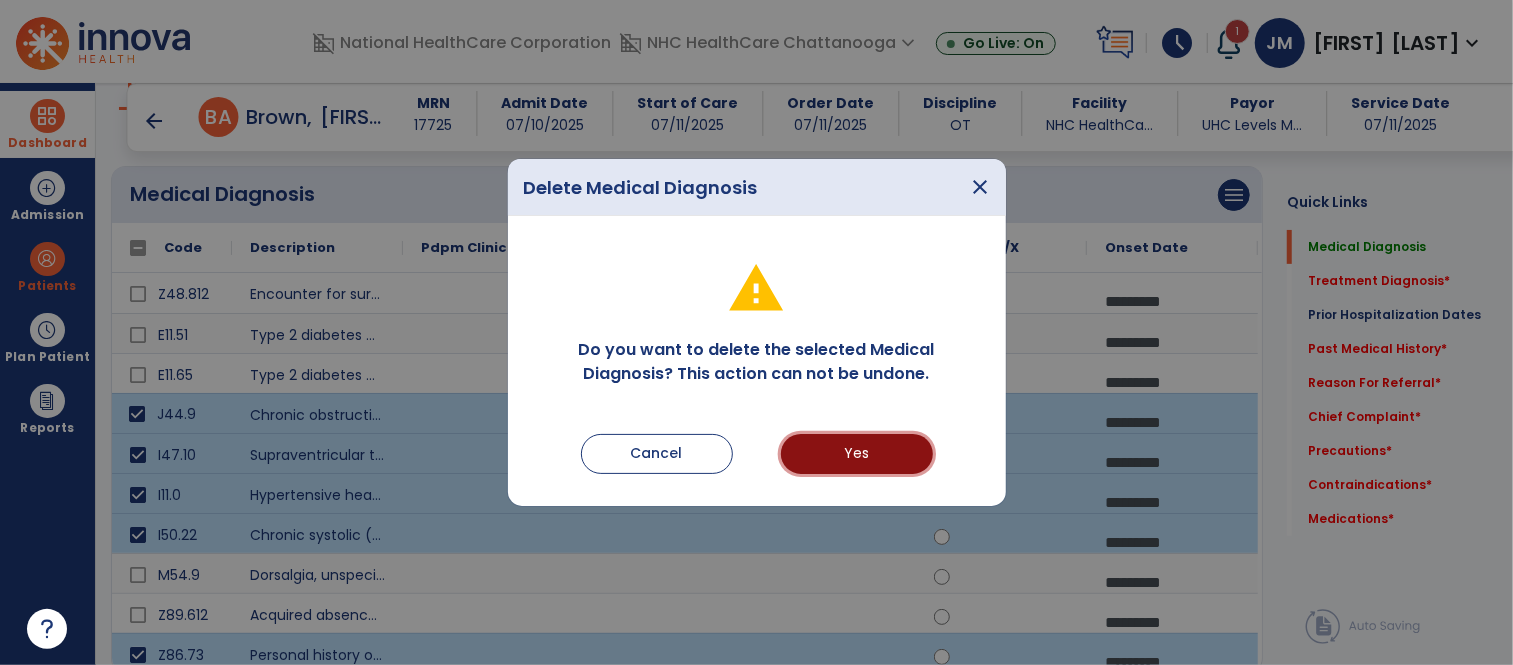 click on "Yes" at bounding box center [857, 454] 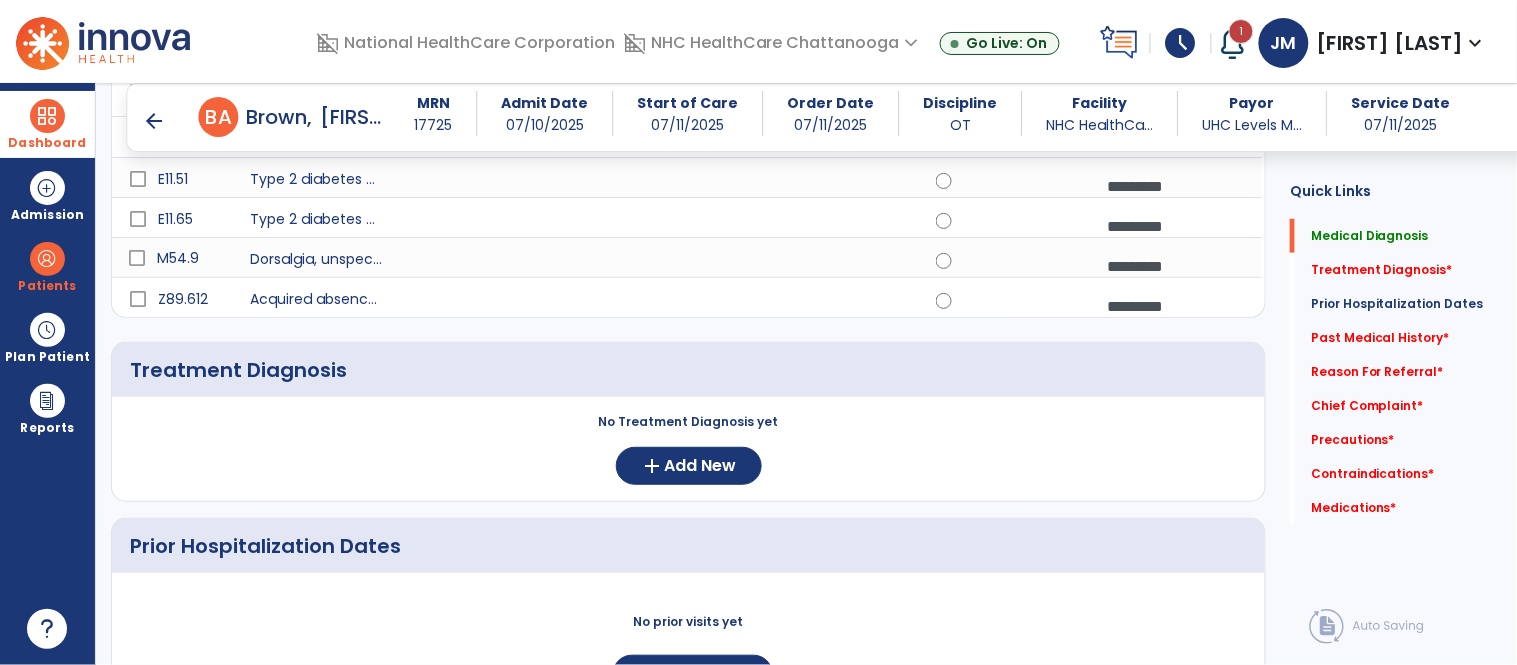scroll, scrollTop: 320, scrollLeft: 0, axis: vertical 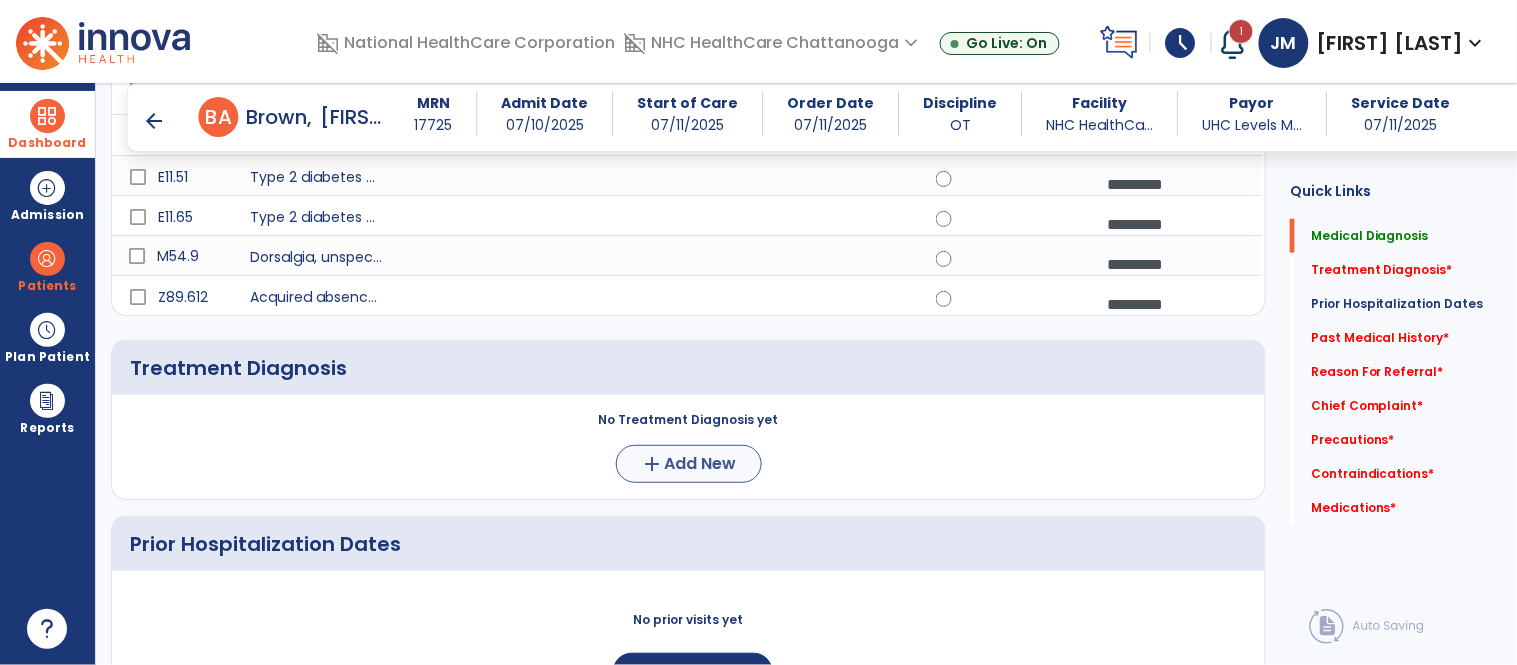 drag, startPoint x: 703, startPoint y: 433, endPoint x: 705, endPoint y: 452, distance: 19.104973 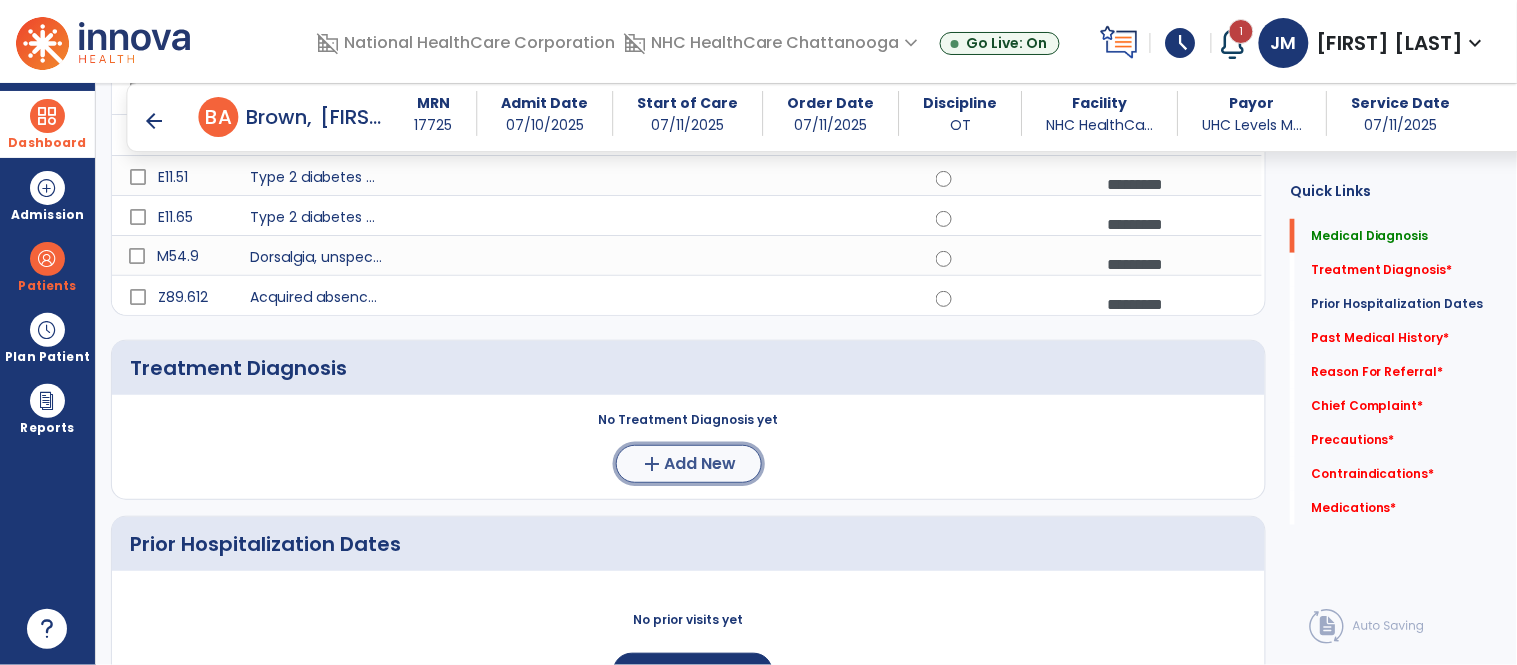 click on "Add New" 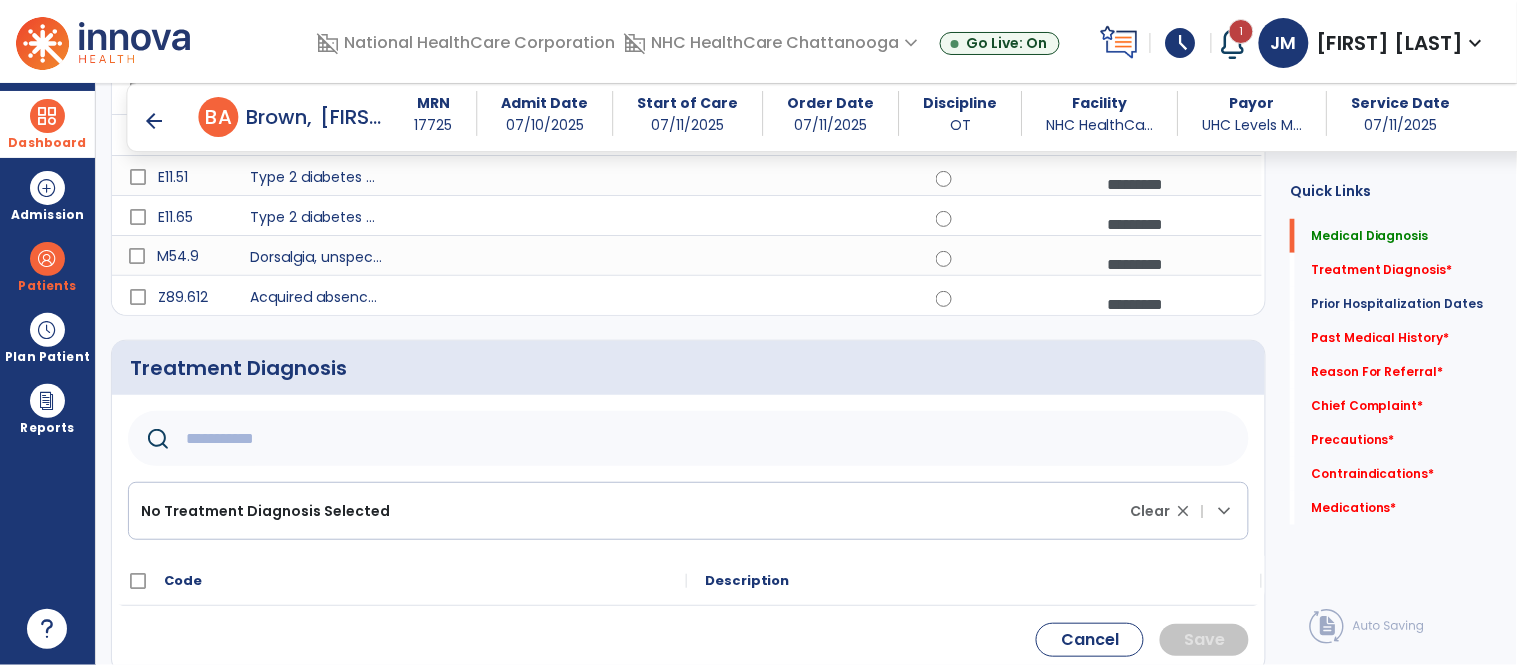 click 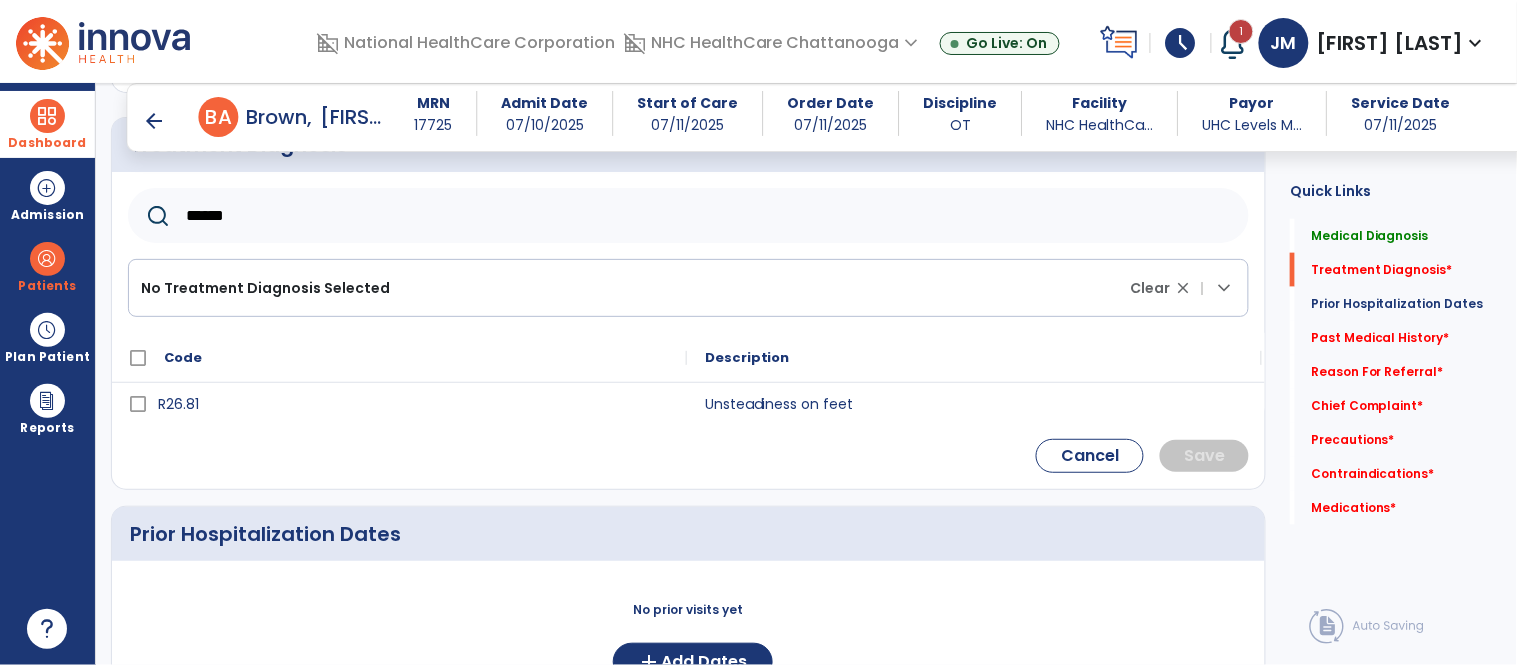 scroll, scrollTop: 554, scrollLeft: 0, axis: vertical 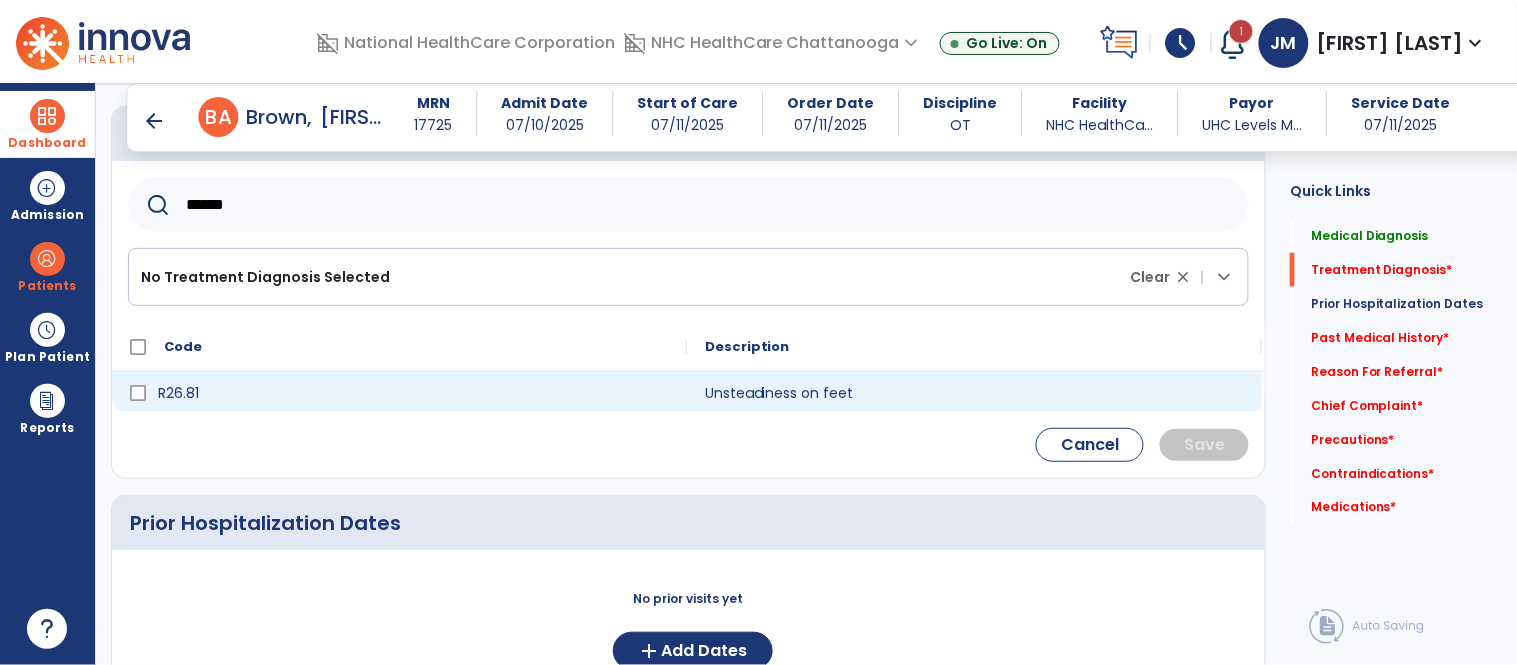 type on "******" 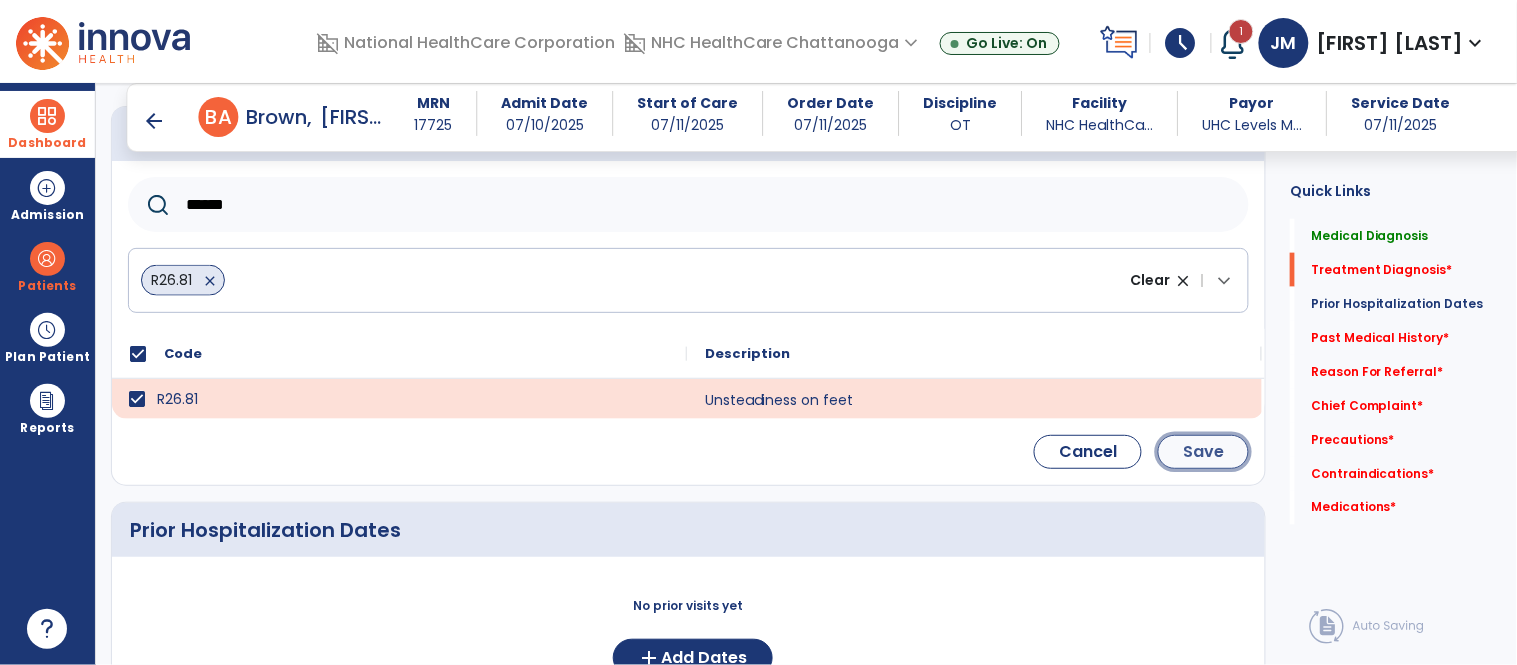 click on "Save" 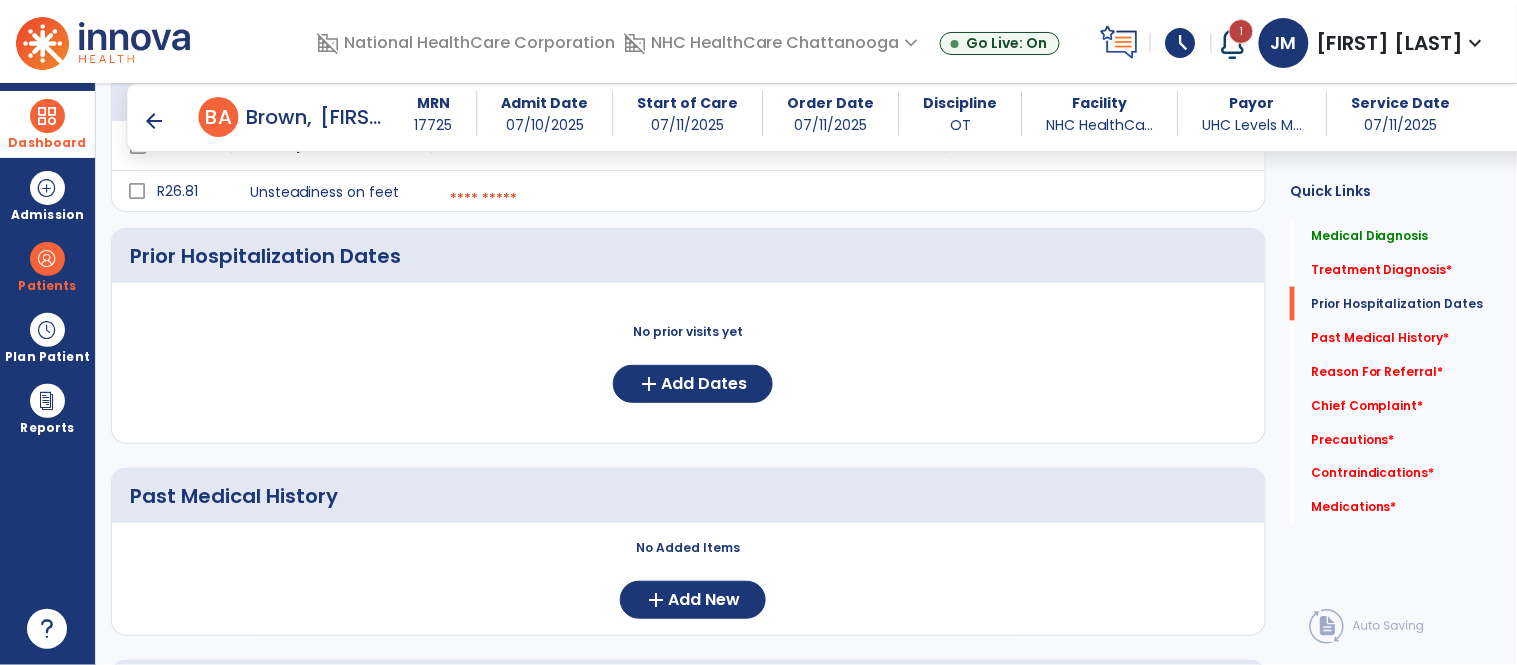 scroll, scrollTop: 592, scrollLeft: 0, axis: vertical 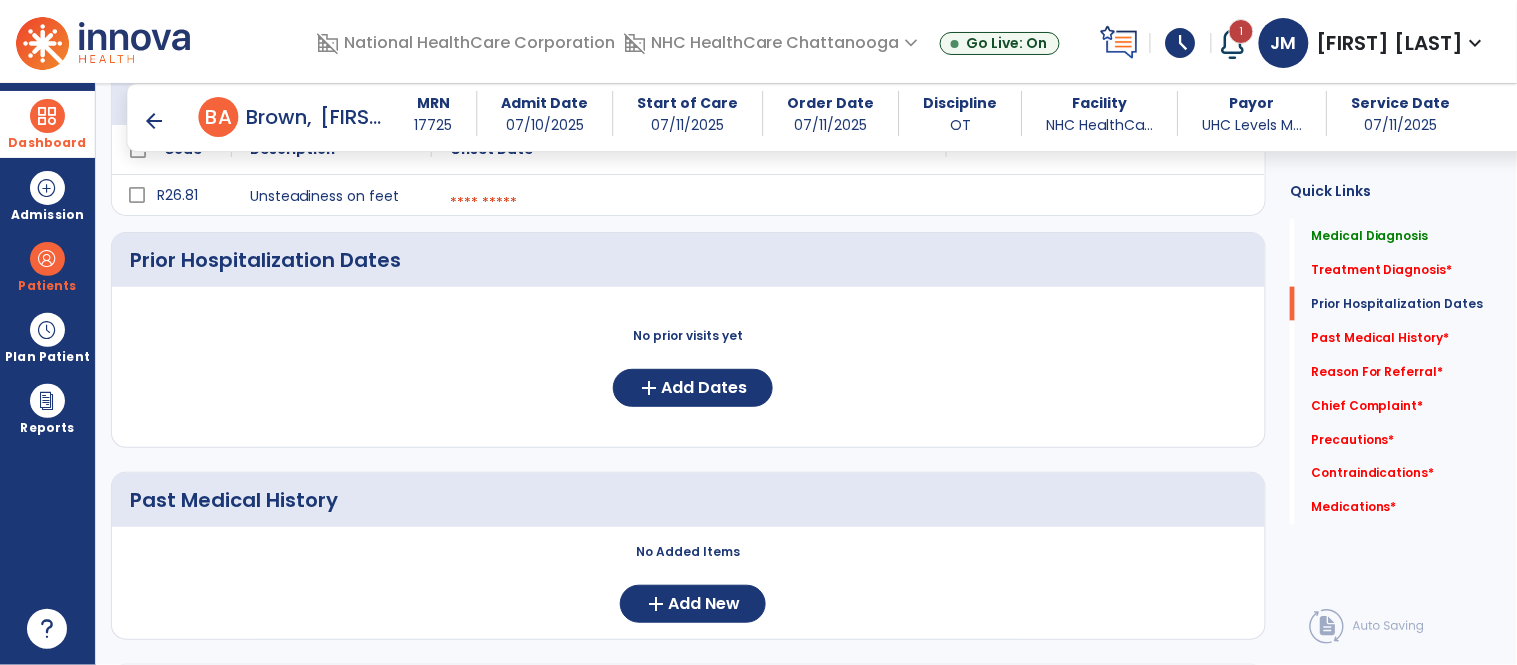 click on "Medical Diagnosis      menu   Add Medical Diagnosis   Delete Medical Diagnosis
Code
Description
Pdpm Clinical Category" 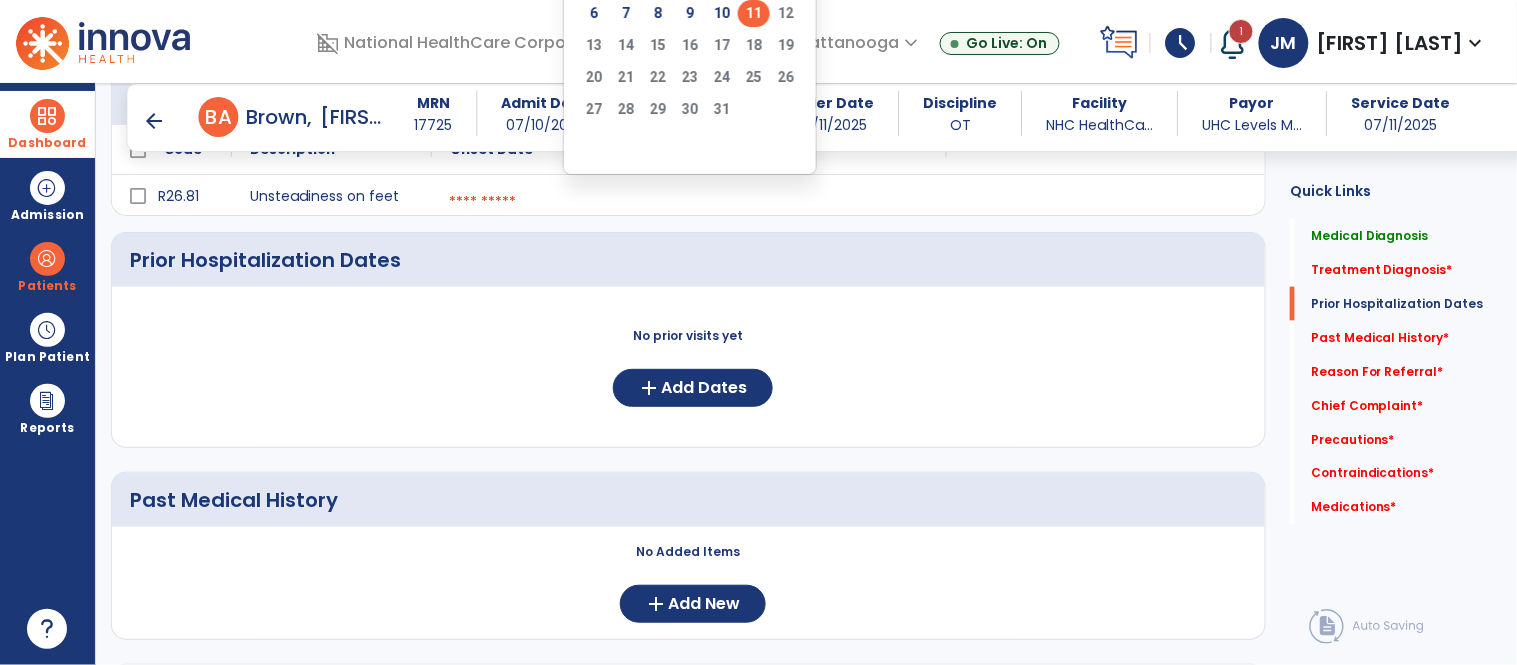 click on "11" 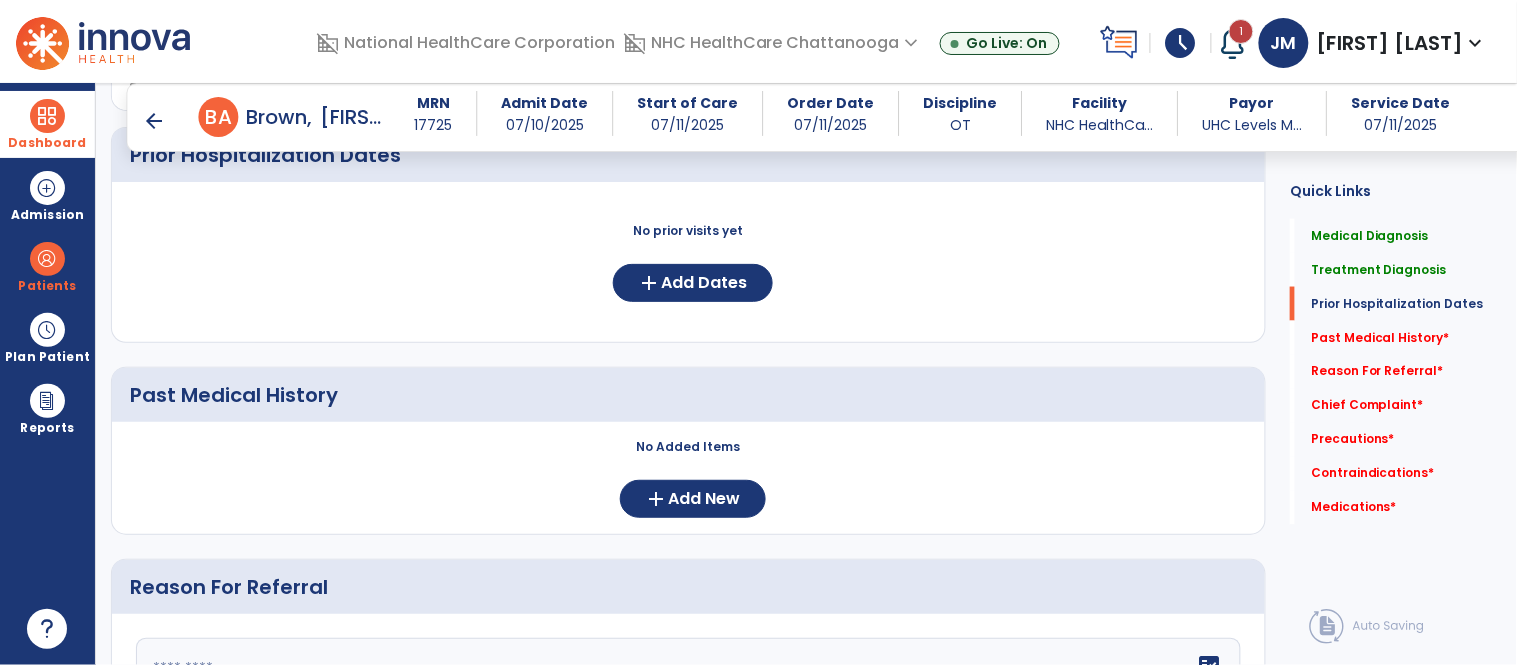 scroll, scrollTop: 698, scrollLeft: 0, axis: vertical 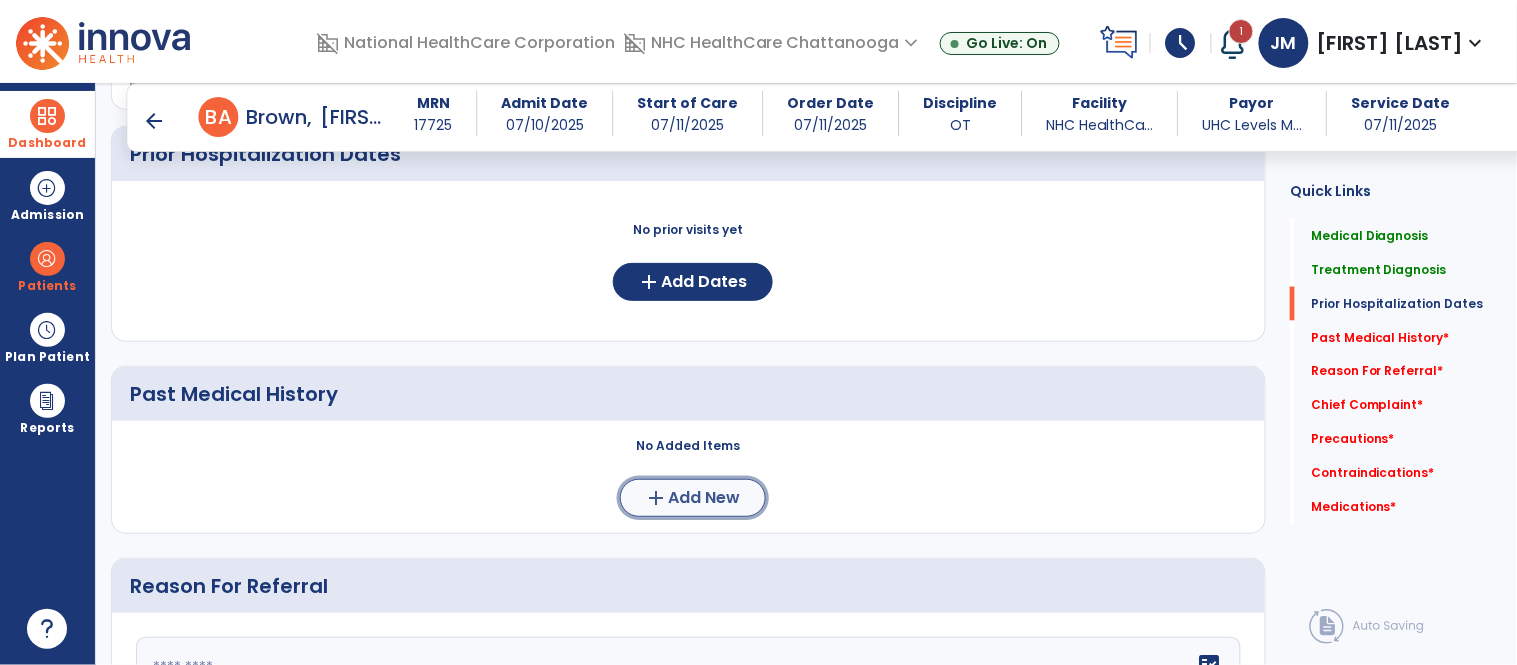click on "Add New" 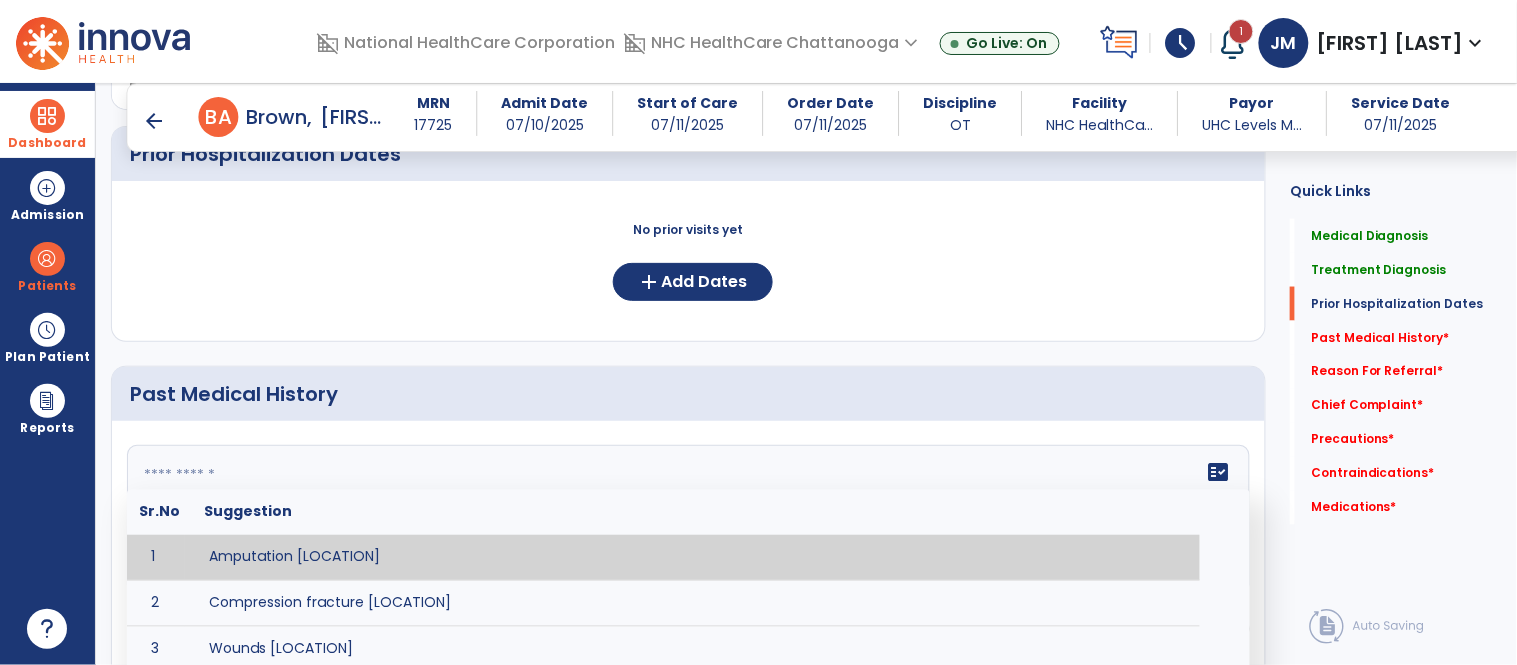 click on "fact_check  Sr.No Suggestion 1 Amputation [LOCATION] 2 Compression fracture [LOCATION] 3 Wounds [LOCATION] 4 Tendinosis [LOCATION] 5 Venous stasis ulcer [LOCATION] 6 Achilles tendon tear [LOCATION] 7 ACL tear surgically repaired [LOCATION] 8 Above knee amputation (AKA) [LOCATION] 9 Below knee amputation (BKE) [LOCATION] 10 Cancer (SITE/TYPE) 11 Surgery (TYPE) 12 AAA (Abdominal Aortic Aneurysm) 13 Achilles tendon tear [LOCATION] 14 Acute Renal Failure 15 AIDS (Acquired Immune Deficiency Syndrome) 16 Alzheimer's Disease 17 Anemia 18 Angina 19 Anxiety 20 ASHD (Arteriosclerotic Heart Disease) 21 Atrial Fibrillation 22 Bipolar Disorder 23 Bowel Obstruction 24 C-Diff 25 Coronary Artery Bypass Graft (CABG) 26 CAD (Coronary Artery Disease) 27 Carpal tunnel syndrome 28 Chronic bronchitis 29 Chronic renal failure 30 Colostomy 31 COPD (Chronic Obstructive Pulmonary Disease) 32 CRPS (Complex Regional Pain Syndrome) 33 CVA (Cerebrovascular Accident) 34 CVI (Chronic Venous Insufficiency) 35 DDD (Degenerative Disc Disease)" 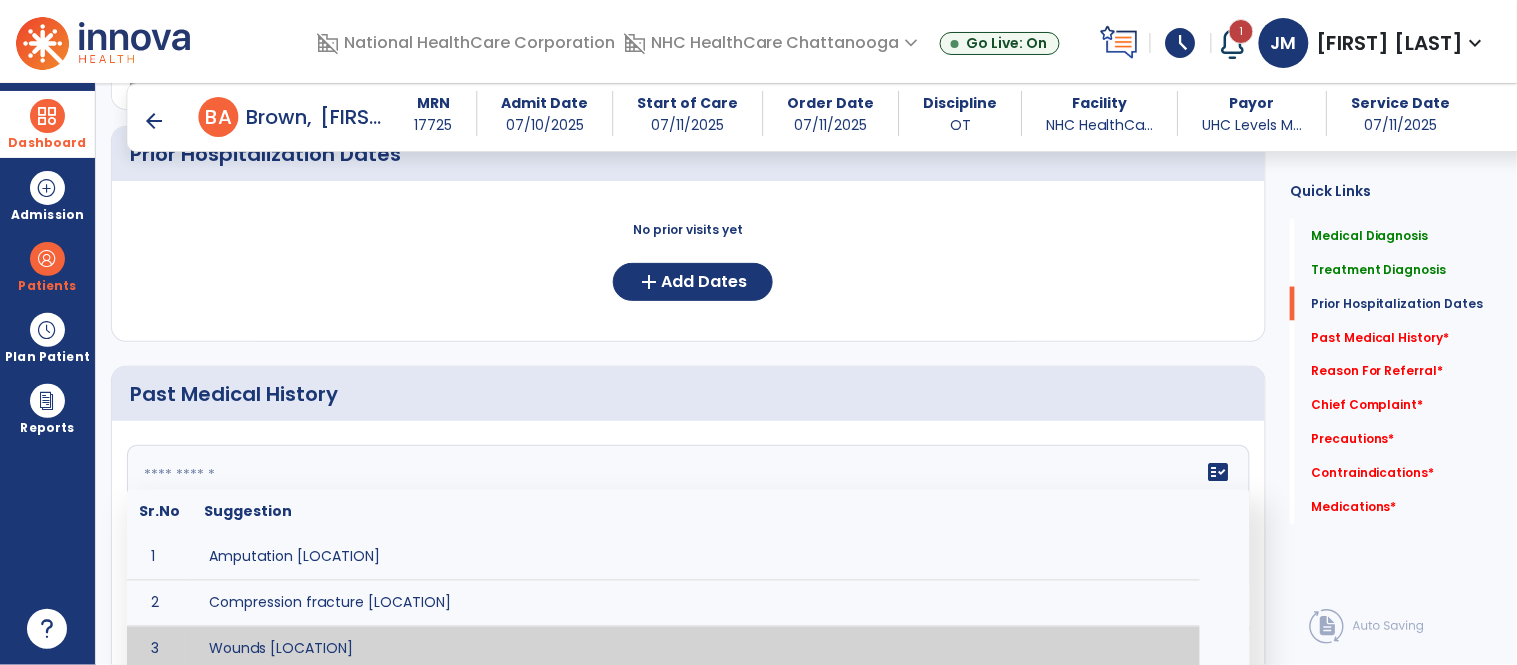click 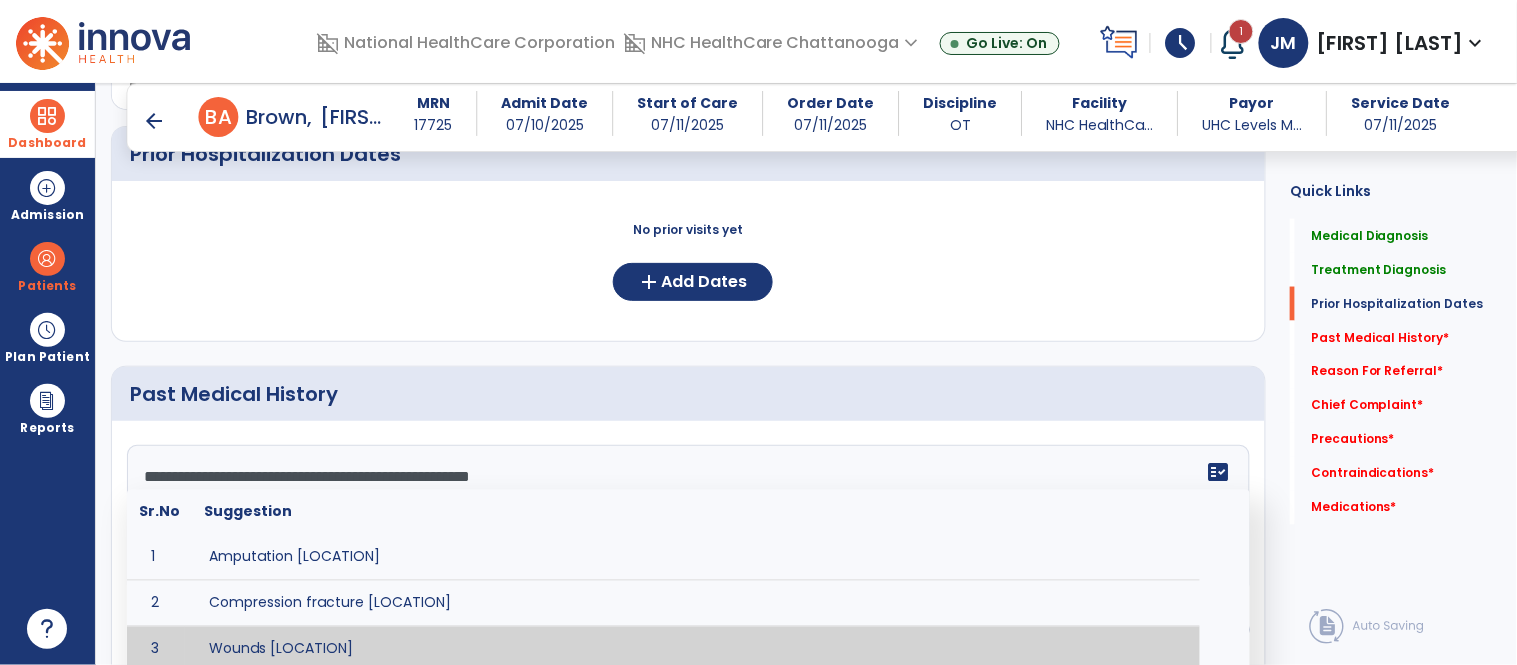 scroll, scrollTop: 752, scrollLeft: 0, axis: vertical 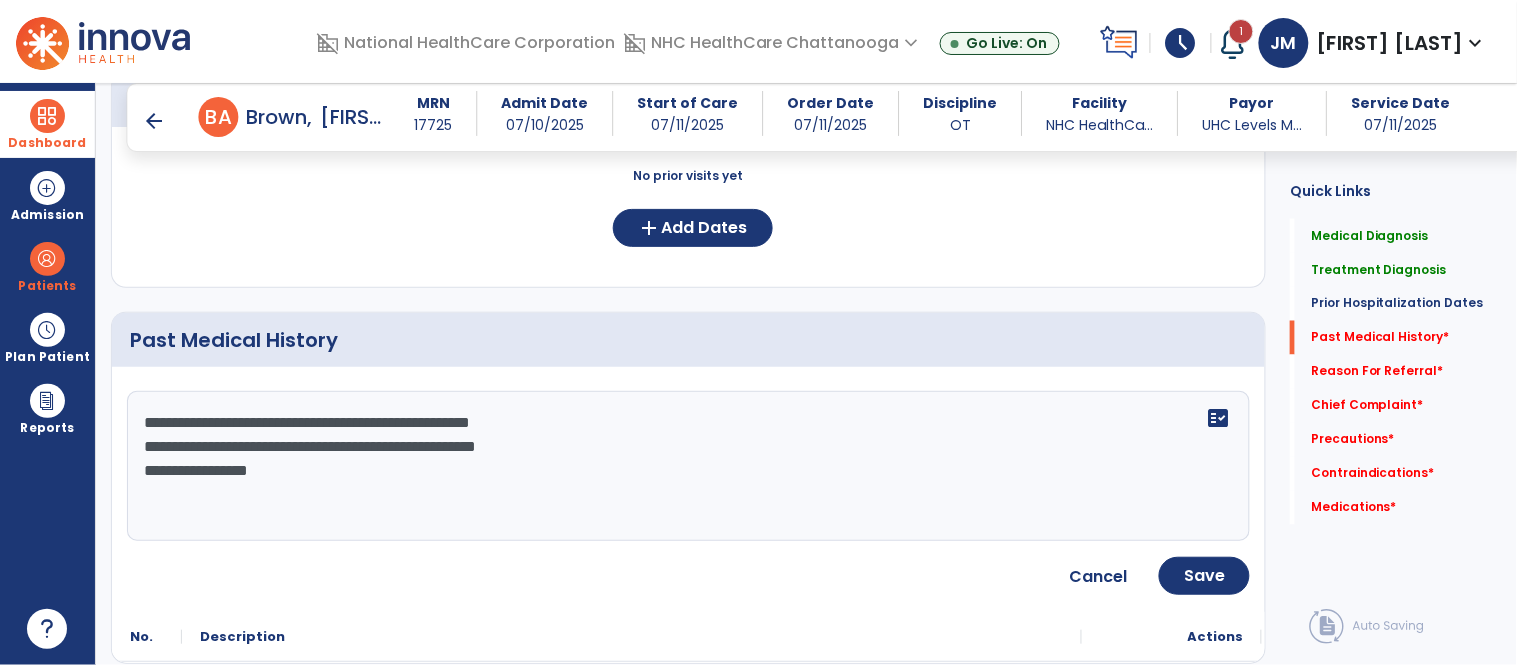 click on "**********" 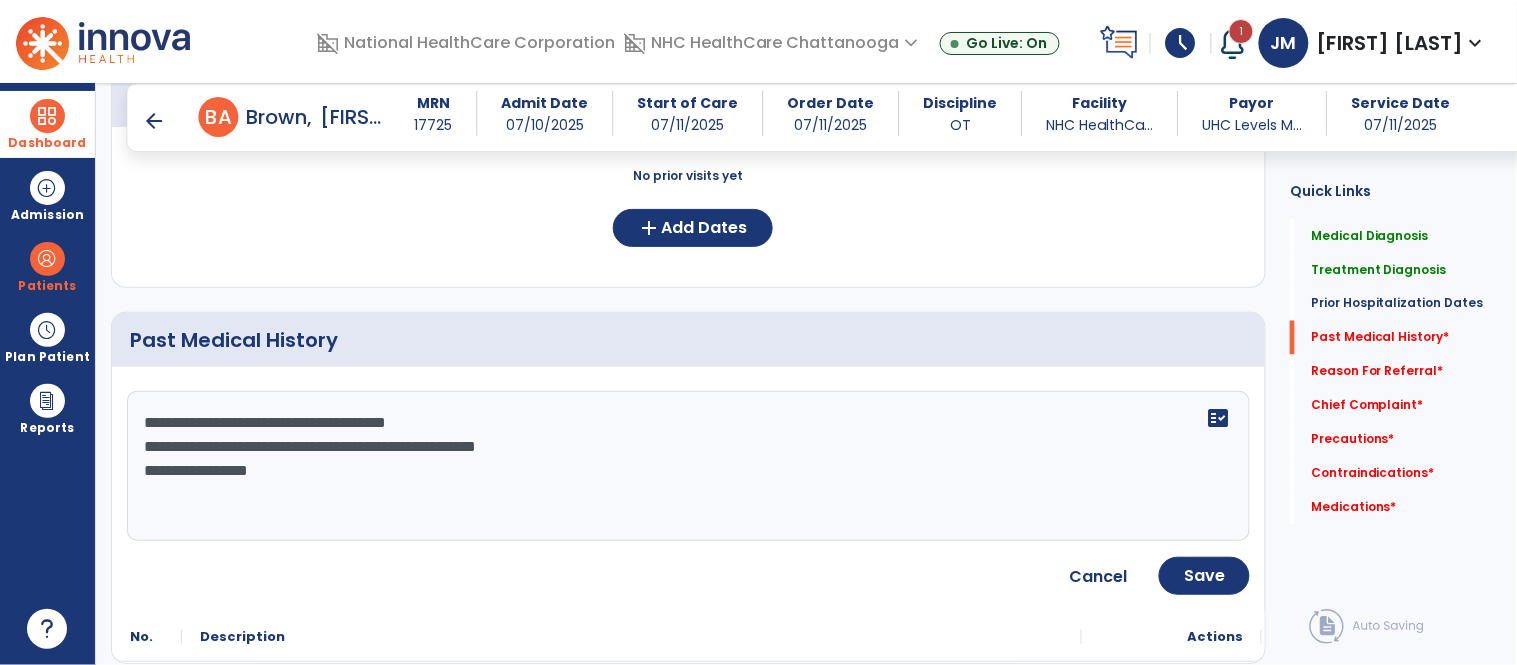 click on "**********" 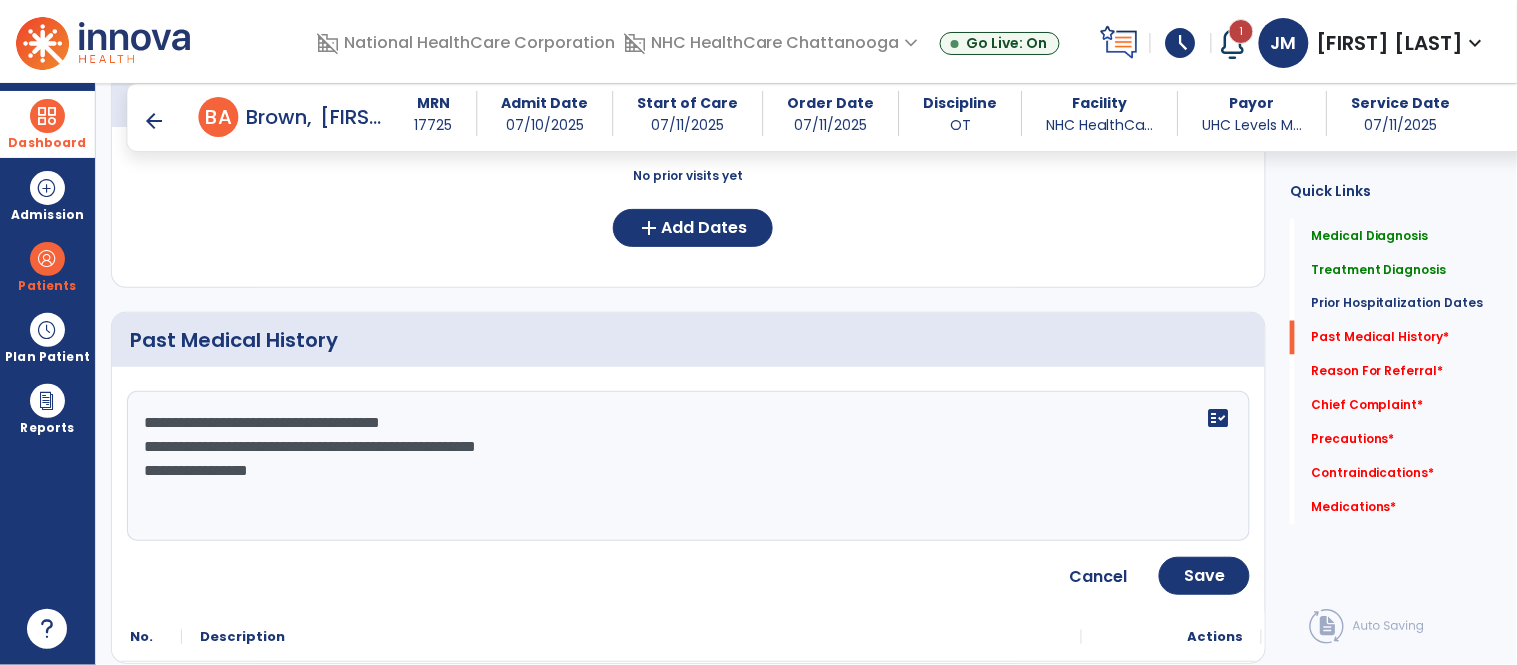 click on "**********" 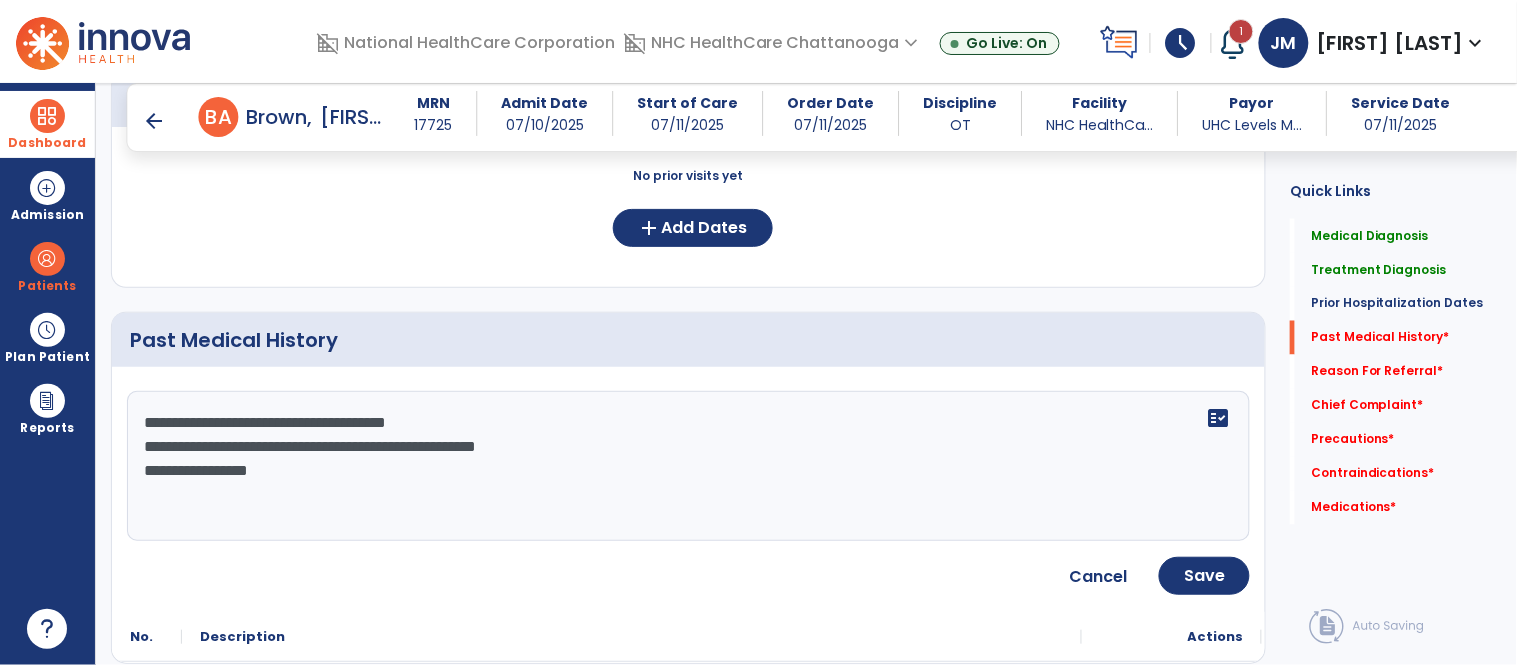 click on "**********" 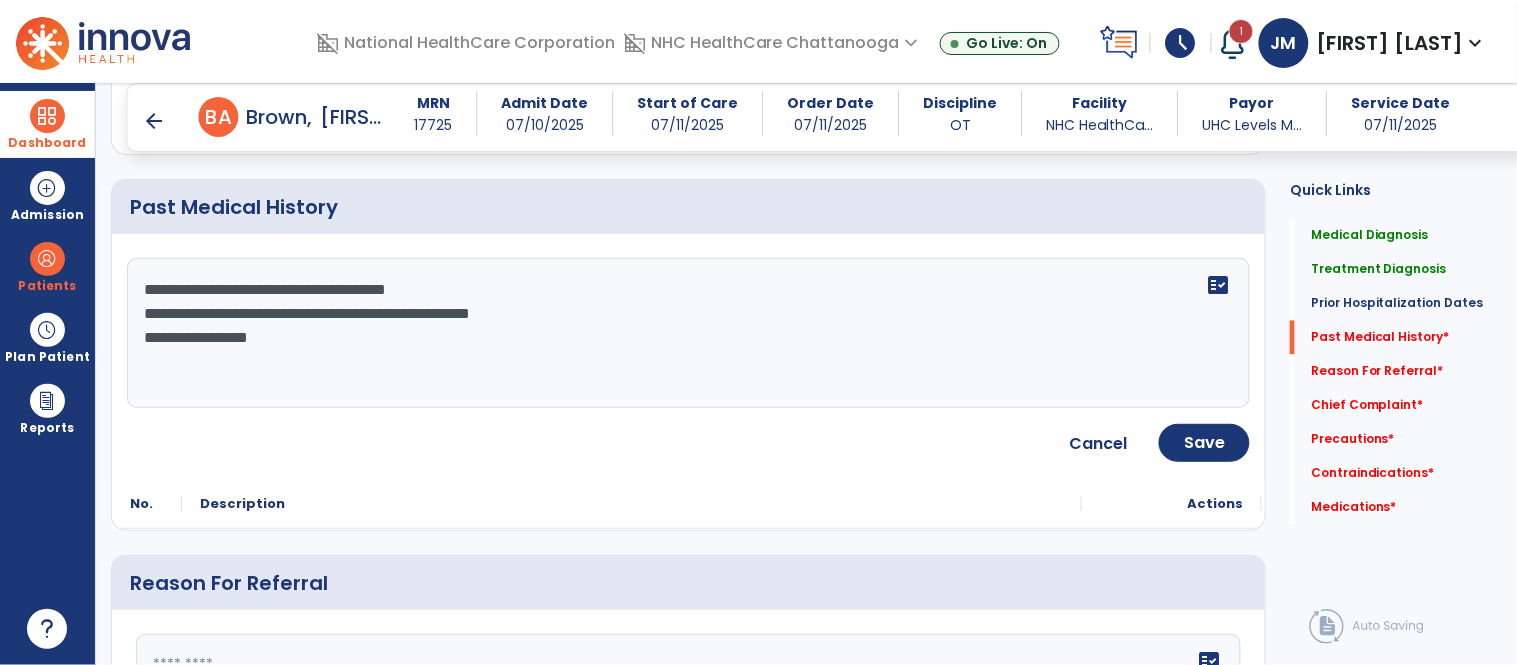 scroll, scrollTop: 892, scrollLeft: 0, axis: vertical 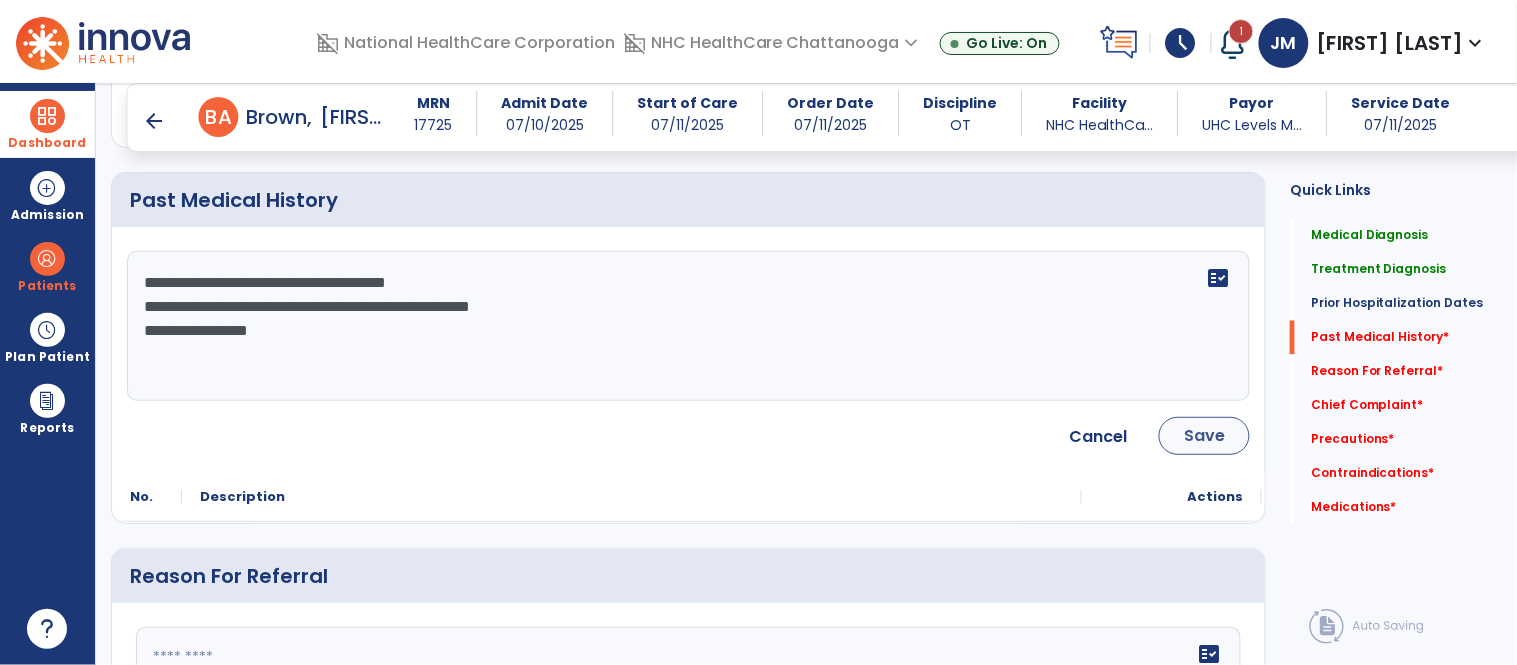 type on "**********" 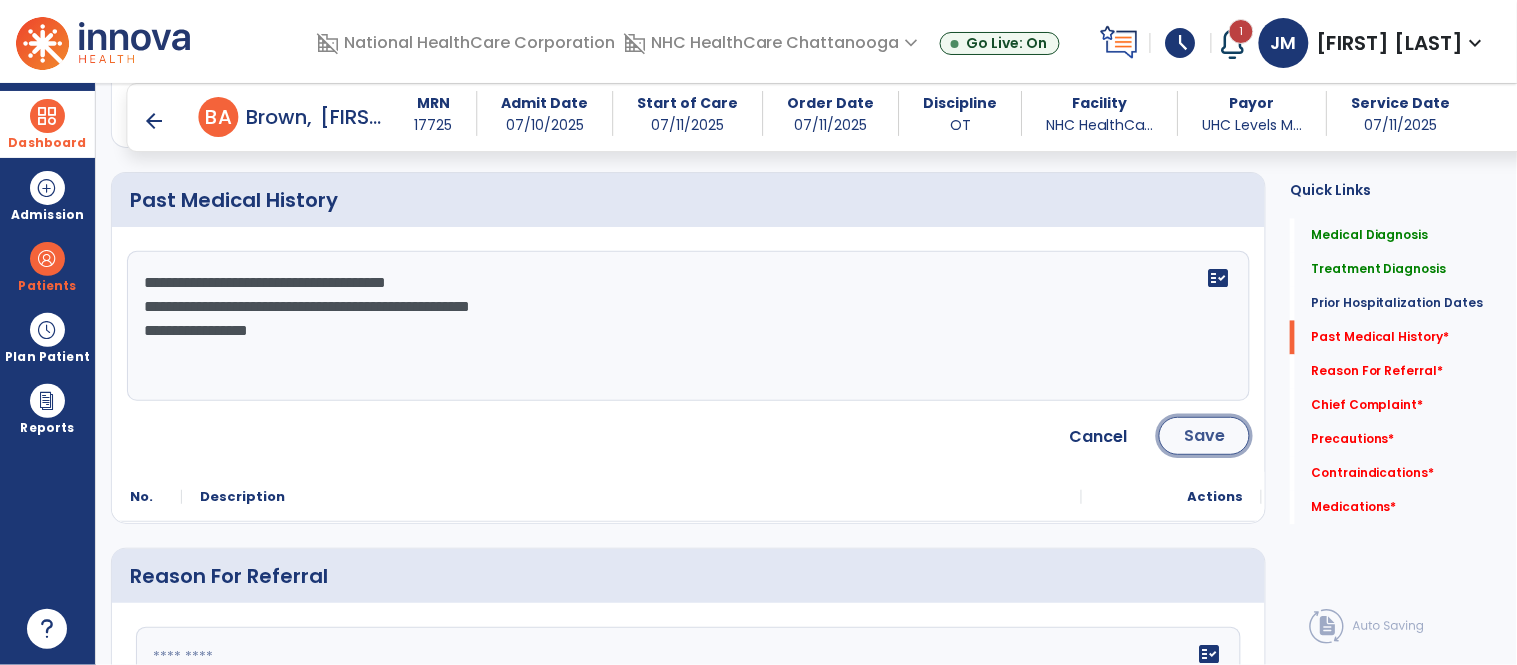 click on "Save" 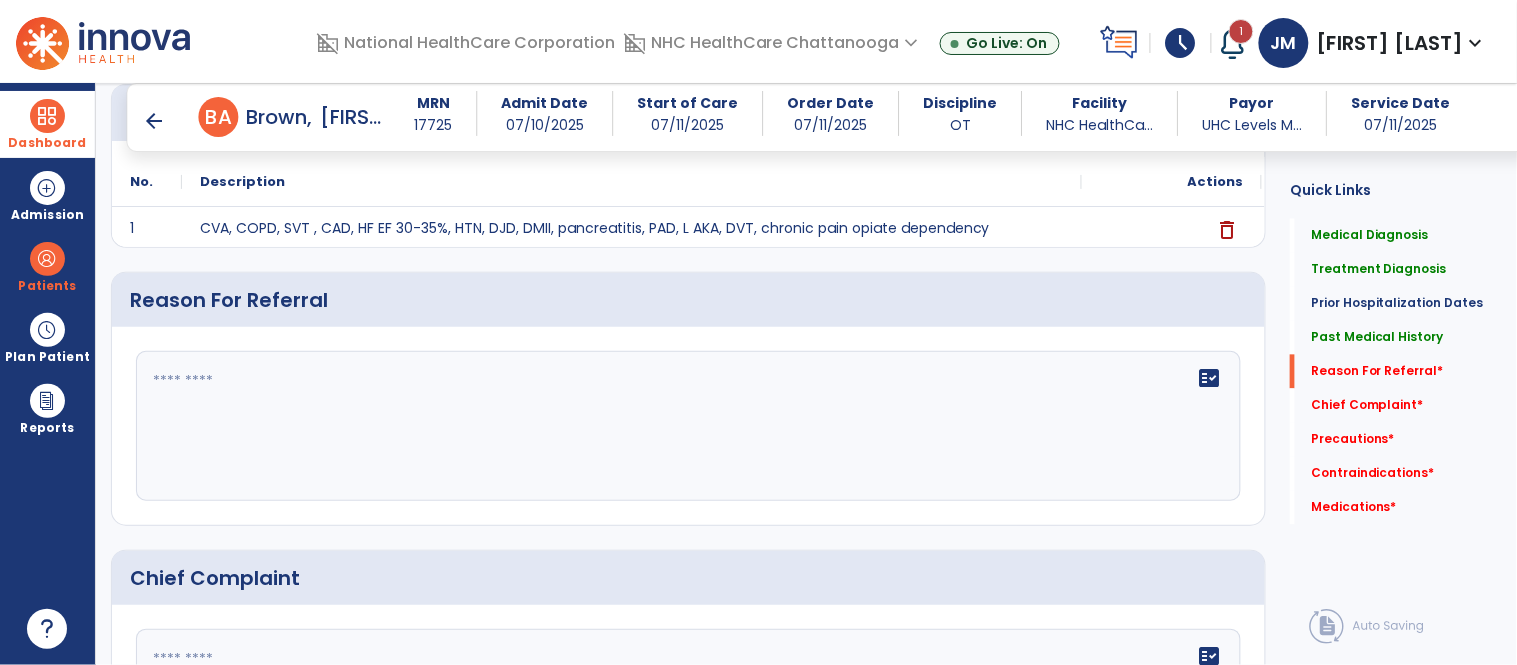 scroll, scrollTop: 981, scrollLeft: 0, axis: vertical 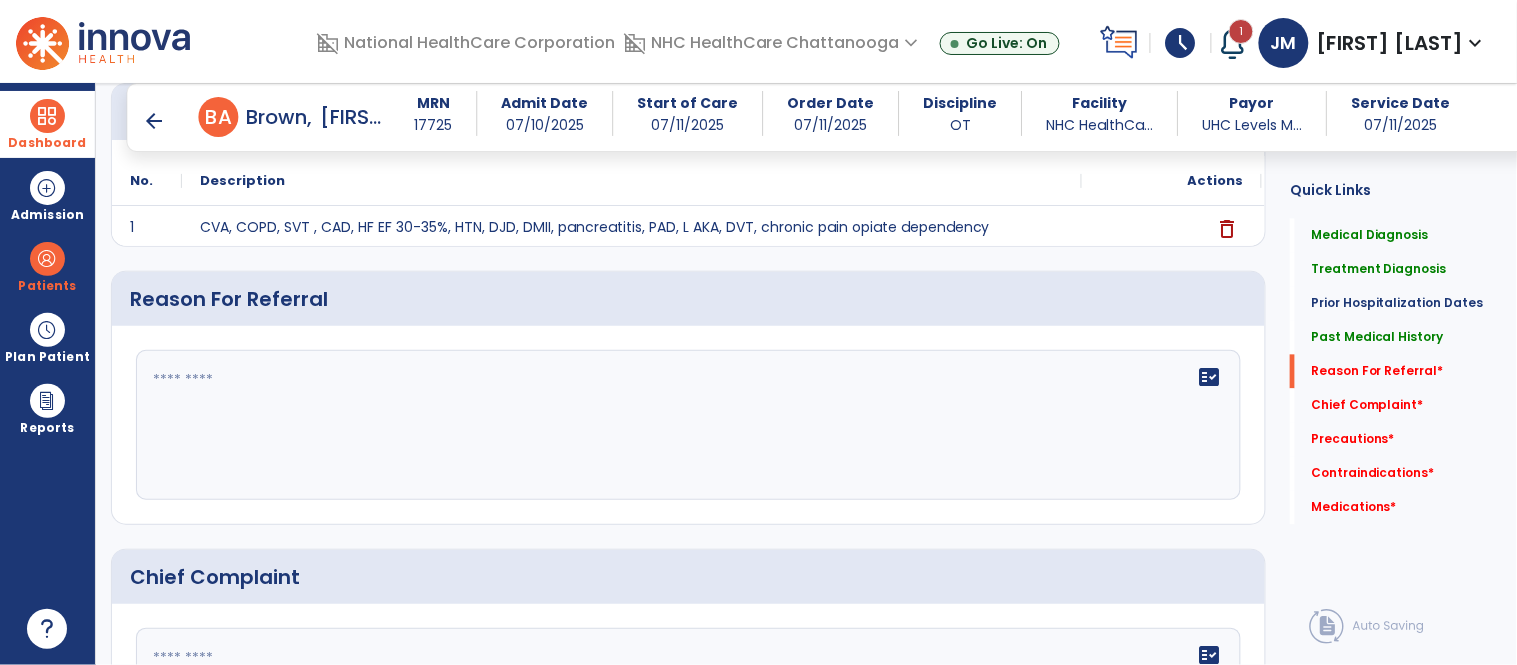 click on "fact_check" 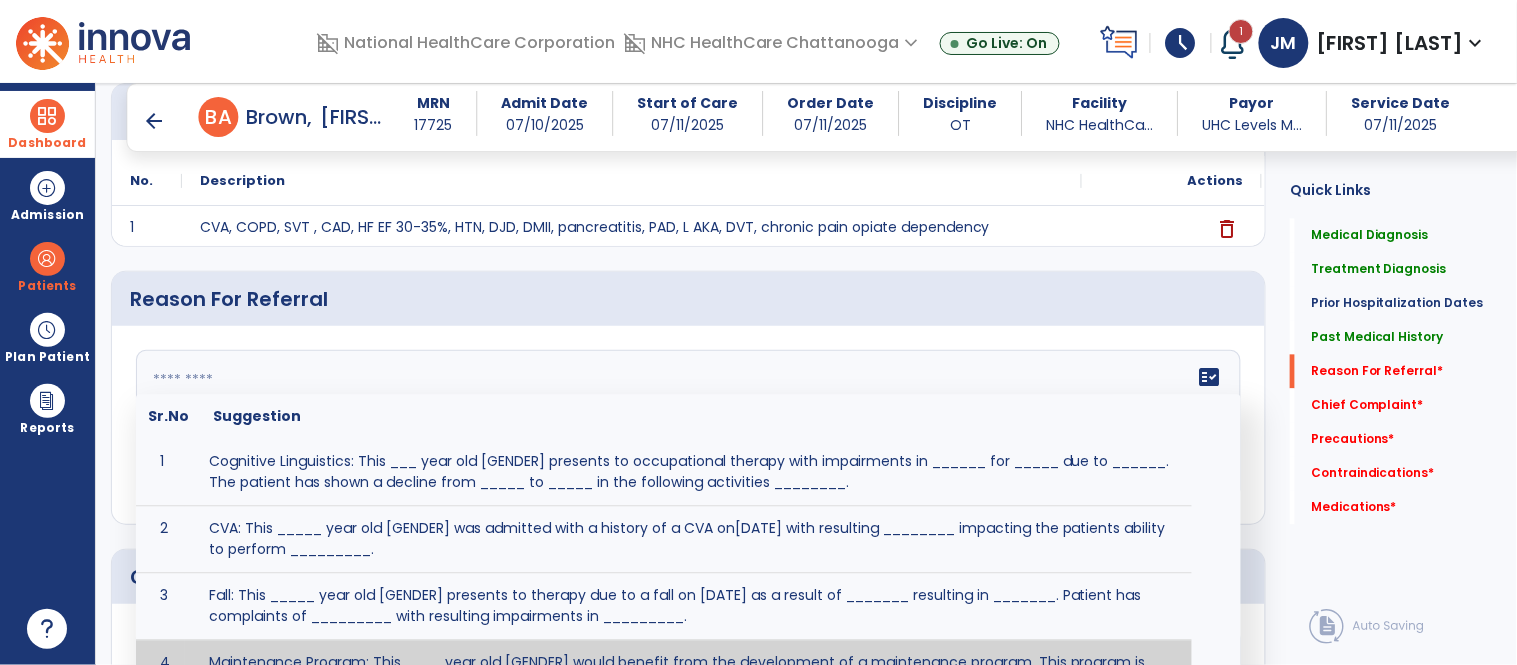 click 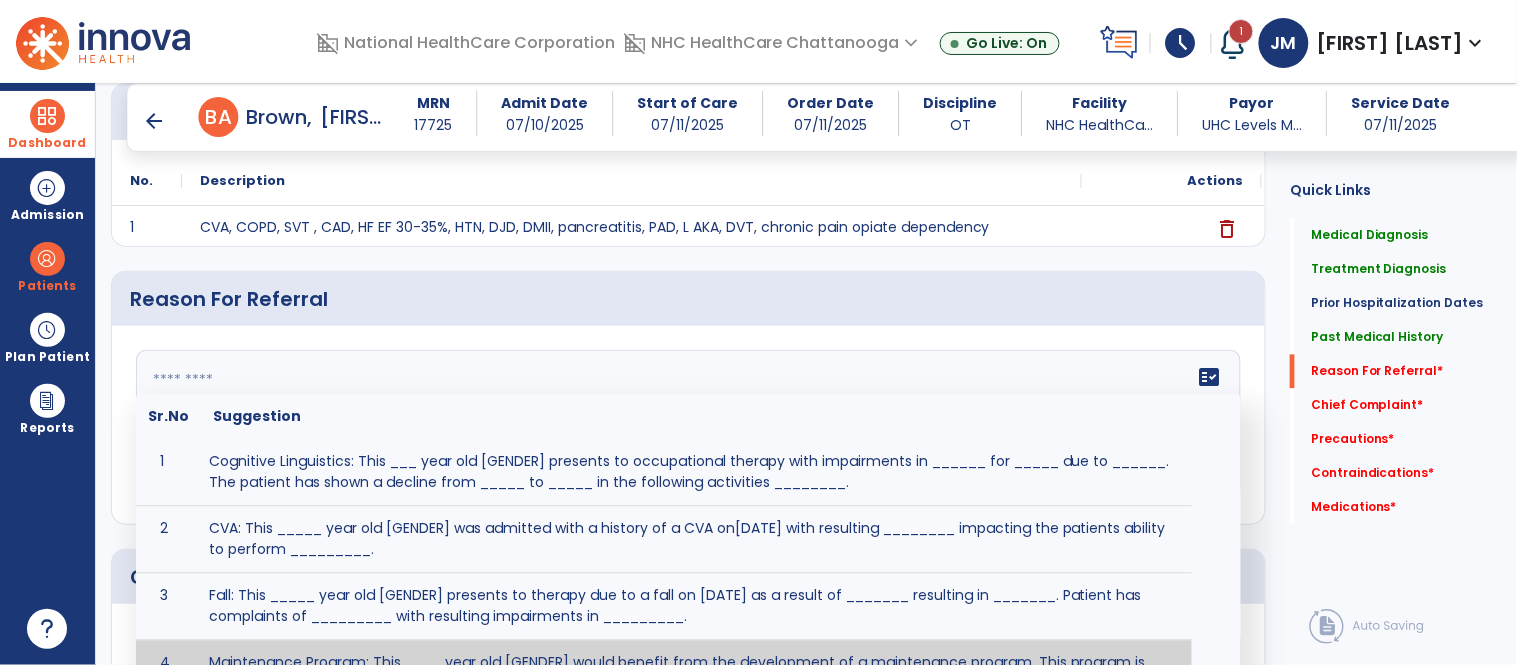 paste on "**********" 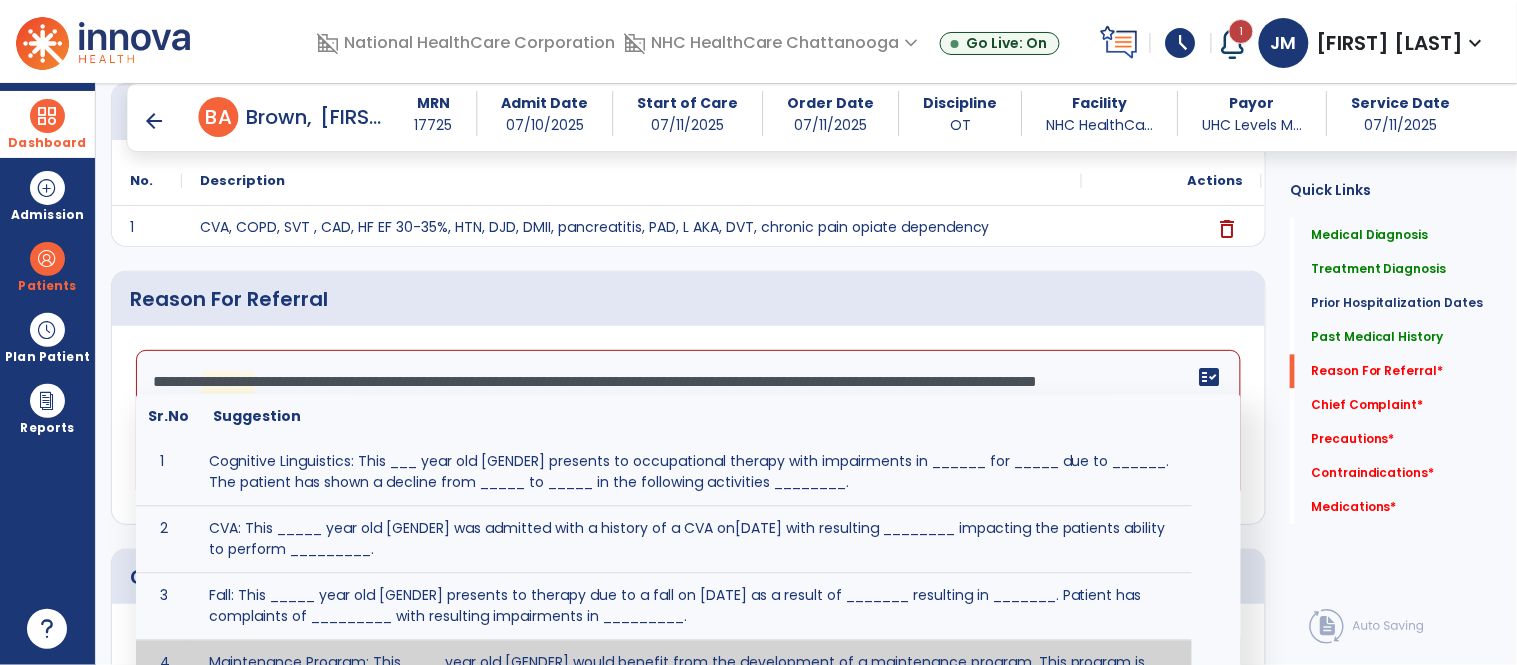 click on "**********" 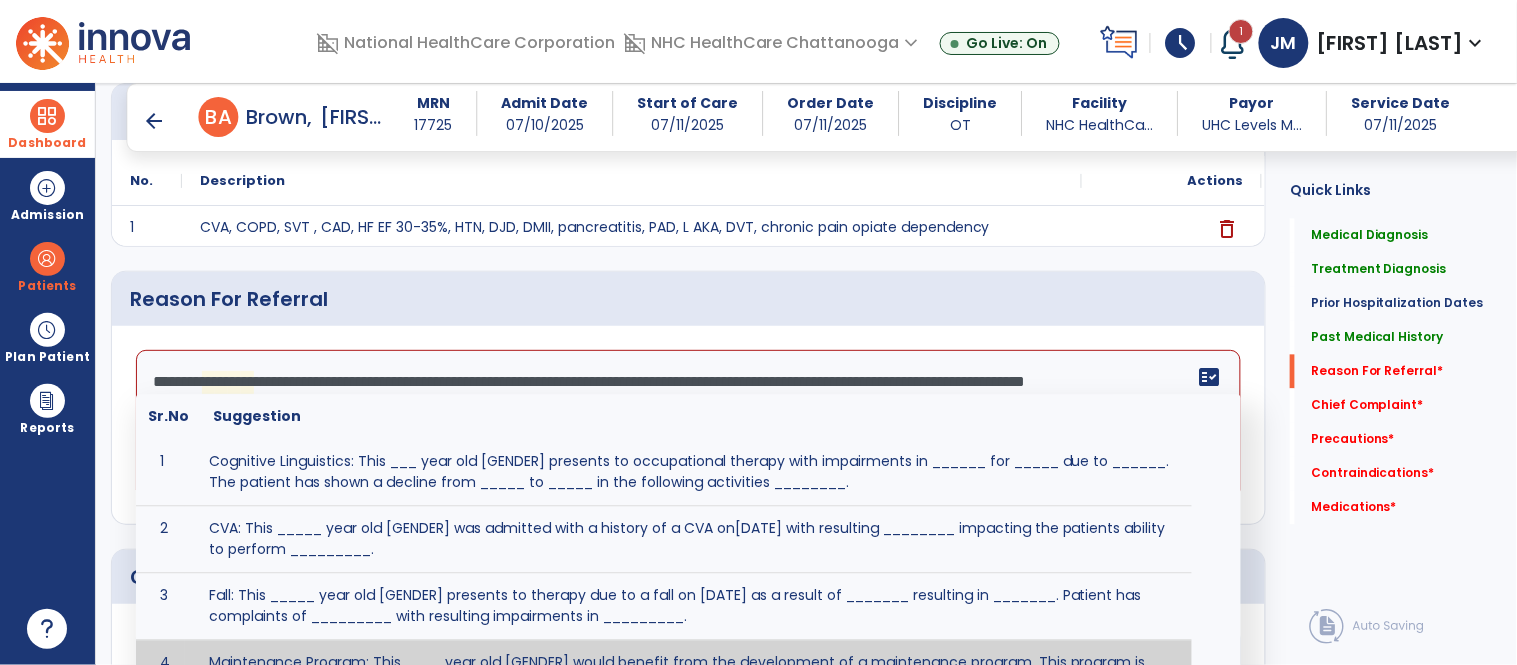 scroll, scrollTop: 0, scrollLeft: 0, axis: both 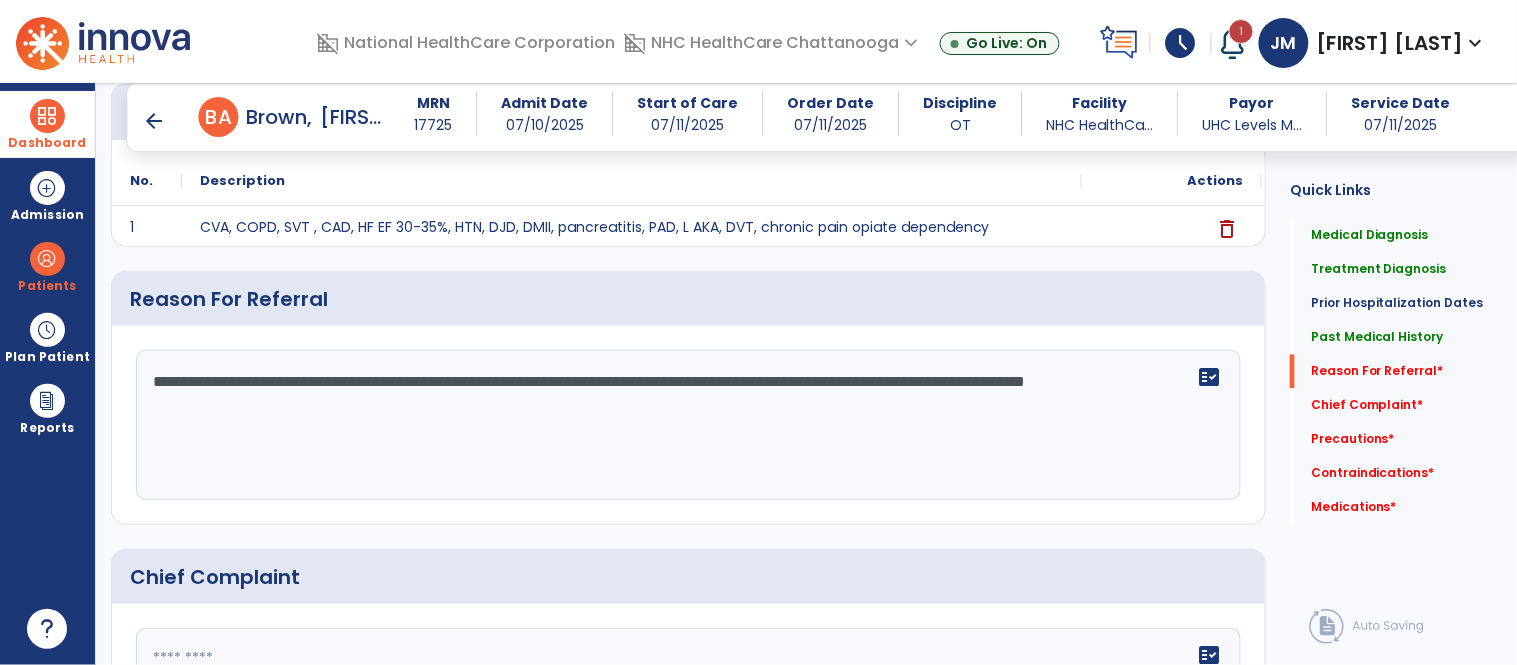 click on "**********" 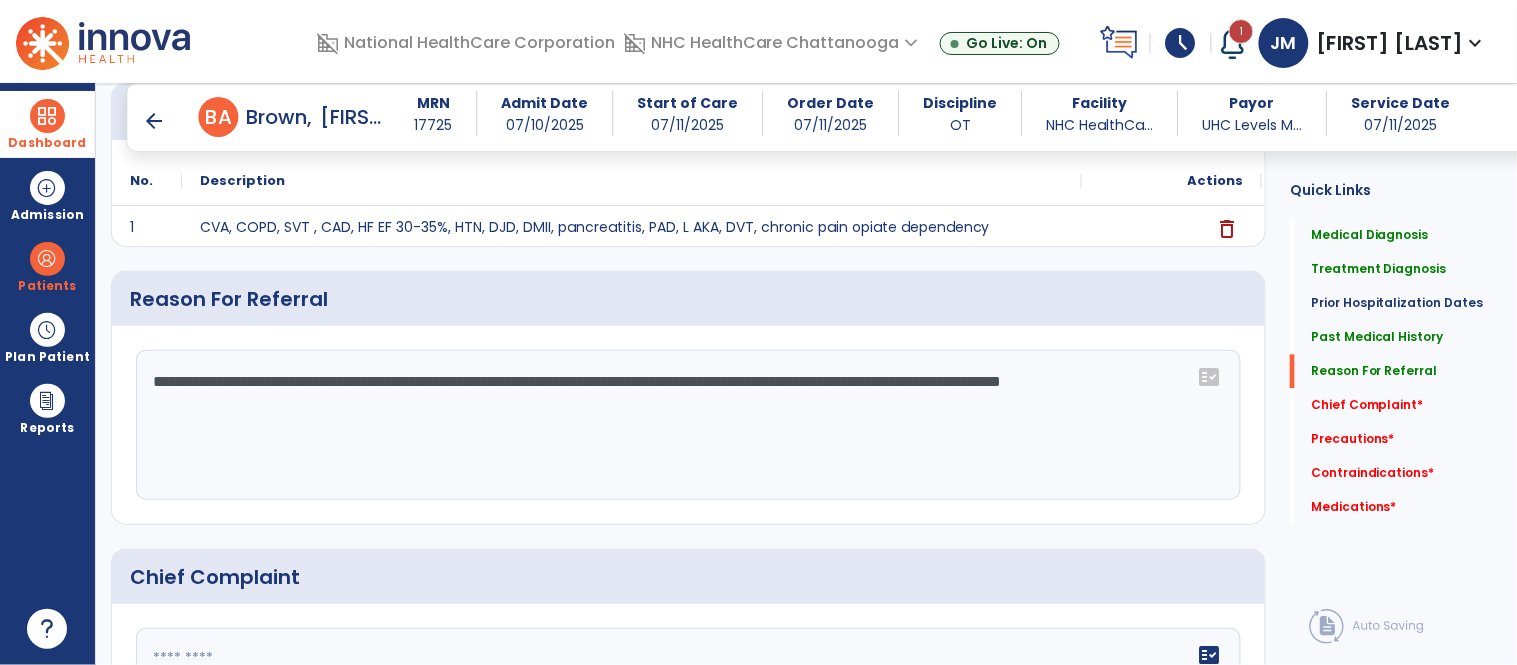 click on "**********" 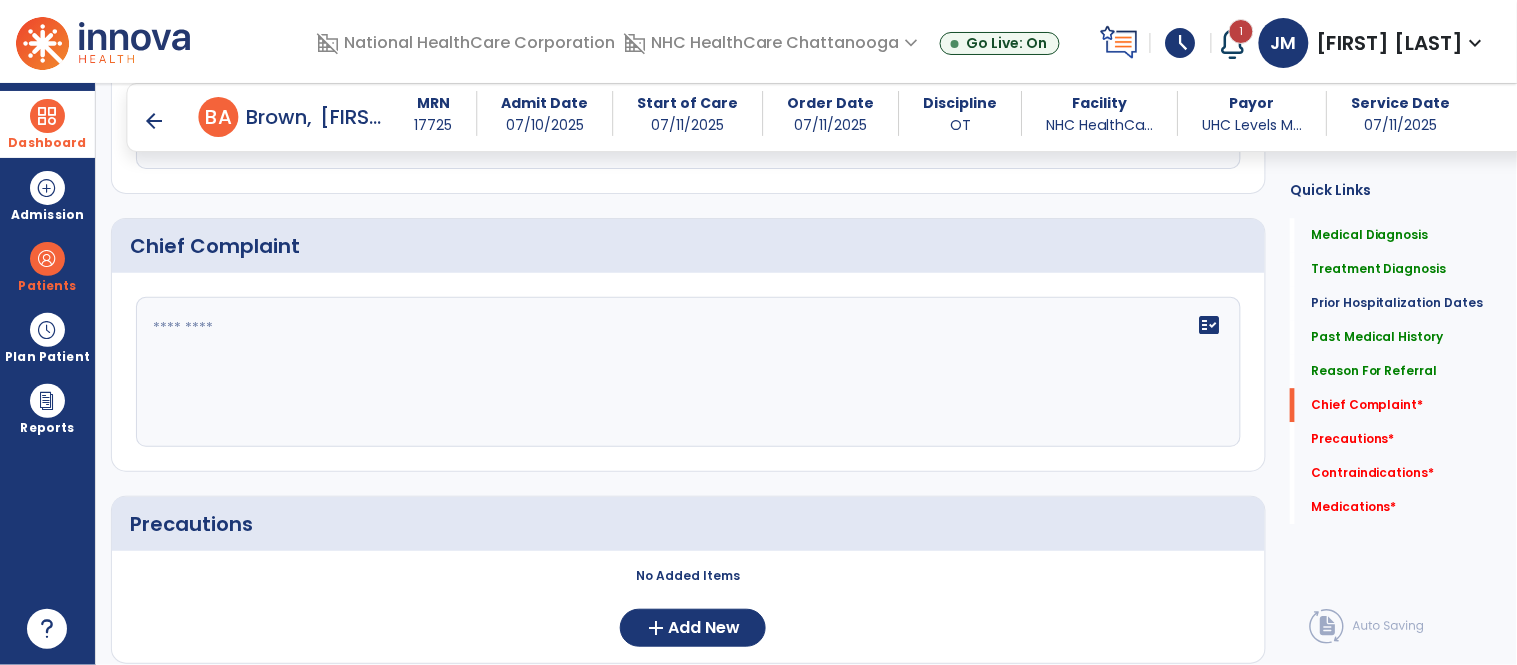 scroll, scrollTop: 1367, scrollLeft: 0, axis: vertical 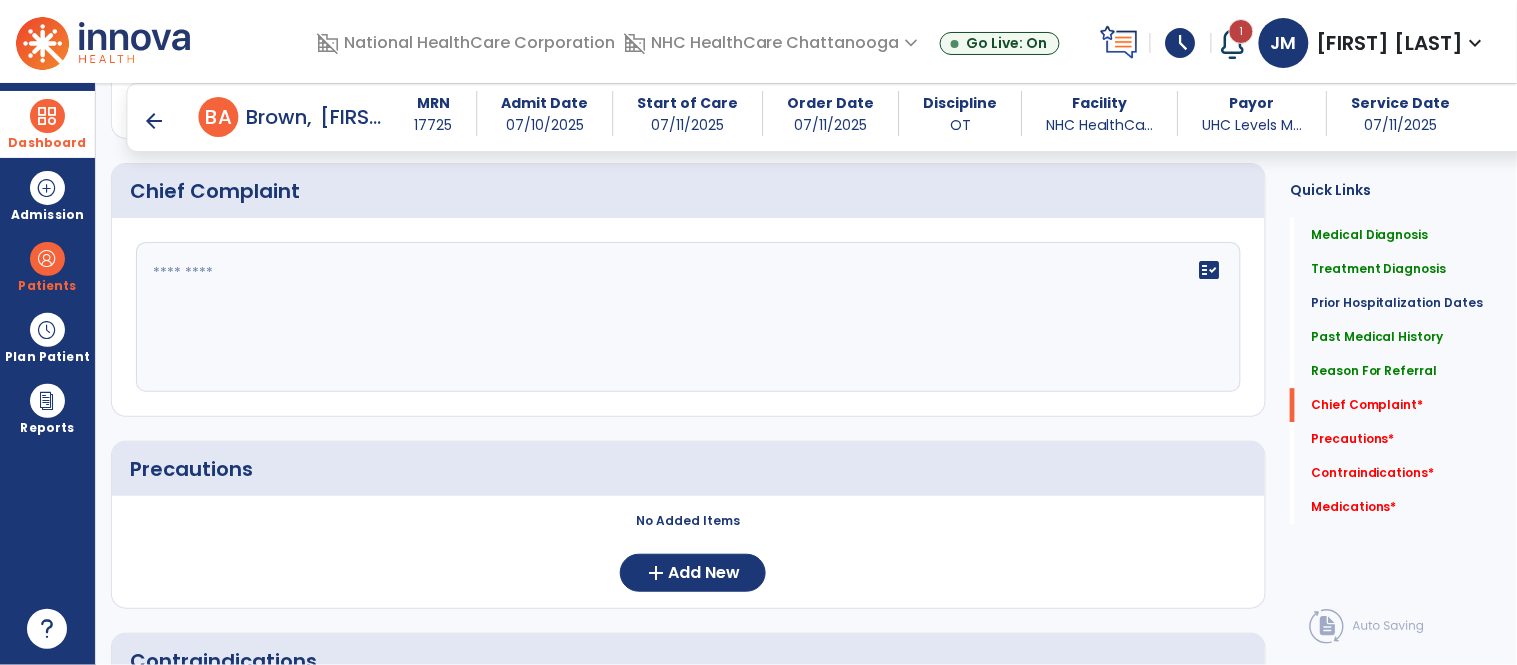 type on "**********" 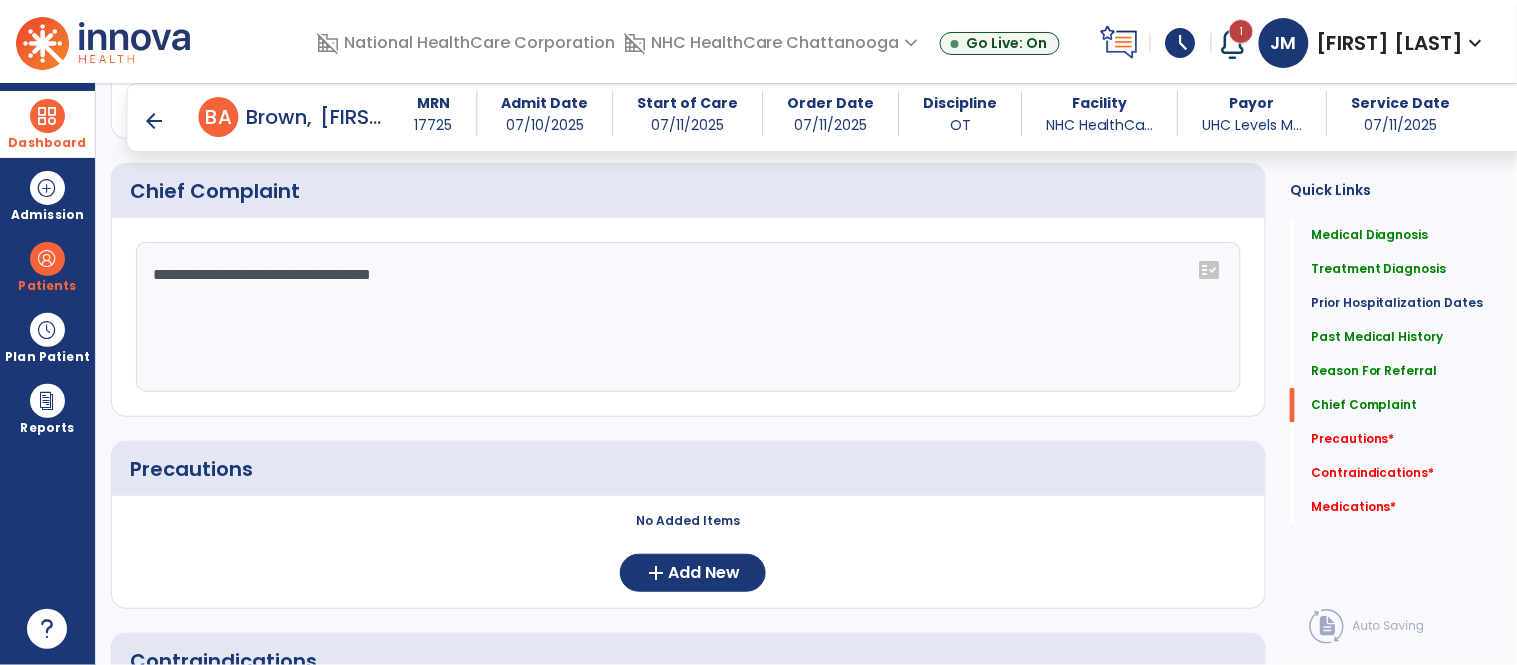 click on "**********" 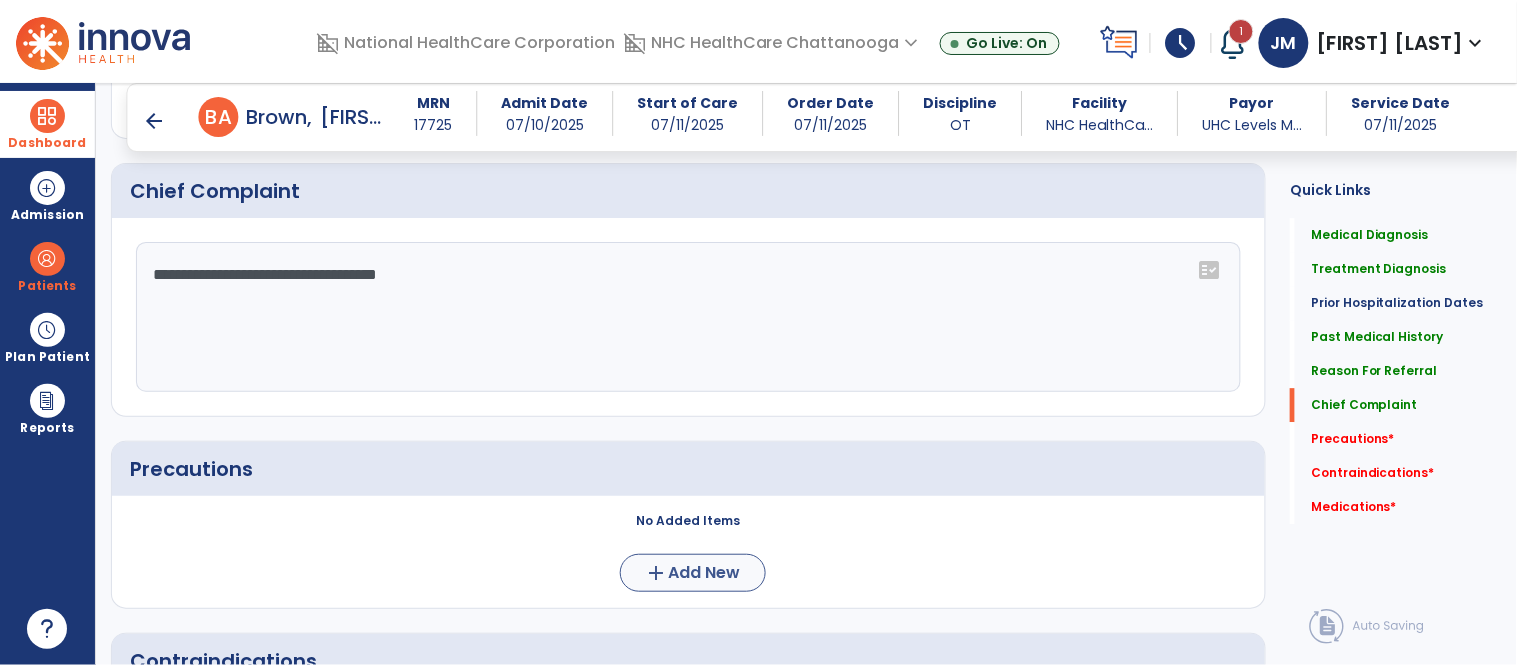 type on "**********" 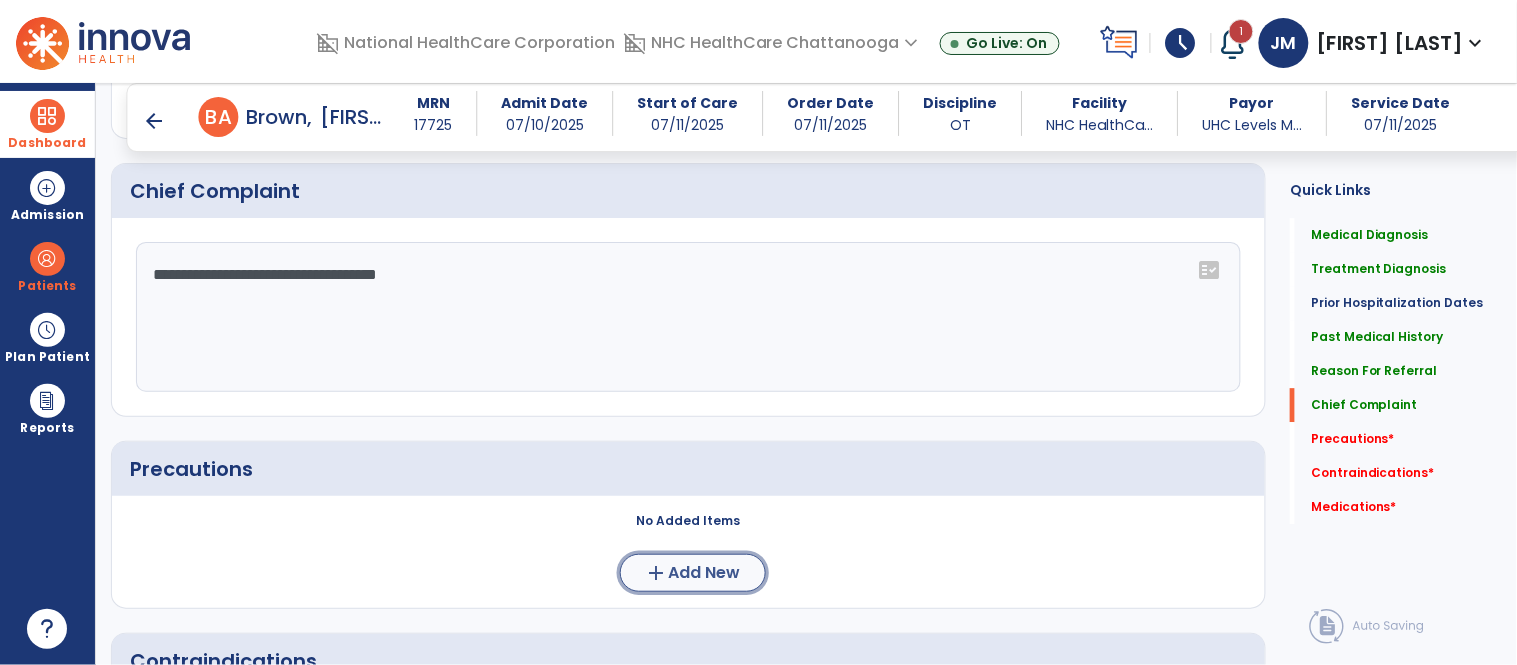 click on "add  Add New" 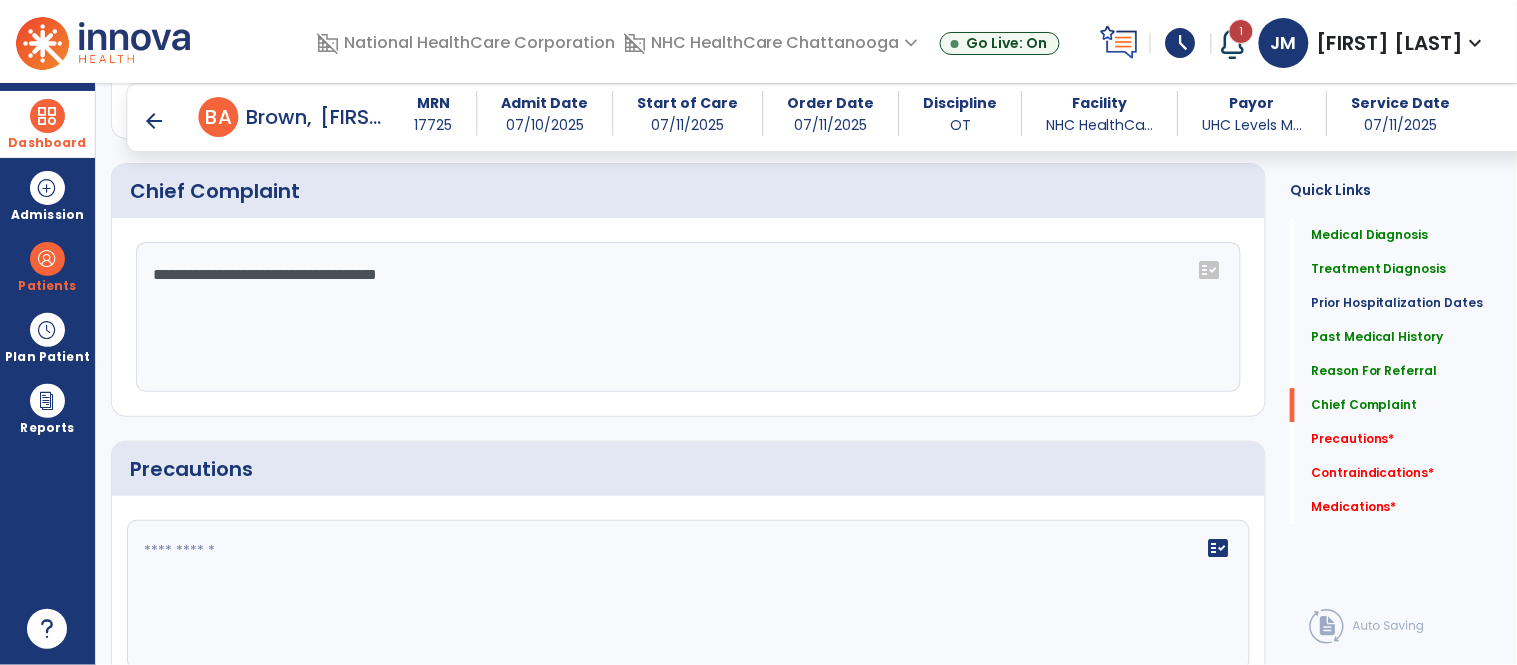 click on "fact_check" 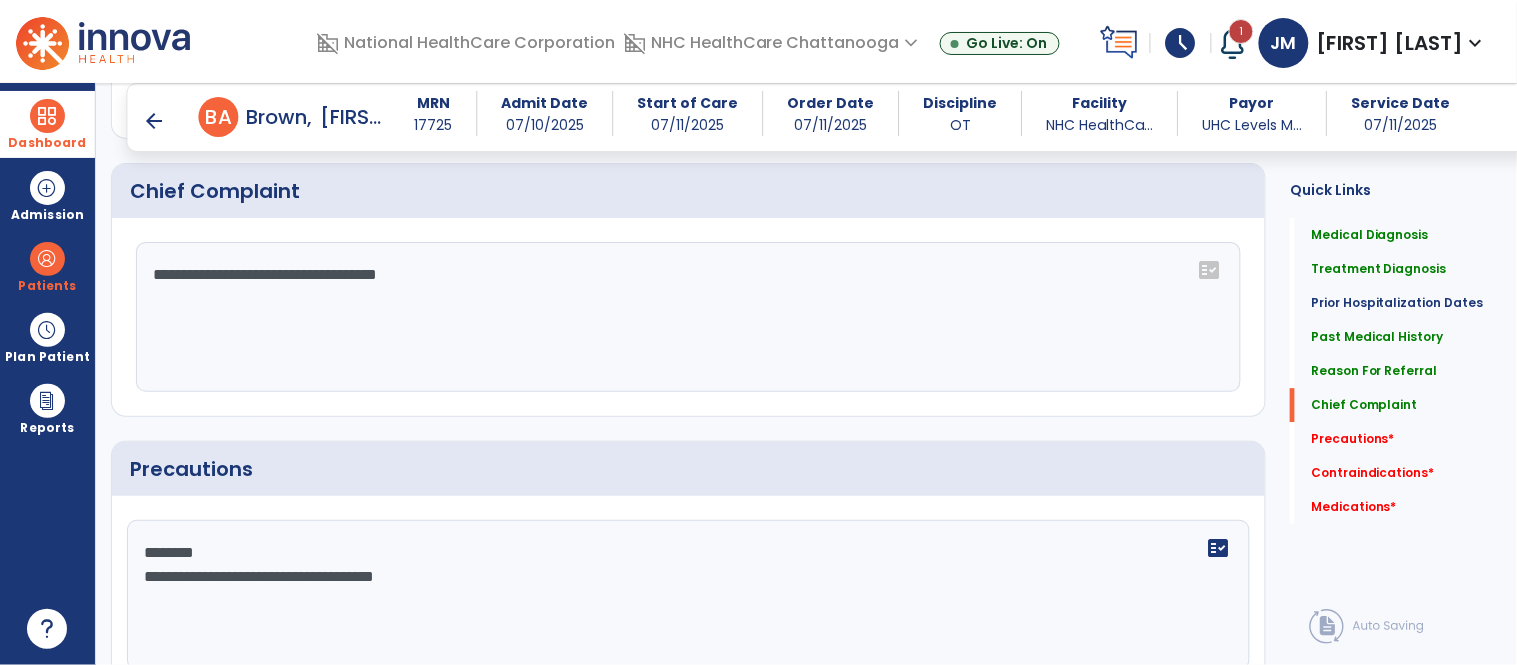 drag, startPoint x: 480, startPoint y: 592, endPoint x: 140, endPoint y: 553, distance: 342.22946 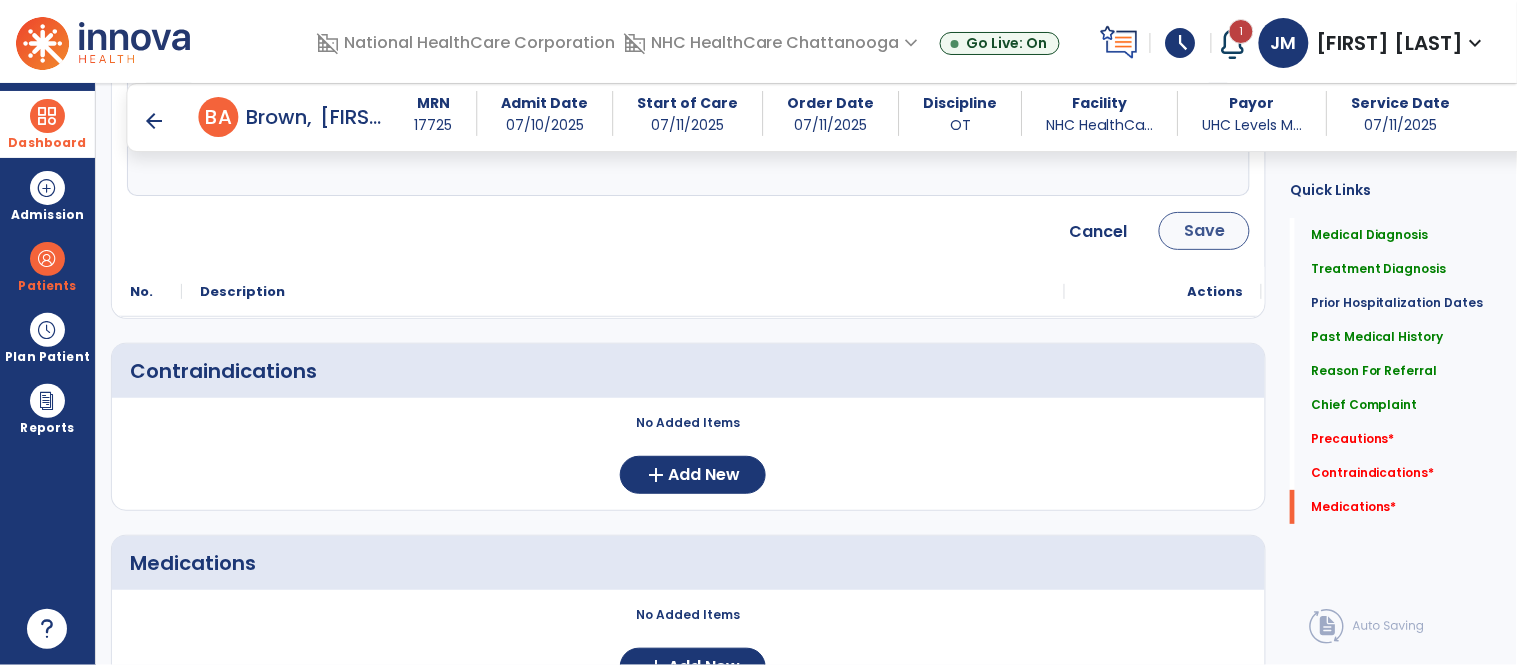 type on "**********" 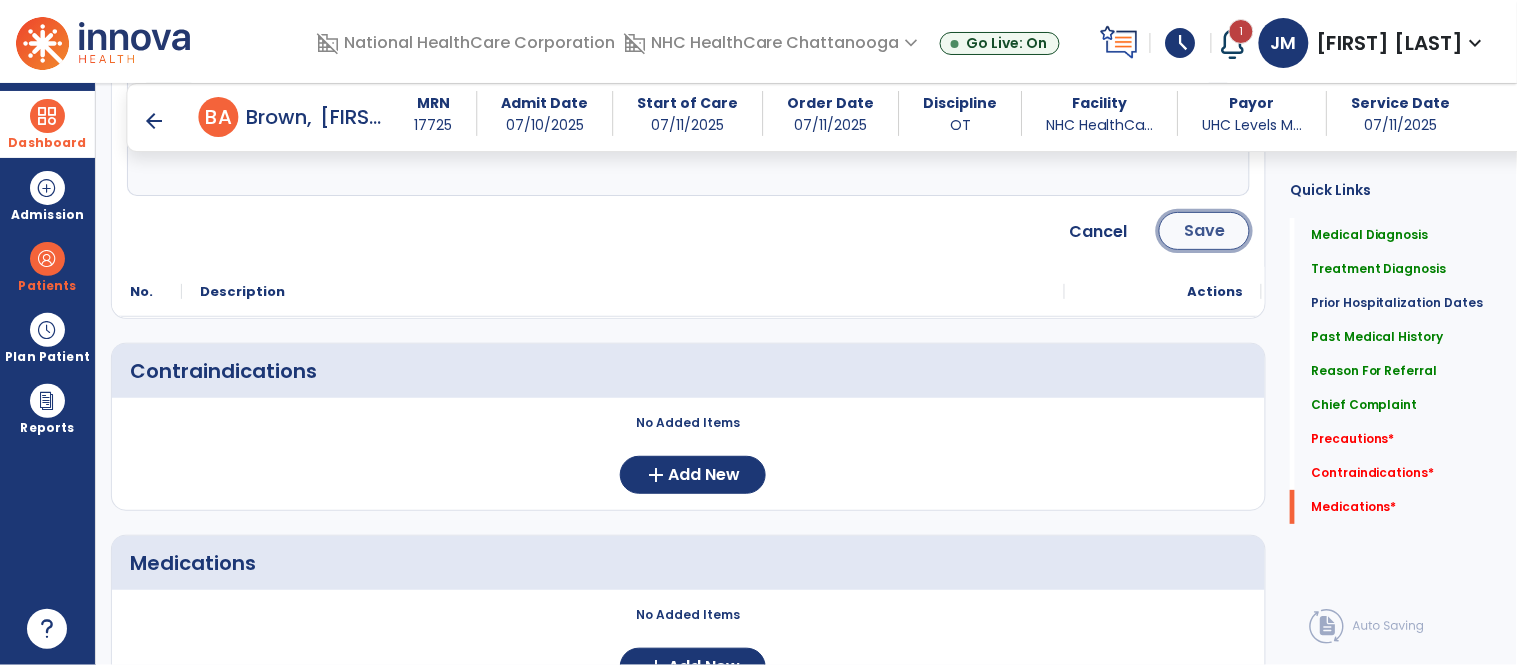 click on "Save" 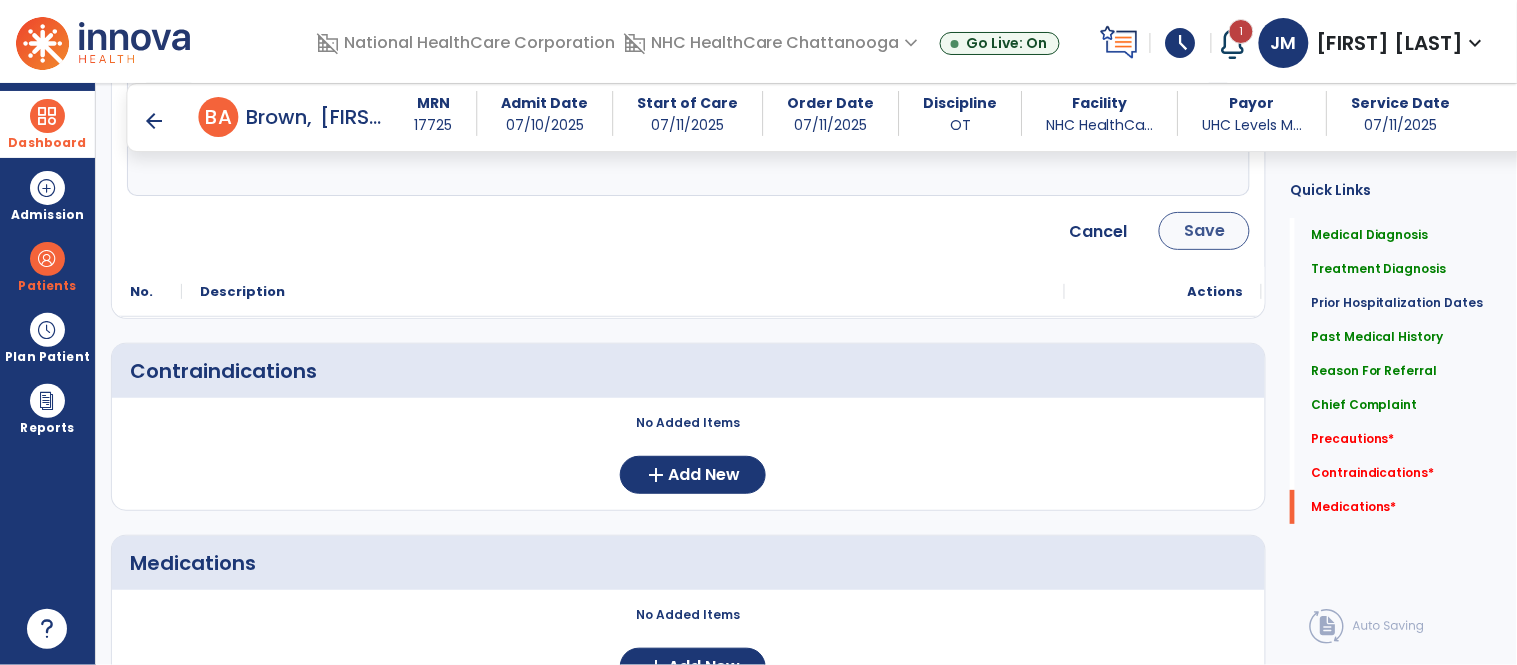 scroll, scrollTop: 1661, scrollLeft: 0, axis: vertical 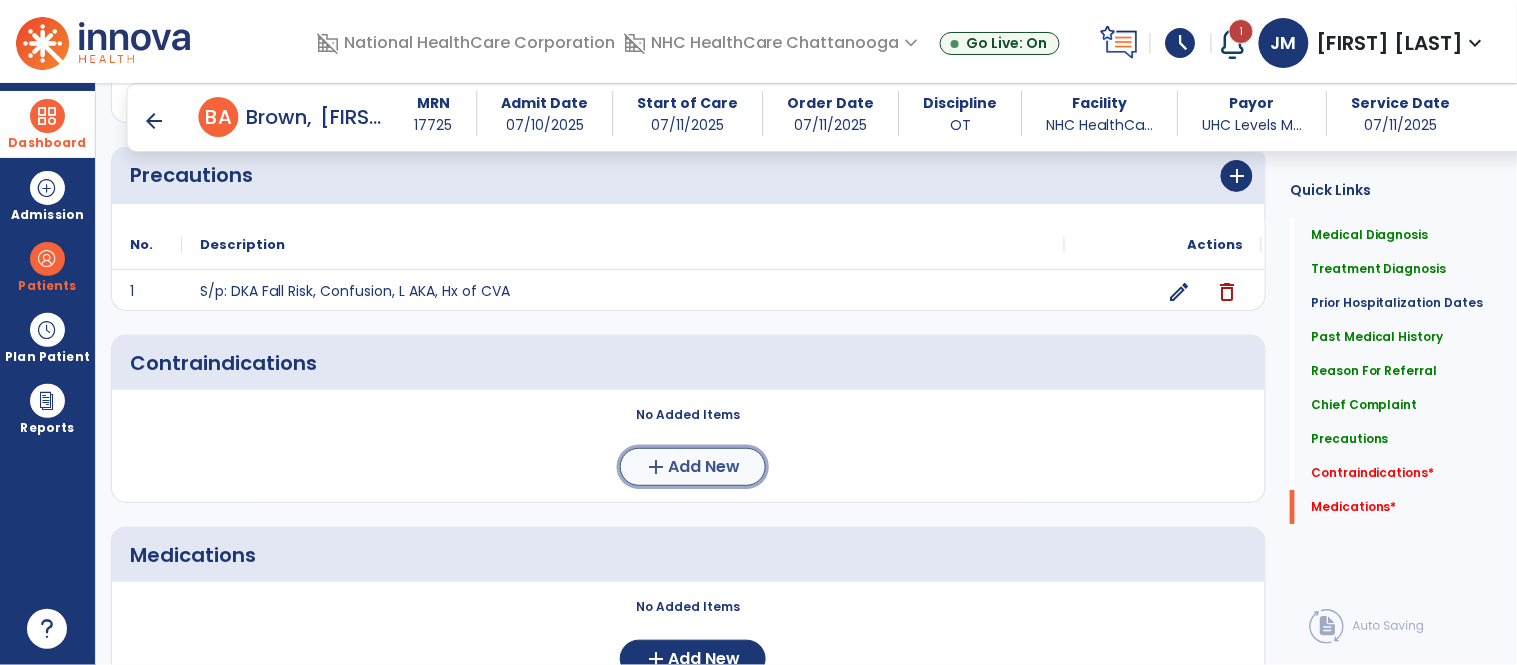 click on "Add New" 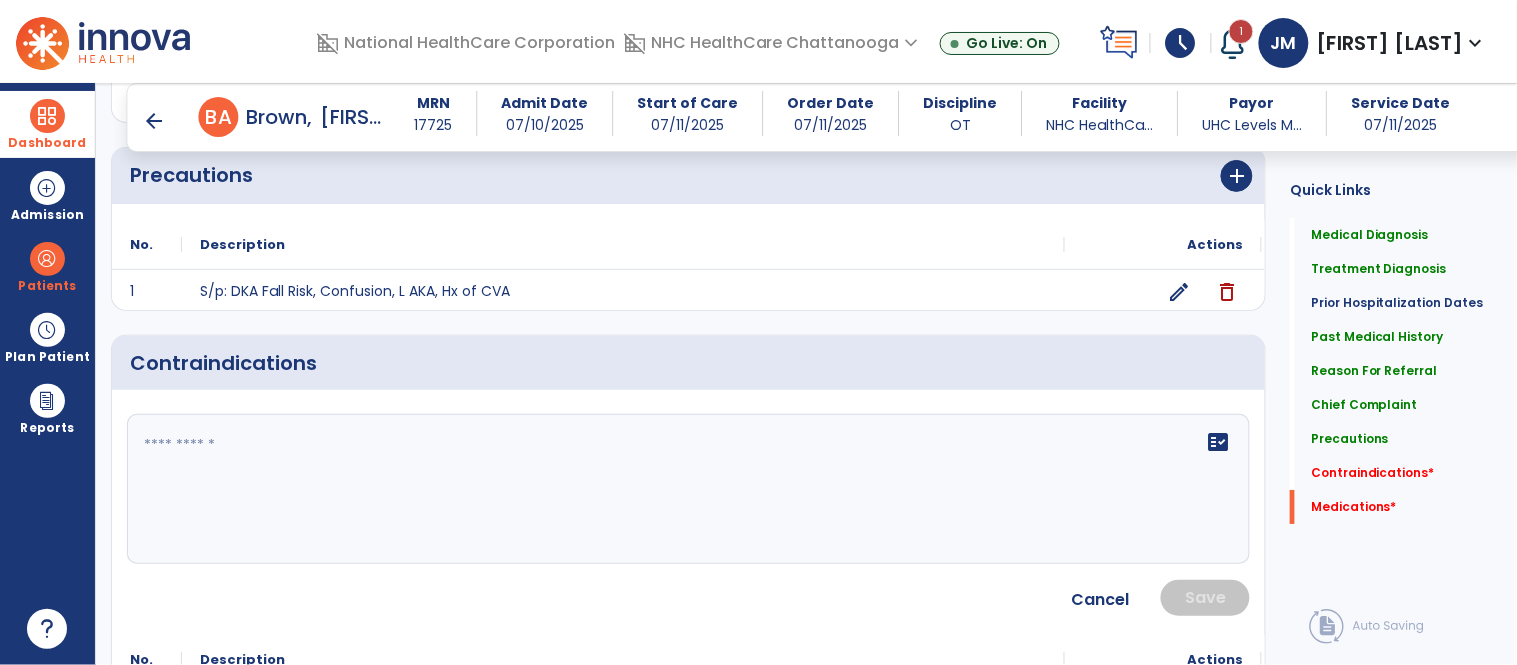 click 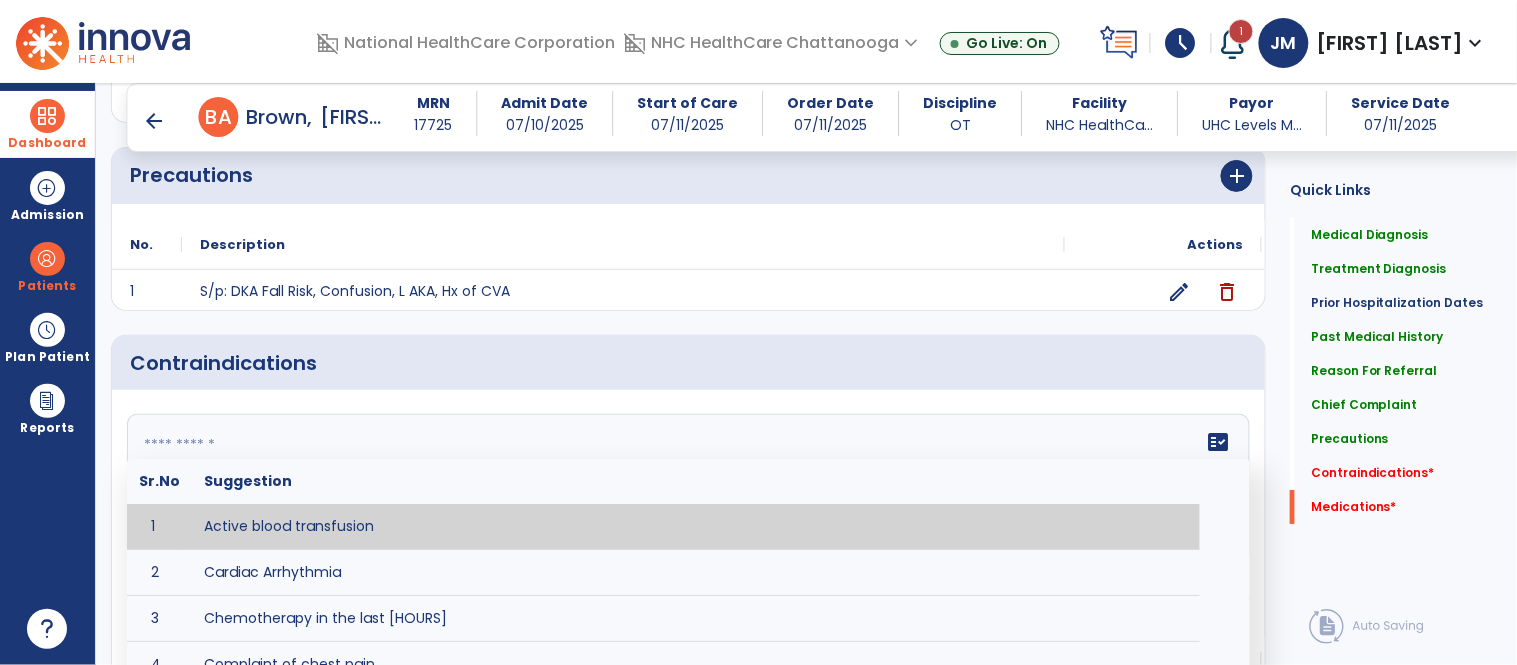 paste on "**********" 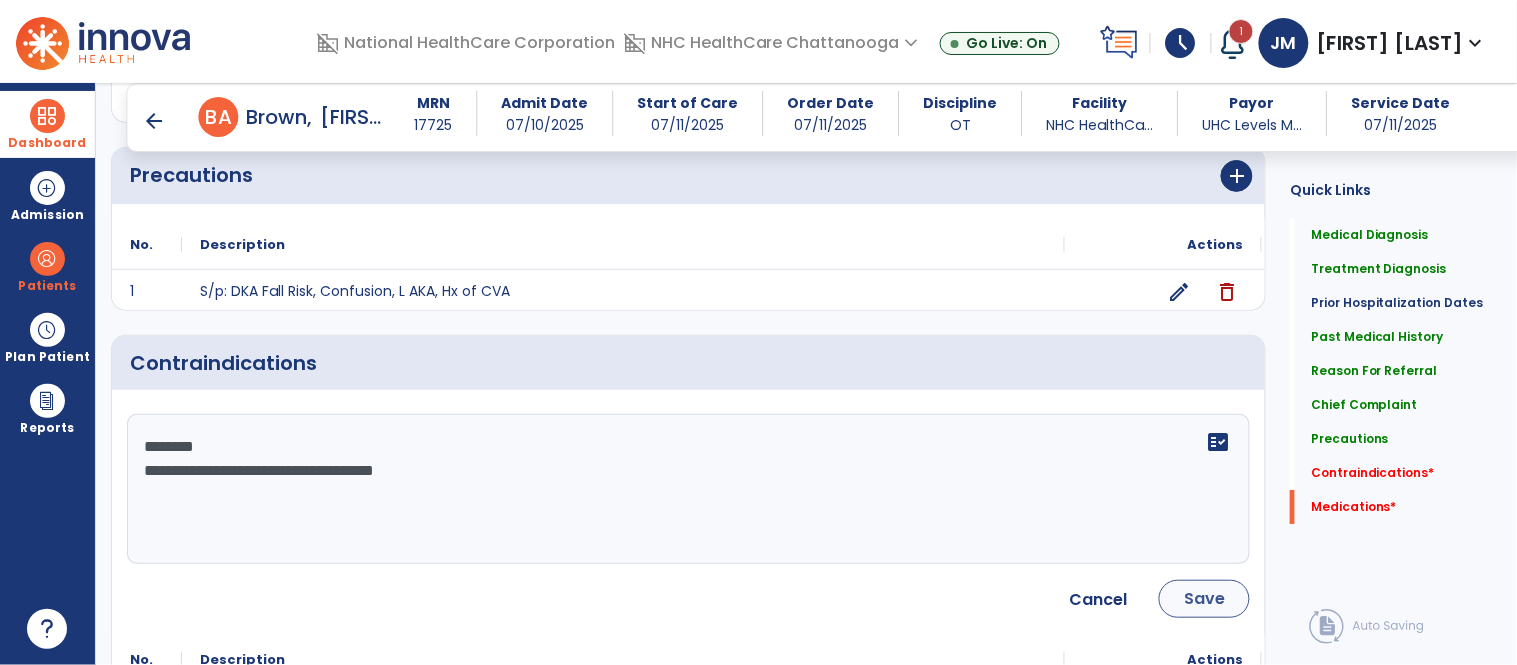 type on "**********" 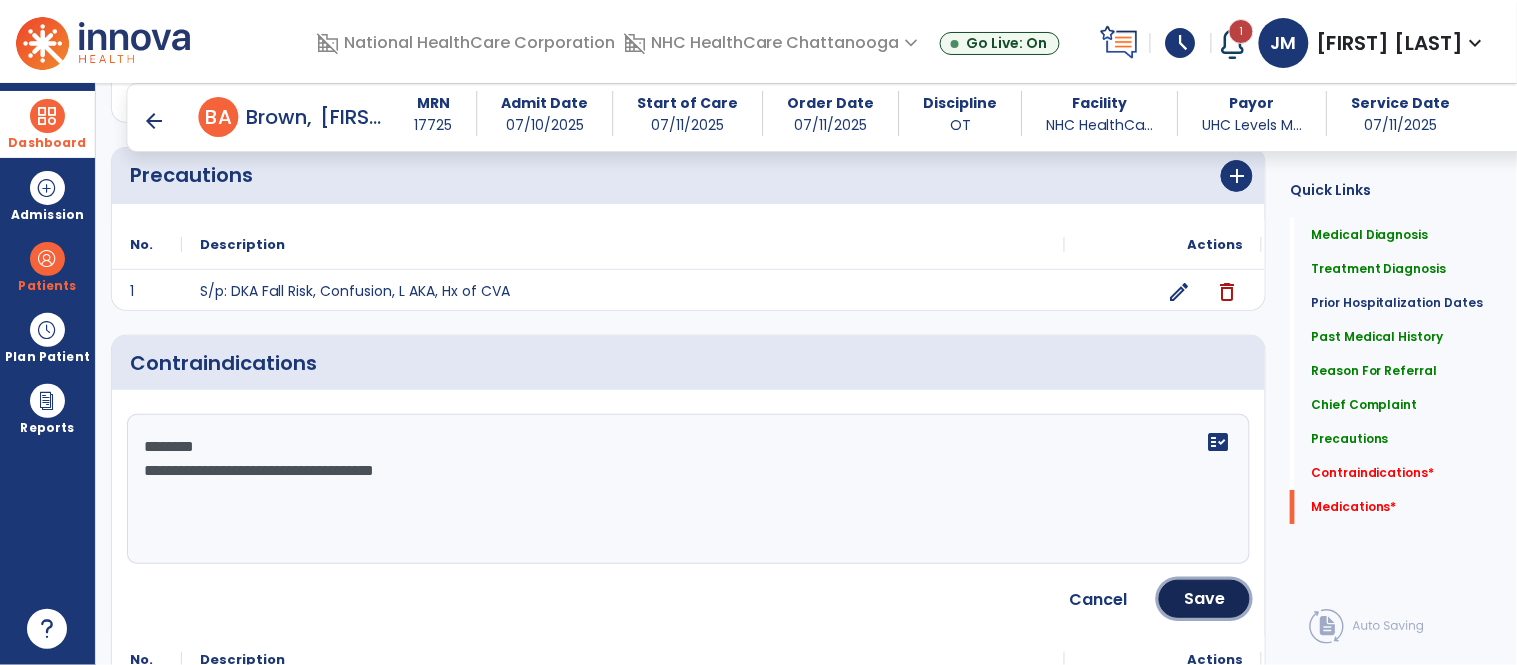 drag, startPoint x: 1192, startPoint y: 598, endPoint x: 1158, endPoint y: 597, distance: 34.0147 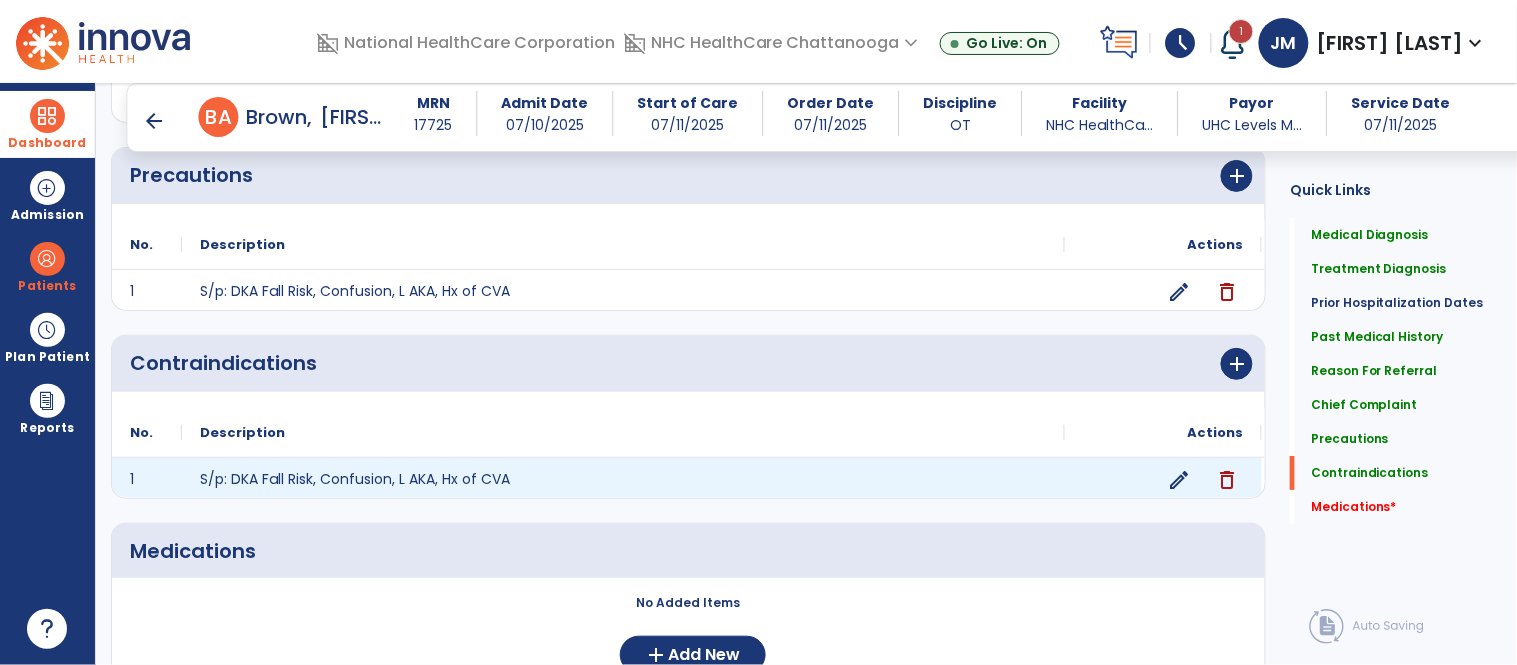 scroll, scrollTop: 1758, scrollLeft: 0, axis: vertical 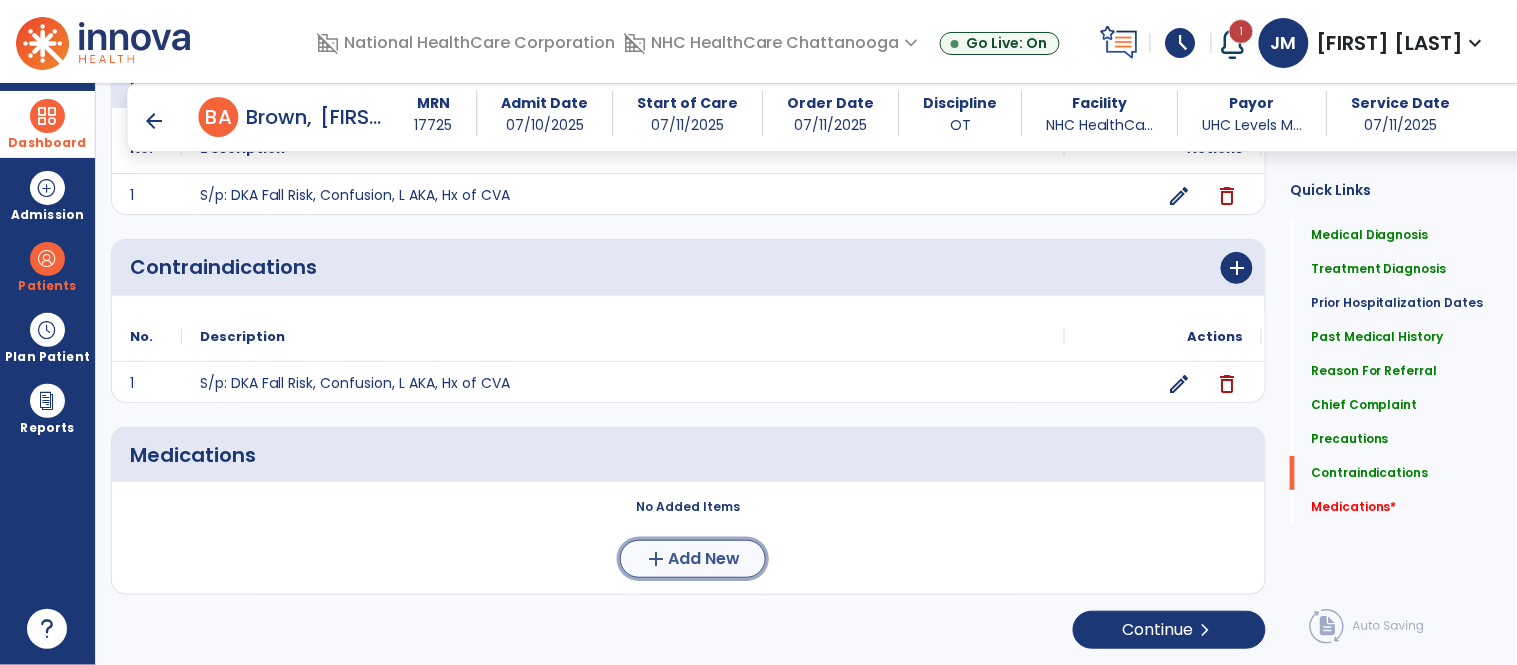 click on "Add New" 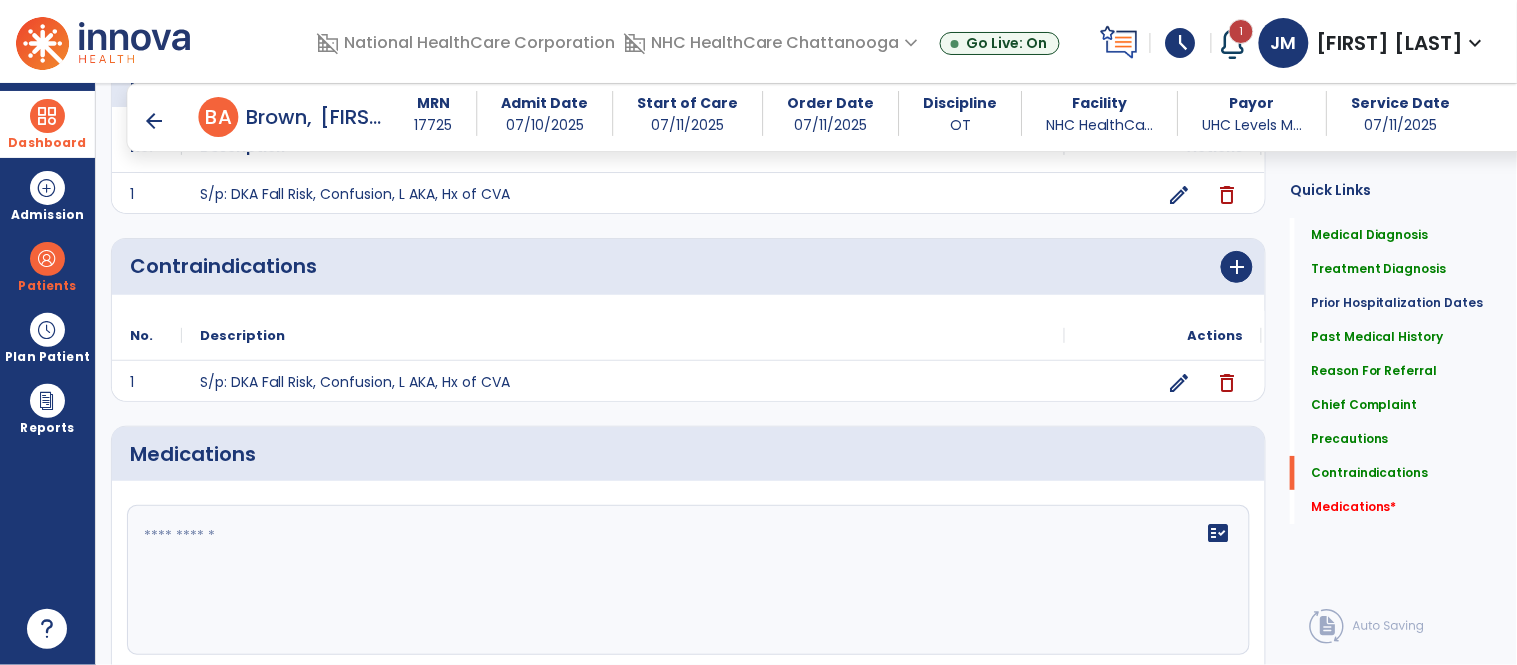 click 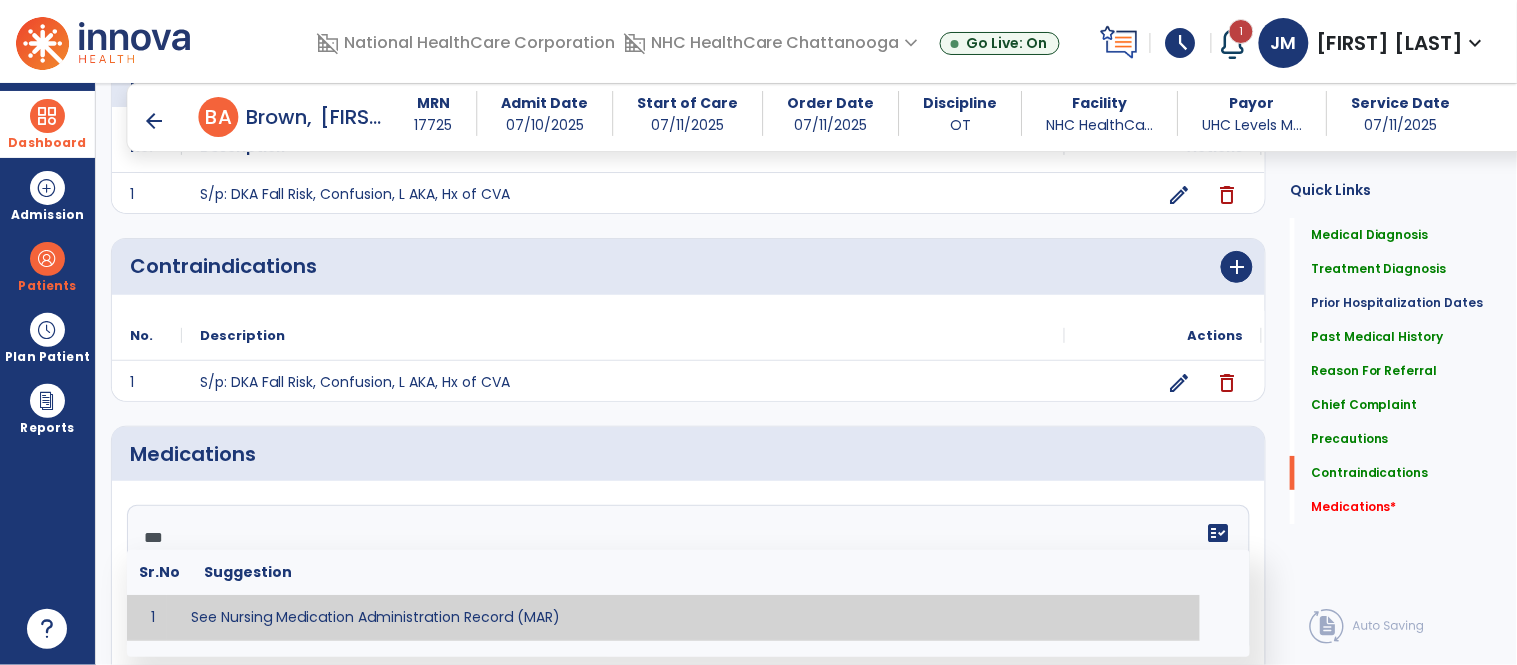 type on "**********" 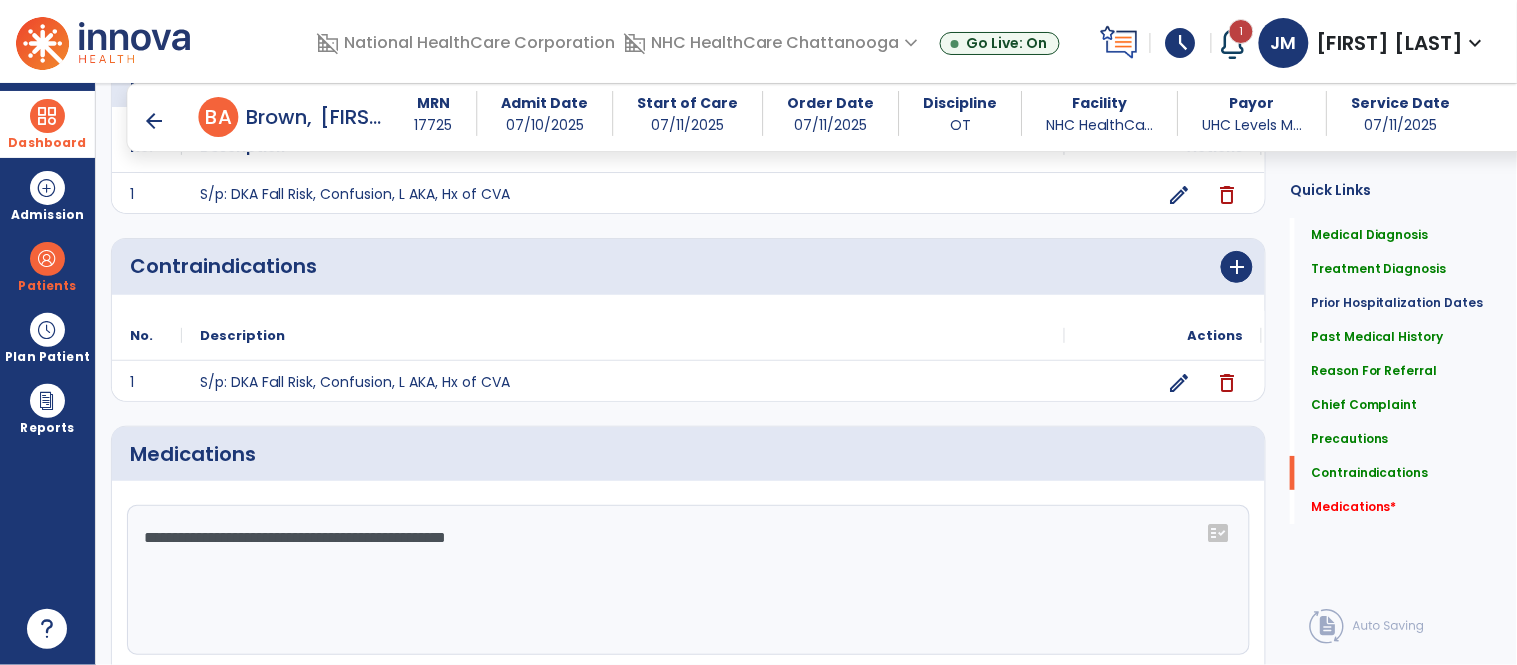 scroll, scrollTop: 1943, scrollLeft: 0, axis: vertical 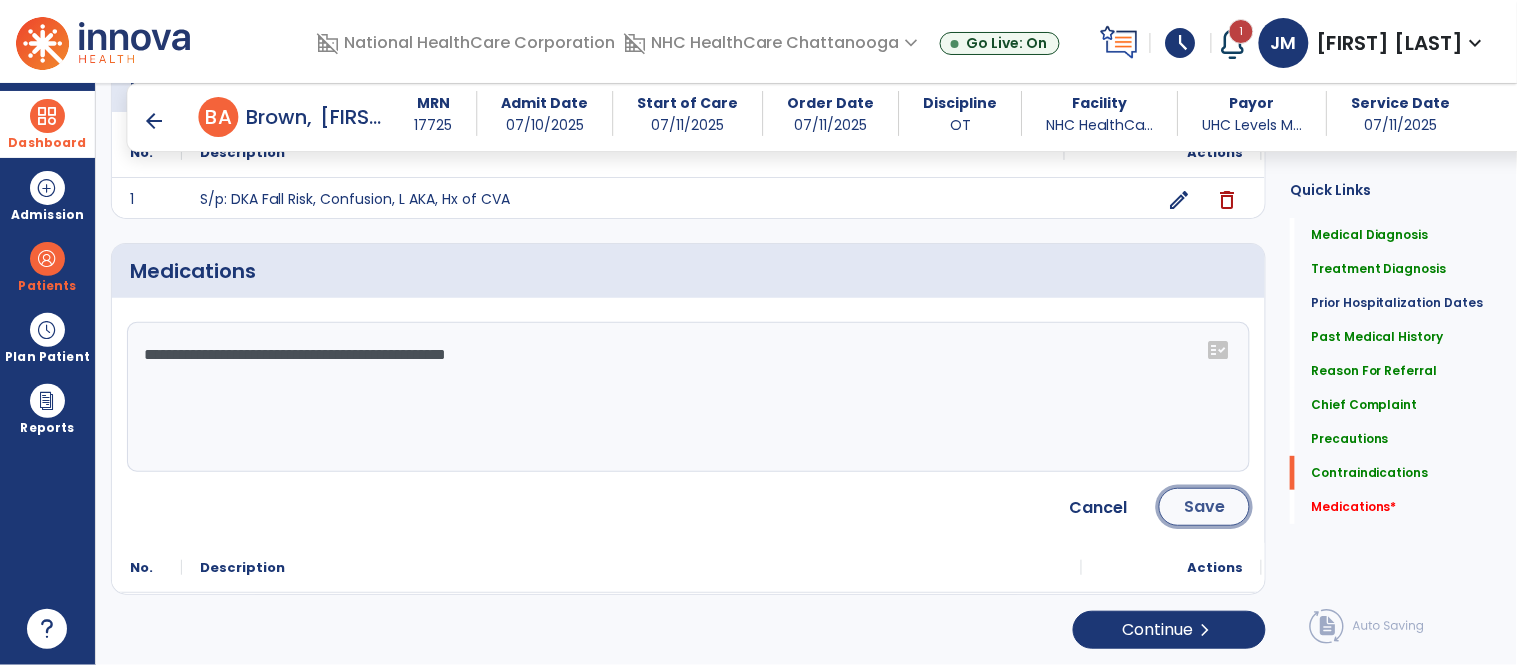 click on "Save" 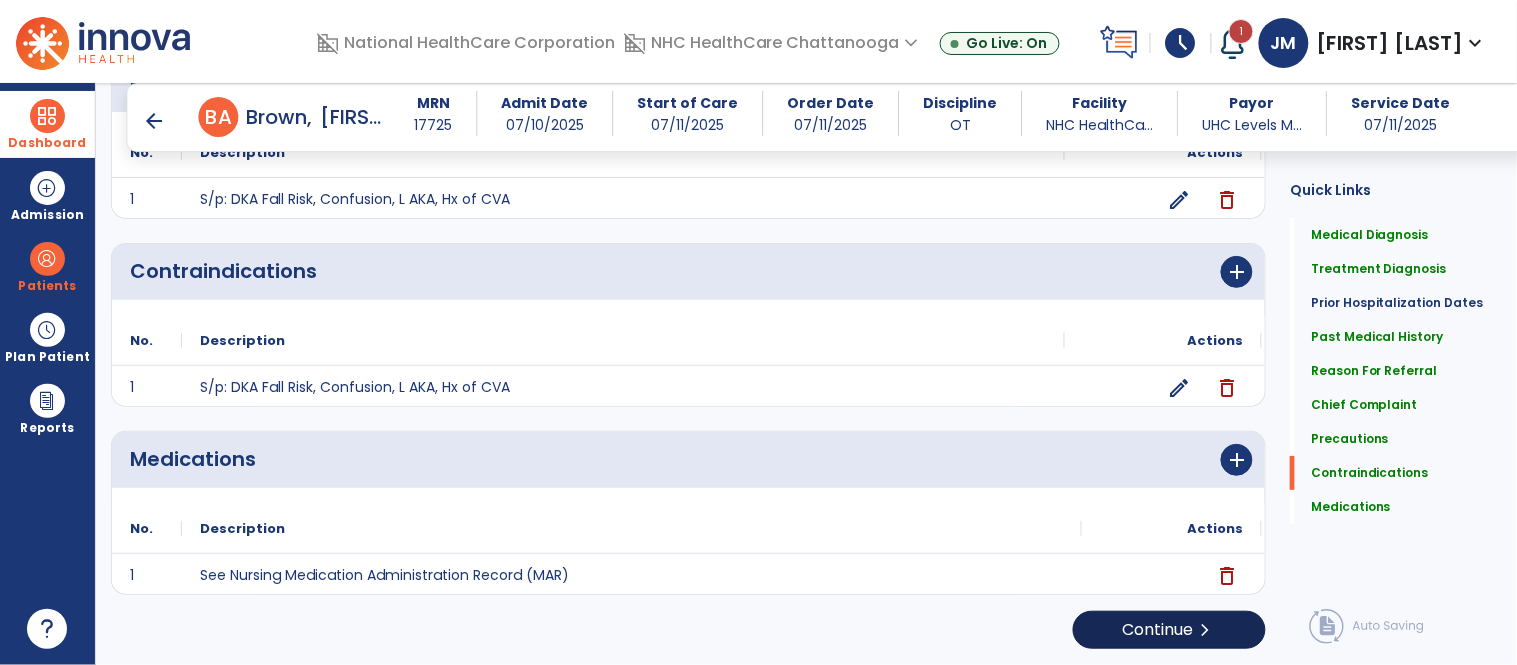 scroll, scrollTop: 1755, scrollLeft: 0, axis: vertical 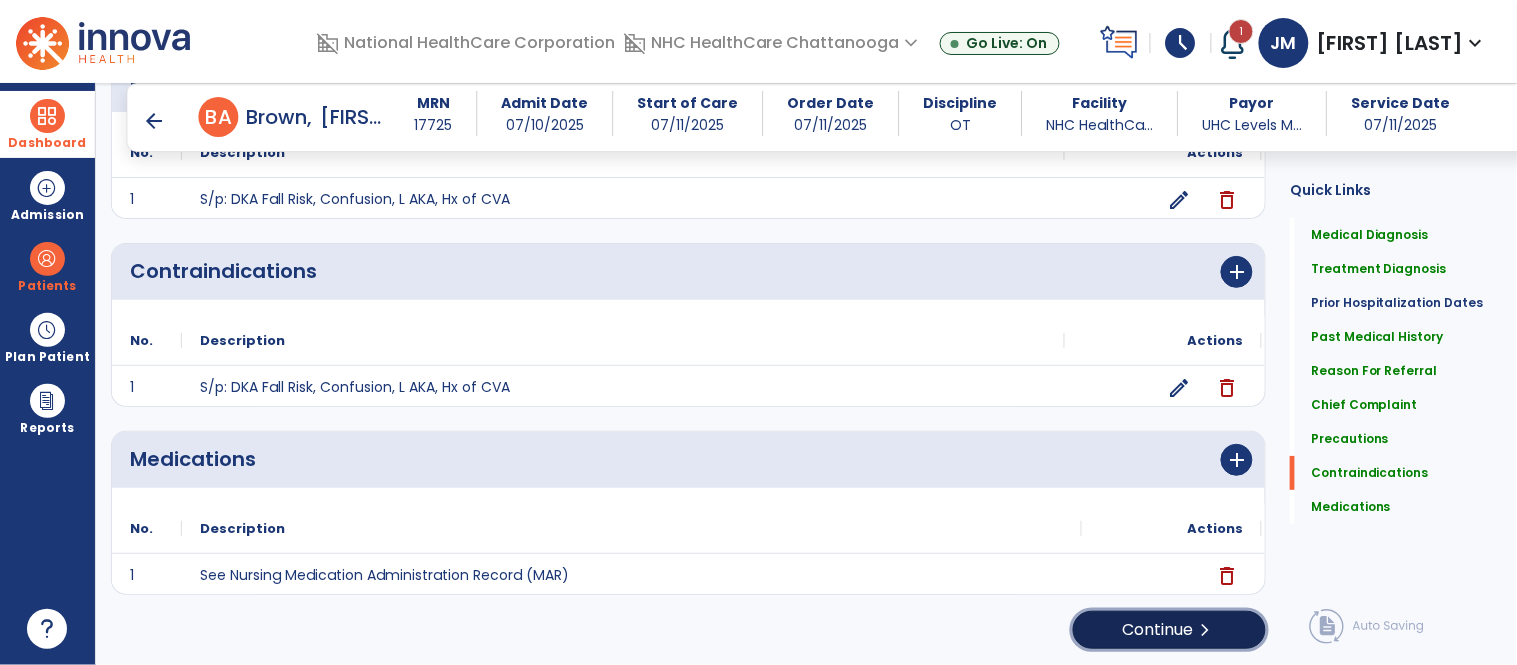 click on "Continue  chevron_right" 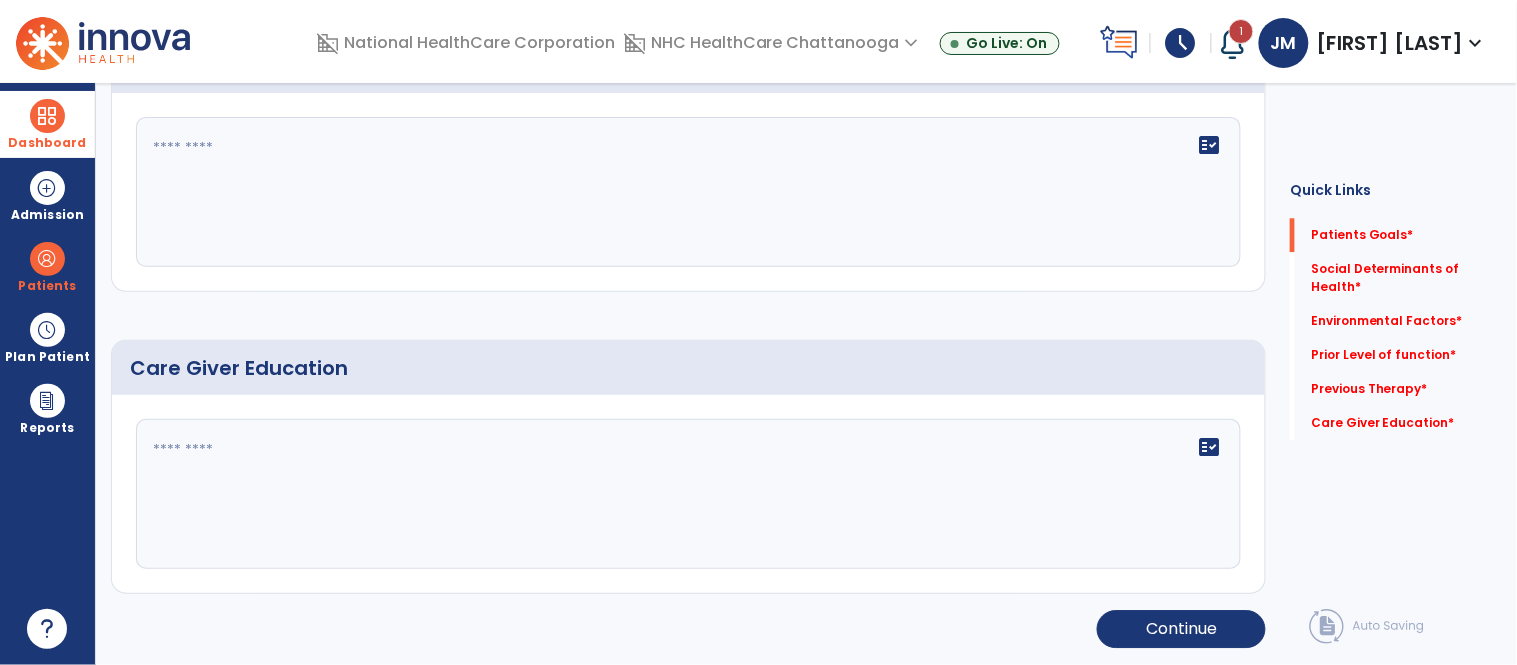 scroll, scrollTop: 0, scrollLeft: 0, axis: both 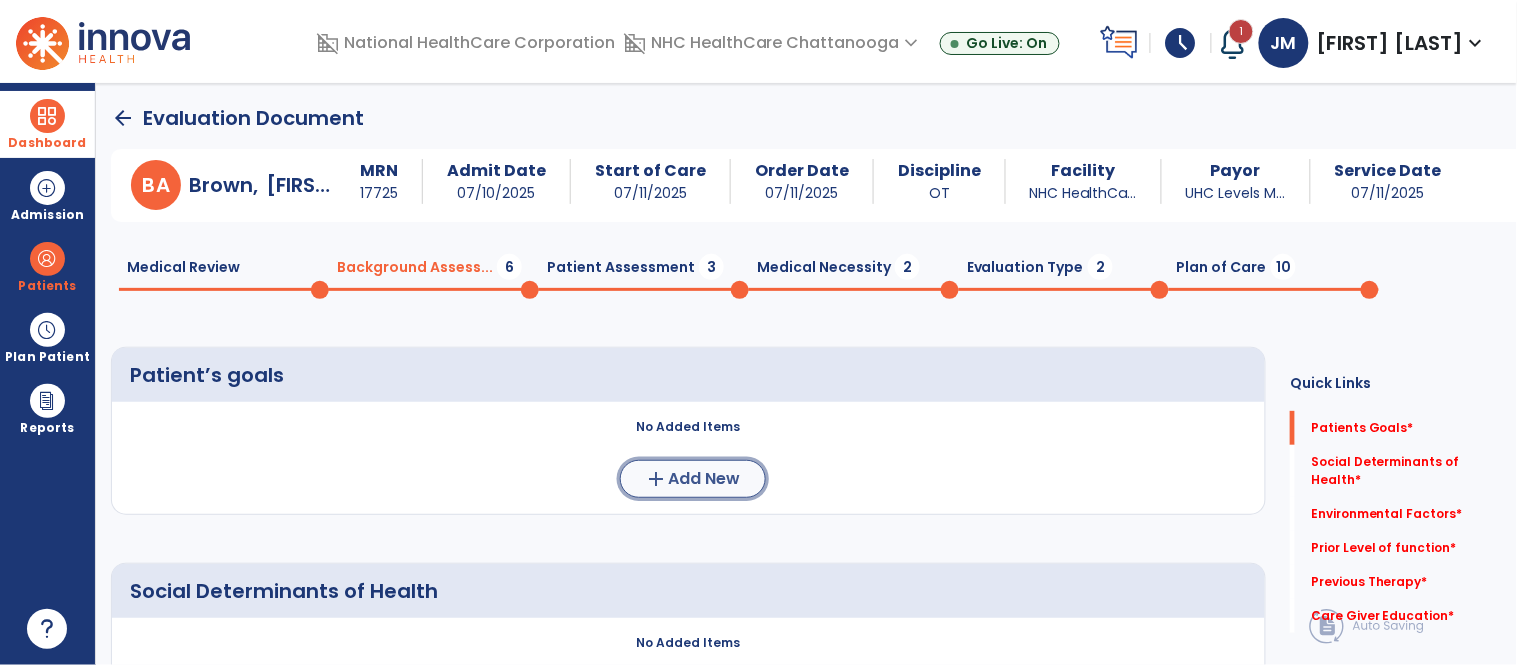 click on "Add New" 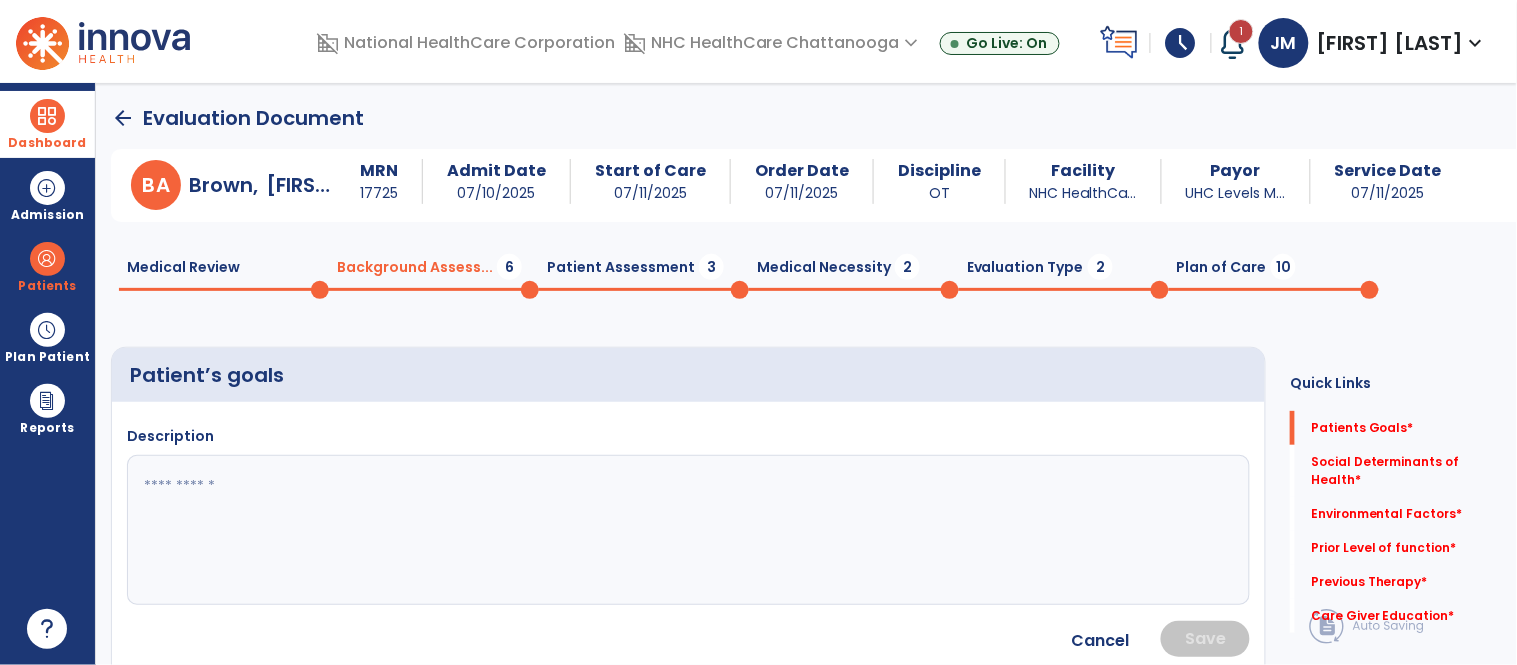click 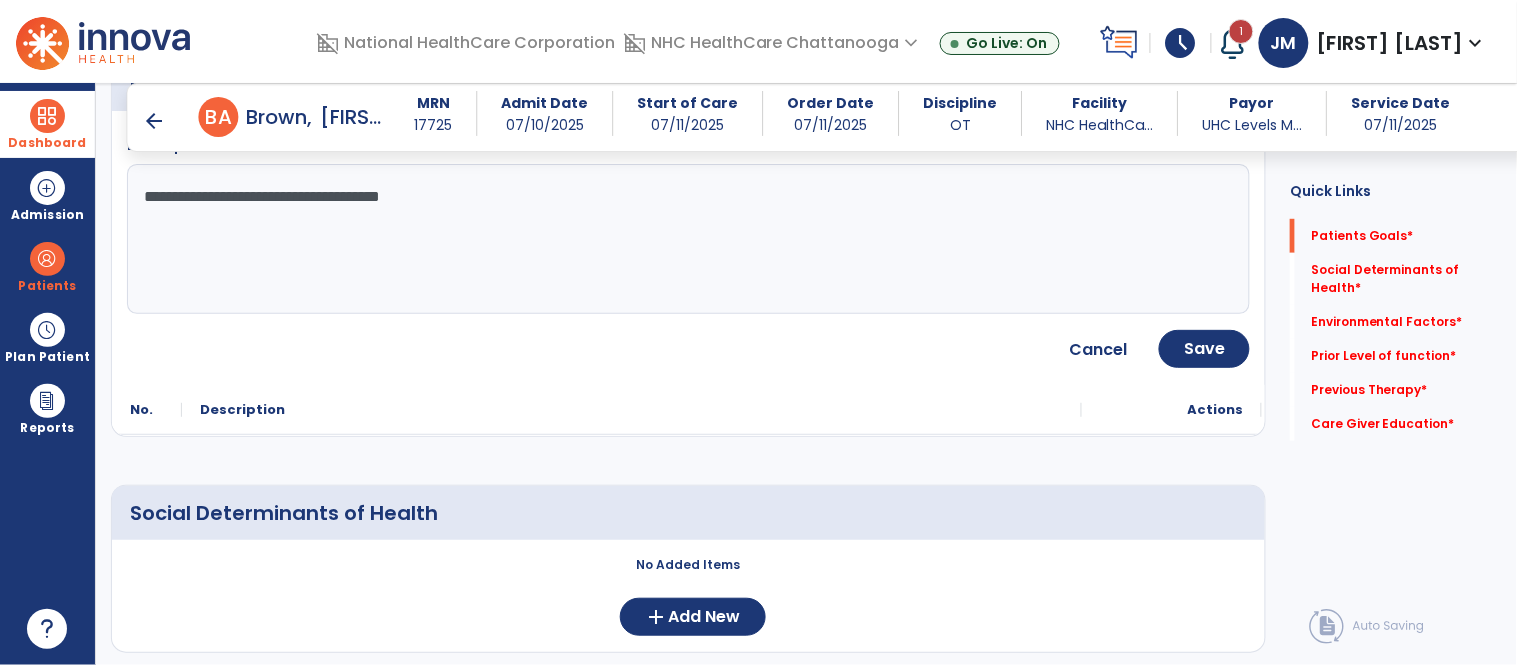 scroll, scrollTop: 273, scrollLeft: 0, axis: vertical 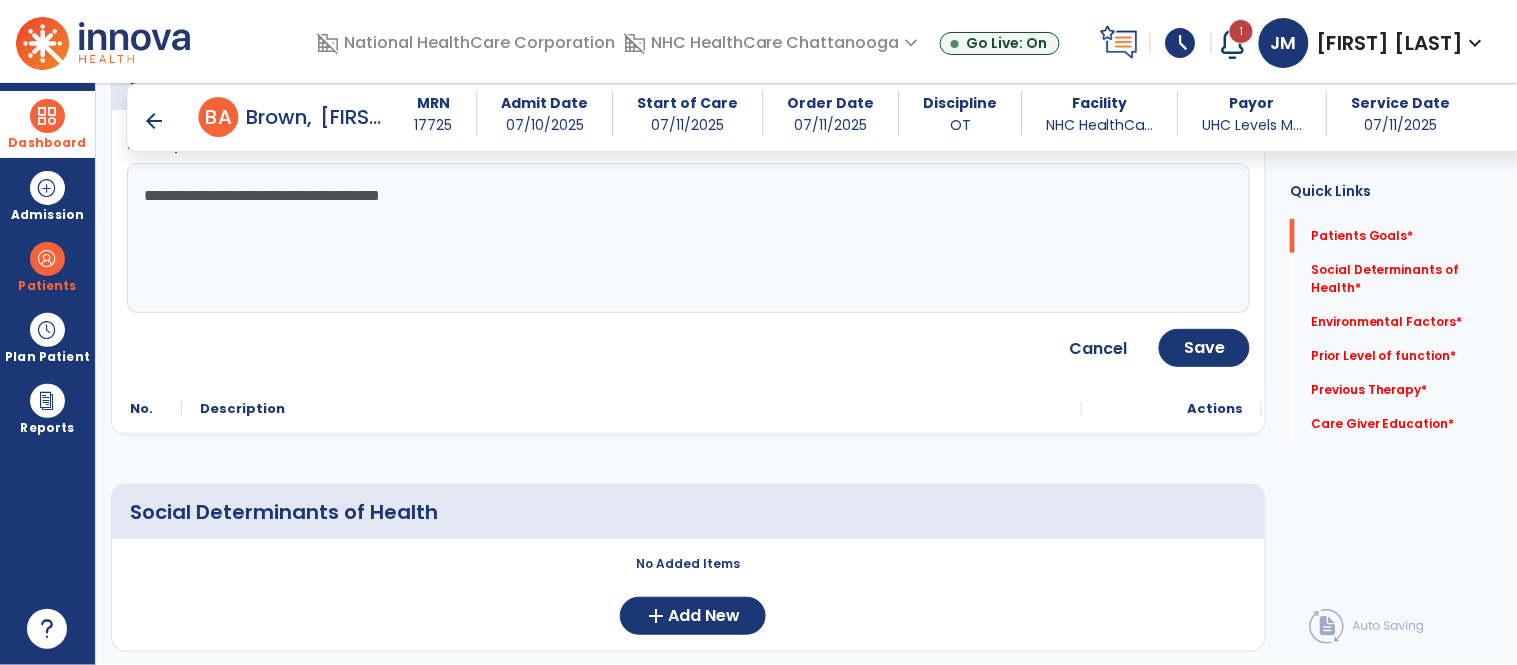 type on "**********" 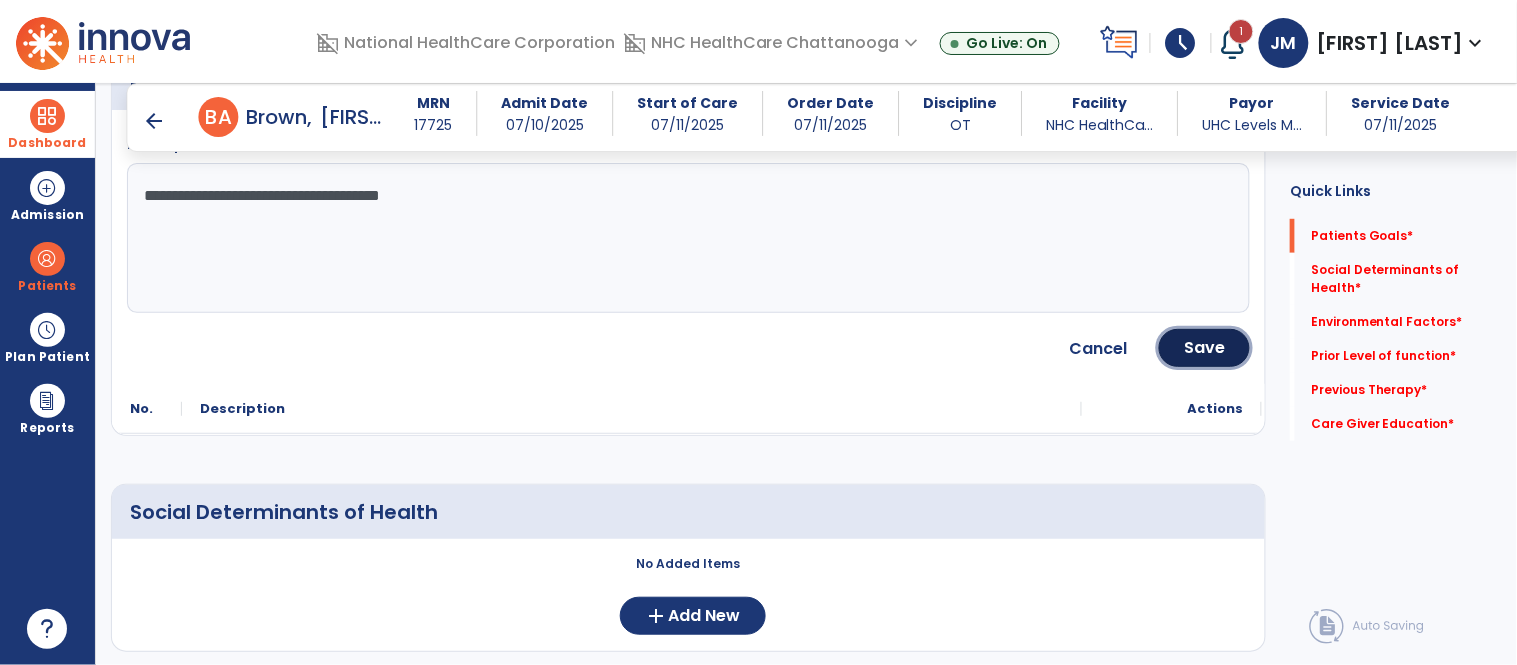 click on "Save" 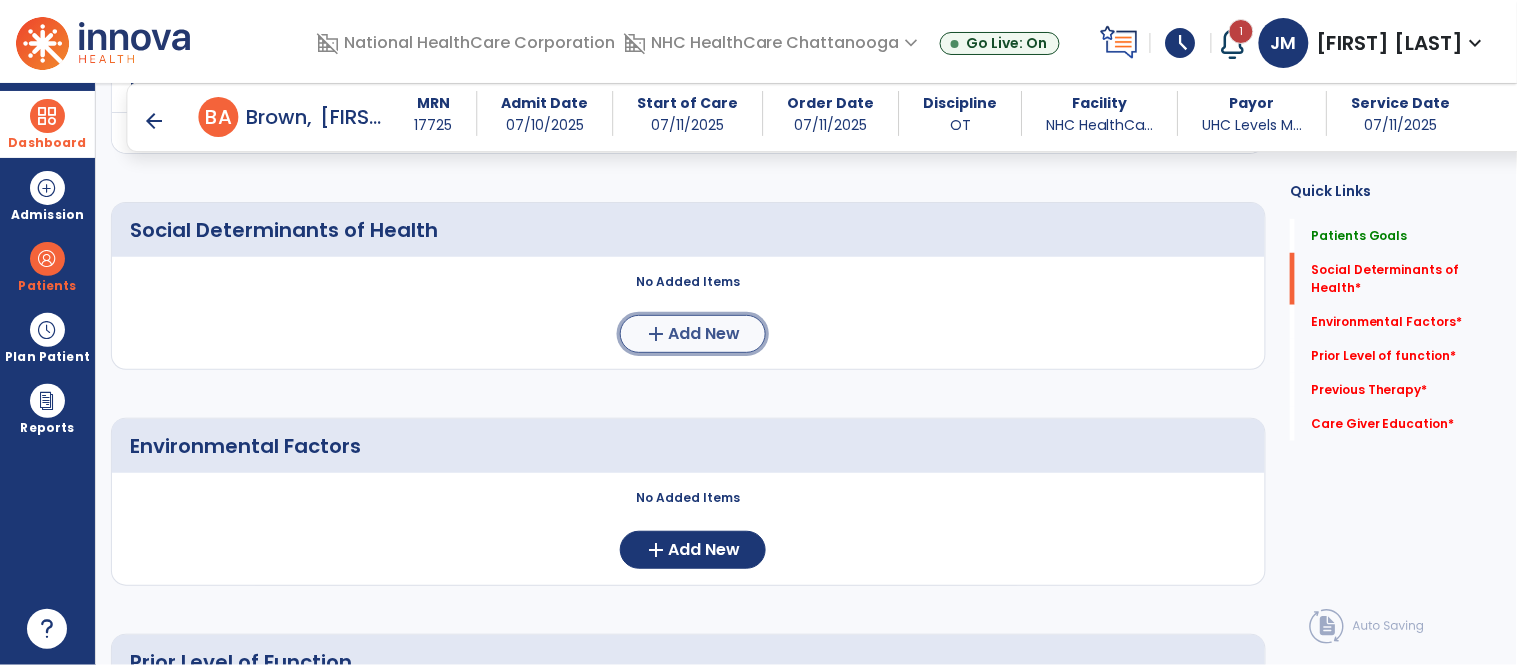 click on "Add New" 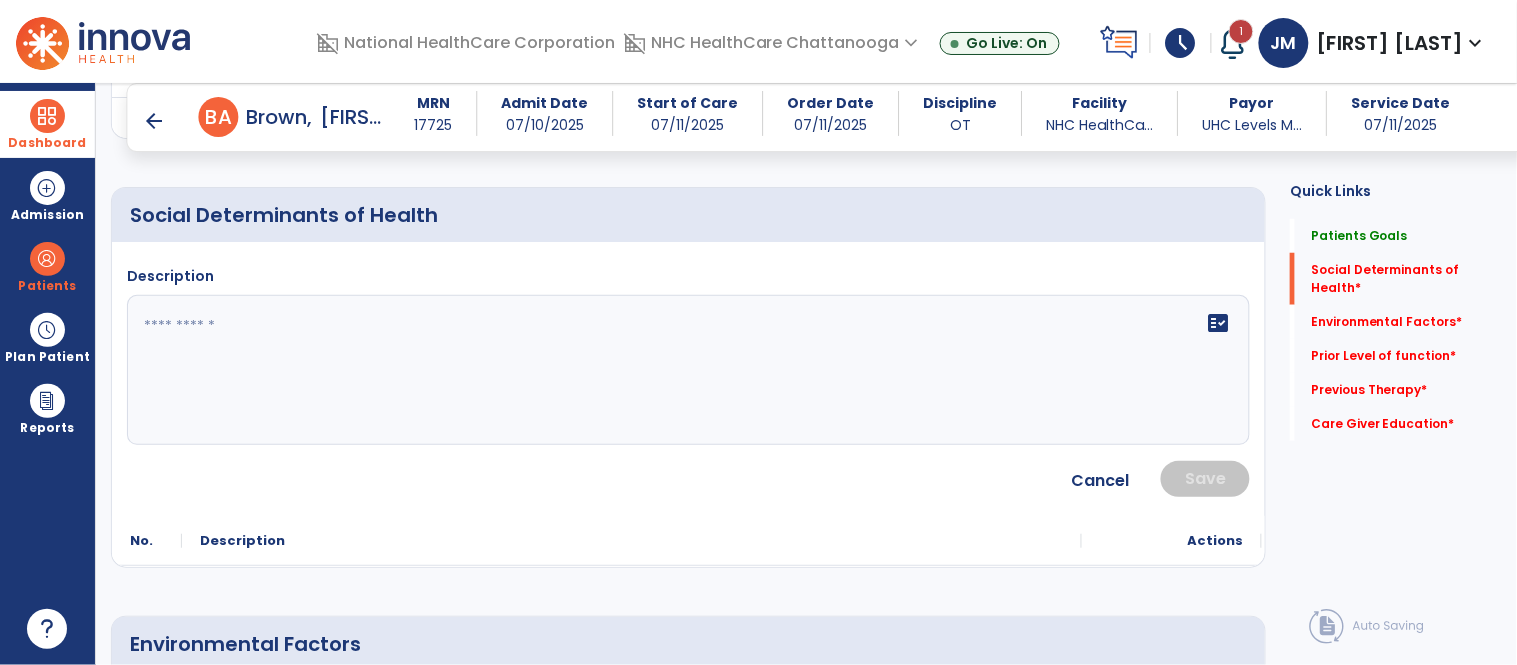 scroll, scrollTop: 361, scrollLeft: 0, axis: vertical 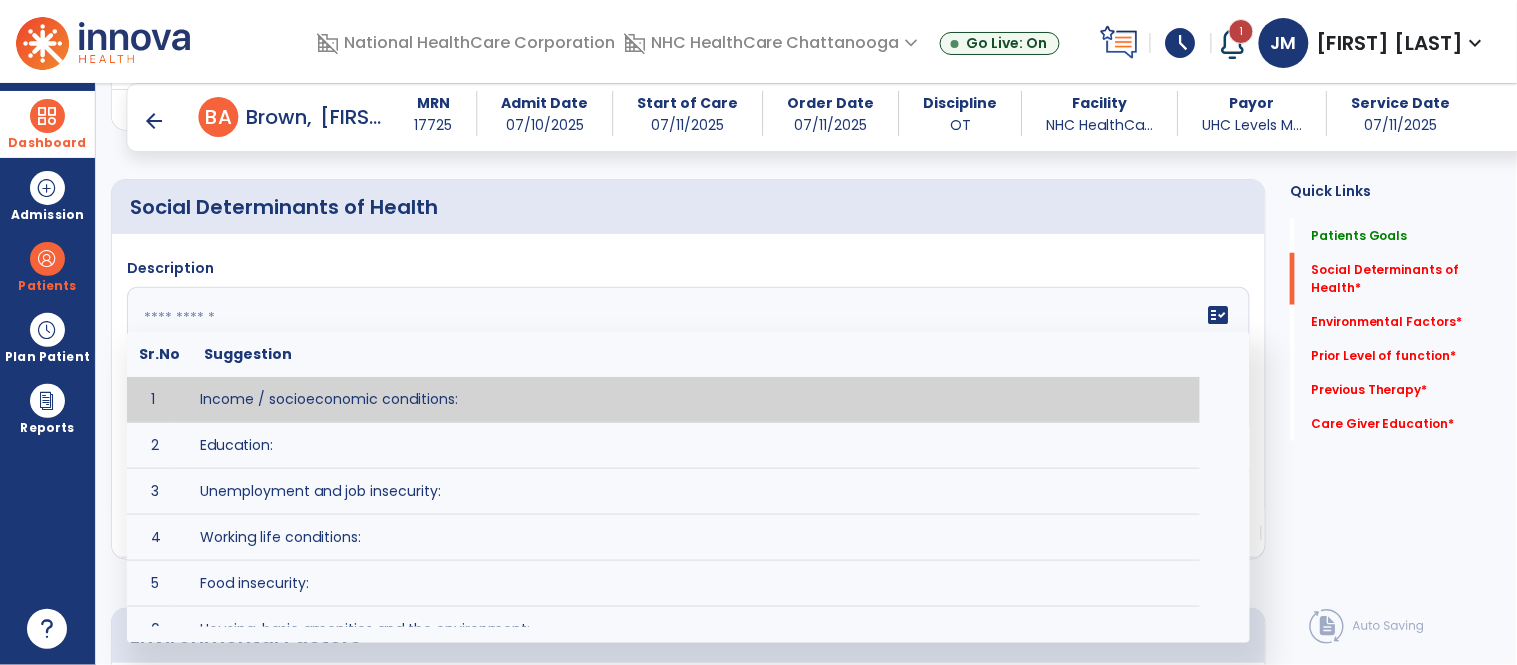 click 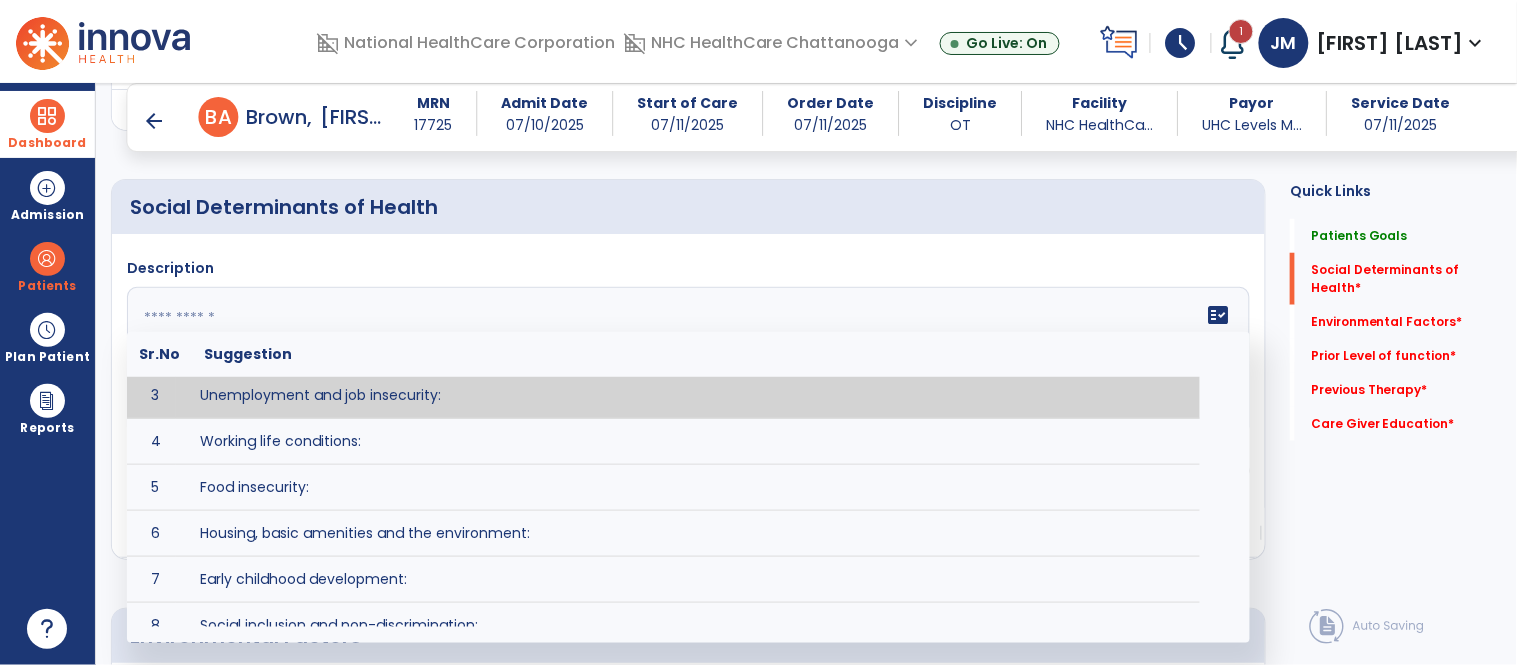 scroll, scrollTop: 133, scrollLeft: 0, axis: vertical 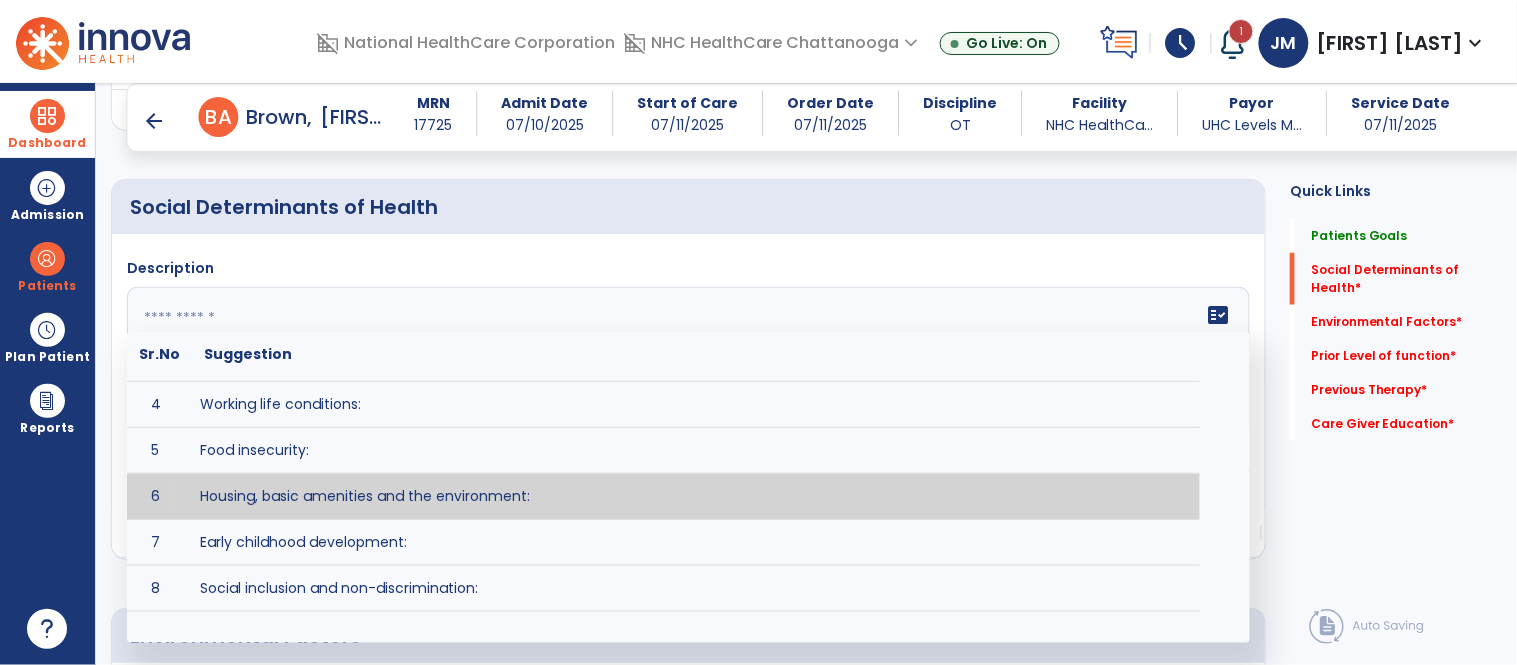 type on "**********" 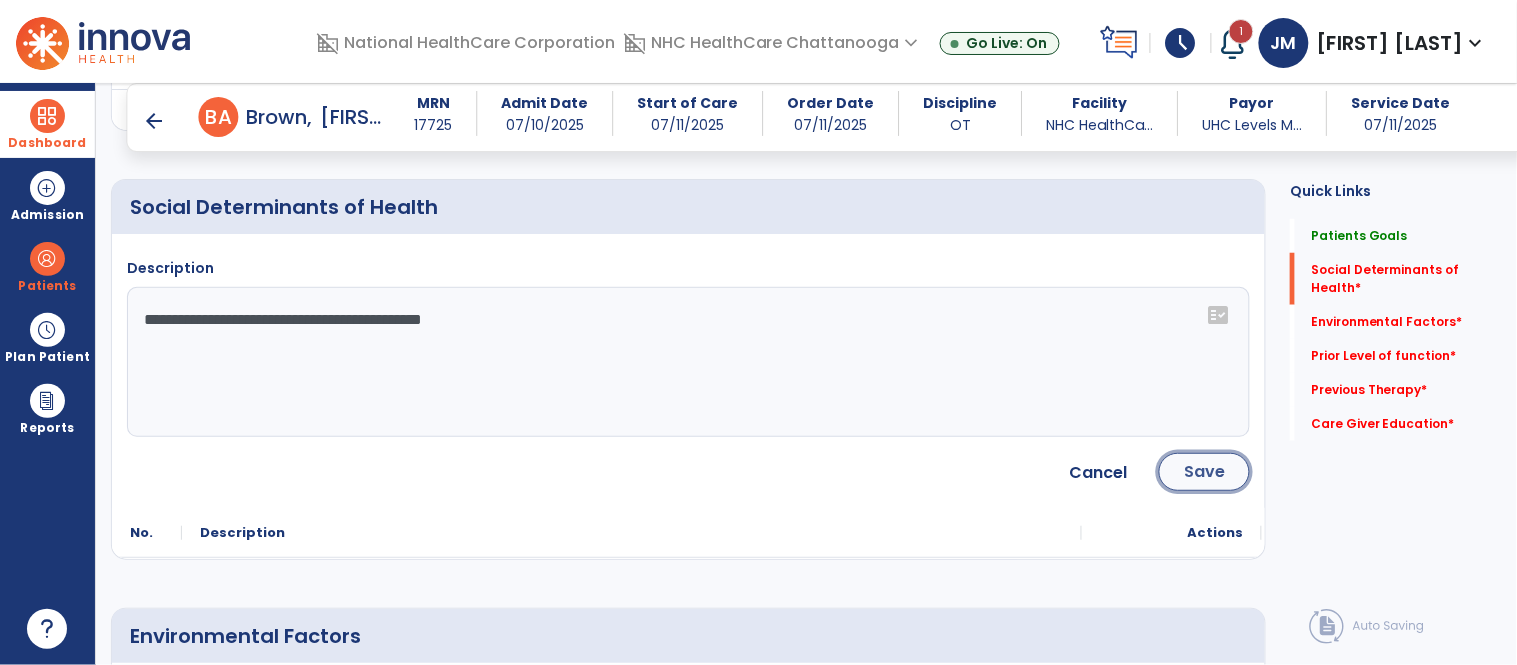 click on "Save" 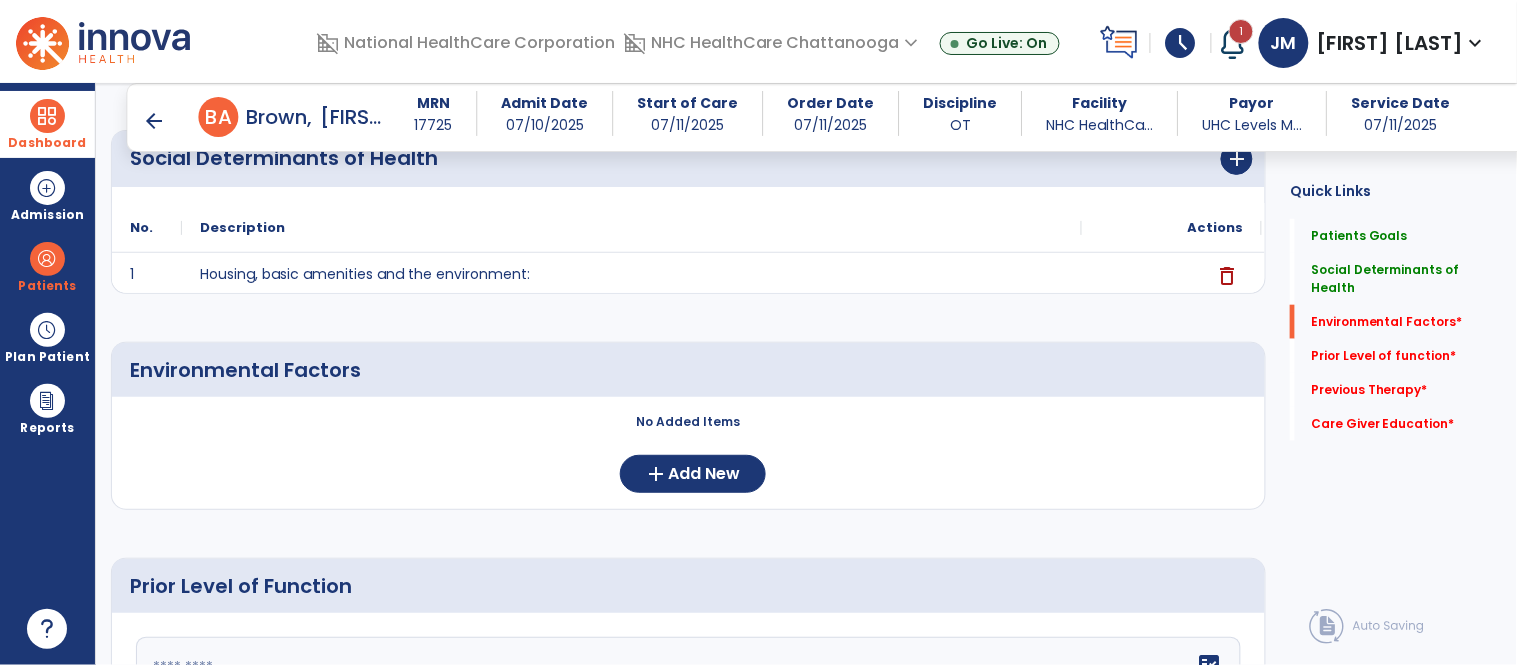 scroll, scrollTop: 427, scrollLeft: 0, axis: vertical 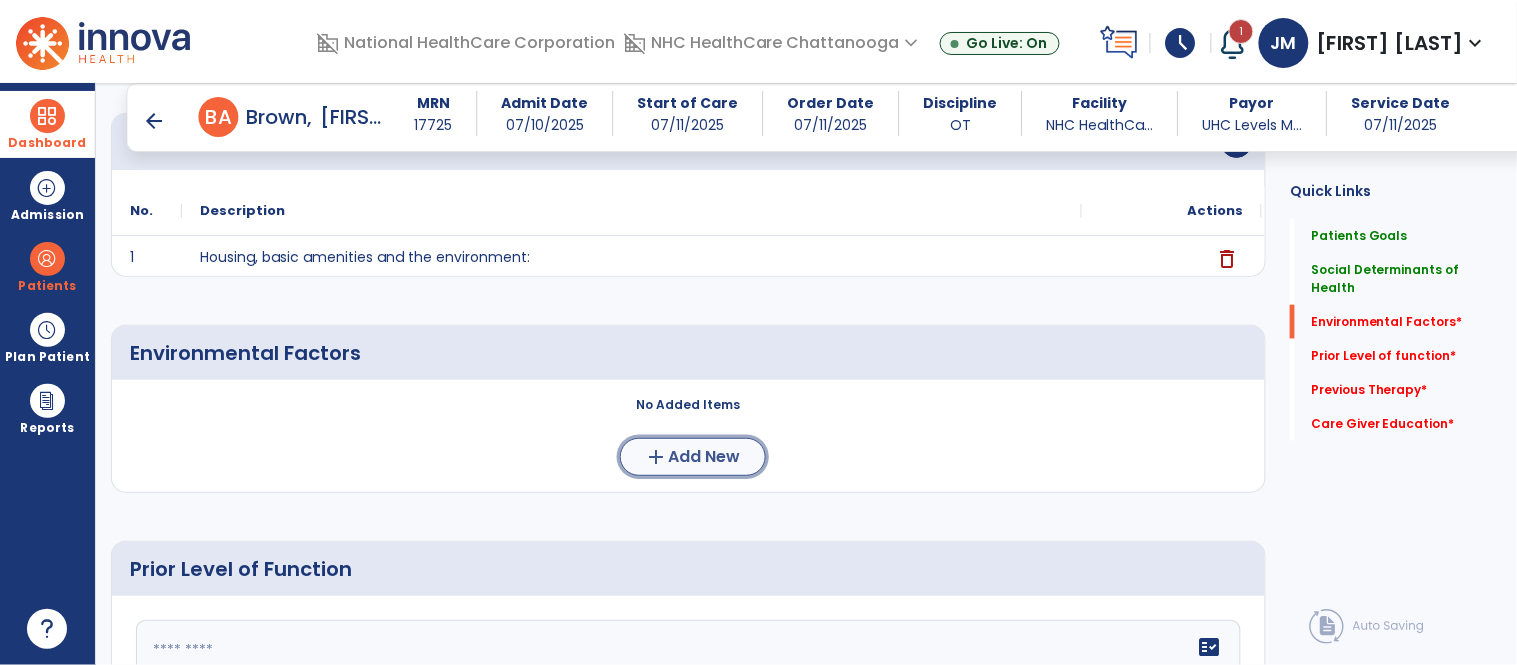 click on "add  Add New" 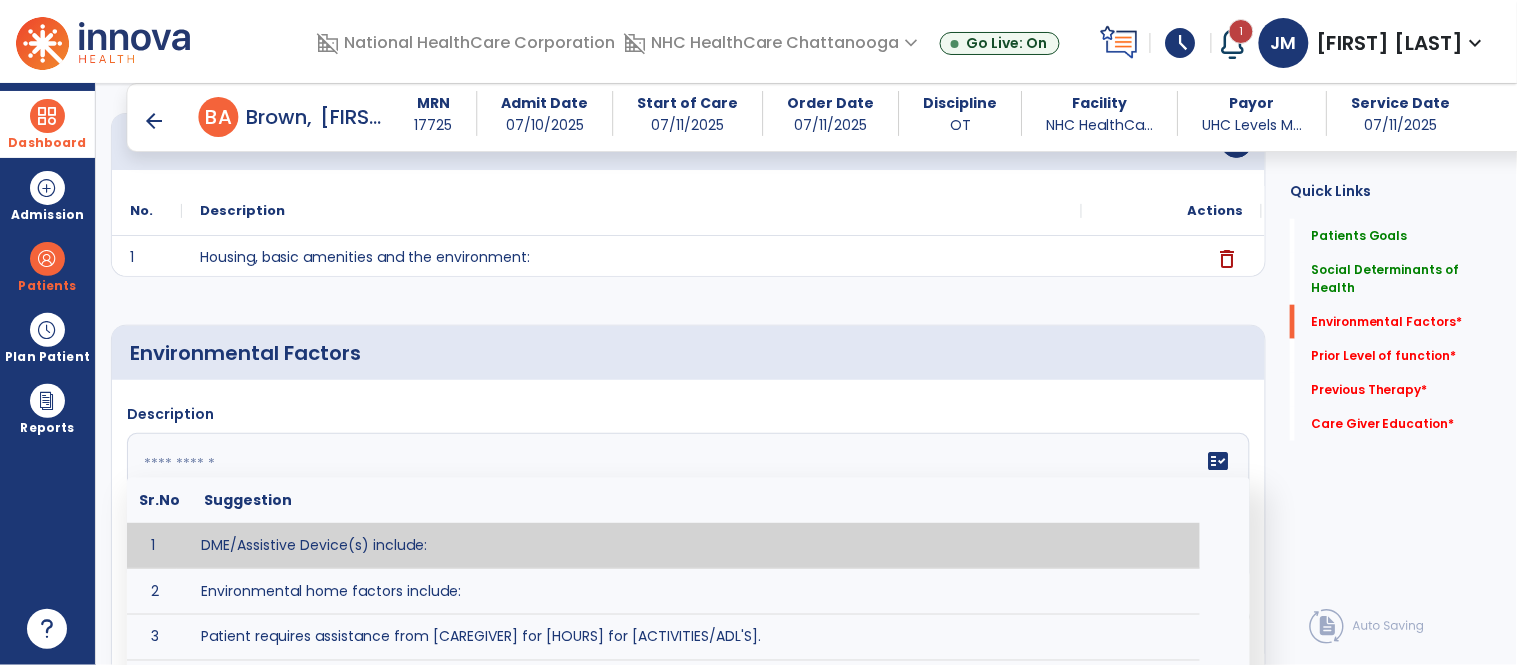click 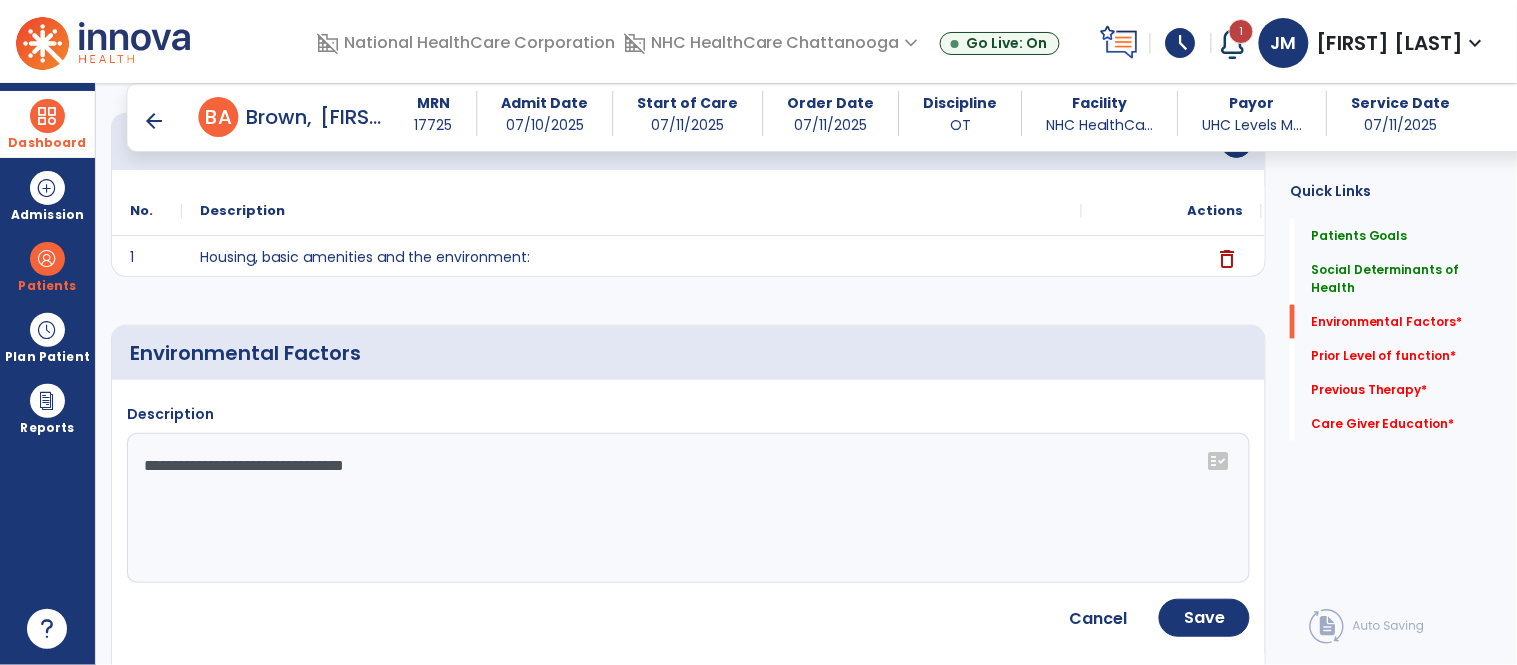 click on "**********" 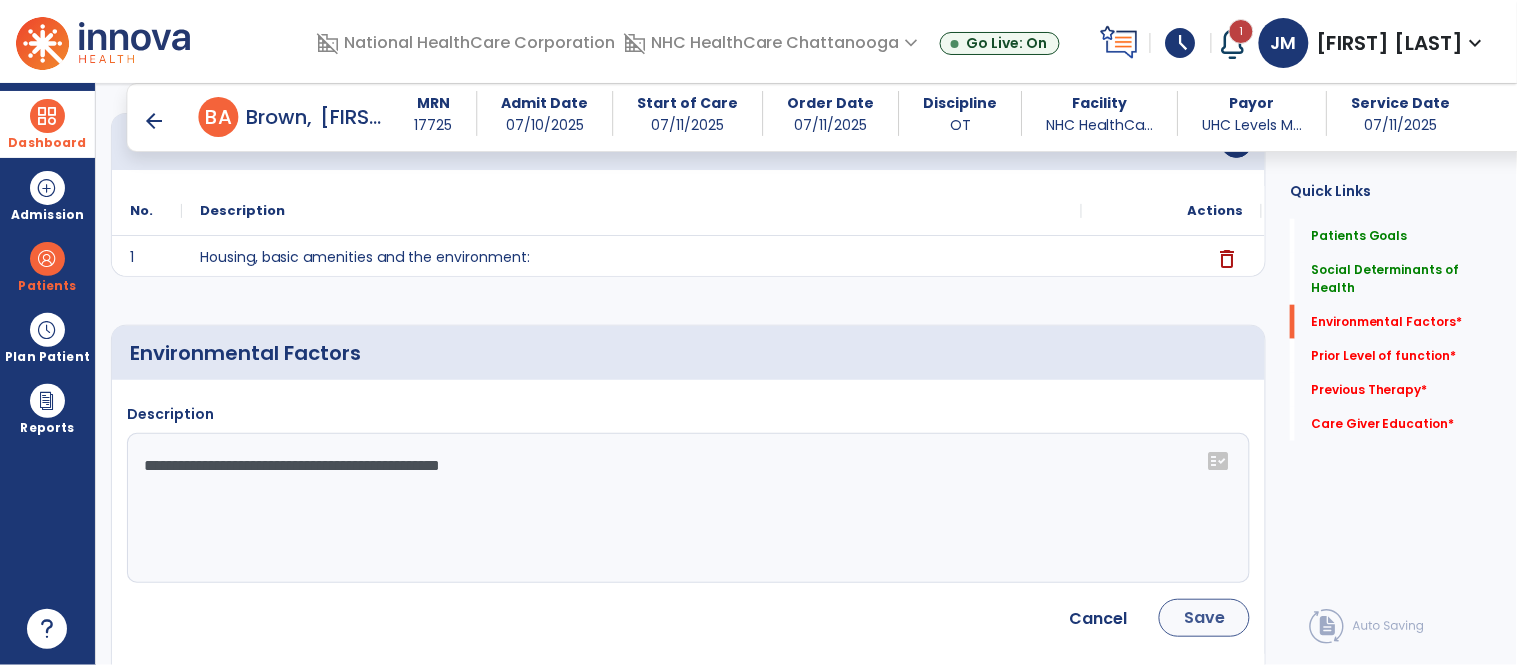 type on "**********" 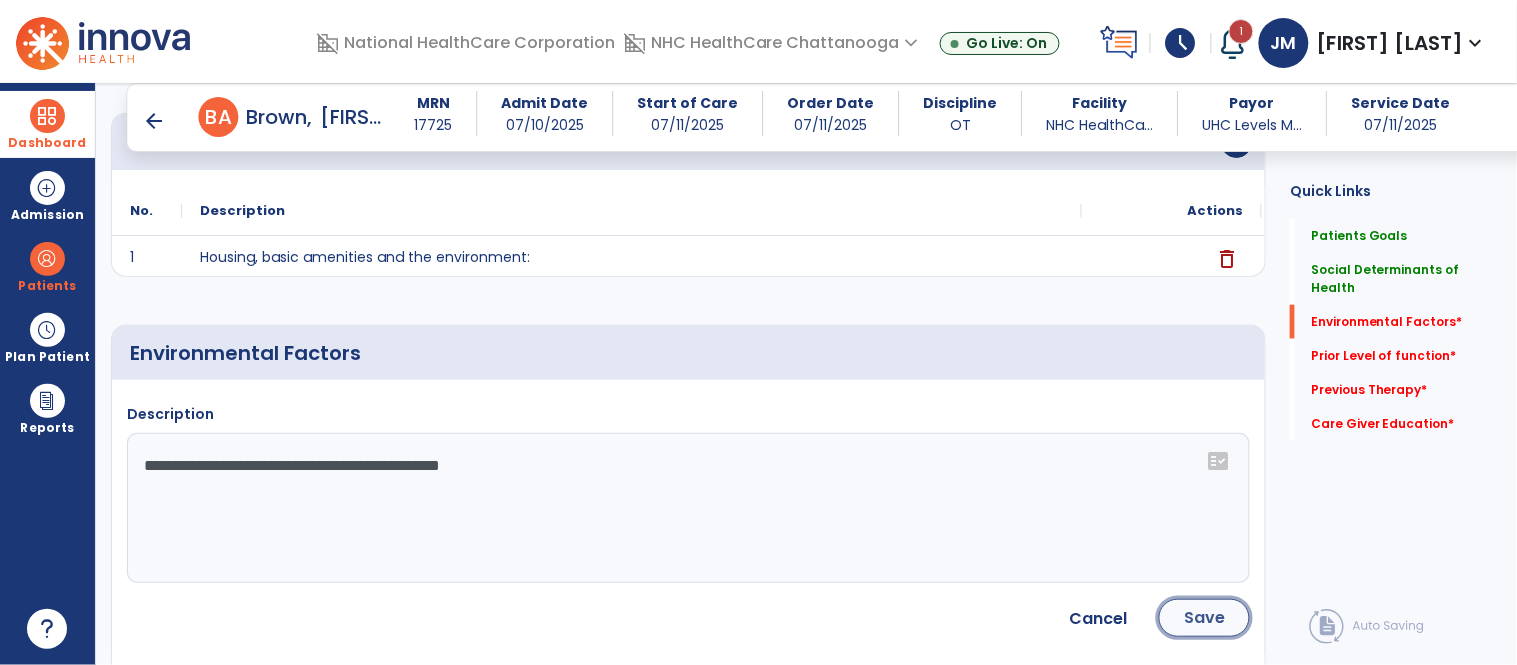 click on "Save" 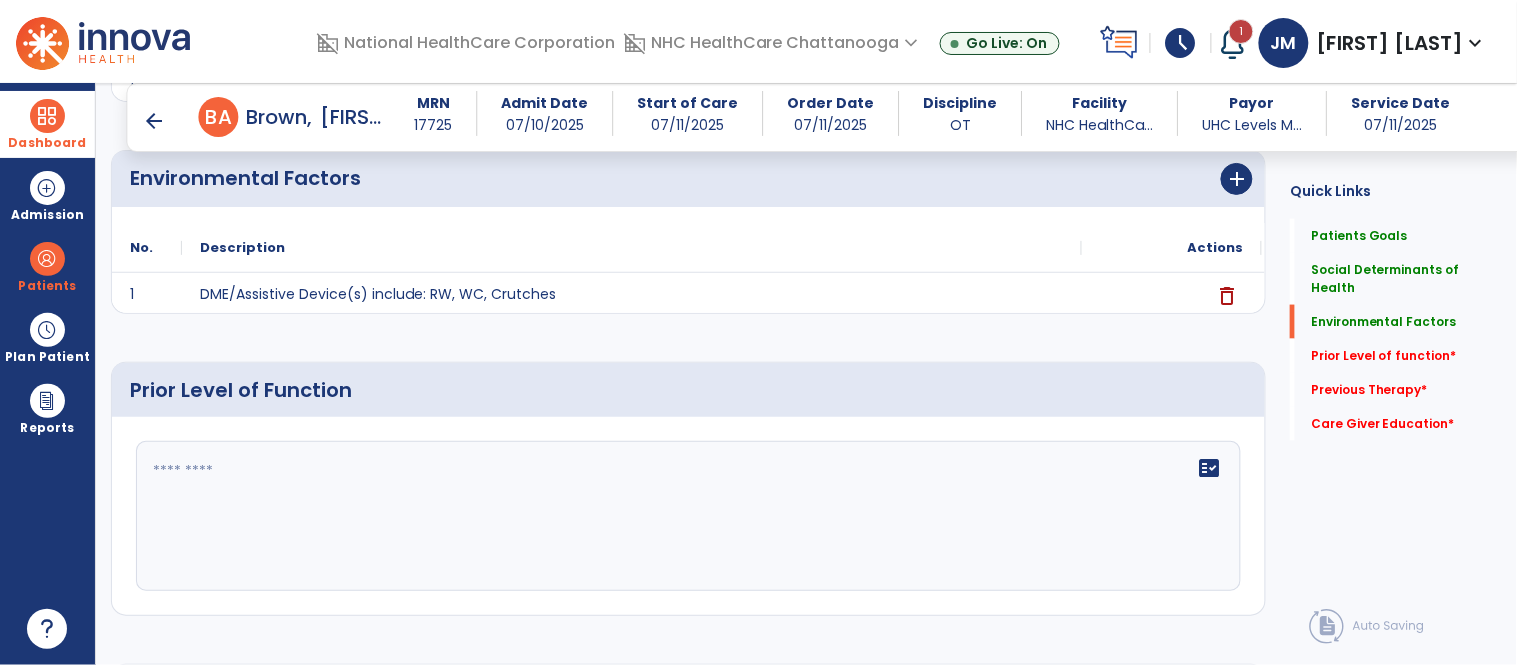 scroll, scrollTop: 606, scrollLeft: 0, axis: vertical 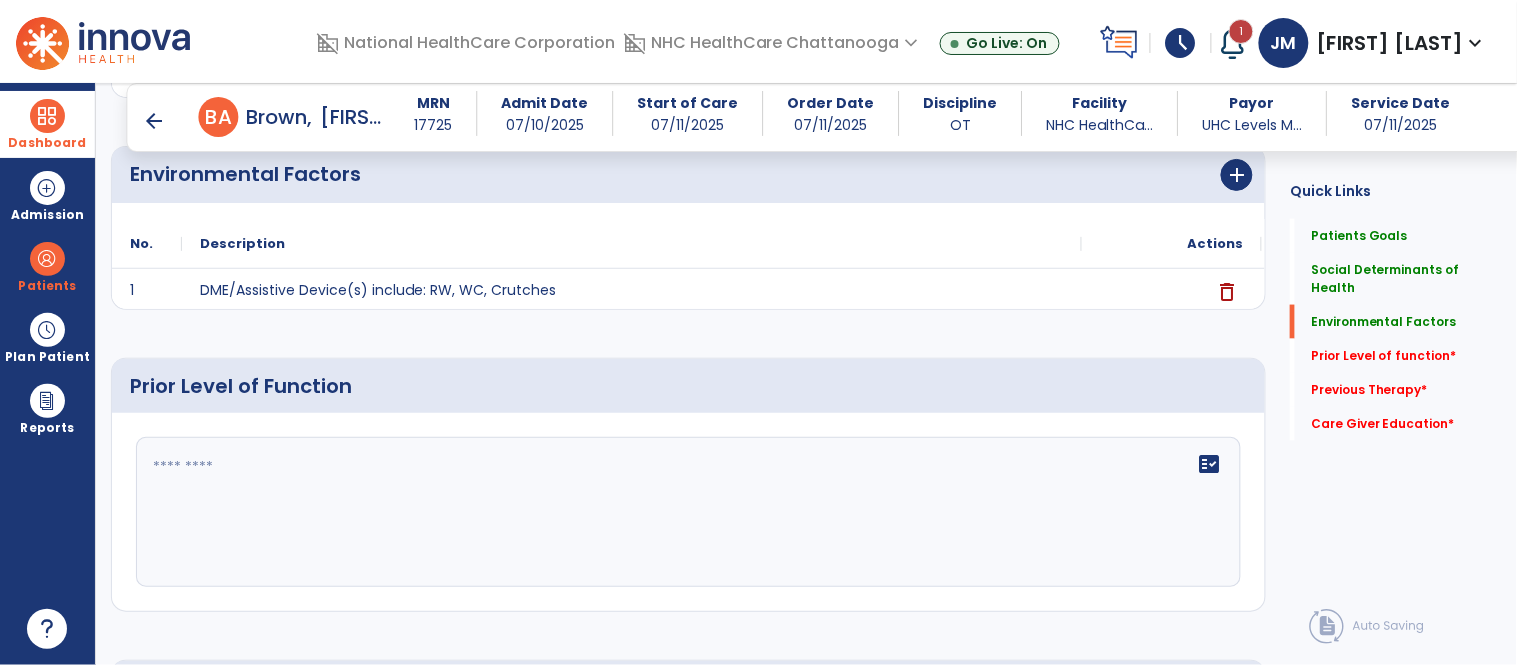 click on "fact_check" 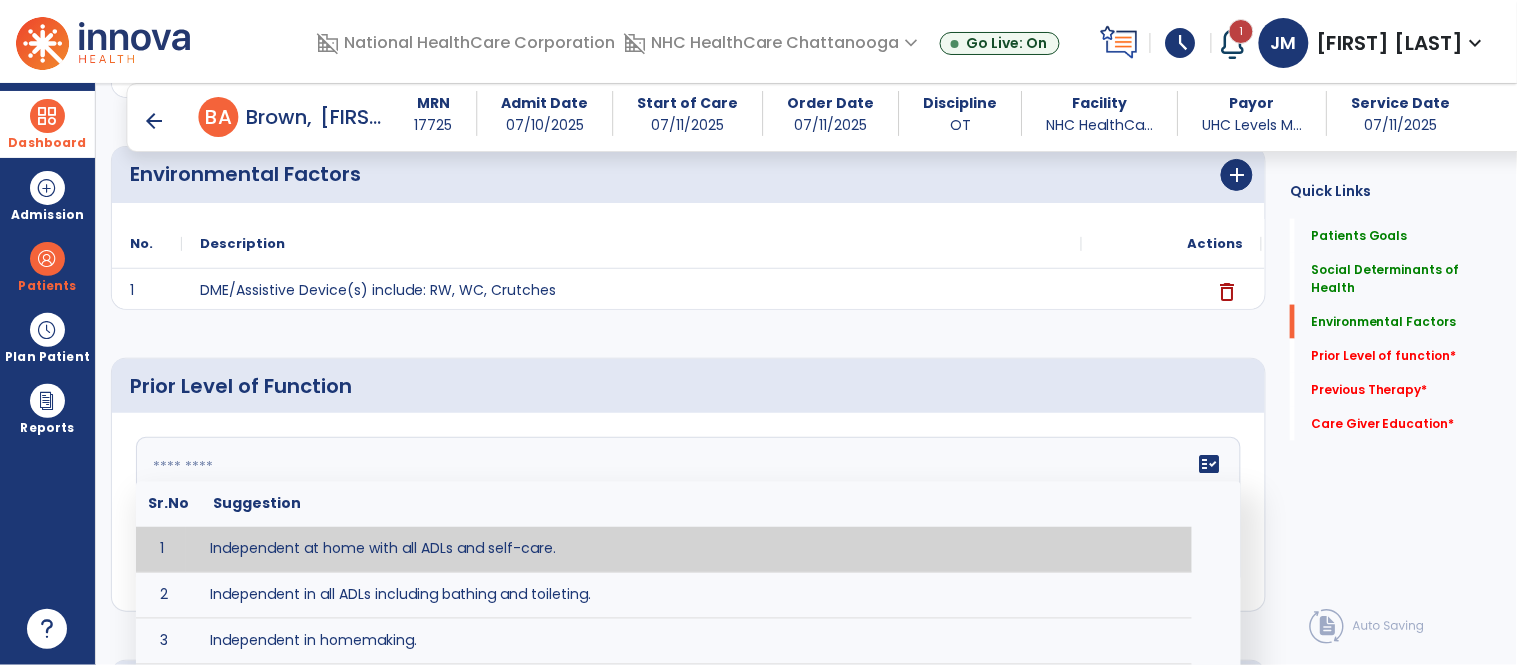 type on "**********" 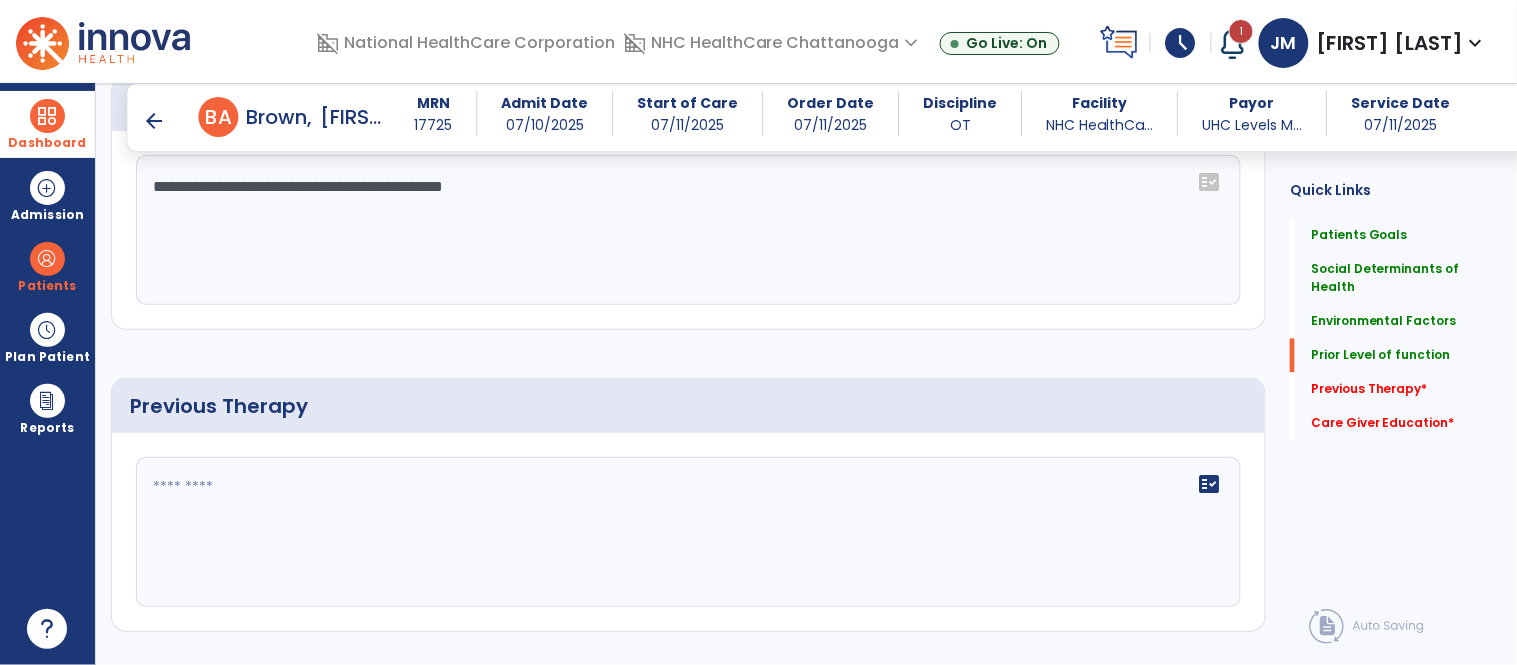 scroll, scrollTop: 932, scrollLeft: 0, axis: vertical 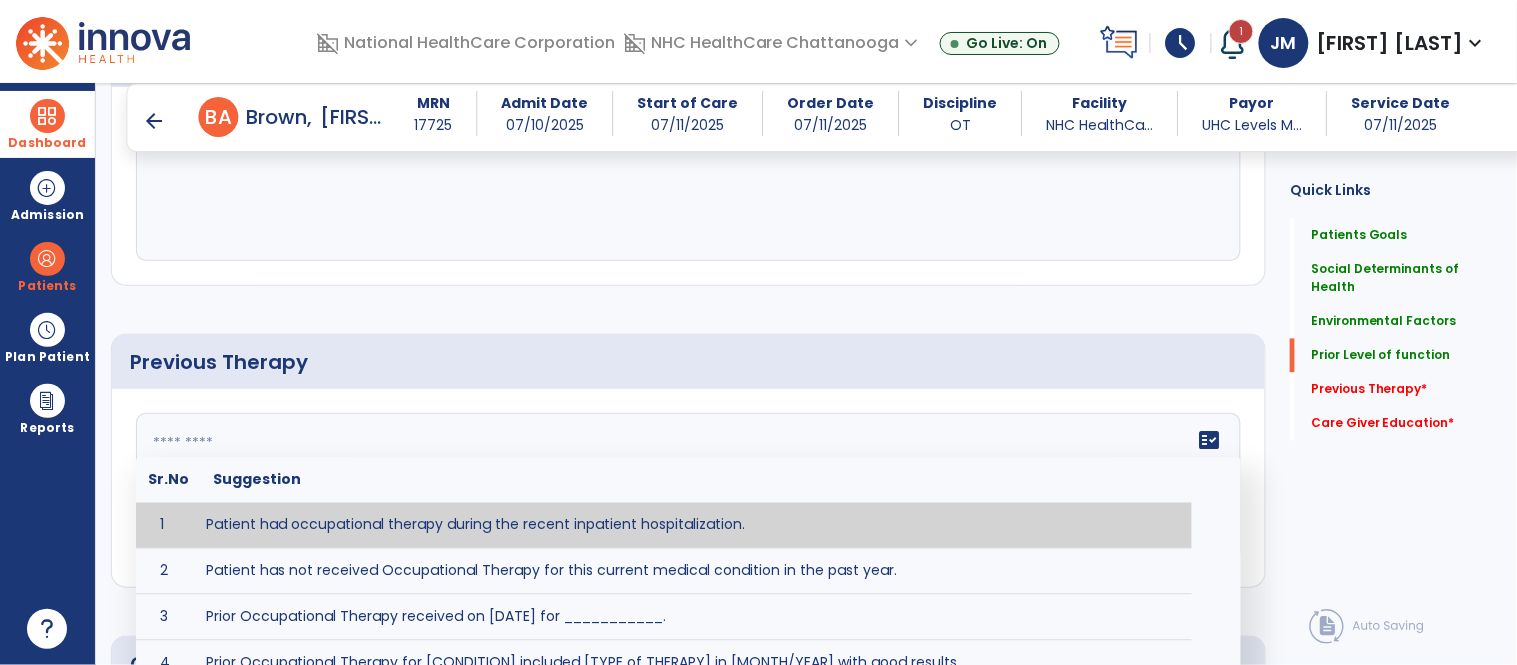 click 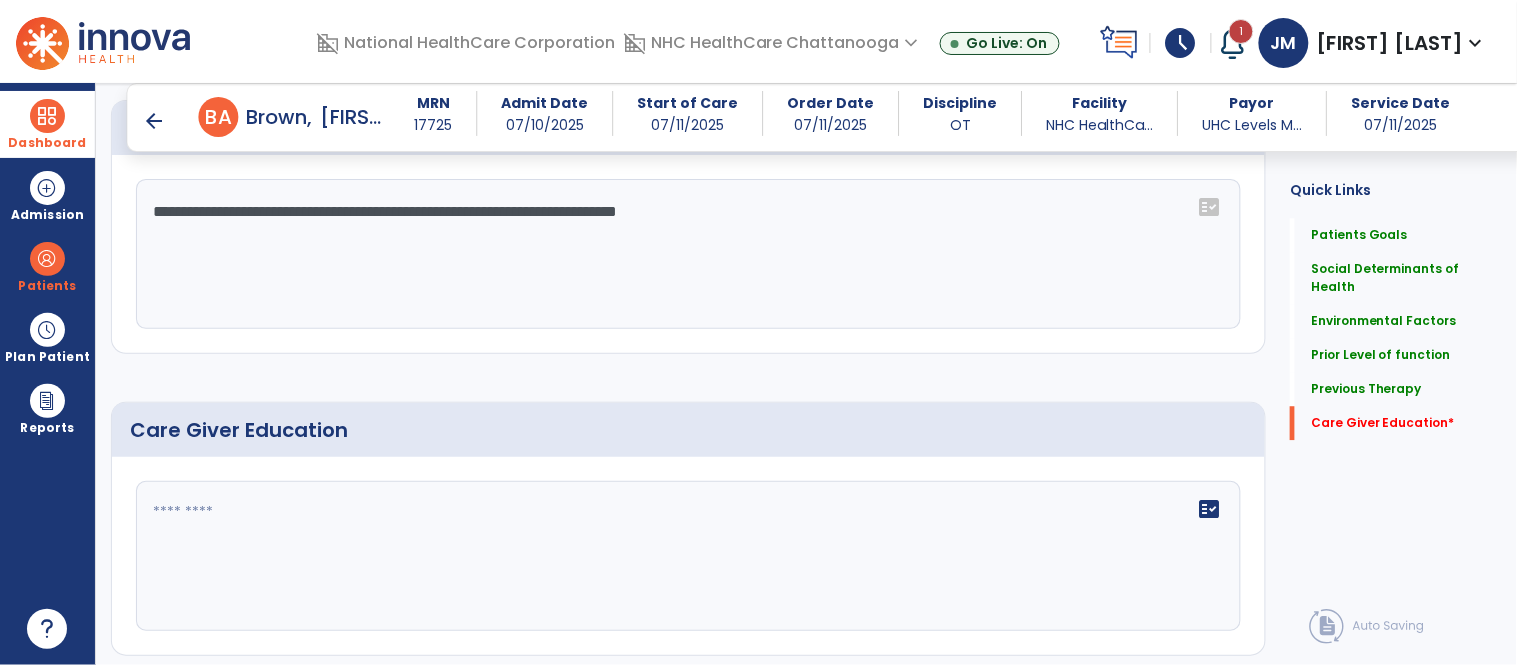 scroll, scrollTop: 1228, scrollLeft: 0, axis: vertical 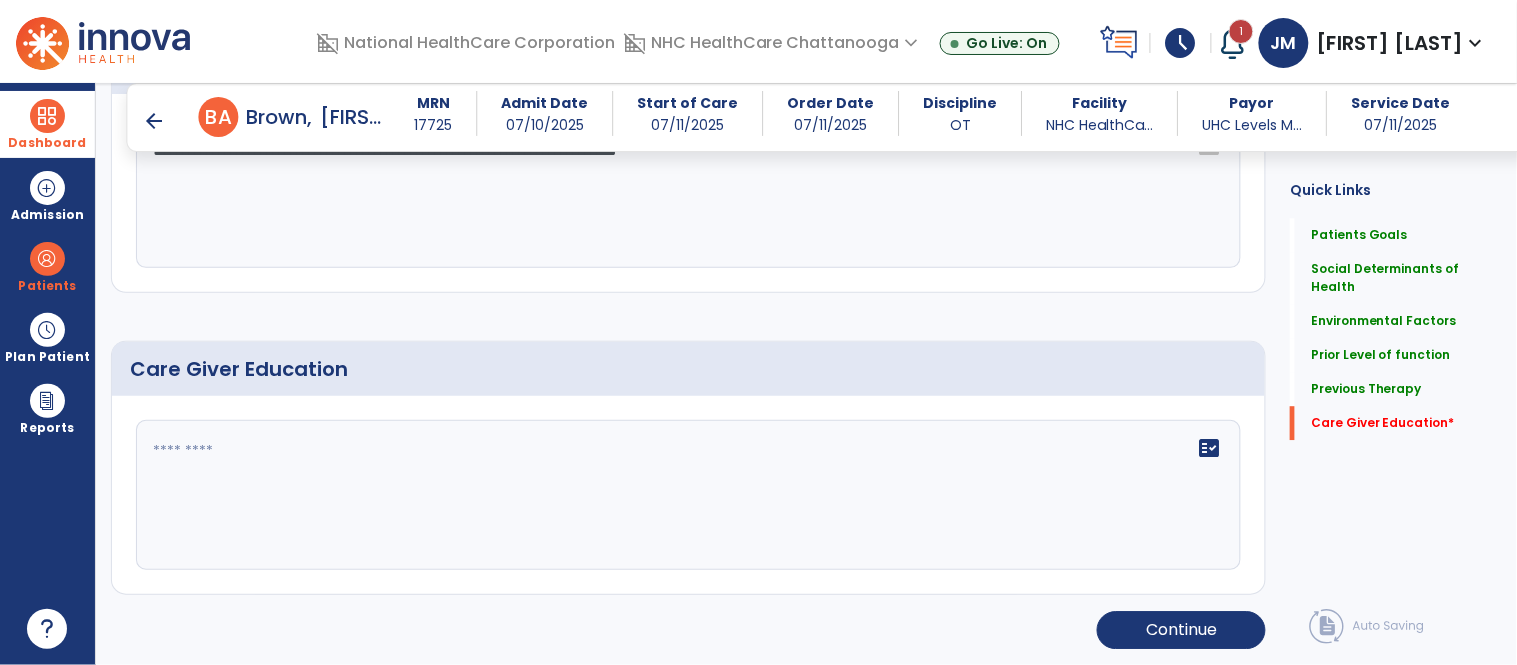 click 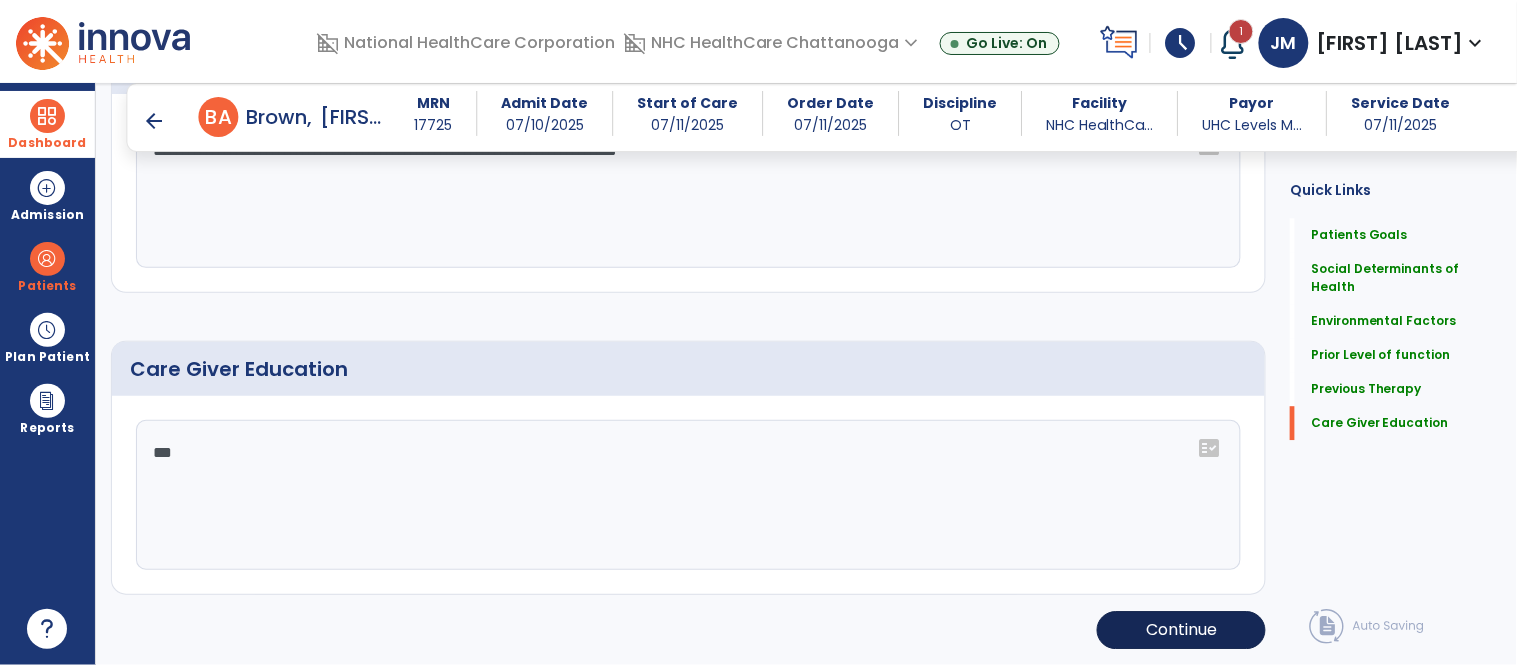 type on "***" 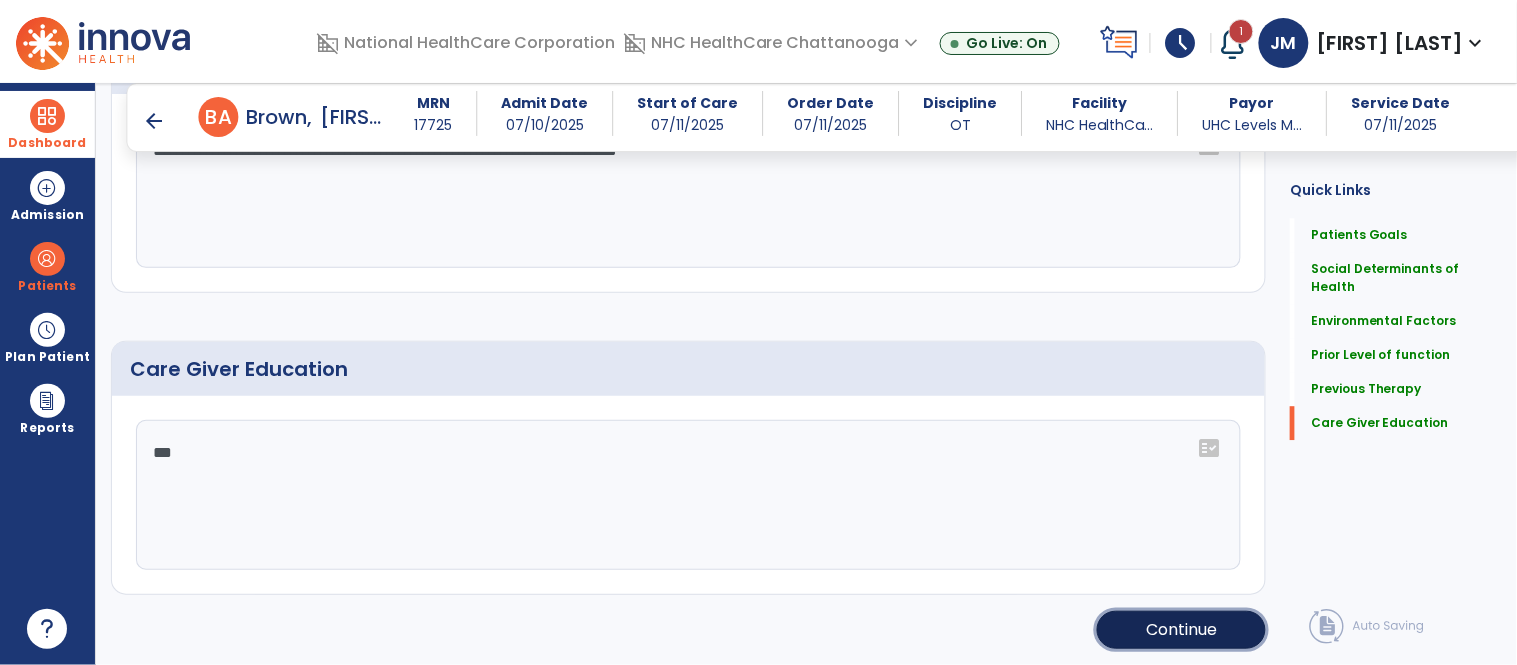 click on "Continue" 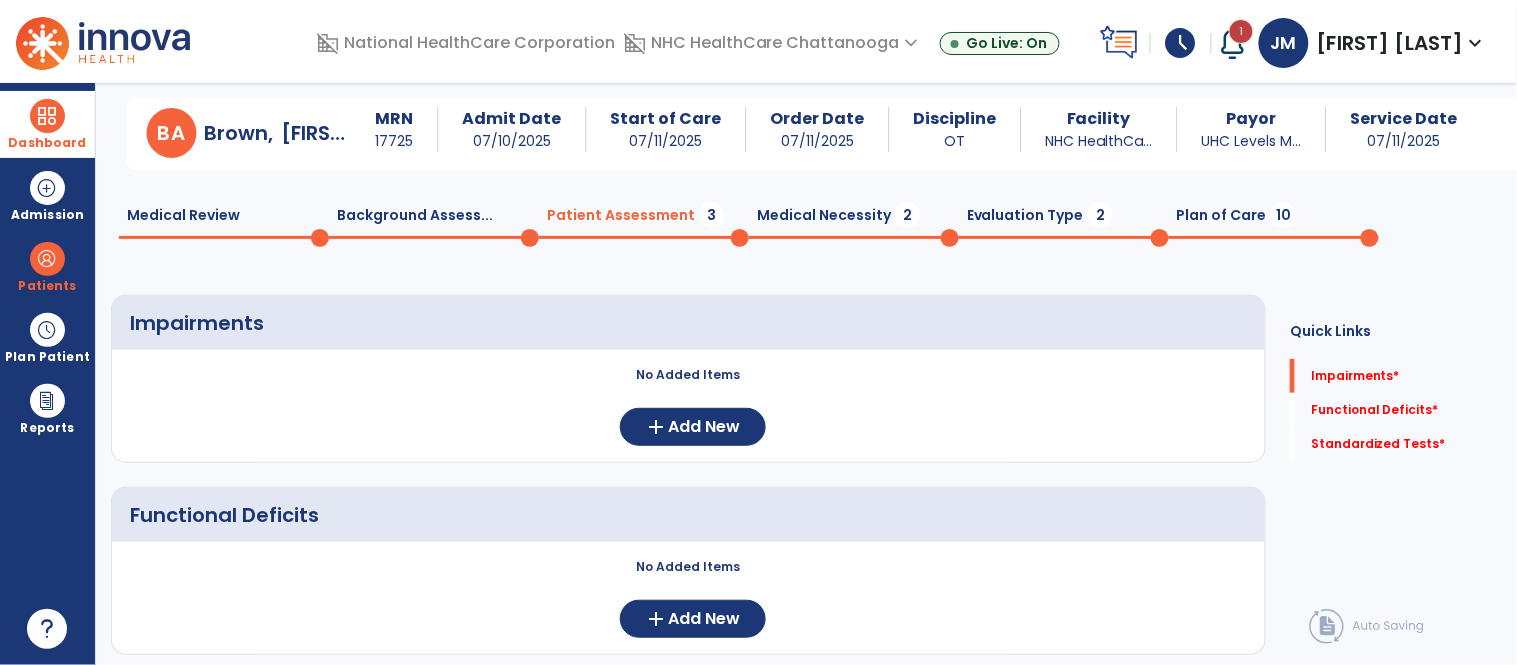 scroll, scrollTop: 50, scrollLeft: 0, axis: vertical 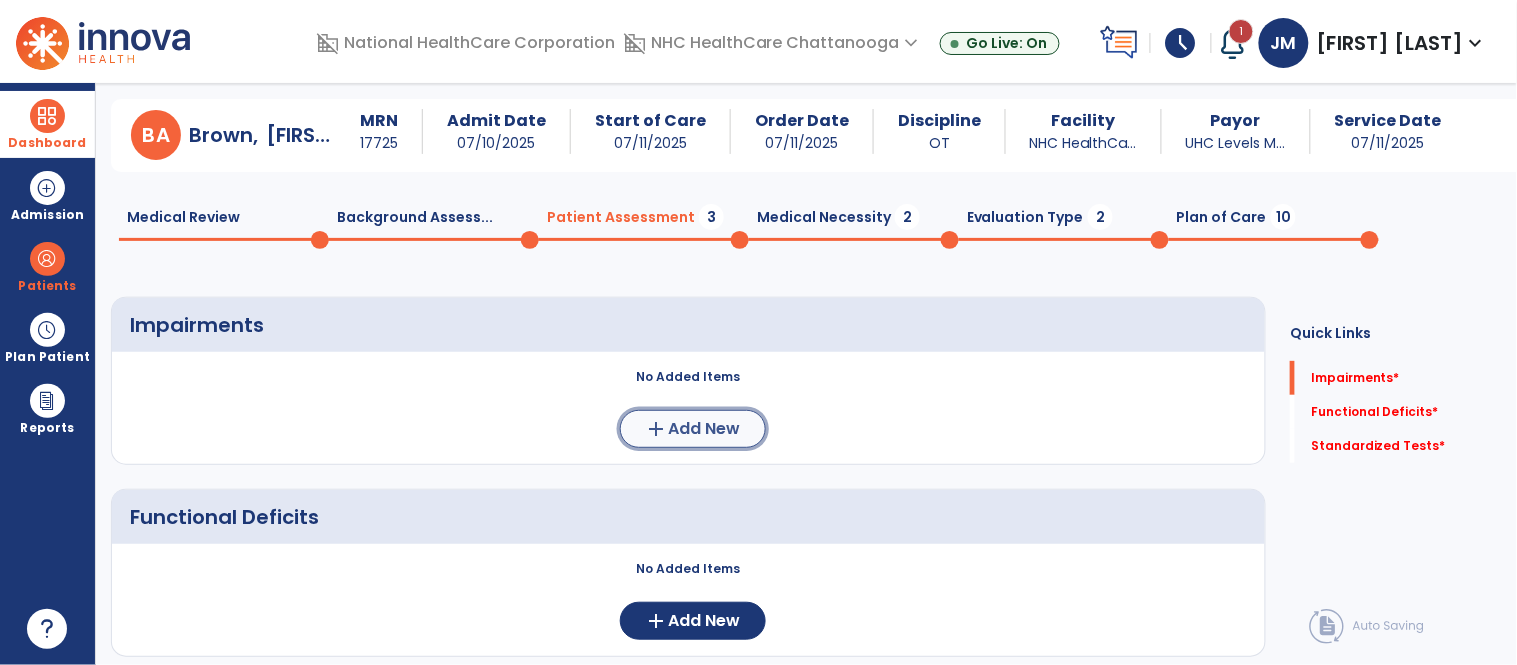 click on "Add New" 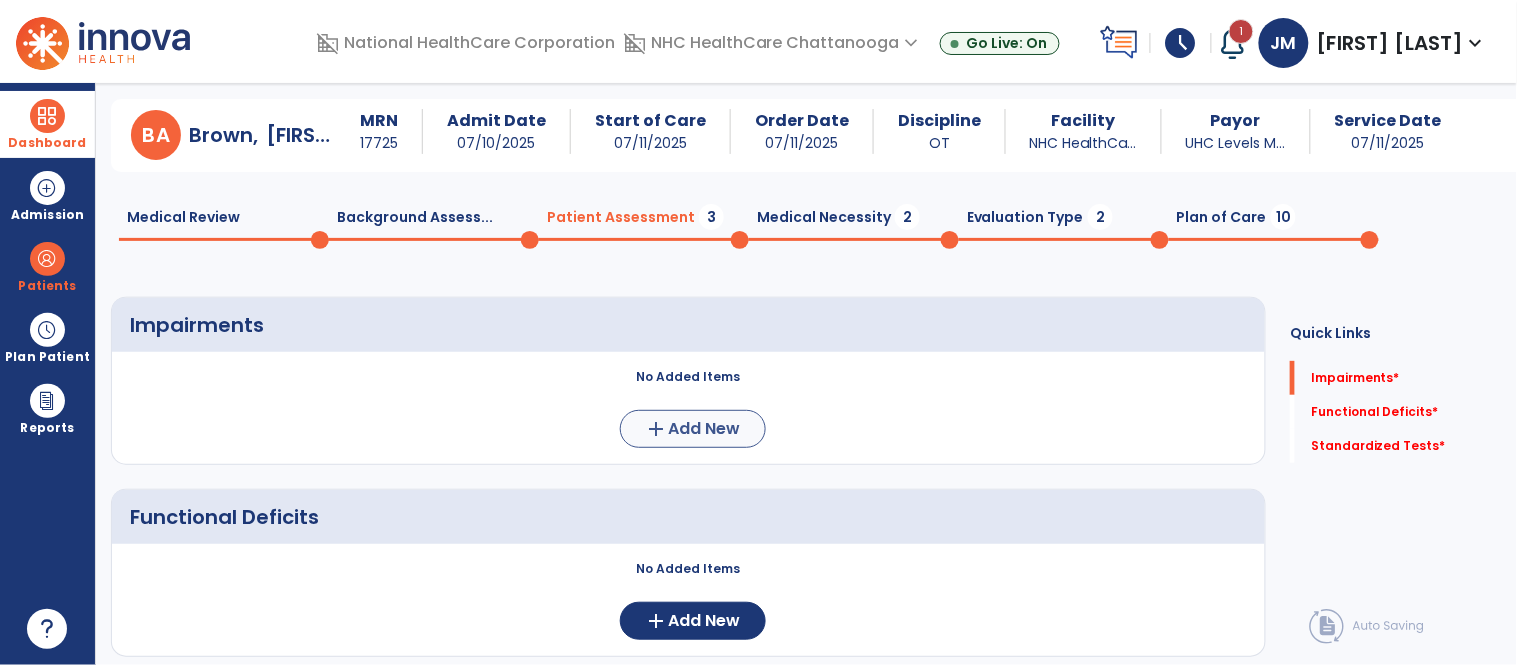 scroll, scrollTop: 0, scrollLeft: 0, axis: both 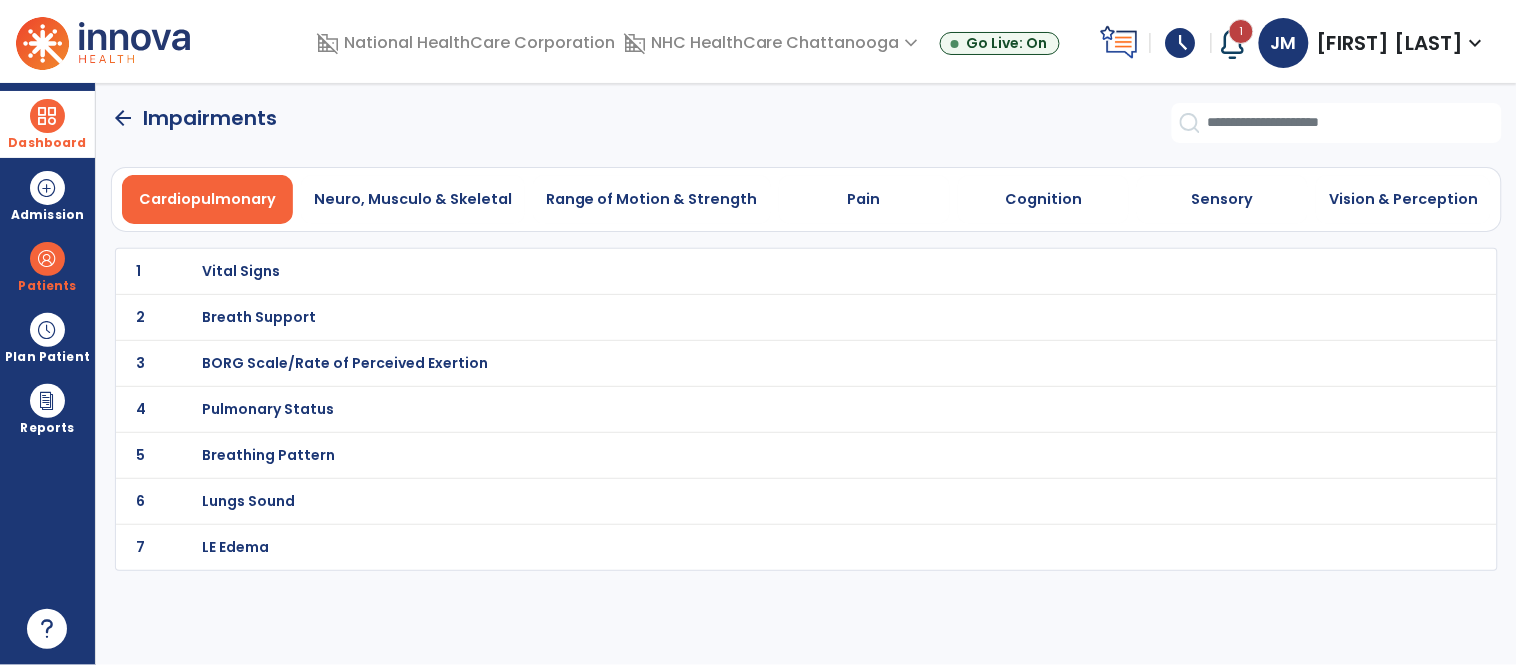 click on "Vital Signs" at bounding box center [241, 271] 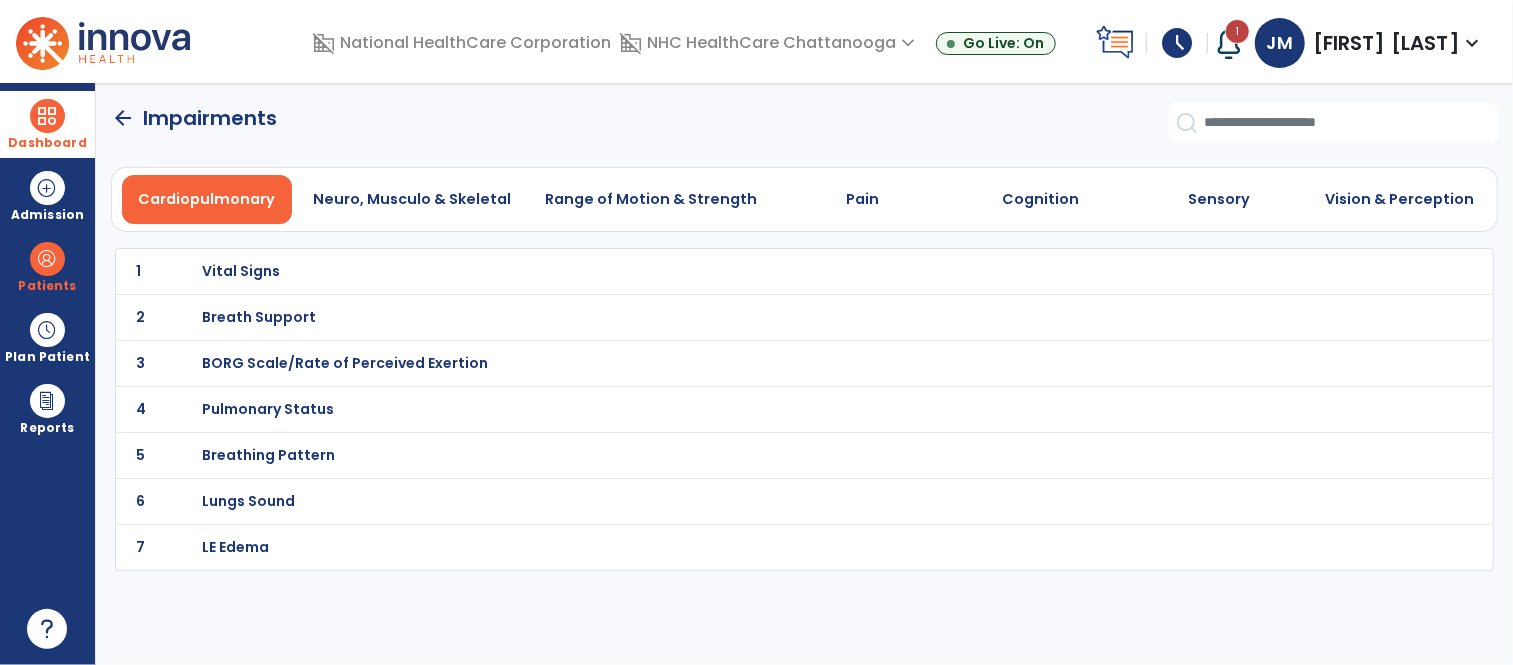 select on "*" 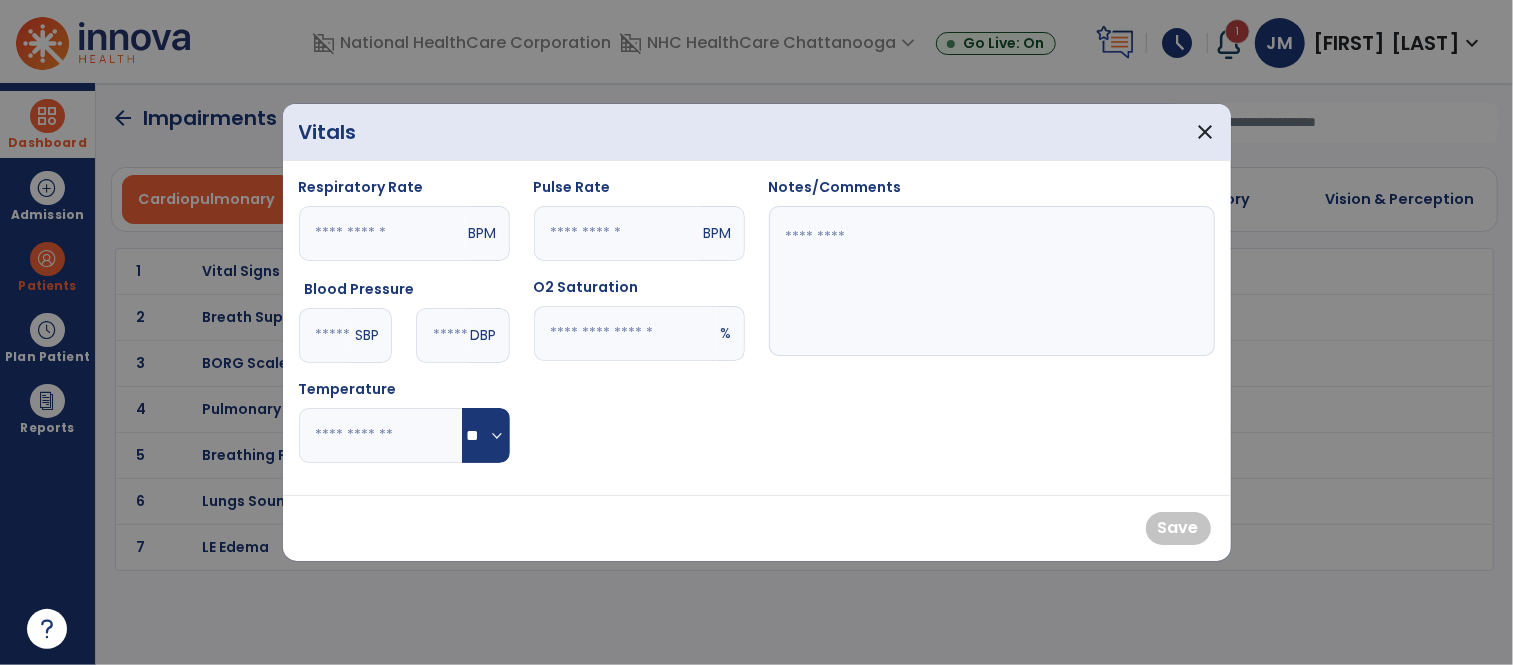 click at bounding box center (325, 335) 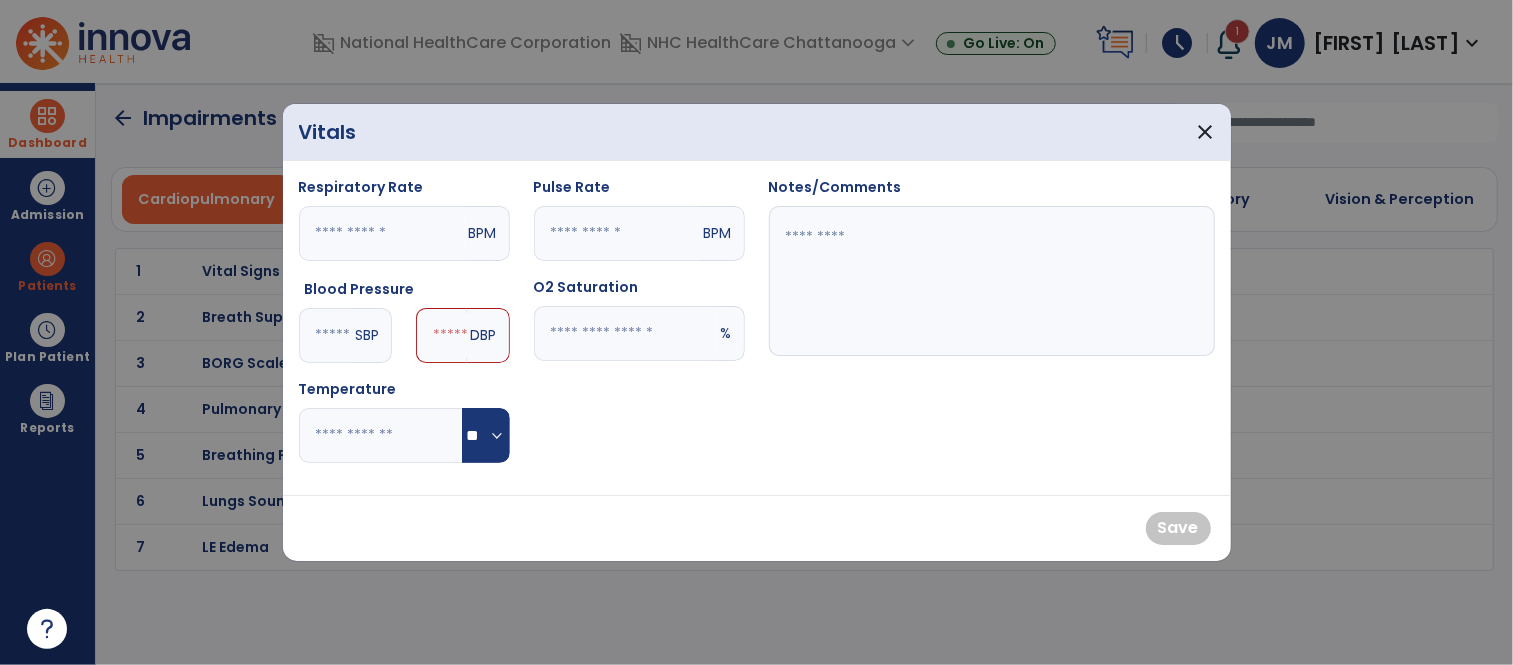 type on "***" 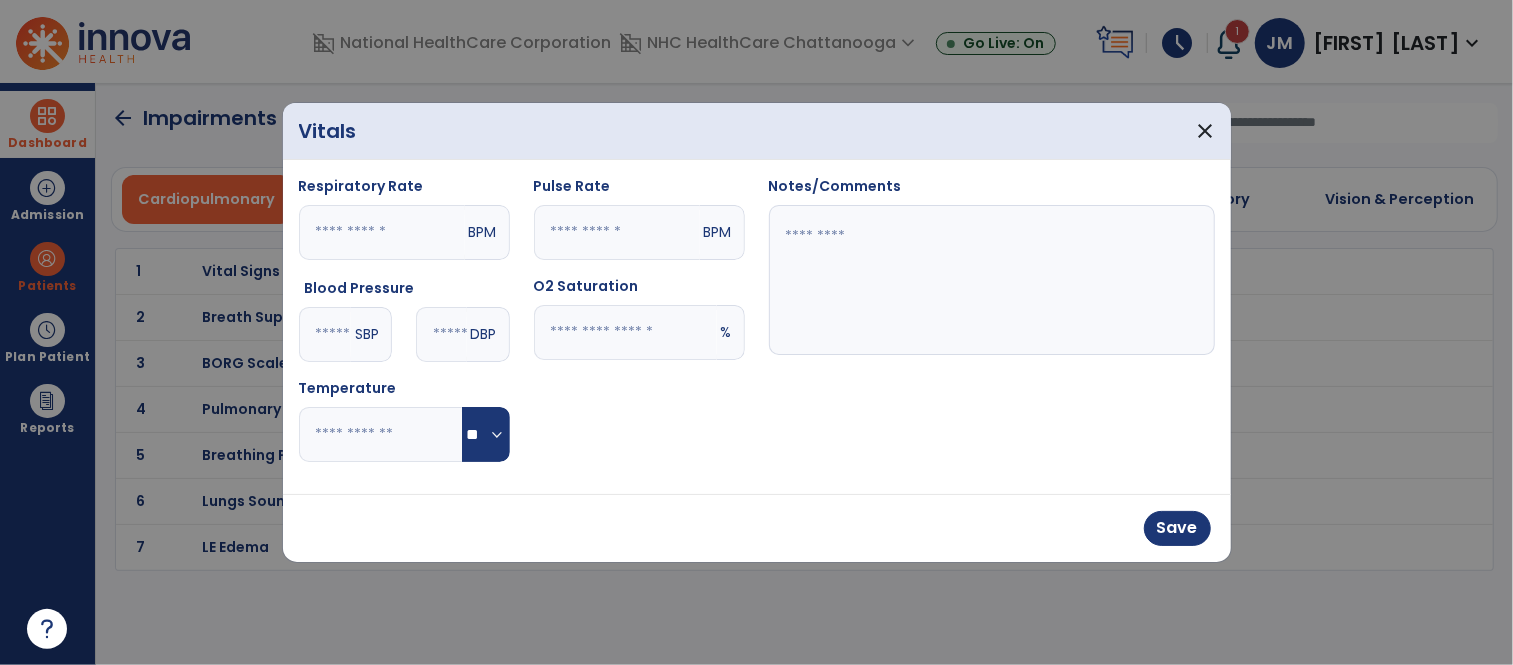 type on "**" 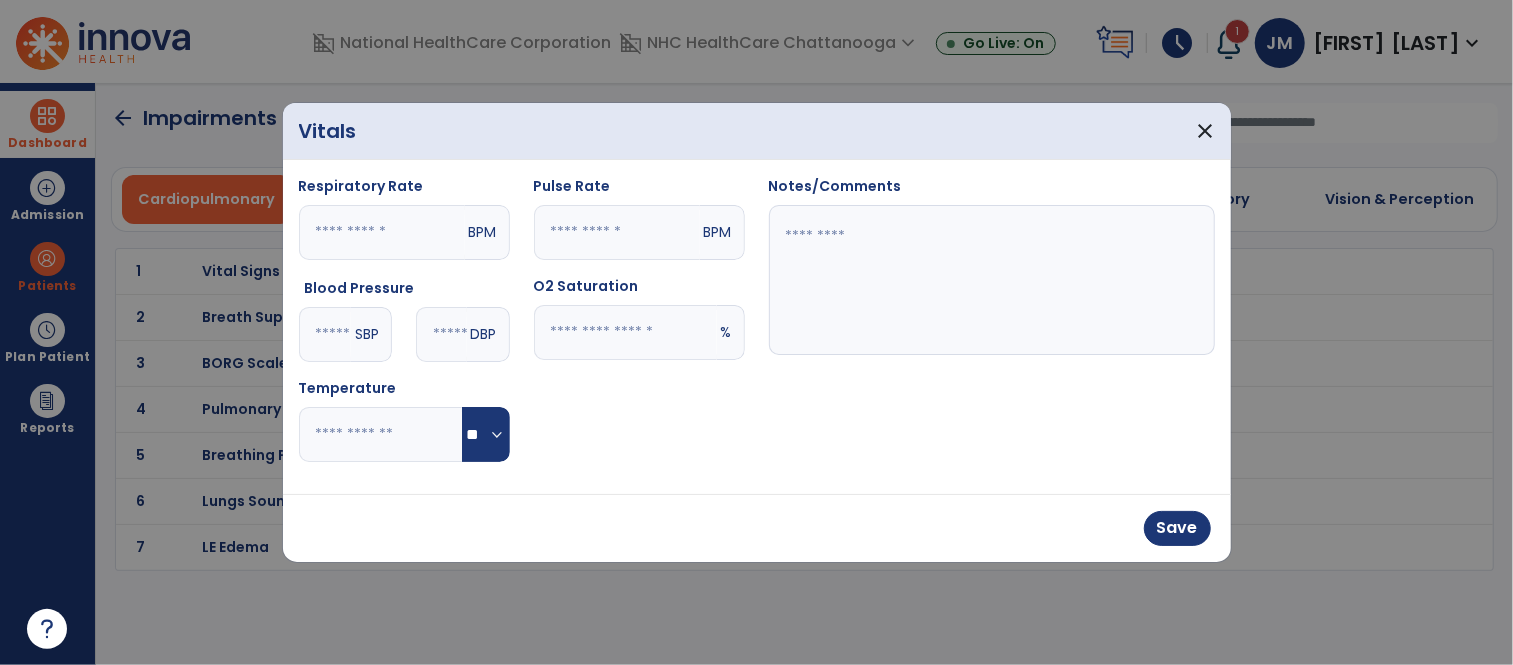 click at bounding box center [617, 232] 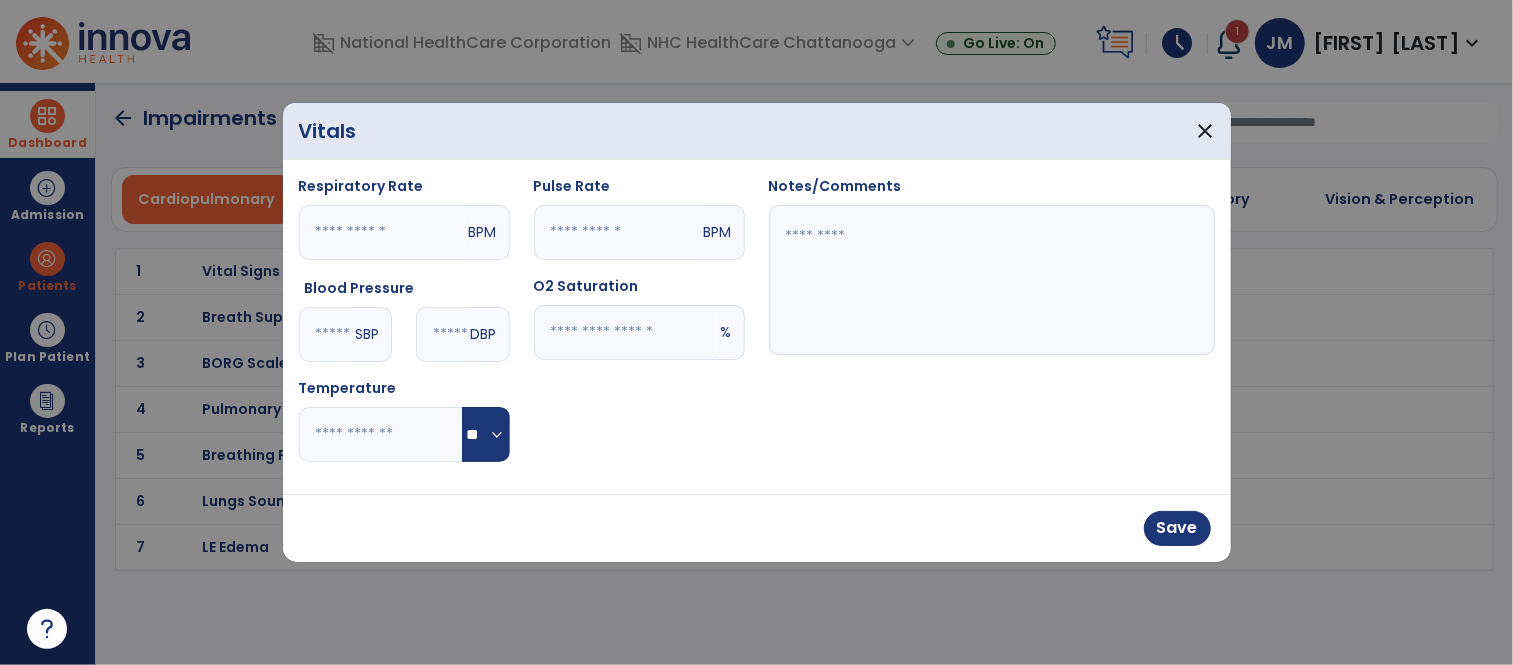 type on "***" 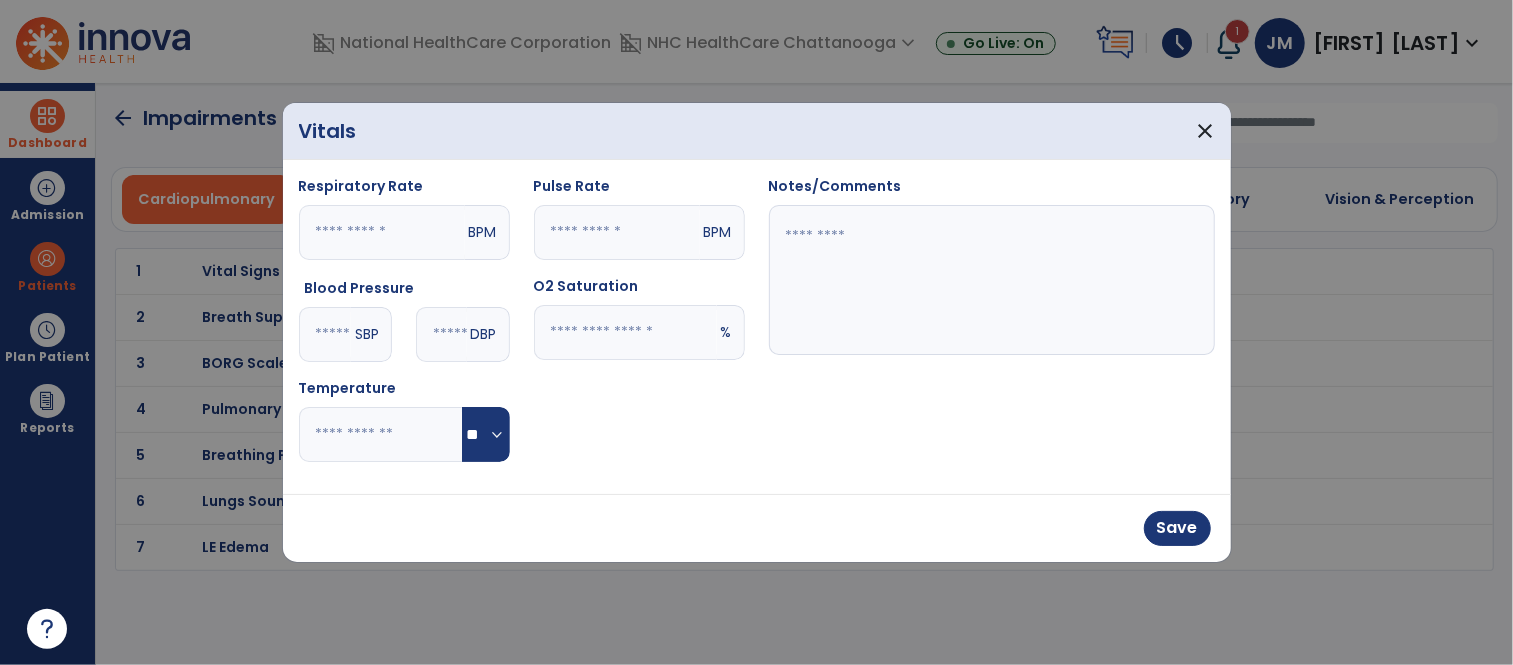 click at bounding box center [625, 332] 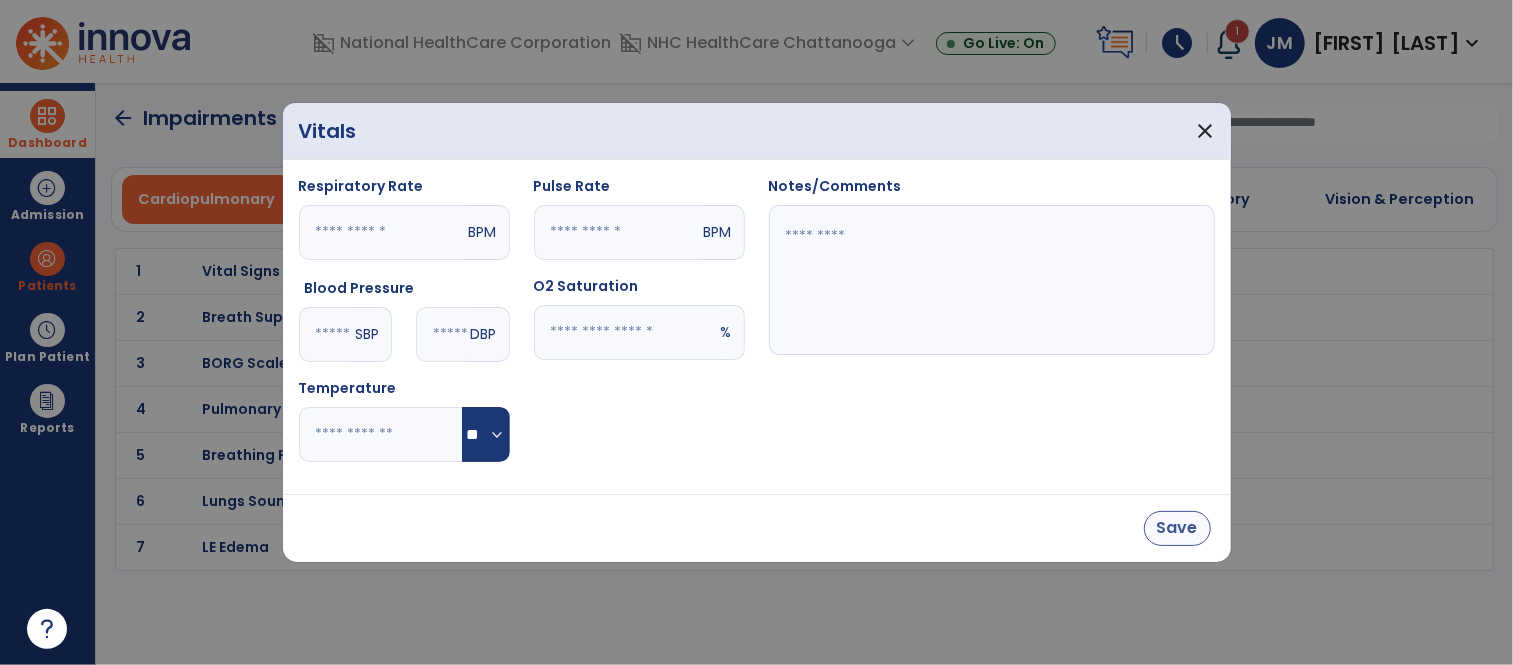 type on "**" 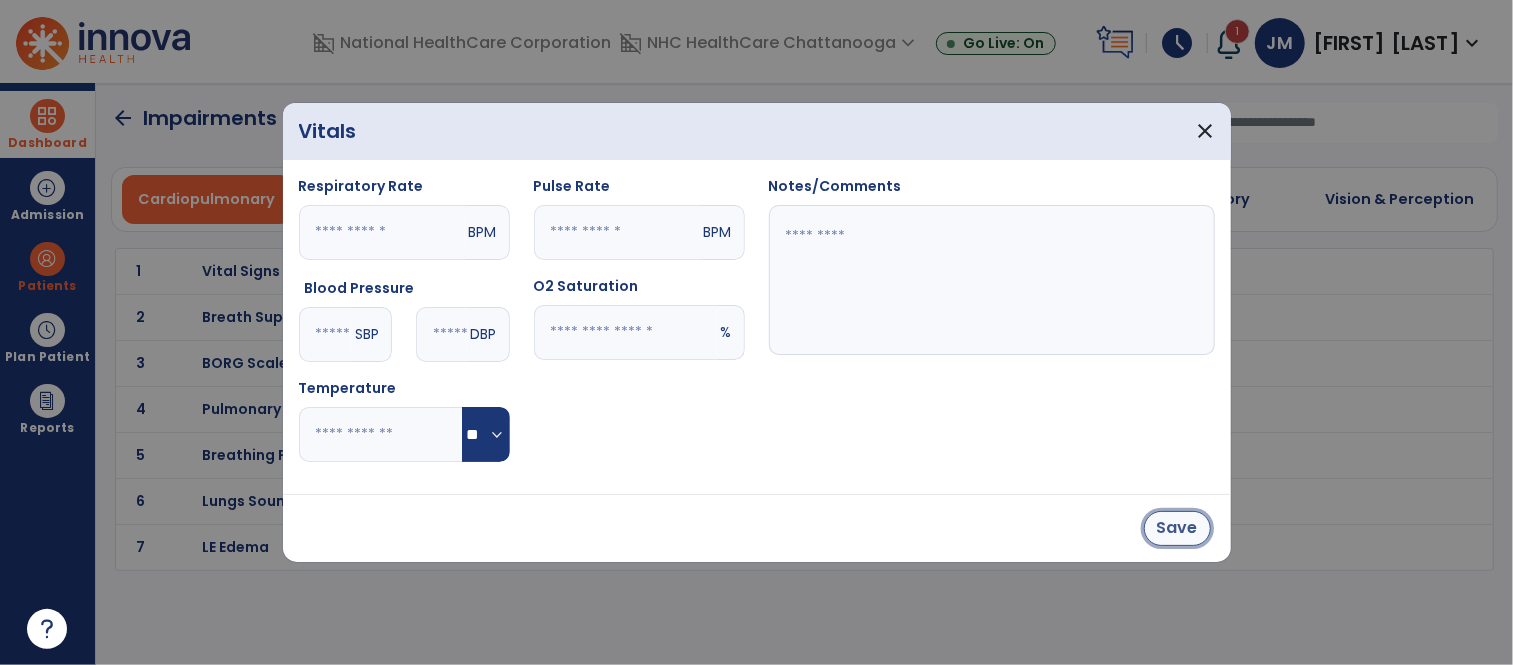 click on "Save" at bounding box center [1177, 528] 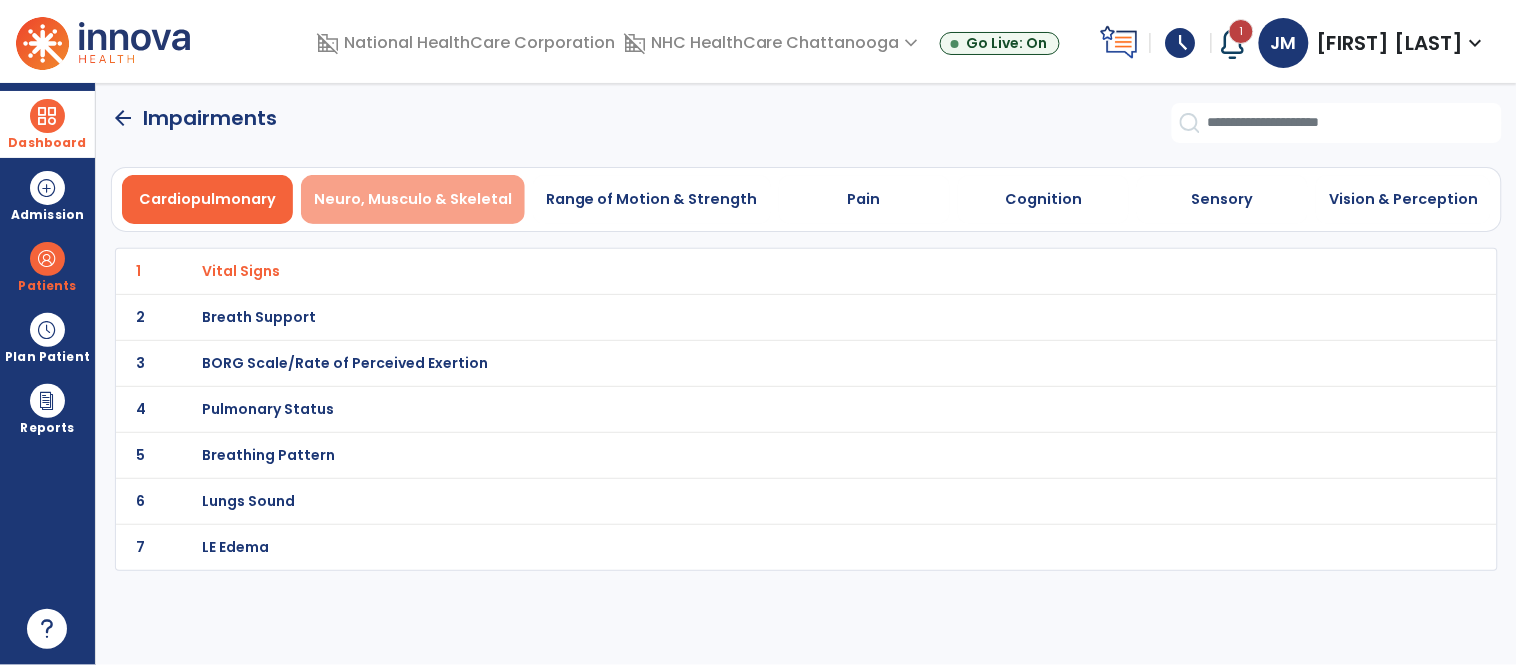 click on "Neuro, Musculo & Skeletal" at bounding box center [413, 199] 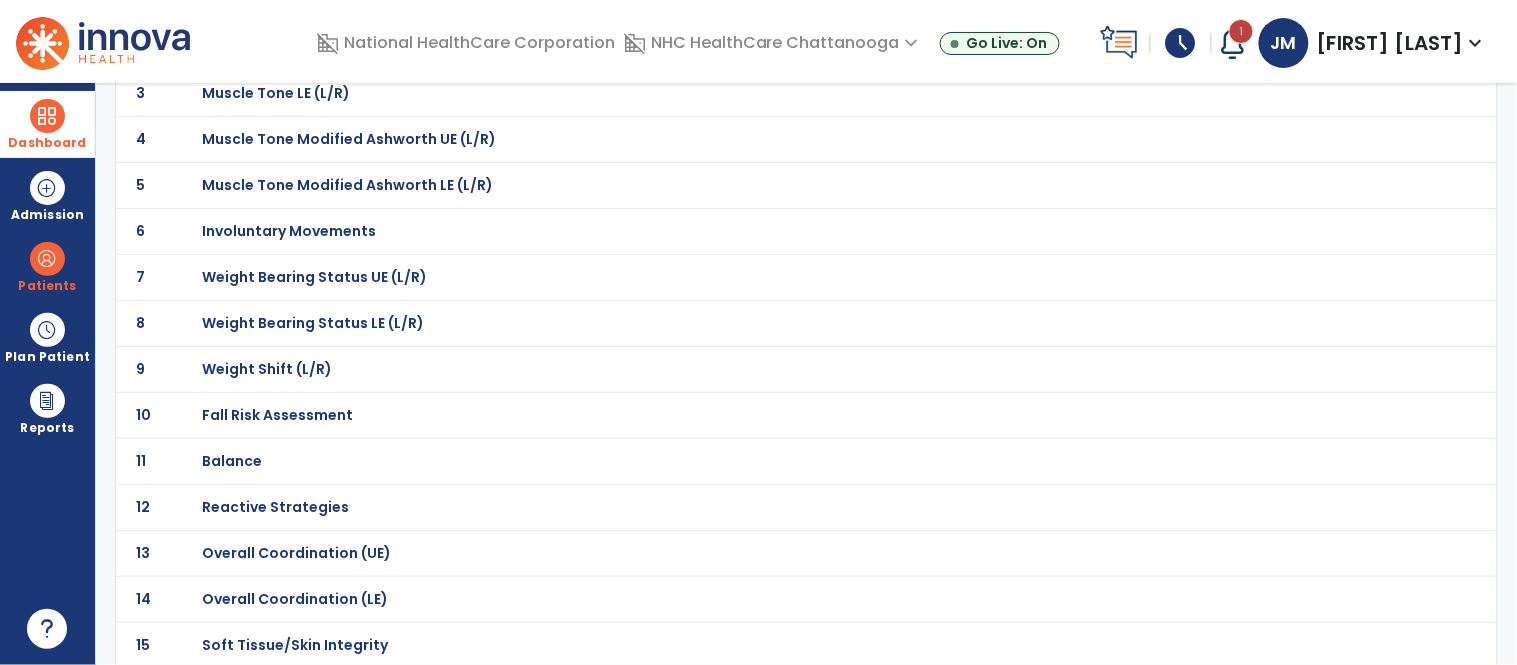 scroll, scrollTop: 278, scrollLeft: 0, axis: vertical 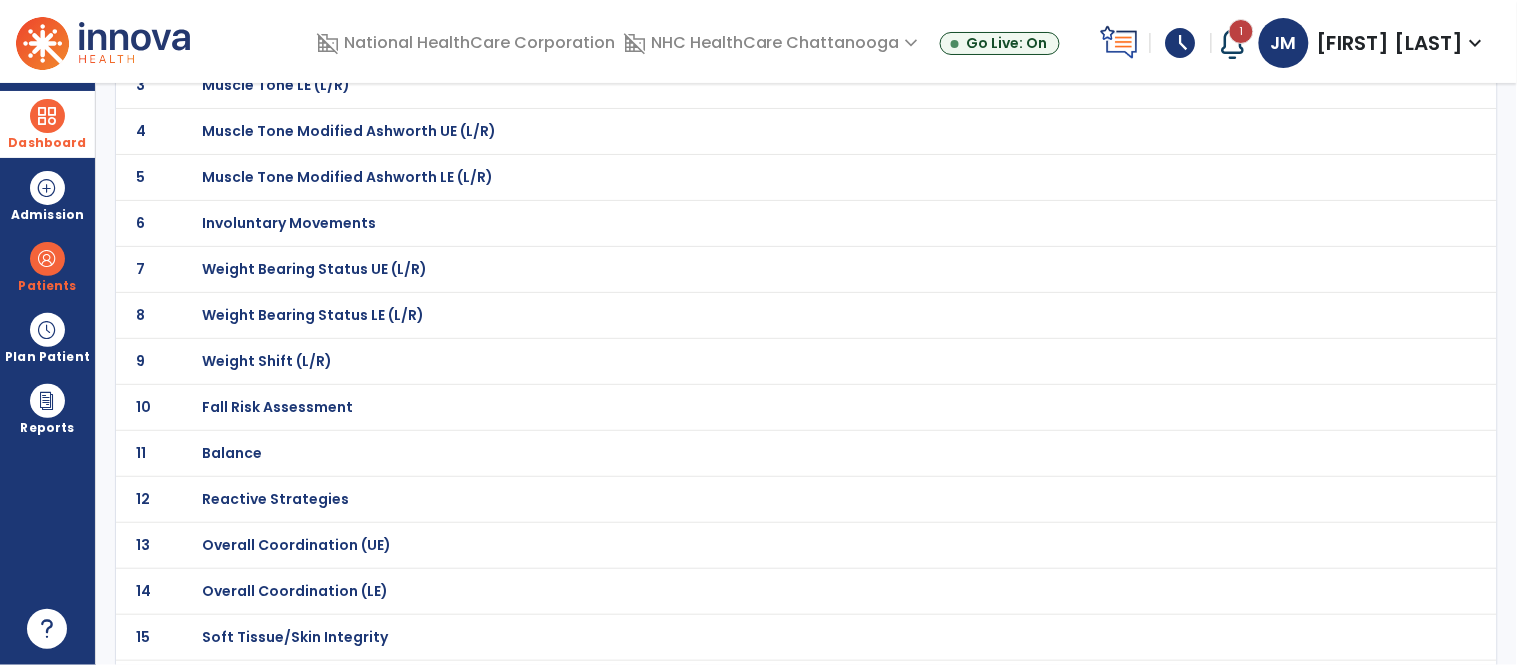 click on "Balance" at bounding box center [273, -7] 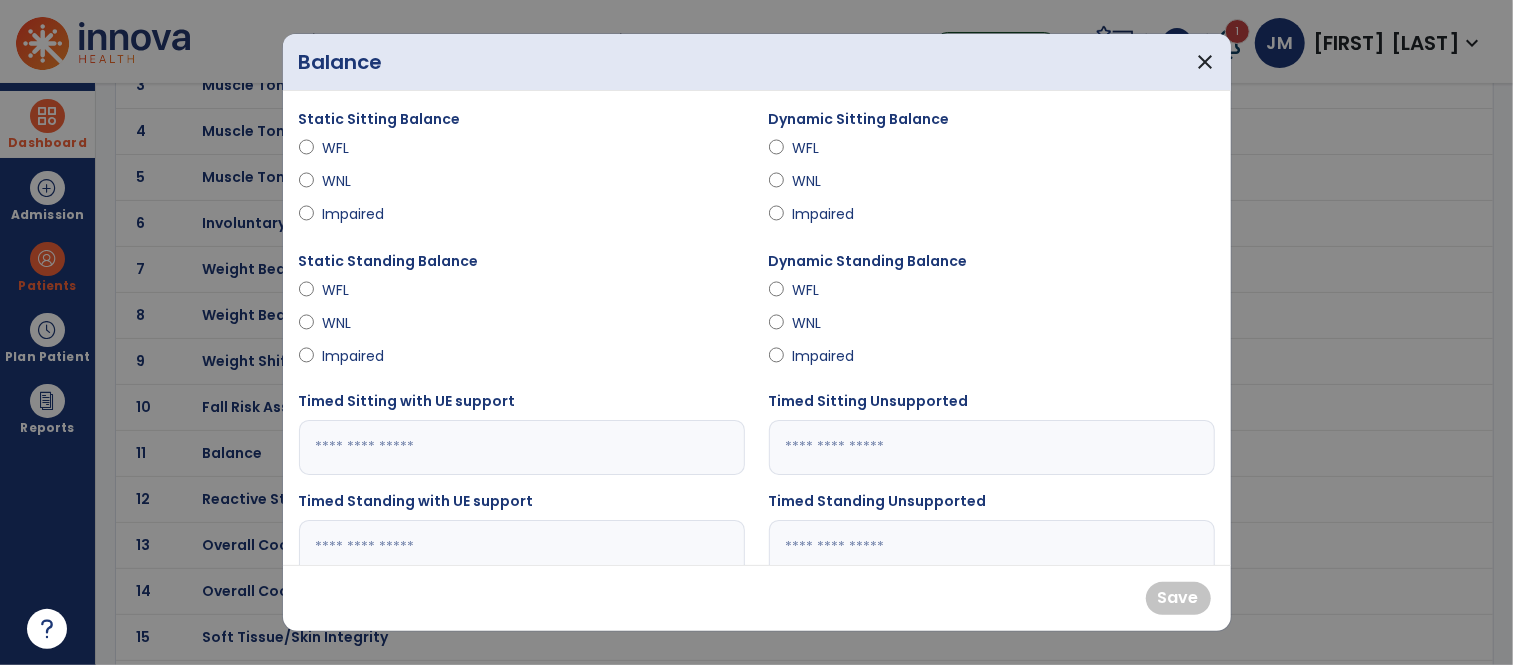click on "Impaired" at bounding box center (827, 356) 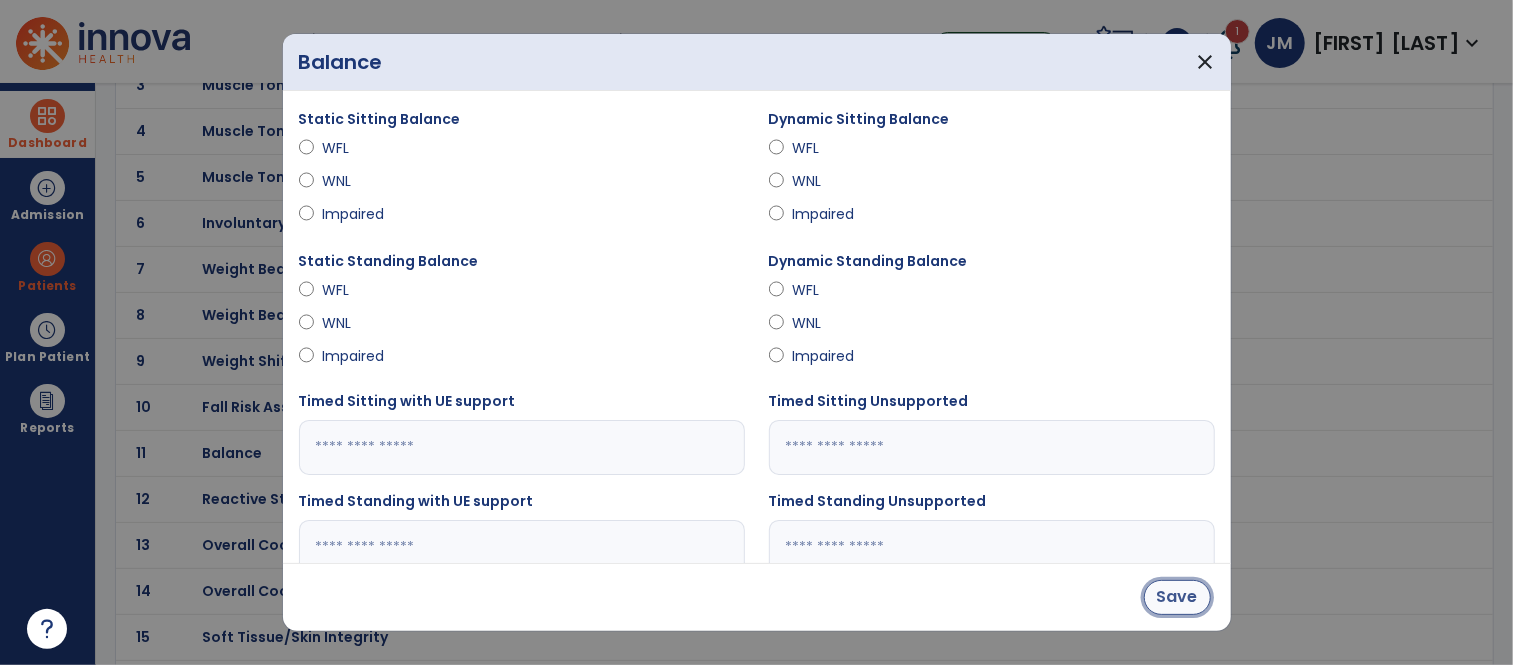 click on "Save" at bounding box center [1177, 597] 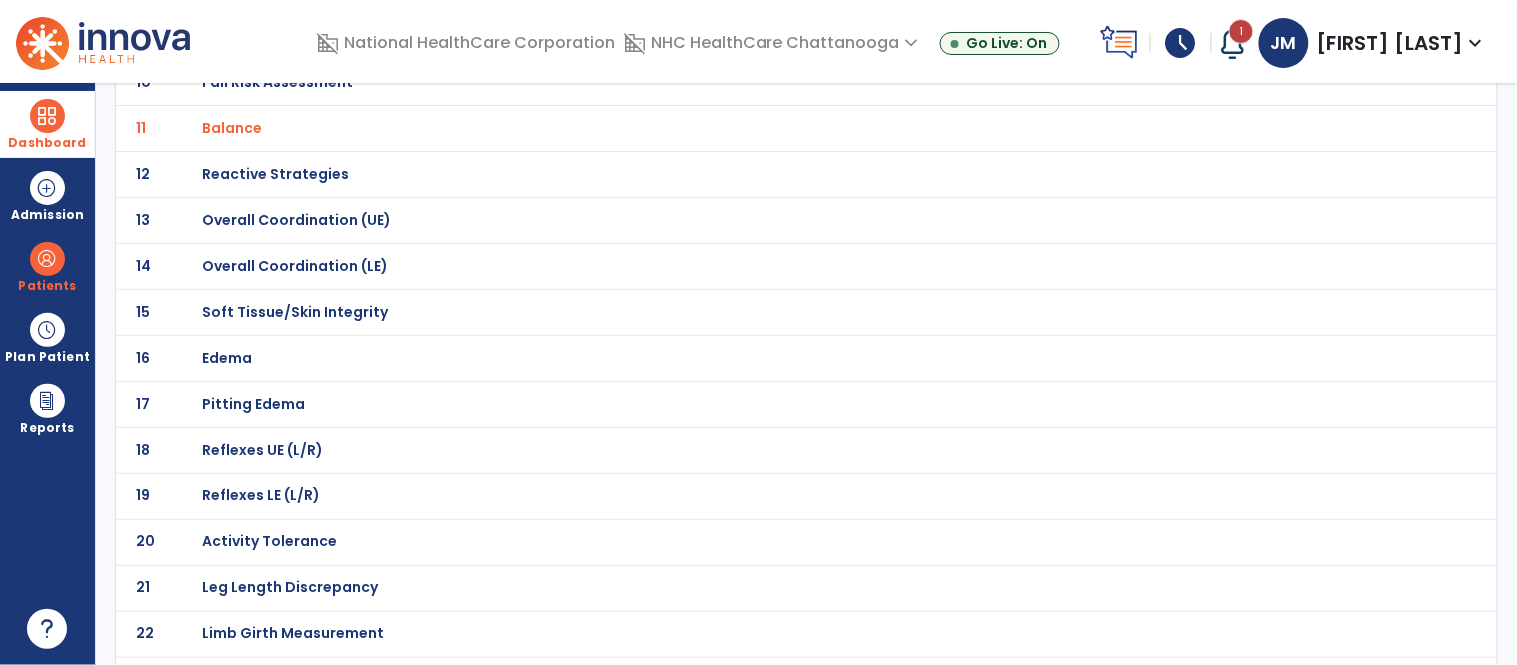 scroll, scrollTop: 644, scrollLeft: 0, axis: vertical 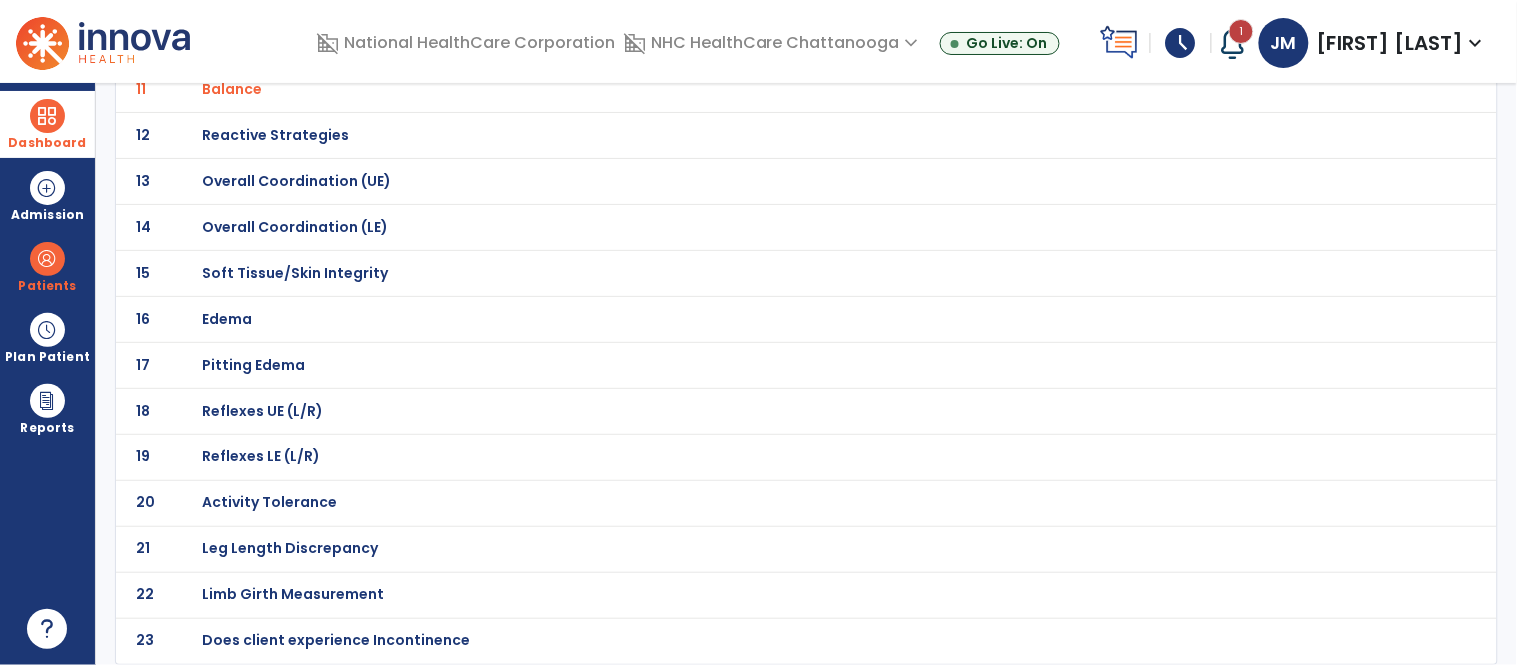 click on "Activity Tolerance" at bounding box center [273, -371] 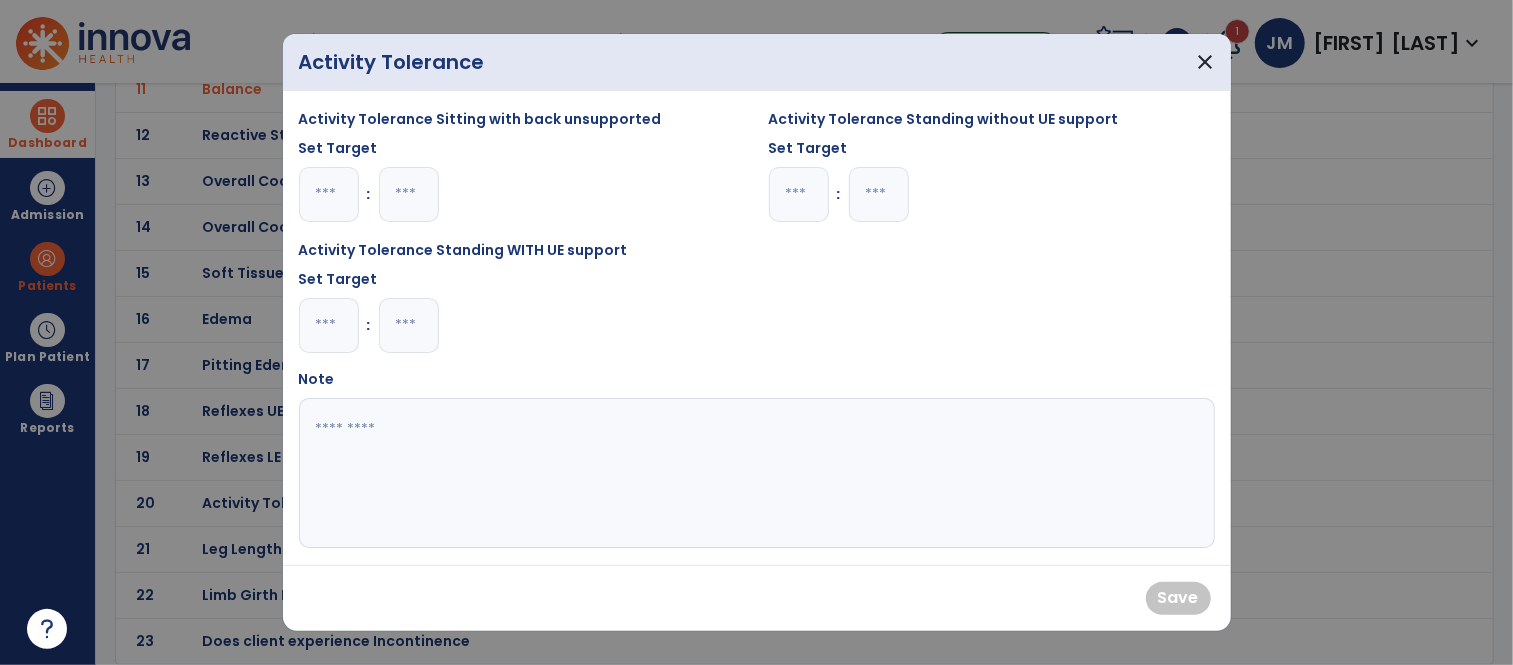 click at bounding box center (409, 325) 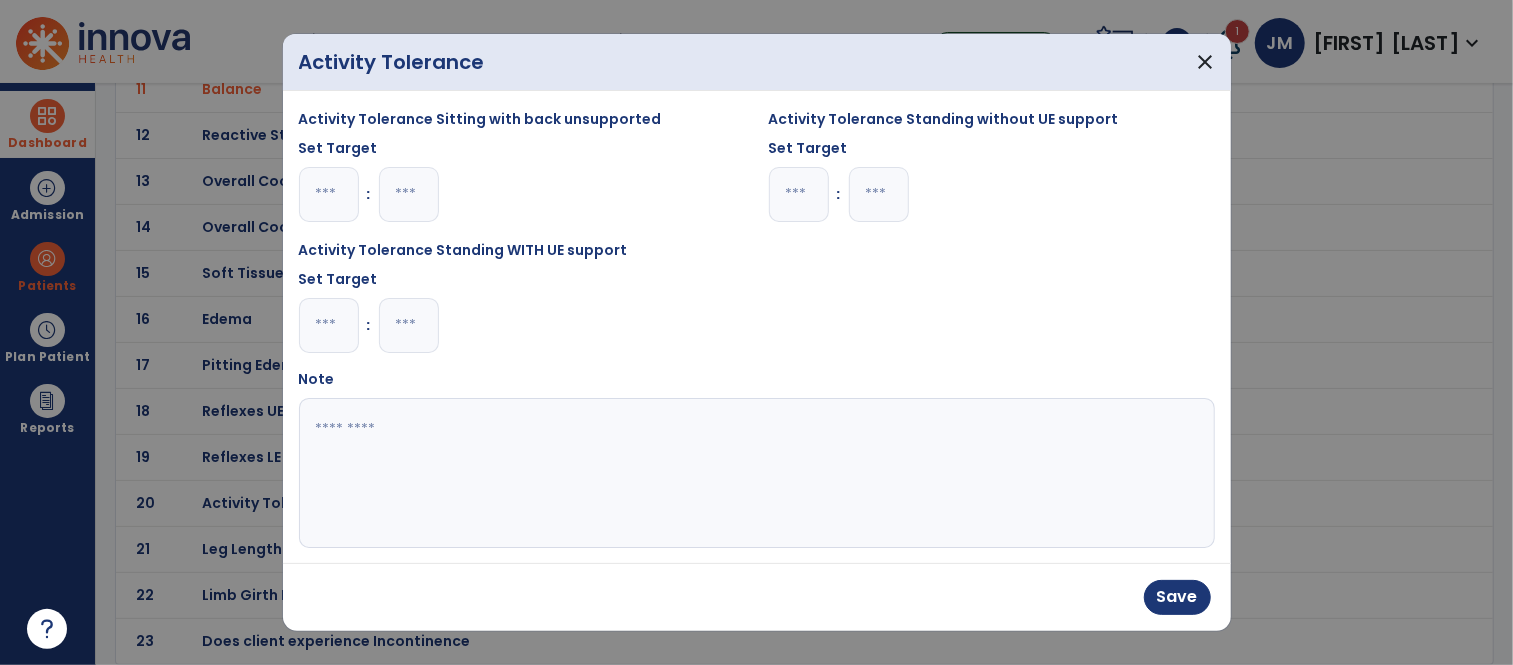 type on "*" 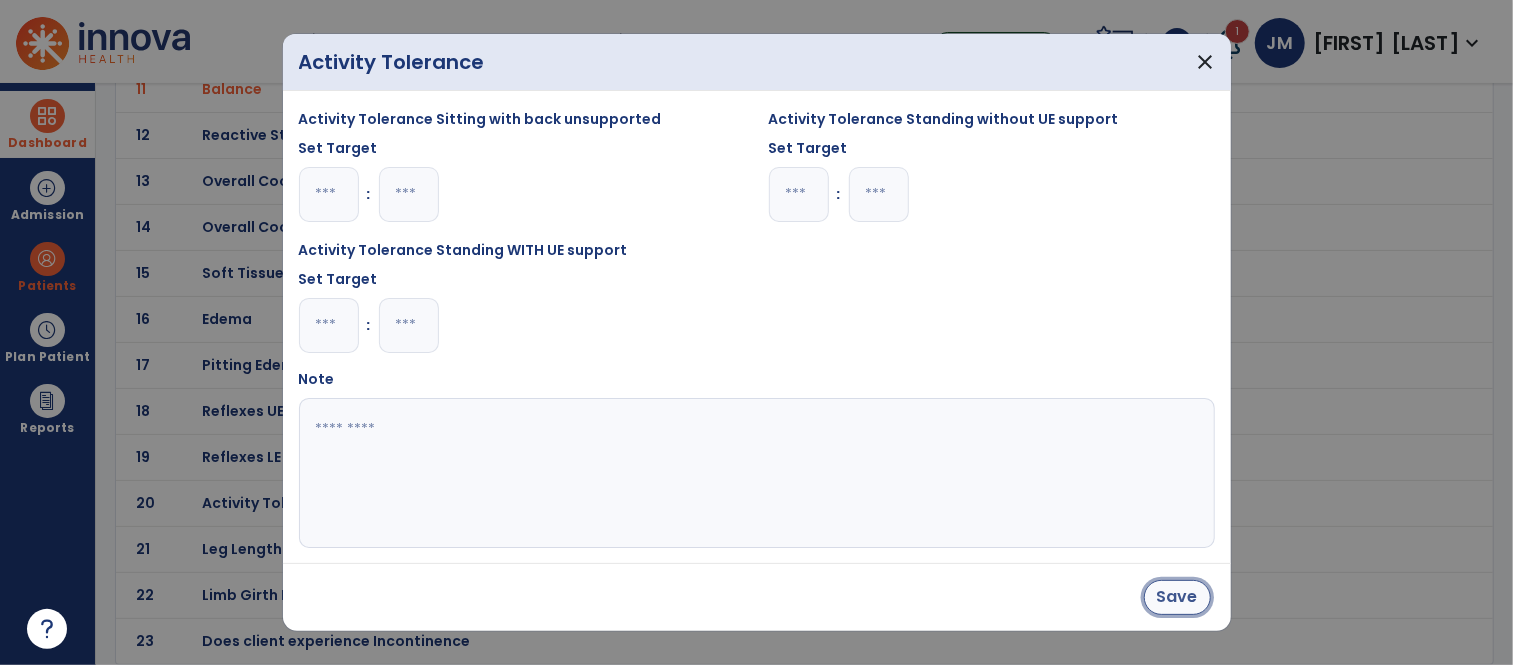 click on "Save" at bounding box center [1177, 597] 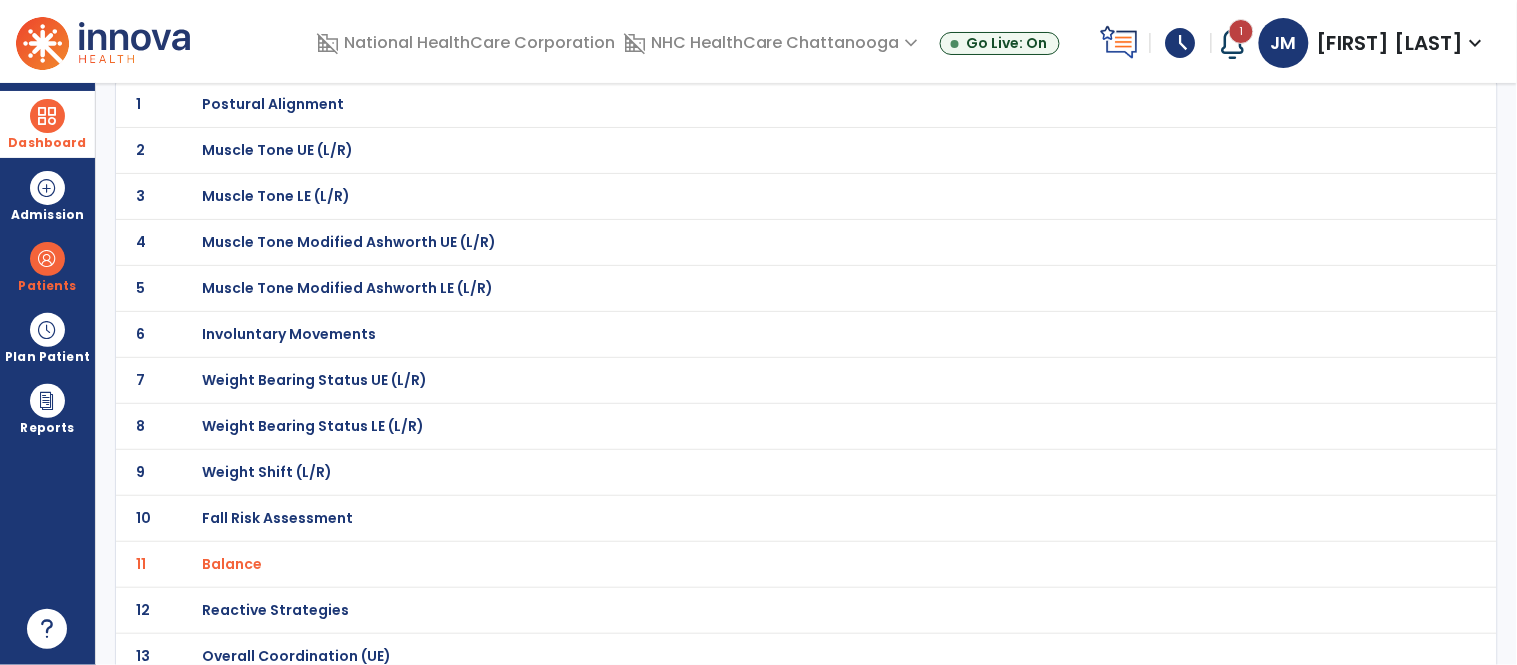 scroll, scrollTop: 0, scrollLeft: 0, axis: both 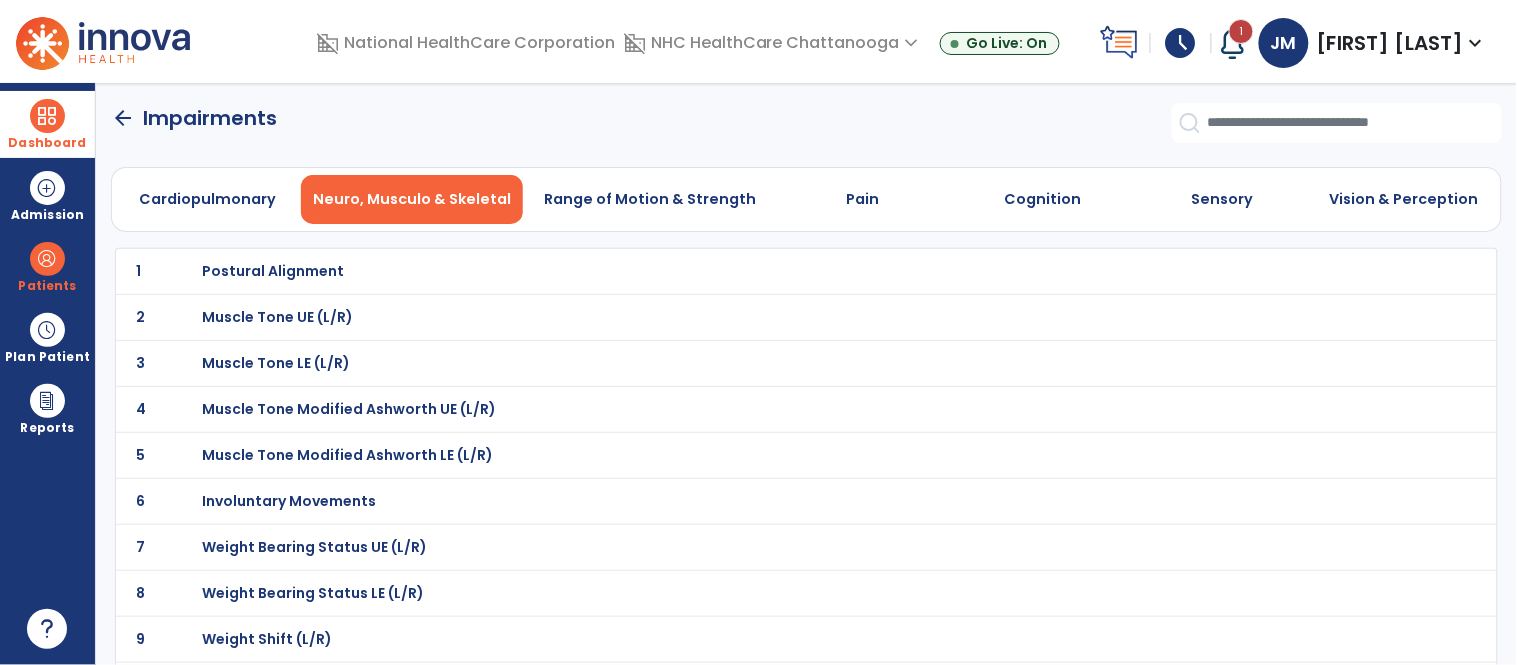 click on "arrow_back" 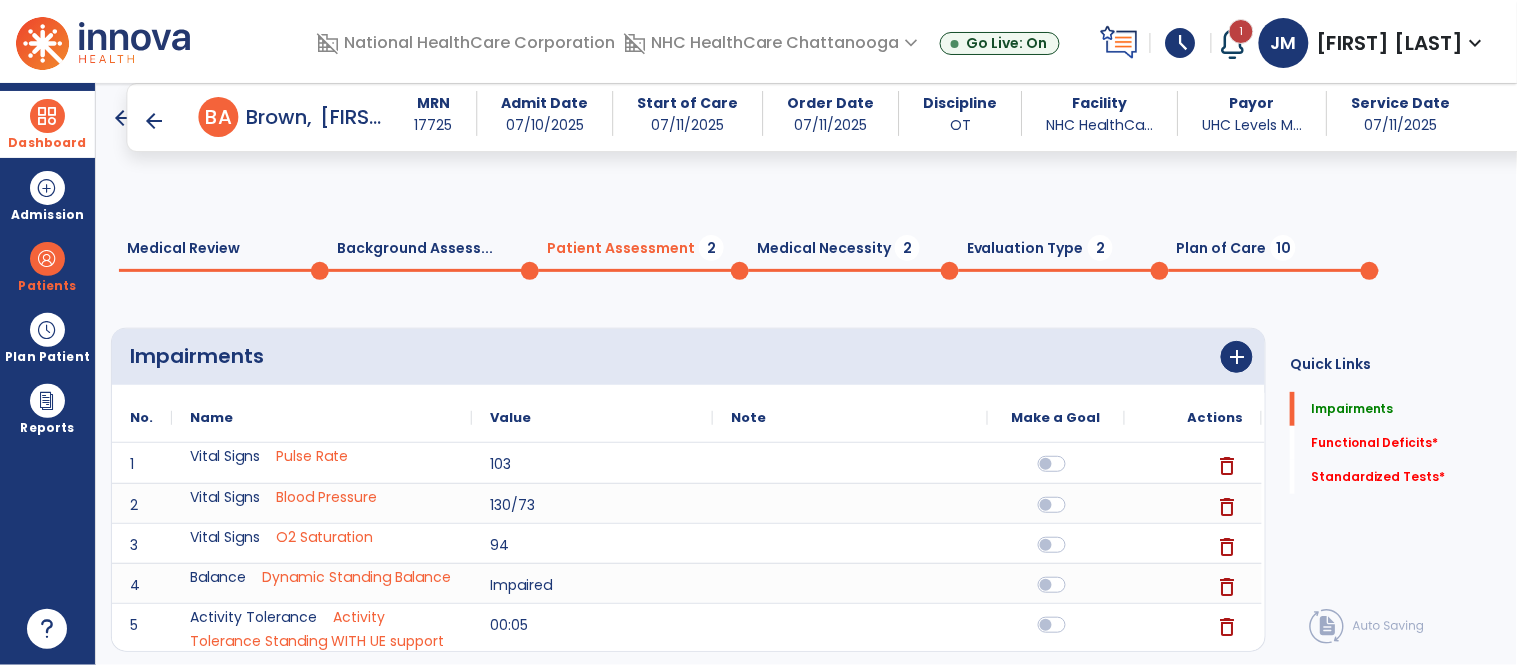scroll, scrollTop: 442, scrollLeft: 0, axis: vertical 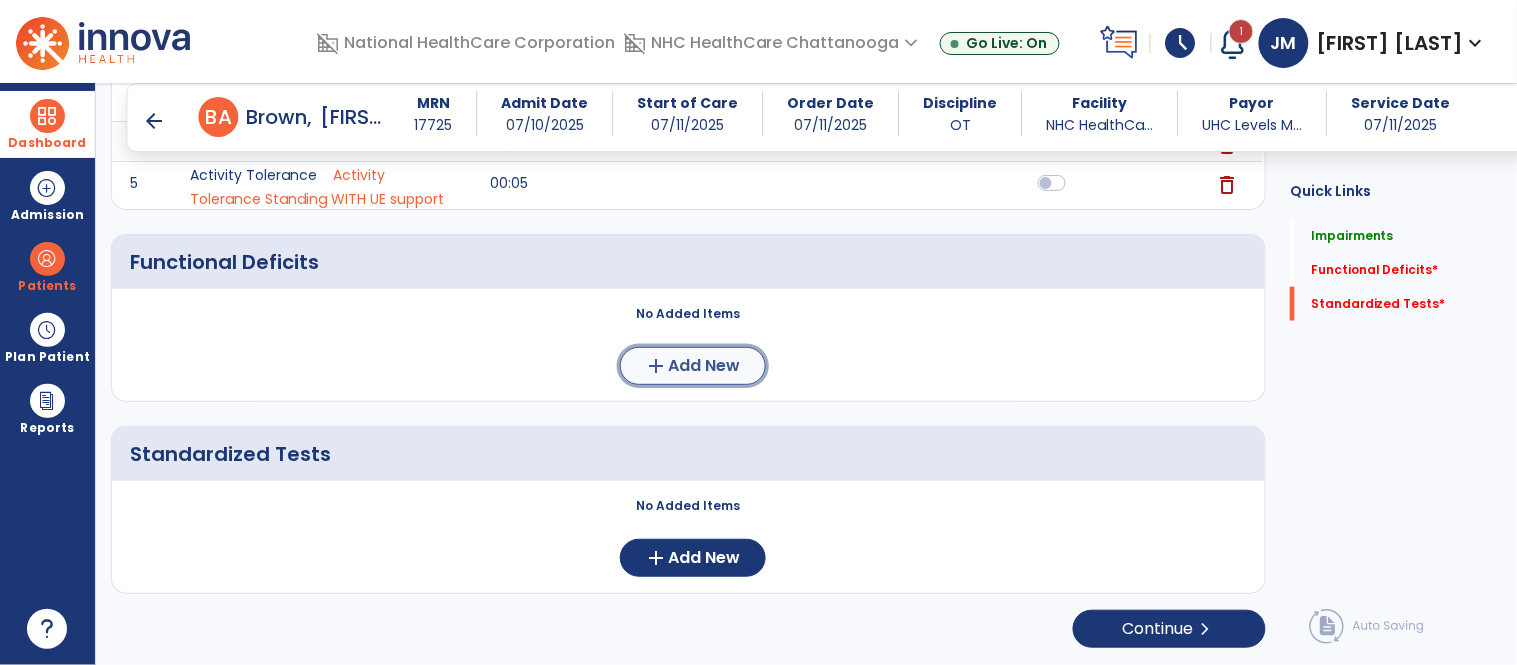 click on "Add New" 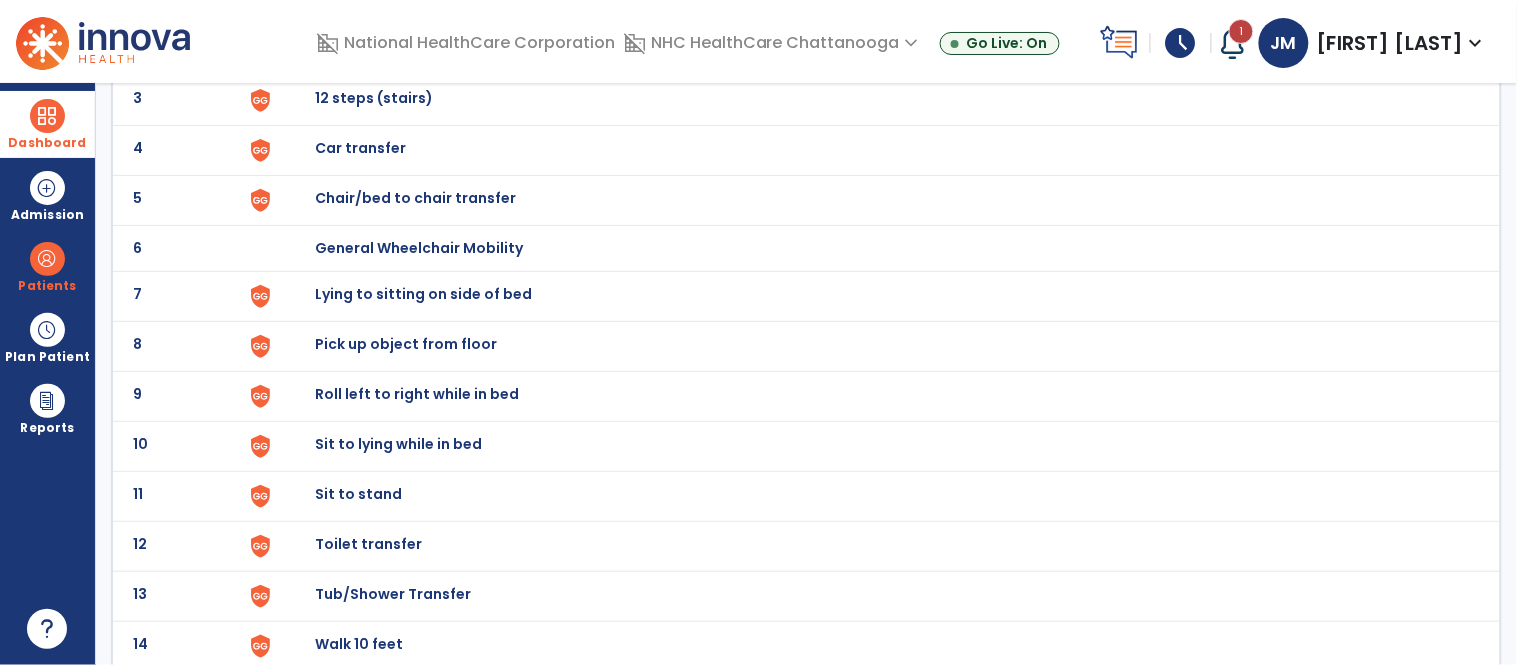 scroll, scrollTop: 281, scrollLeft: 0, axis: vertical 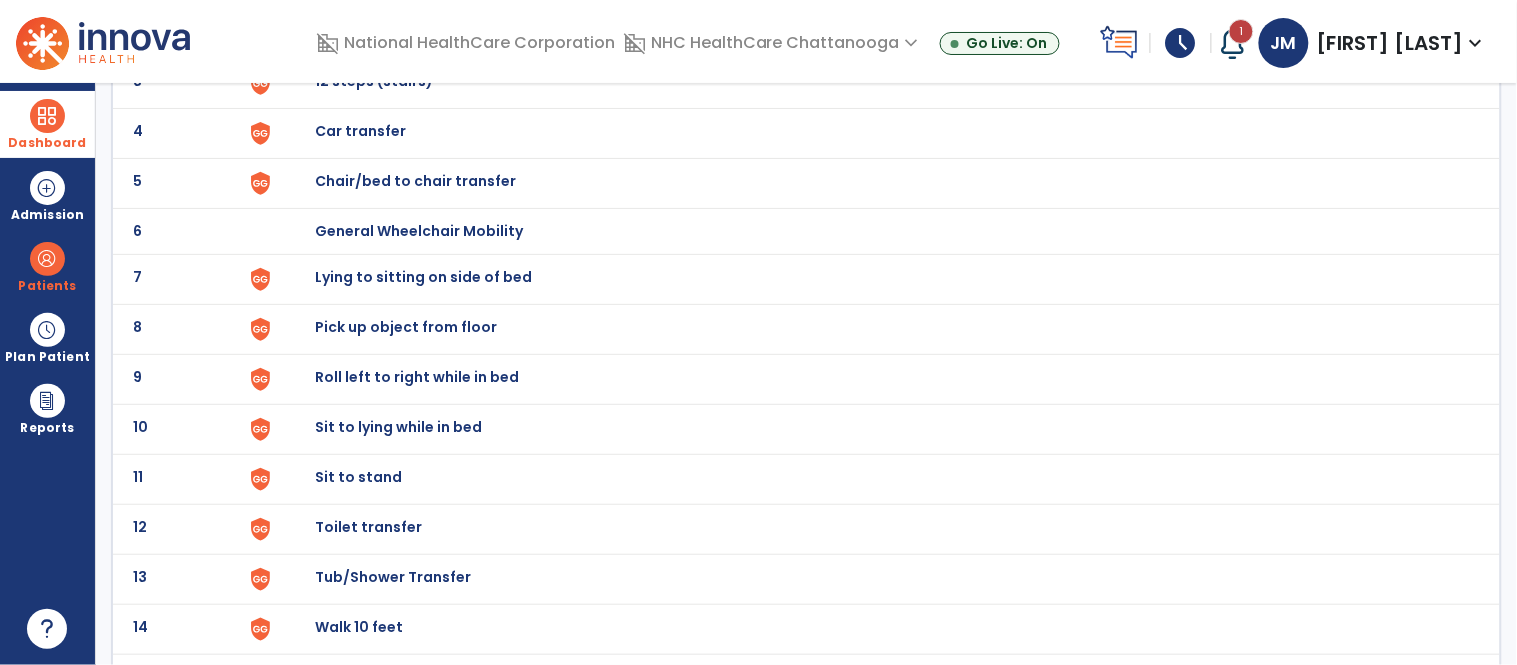 click on "Toilet transfer" at bounding box center [361, -19] 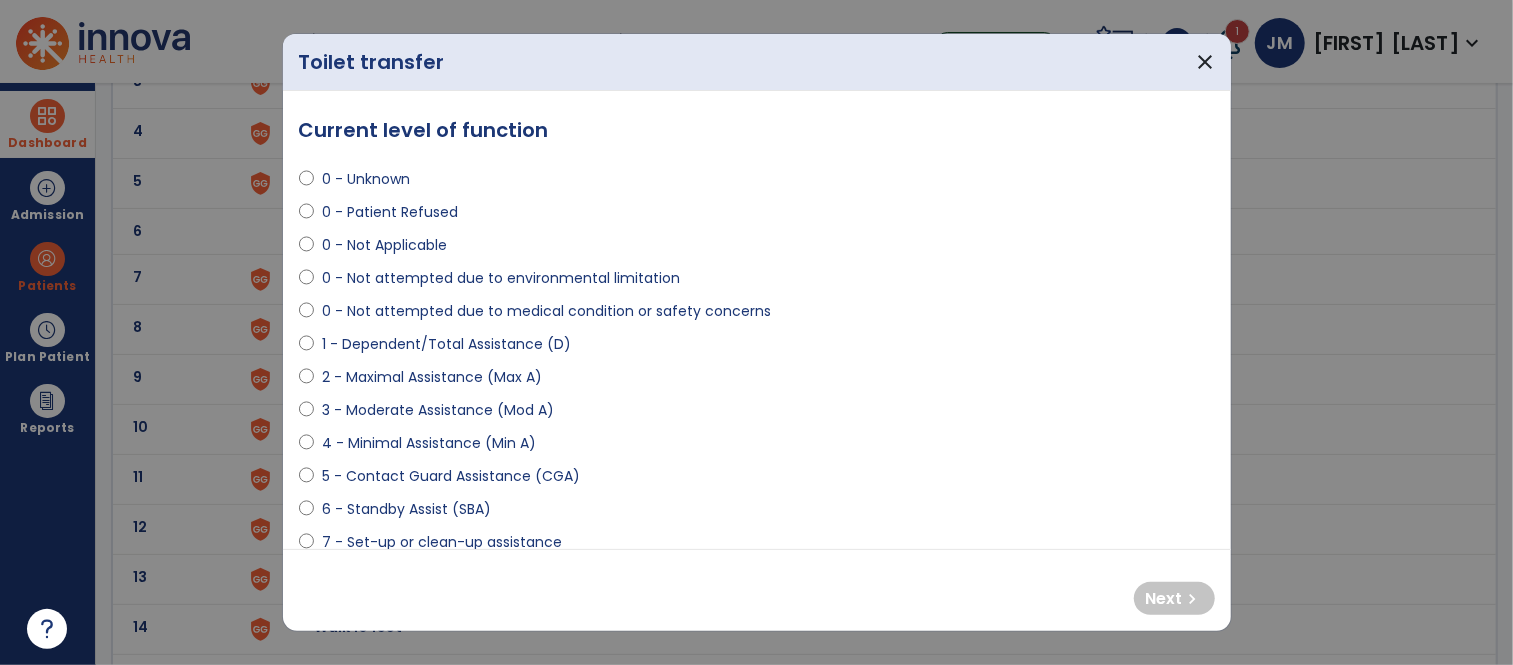 click on "3 - Moderate Assistance (Mod A)" at bounding box center [438, 410] 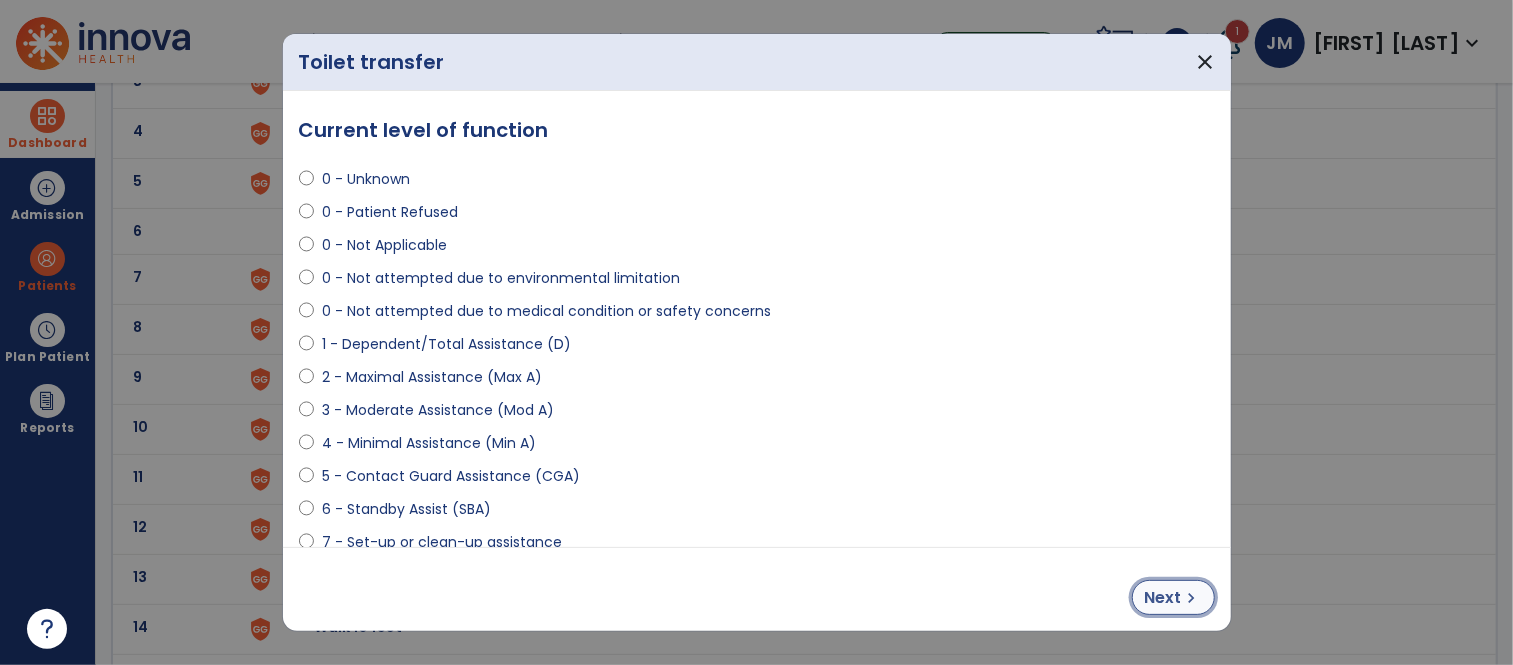 click on "Next" at bounding box center (1163, 598) 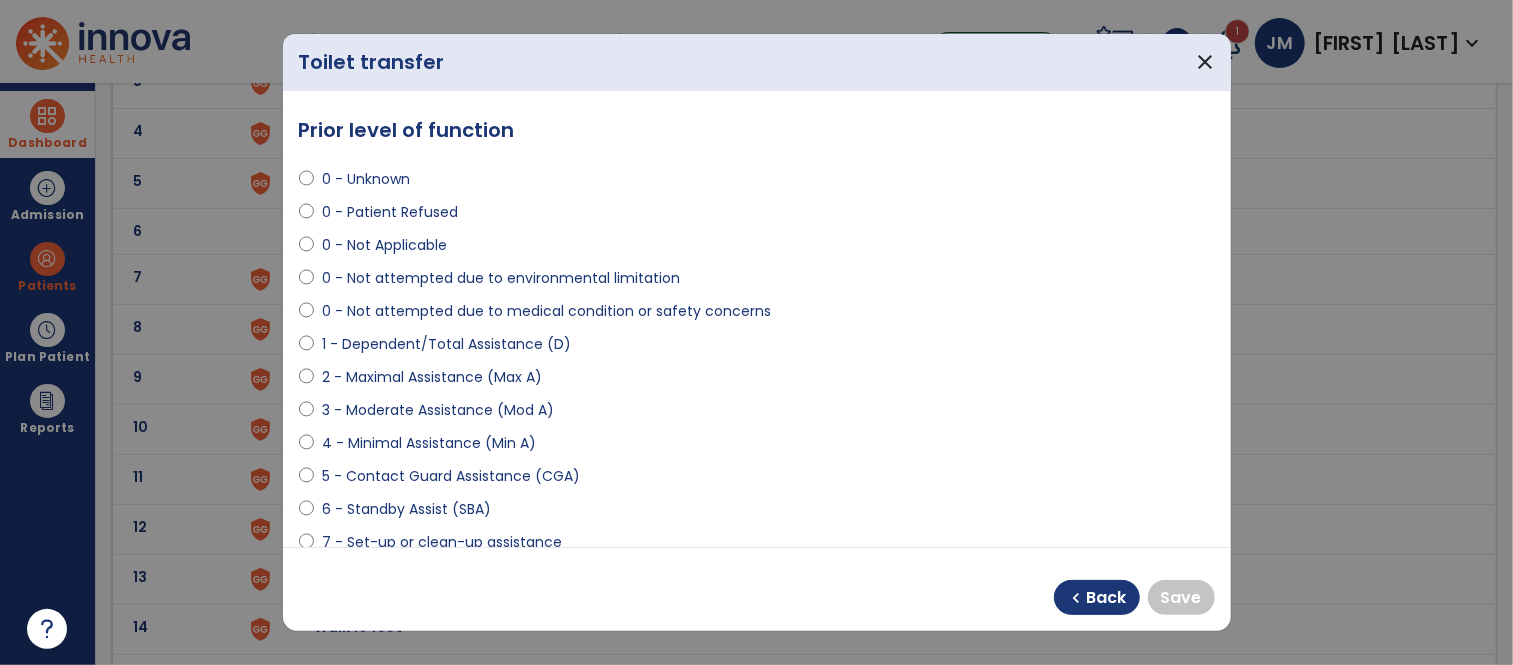 click on "0 - Unknown" at bounding box center (366, 179) 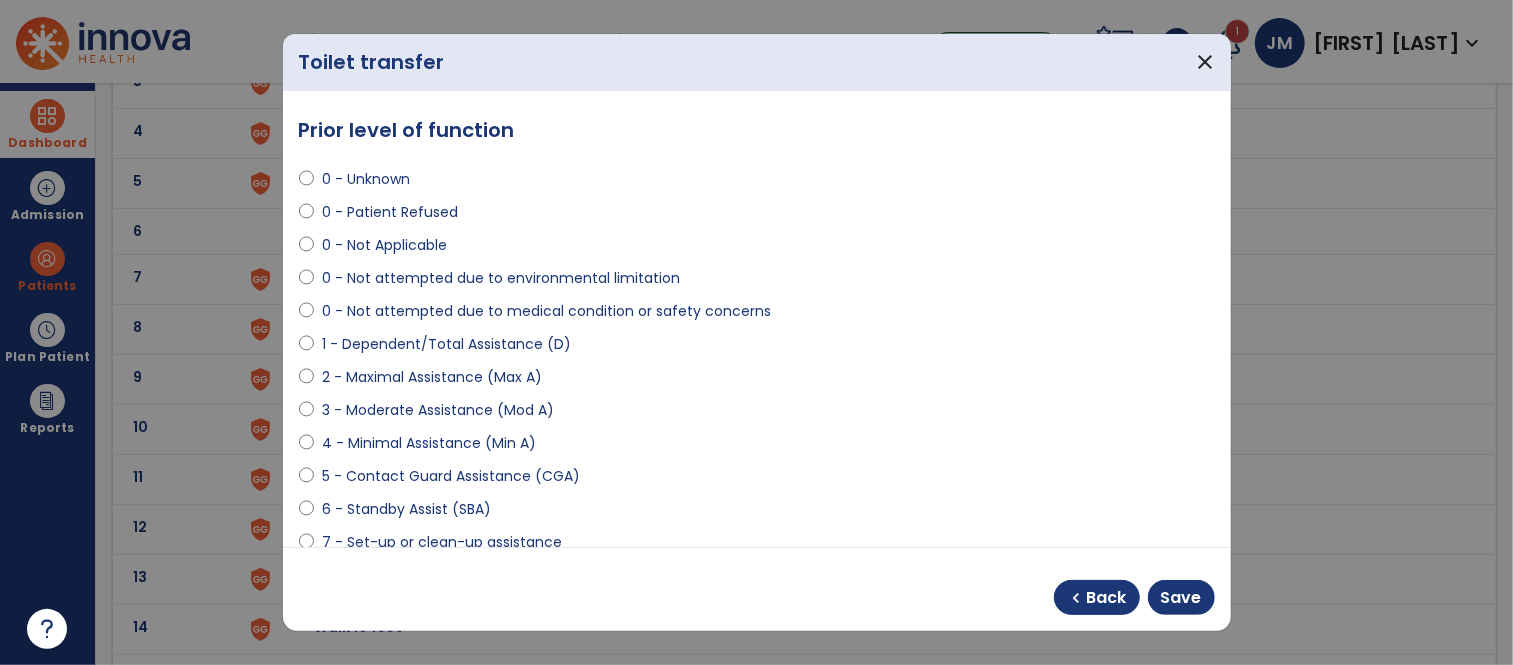 click on "chevron_left  Back Save" at bounding box center (1134, 597) 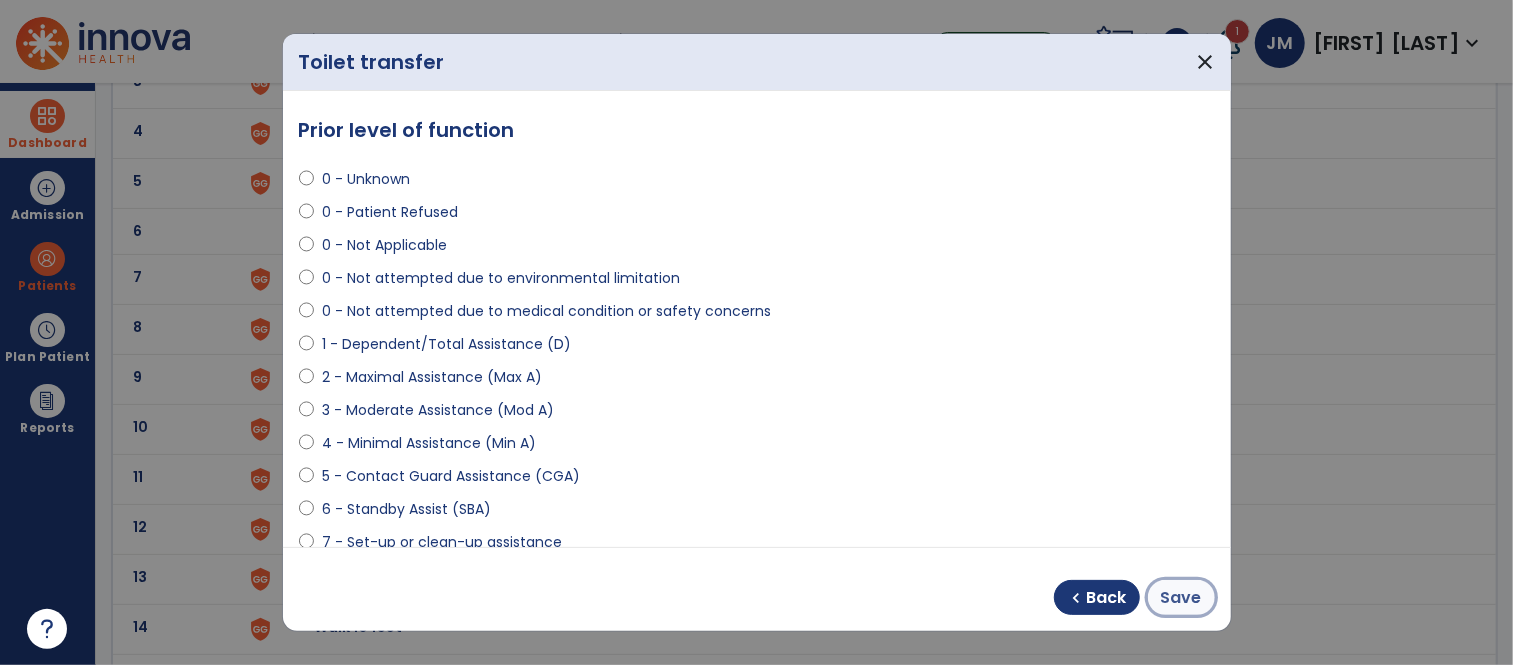 click on "Save" at bounding box center (1181, 598) 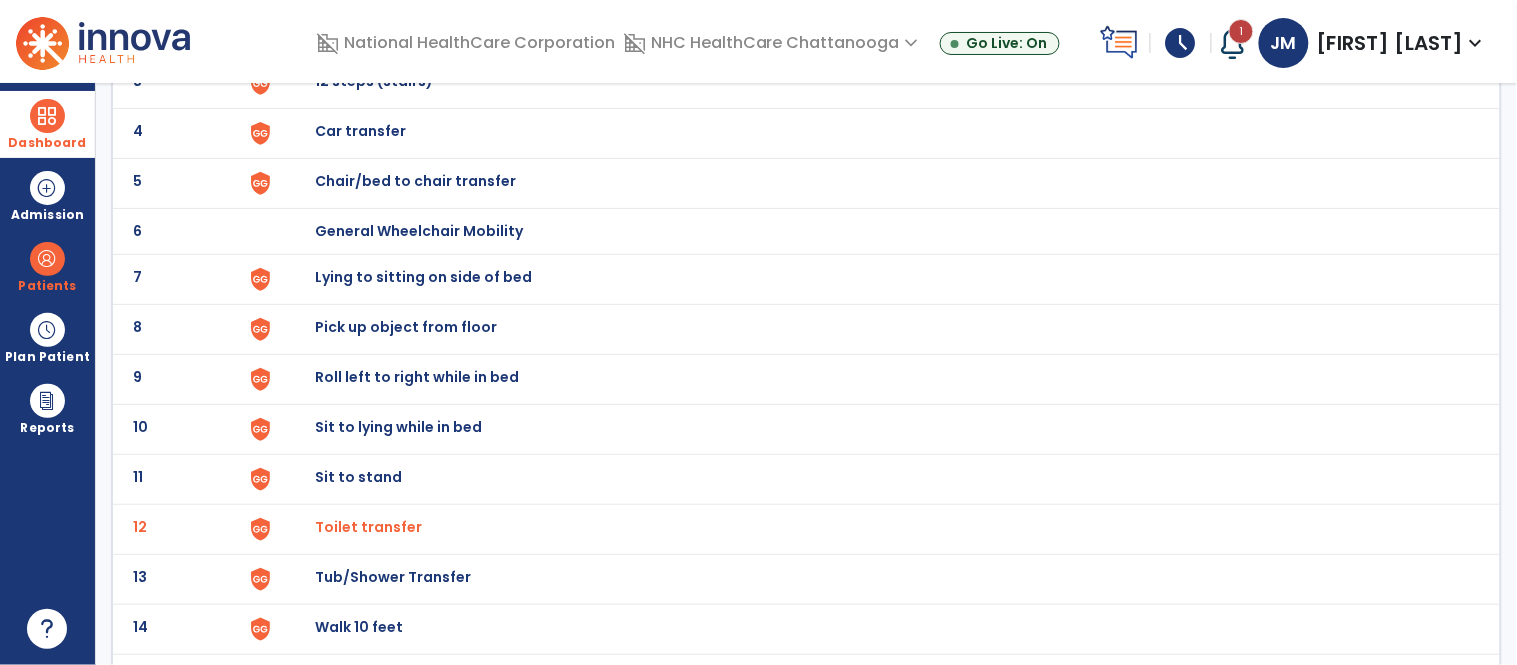 scroll, scrollTop: 0, scrollLeft: 0, axis: both 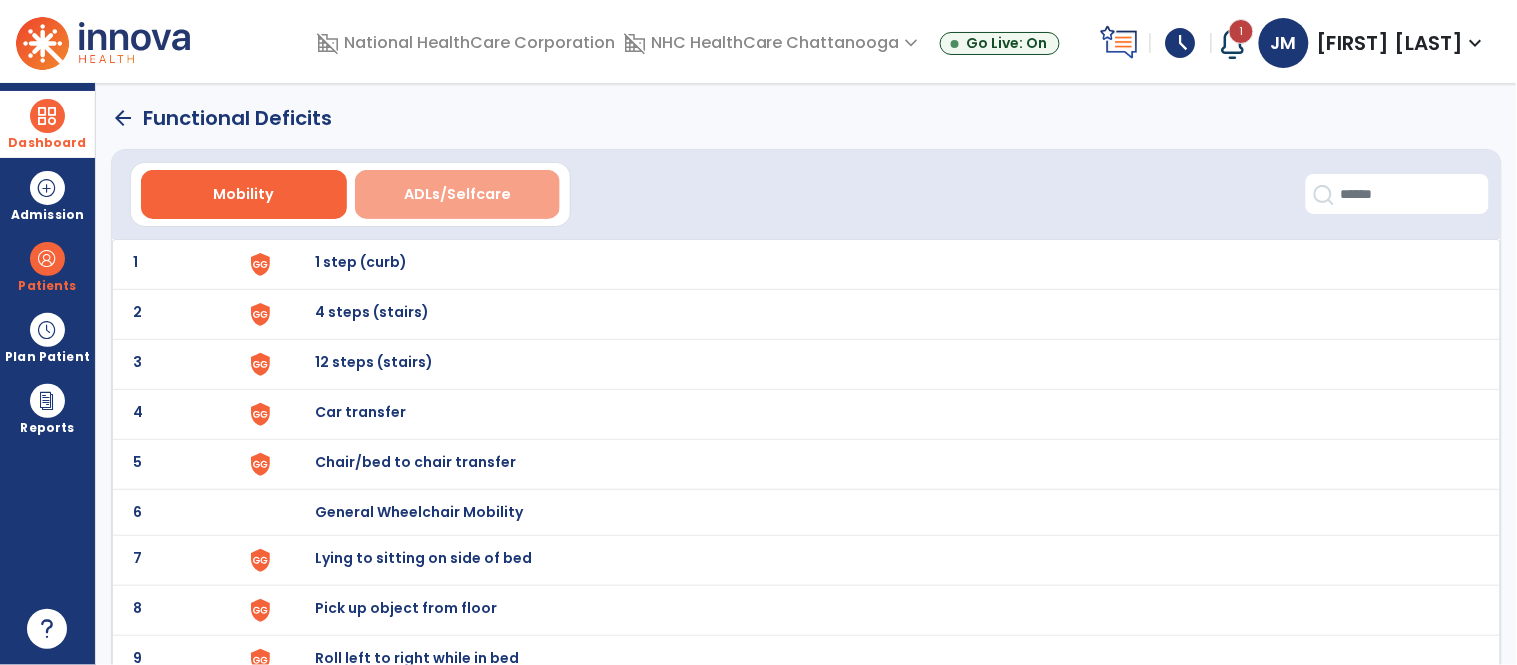 click on "ADLs/Selfcare" at bounding box center (458, 194) 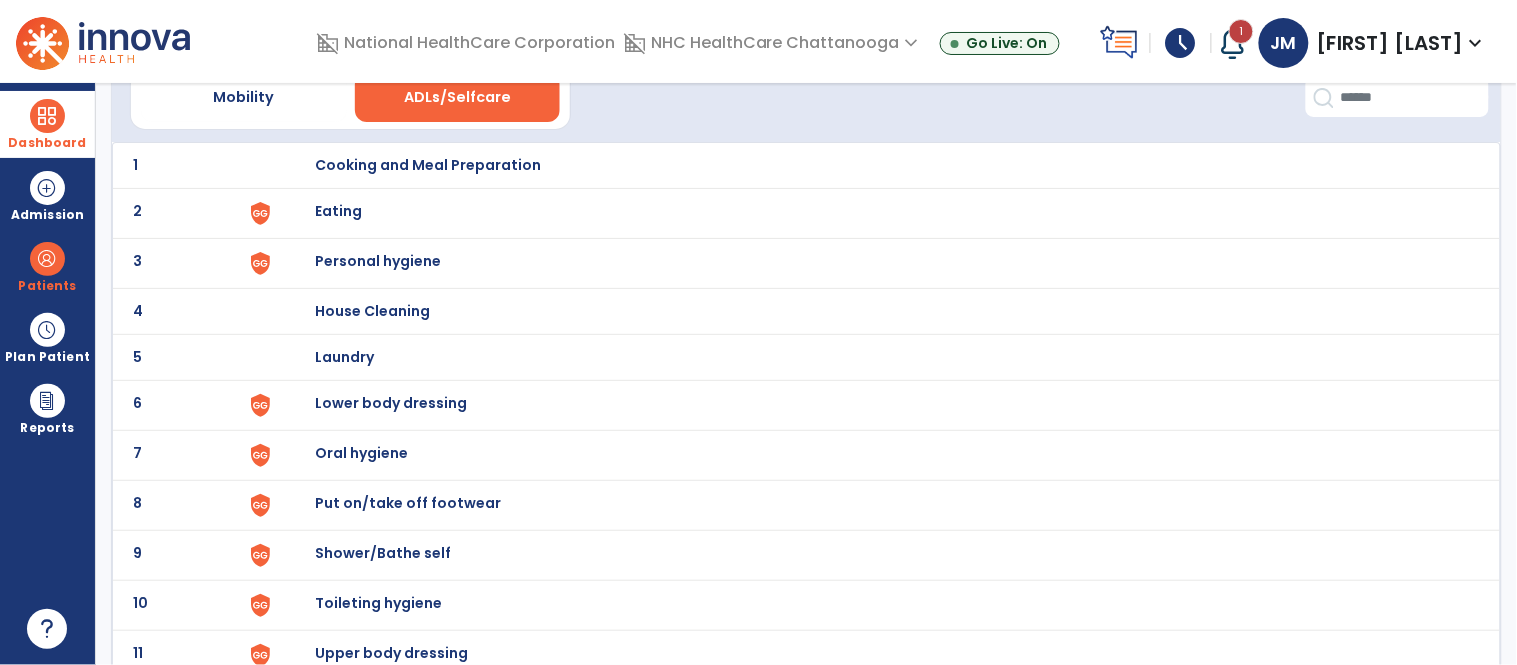 scroll, scrollTop: 104, scrollLeft: 0, axis: vertical 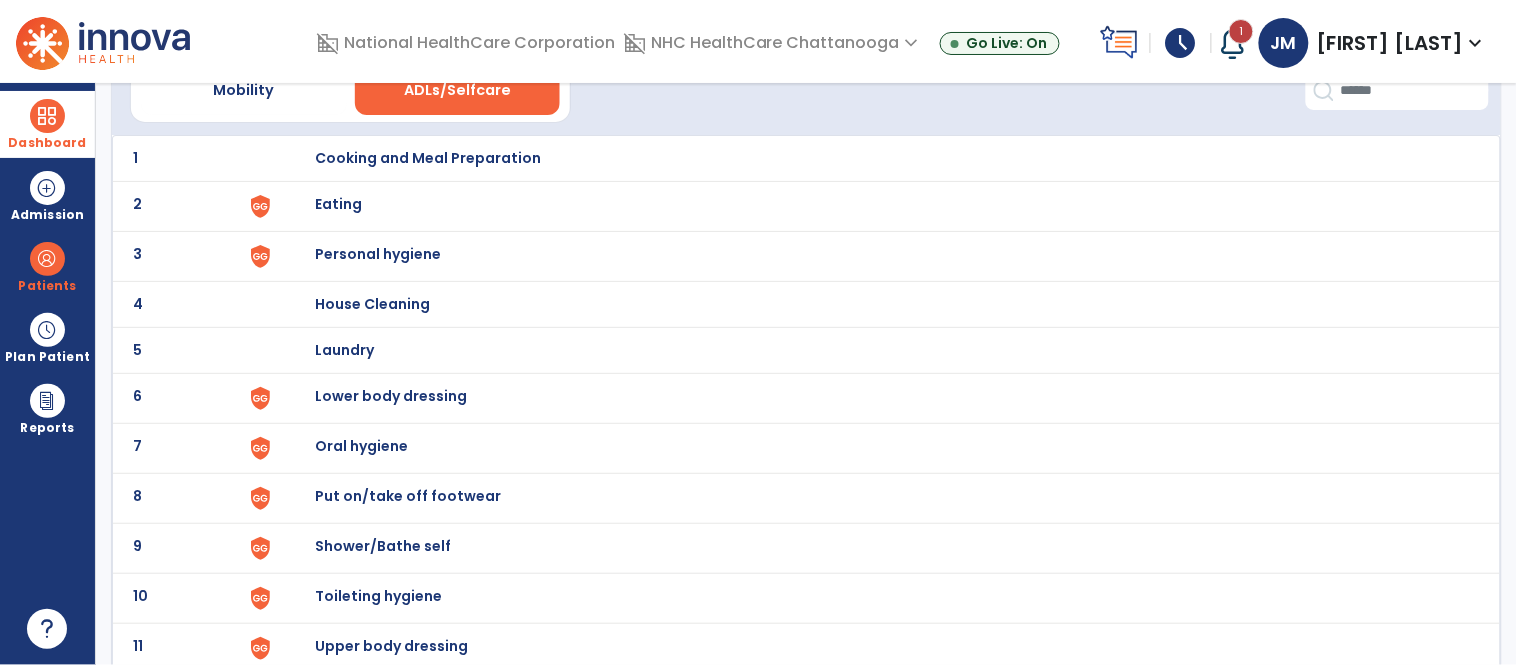 click on "Lower body dressing" at bounding box center [428, 158] 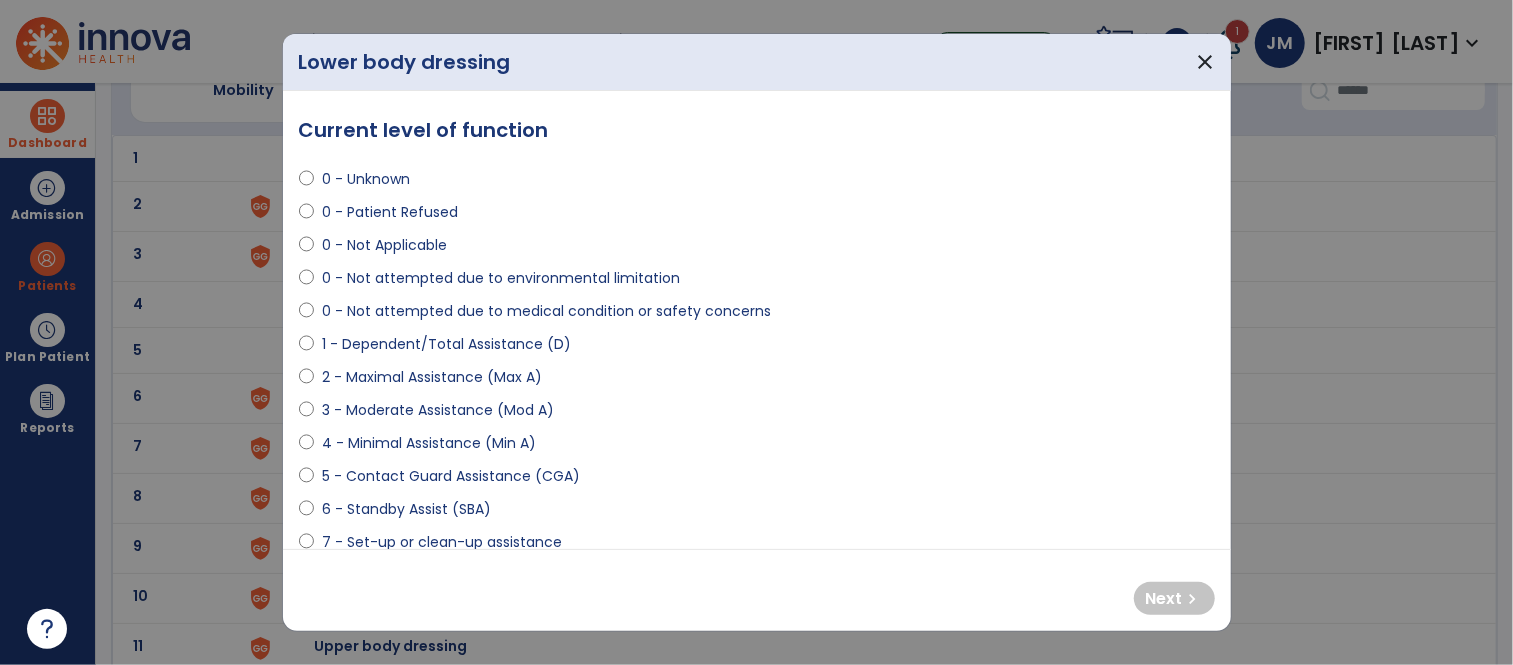 click on "3 - Moderate Assistance (Mod A)" at bounding box center (438, 410) 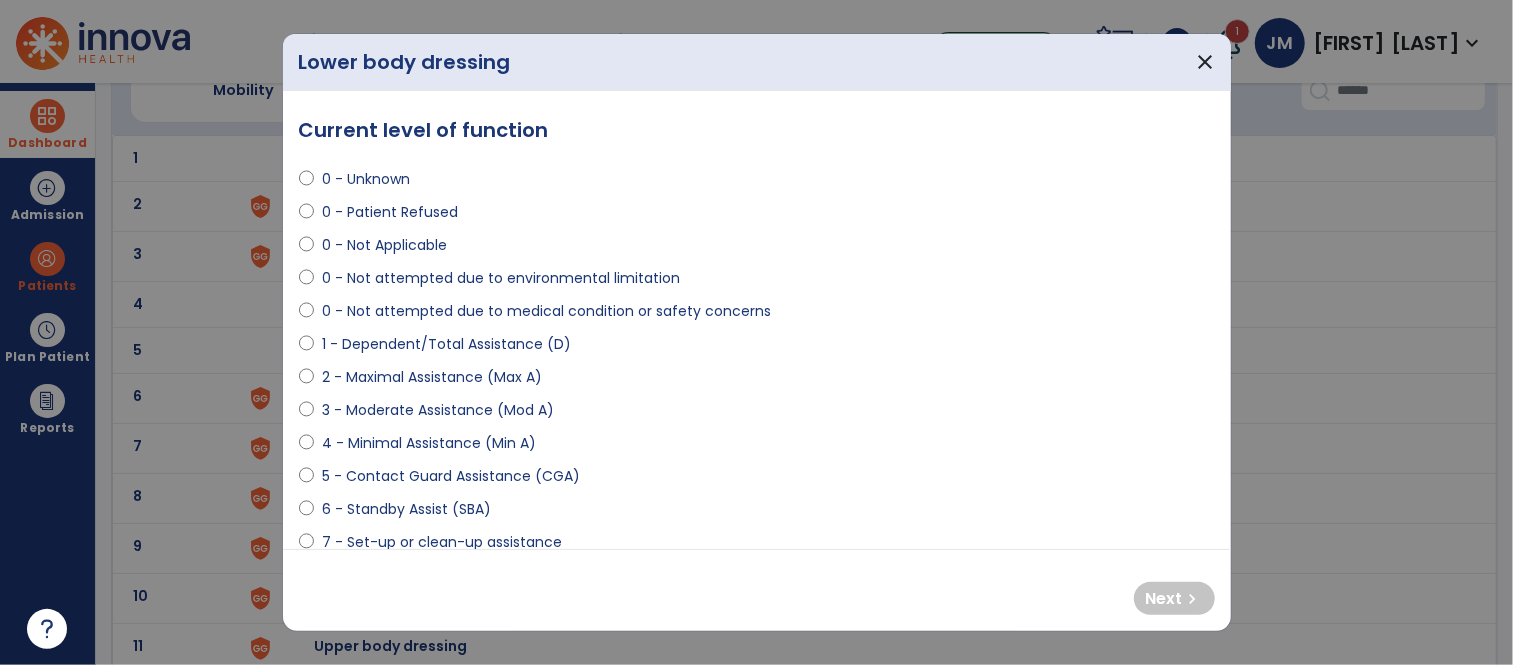 select on "**********" 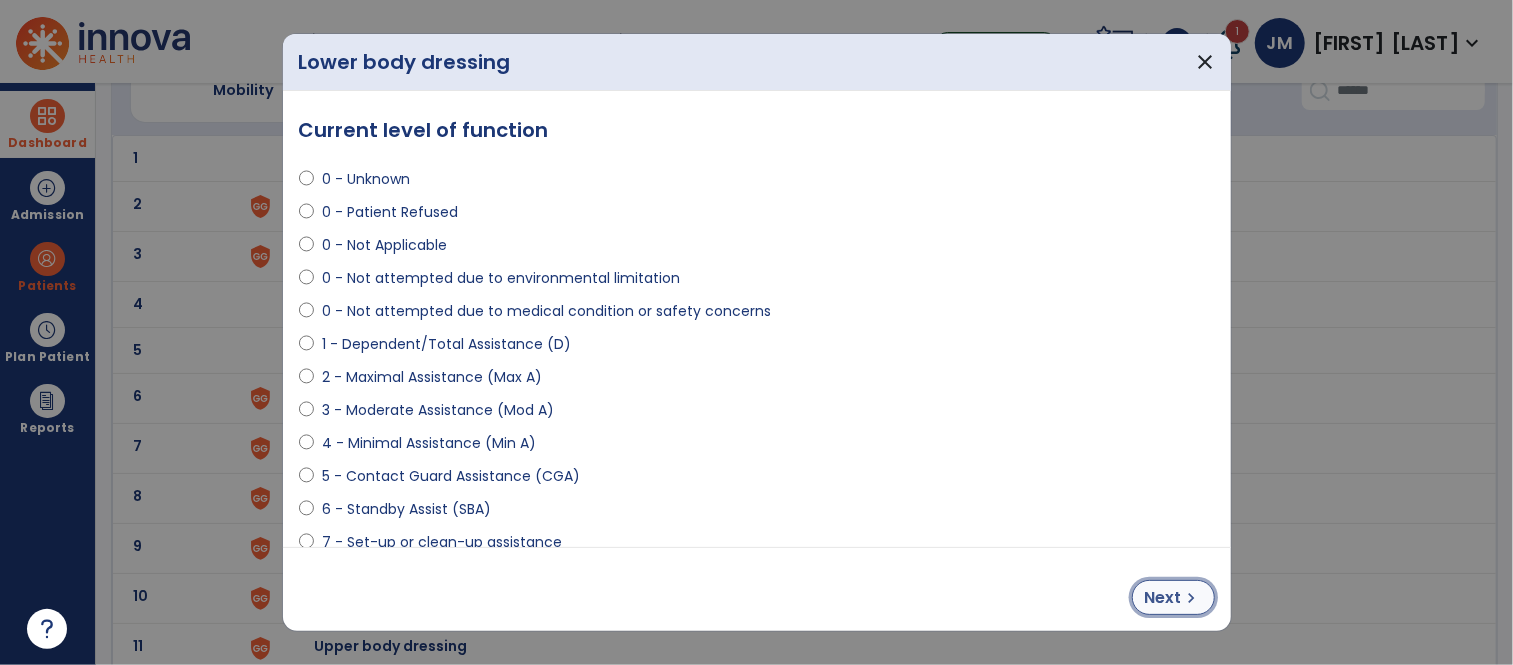 click on "Next" at bounding box center (1163, 598) 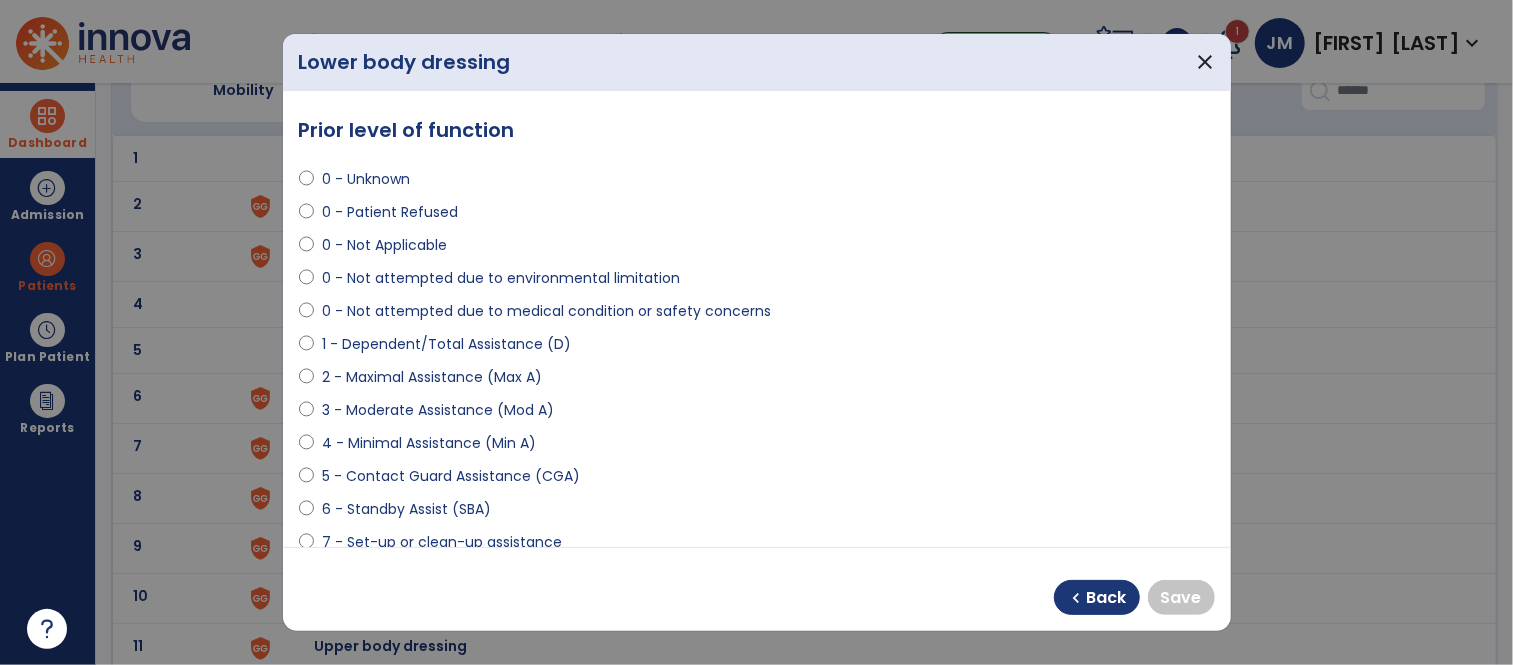 click on "0 - Unknown" at bounding box center (366, 179) 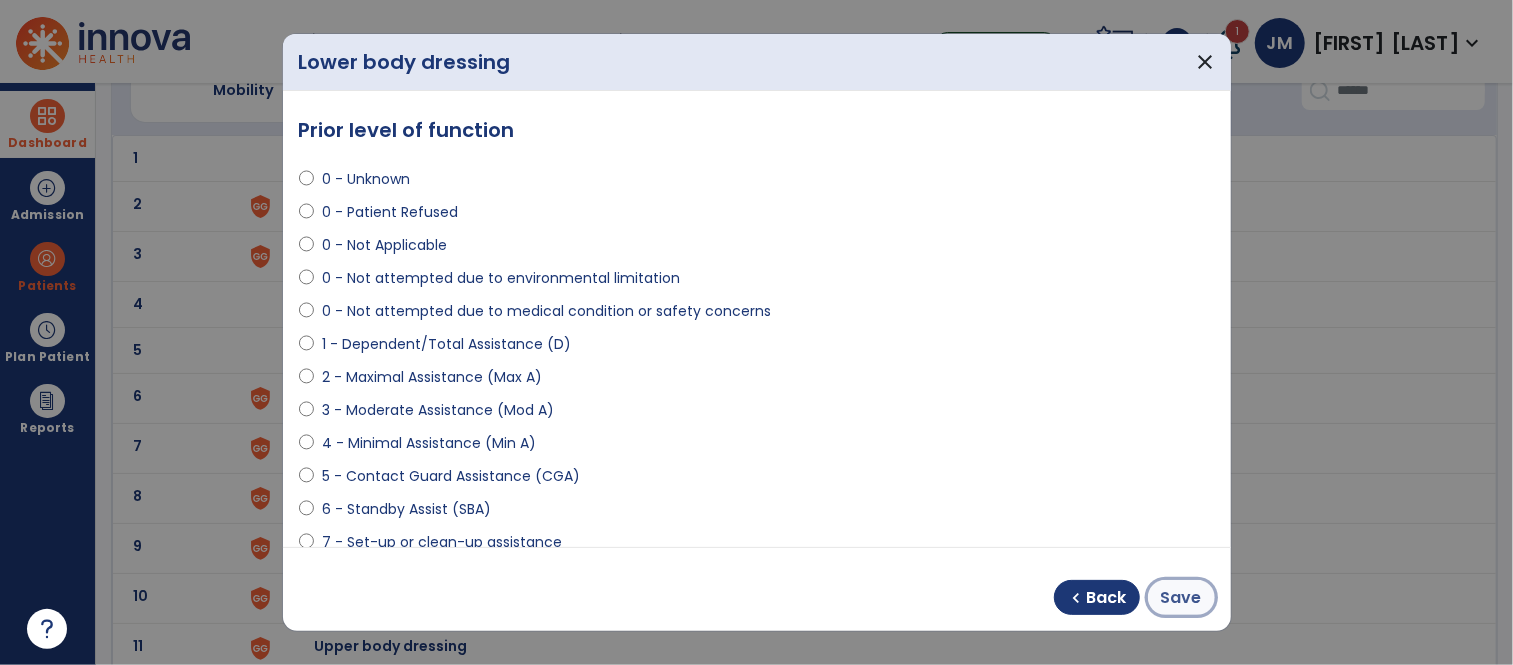 click on "Save" at bounding box center [1181, 598] 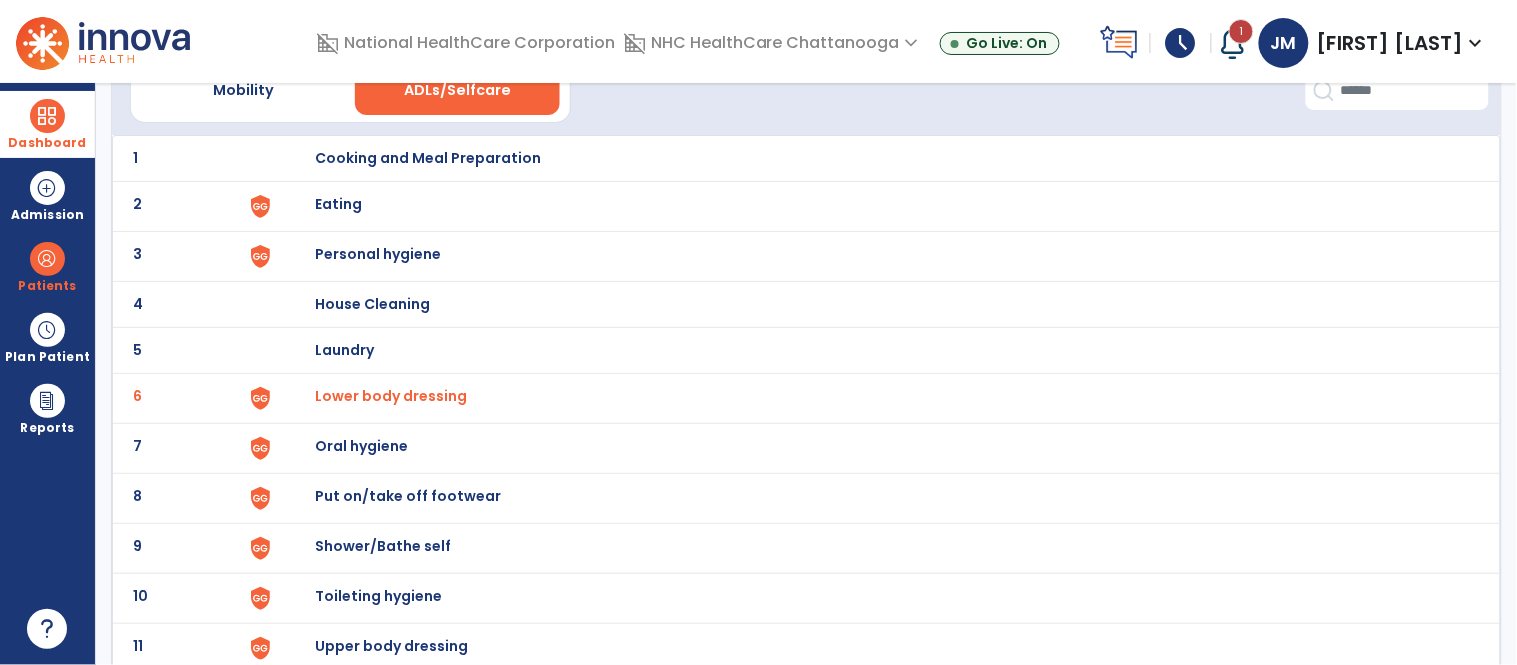 click on "Put on/take off footwear" at bounding box center (428, 158) 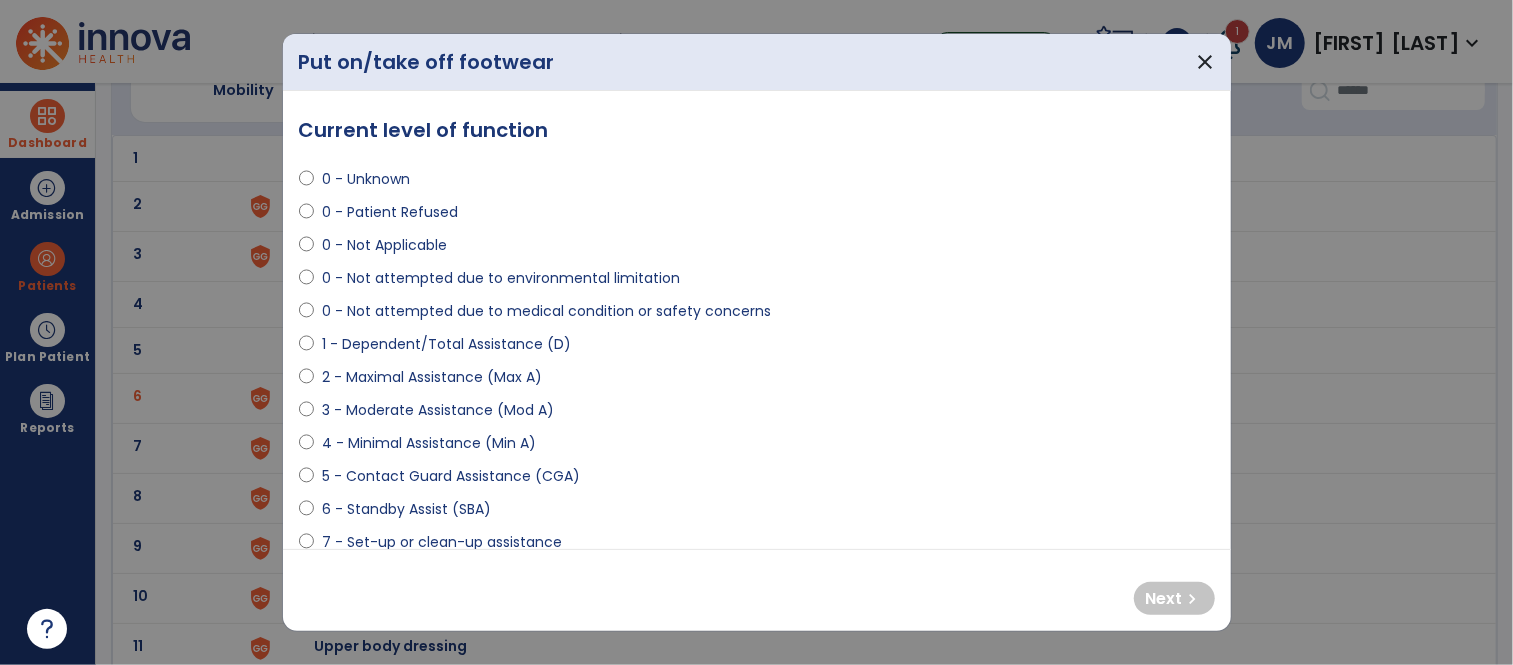 click on "3 - Moderate Assistance (Mod A)" at bounding box center (438, 410) 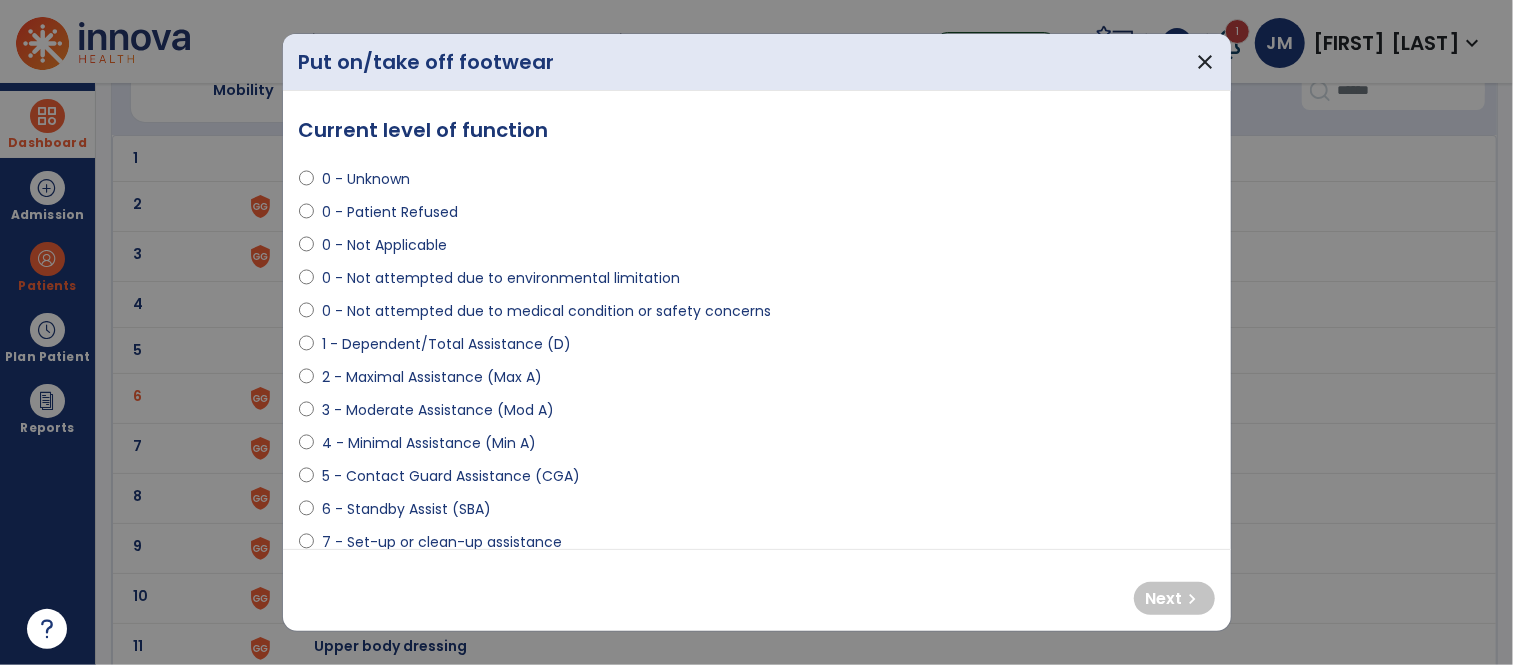 select on "**********" 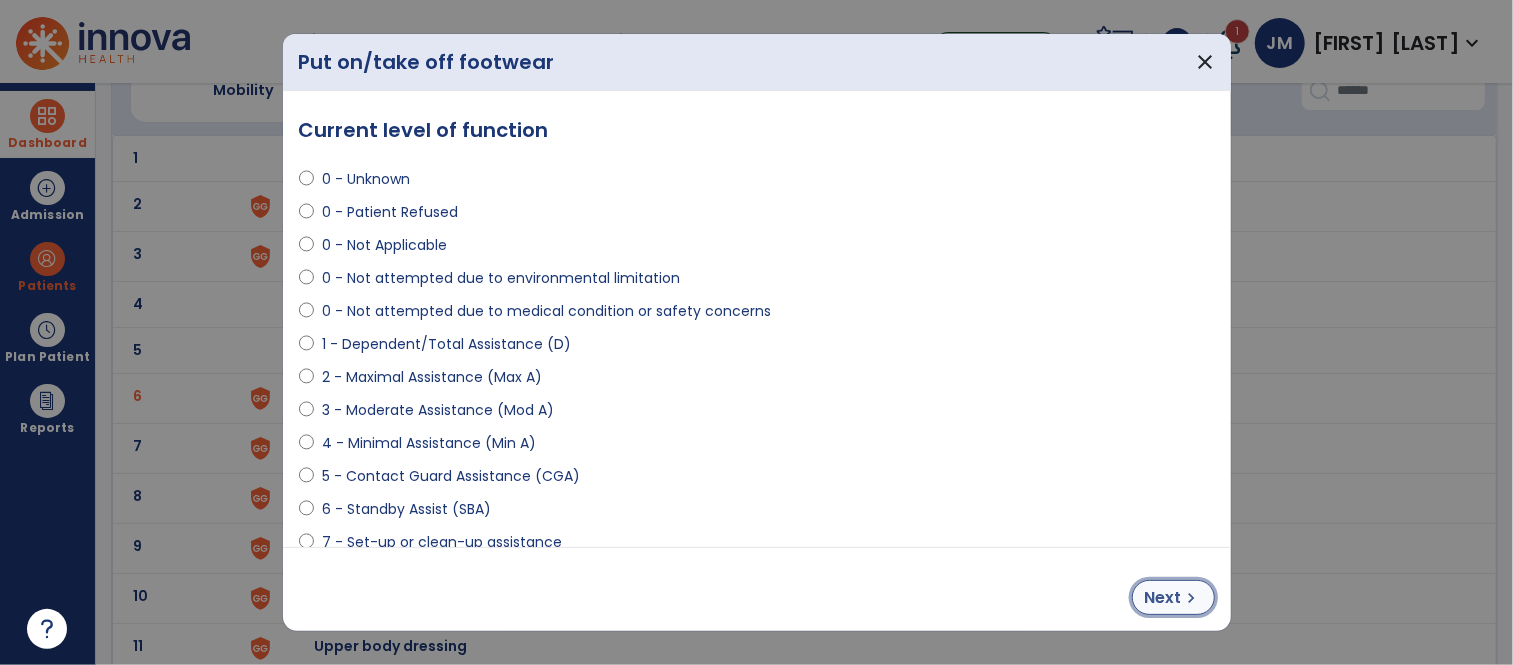 click on "Next" at bounding box center [1163, 598] 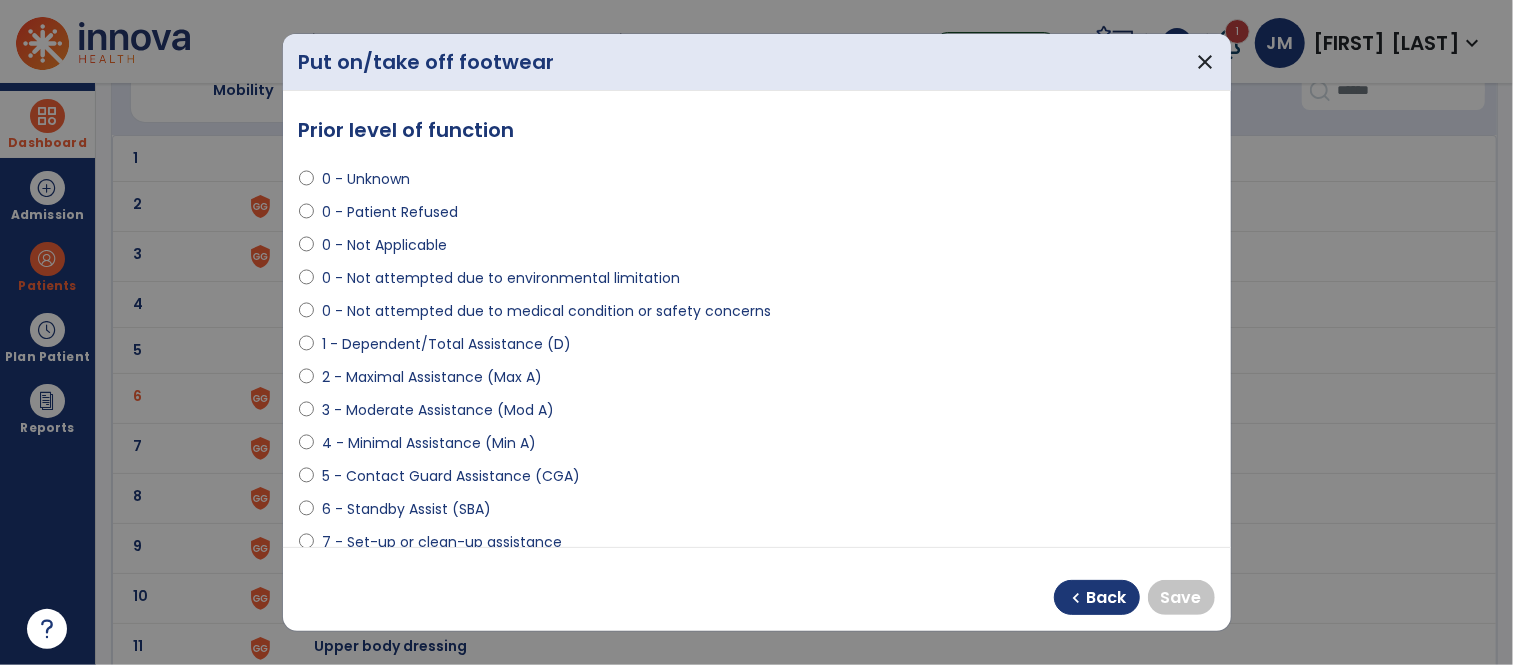 click on "0 - Unknown" at bounding box center [366, 179] 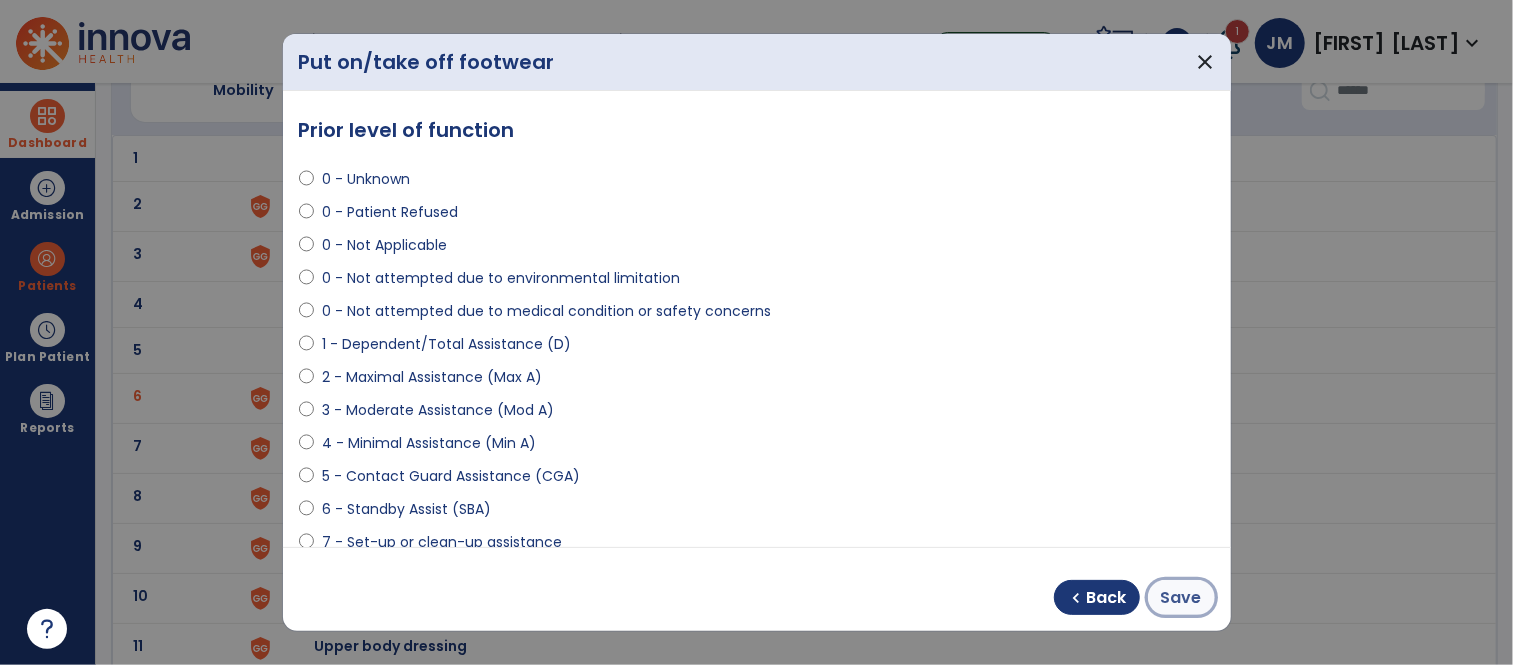 click on "Save" at bounding box center (1181, 598) 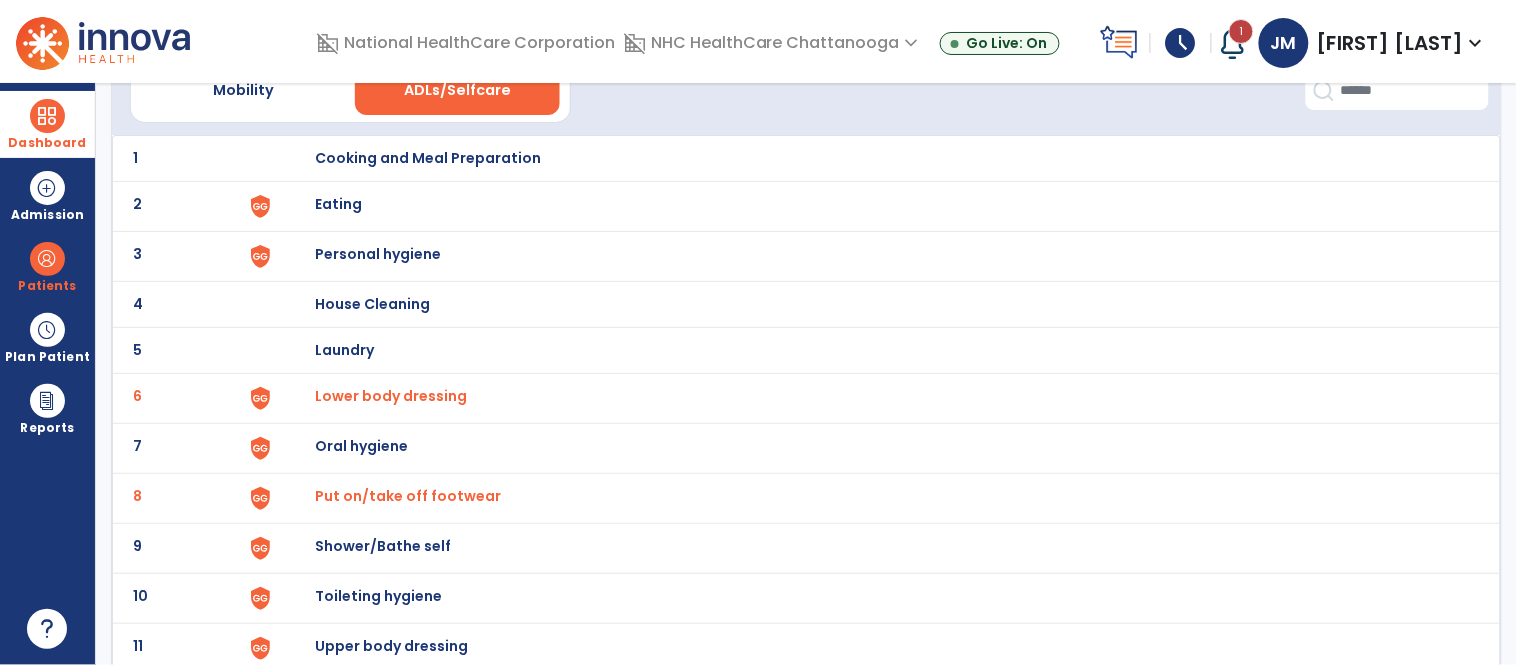 scroll, scrollTop: 206, scrollLeft: 0, axis: vertical 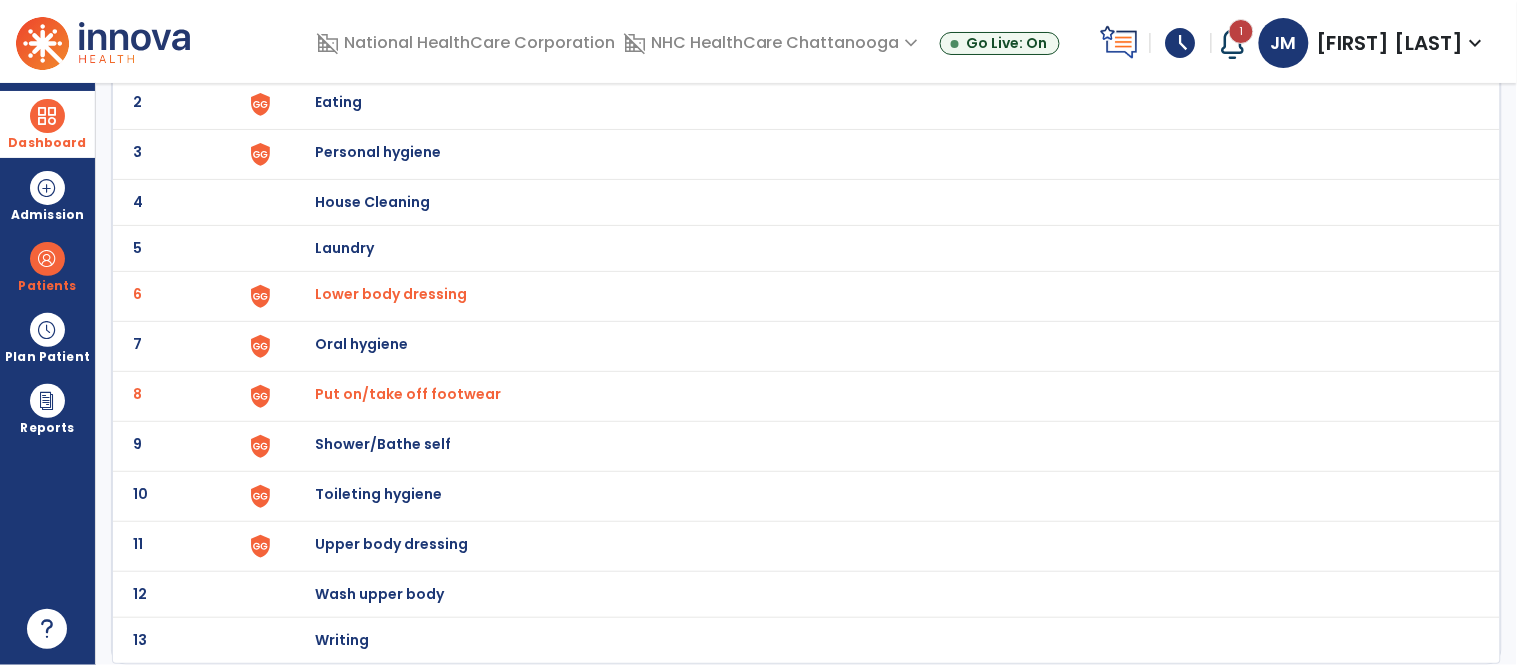 click on "Toileting hygiene" at bounding box center (428, 56) 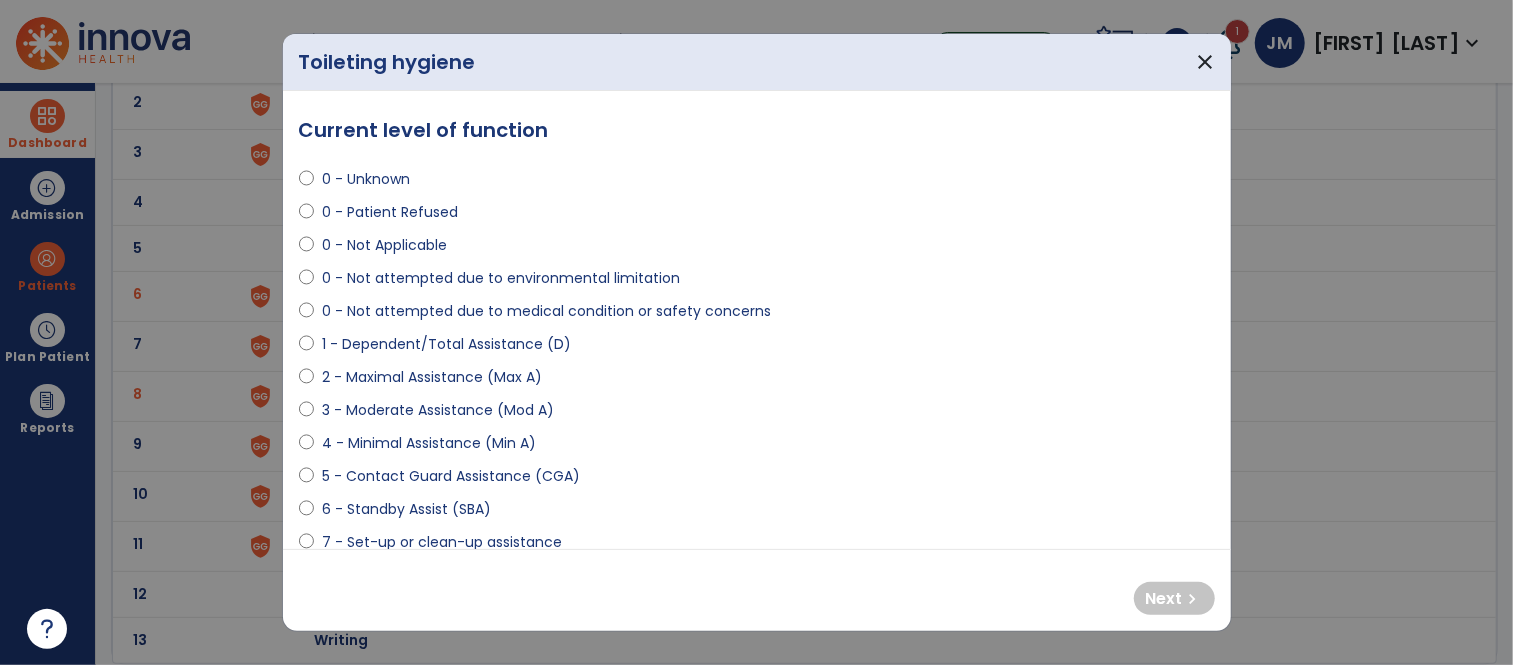click on "4 - Minimal Assistance (Min A)" at bounding box center [429, 443] 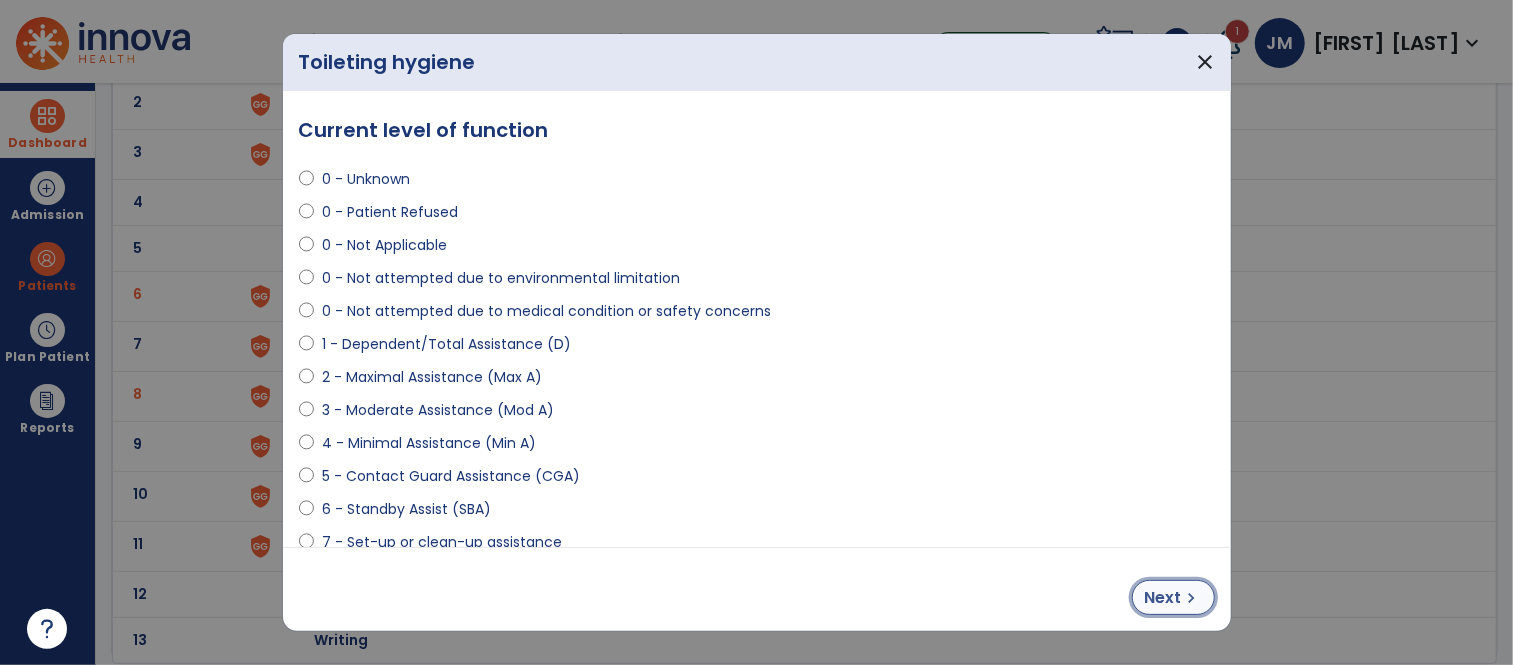 click on "chevron_right" at bounding box center (1192, 598) 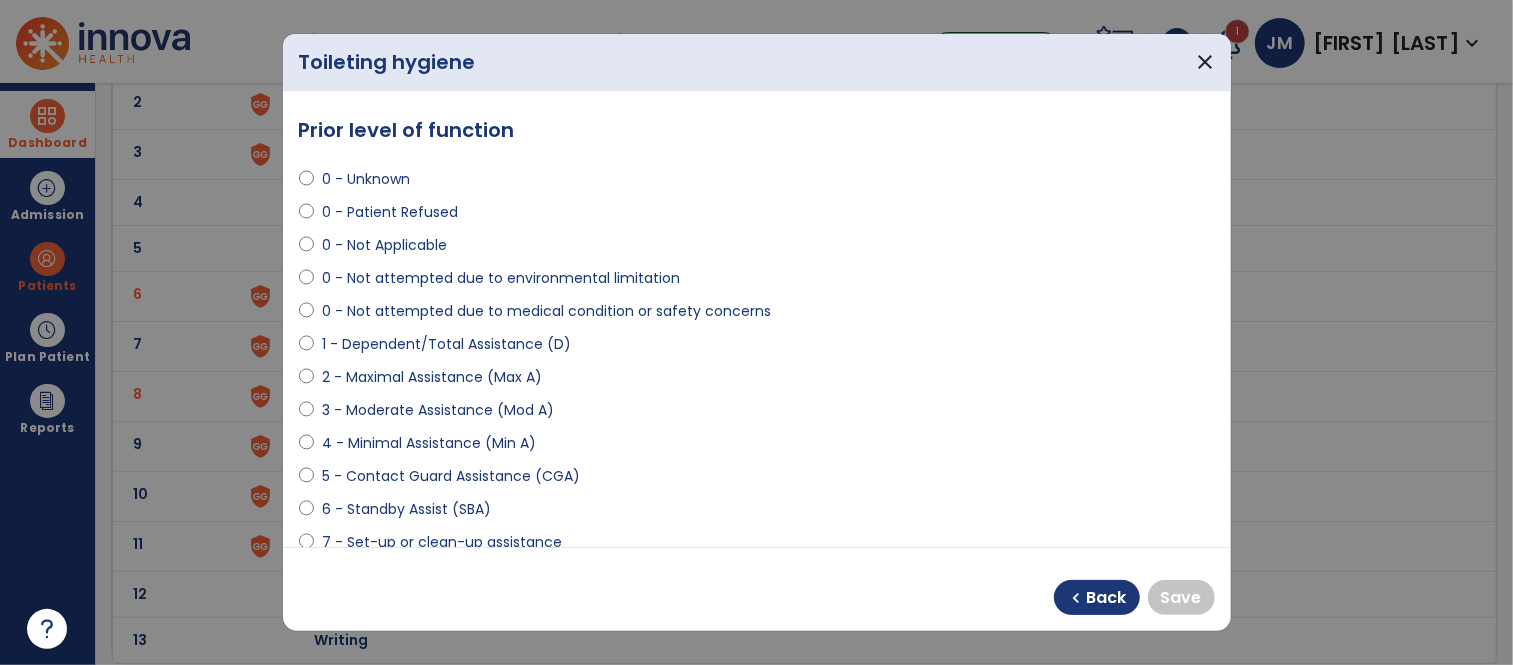 click on "0 - Unknown" at bounding box center (366, 179) 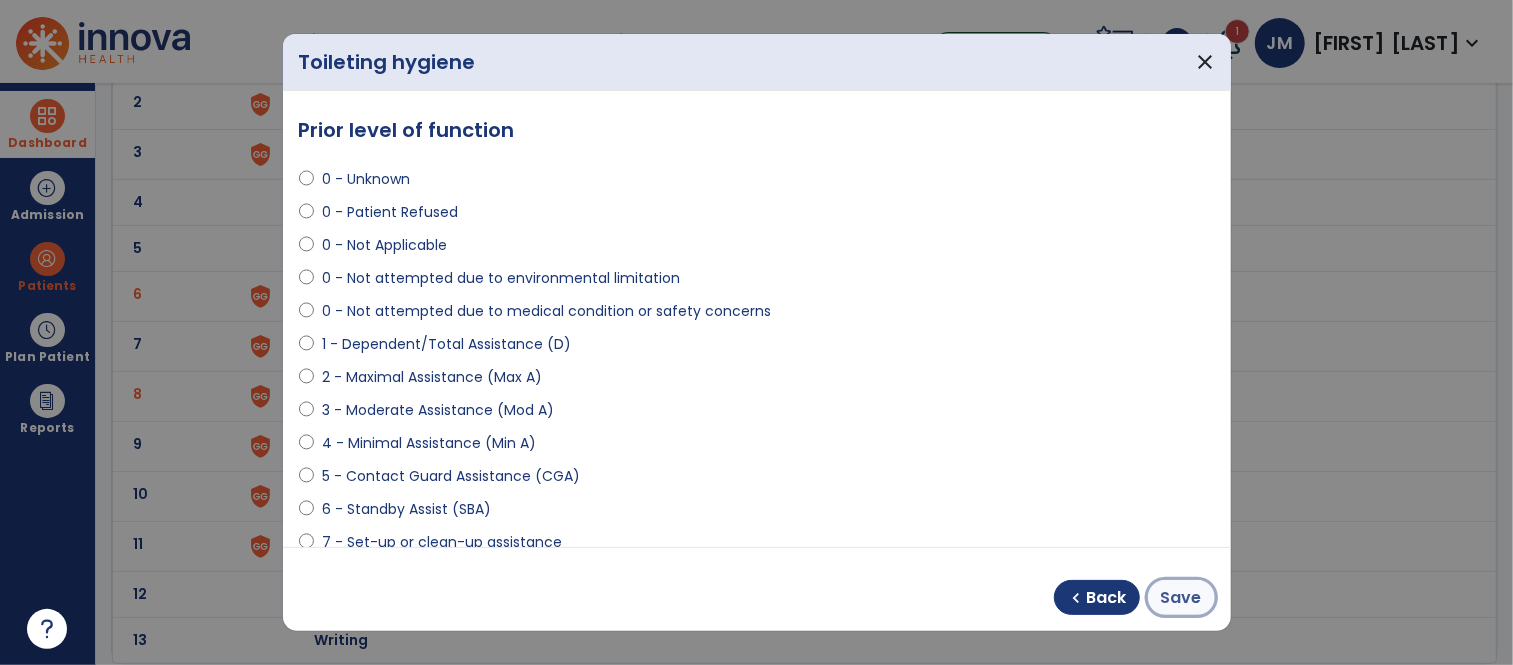 click on "Save" at bounding box center [1181, 598] 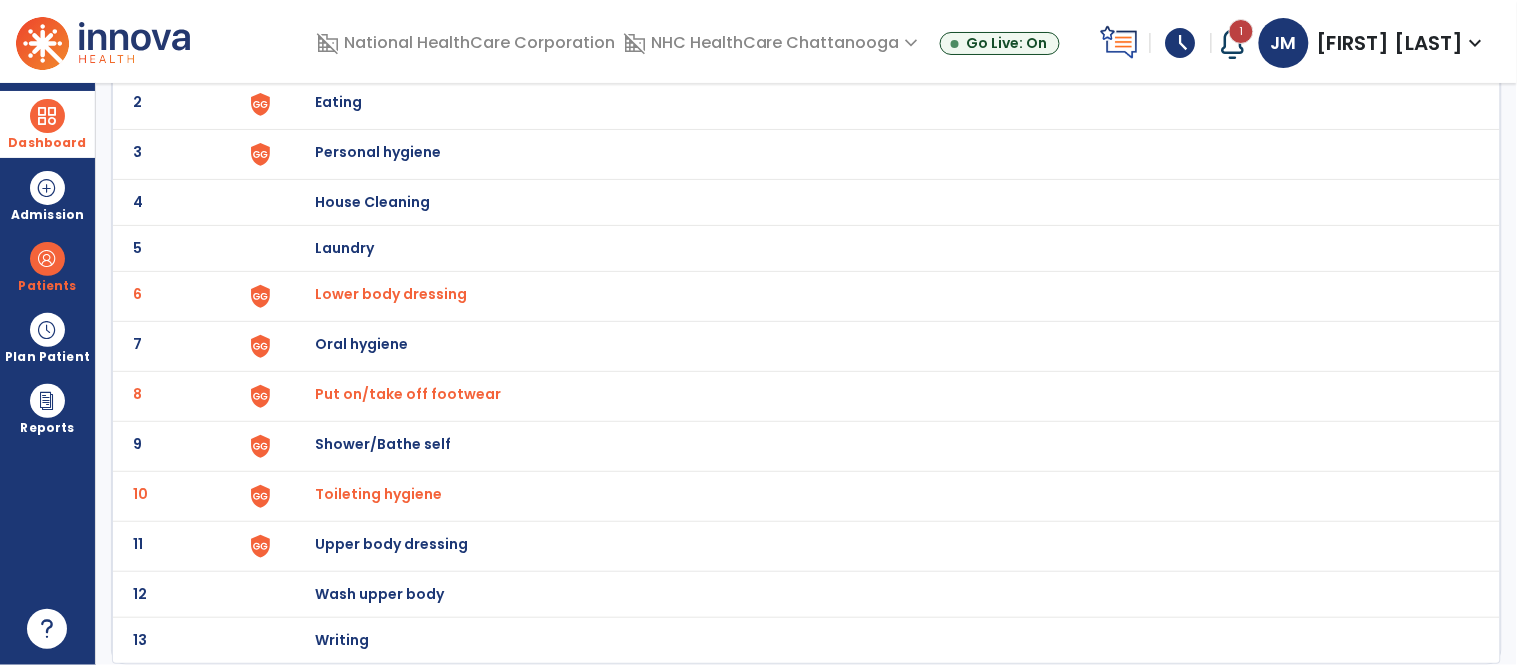 scroll, scrollTop: 0, scrollLeft: 0, axis: both 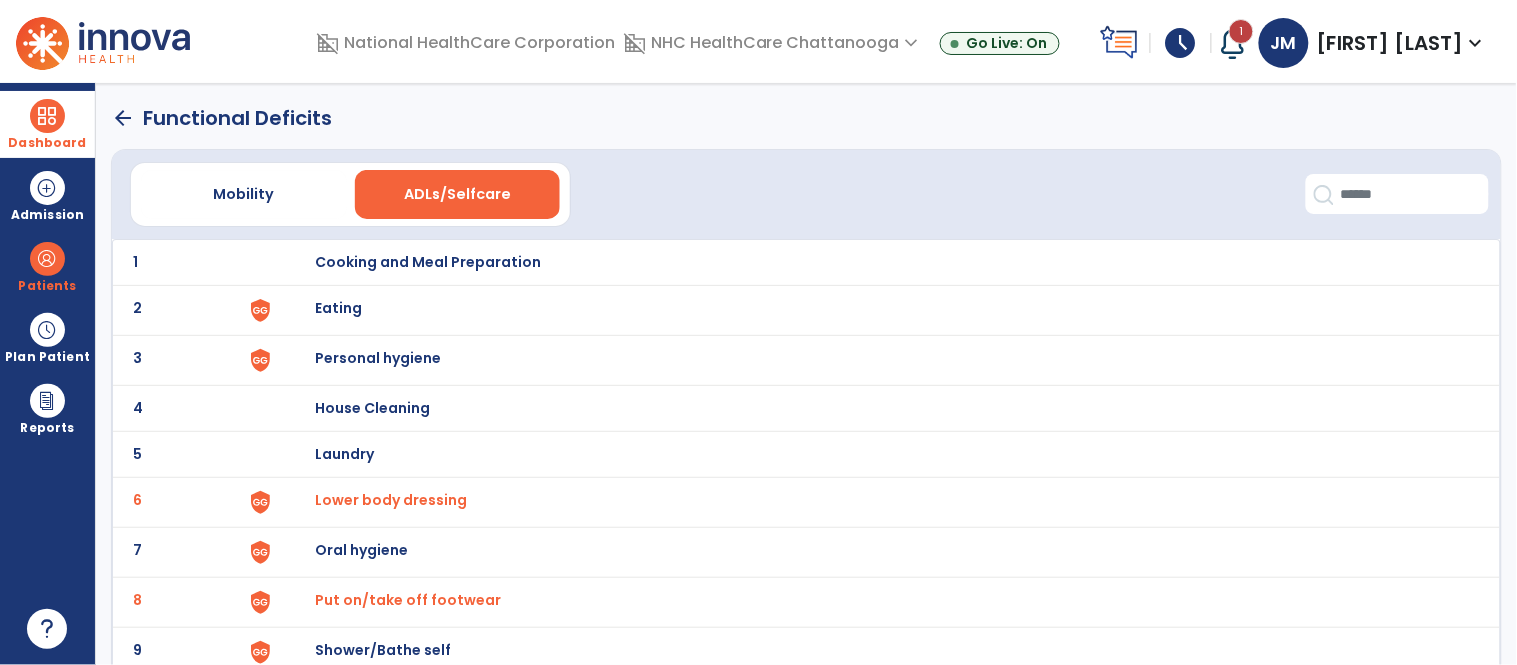 click on "arrow_back" 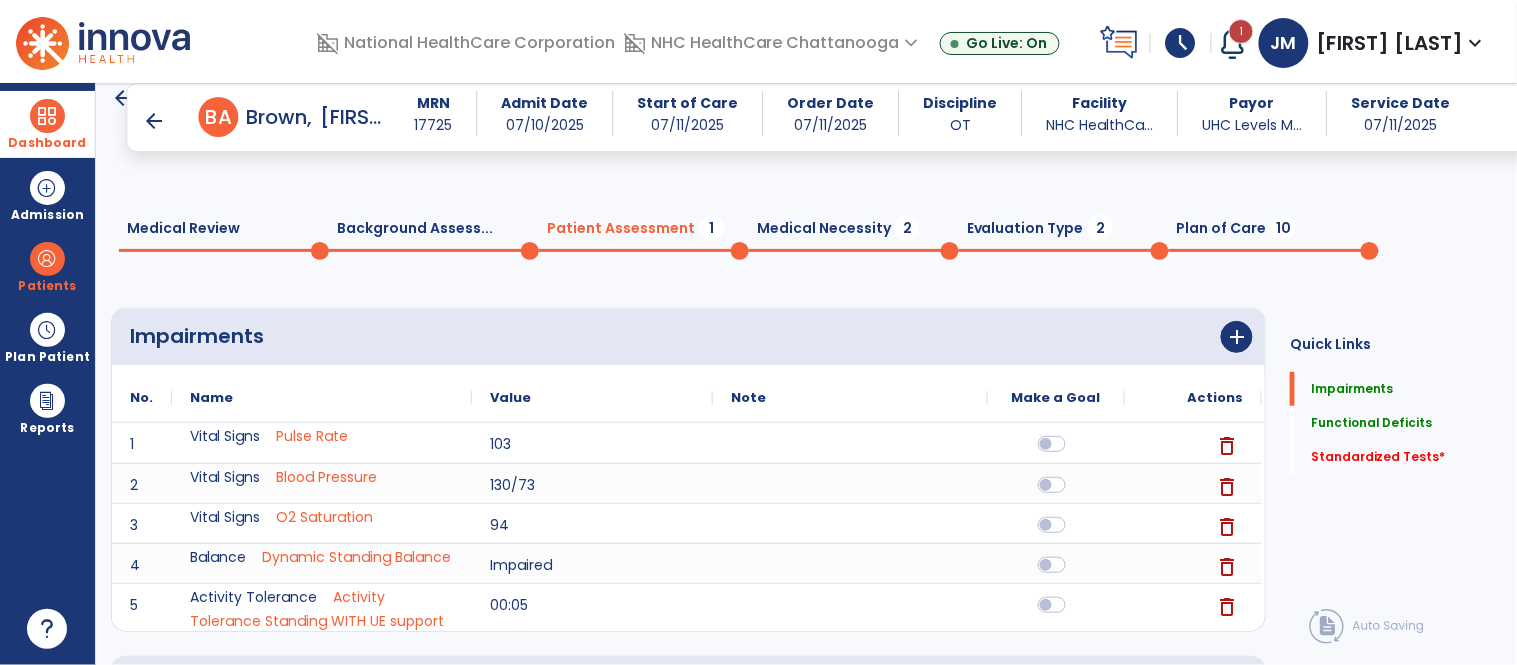 scroll, scrollTop: 590, scrollLeft: 0, axis: vertical 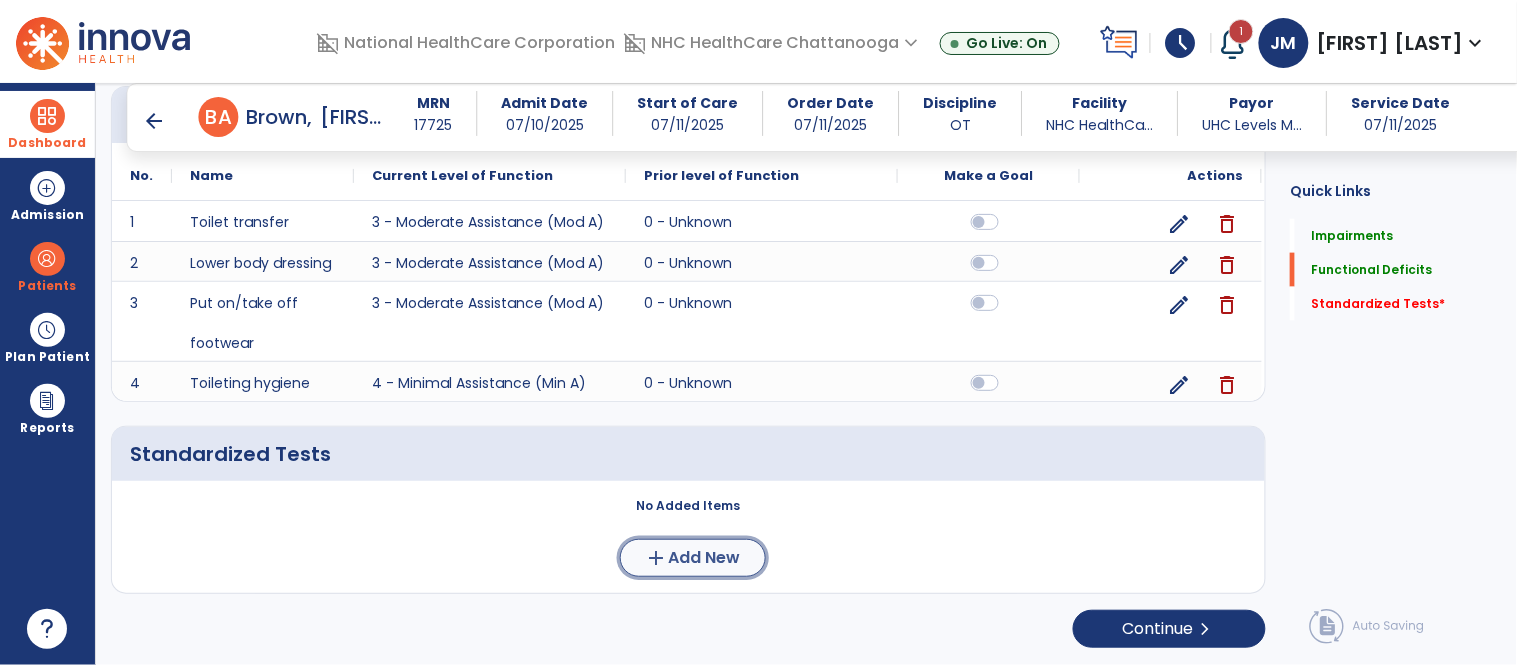 click on "Add New" 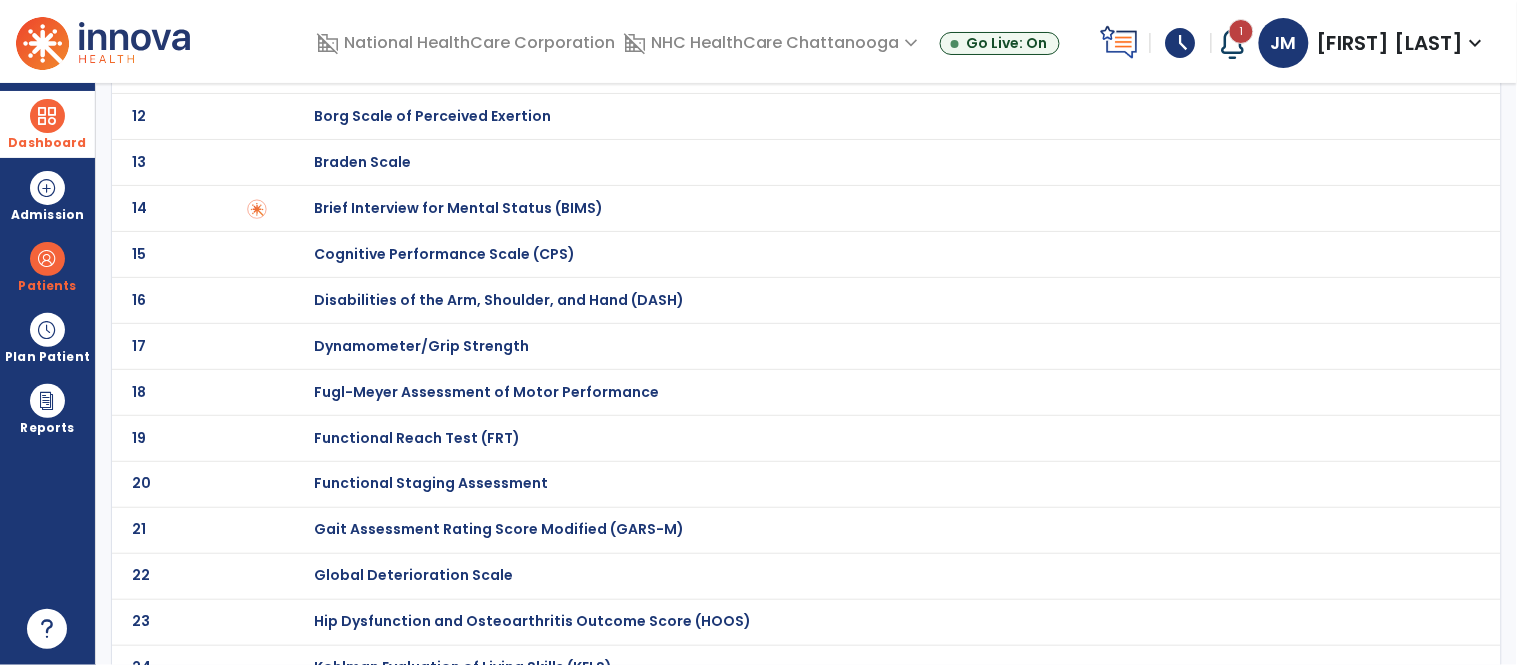 scroll, scrollTop: 0, scrollLeft: 0, axis: both 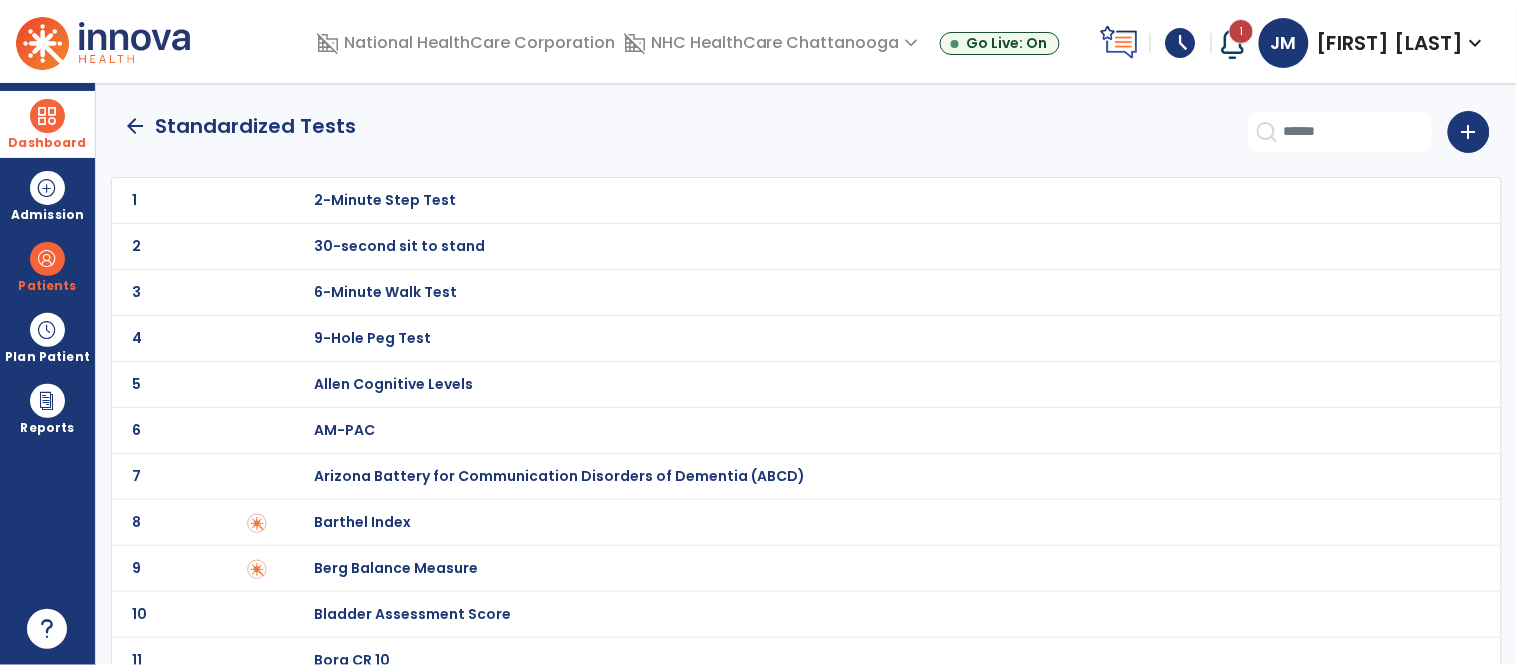 click on "Barthel Index" at bounding box center (385, 200) 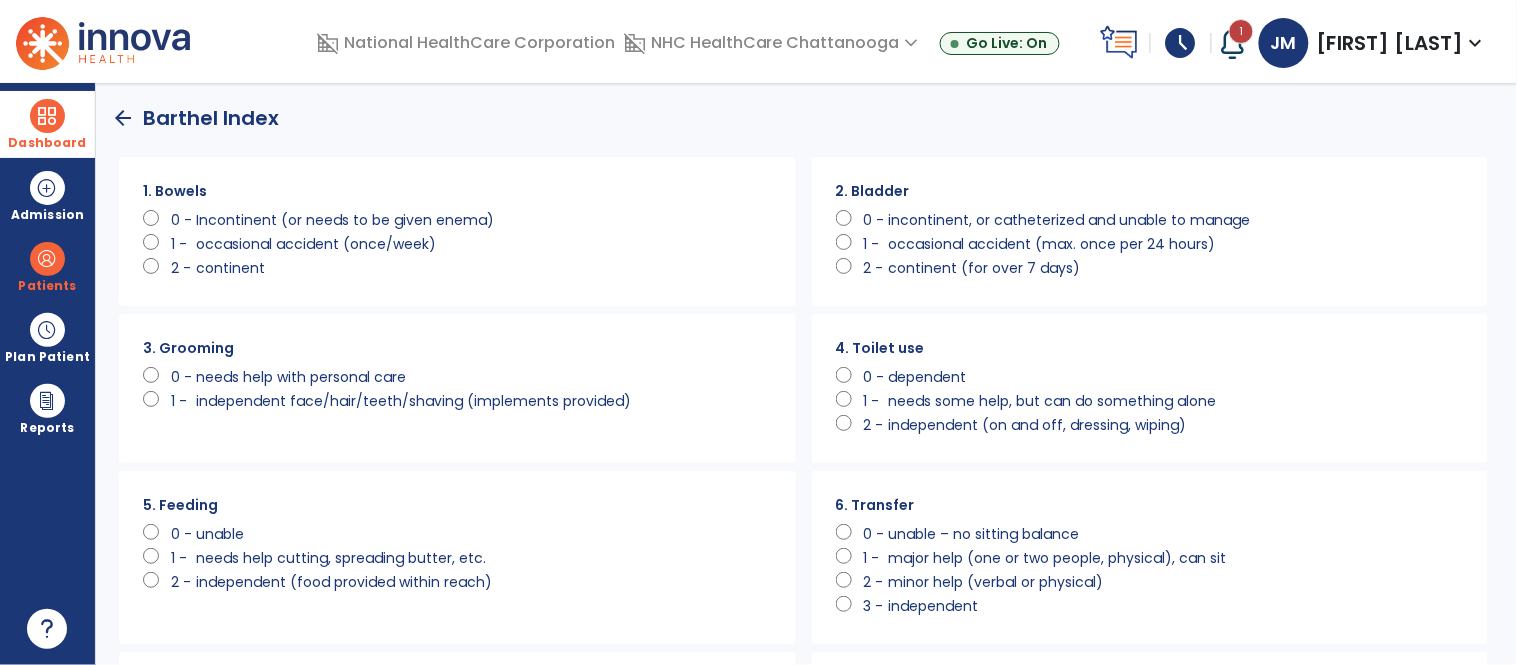 scroll, scrollTop: 0, scrollLeft: 0, axis: both 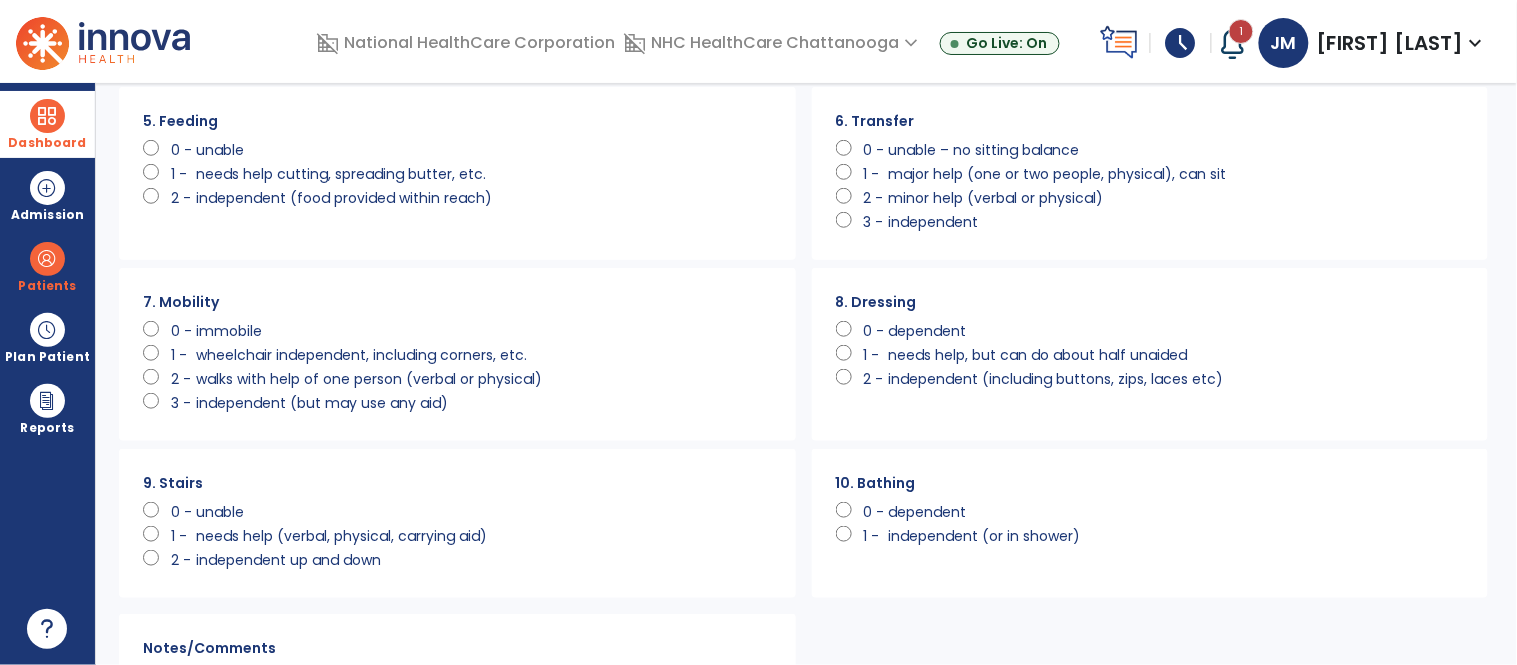 click on "needs help, but can do about half unaided" 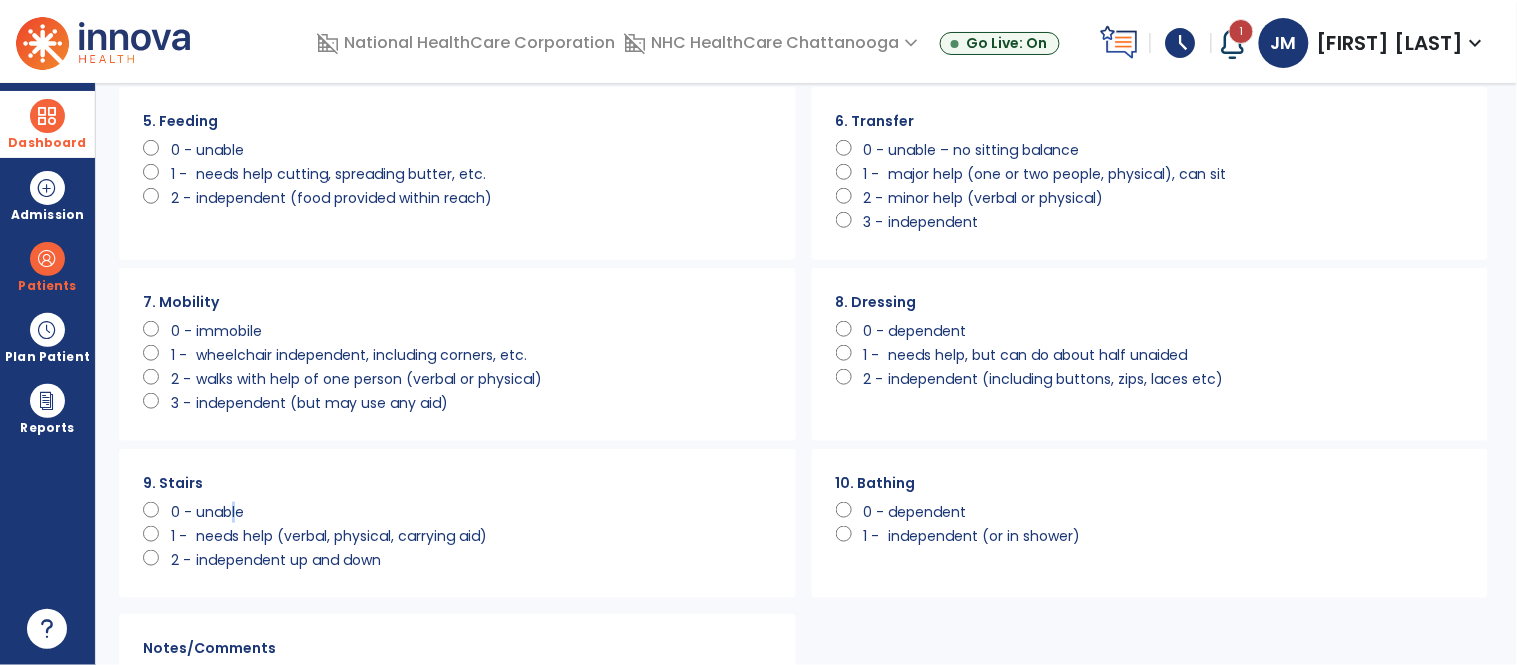drag, startPoint x: 232, startPoint y: 505, endPoint x: 335, endPoint y: 475, distance: 107.28001 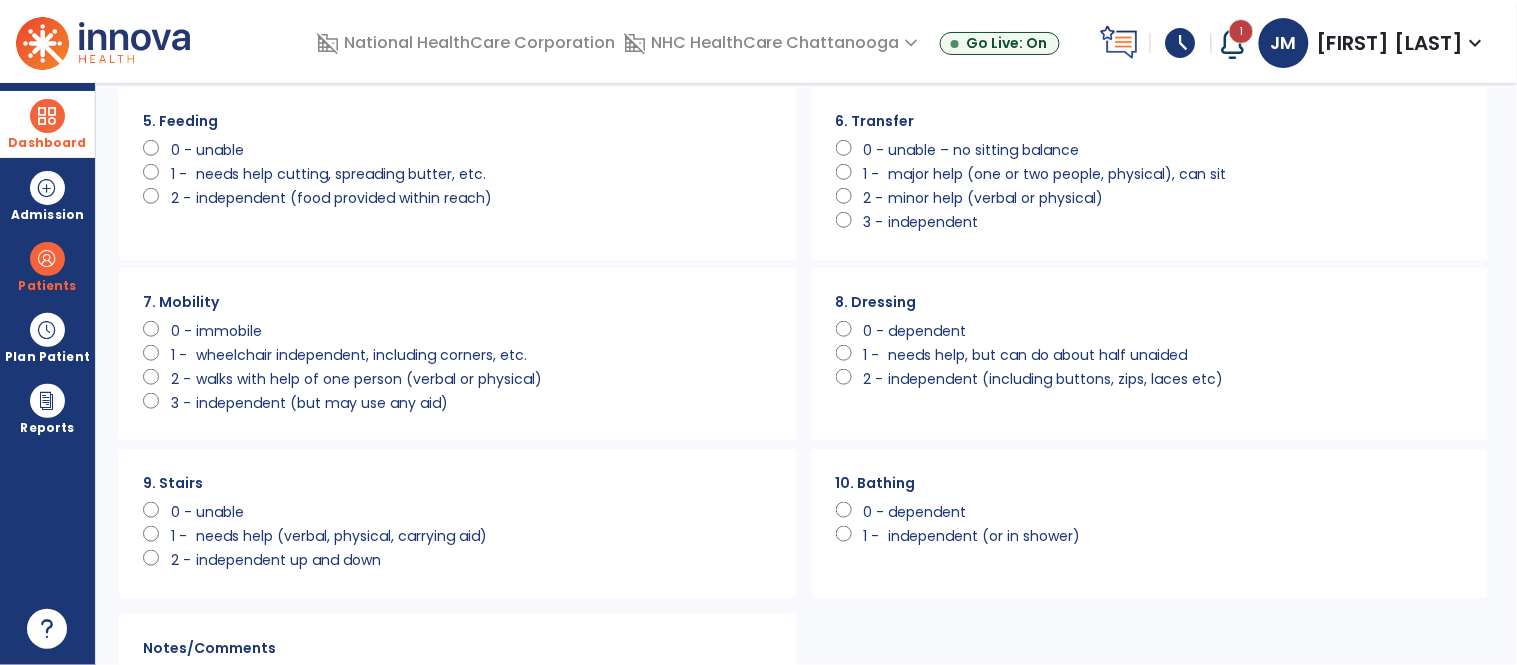 click on "dependent" 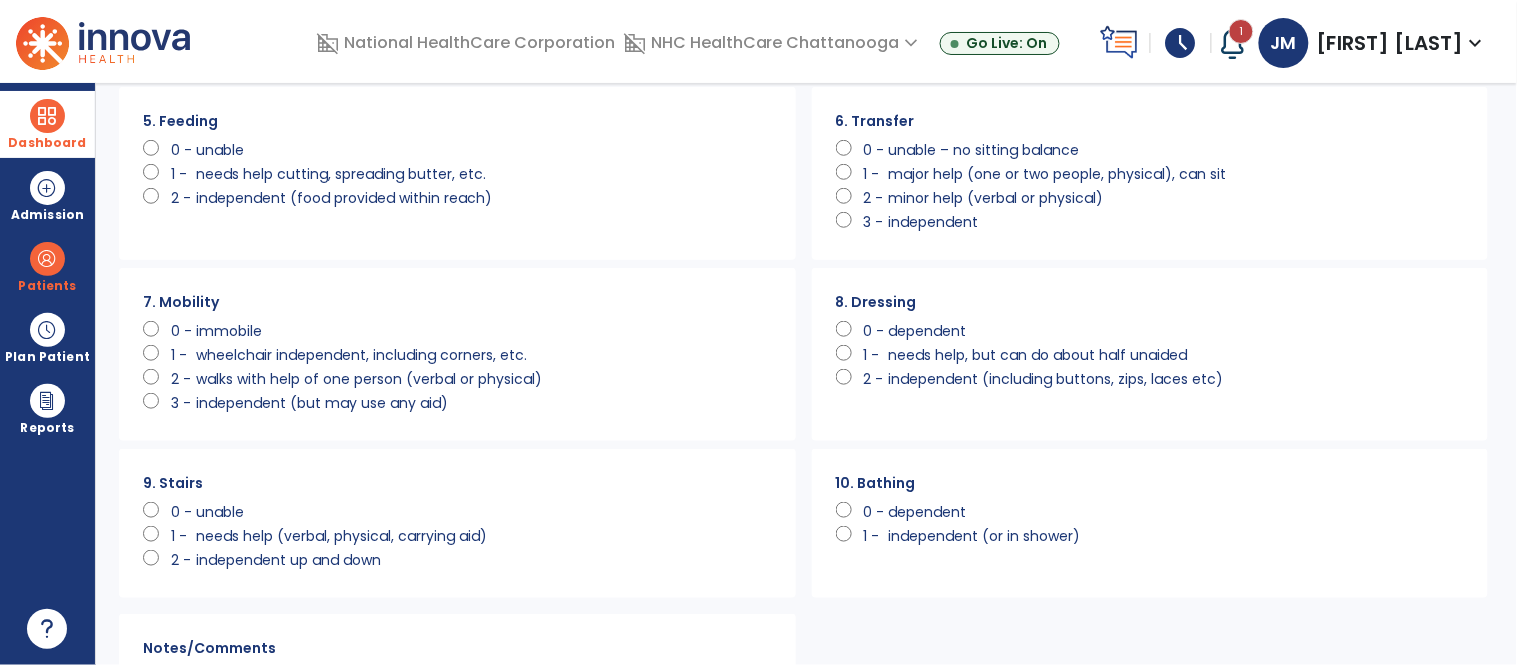 click on "unable" 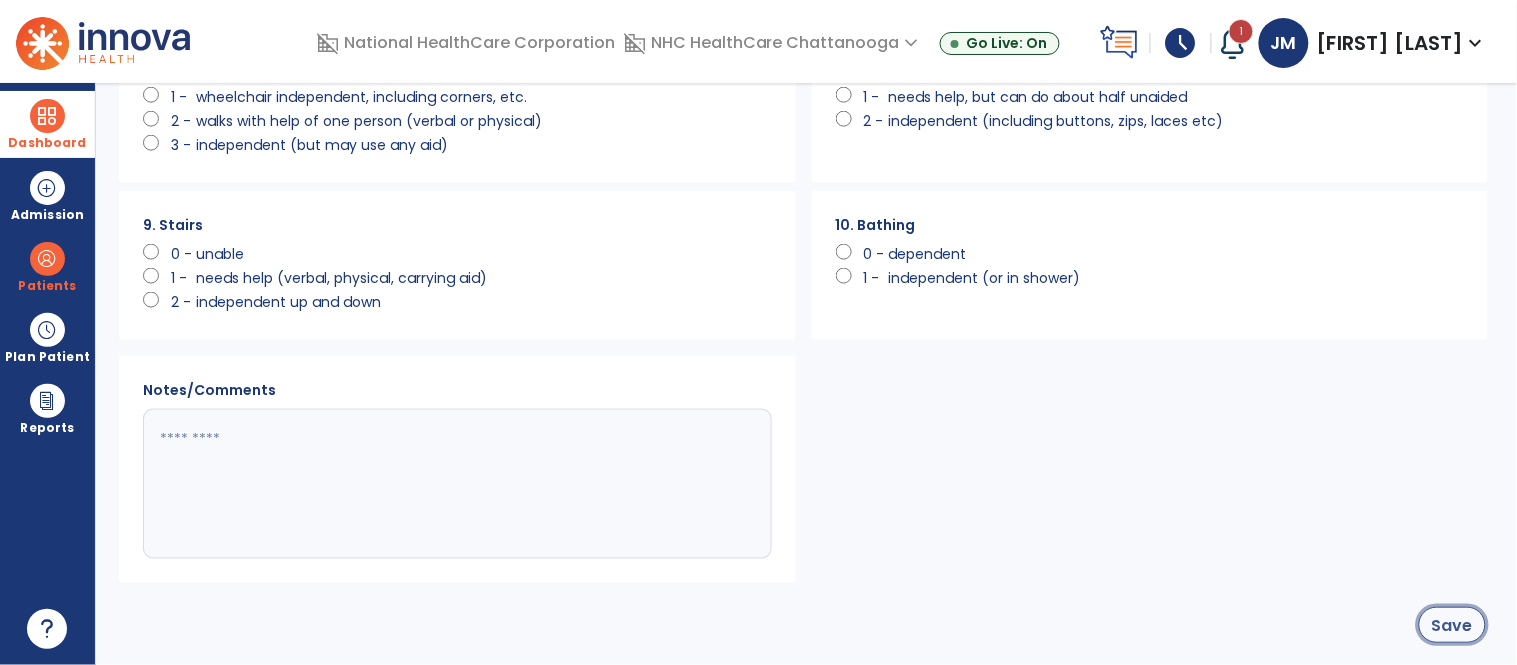 click on "Save" 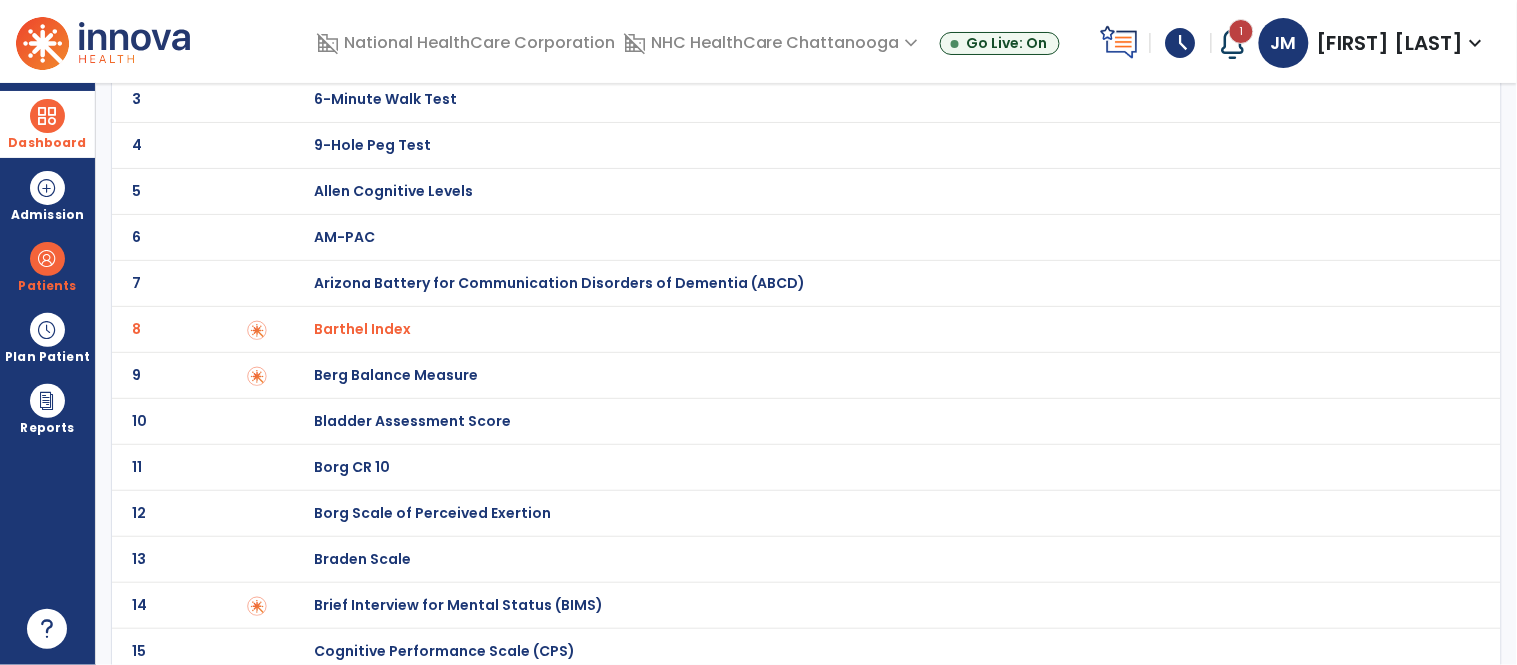 scroll, scrollTop: 0, scrollLeft: 0, axis: both 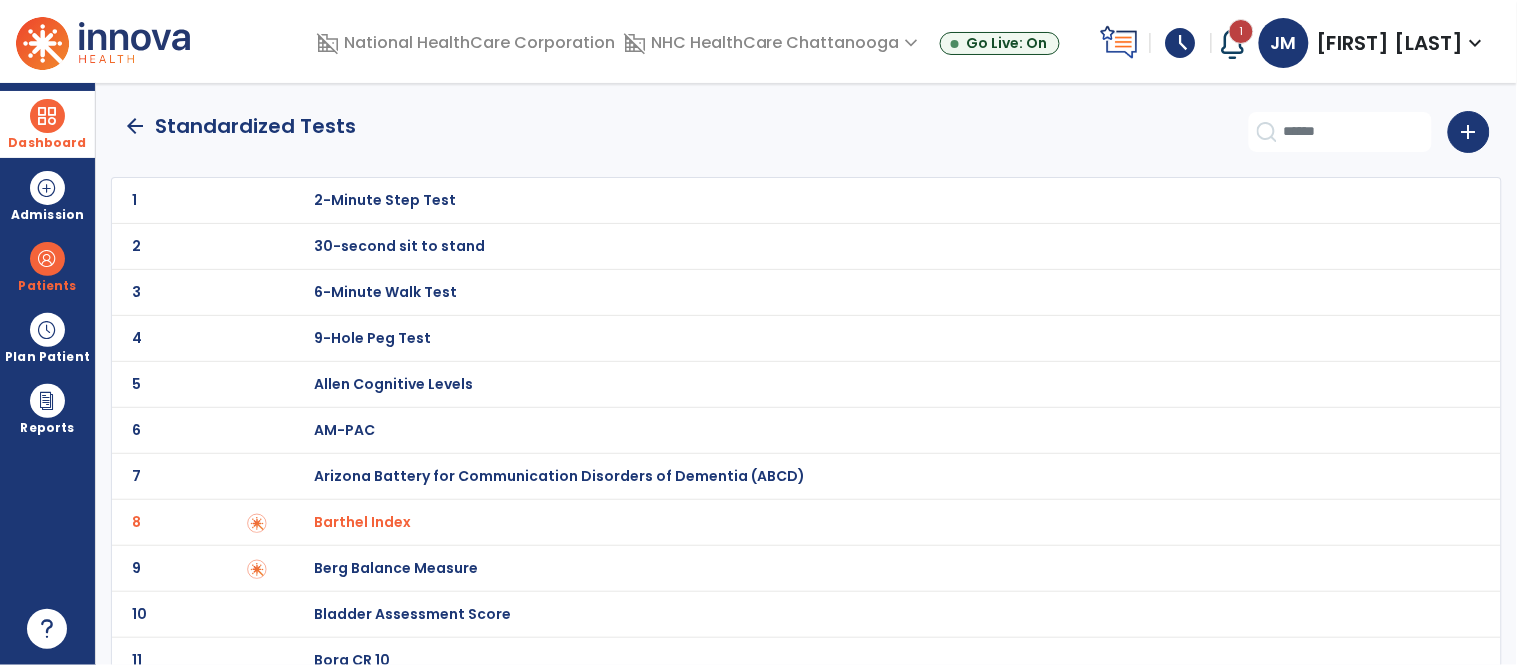 click on "arrow_back" 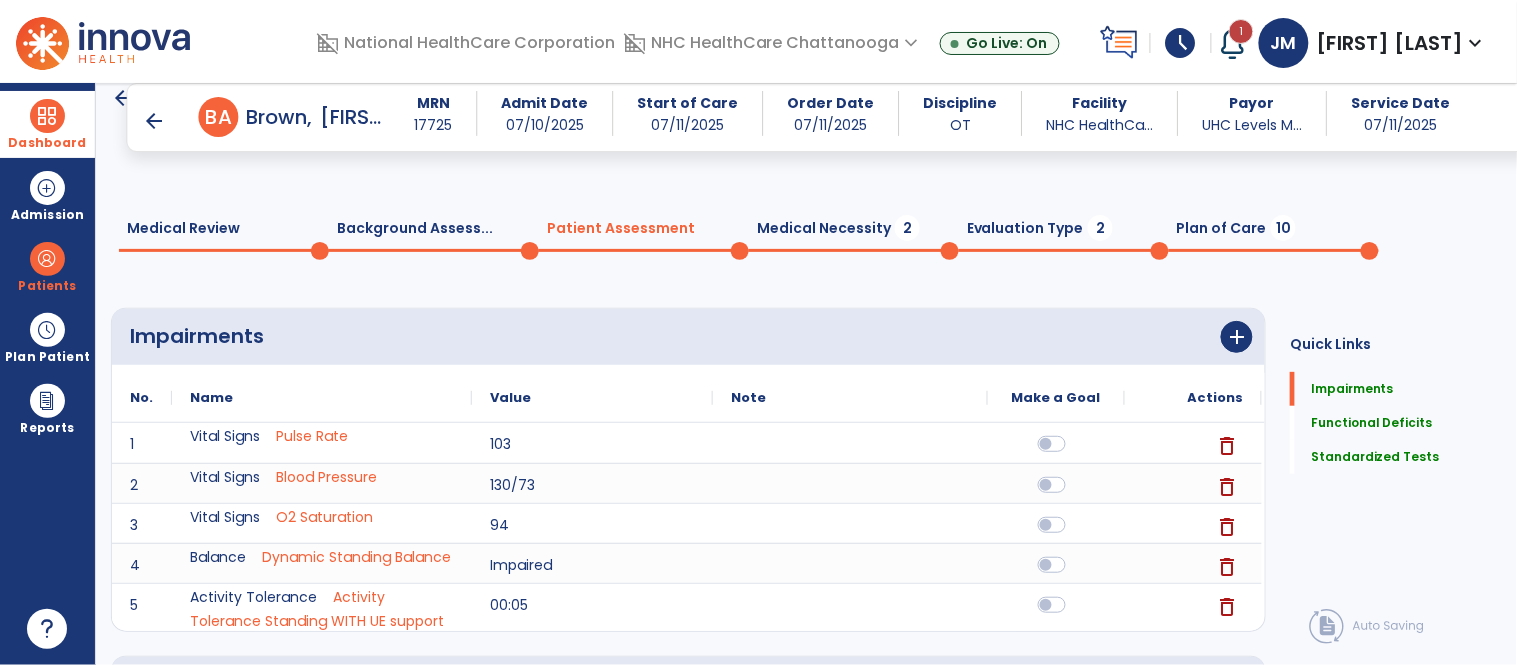 scroll, scrollTop: 577, scrollLeft: 0, axis: vertical 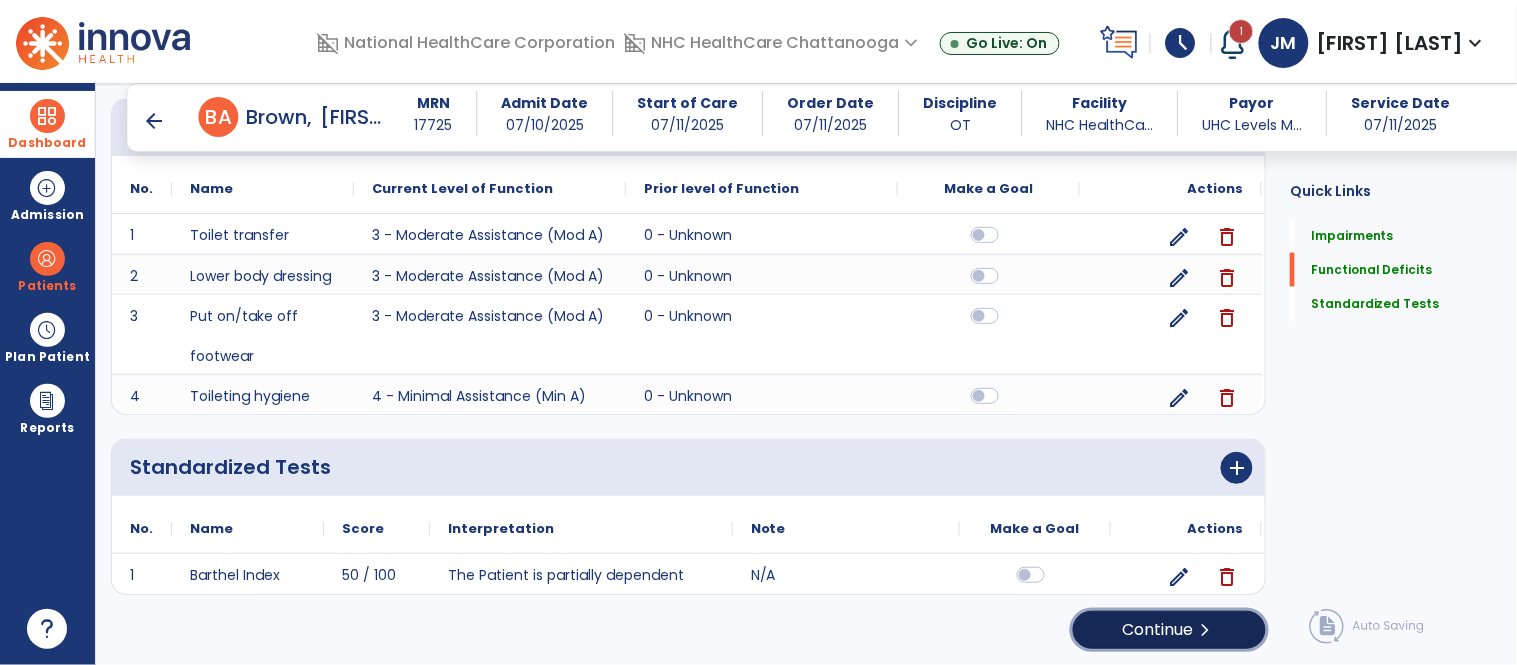 click on "Continue  chevron_right" 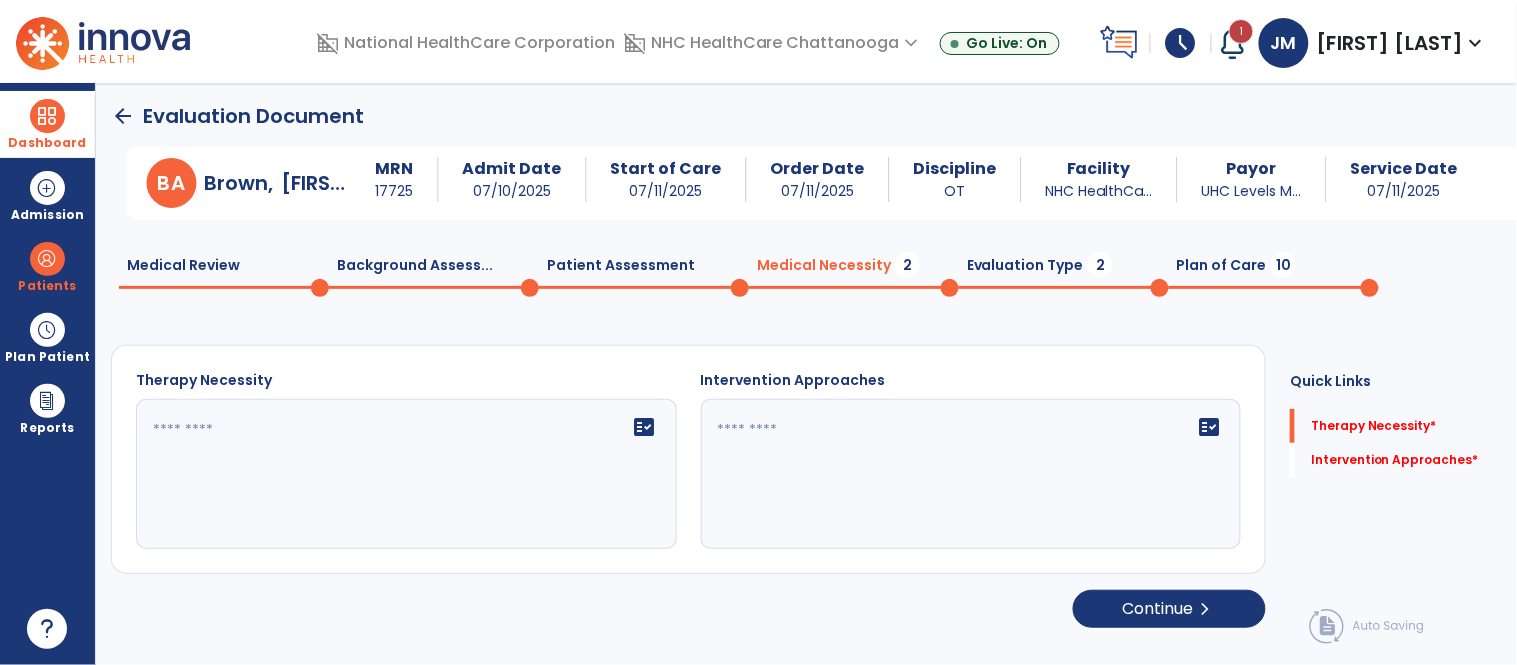 scroll, scrollTop: 0, scrollLeft: 0, axis: both 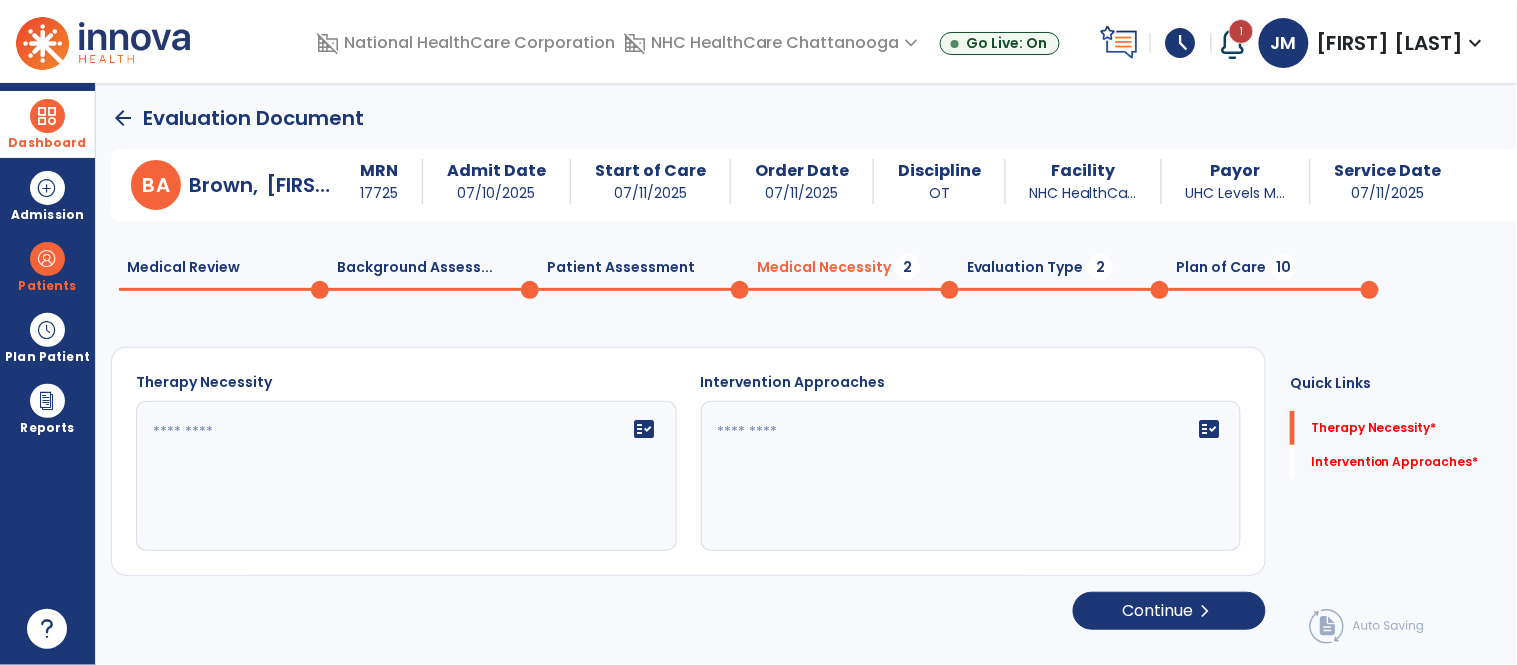 click 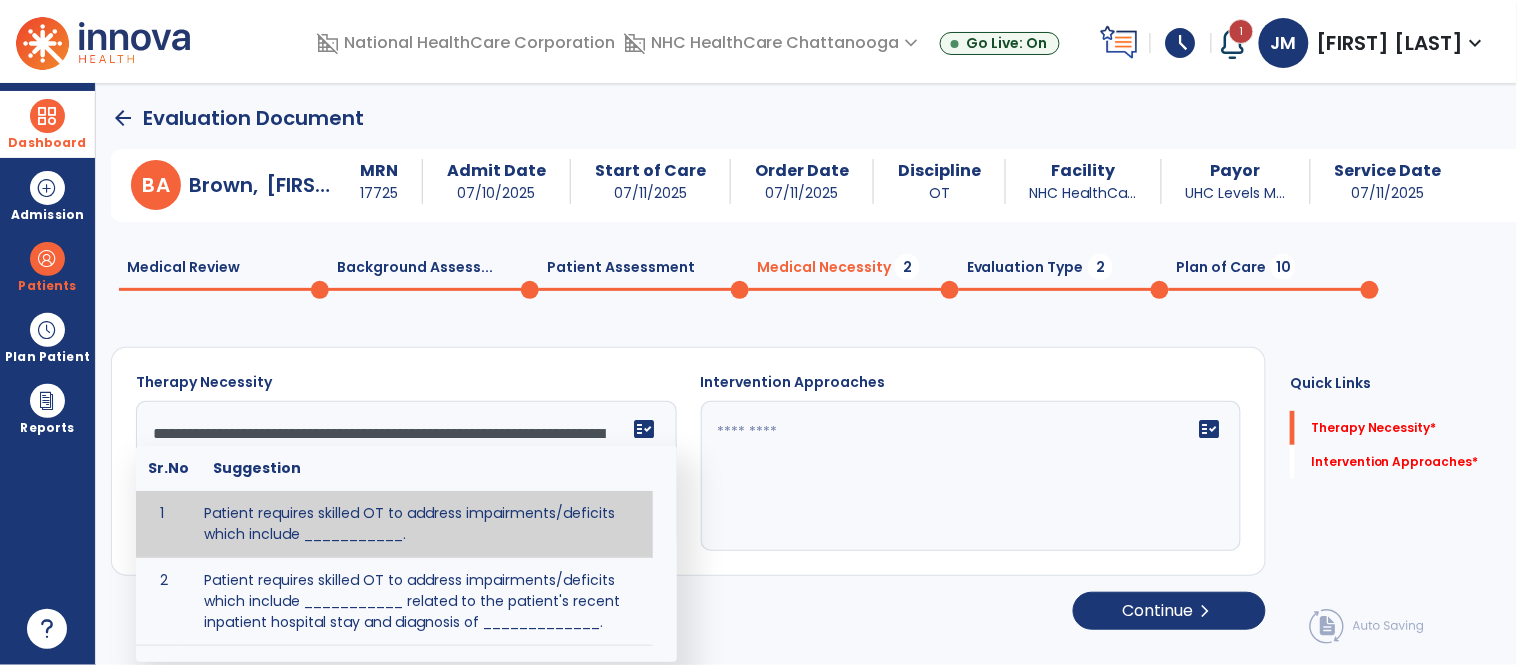 drag, startPoint x: 392, startPoint y: 530, endPoint x: 373, endPoint y: 517, distance: 23.021729 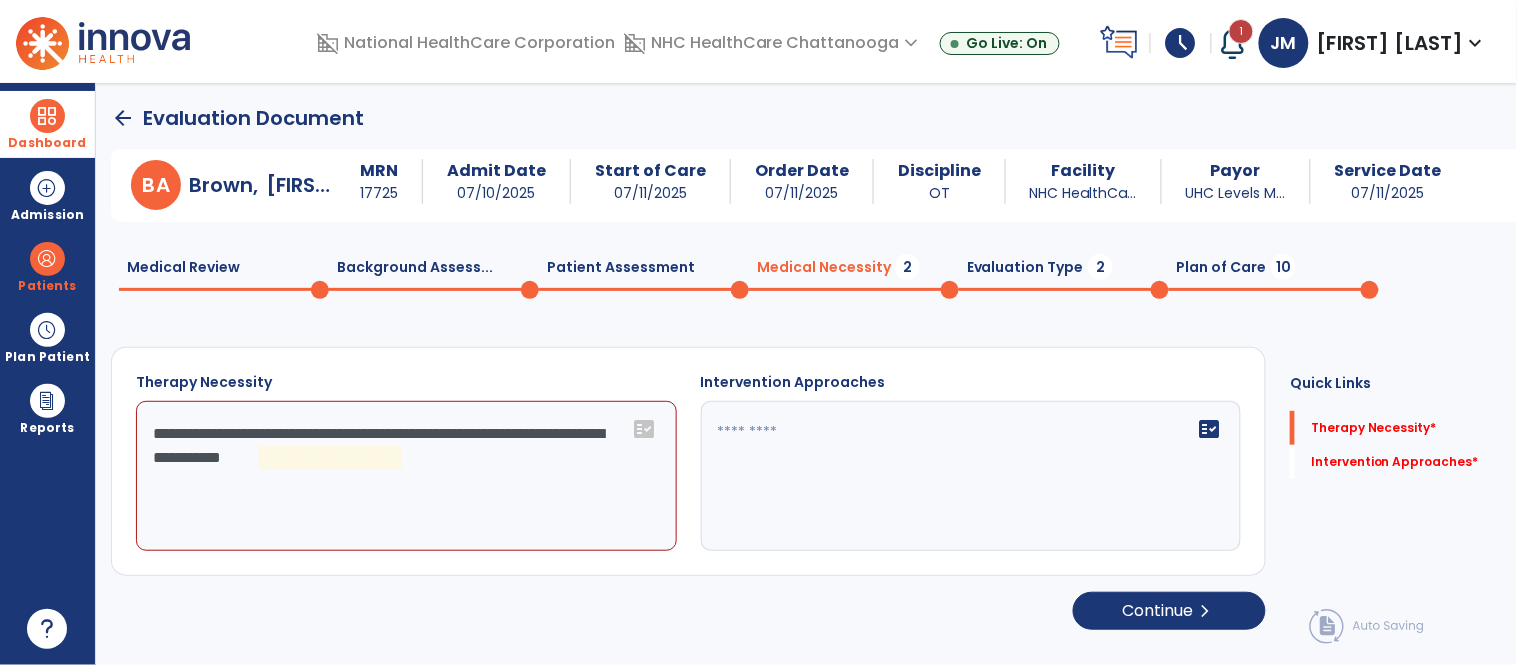 click on "**********" 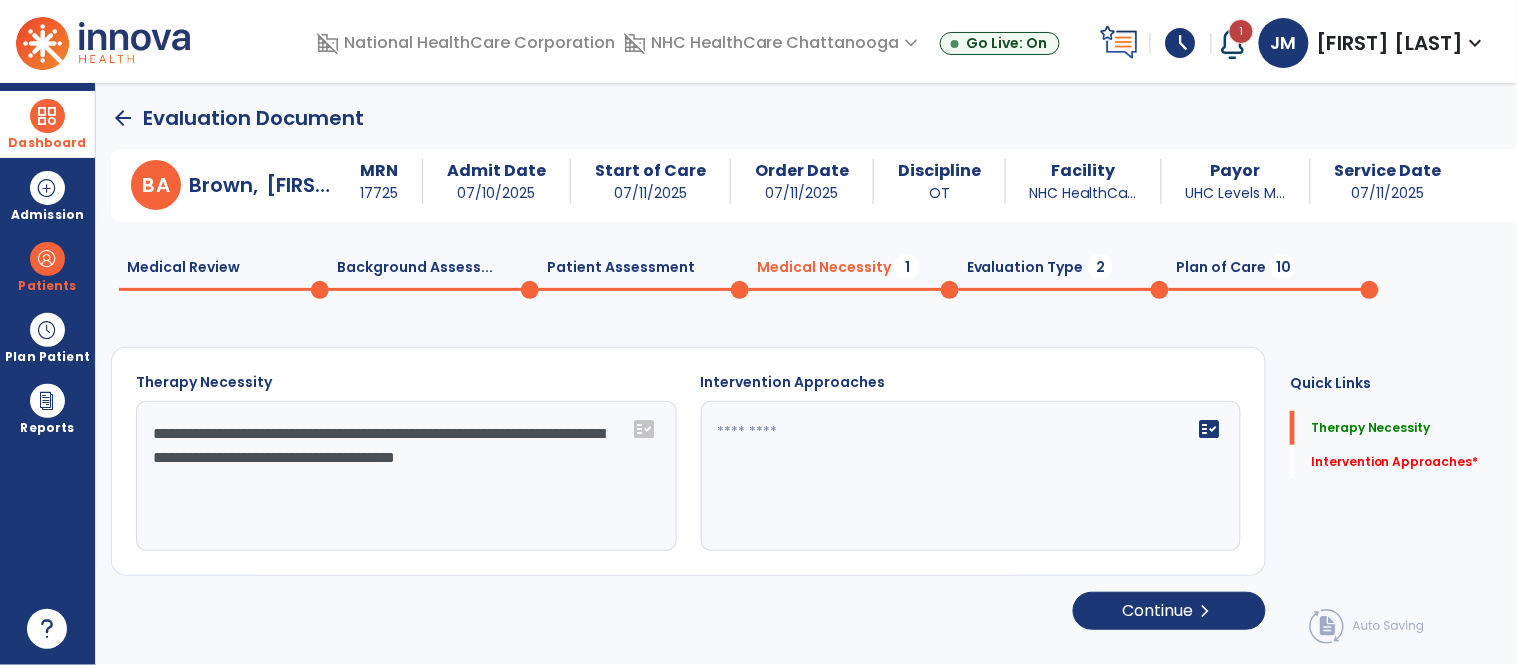 type on "**********" 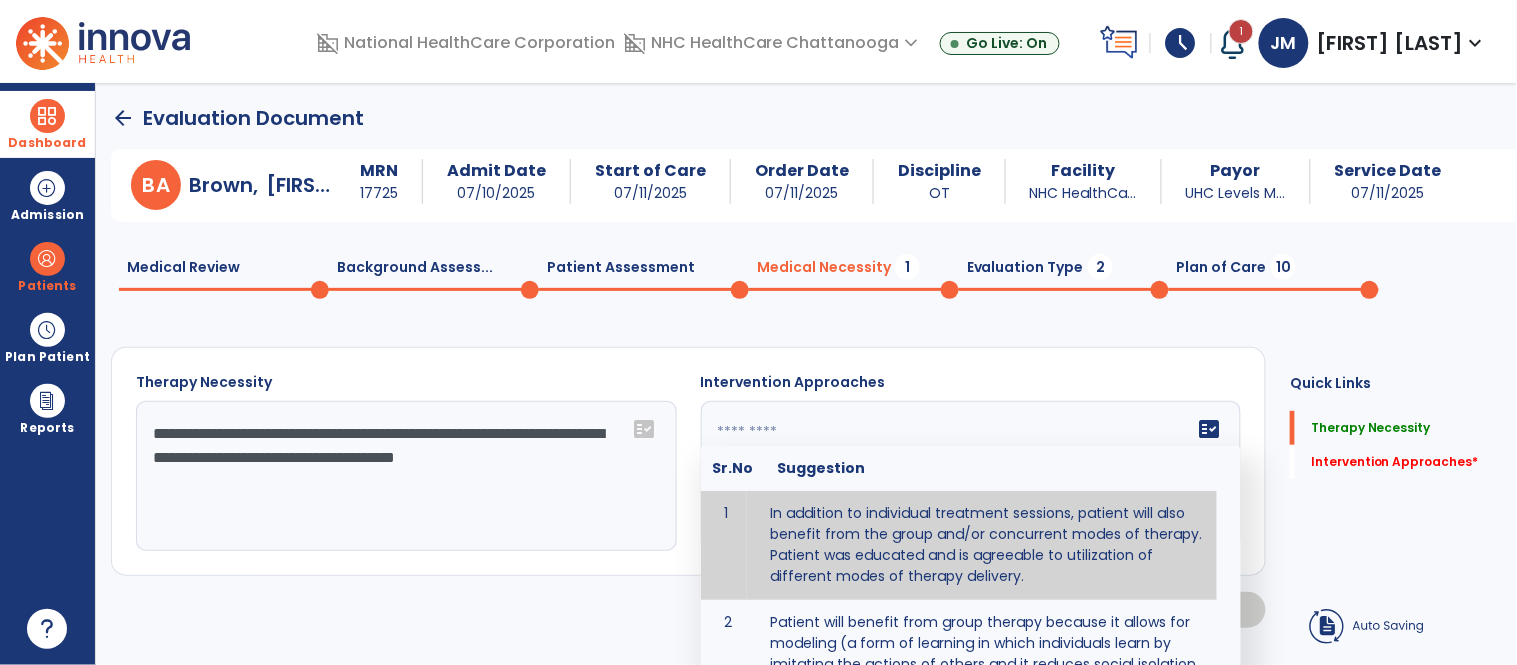 click on "fact_check  Sr.No Suggestion 1 In addition to individual treatment sessions, patient will also benefit from the group and/or concurrent modes of therapy. Patient was educated and is agreeable to utilization of different modes of therapy delivery. 2 Patient will benefit from group therapy because it allows for modeling (a form of learning in which individuals learn by imitating the actions of others and it reduces social isolation and enhances coping mechanisms. 3 Patient will benefit from group therapy to: Create a network that promotes growth and learning by enabling patients to receive and give support and to share experiences from different points of view. 4 Patient will benefit from group/concurrent therapy because it is supported by evidence to promote increased patient engagement and sustainable outcomes. 5 Patient will benefit from group/concurrent therapy to: Promote independence and minimize dependence." 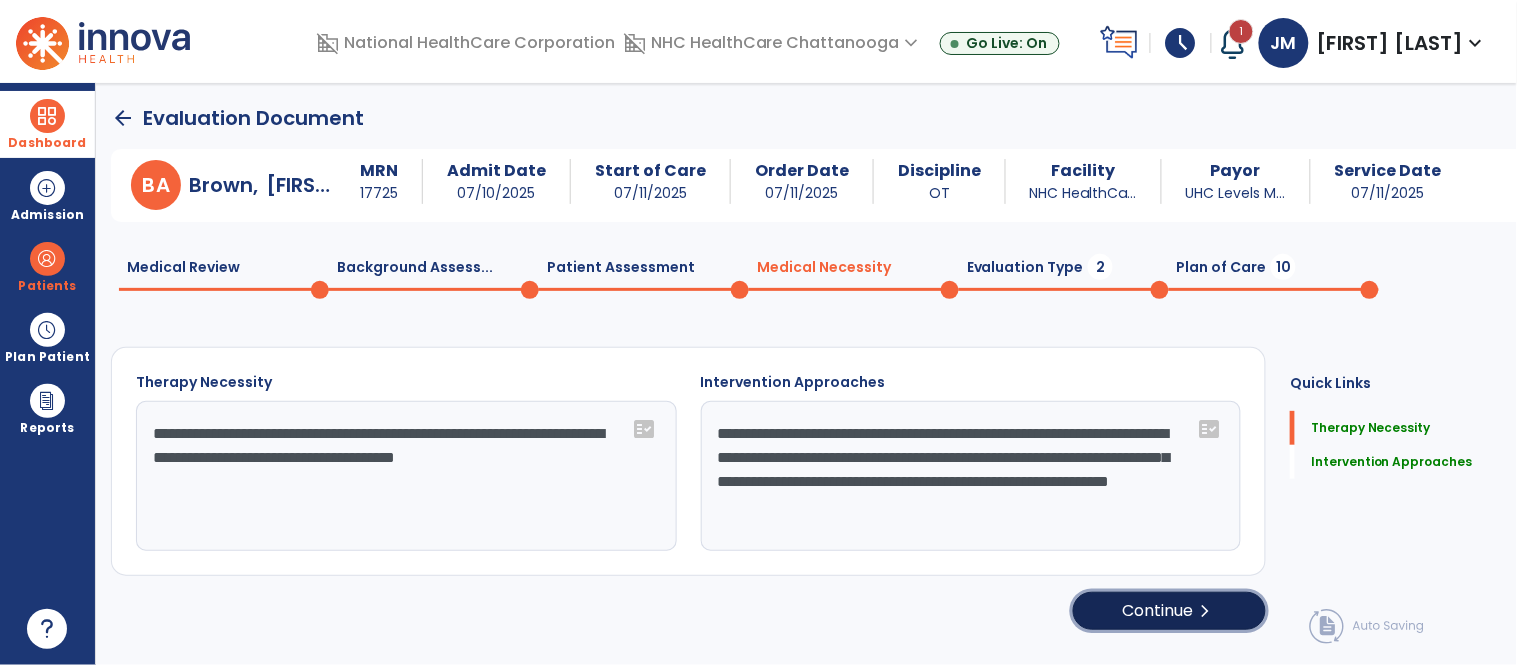 click on "Continue  chevron_right" 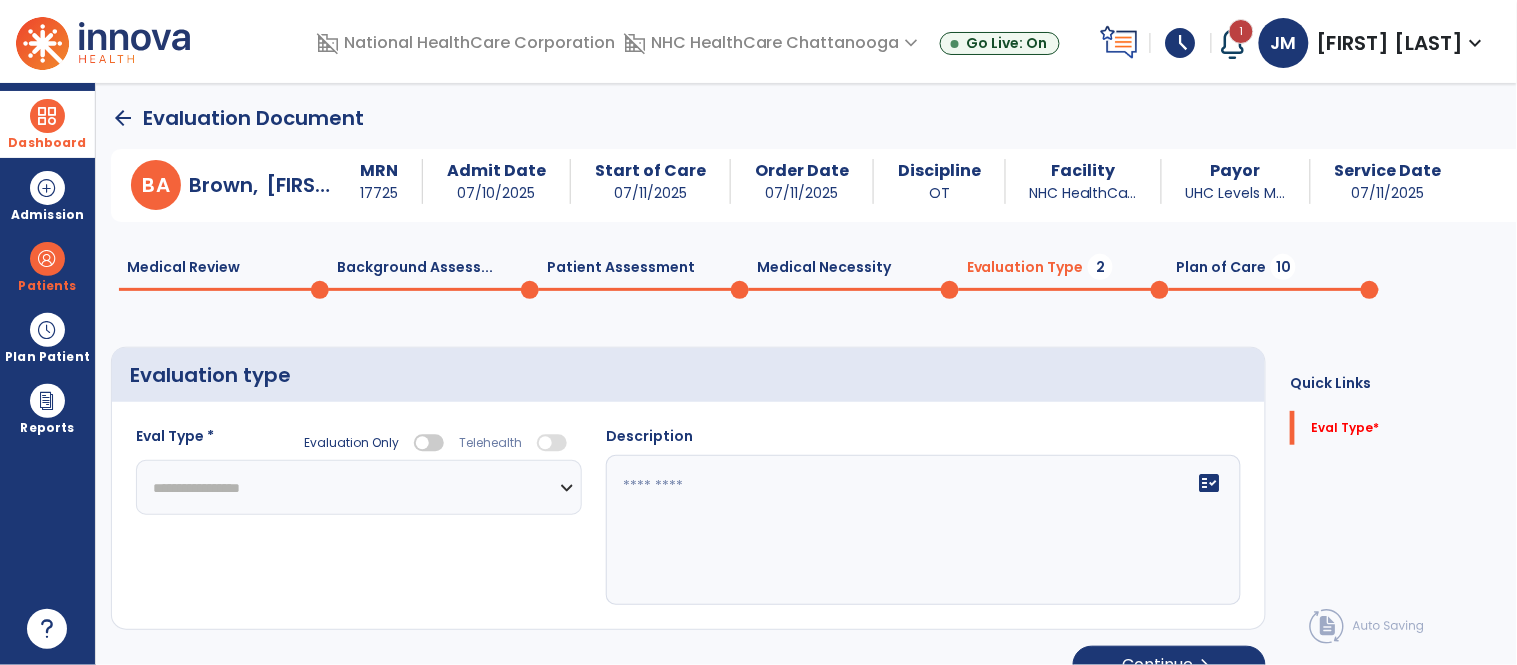 click on "**********" 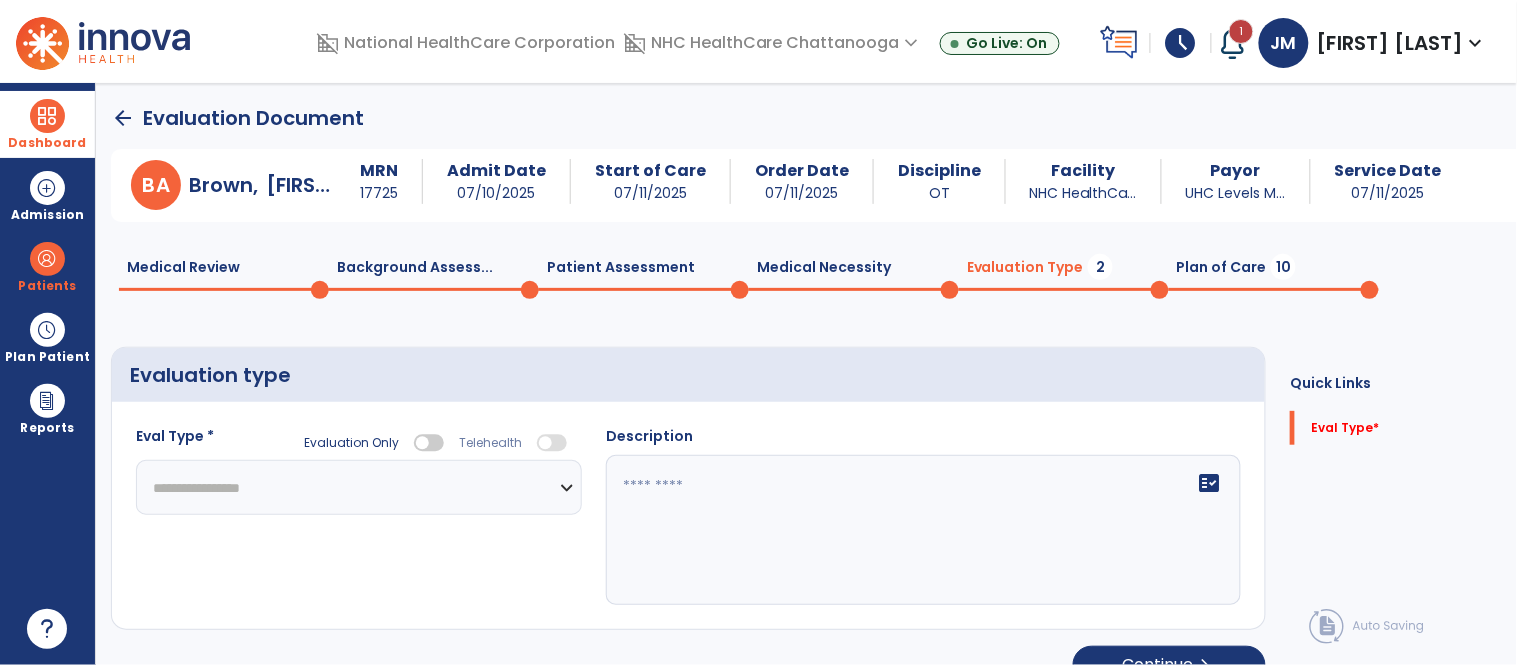 select on "**********" 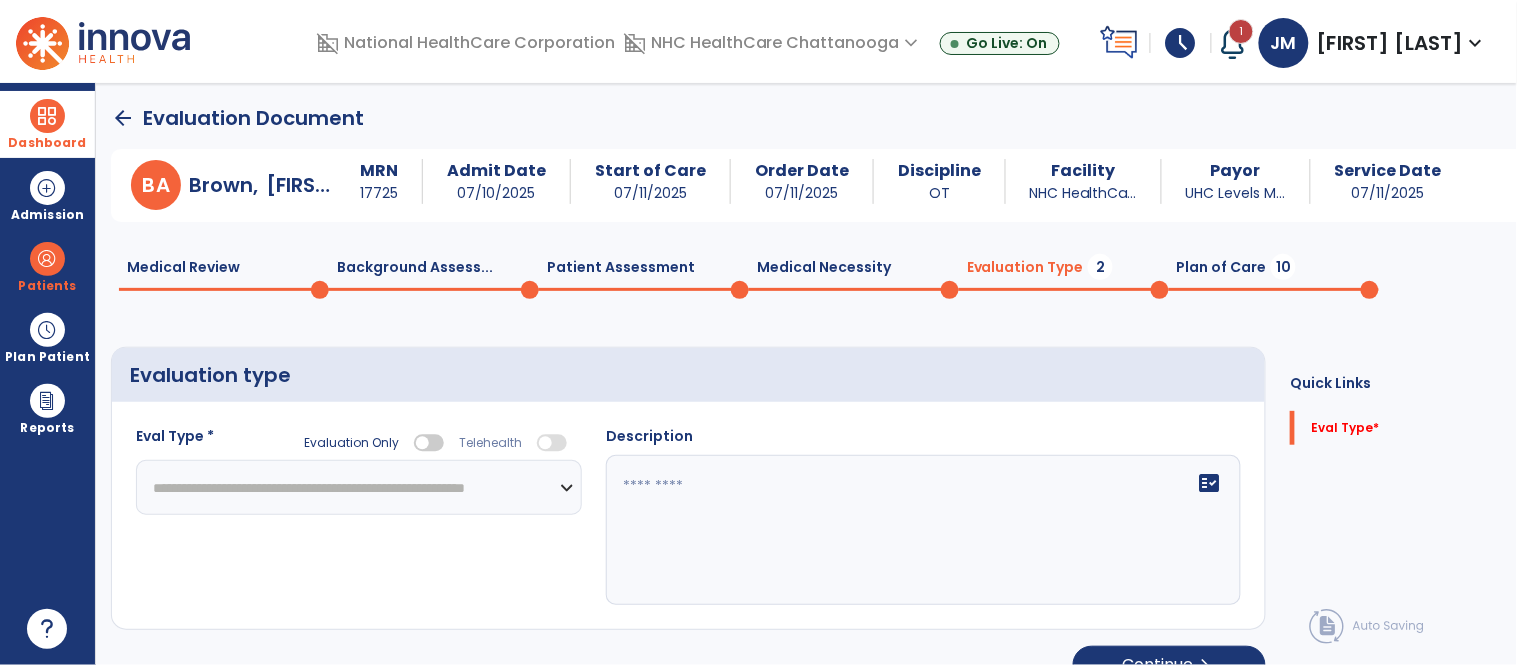 click on "**********" 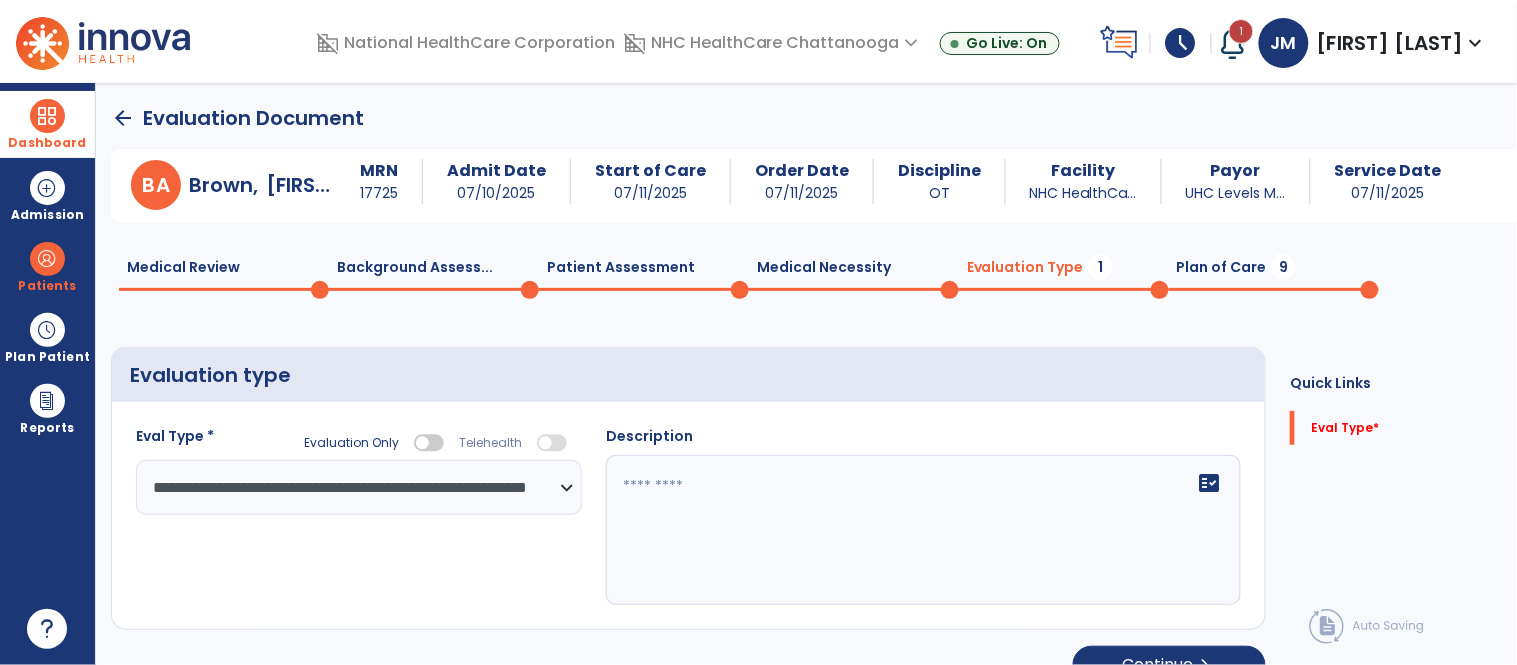 click 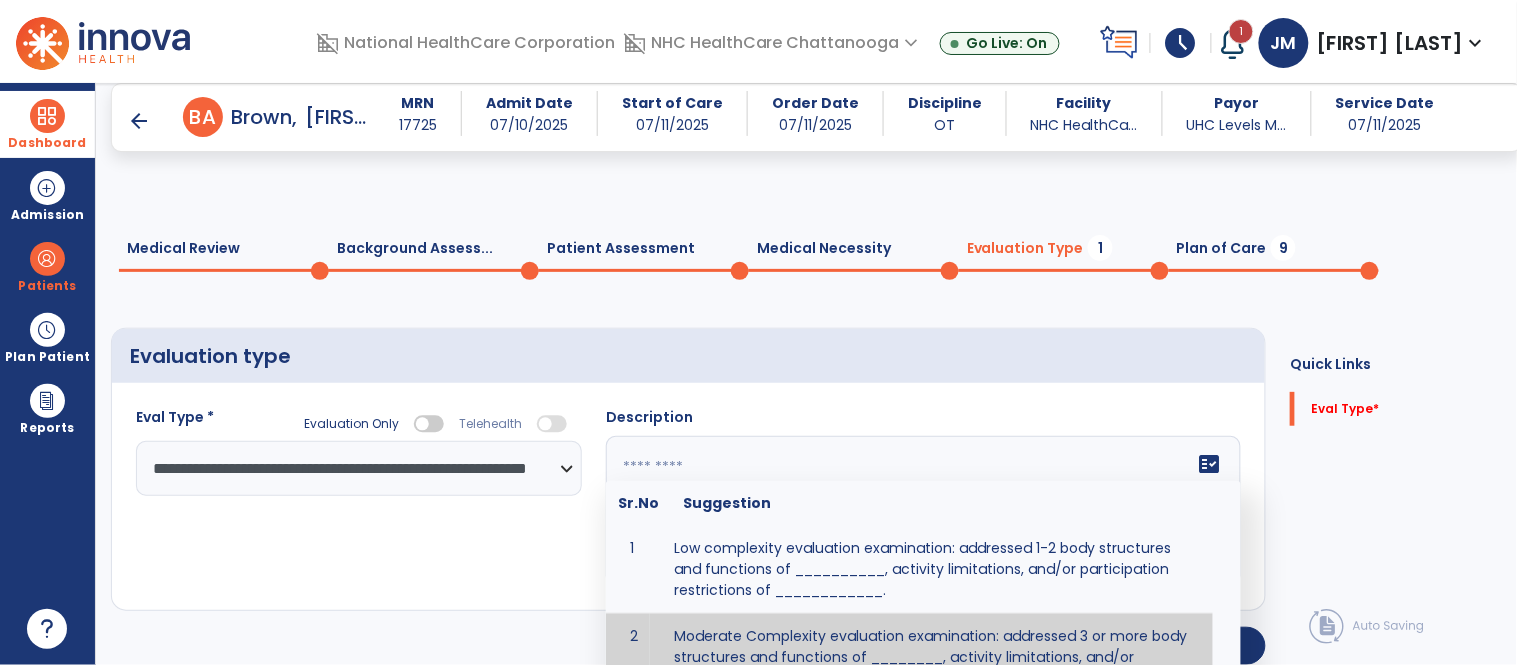 scroll, scrollTop: 126, scrollLeft: 0, axis: vertical 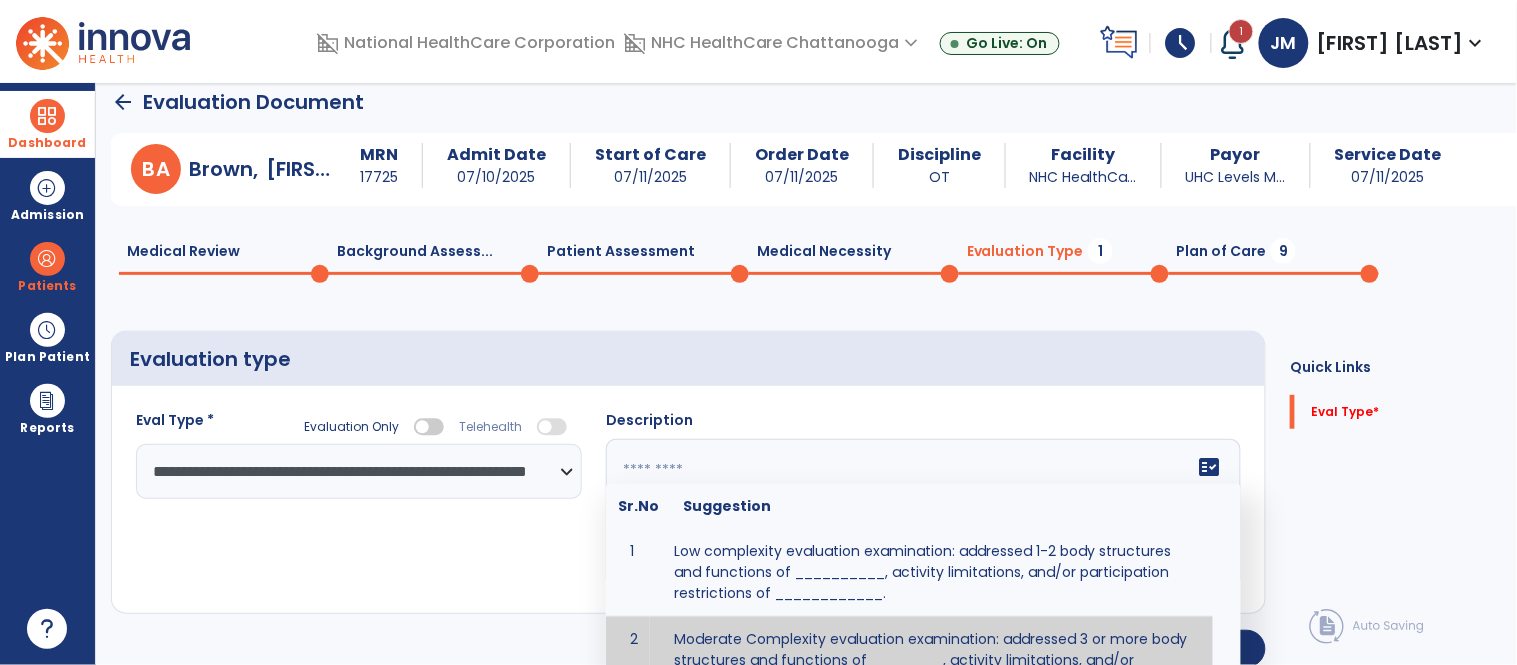 click 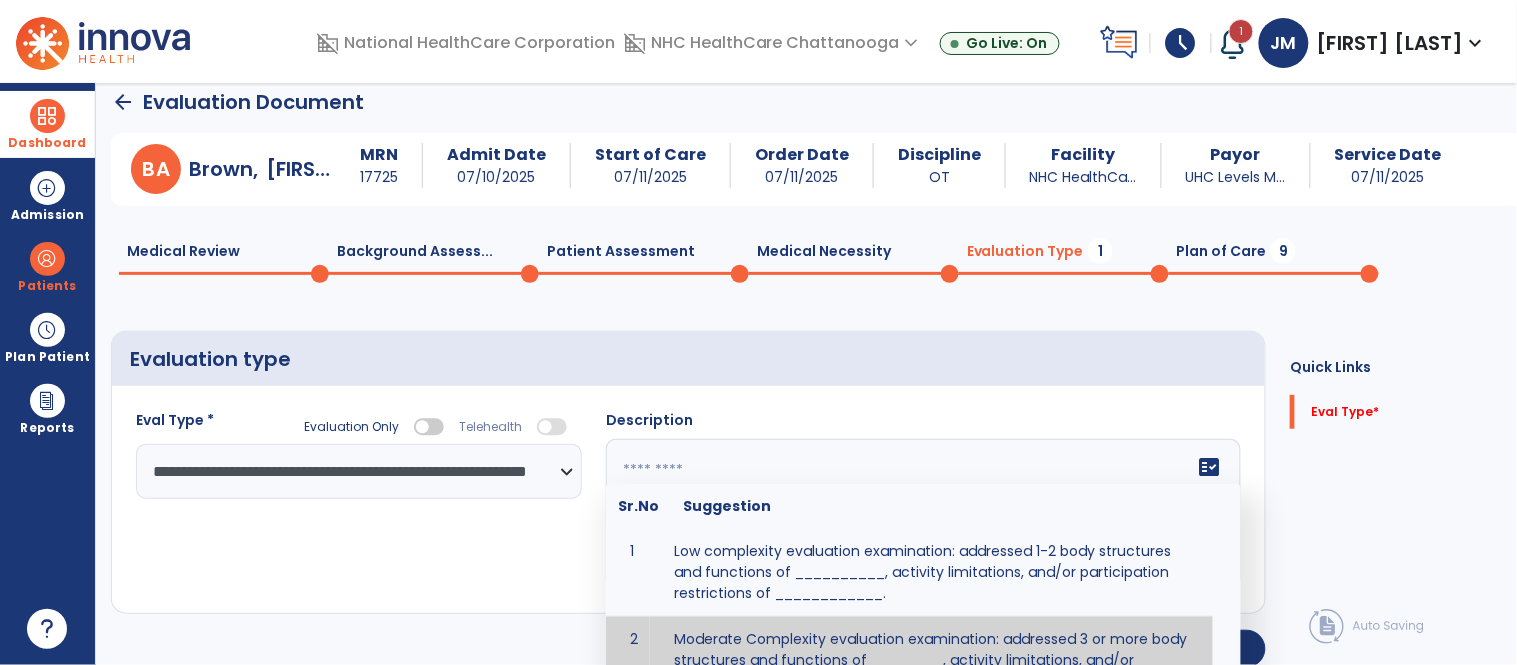 paste on "**********" 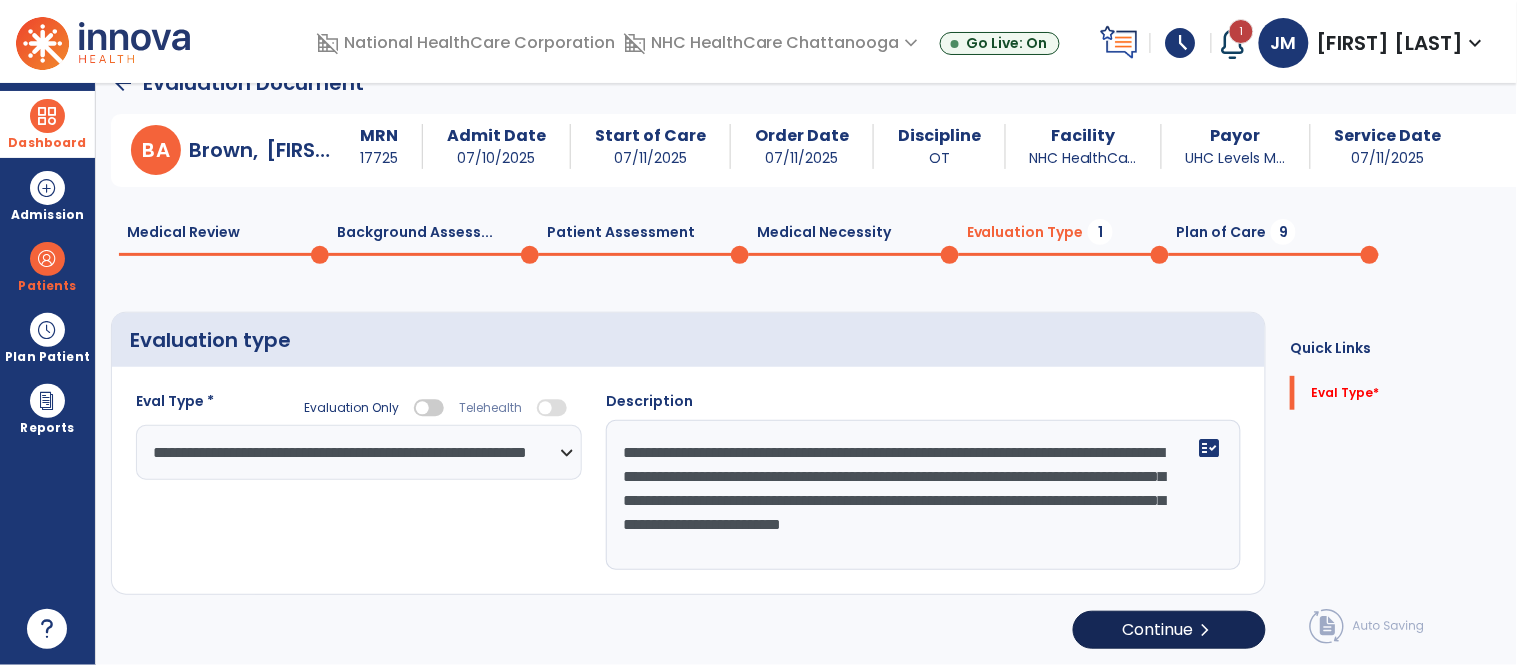 scroll, scrollTop: 33, scrollLeft: 0, axis: vertical 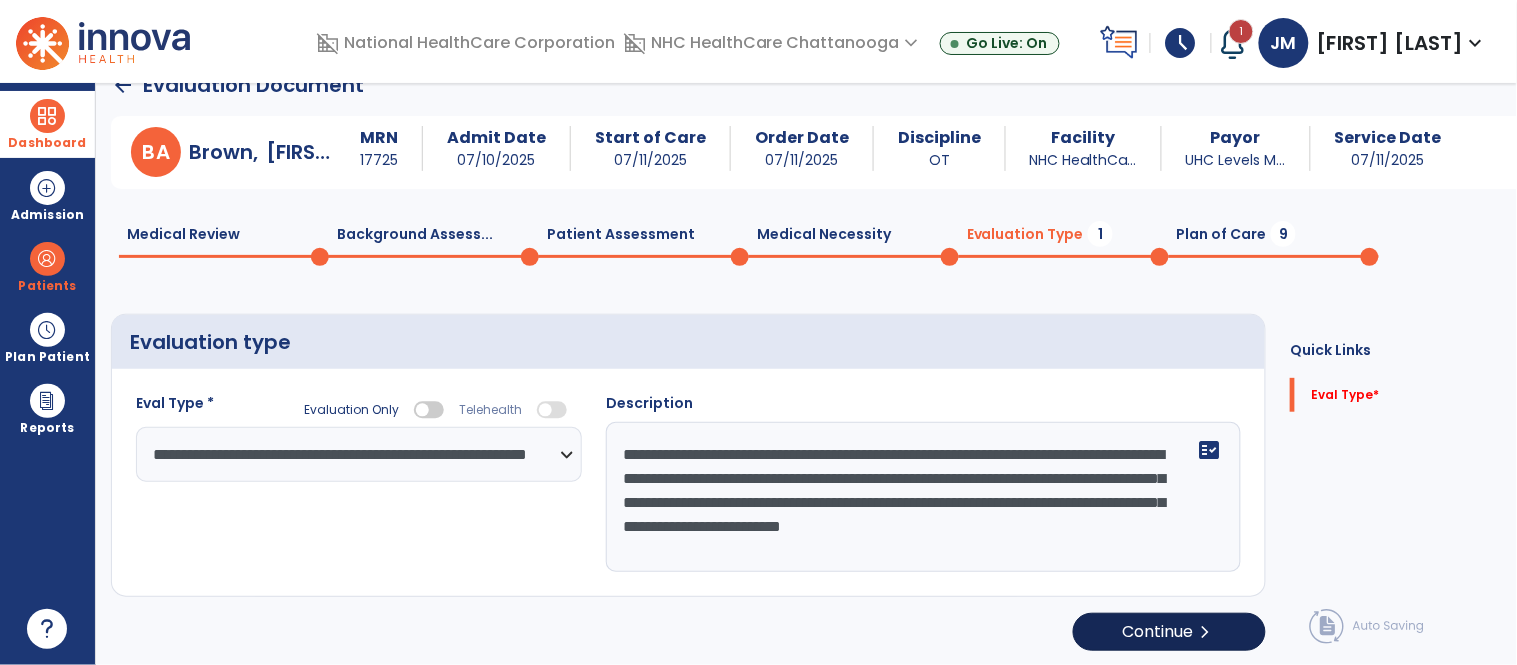 type on "**********" 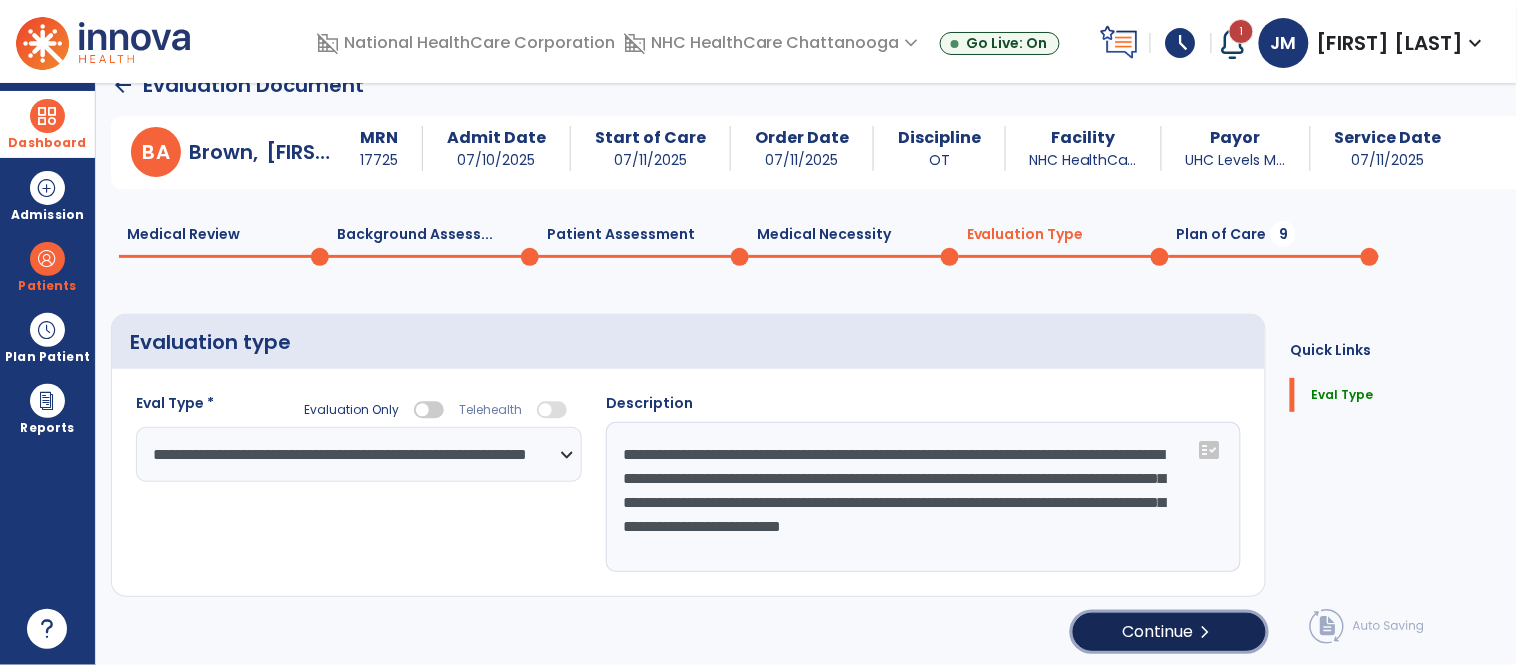 click on "Continue  chevron_right" 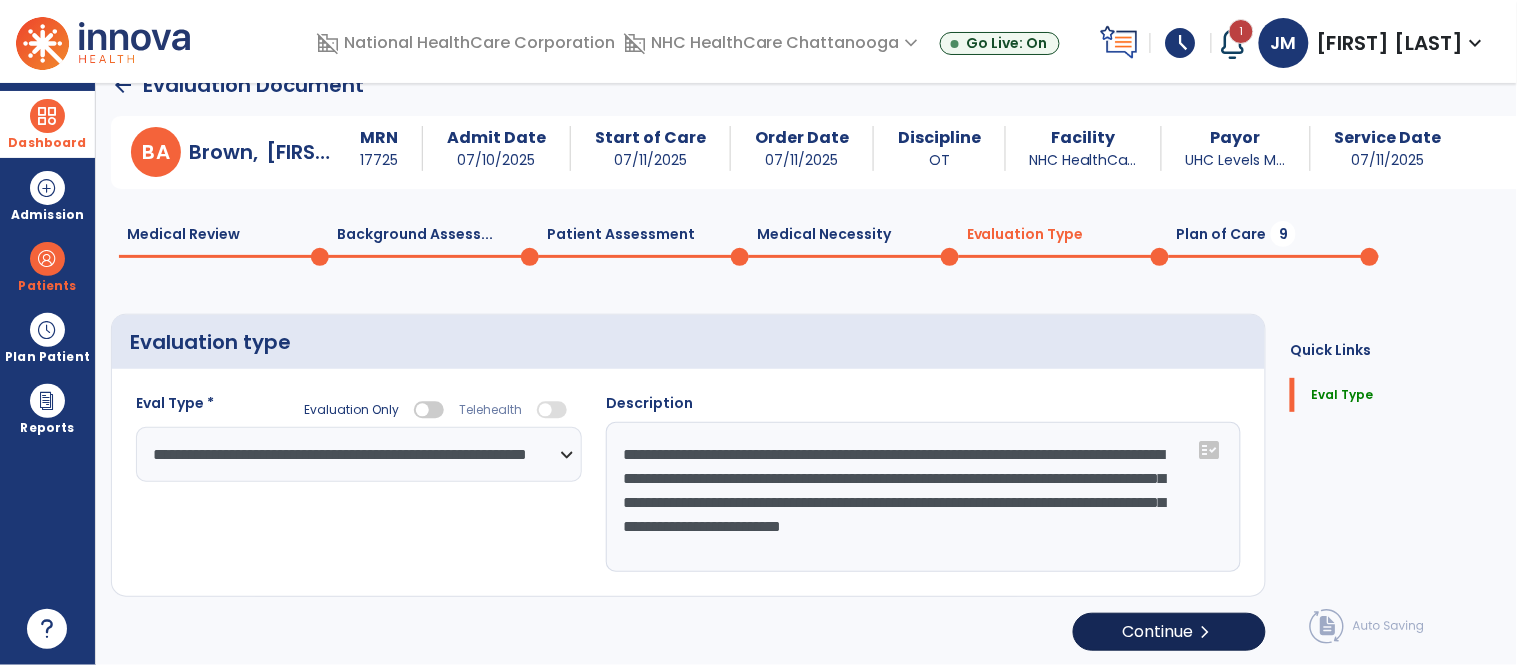 select on "*****" 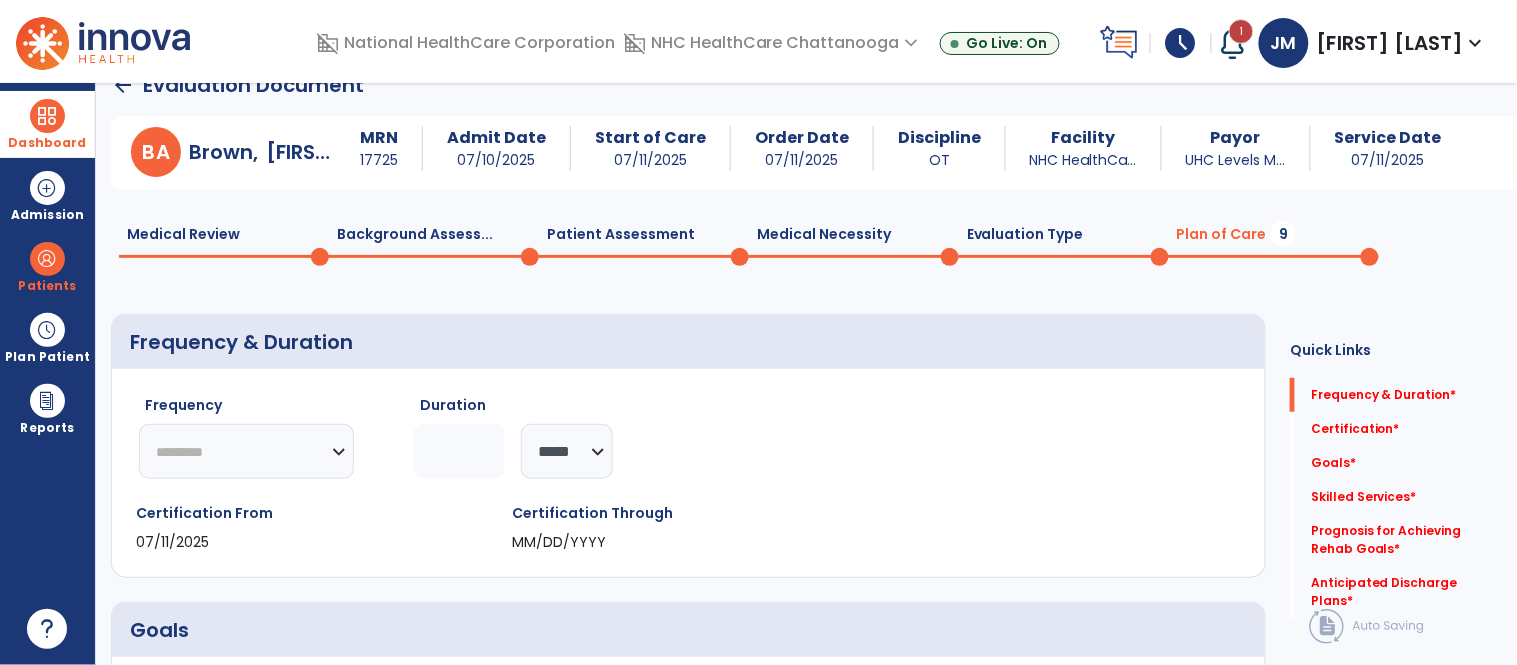 click 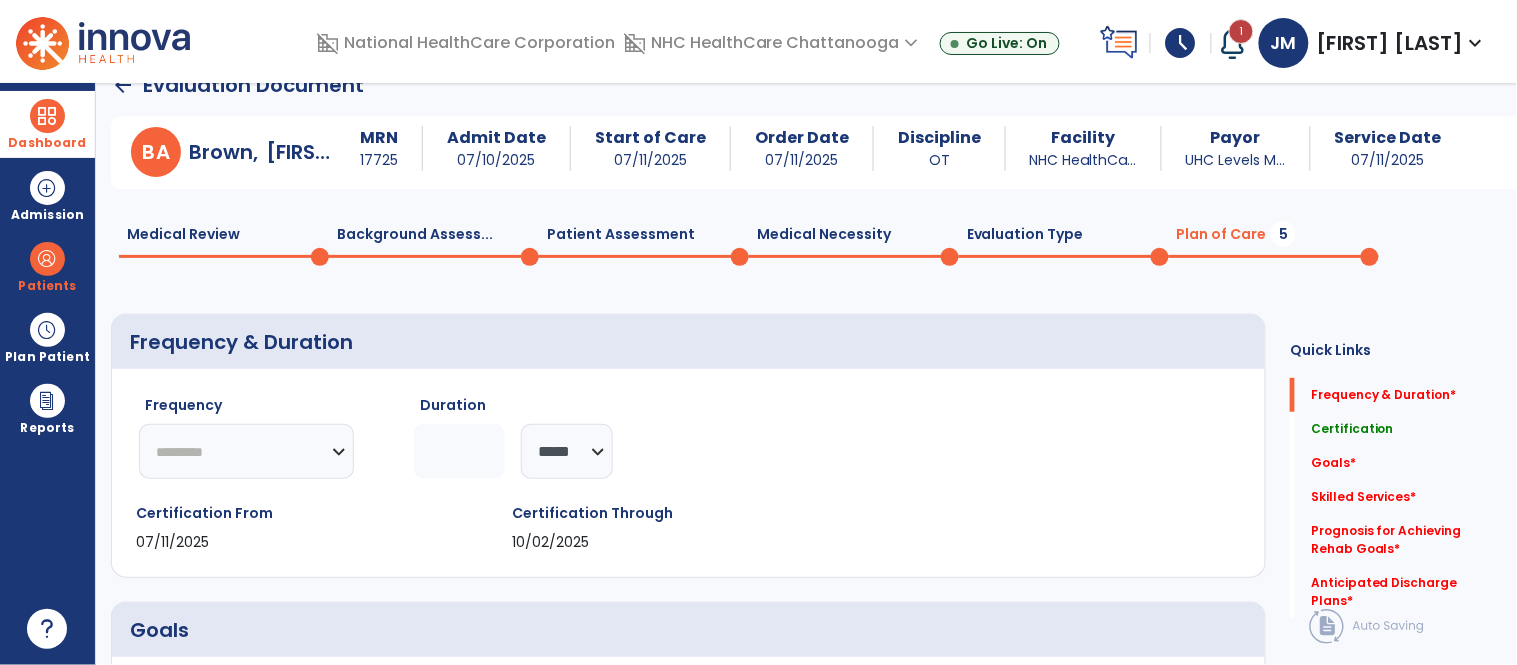 type on "**" 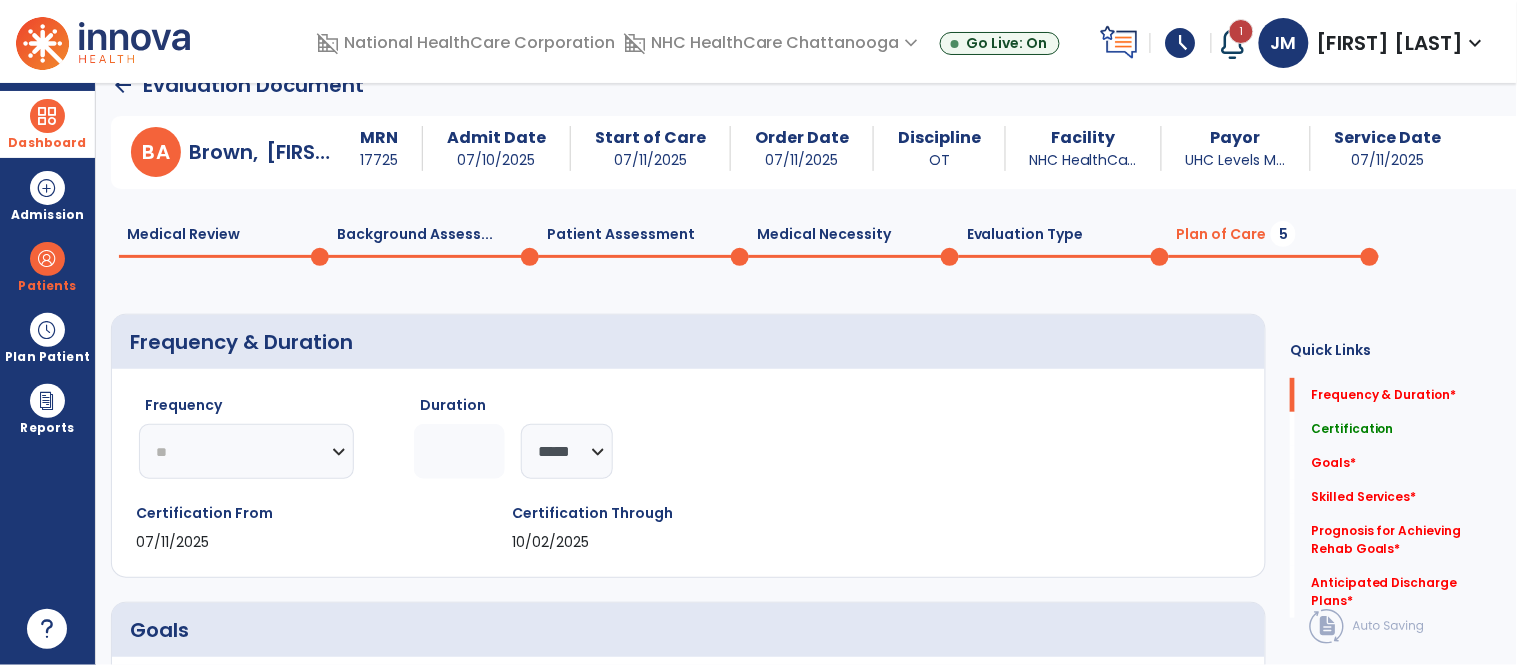 click on "********* ** ** ** ** ** ** **" 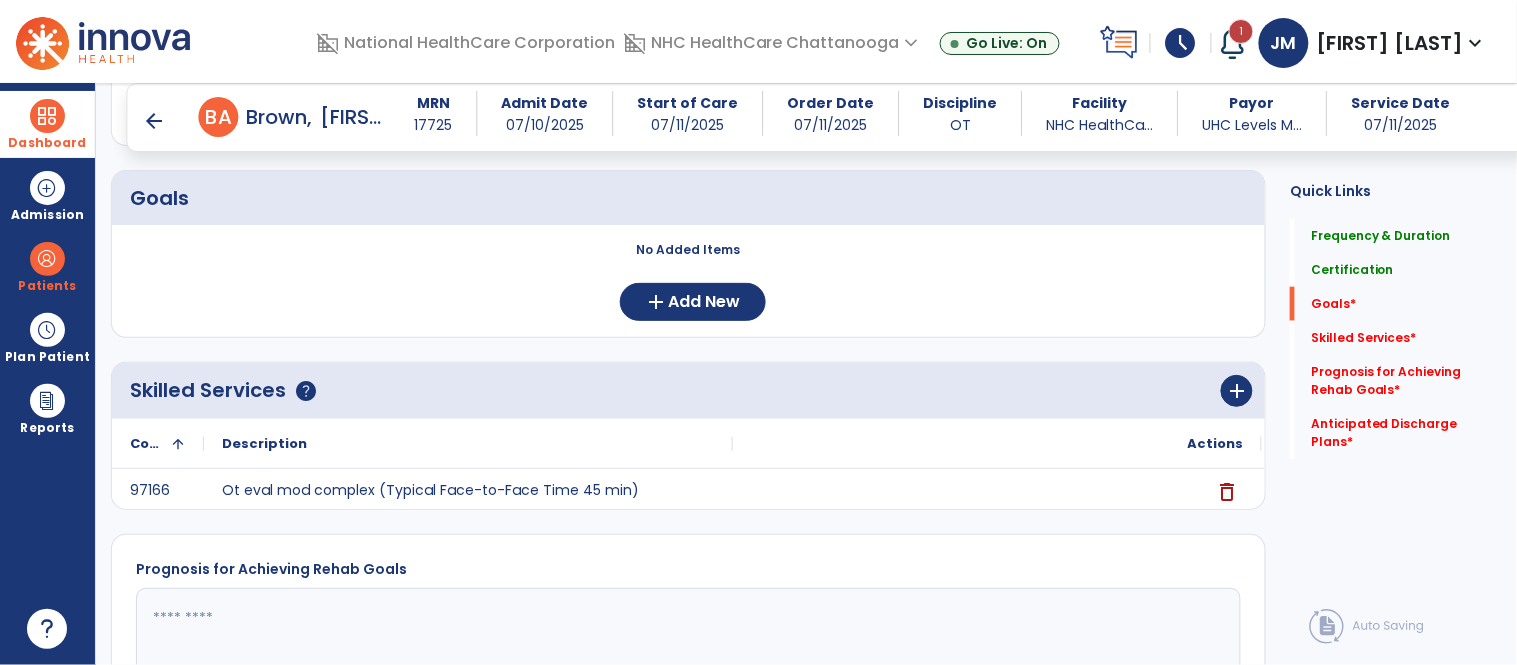scroll, scrollTop: 448, scrollLeft: 0, axis: vertical 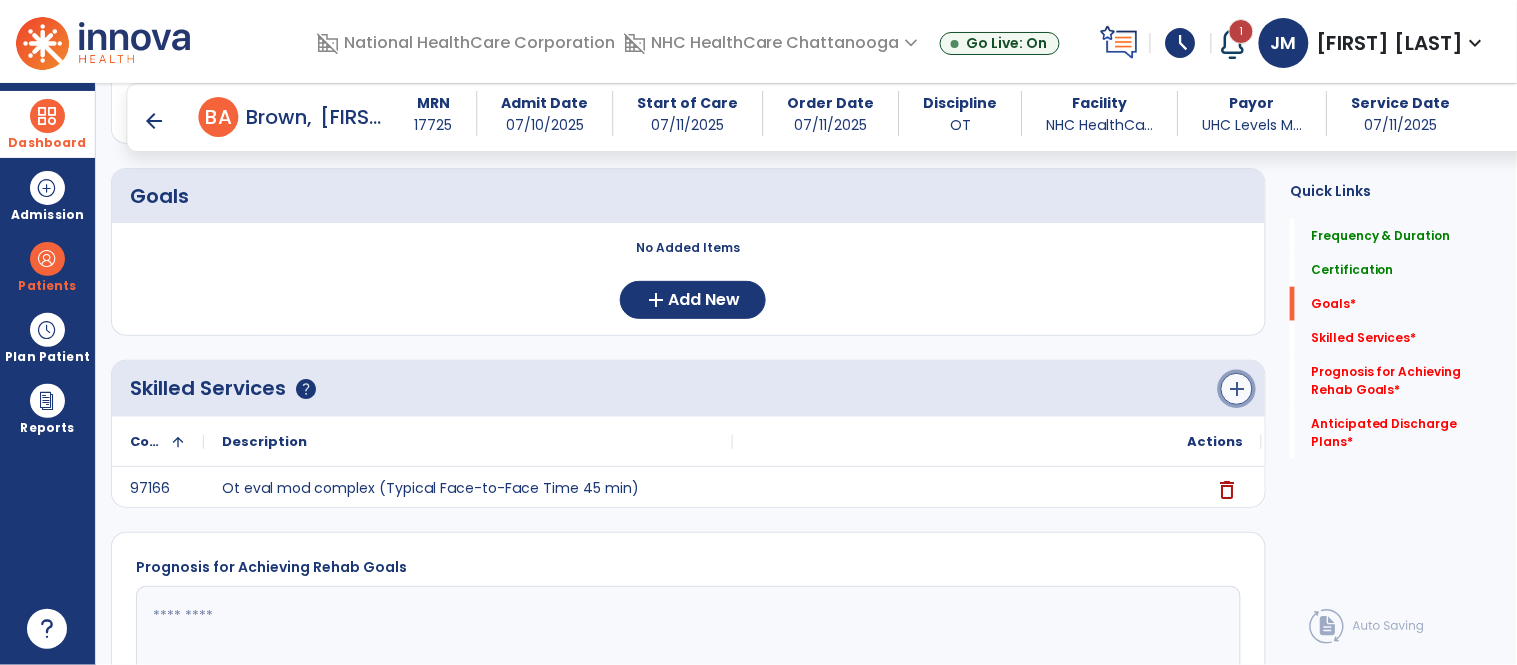 click on "add" 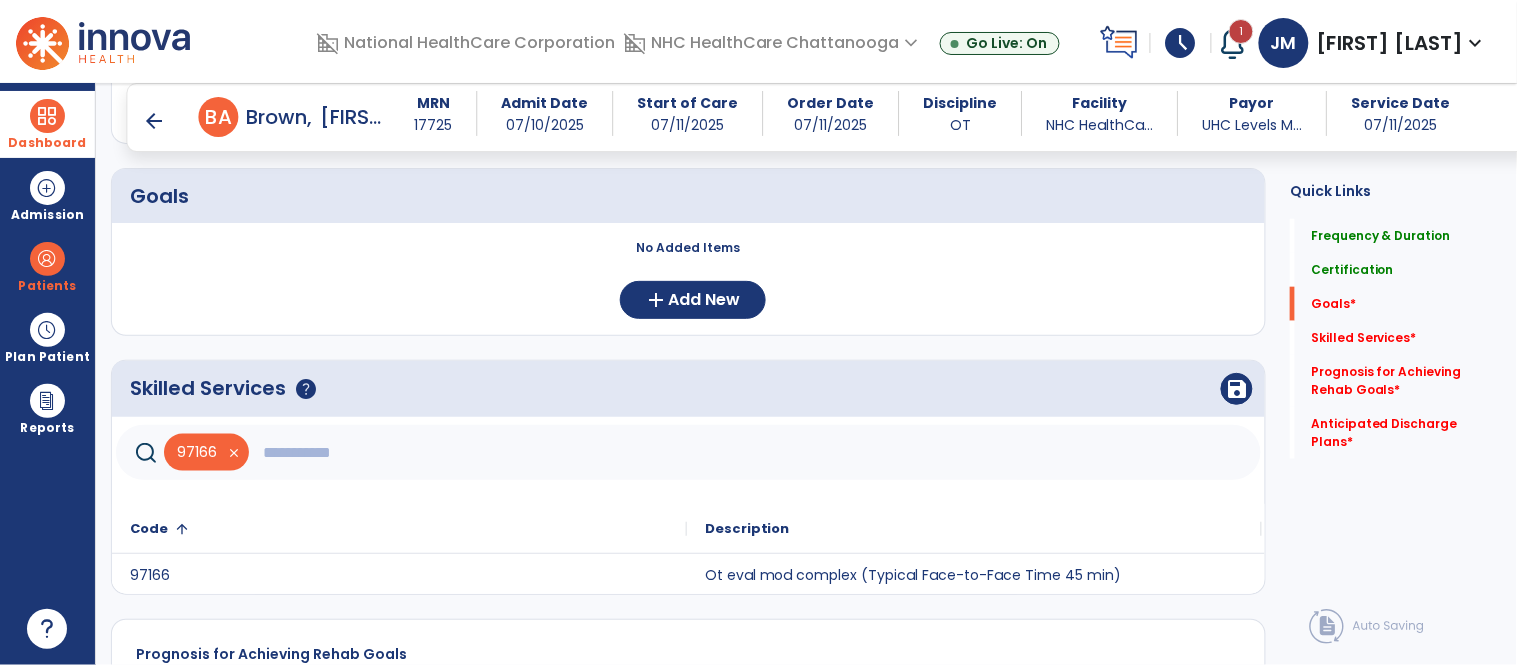 click 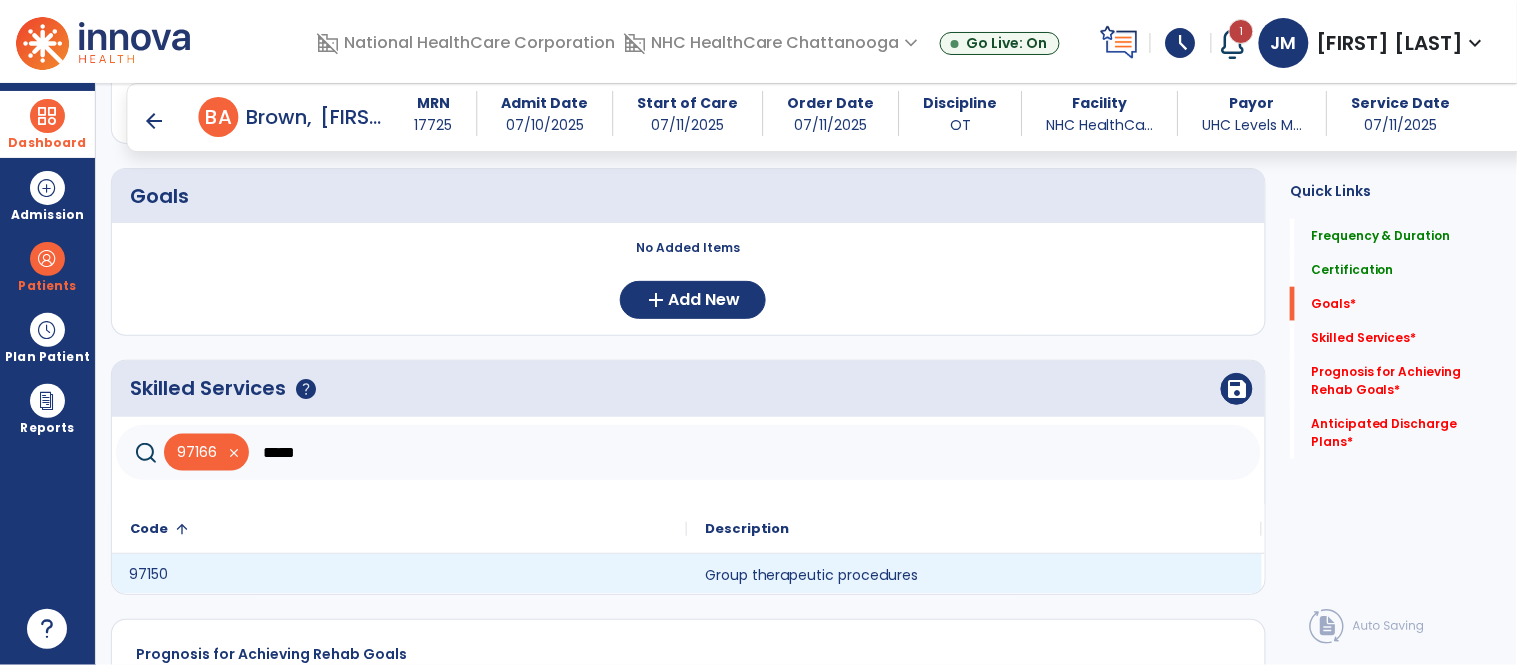 click on "97150" 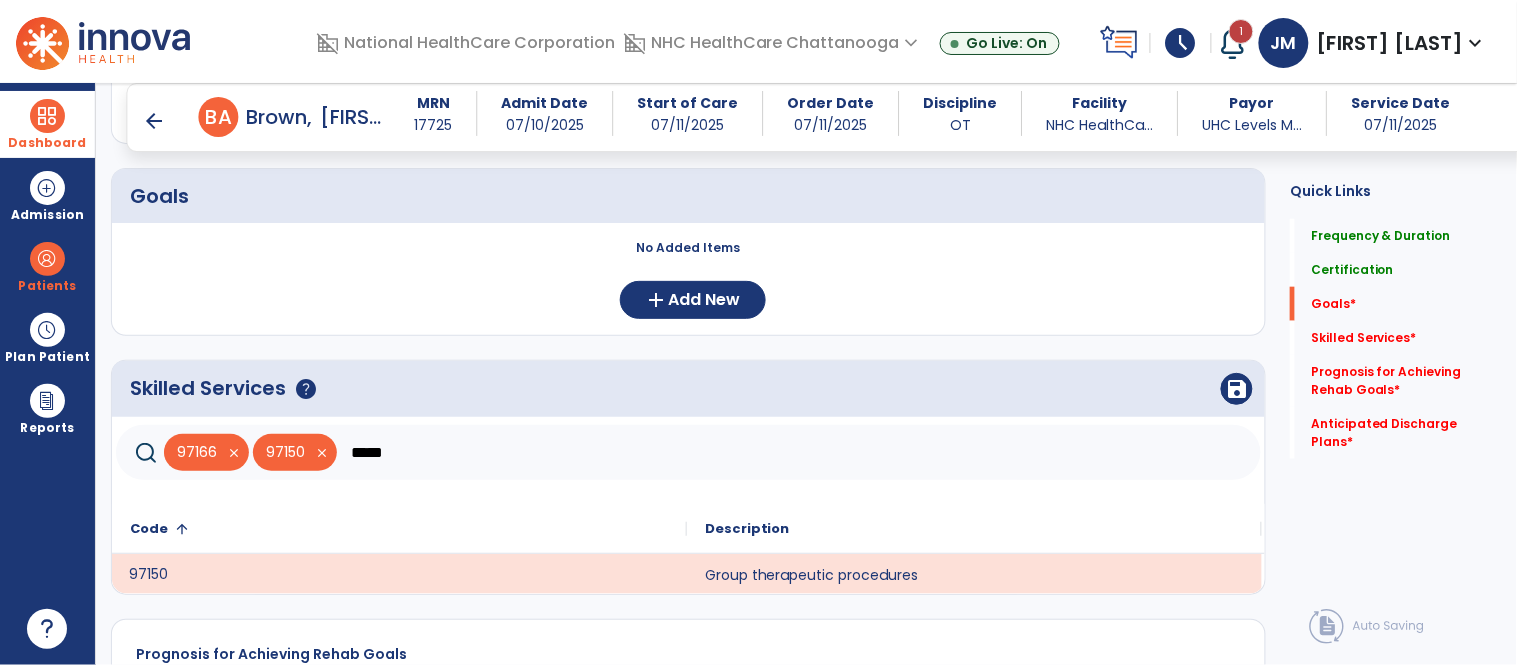 click on "*****" 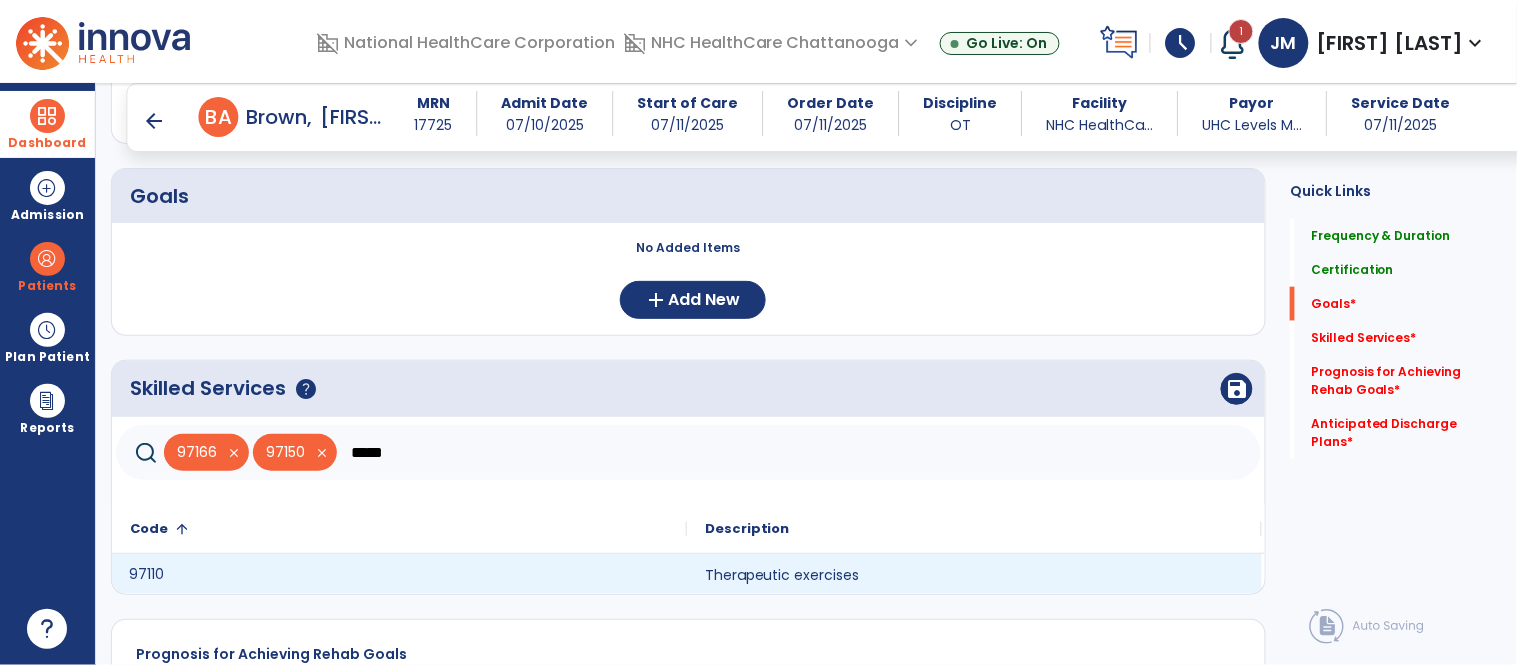 click on "97110" 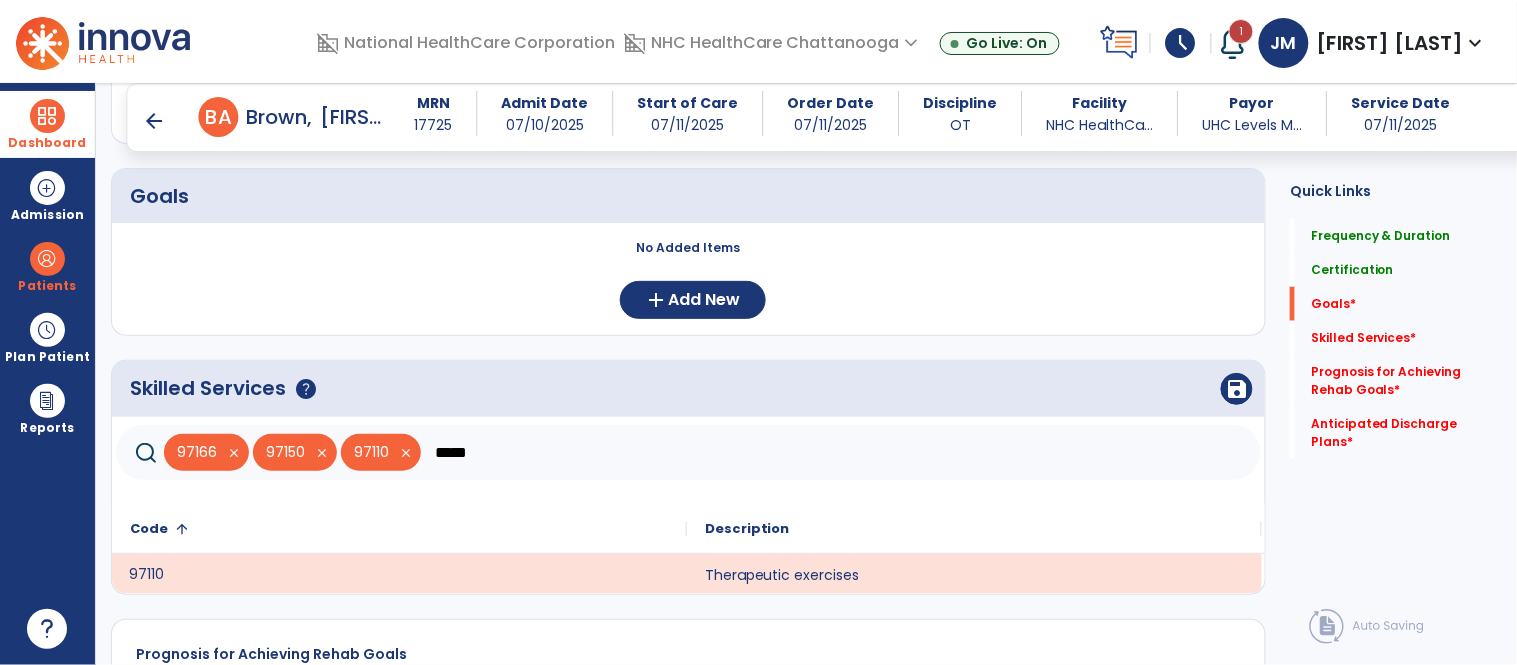 click on "*****" 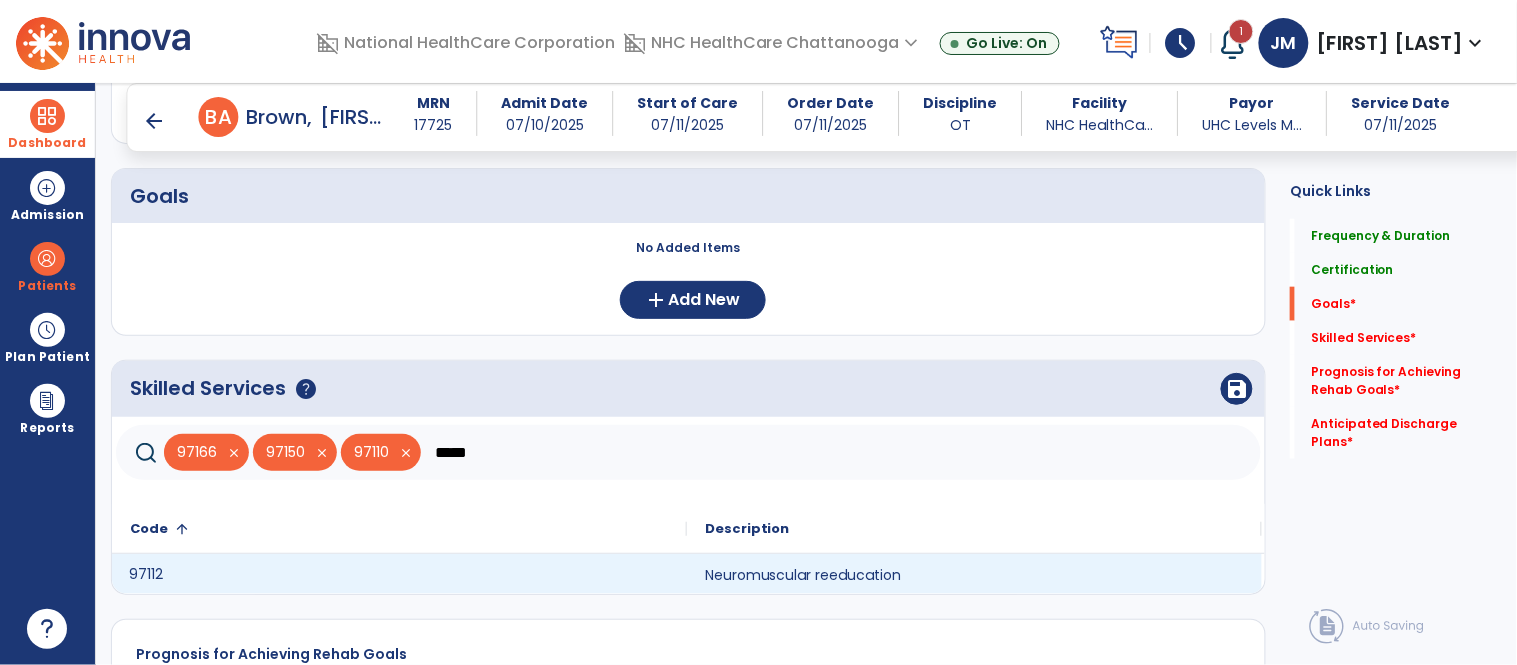 click on "97112" 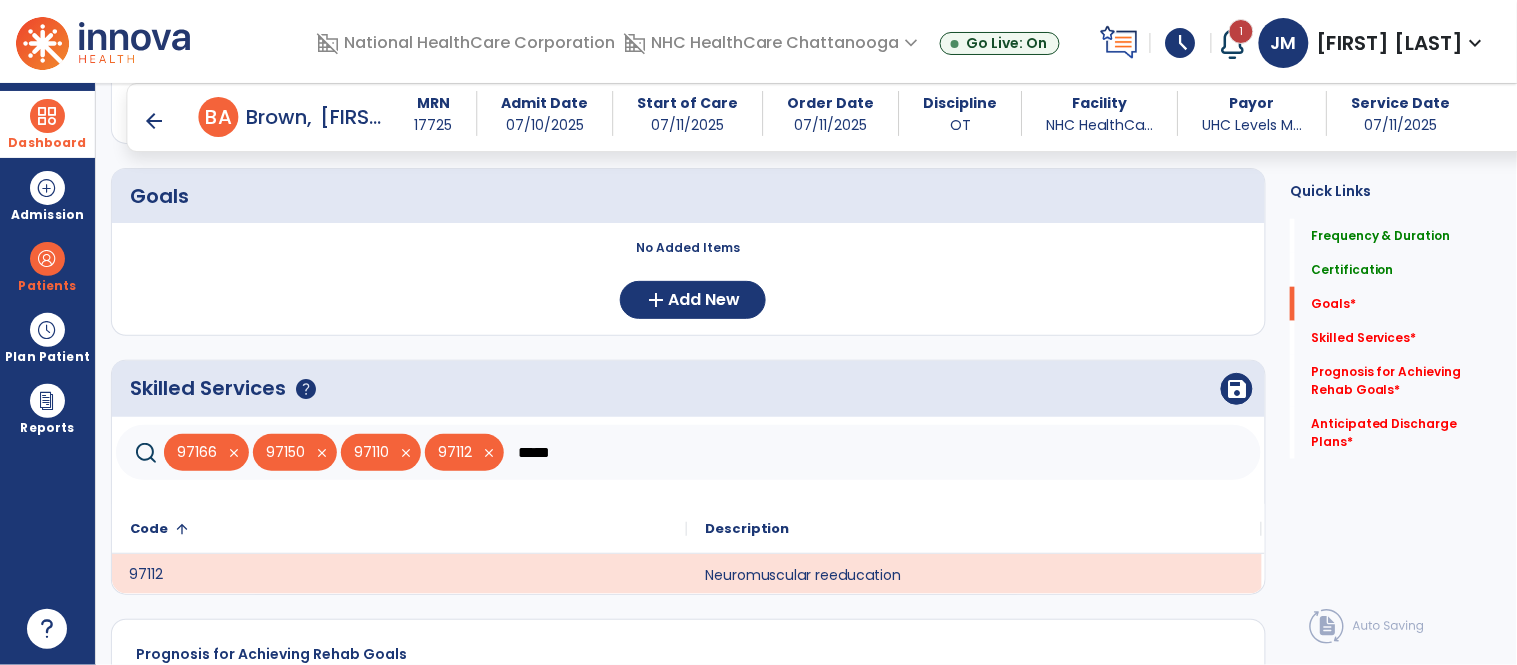 click on "*****" 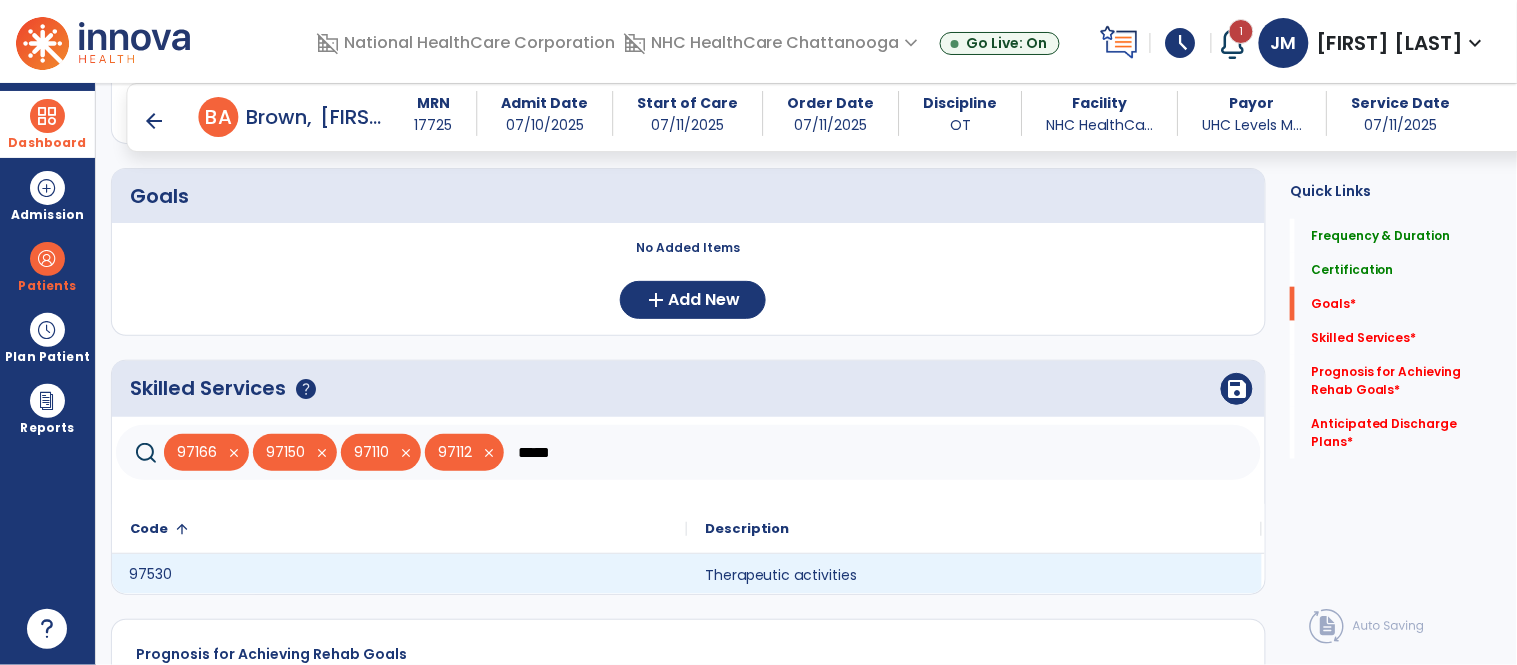 click on "97530" 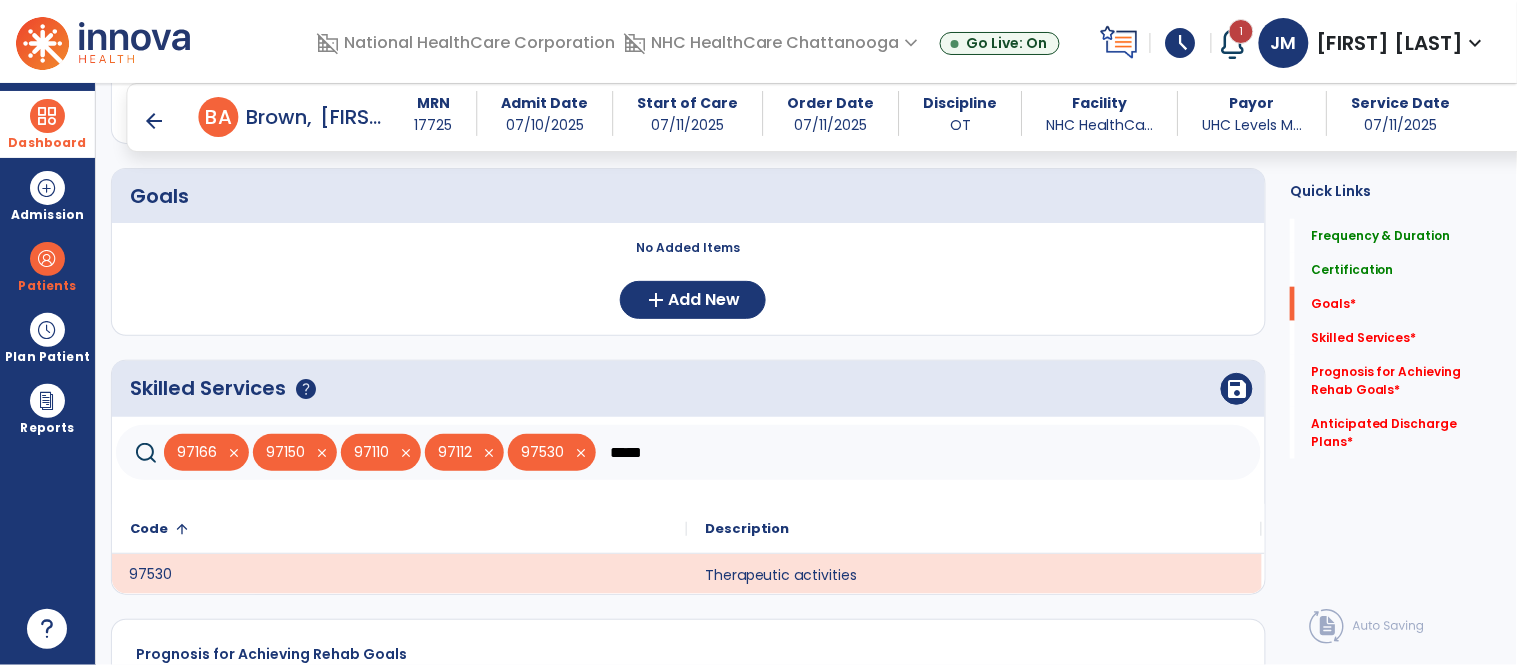 click on "*****" 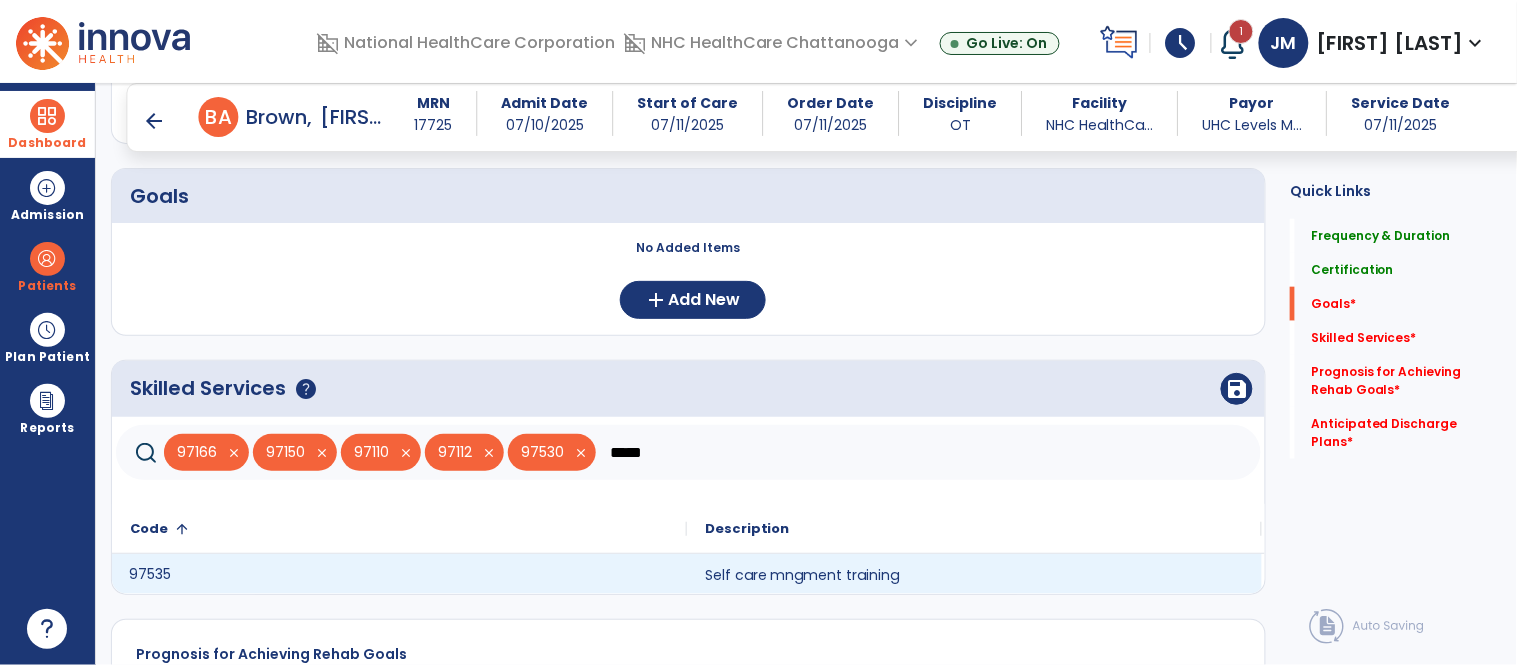 type on "*****" 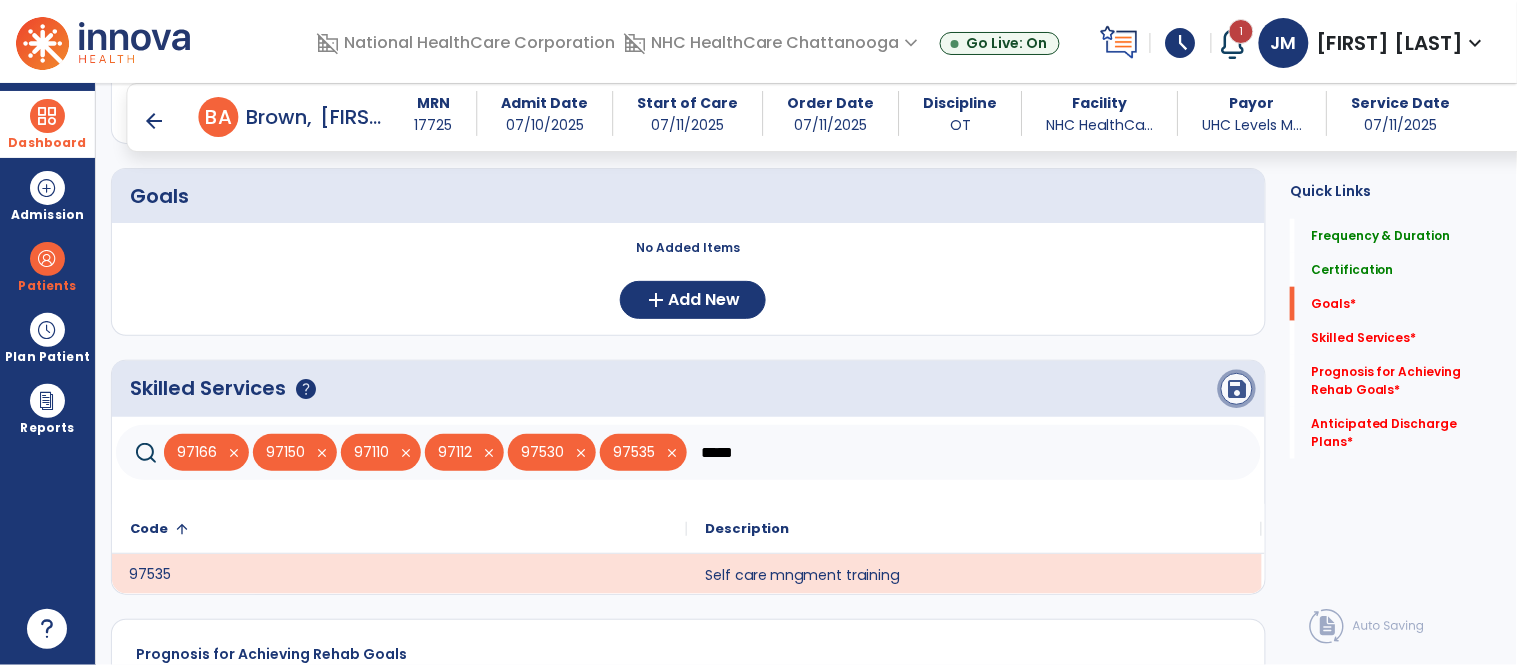 click on "save" 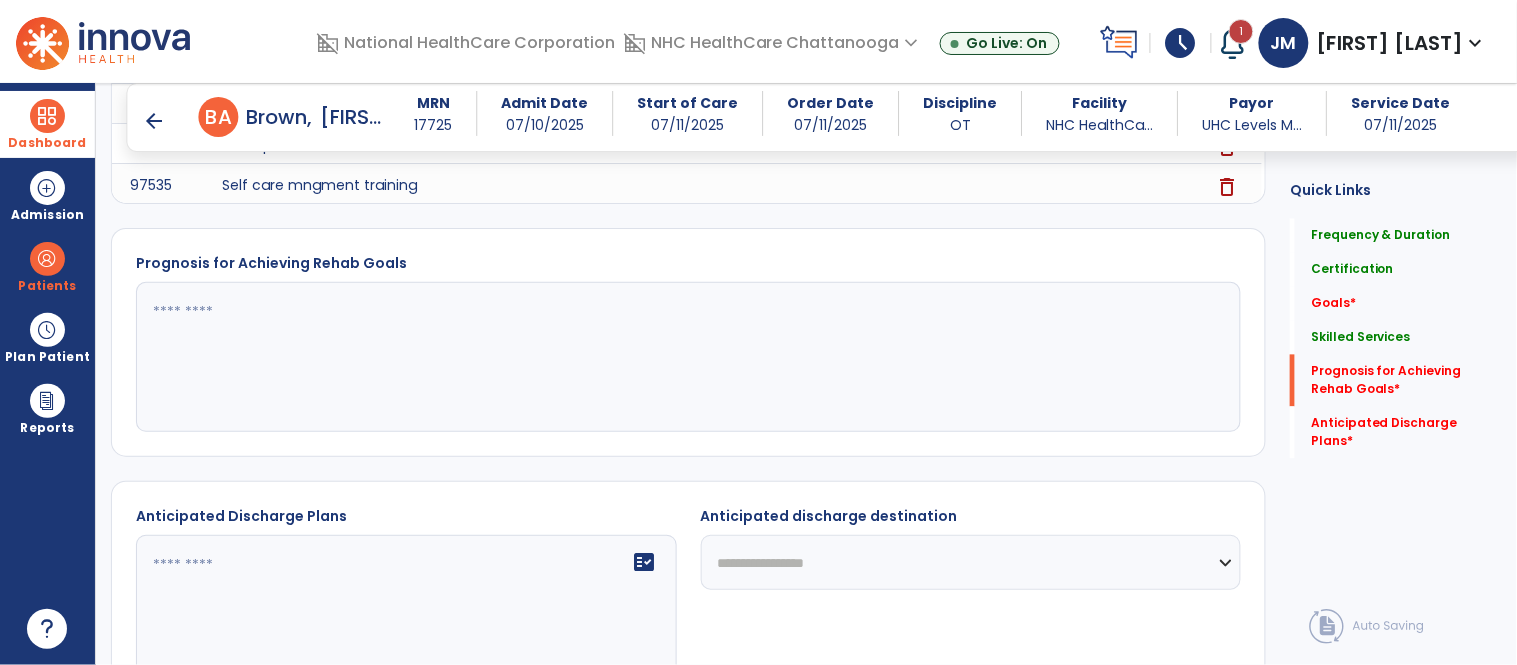 scroll, scrollTop: 967, scrollLeft: 0, axis: vertical 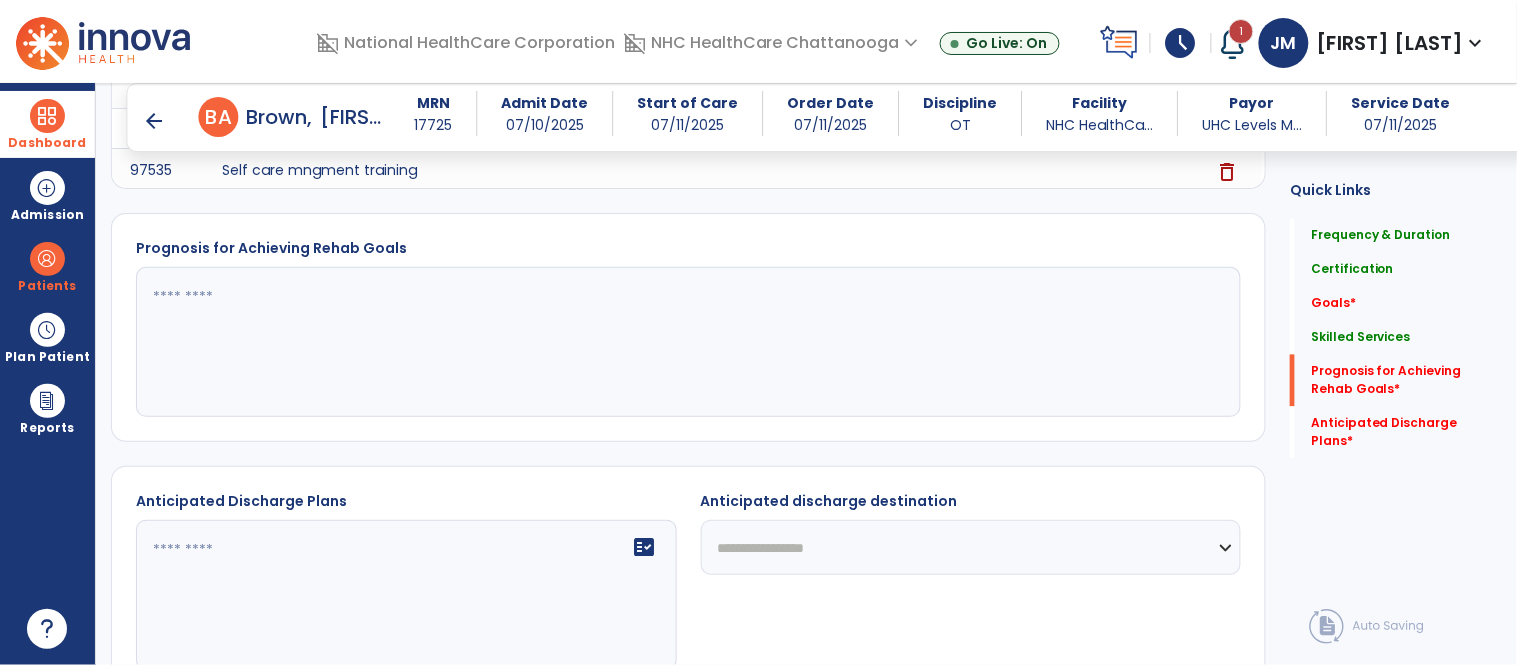 click 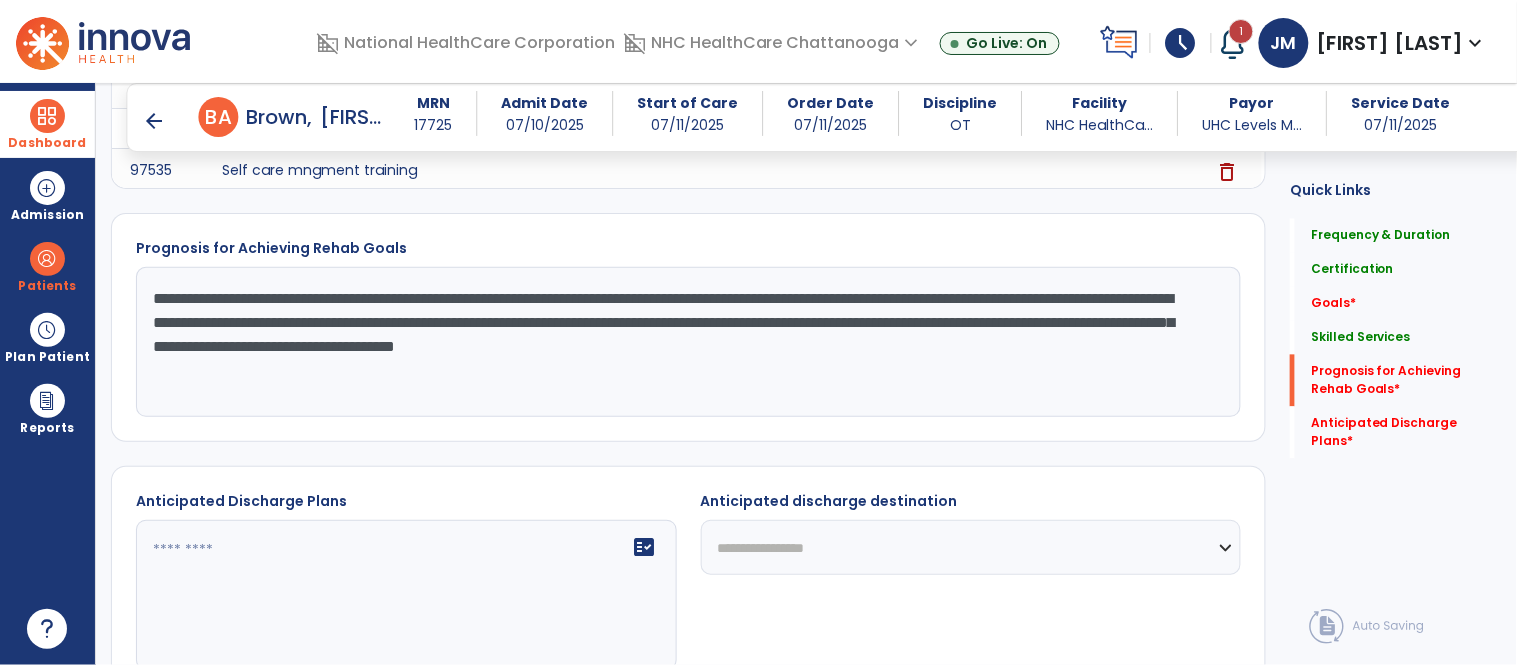 click on "**********" 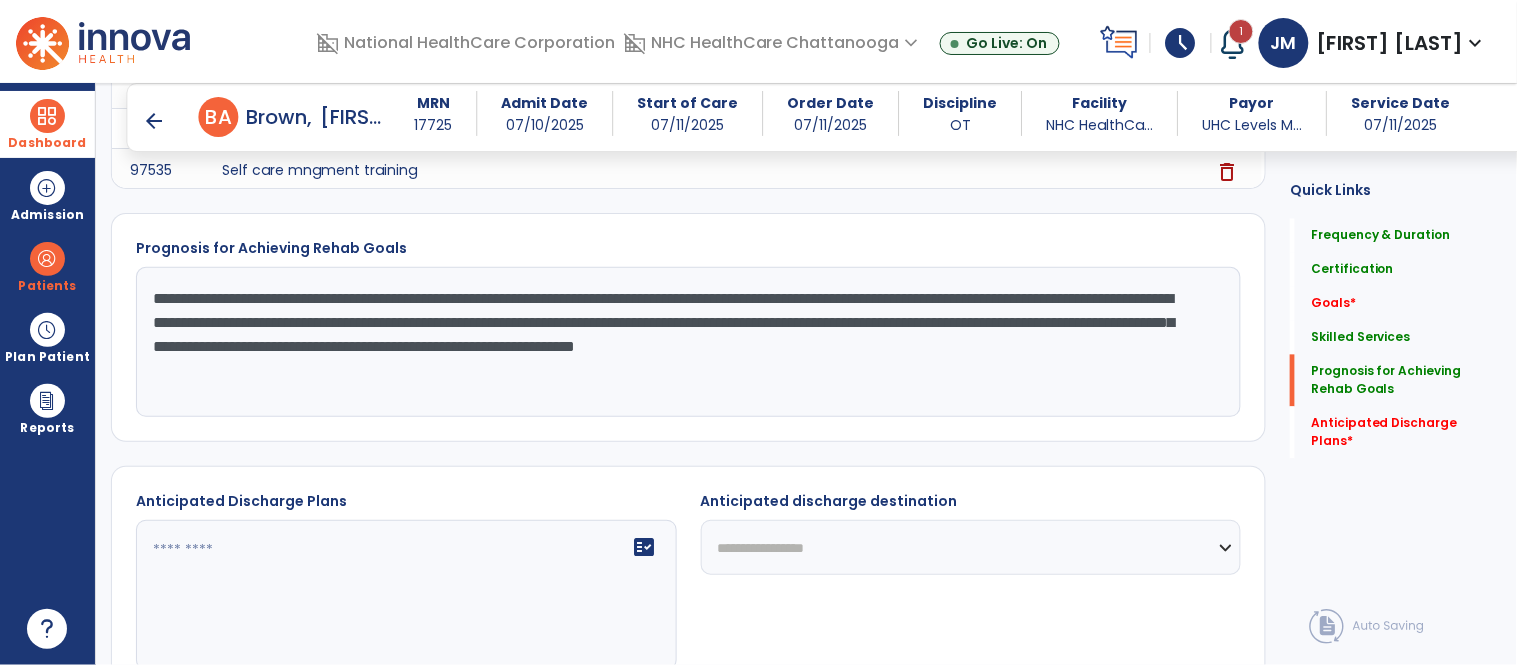 click on "**********" 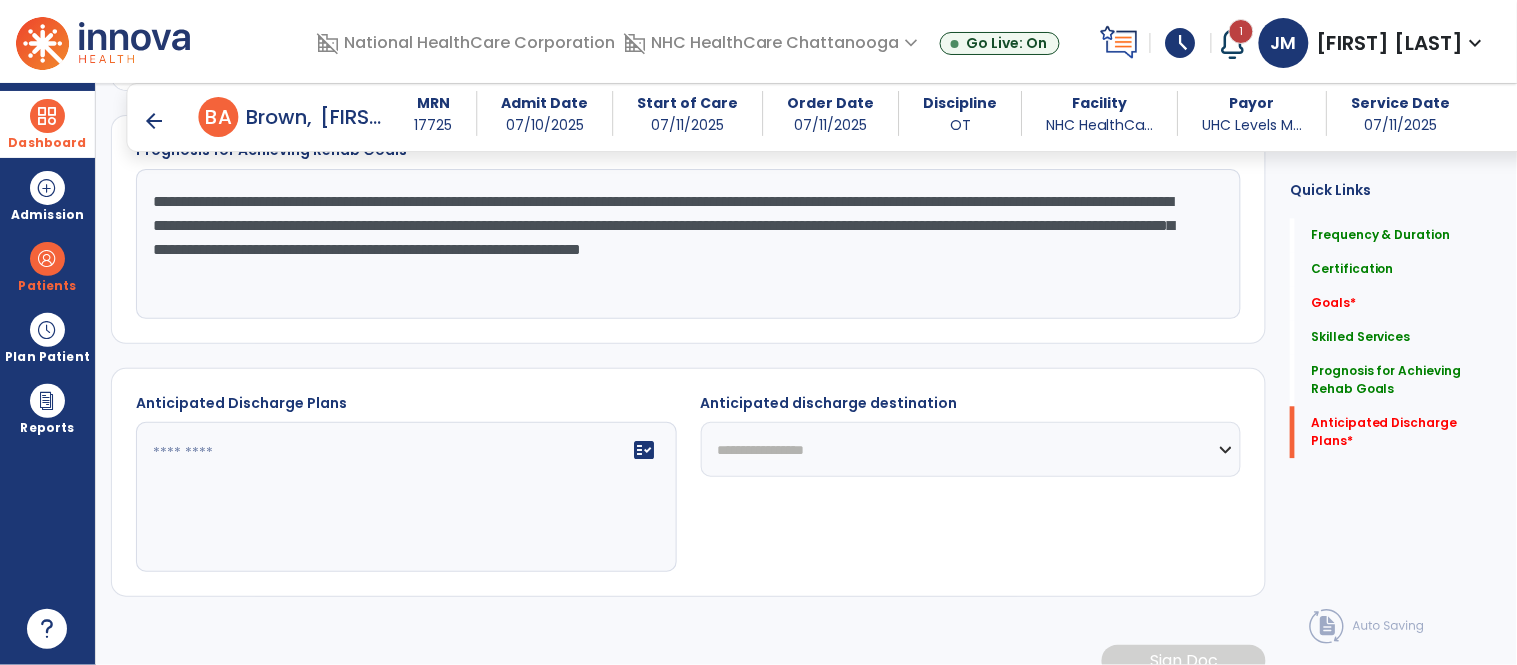 scroll, scrollTop: 1095, scrollLeft: 0, axis: vertical 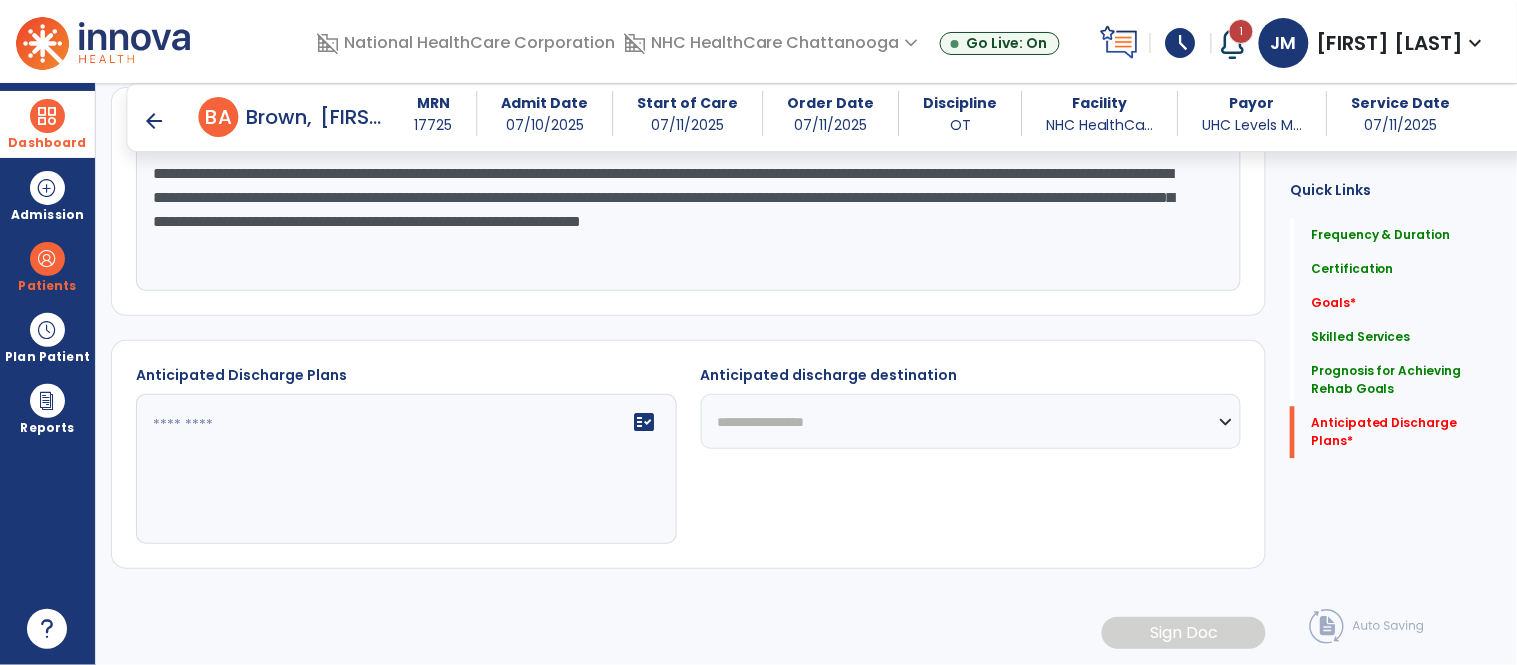 type on "**********" 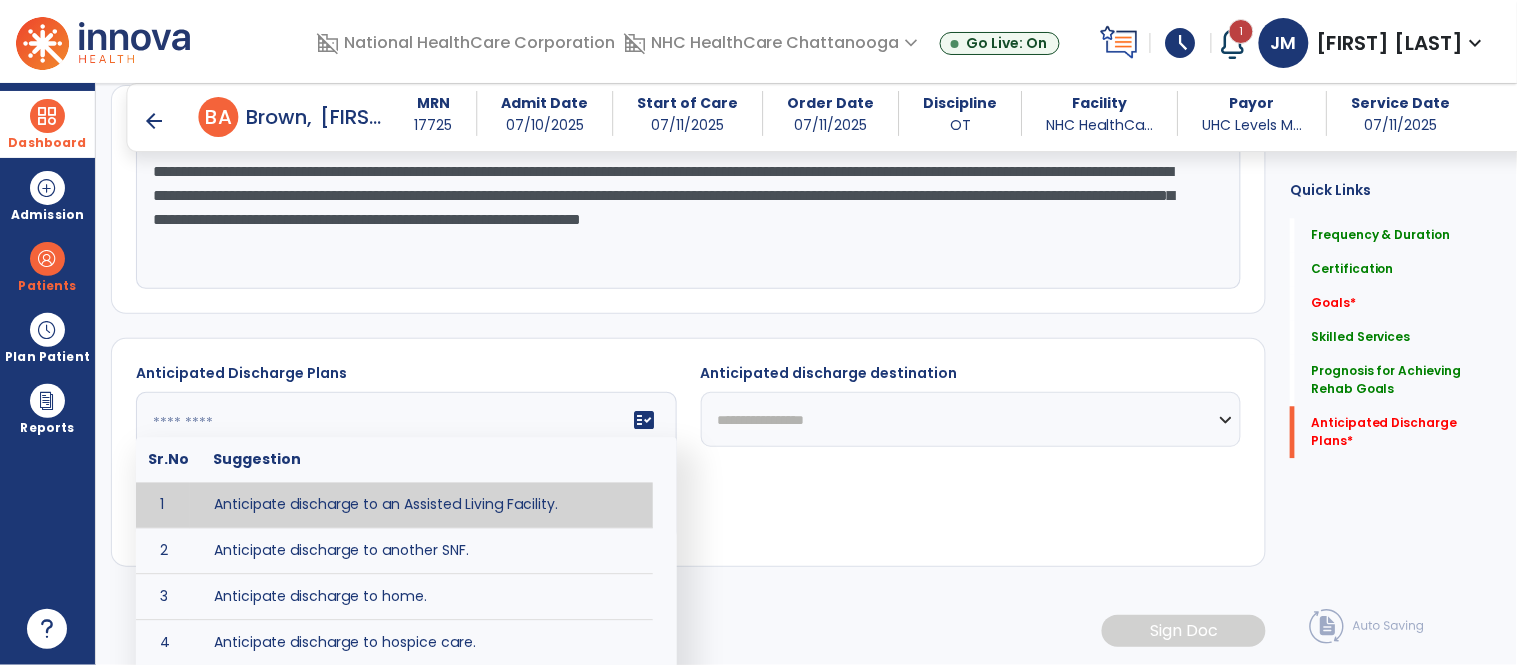 click 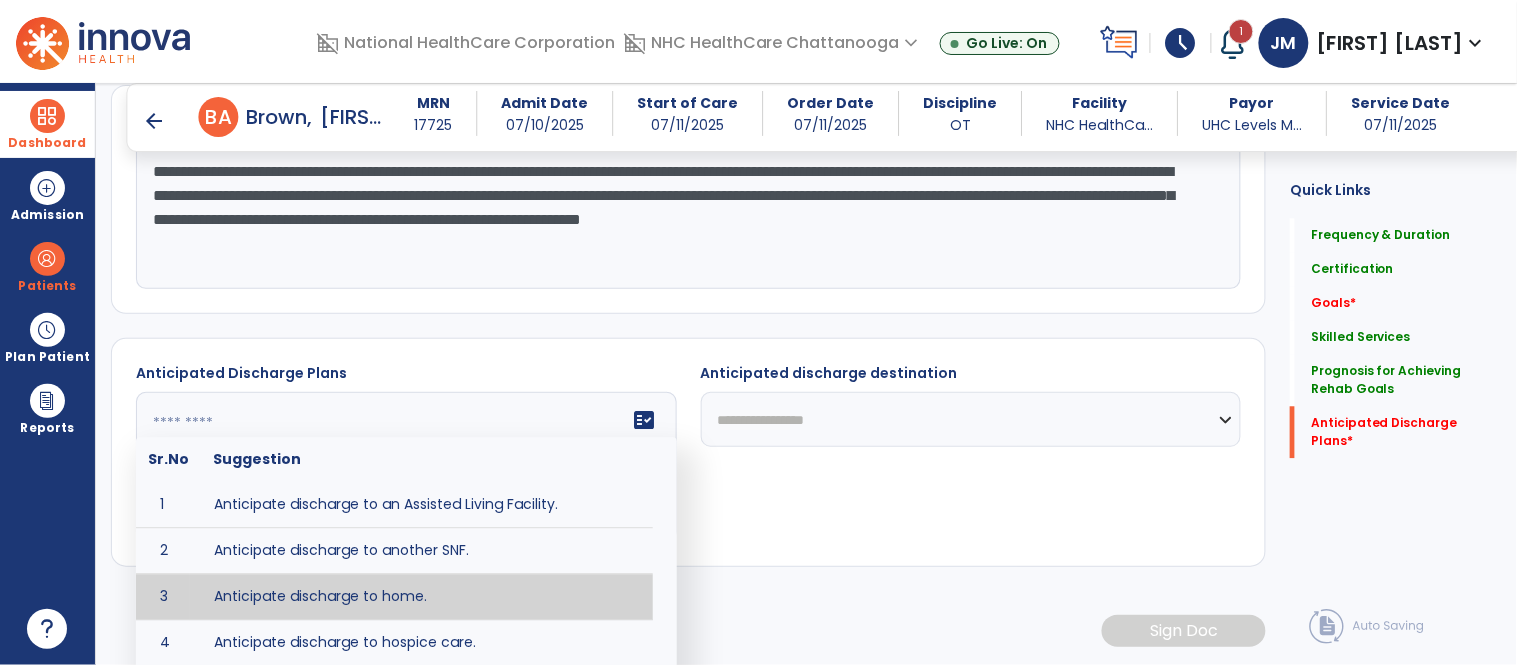 type on "**********" 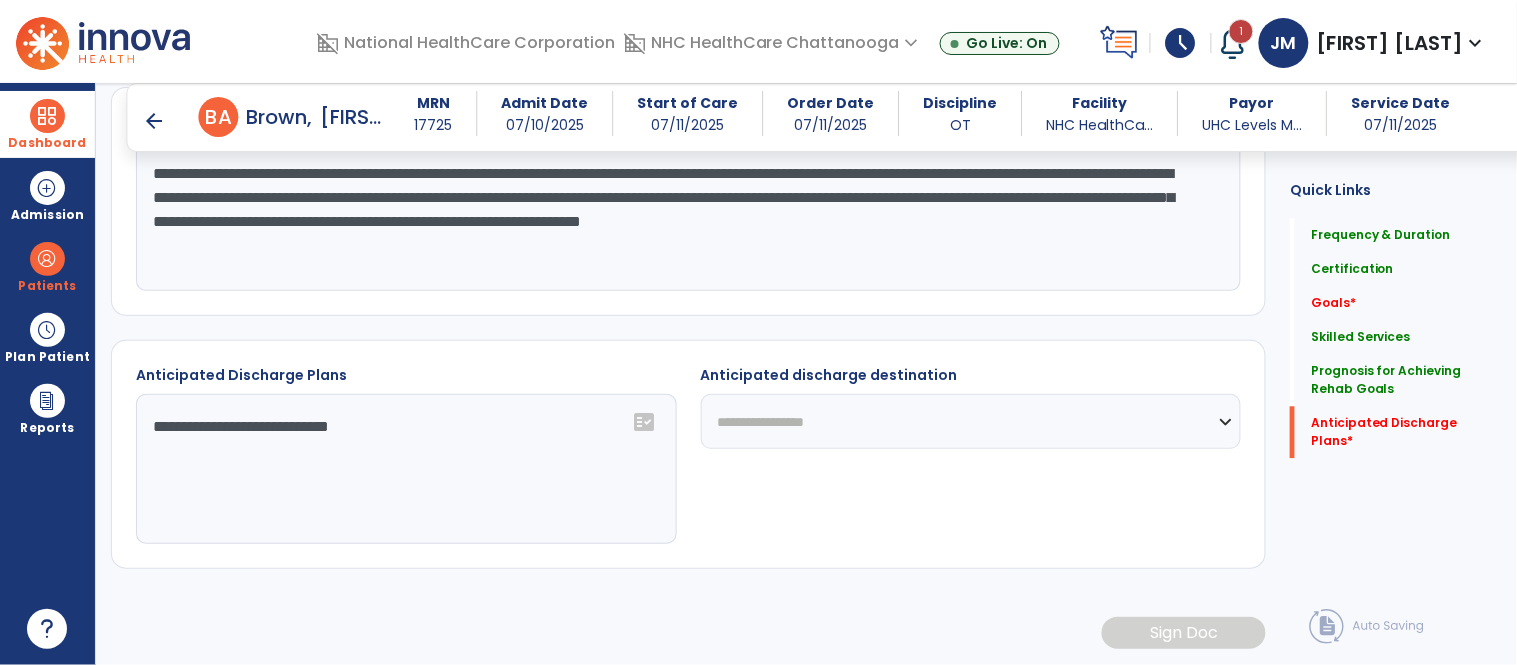 click on "**********" 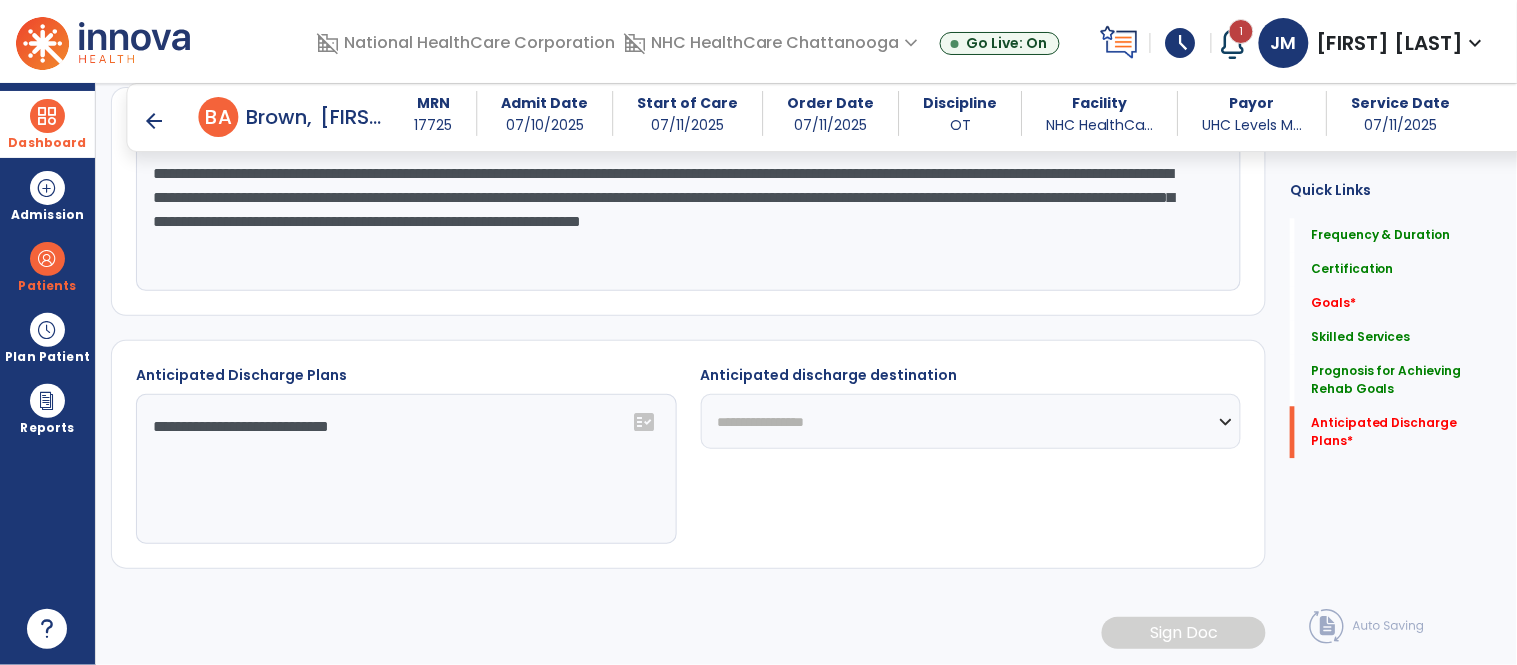 select on "****" 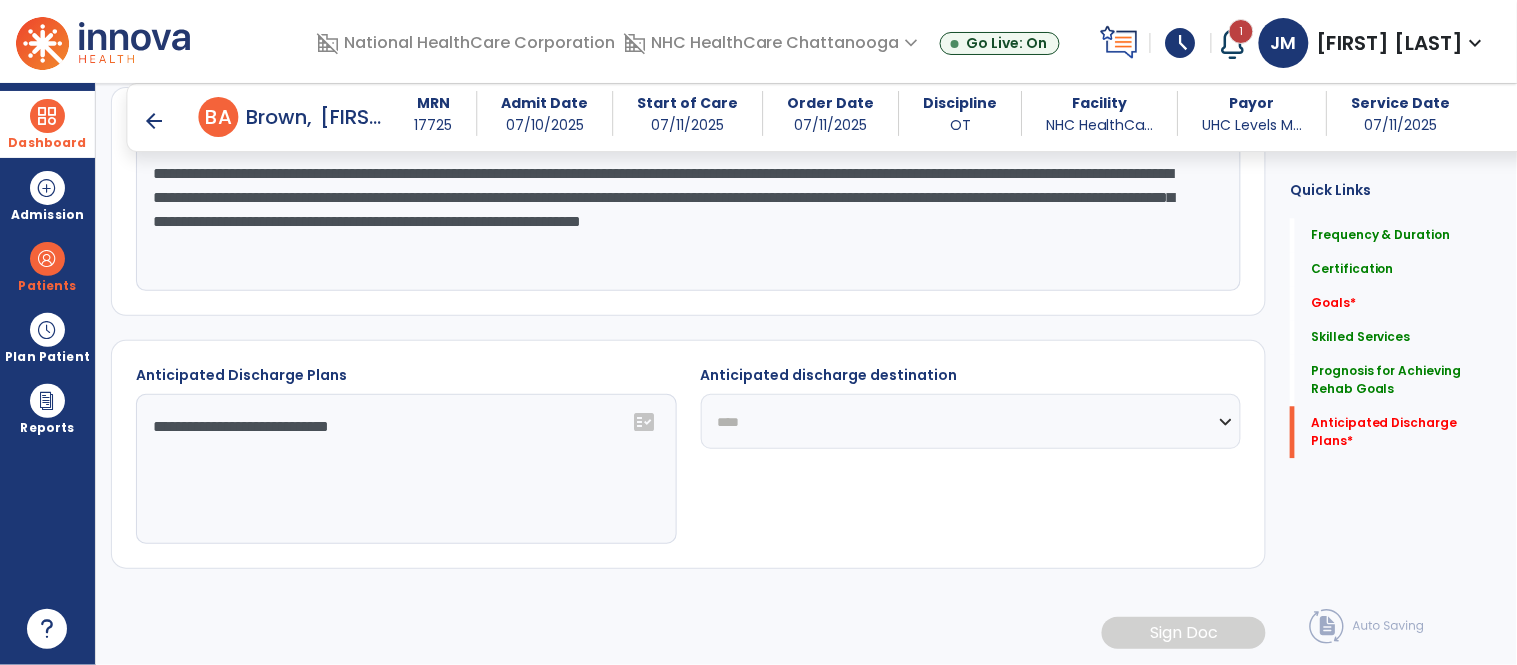 click on "**********" 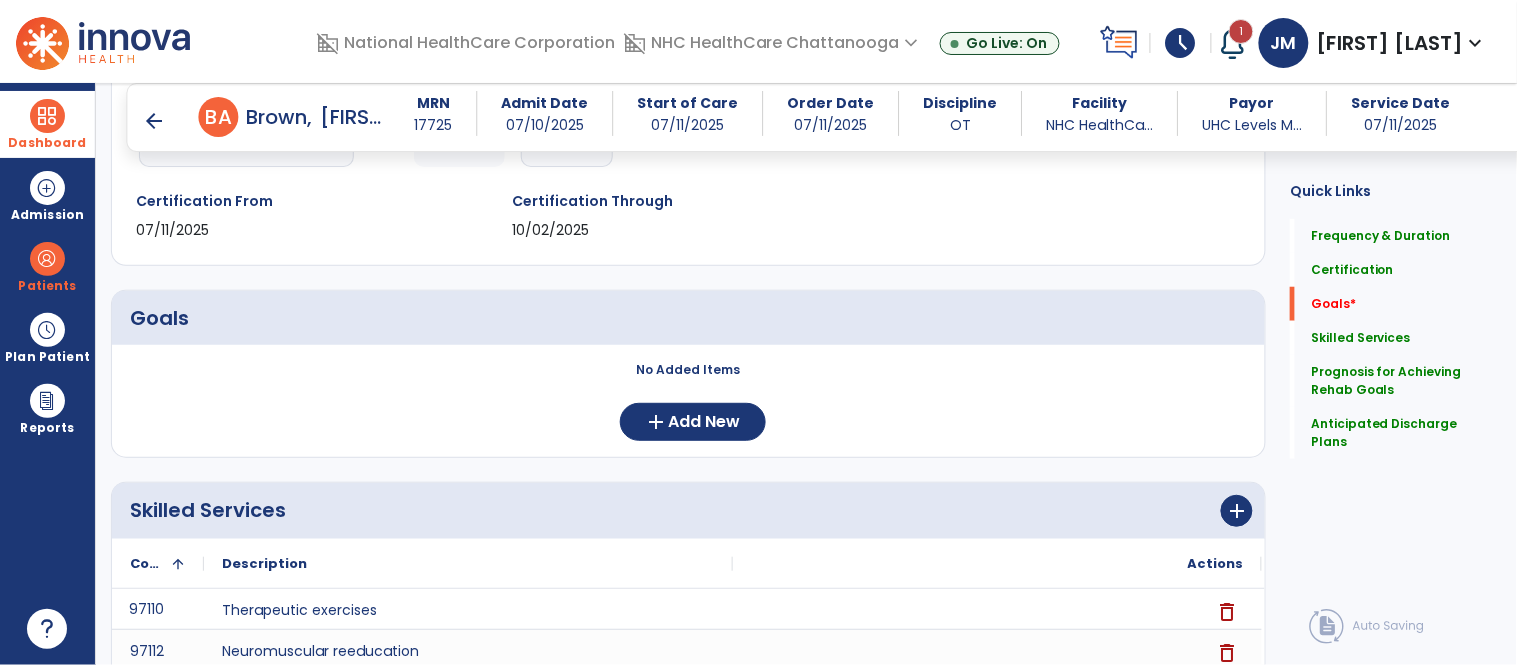 scroll, scrollTop: 335, scrollLeft: 0, axis: vertical 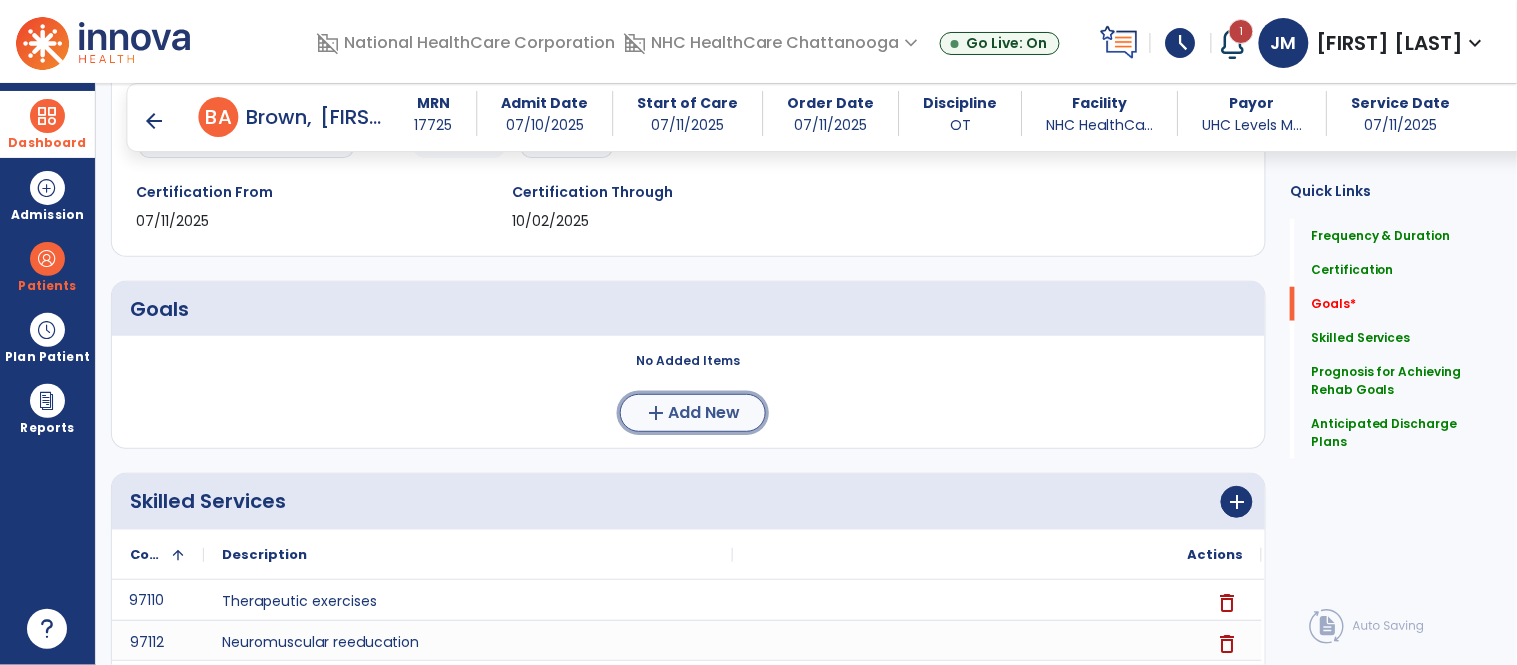 click on "add" at bounding box center [657, 413] 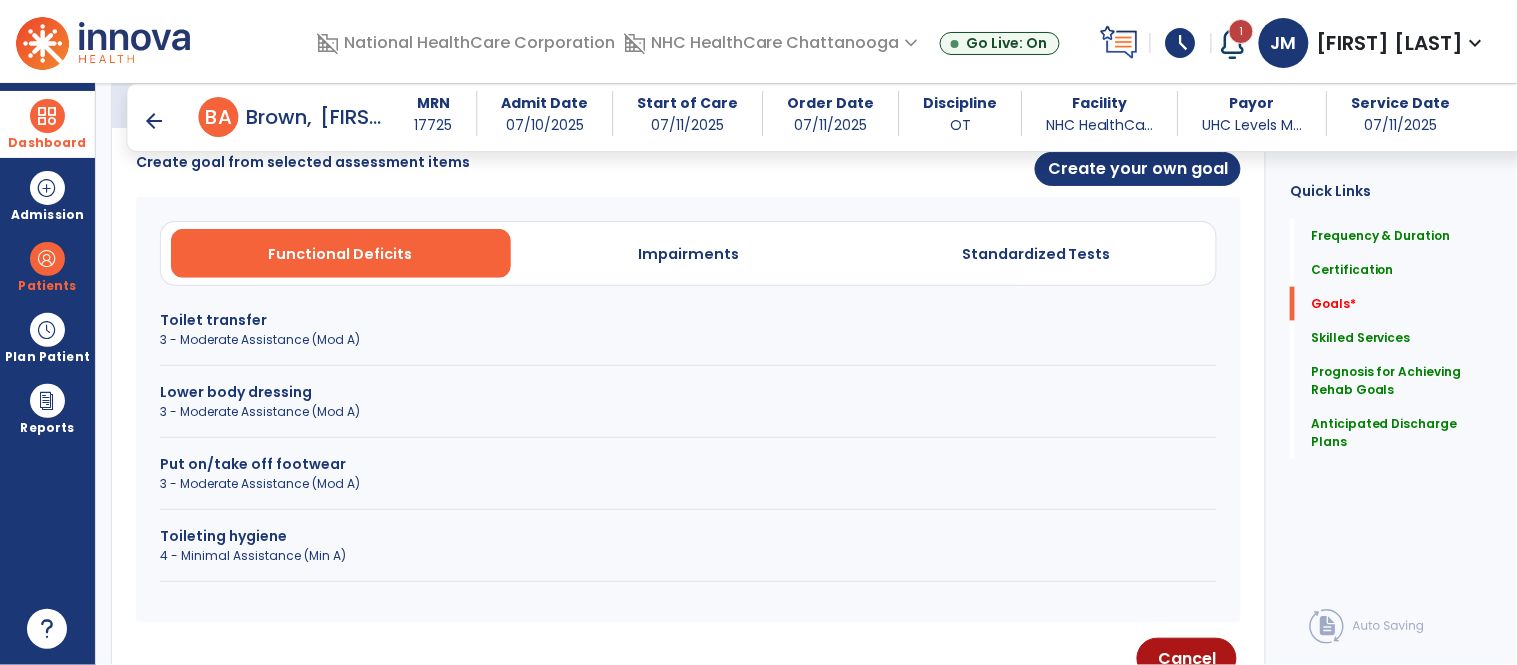 scroll, scrollTop: 537, scrollLeft: 0, axis: vertical 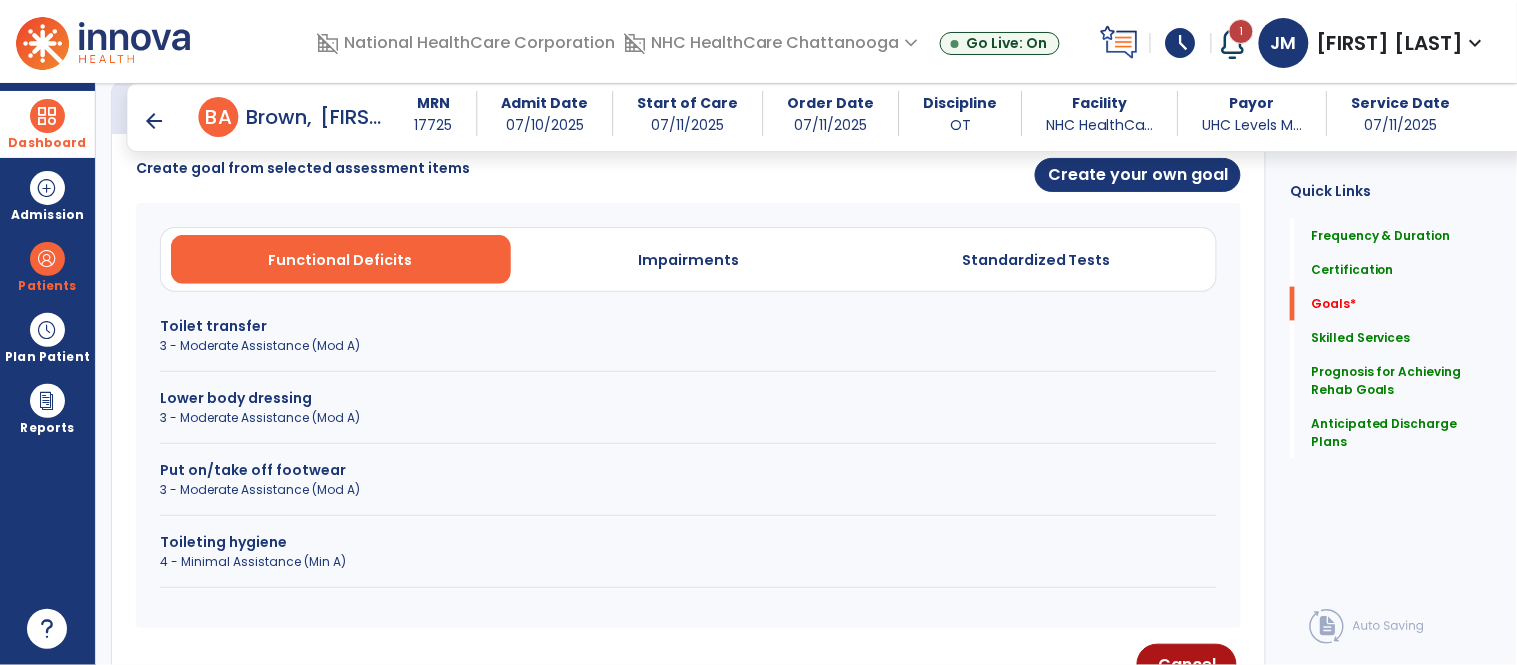 click on "Toileting hygiene 4 - Minimal Assistance (Min A)" at bounding box center [688, 560] 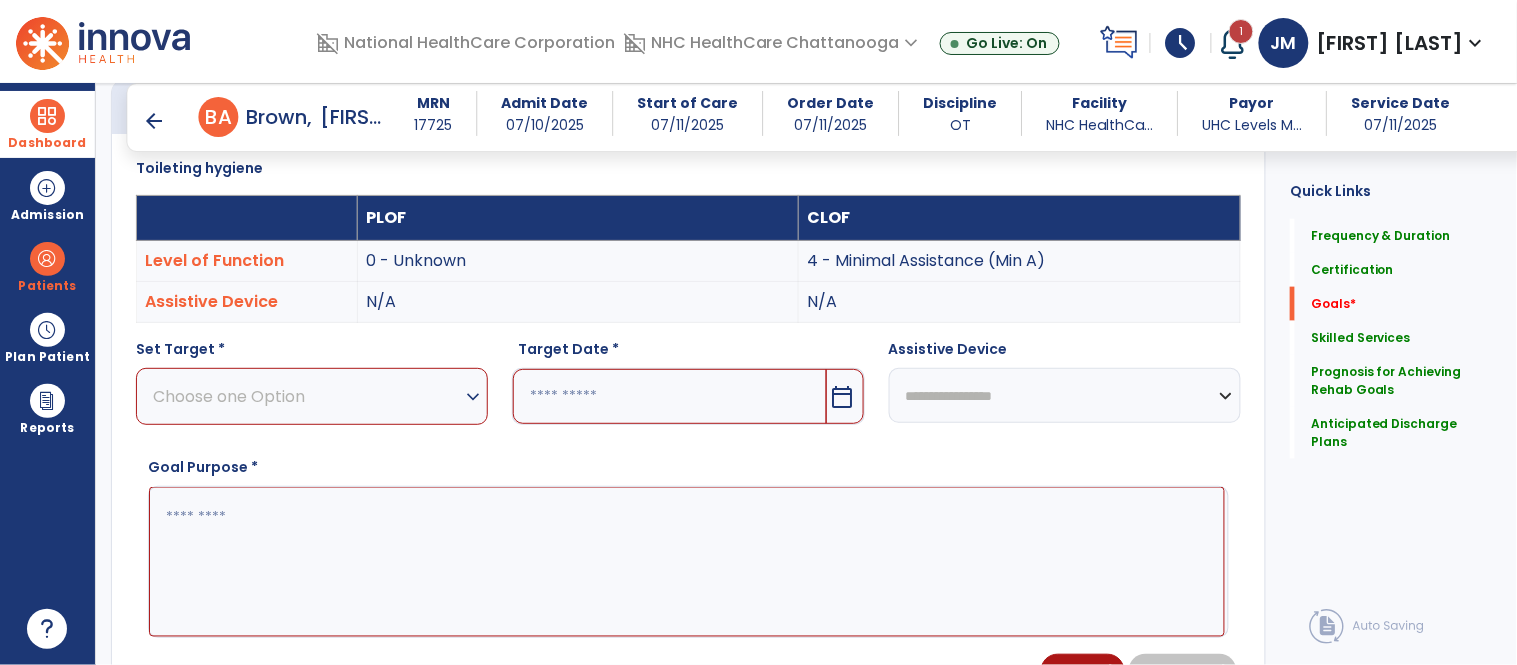 click on "Choose one Option" at bounding box center [307, 396] 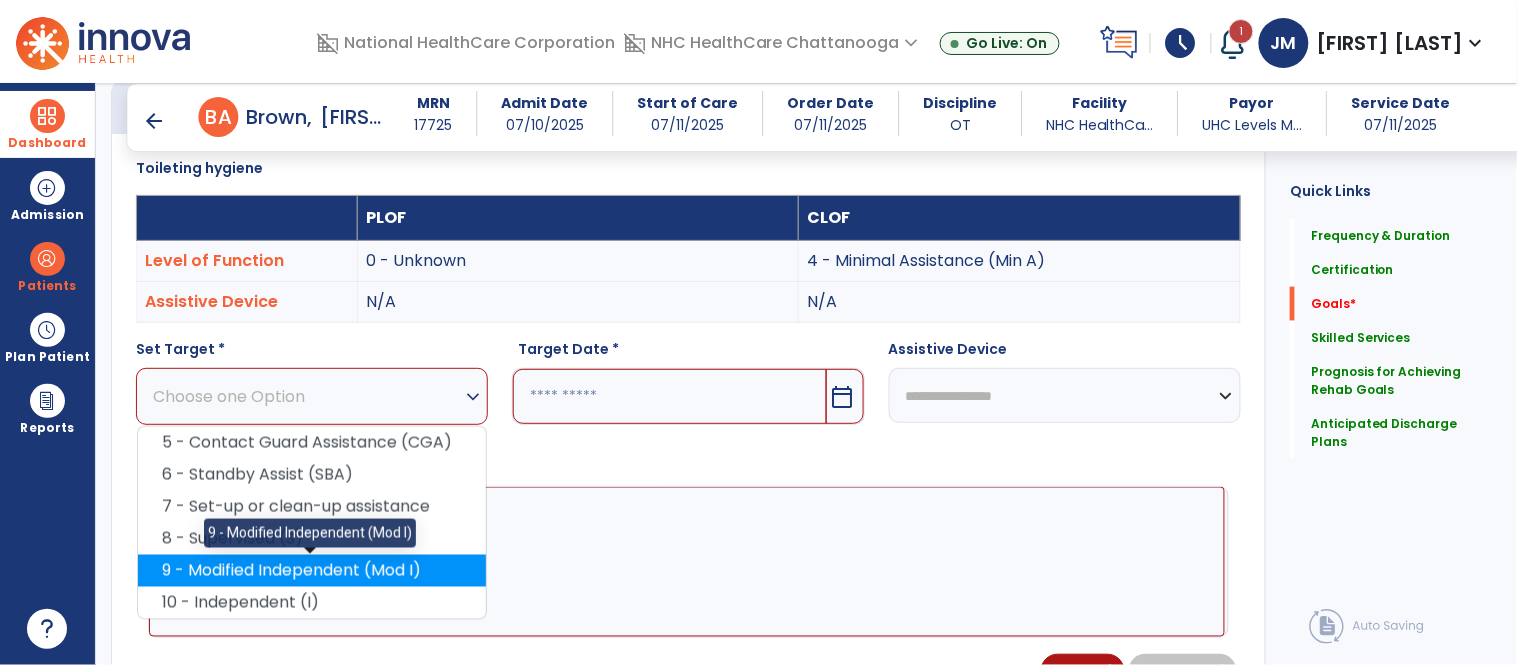 click on "9 - Modified Independent (Mod I)" at bounding box center [312, 571] 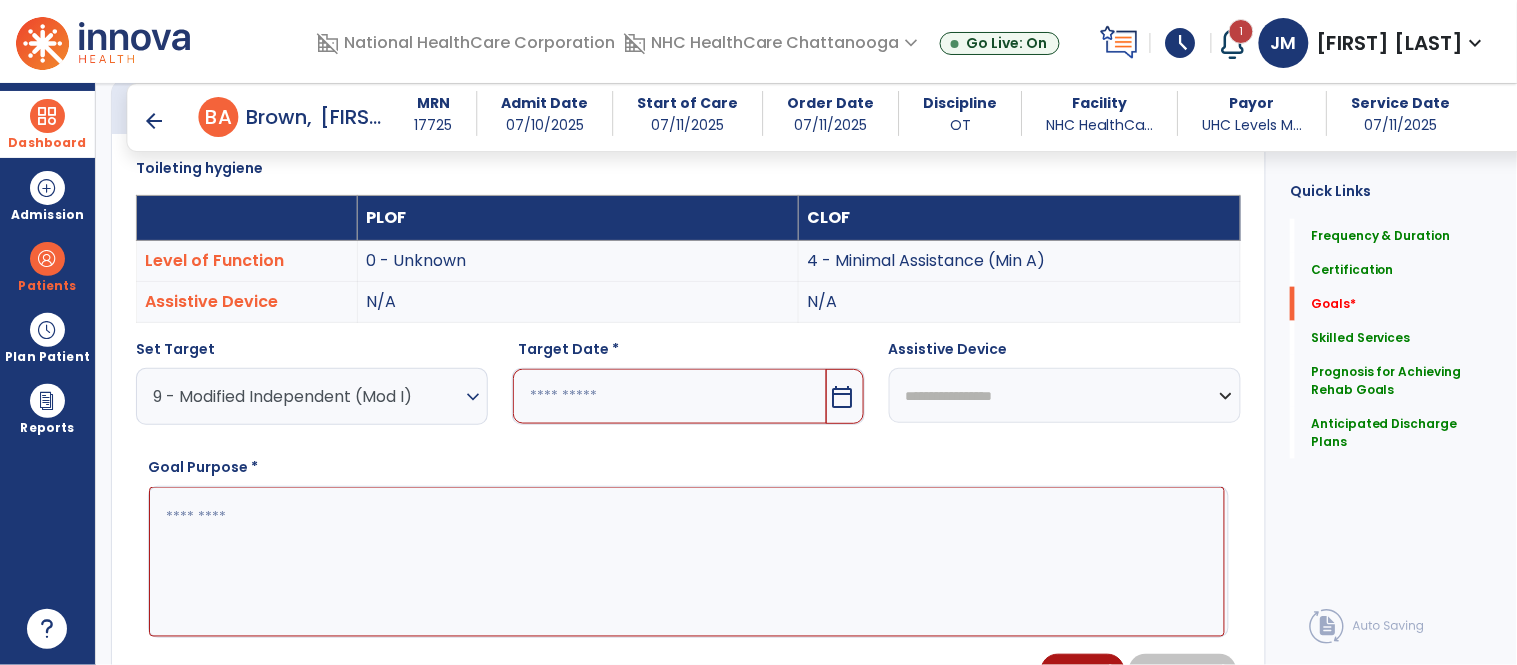 click at bounding box center (669, 396) 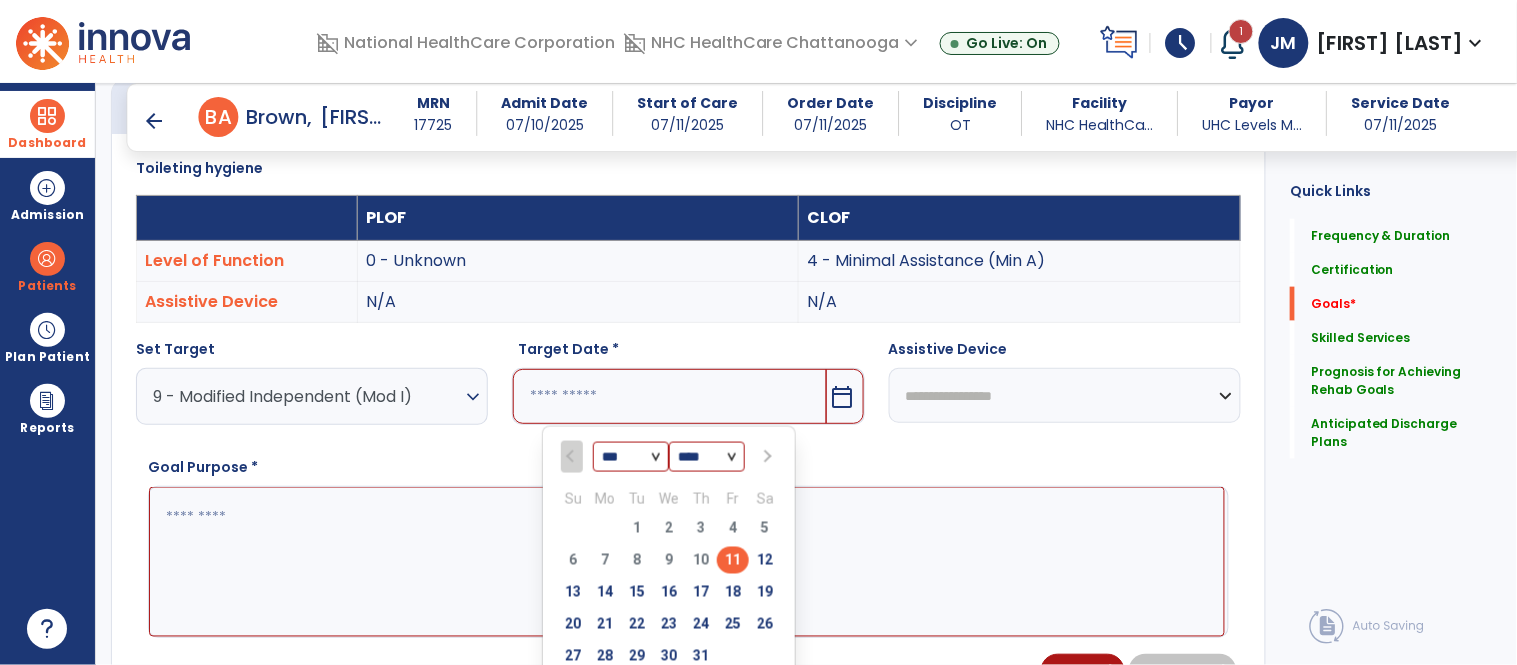 click at bounding box center (767, 457) 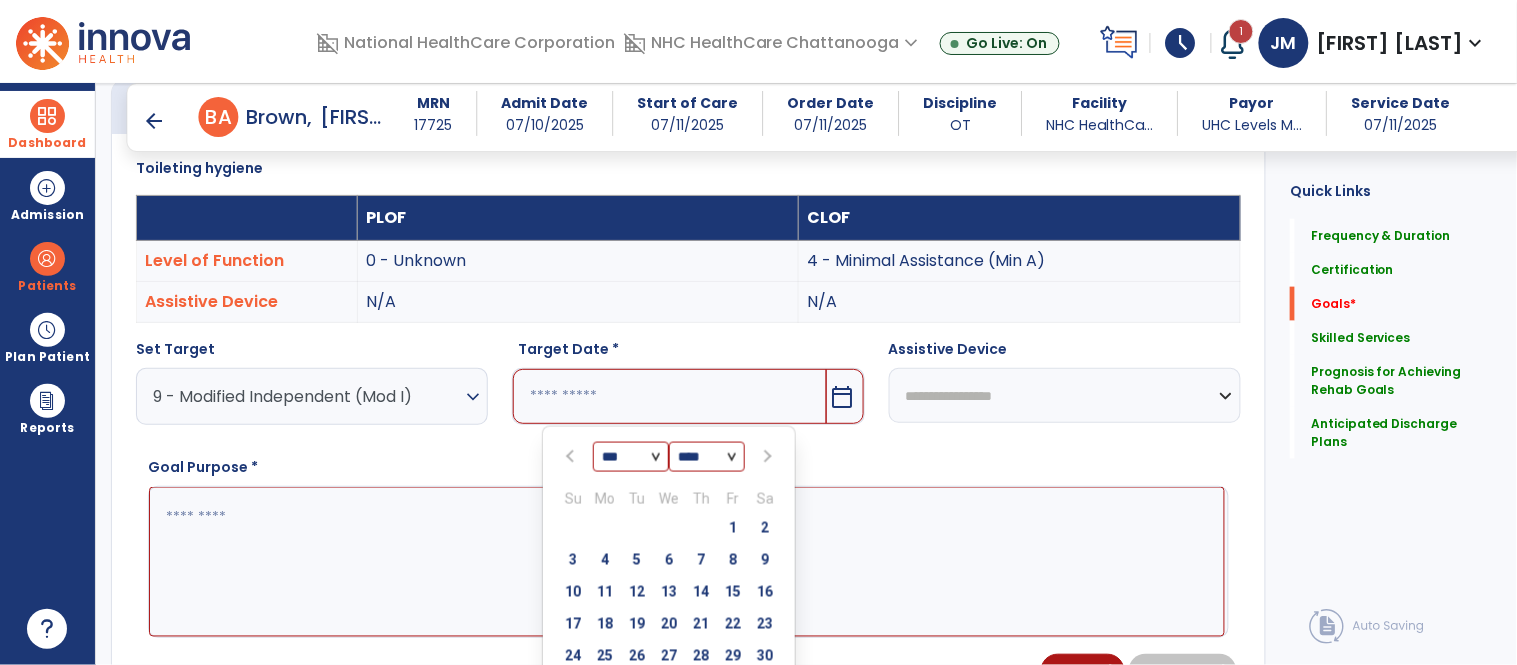 click at bounding box center [767, 457] 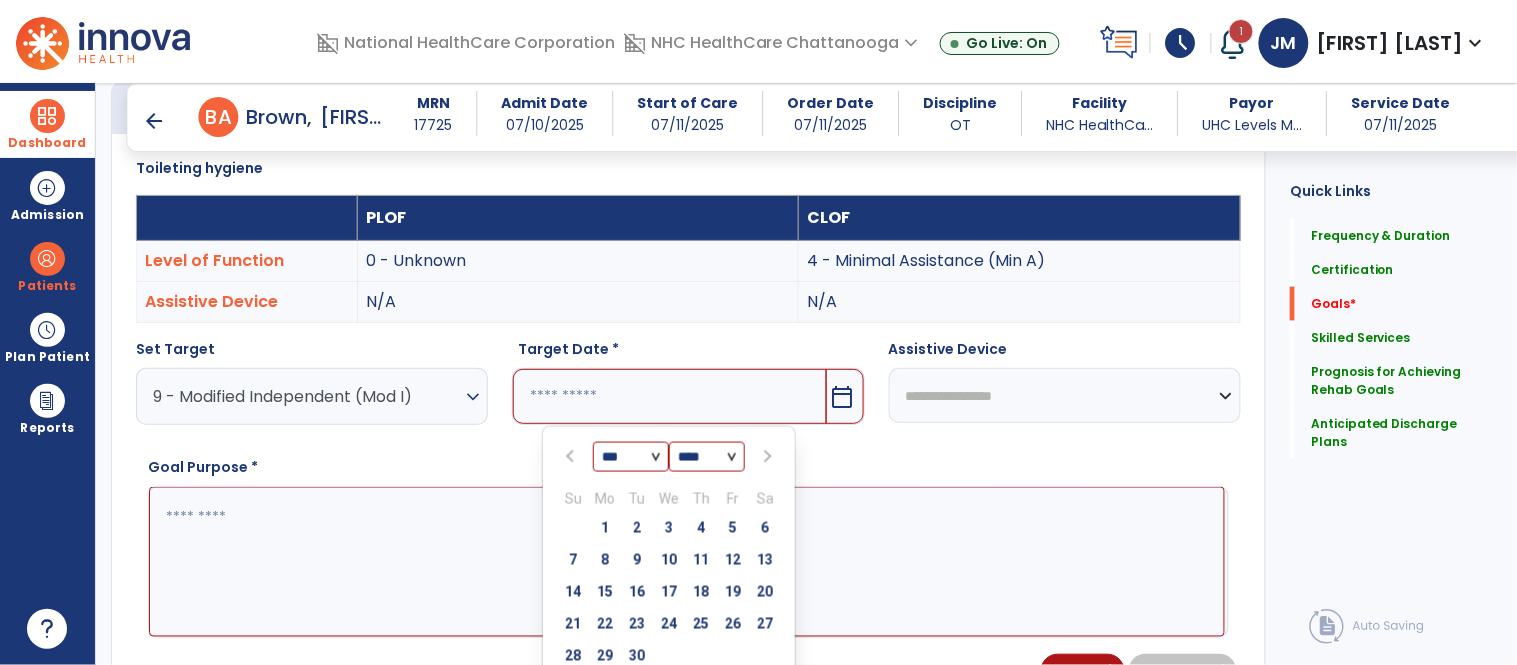 click at bounding box center (767, 457) 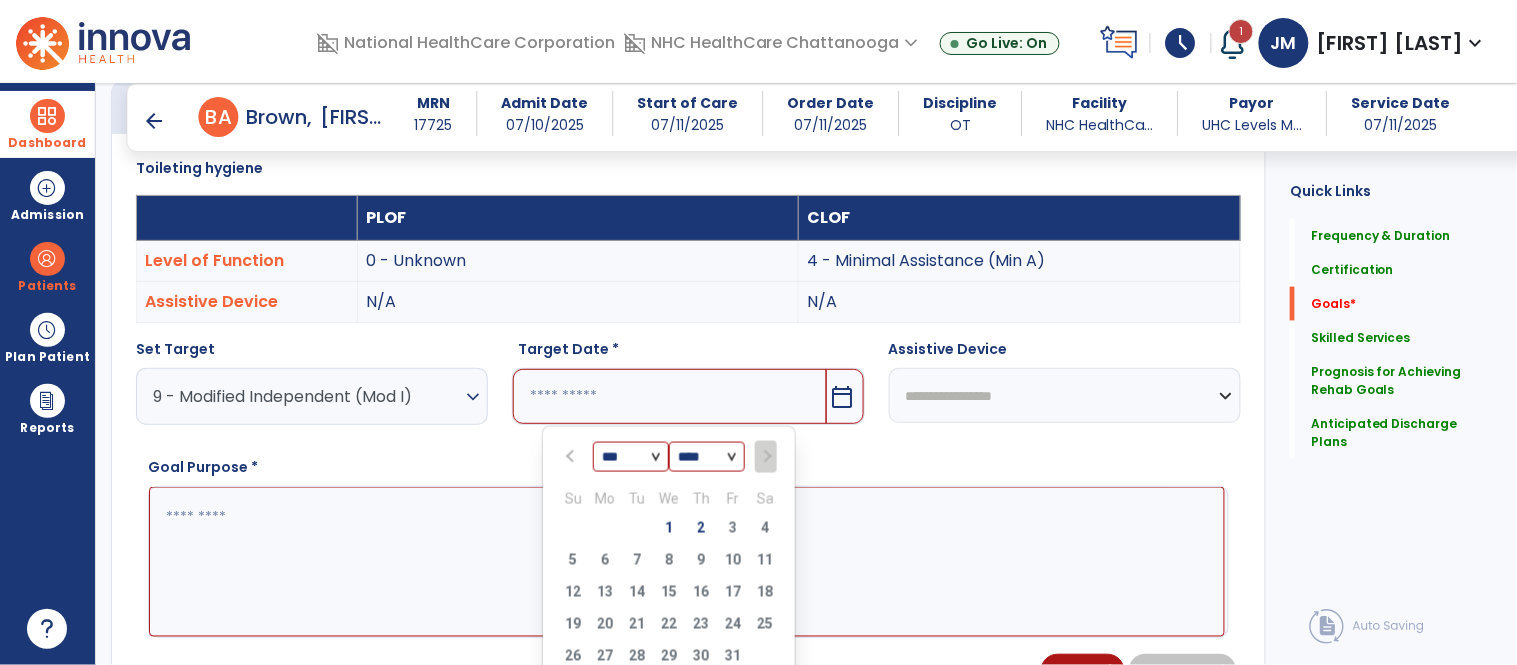 drag, startPoint x: 700, startPoint y: 534, endPoint x: 602, endPoint y: 533, distance: 98.005104 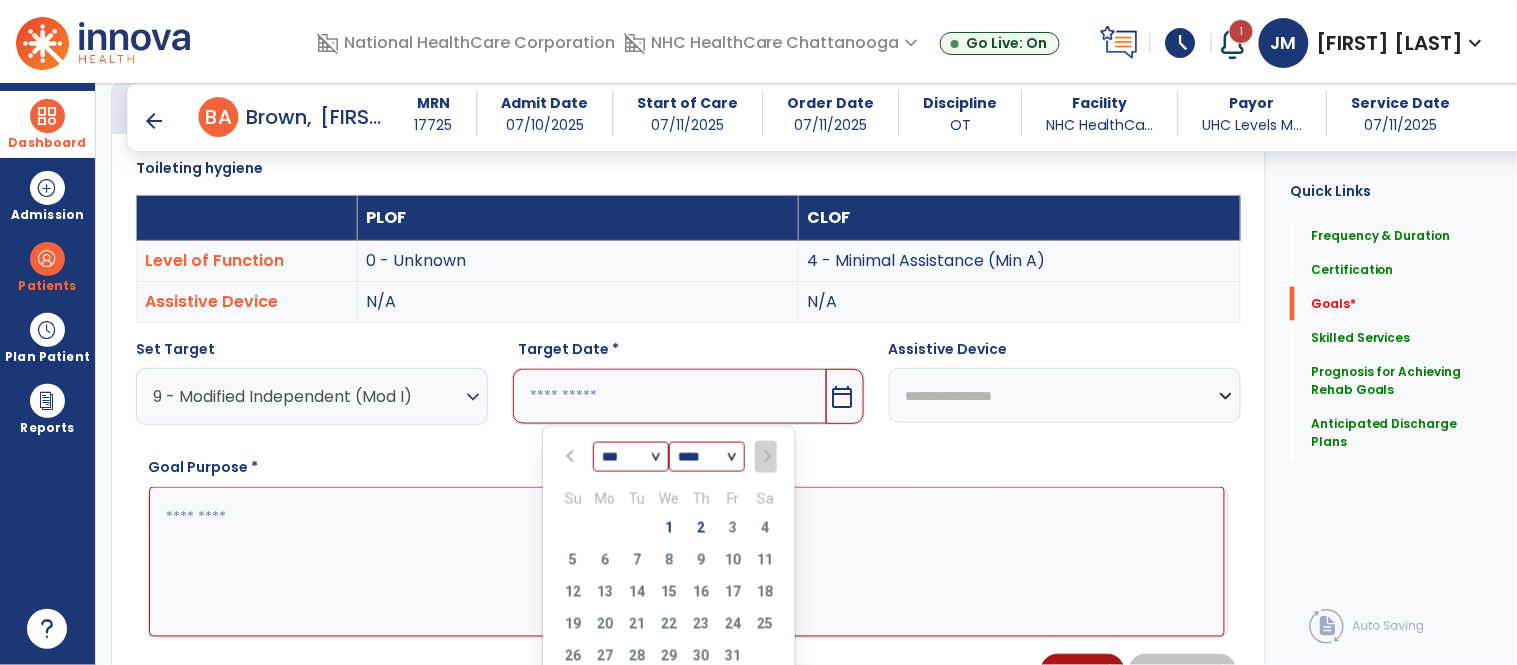 type on "*********" 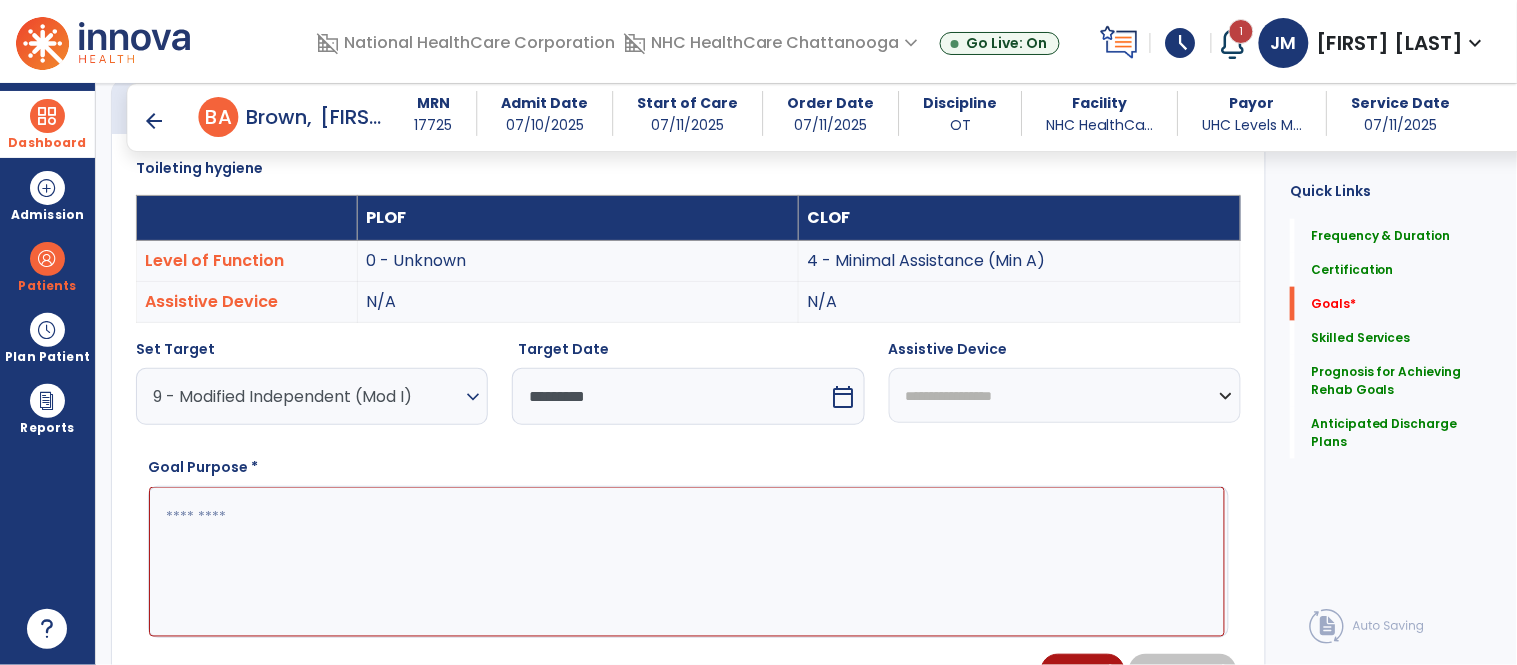 click at bounding box center [687, 562] 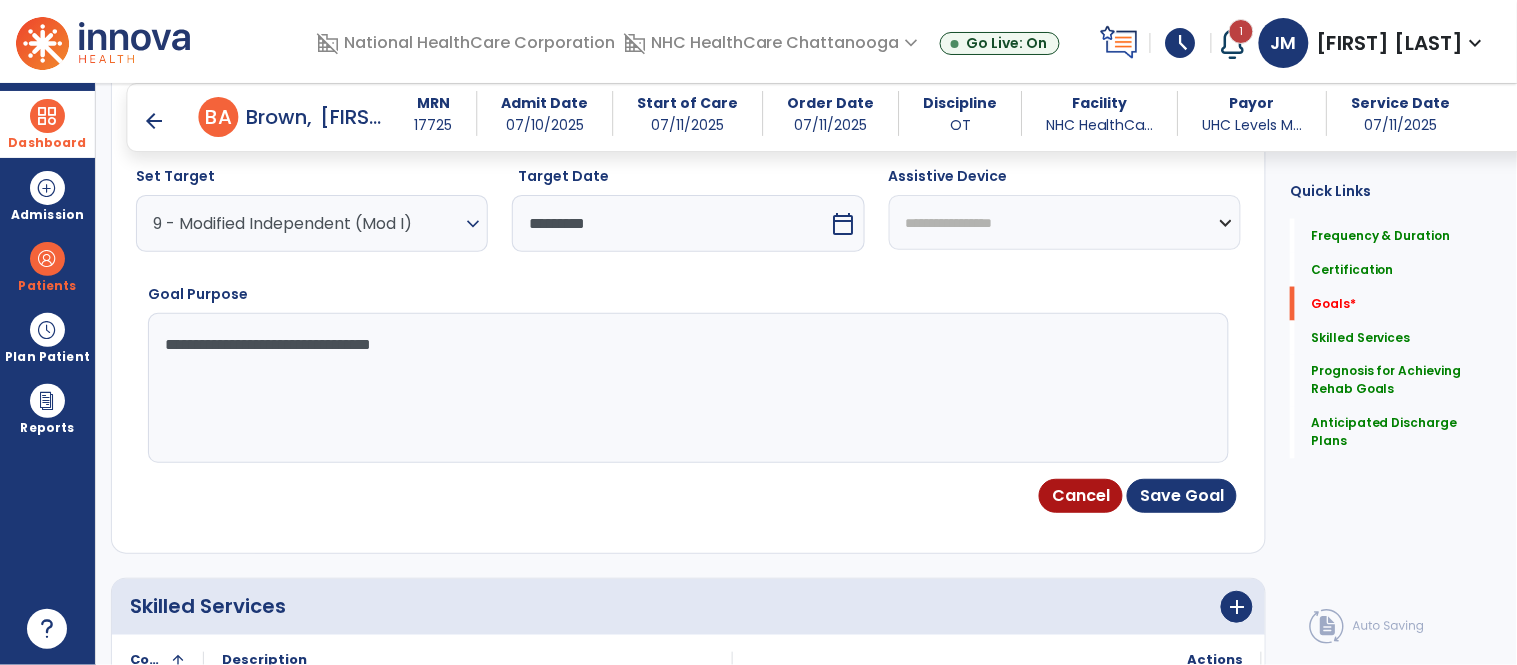 scroll, scrollTop: 733, scrollLeft: 0, axis: vertical 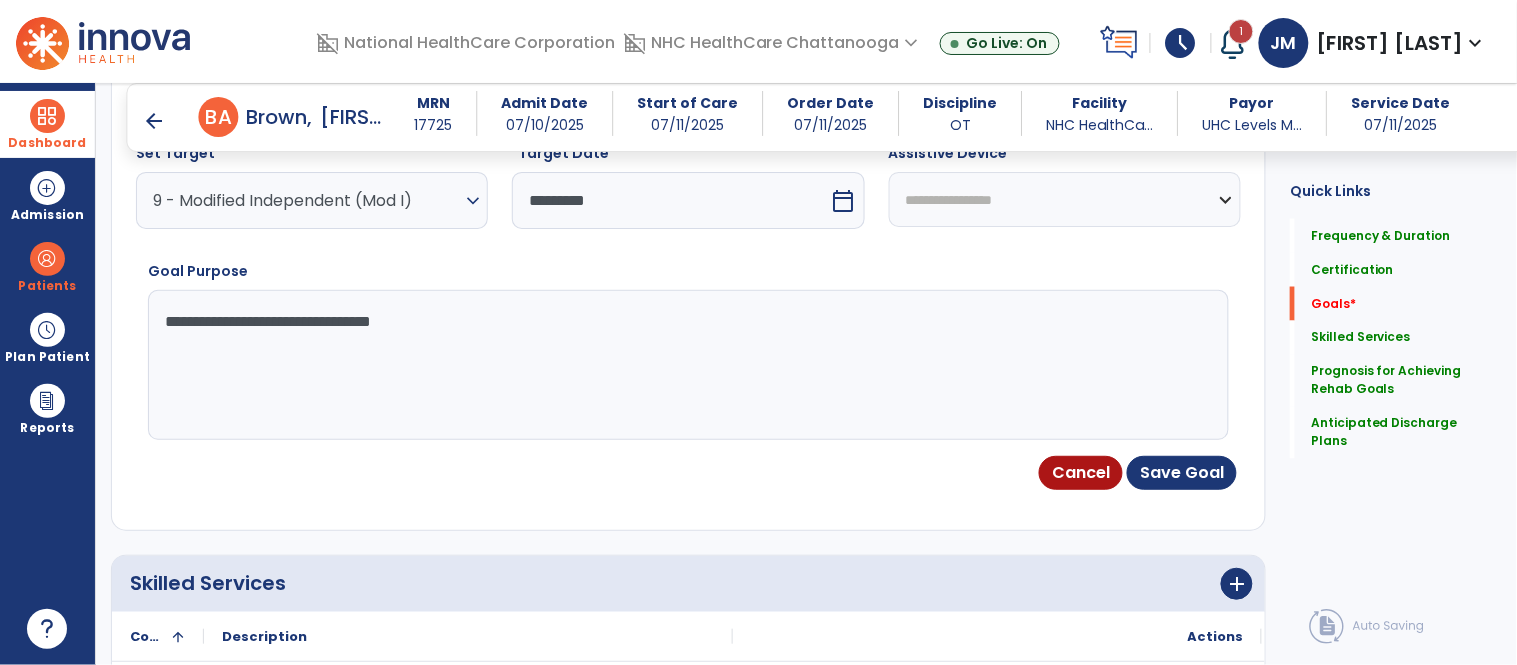 drag, startPoint x: 480, startPoint y: 332, endPoint x: 163, endPoint y: 330, distance: 317.00632 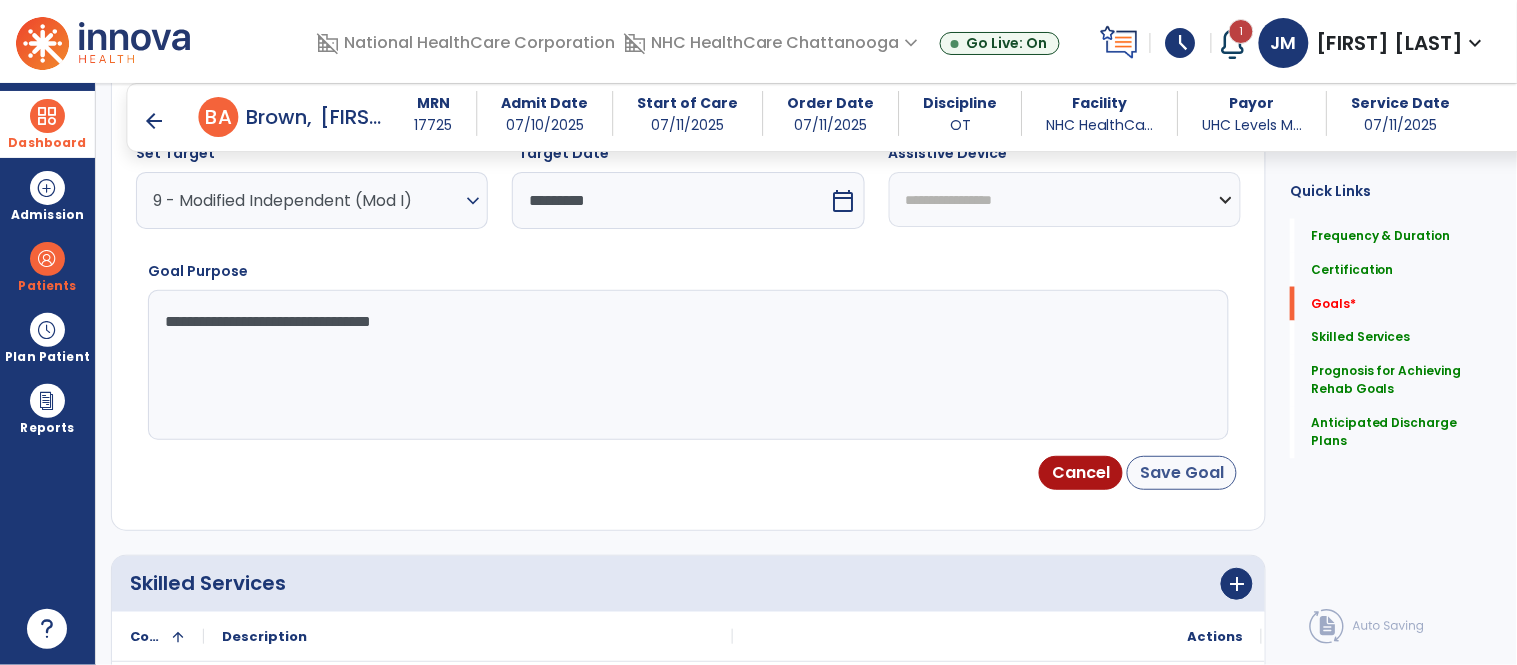 type on "**********" 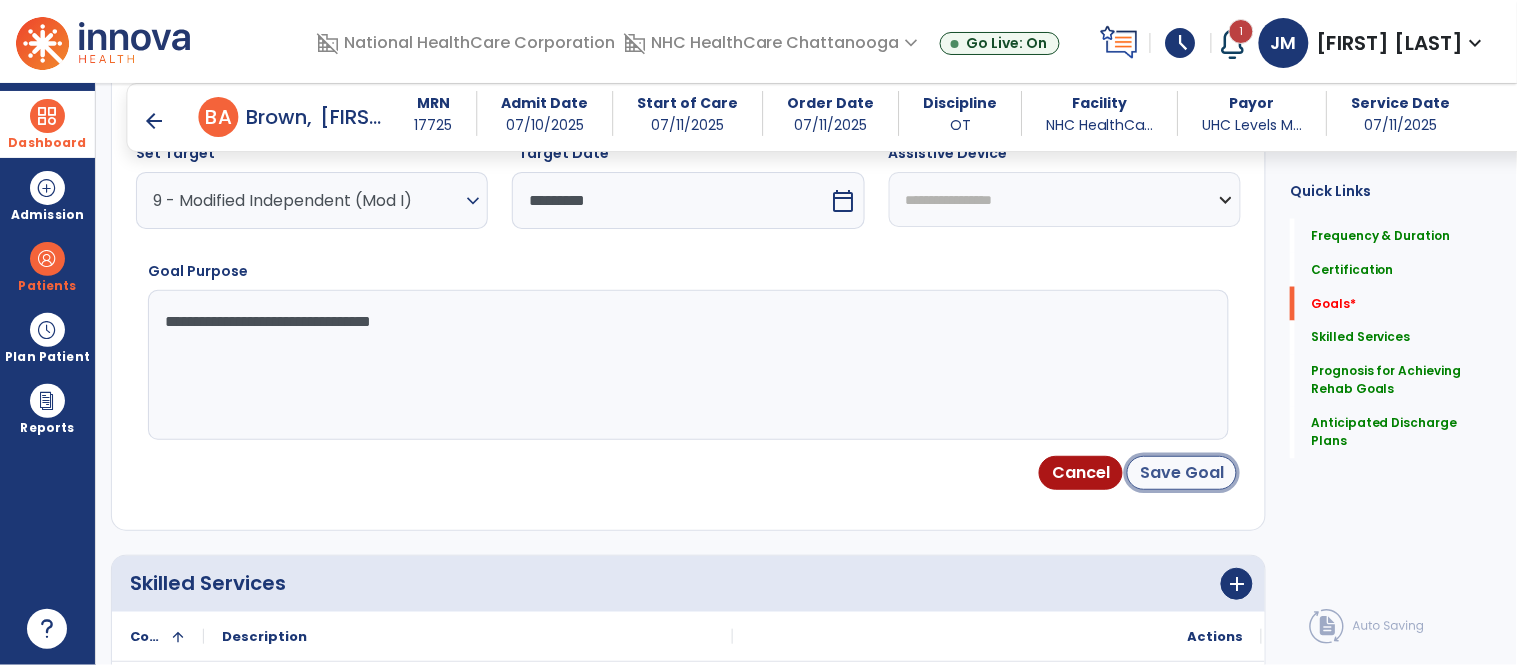 click on "Save Goal" at bounding box center [1182, 473] 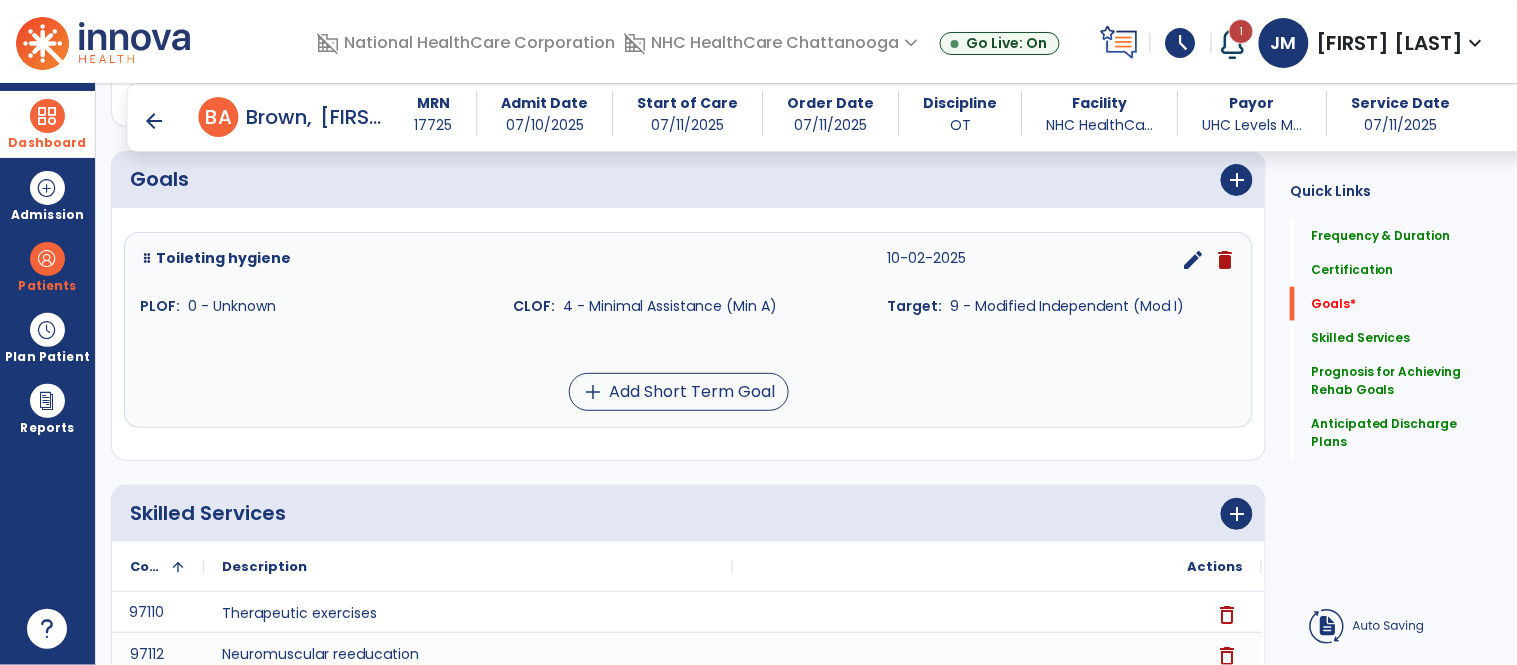 scroll, scrollTop: 452, scrollLeft: 0, axis: vertical 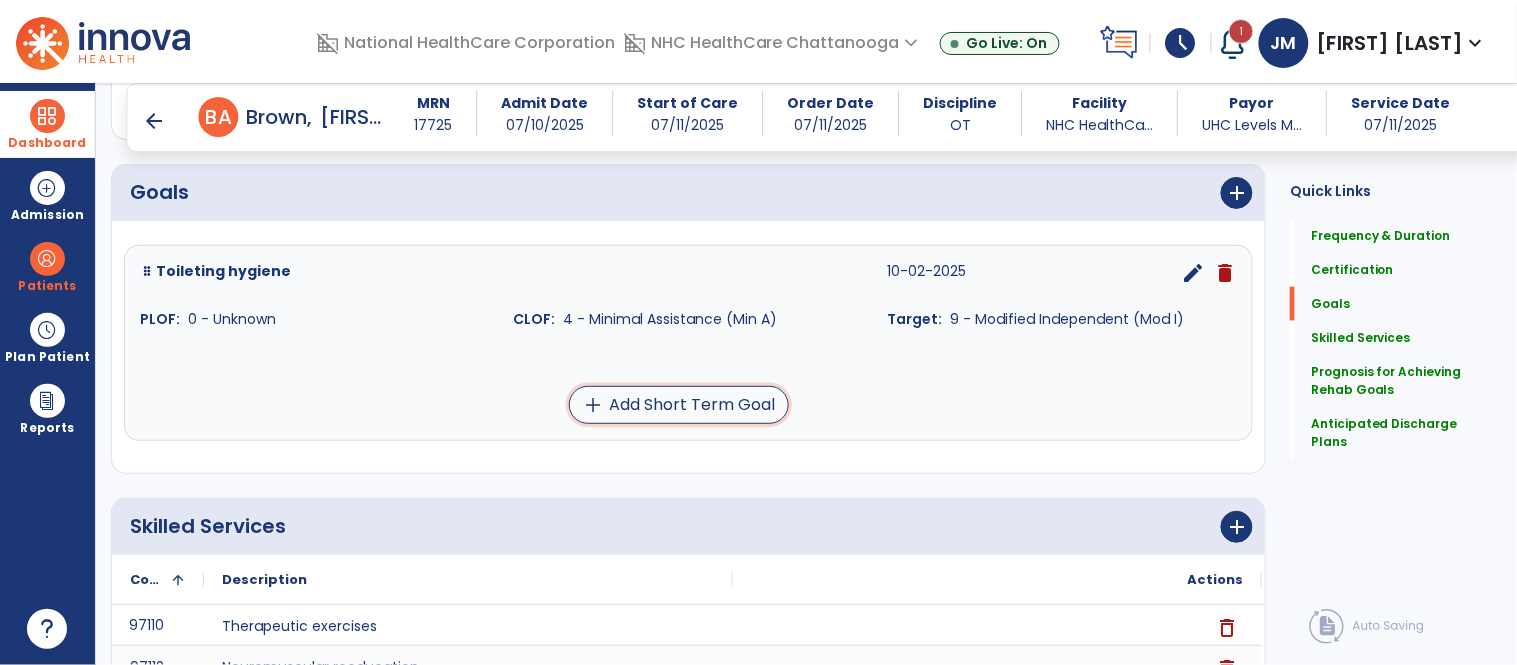 click on "add  Add Short Term Goal" at bounding box center (679, 405) 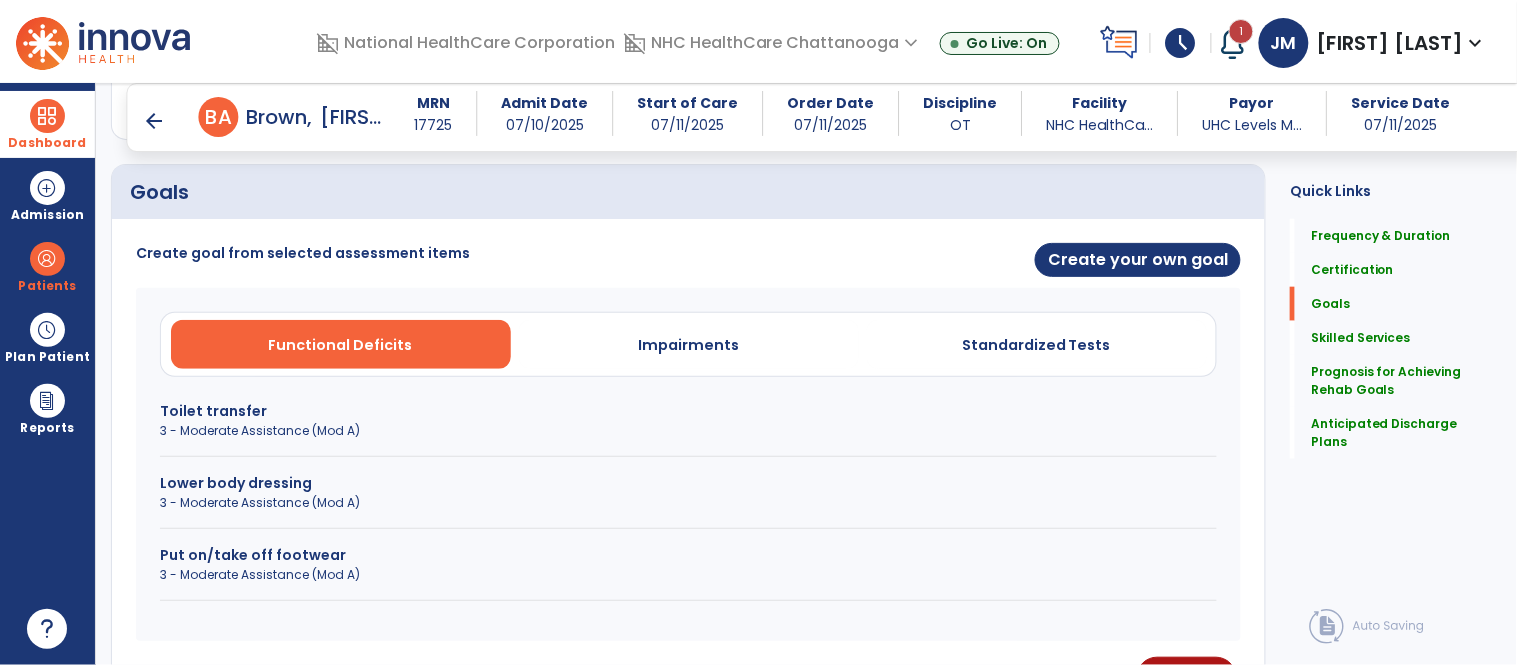 click on "3 - Moderate Assistance (Mod A)" at bounding box center (688, 431) 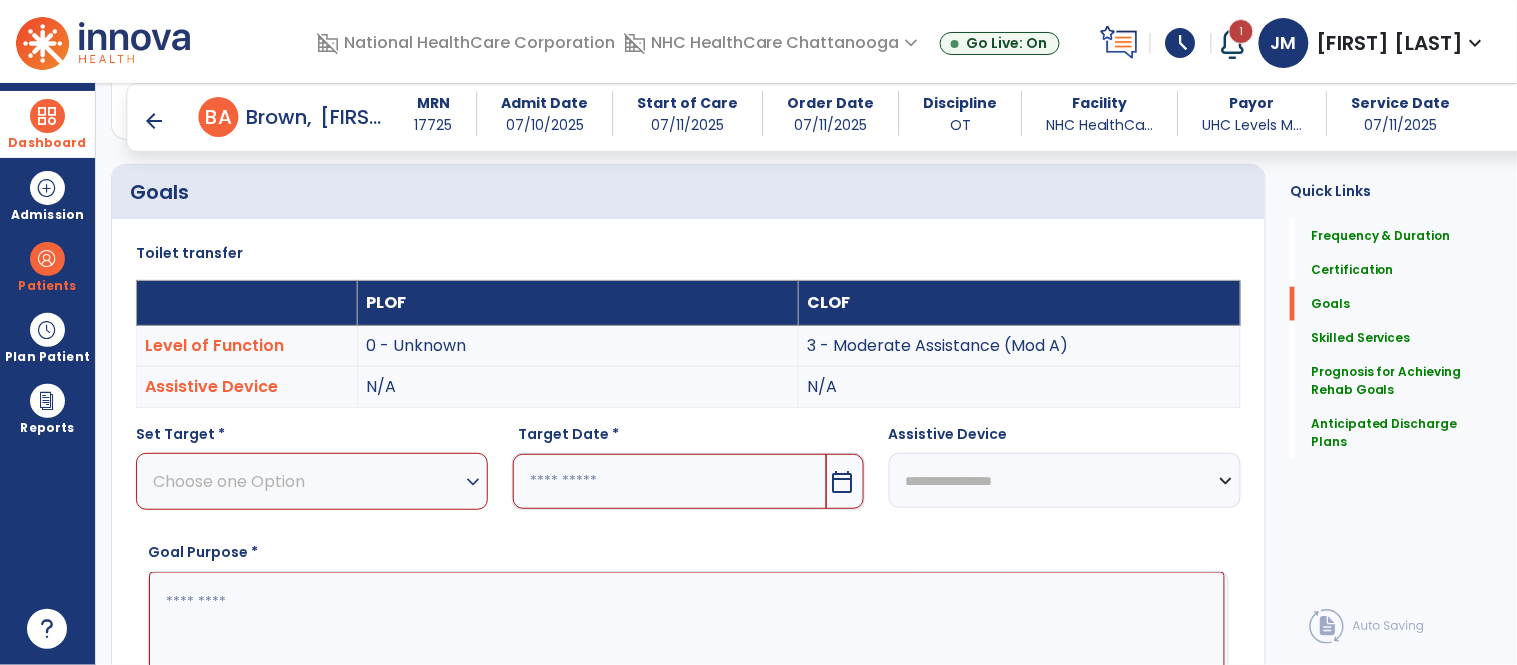 click on "Choose one Option" at bounding box center (307, 481) 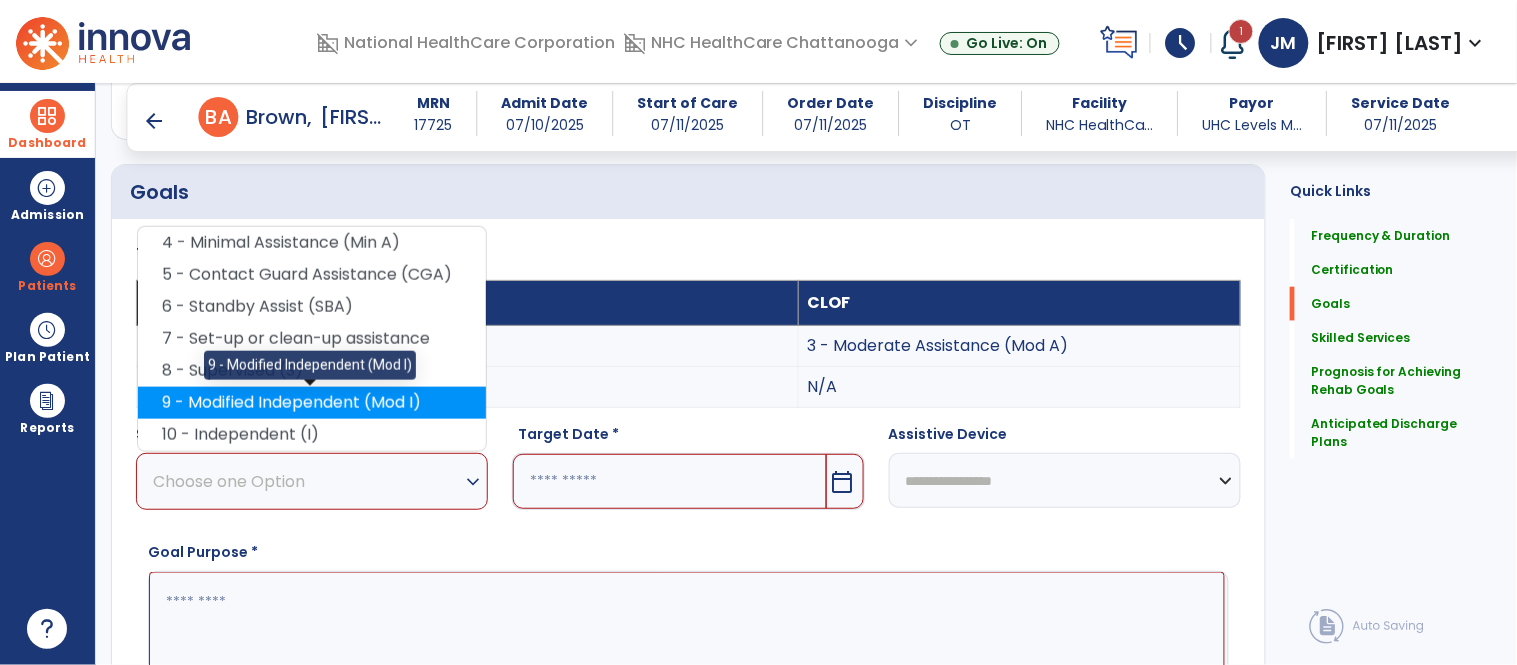 click on "9 - Modified Independent (Mod I)" at bounding box center [312, 403] 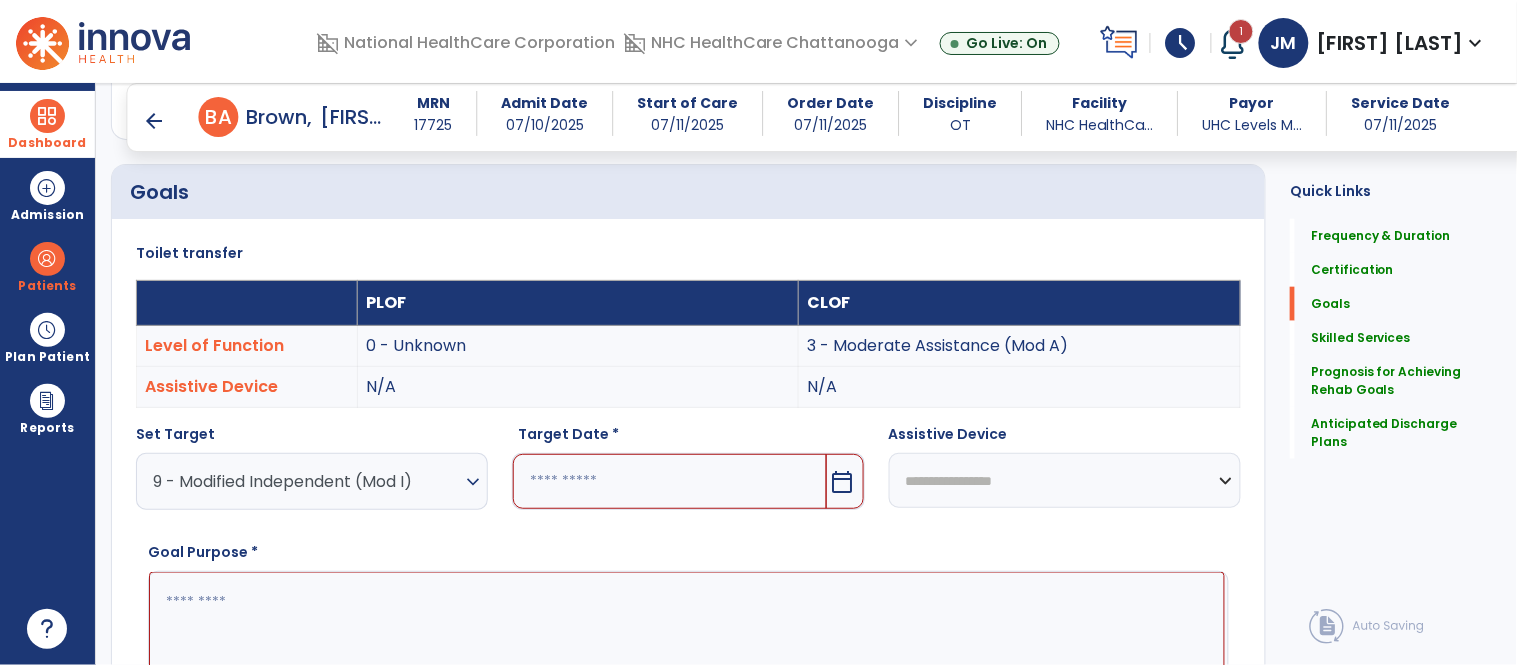 drag, startPoint x: 655, startPoint y: 483, endPoint x: 648, endPoint y: 502, distance: 20.248457 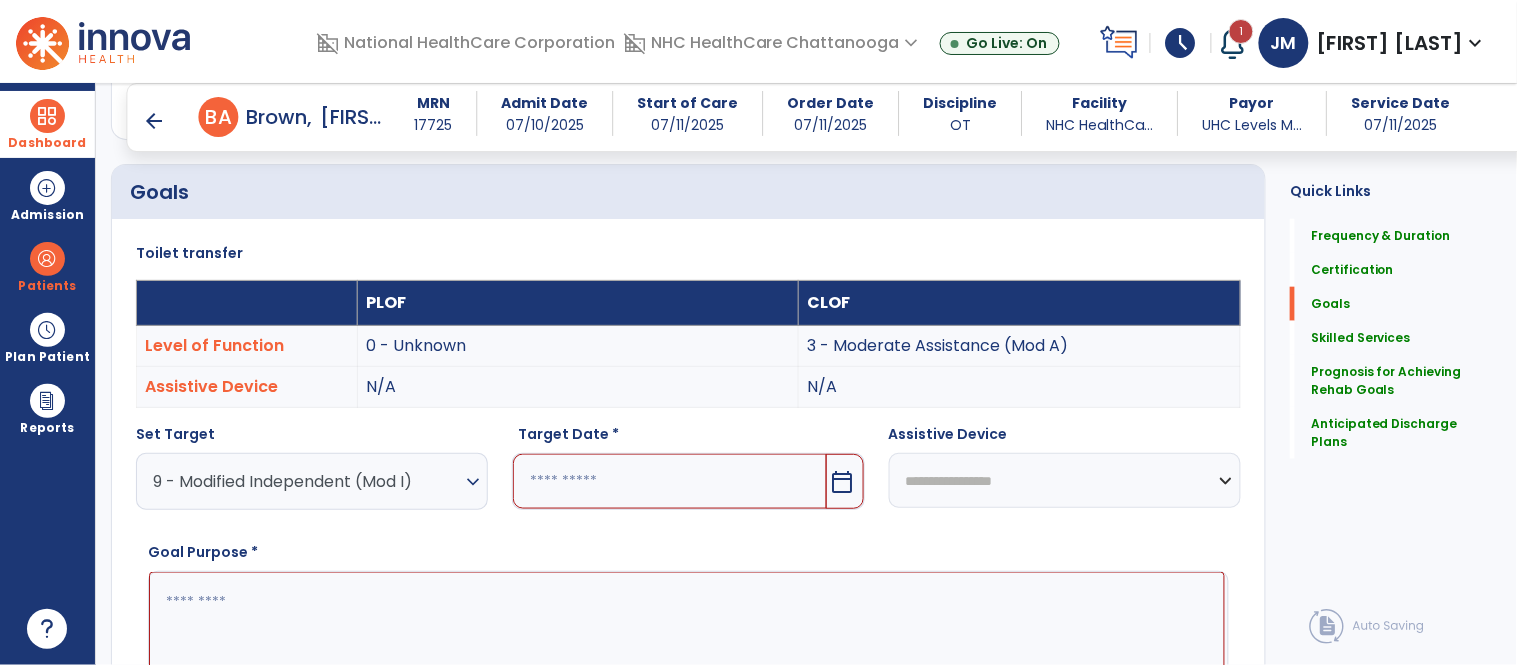 click at bounding box center [669, 481] 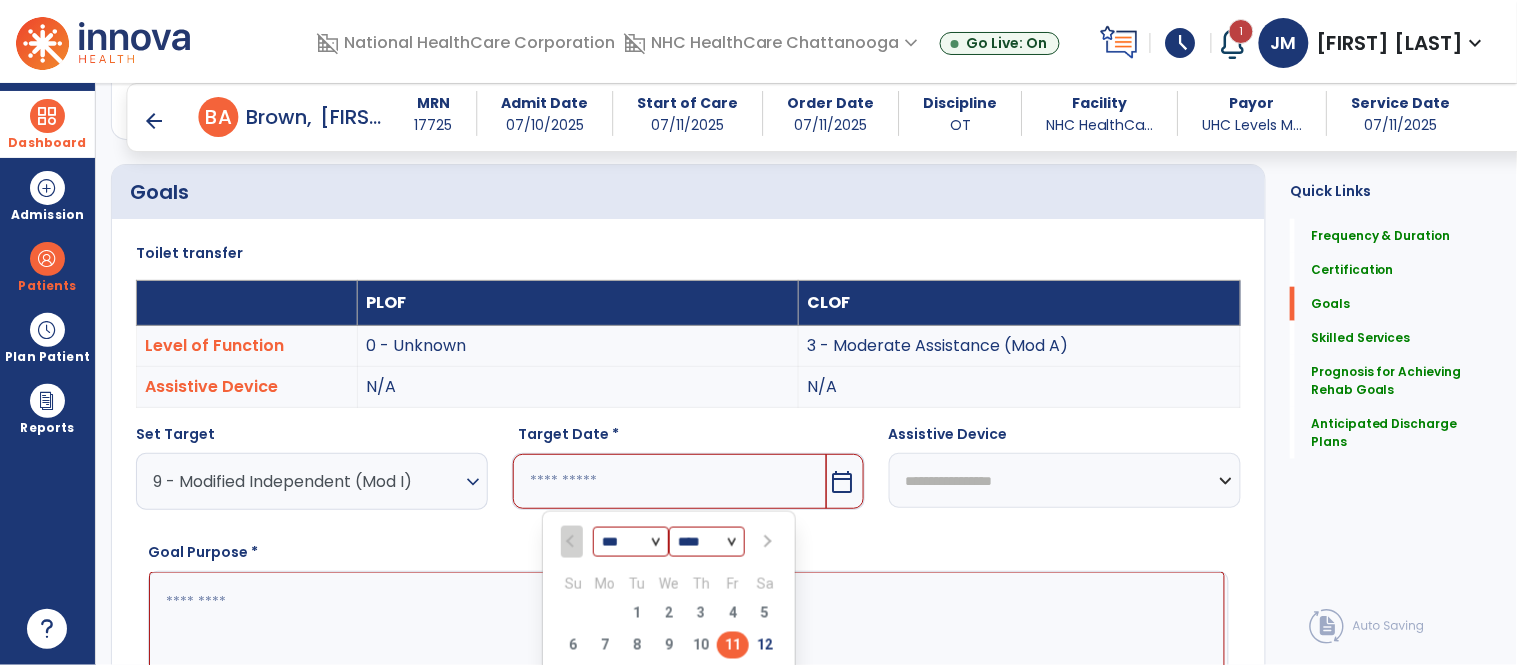 scroll, scrollTop: 453, scrollLeft: 0, axis: vertical 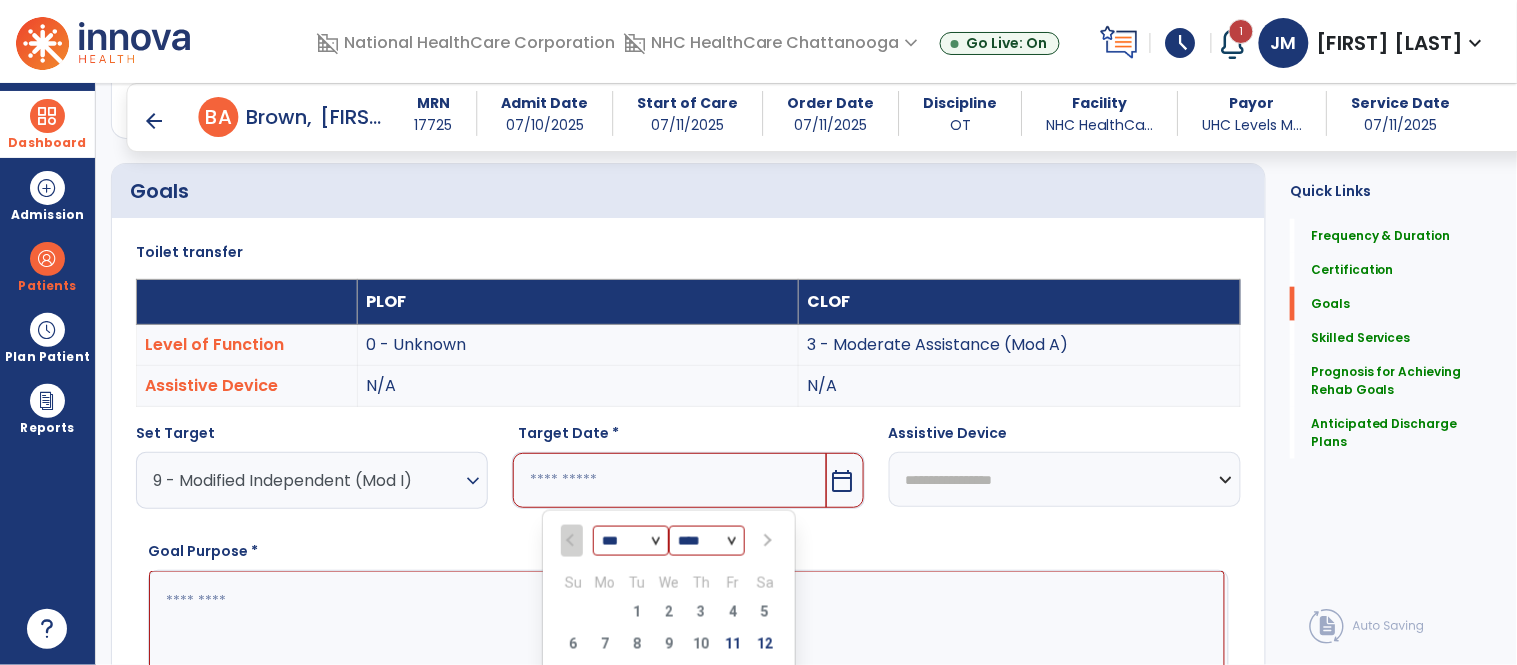 click at bounding box center [767, 541] 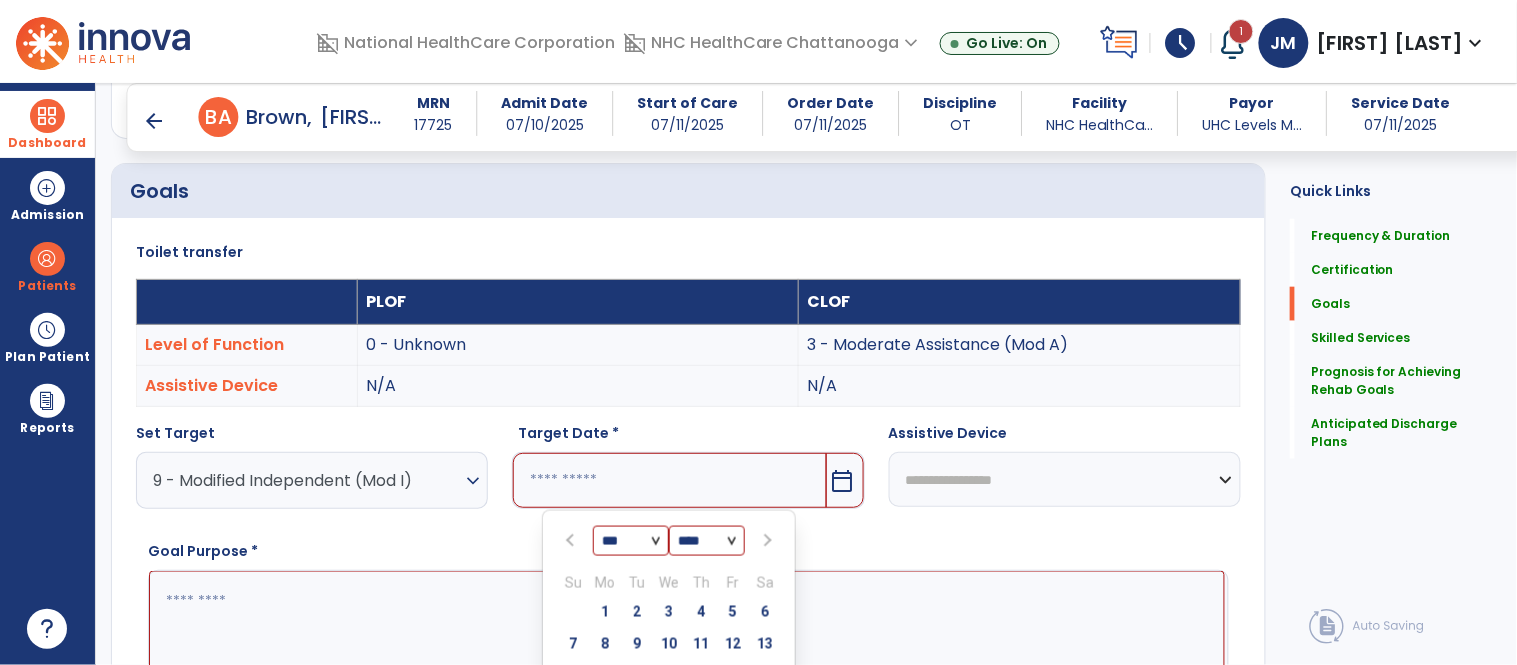click at bounding box center (767, 541) 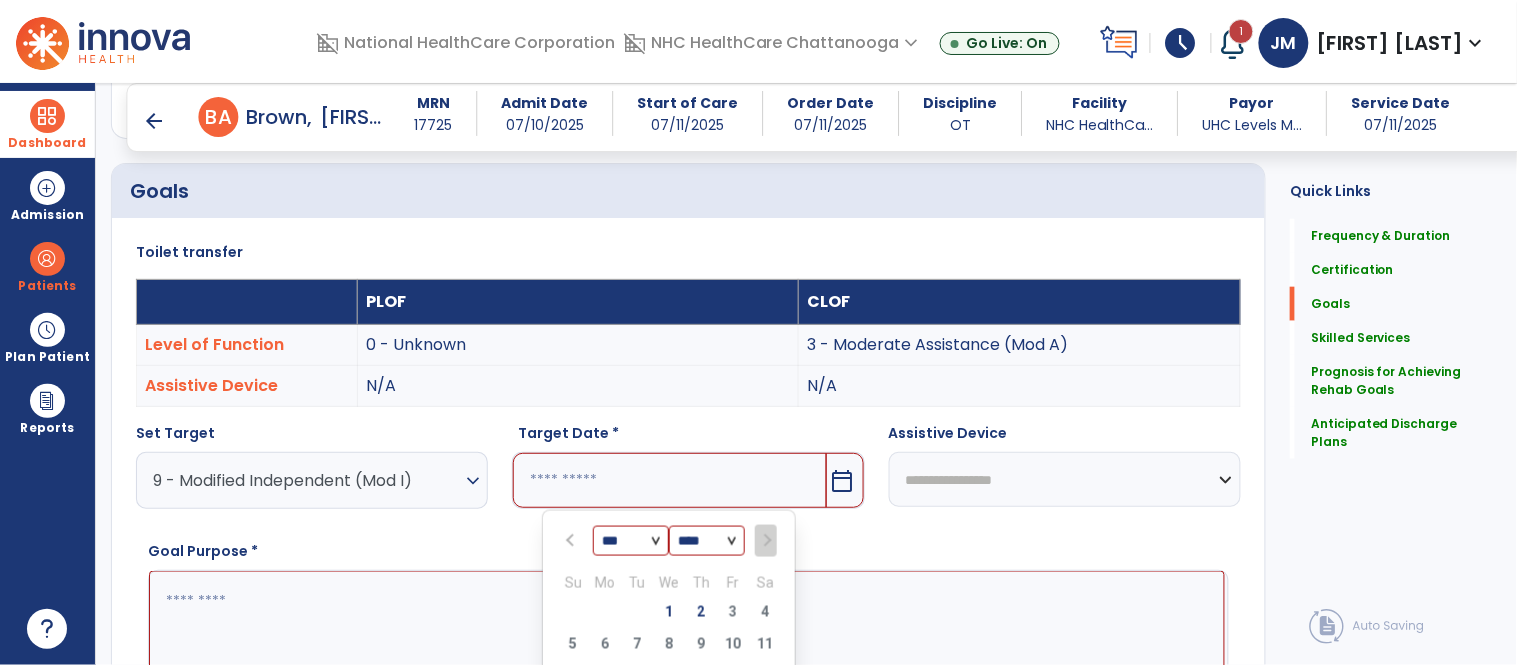scroll, scrollTop: 535, scrollLeft: 0, axis: vertical 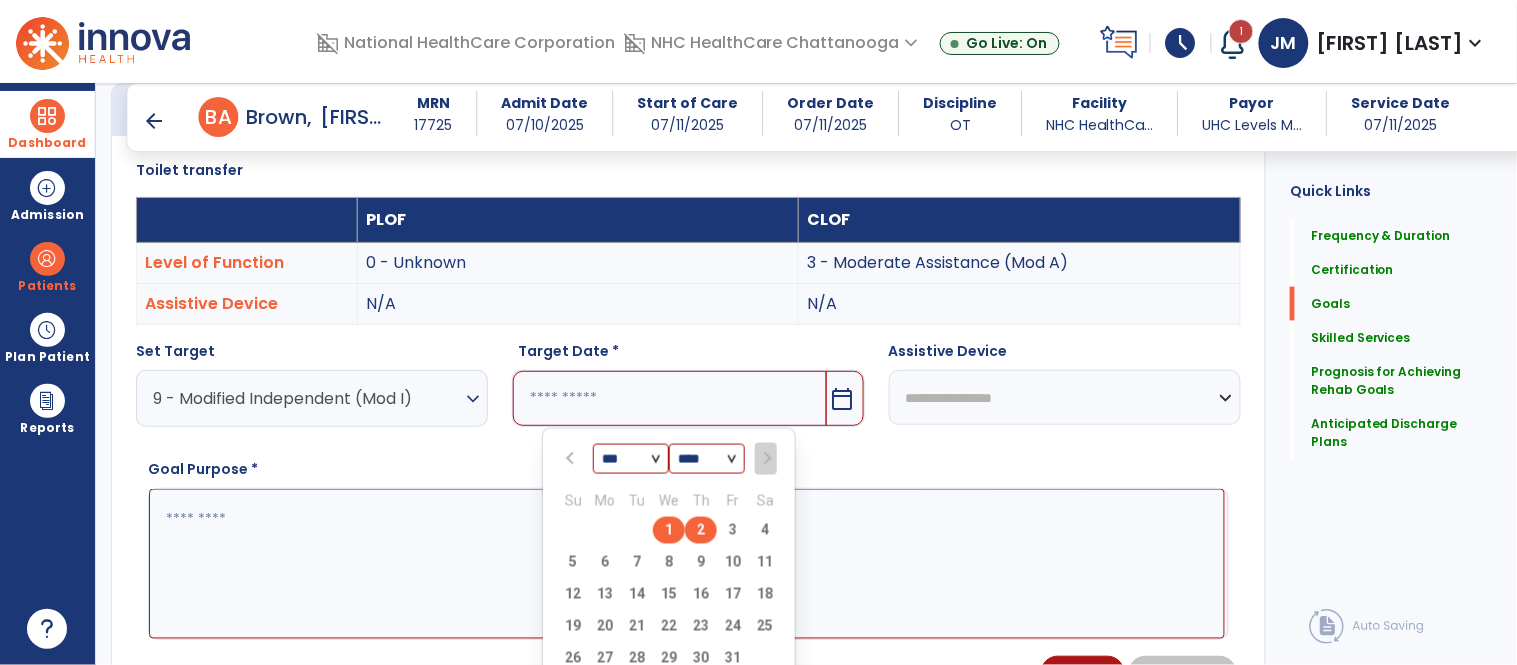 click on "2" at bounding box center [701, 530] 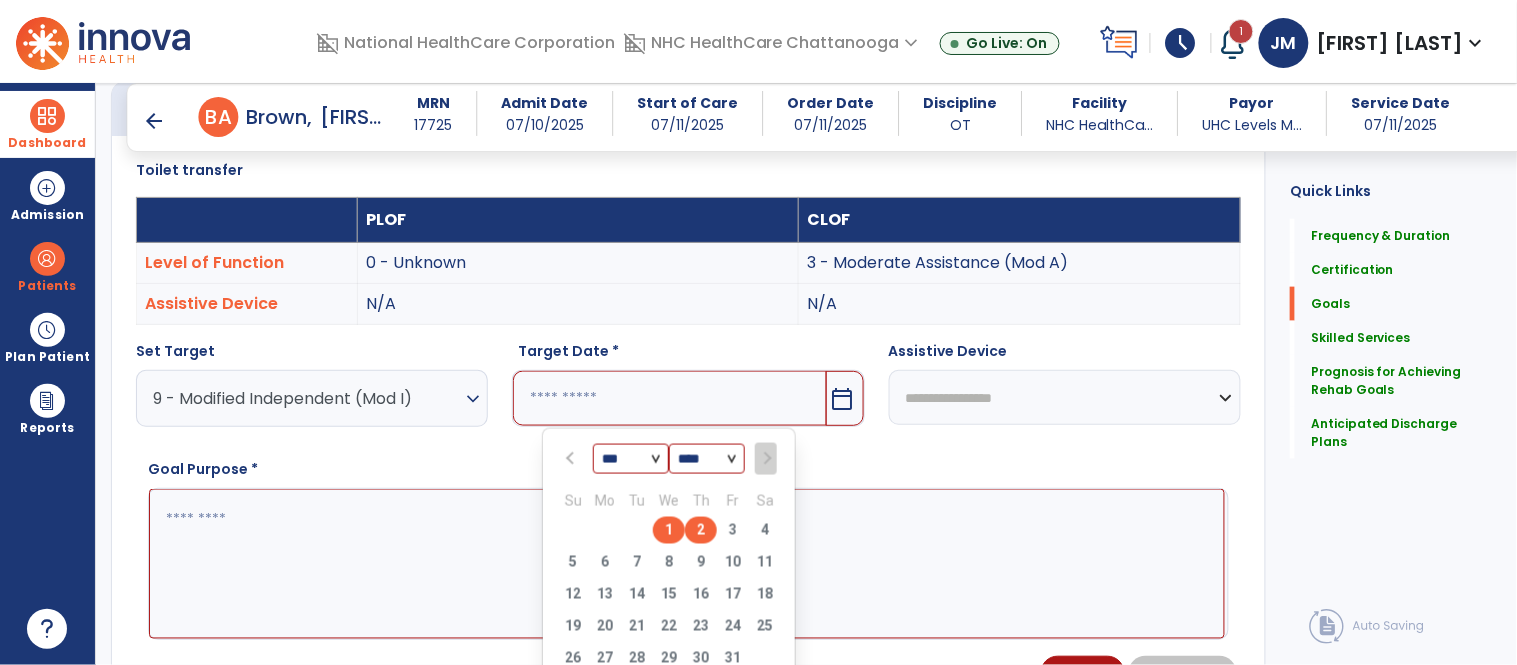 type on "*********" 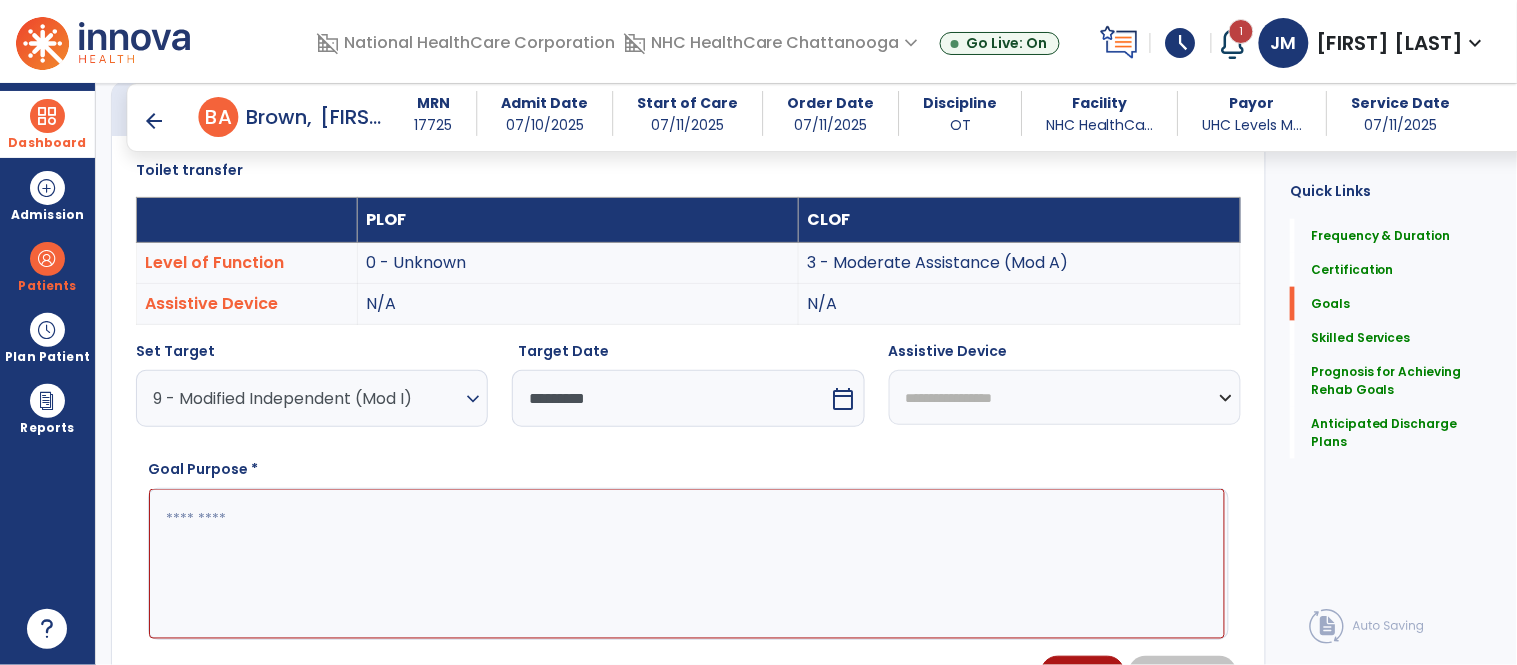 click at bounding box center [687, 564] 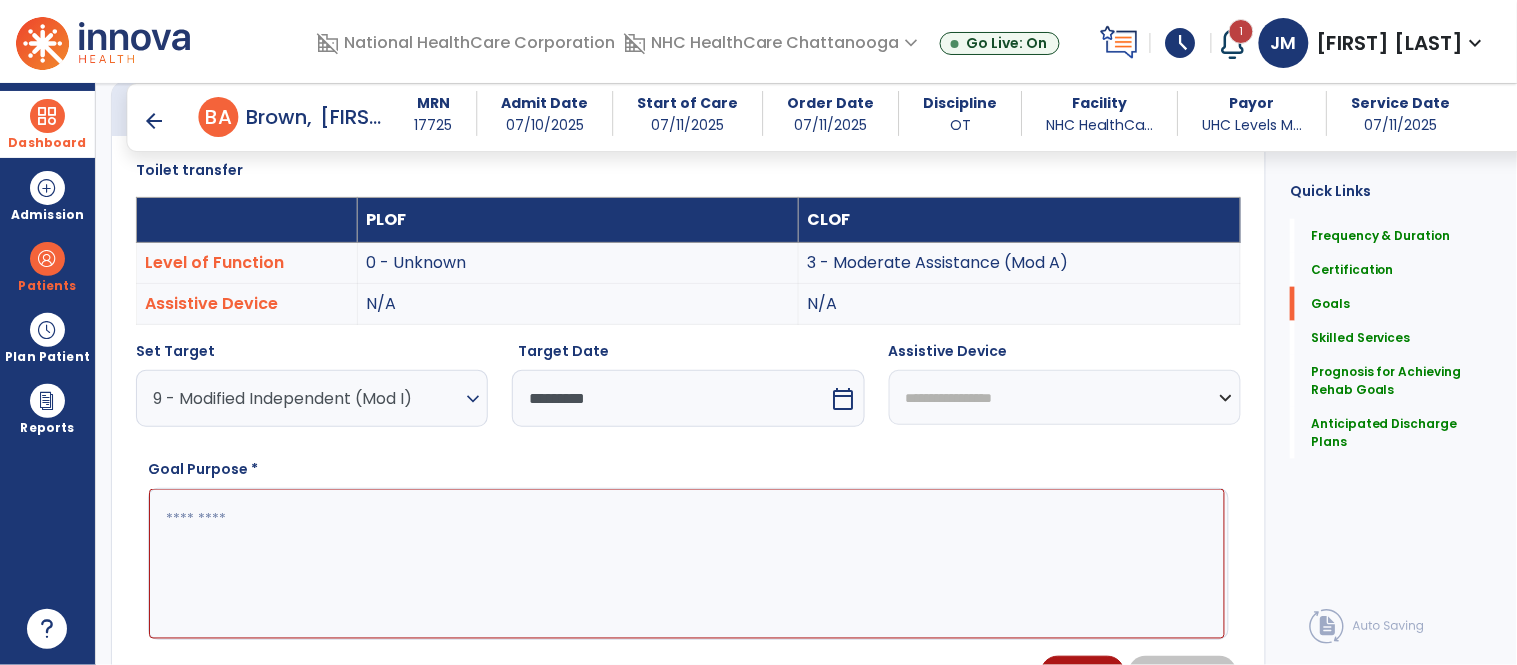 paste on "**********" 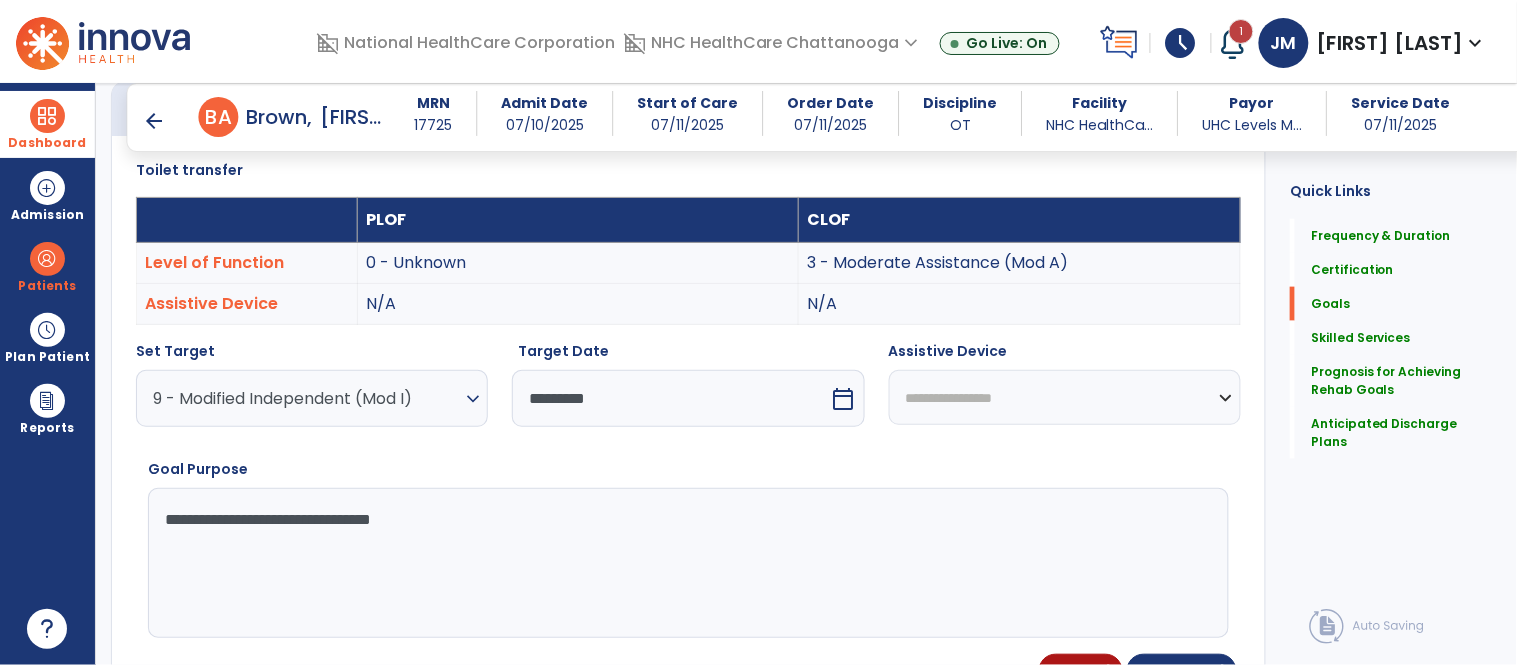scroll, scrollTop: 577, scrollLeft: 0, axis: vertical 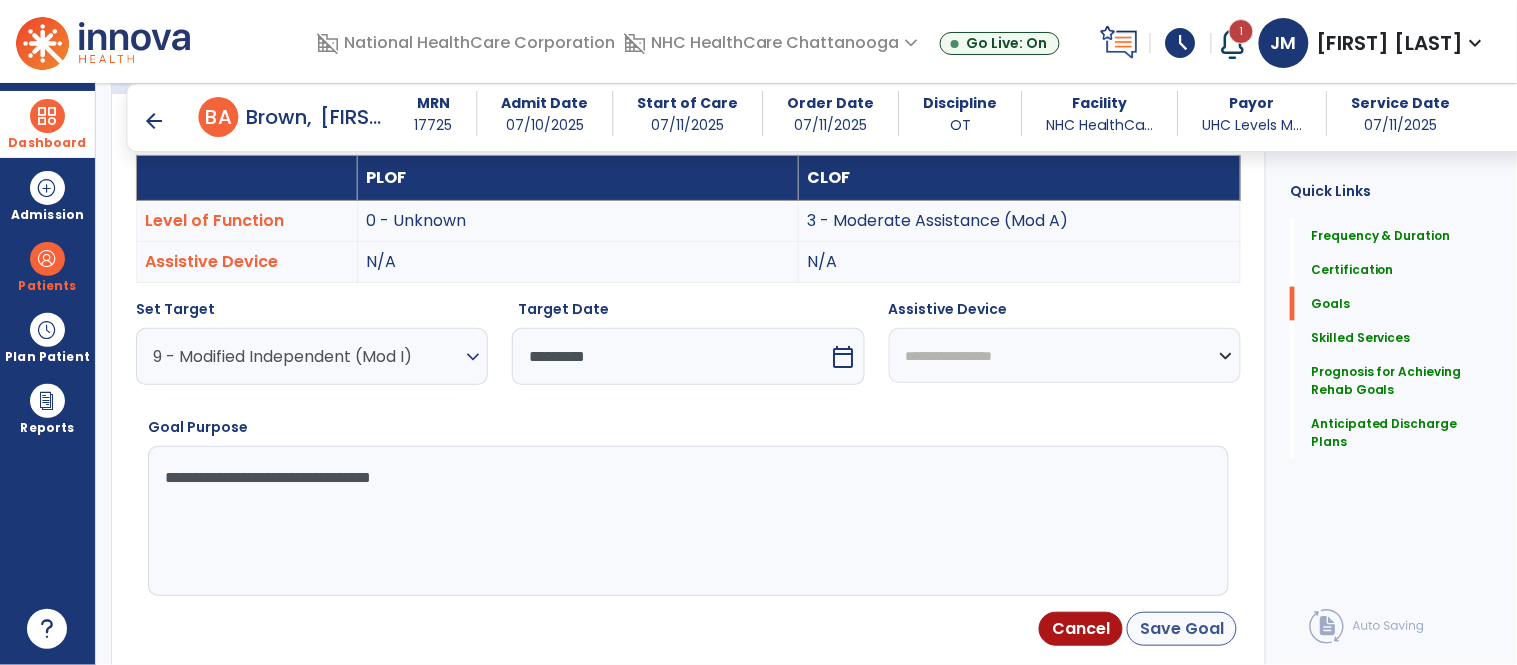type on "**********" 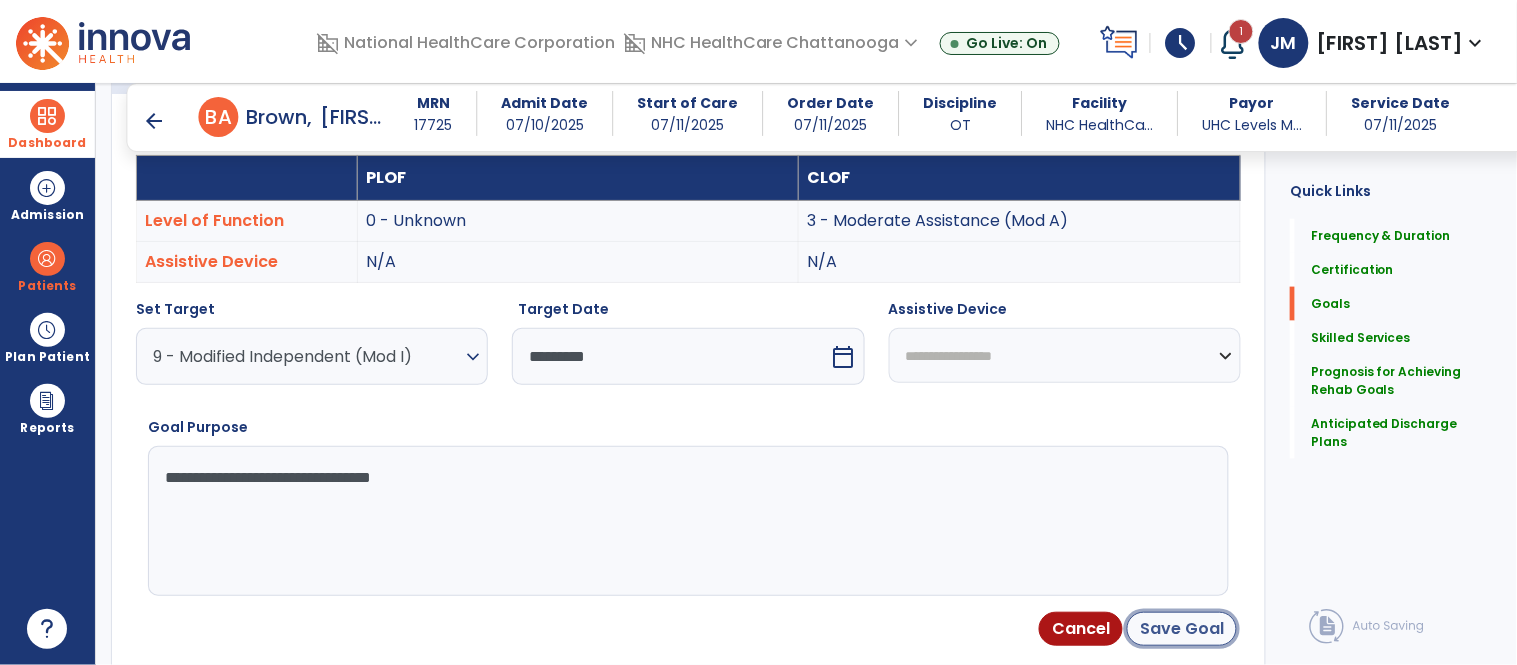 click on "Save Goal" at bounding box center (1182, 629) 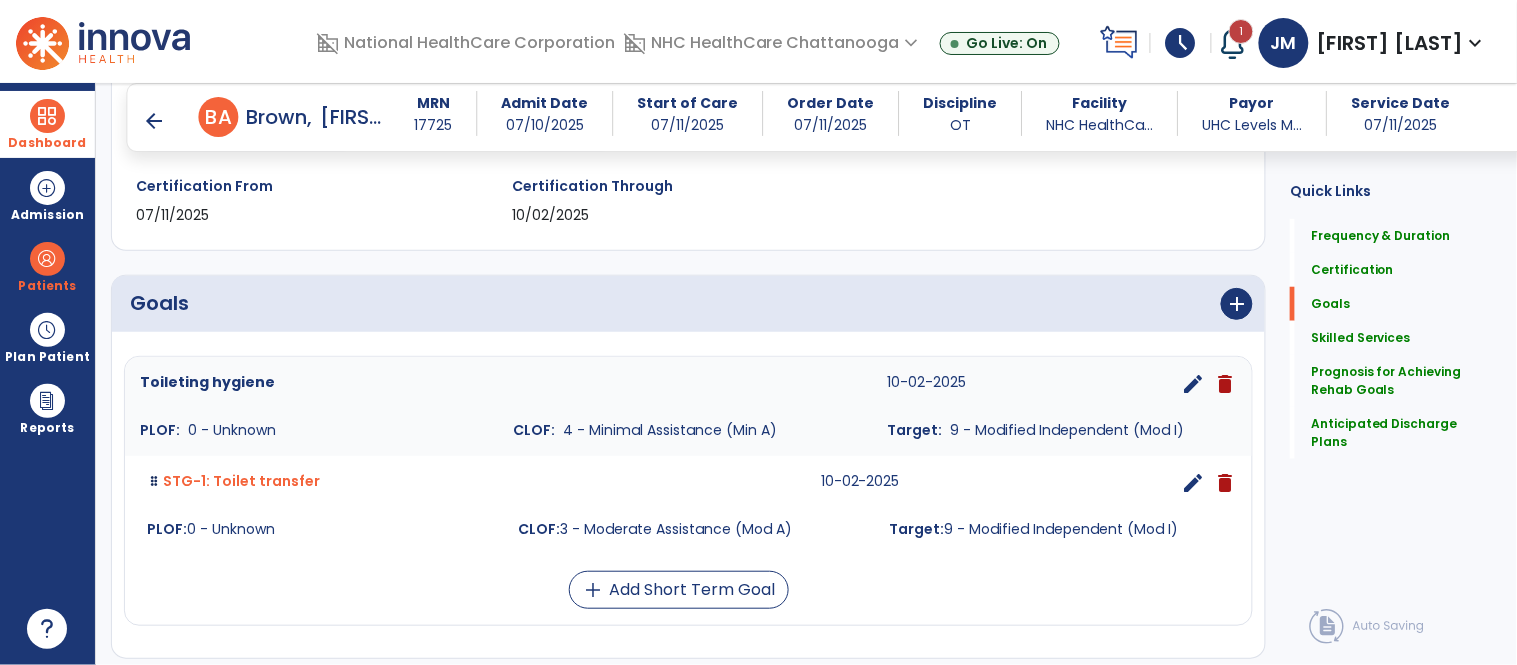 scroll, scrollTop: 340, scrollLeft: 0, axis: vertical 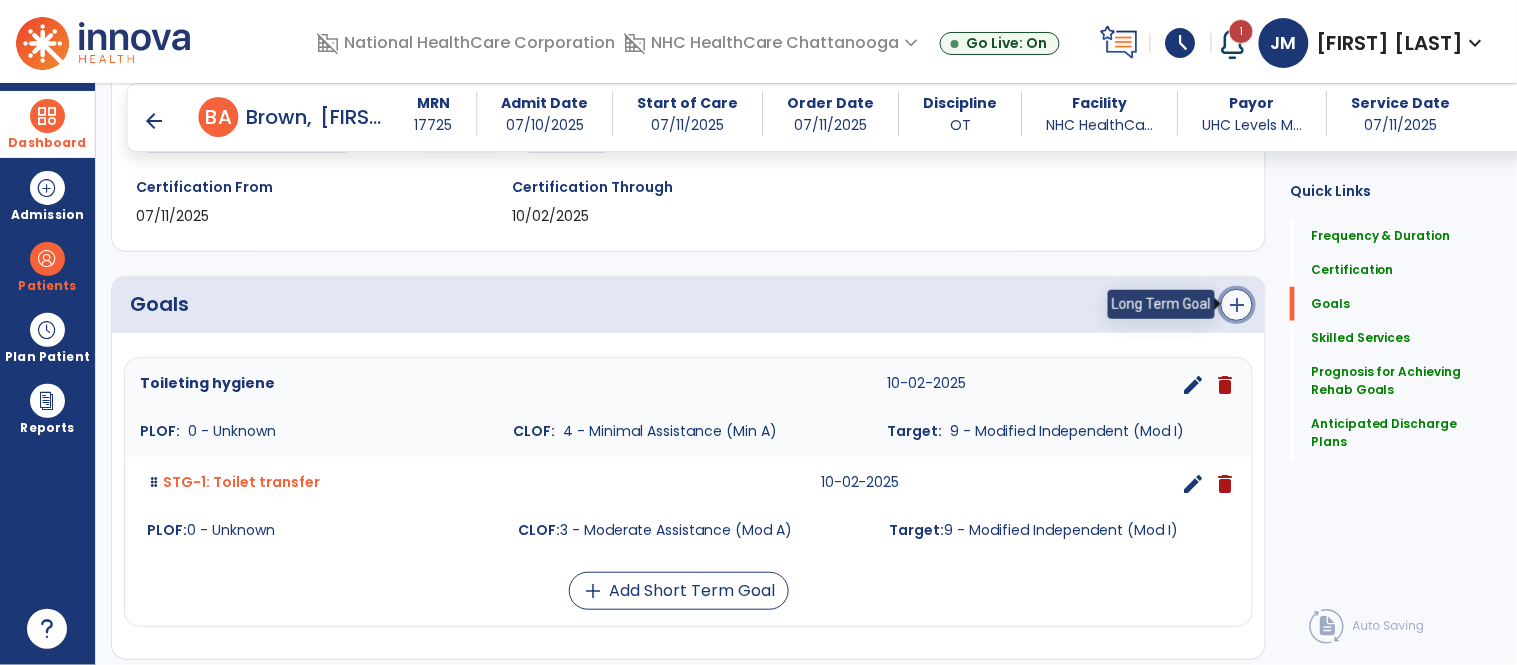 click on "add" at bounding box center [1237, 305] 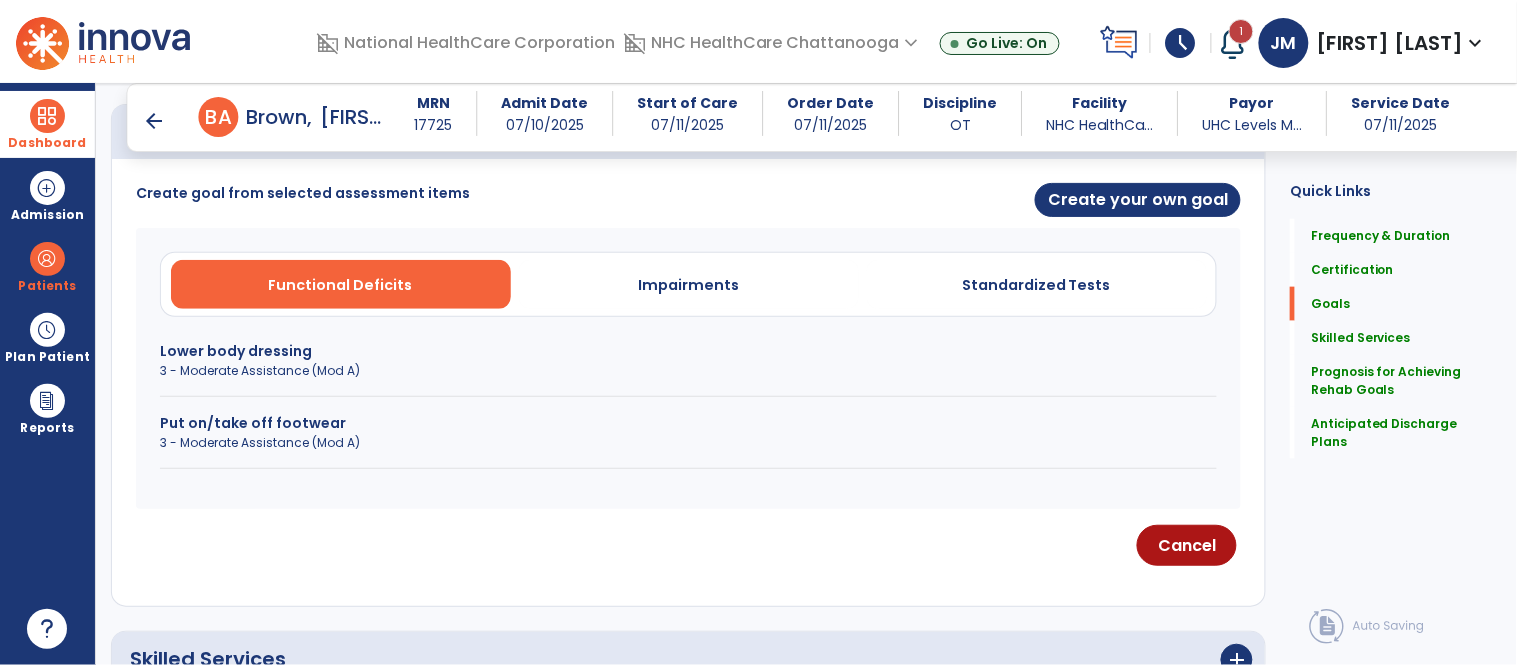 scroll, scrollTop: 516, scrollLeft: 0, axis: vertical 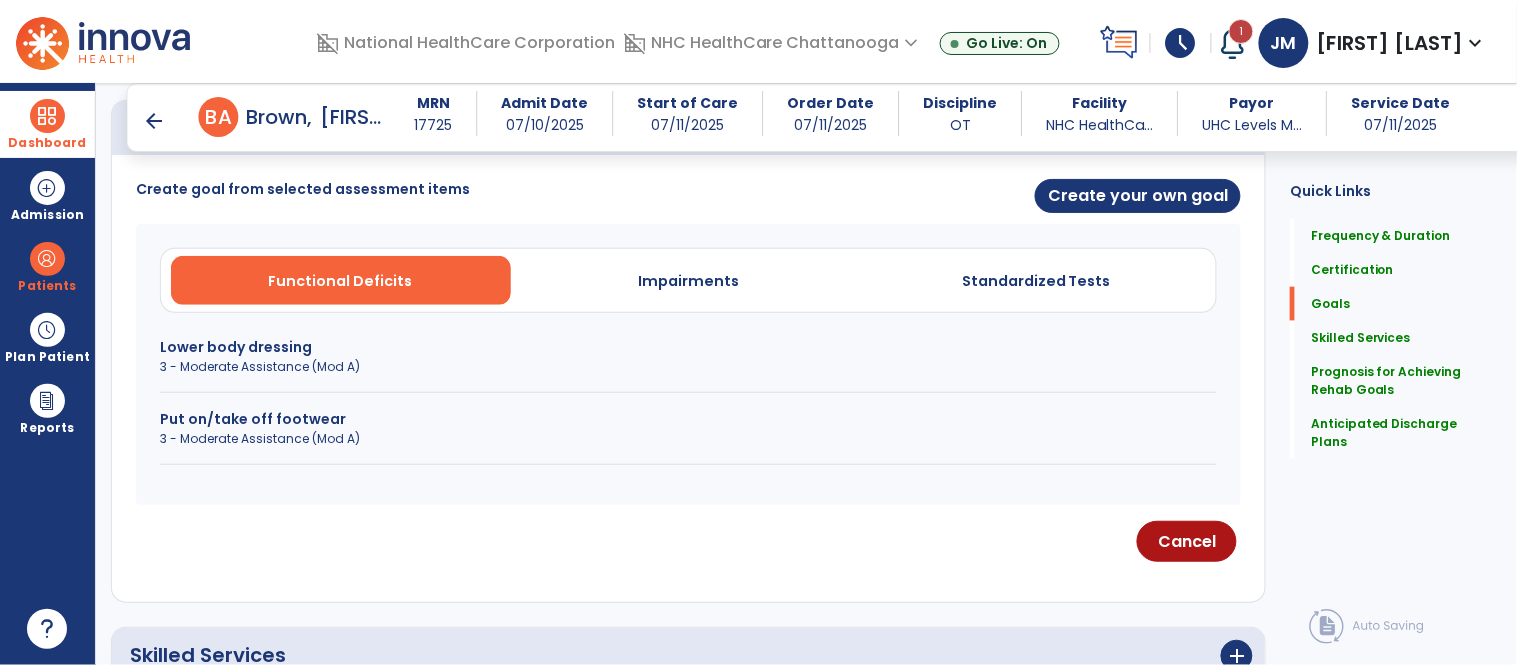 click on "Lower body dressing" at bounding box center (688, 347) 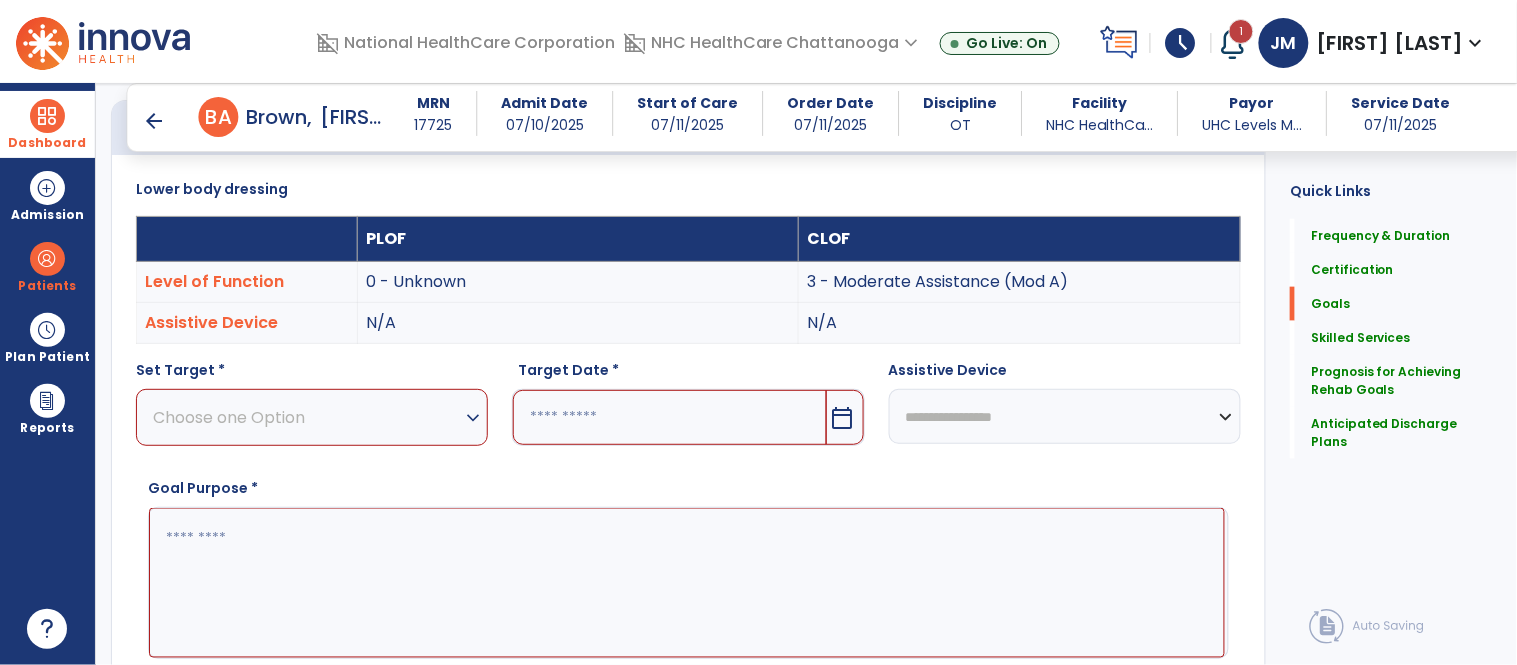 click on "Choose one Option" at bounding box center [307, 417] 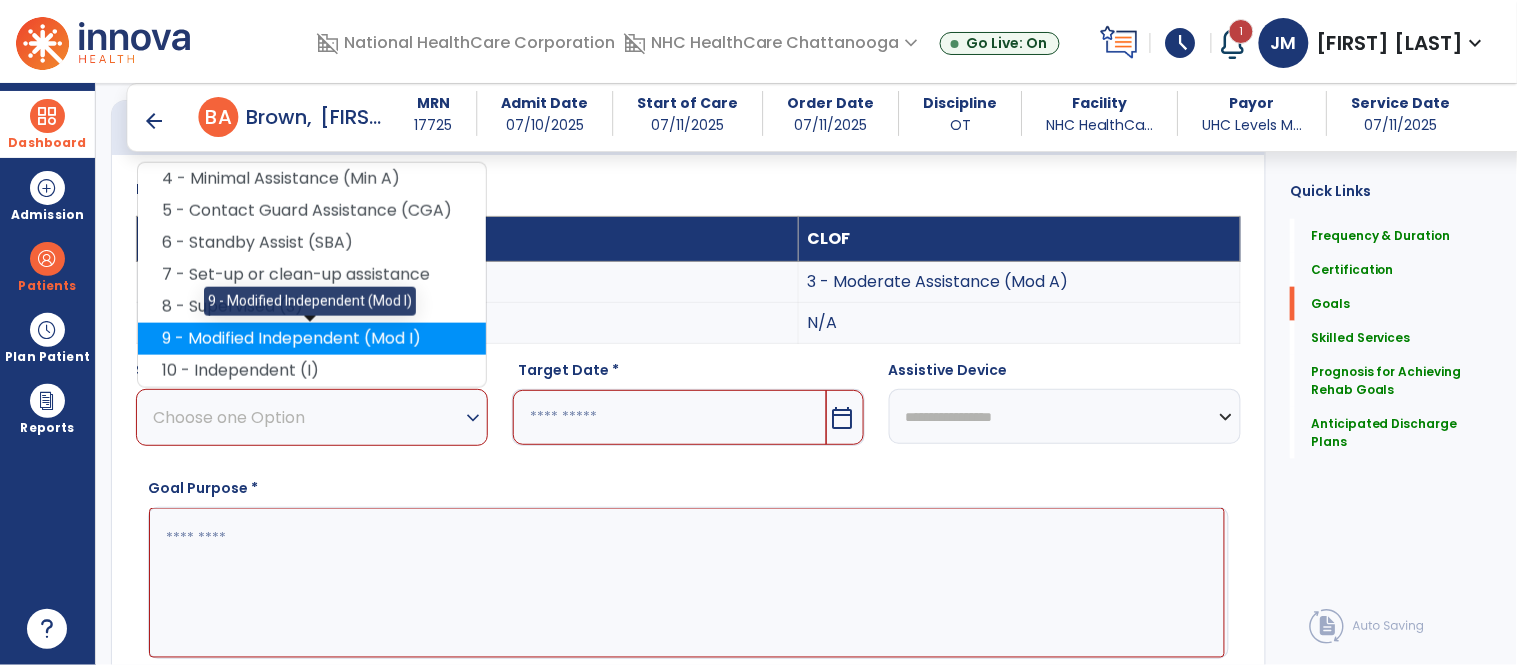 click on "9 - Modified Independent (Mod I)" at bounding box center (312, 339) 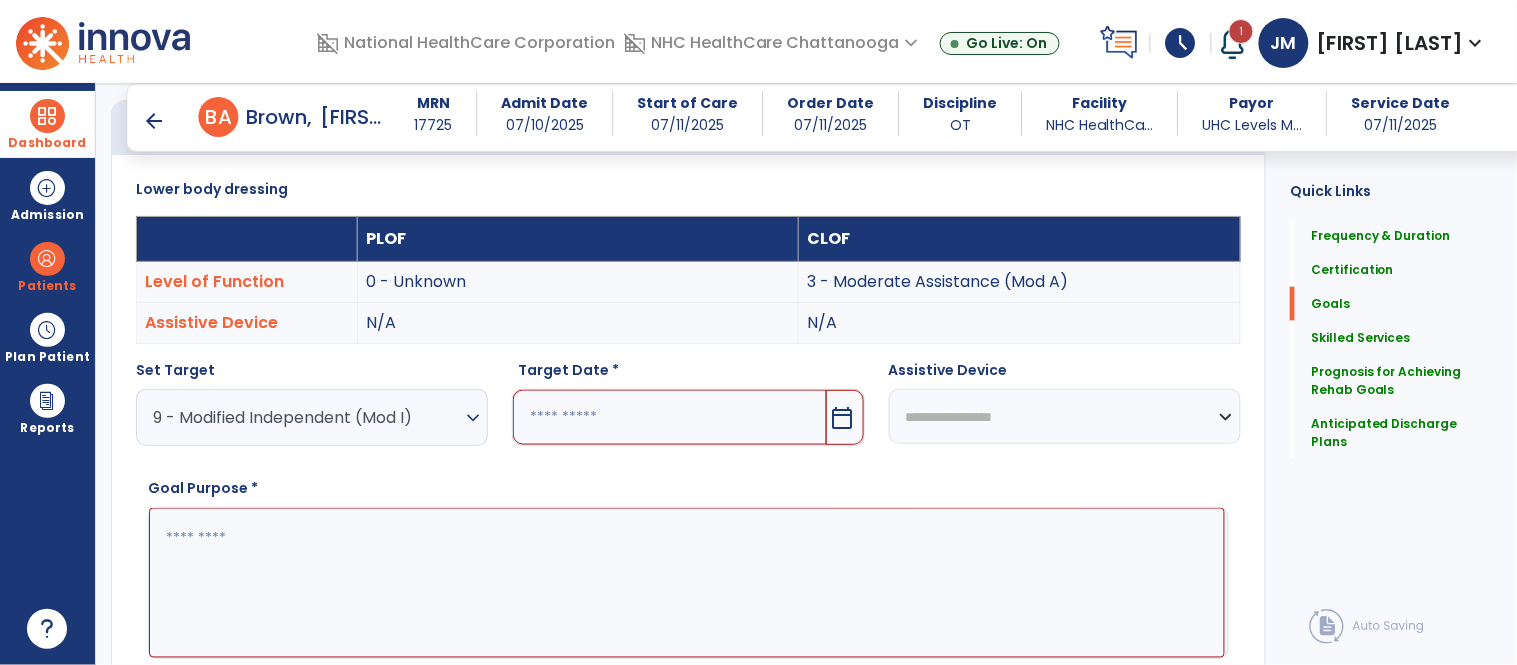 click at bounding box center [669, 417] 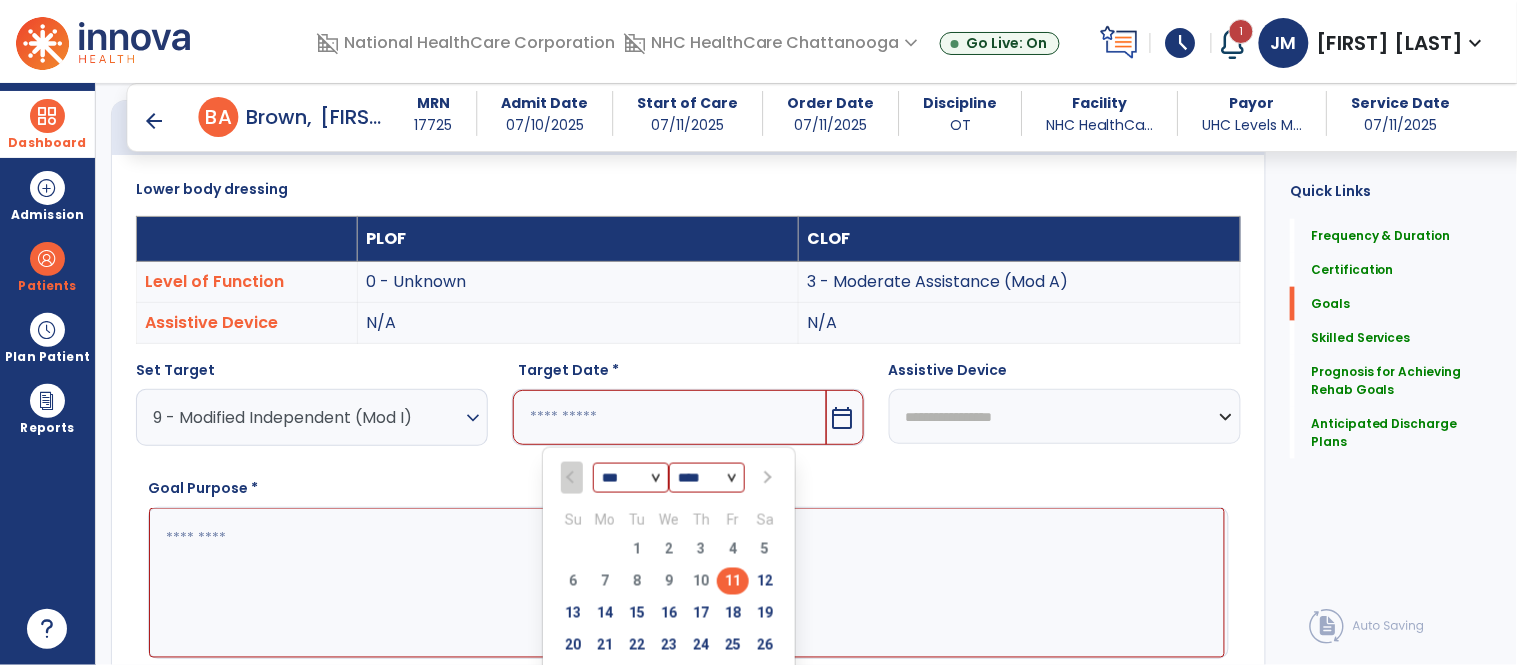click at bounding box center [767, 478] 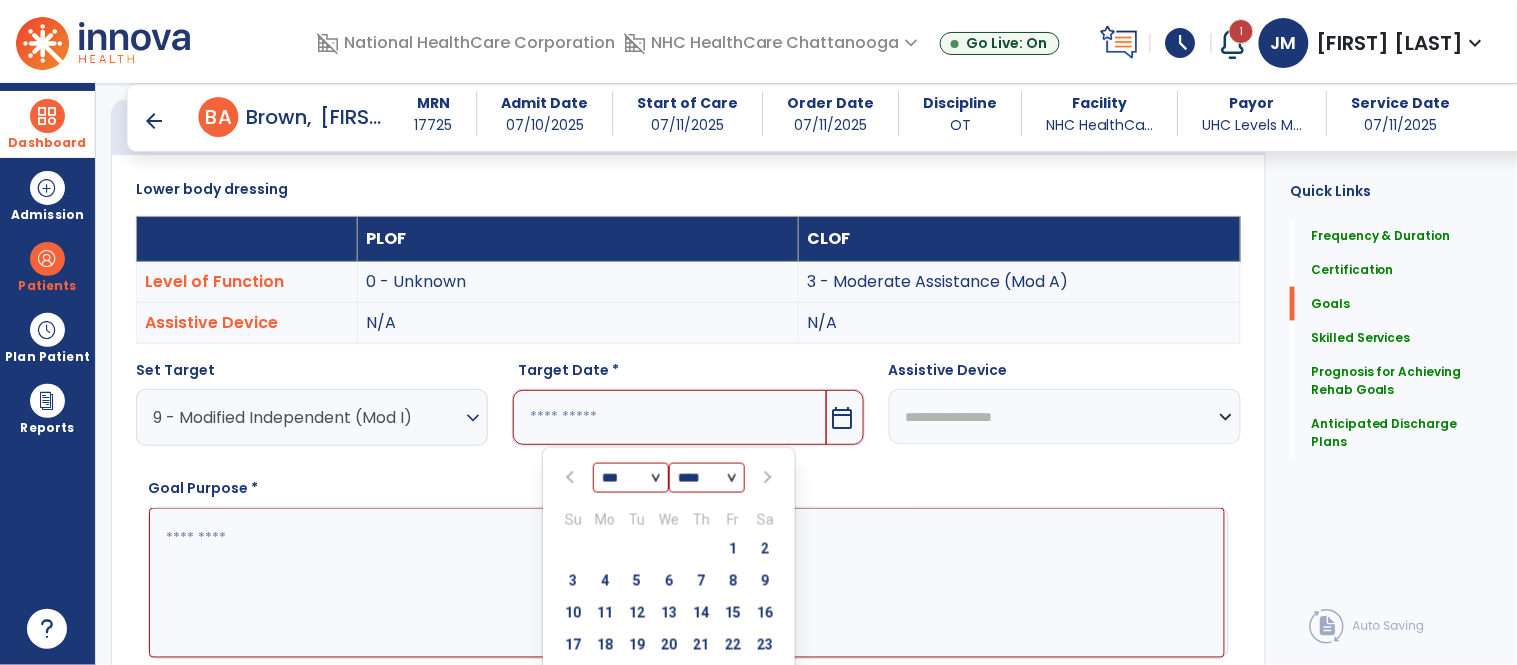 click at bounding box center (767, 478) 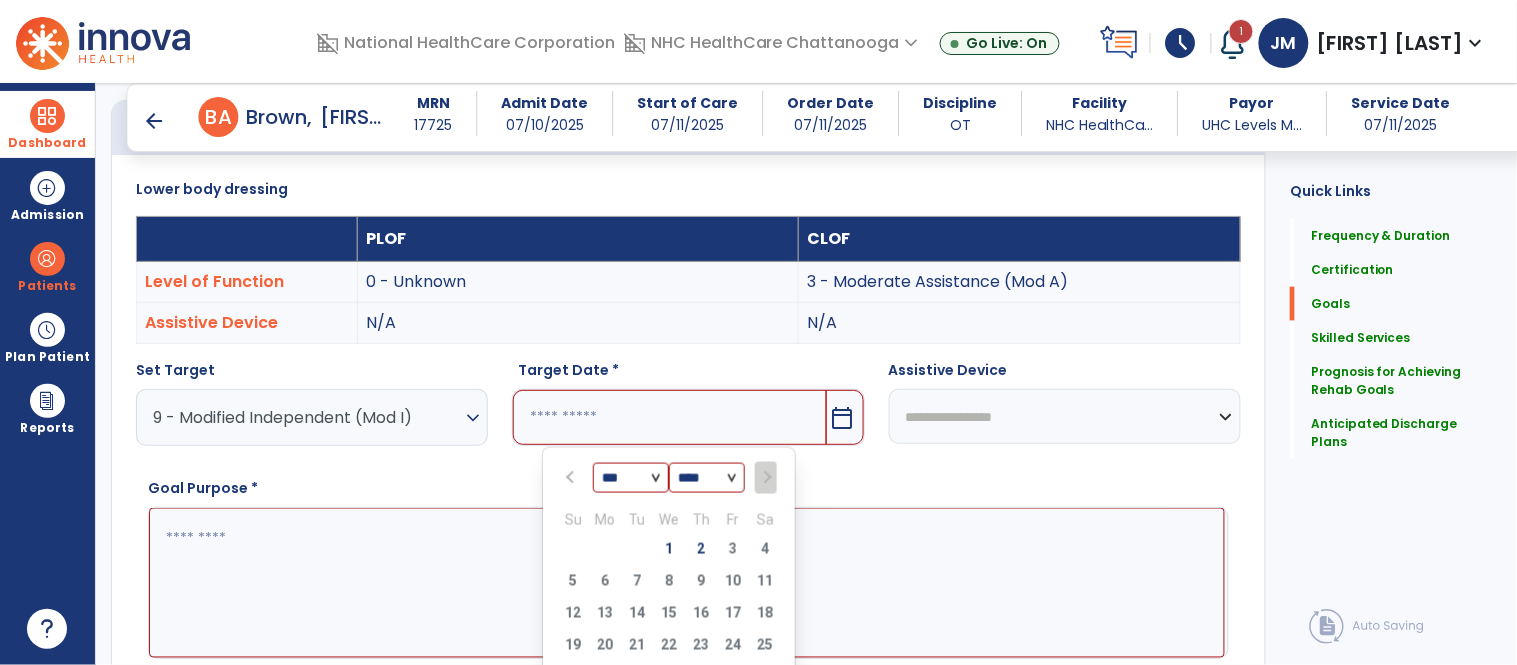 select on "**" 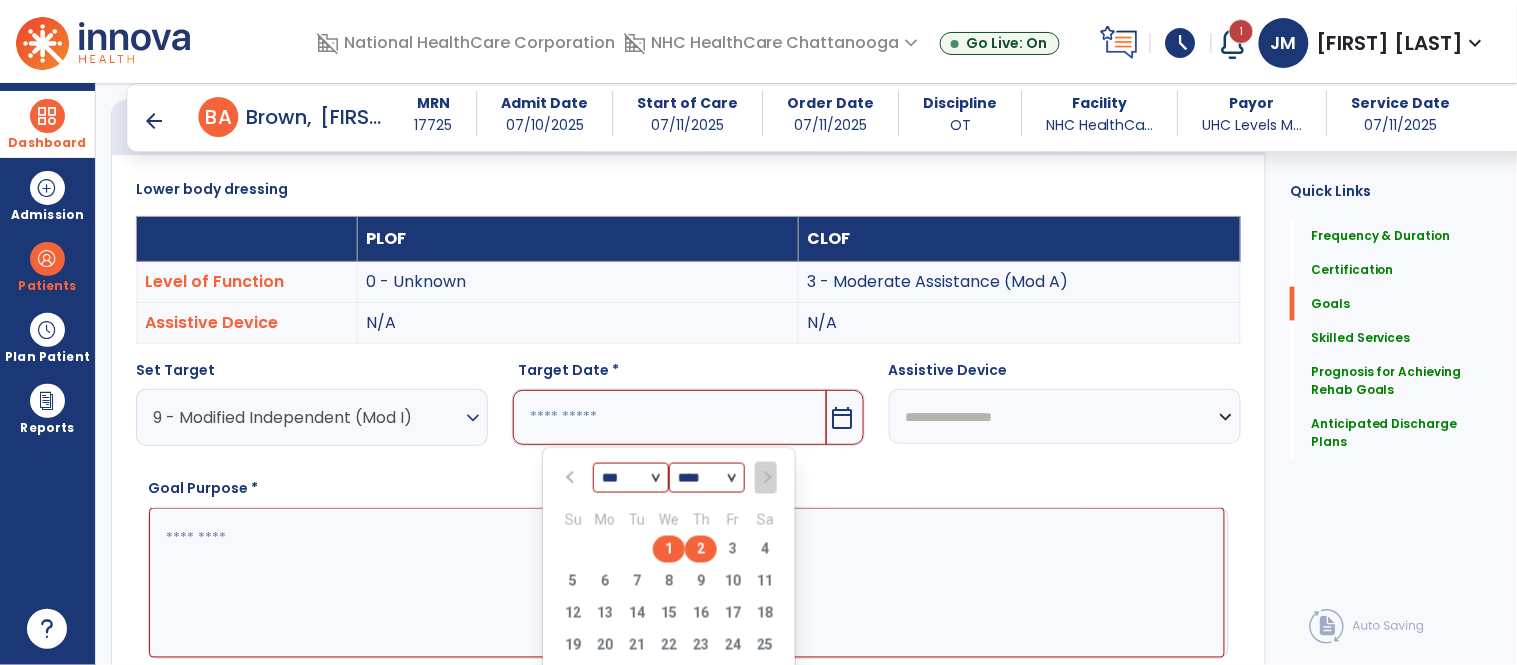 click on "2" at bounding box center (701, 549) 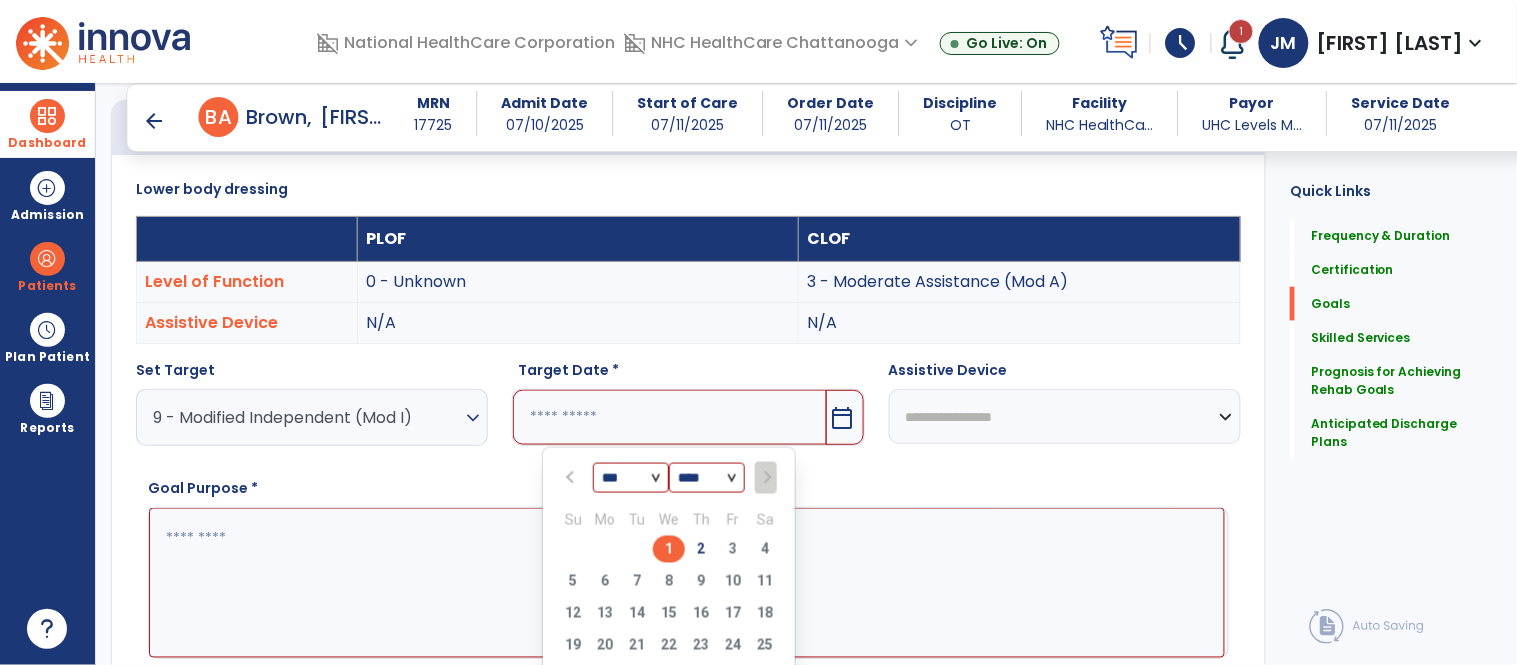 type on "*********" 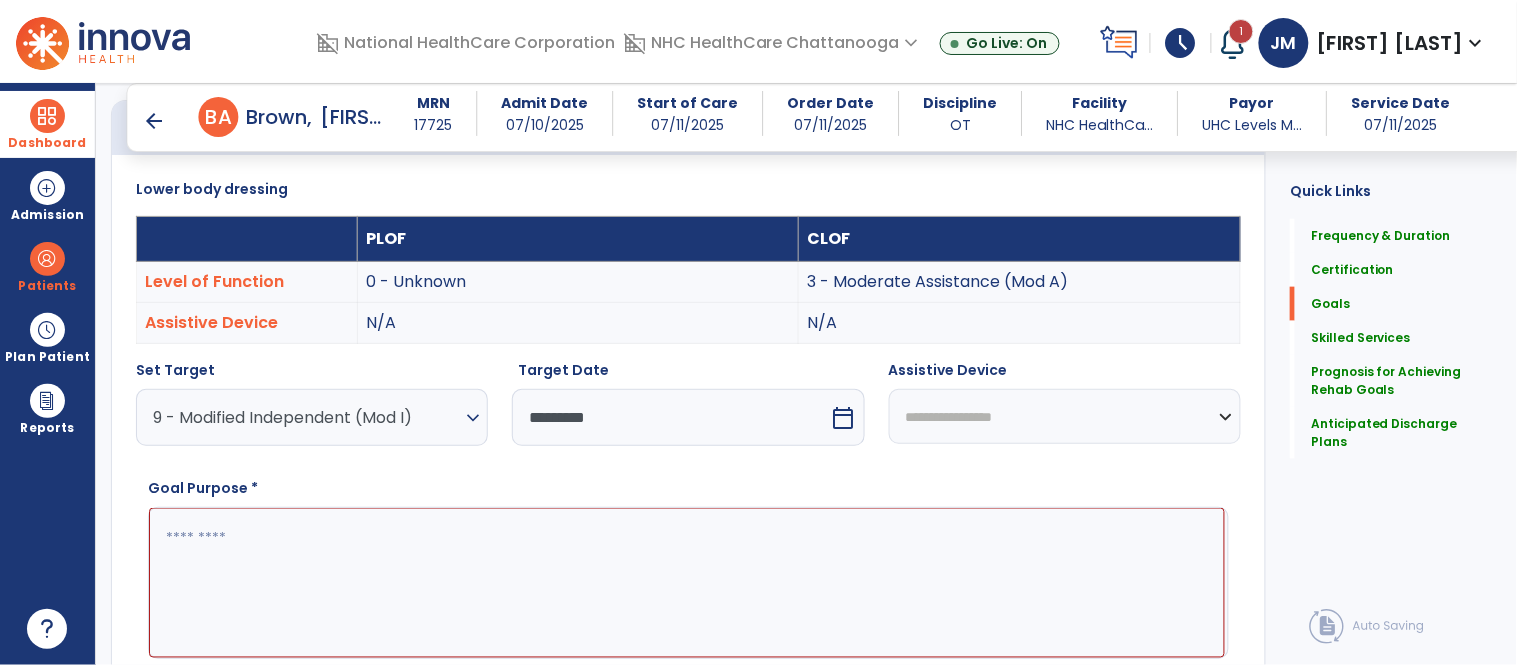 click at bounding box center (687, 583) 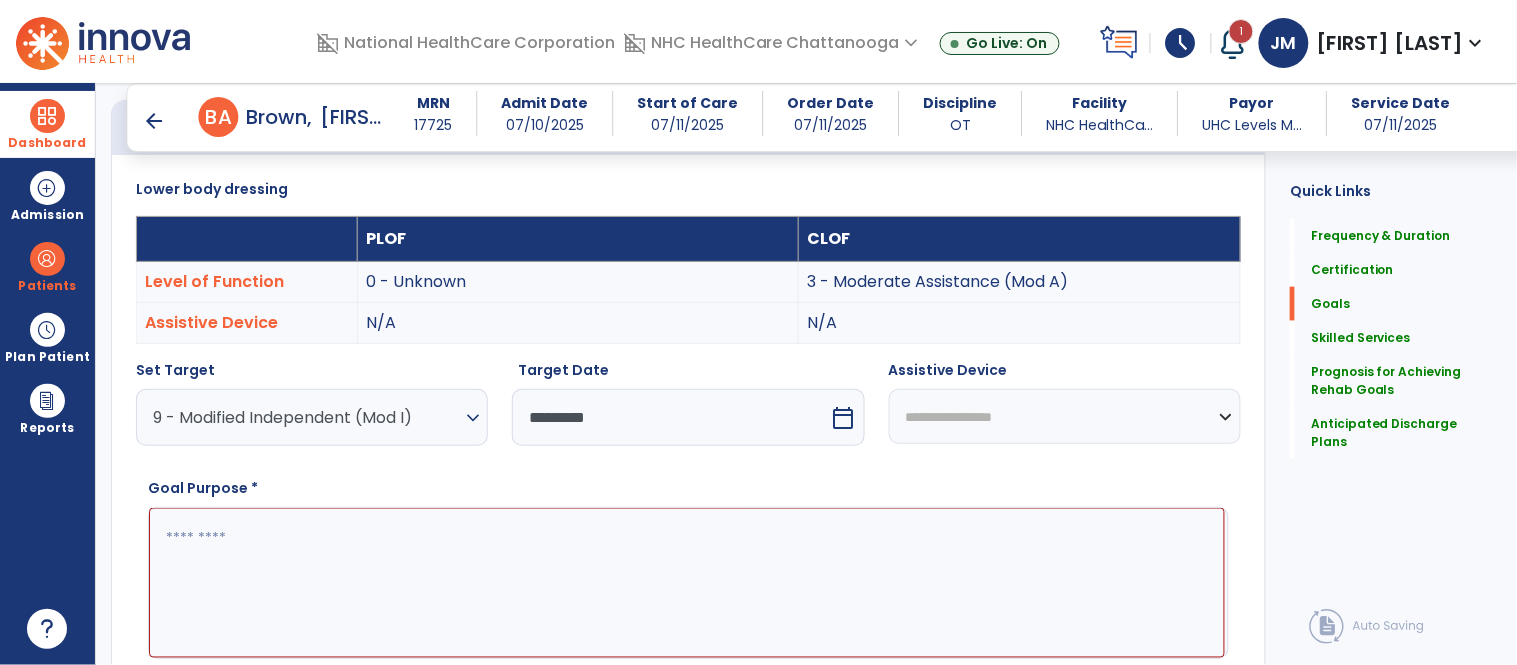paste on "**********" 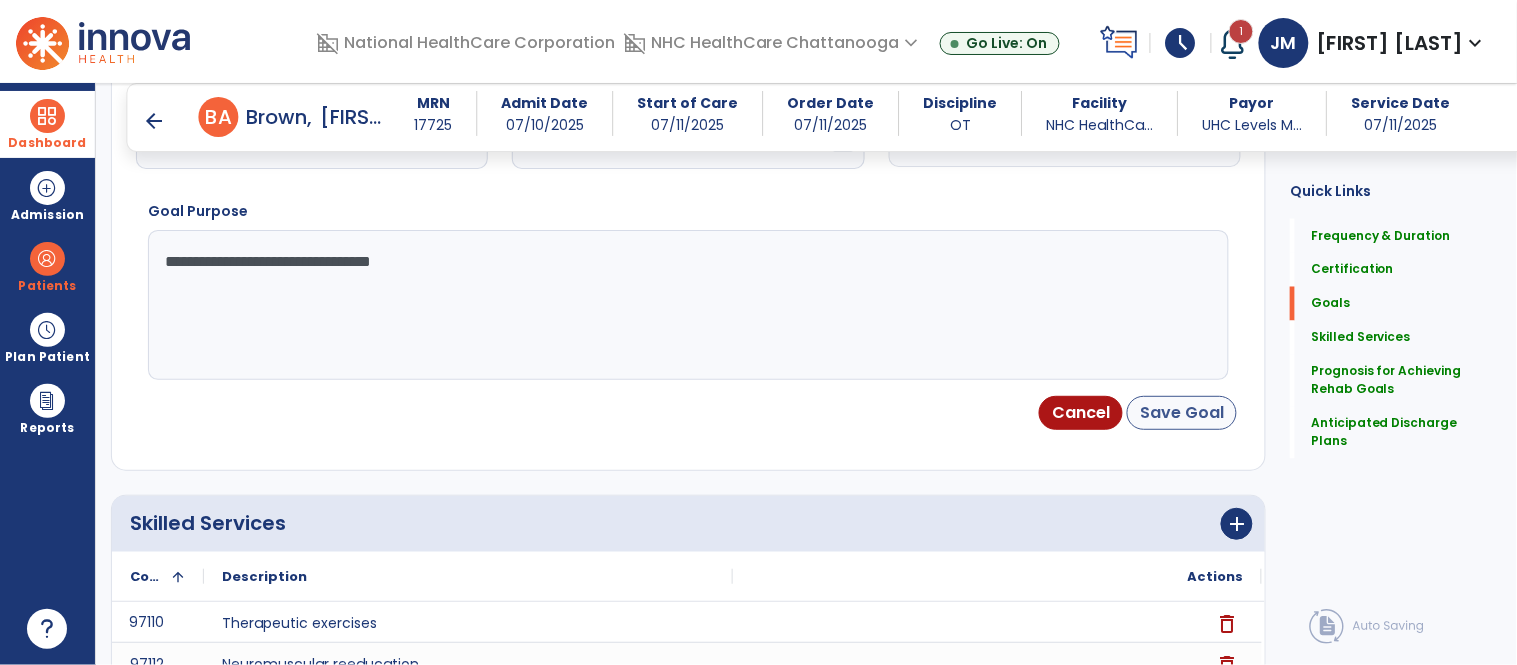 type on "**********" 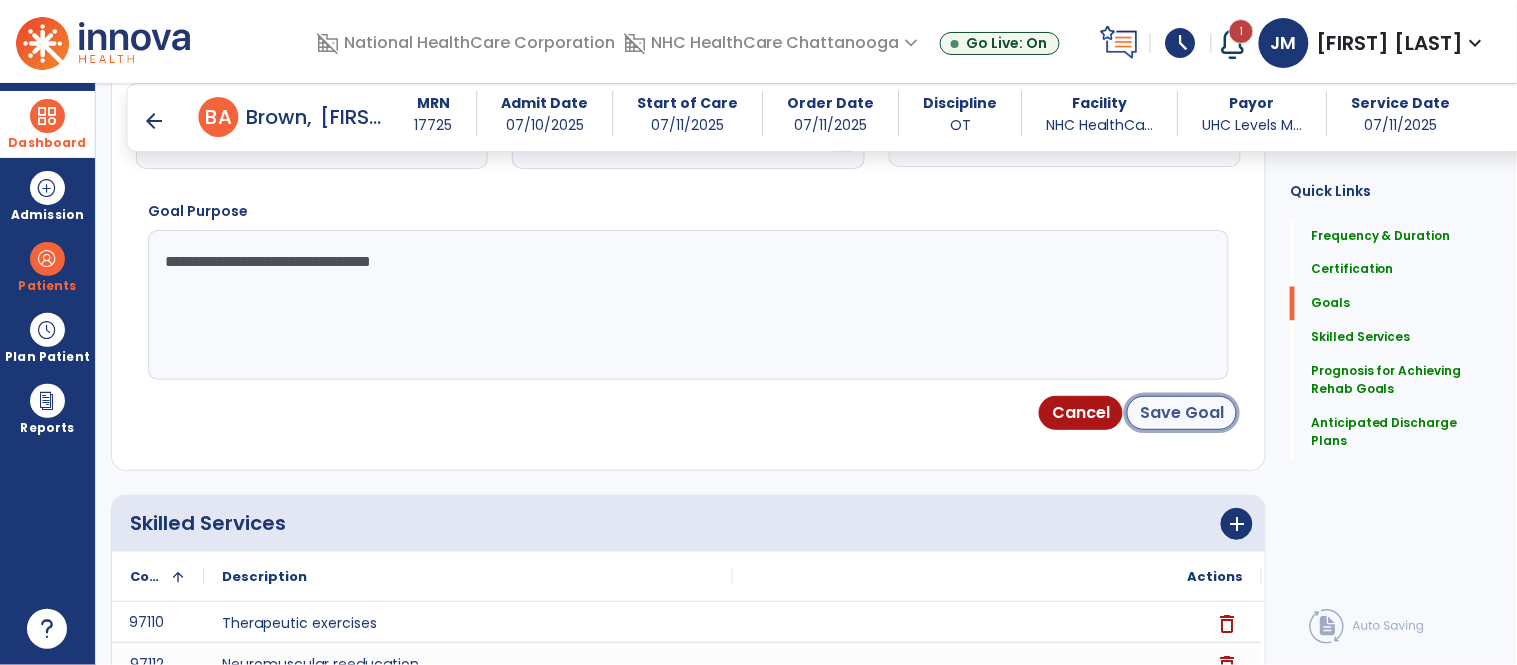 click on "Save Goal" at bounding box center (1182, 413) 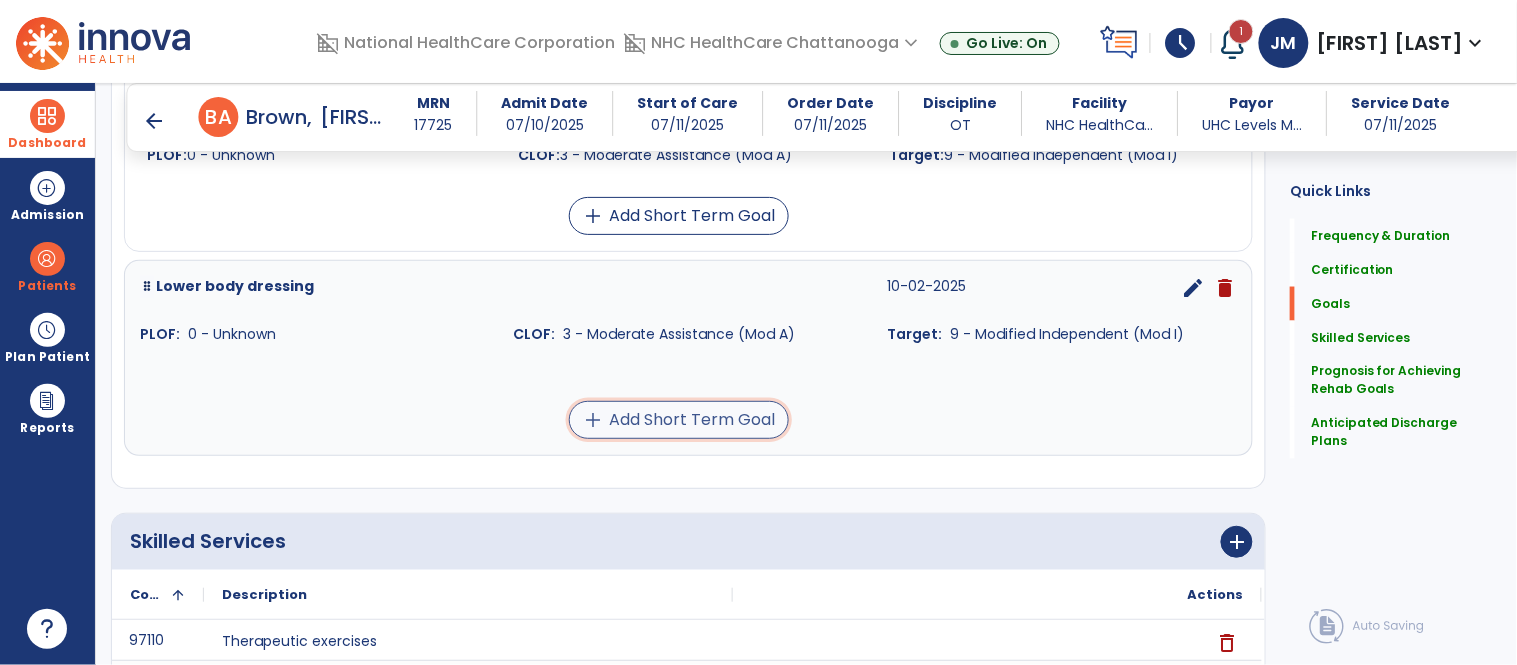click on "add  Add Short Term Goal" at bounding box center [679, 420] 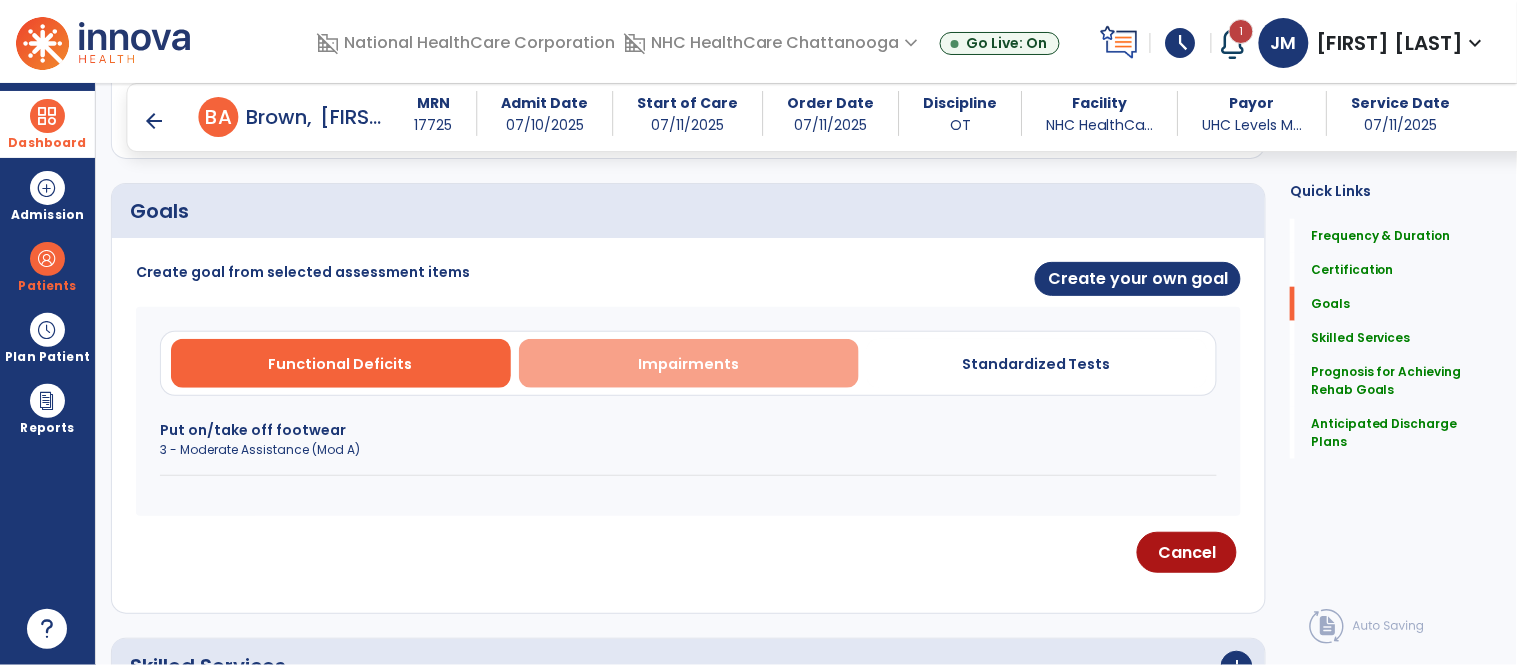 scroll, scrollTop: 432, scrollLeft: 0, axis: vertical 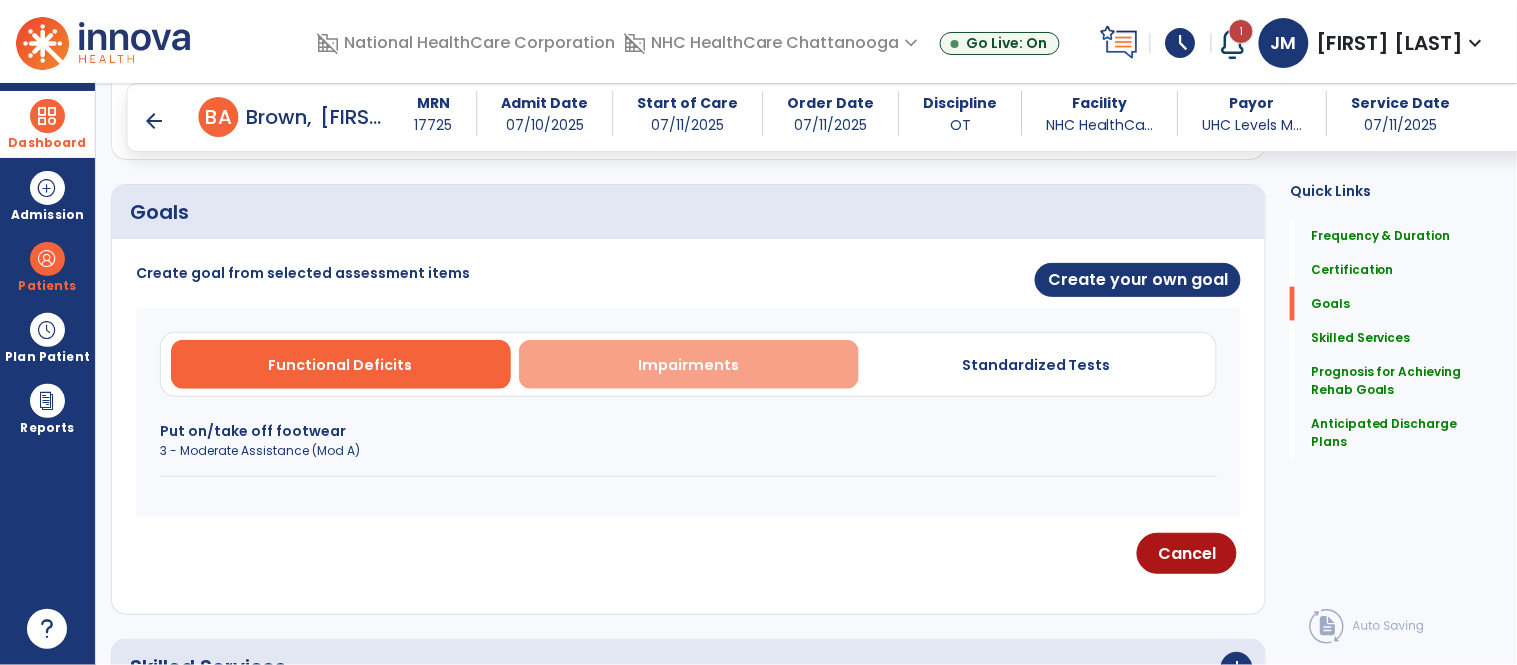 click on "Impairments" at bounding box center (688, 365) 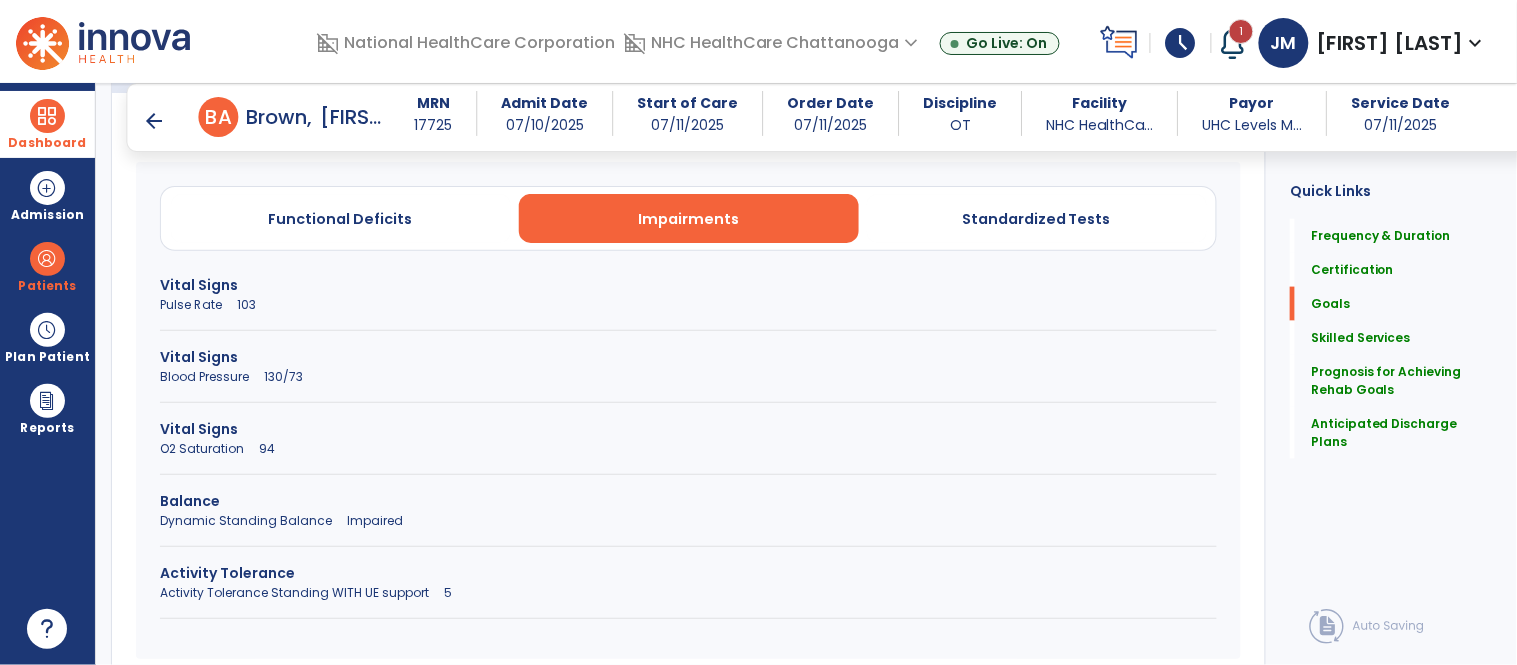 scroll, scrollTop: 581, scrollLeft: 0, axis: vertical 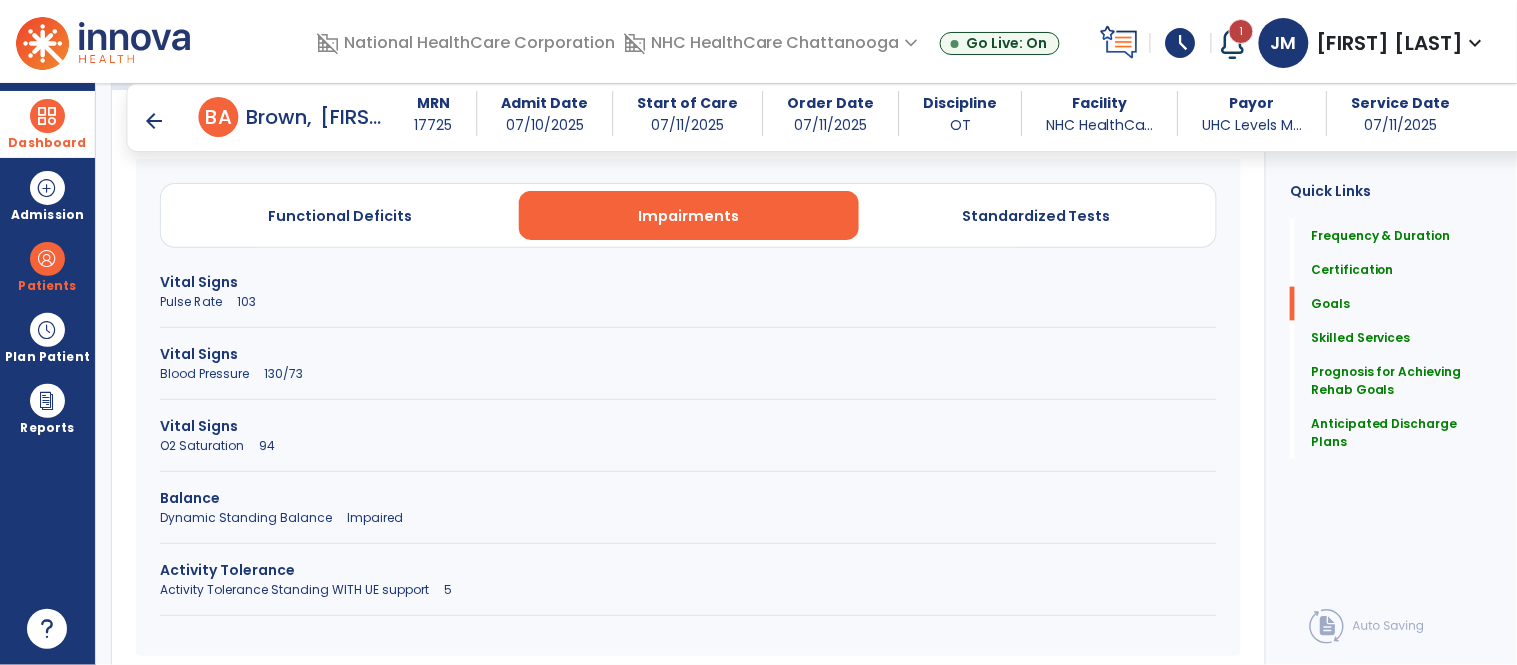 click on "Activity Tolerance" at bounding box center [688, 570] 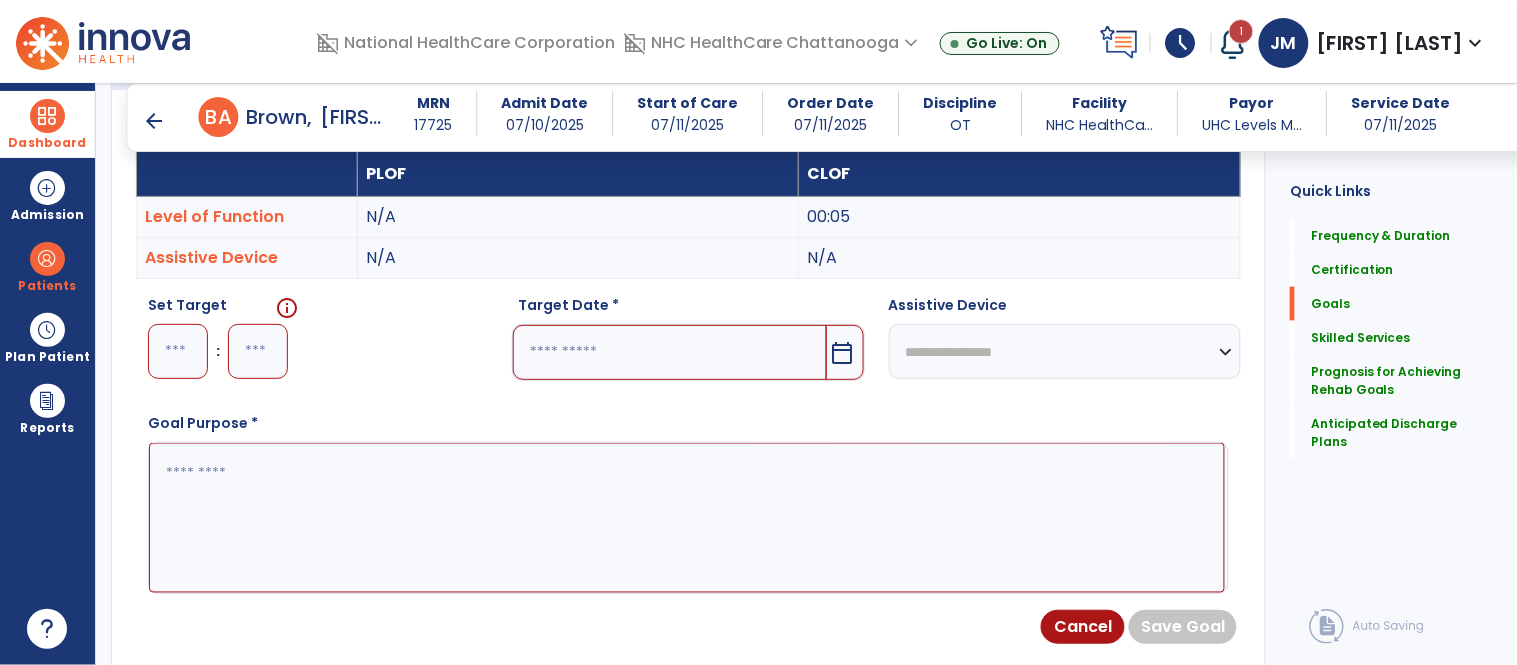 click at bounding box center [178, 351] 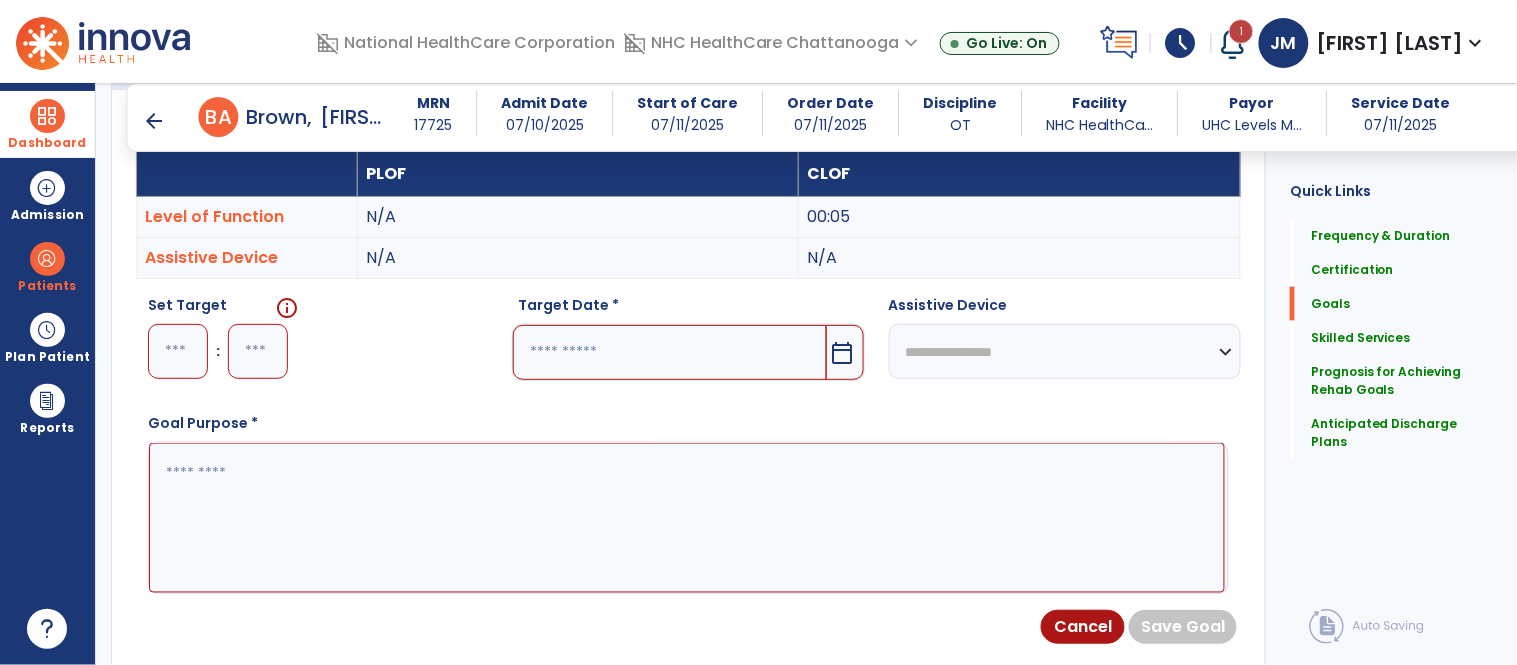 type on "*" 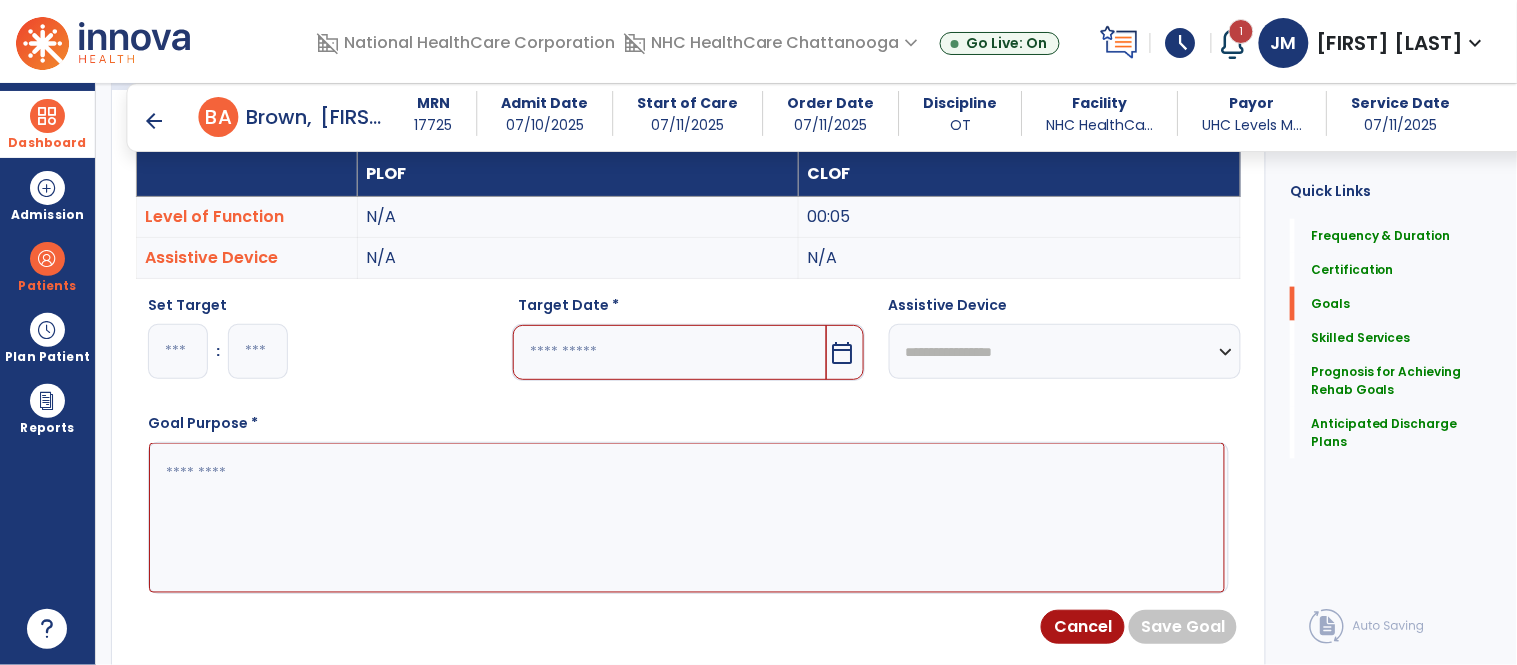 type on "*" 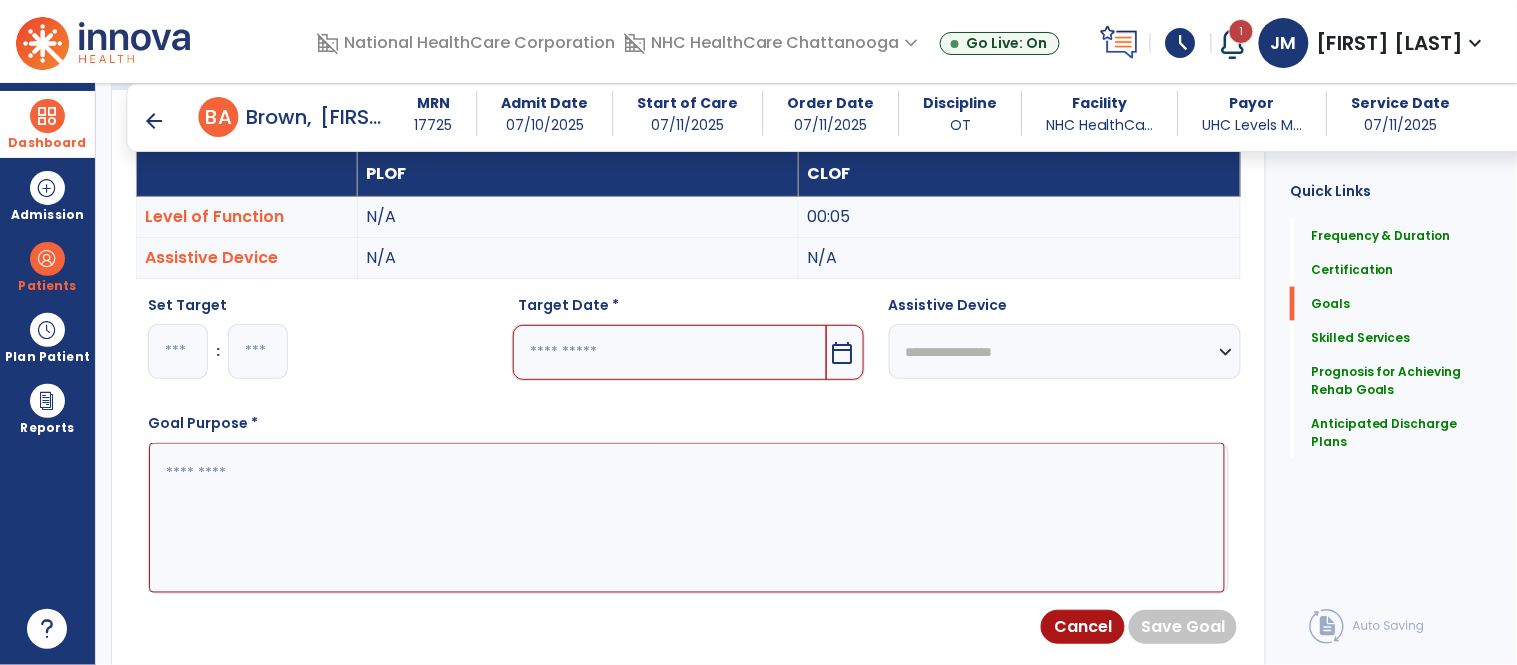 click at bounding box center [687, 518] 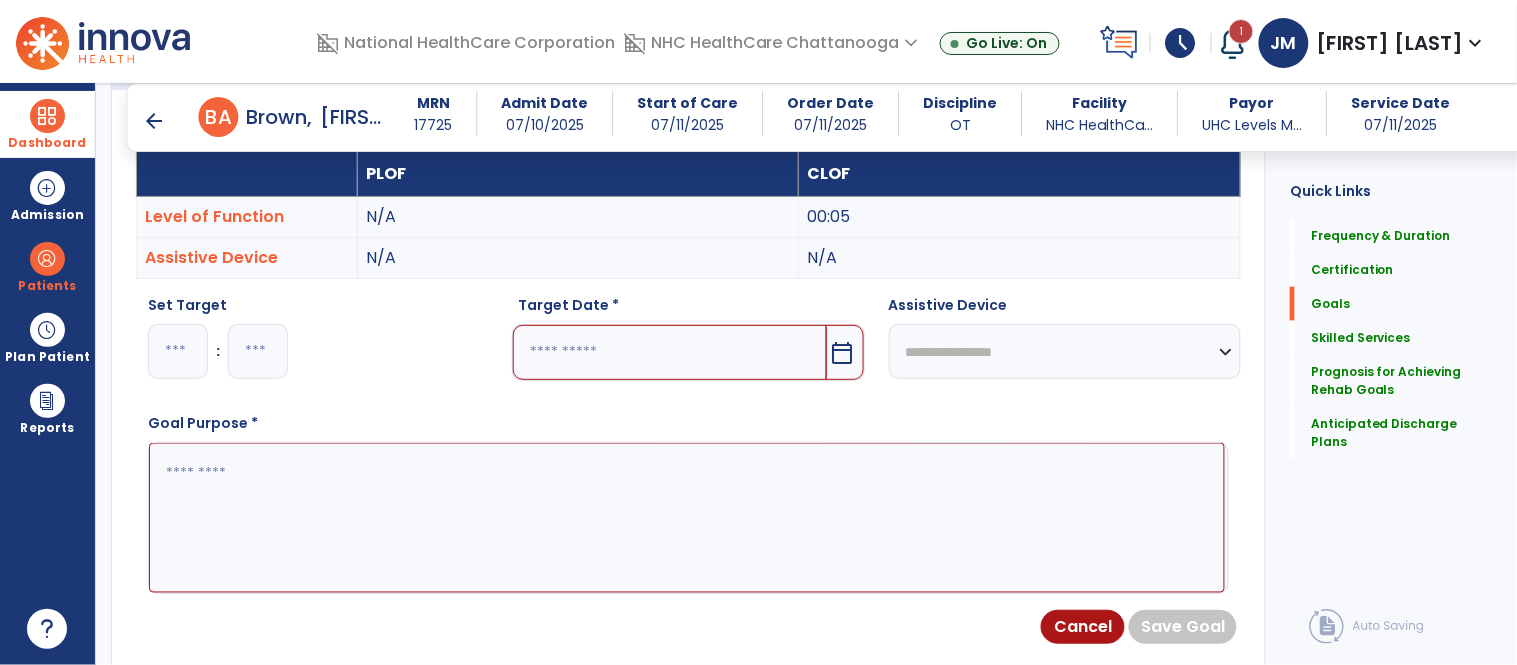 paste on "**********" 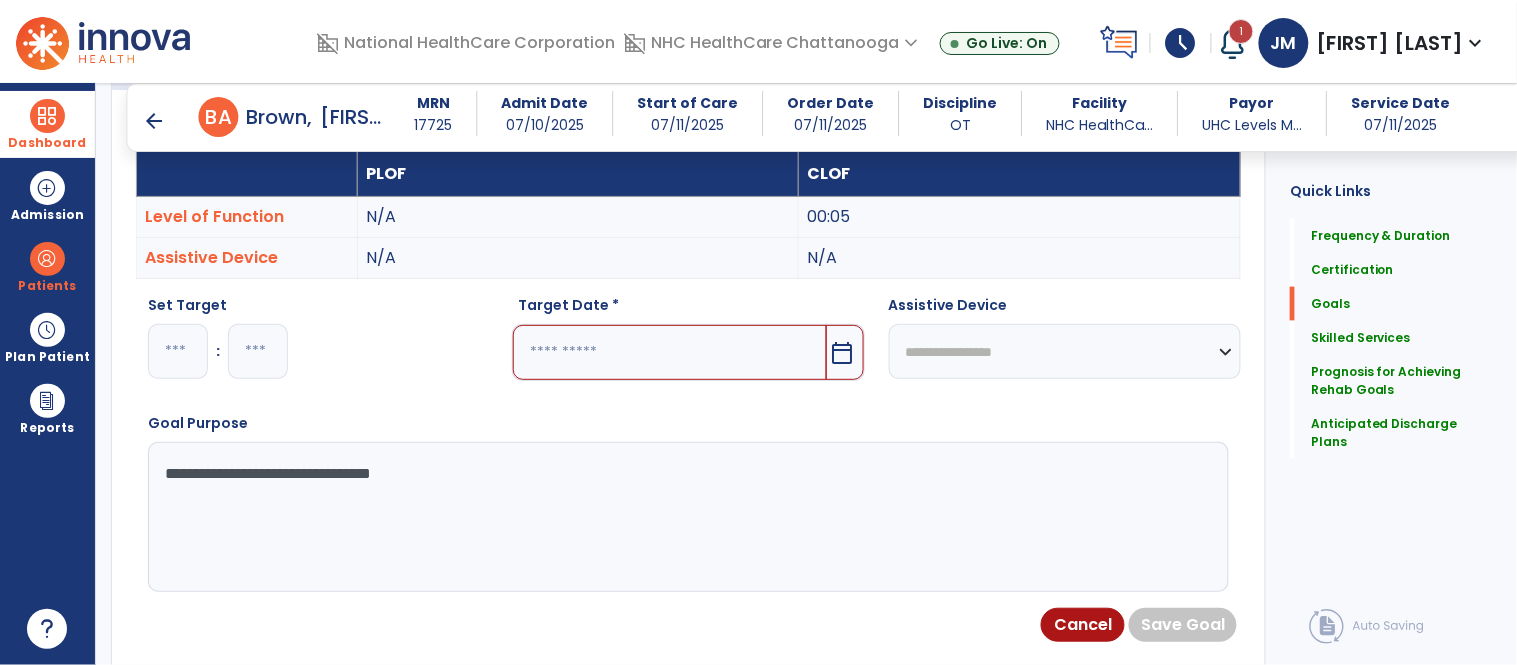 type on "**********" 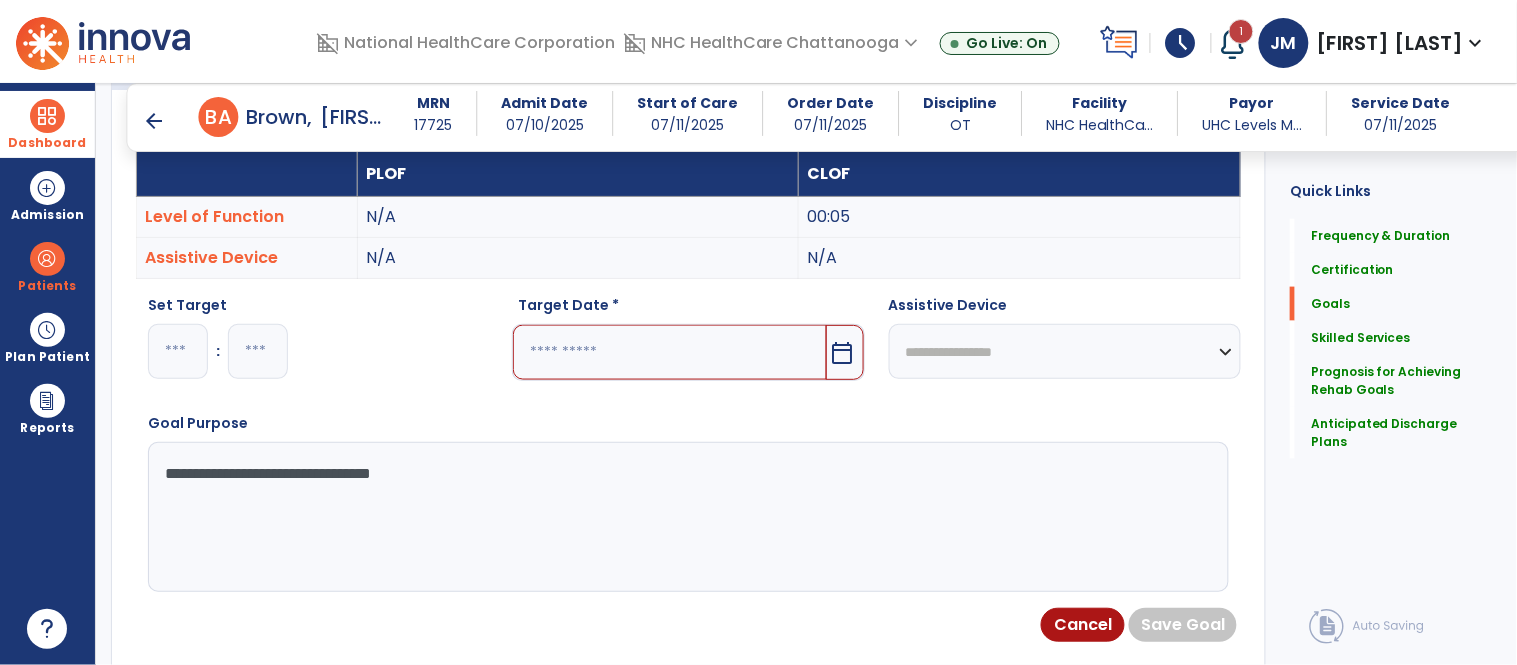 click at bounding box center [669, 352] 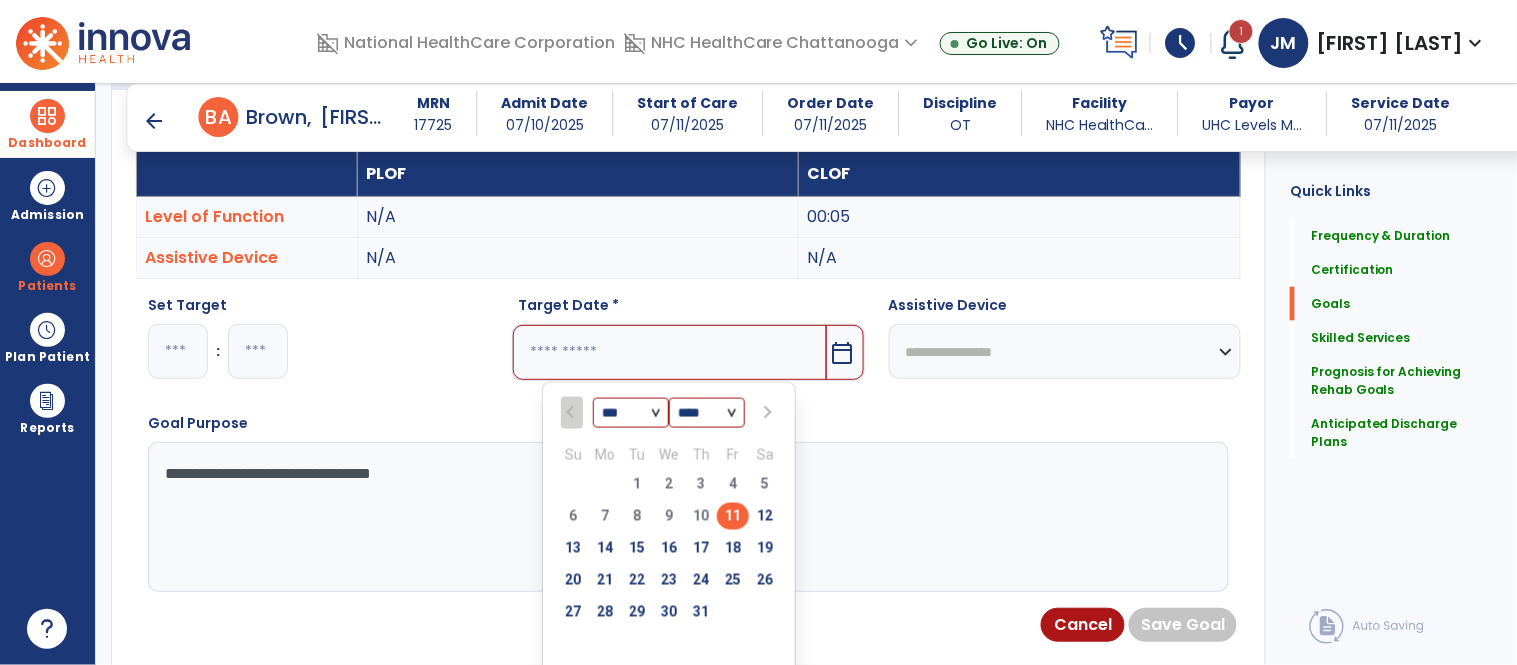 click at bounding box center [766, 413] 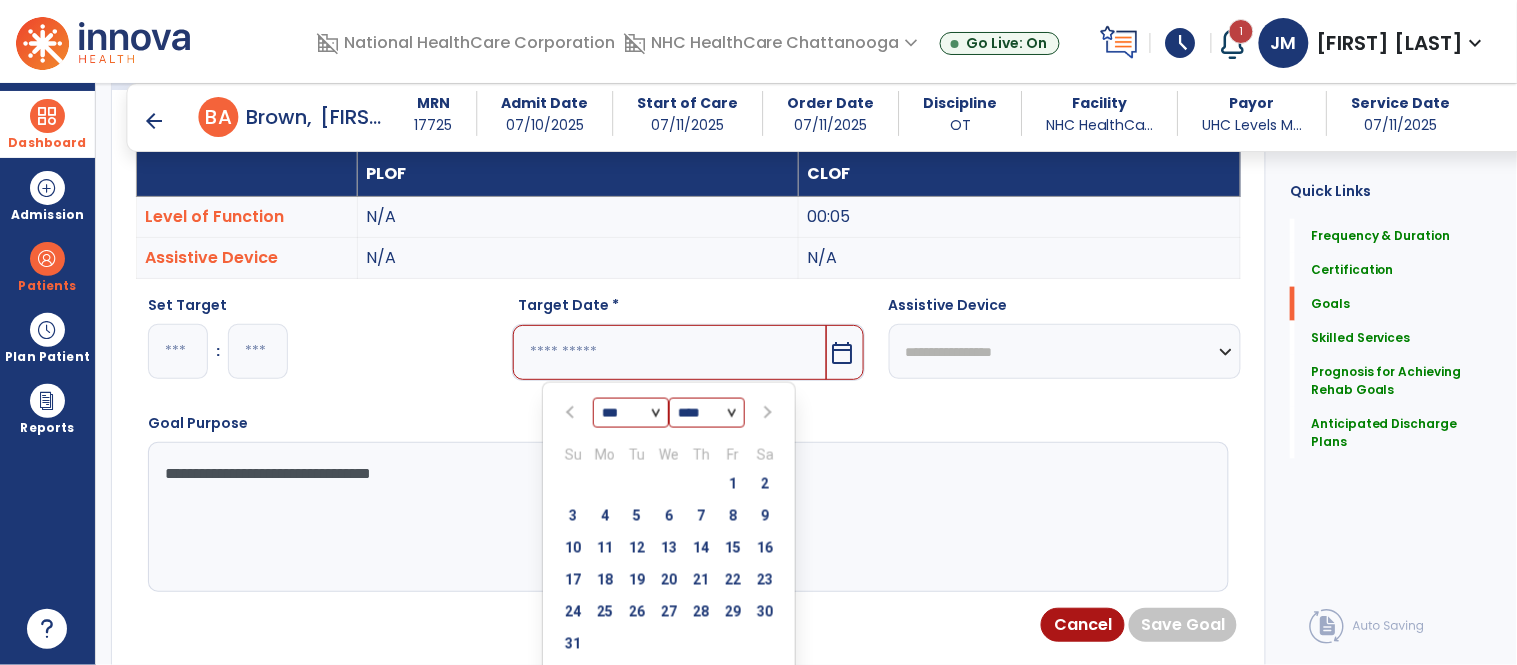 click at bounding box center (766, 413) 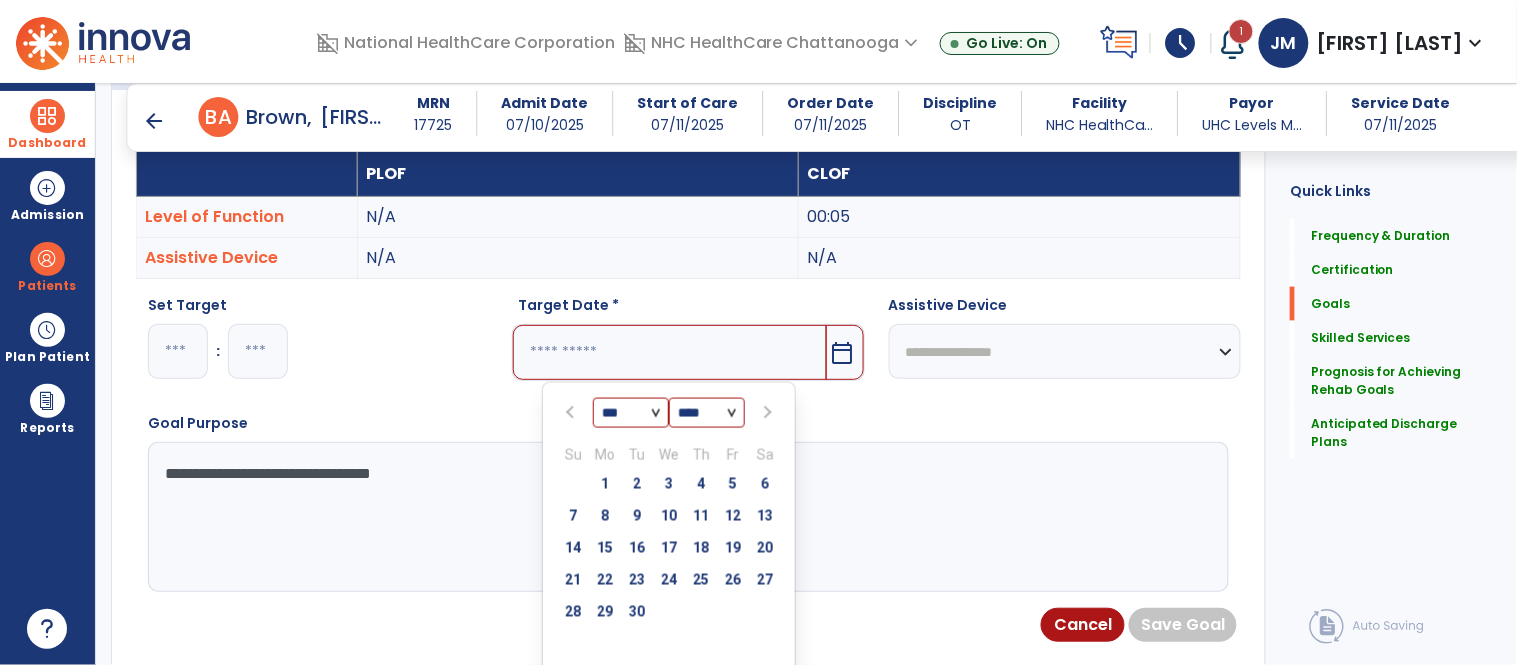 click at bounding box center [766, 413] 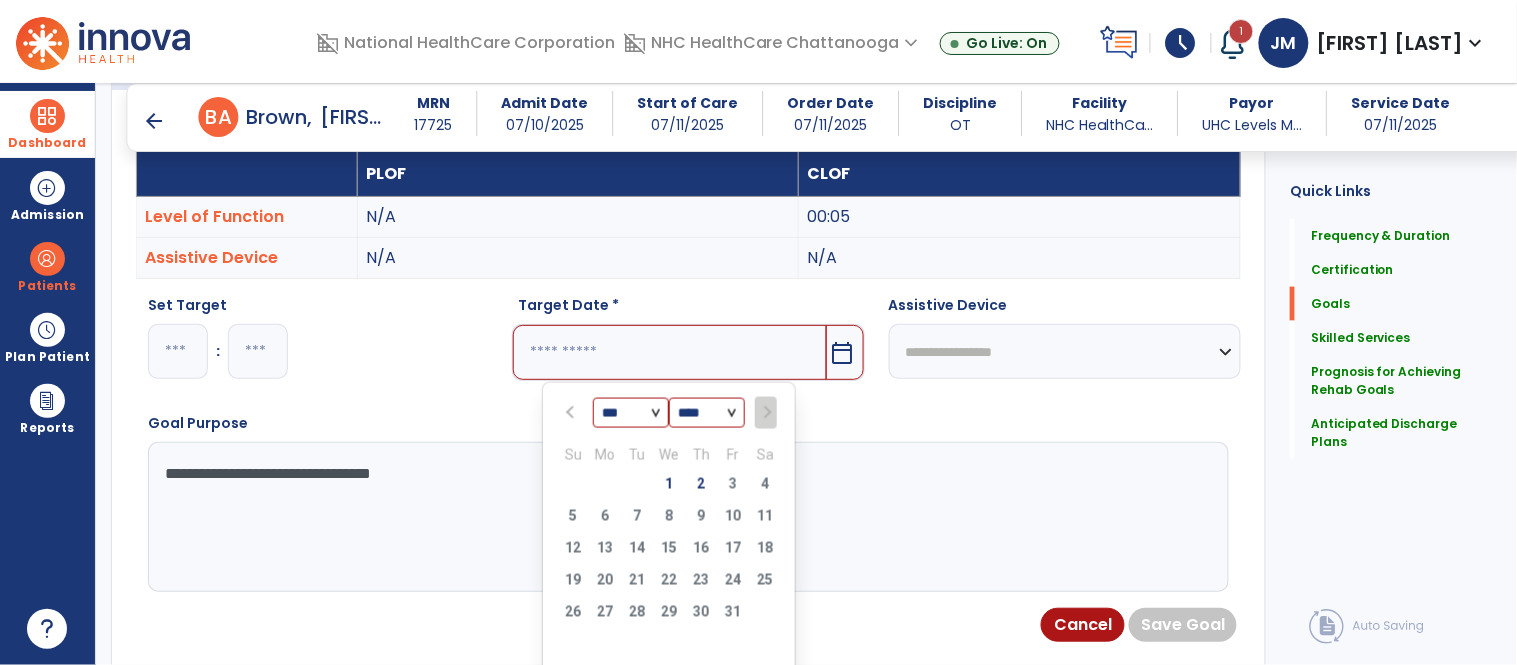 click on "2" at bounding box center (701, 484) 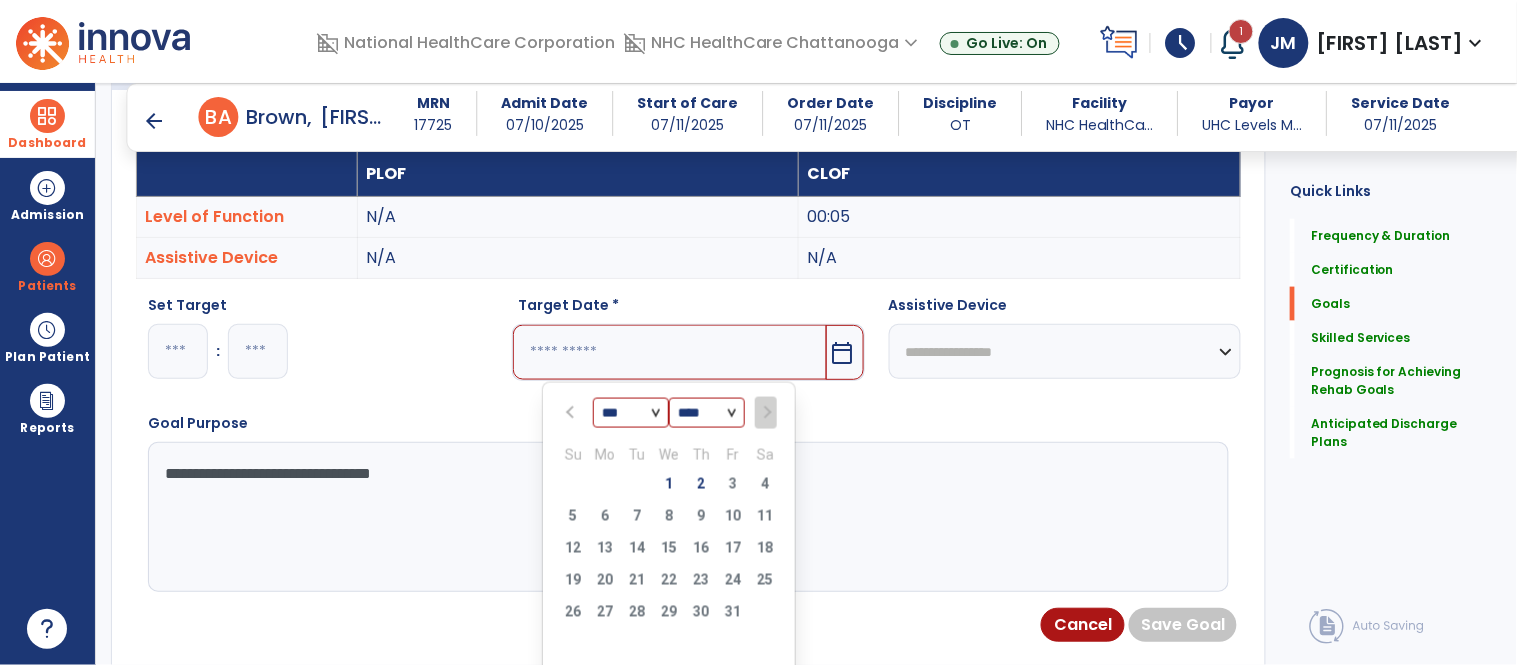 type on "*********" 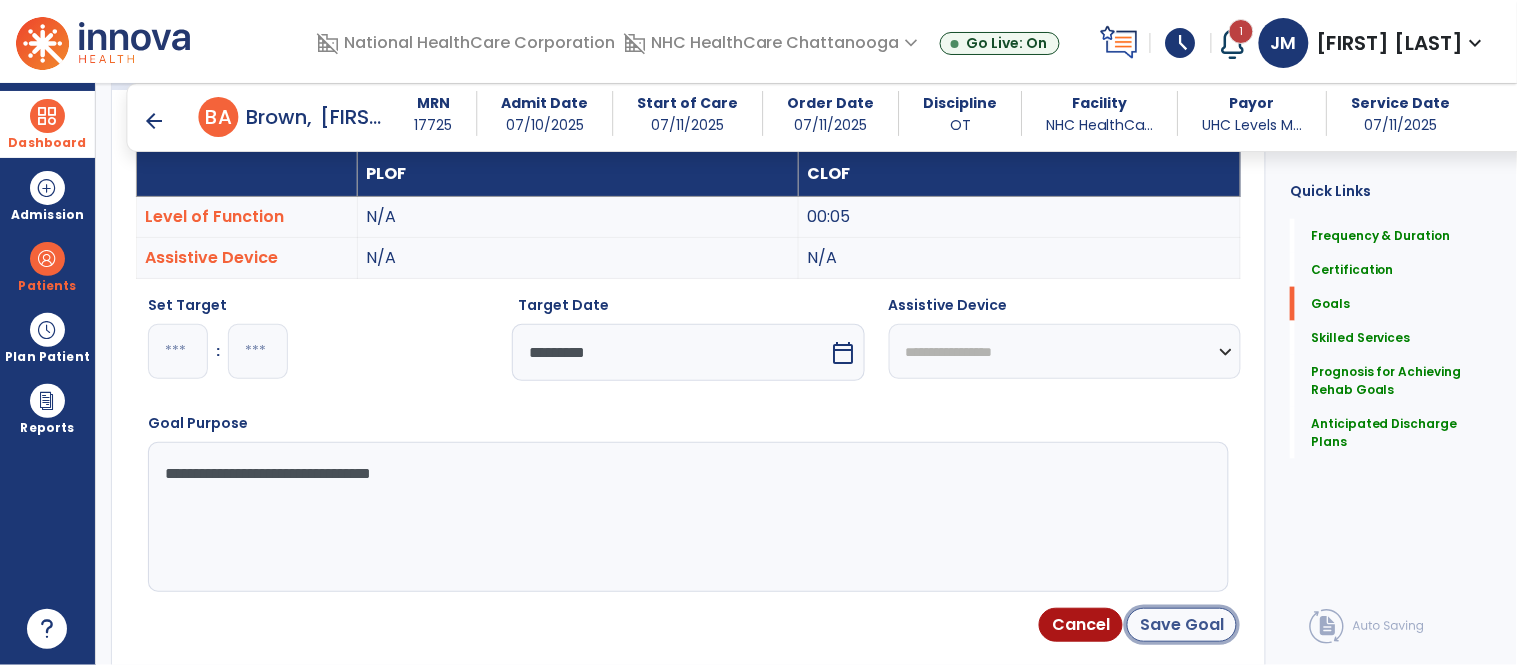 click on "Save Goal" at bounding box center [1182, 625] 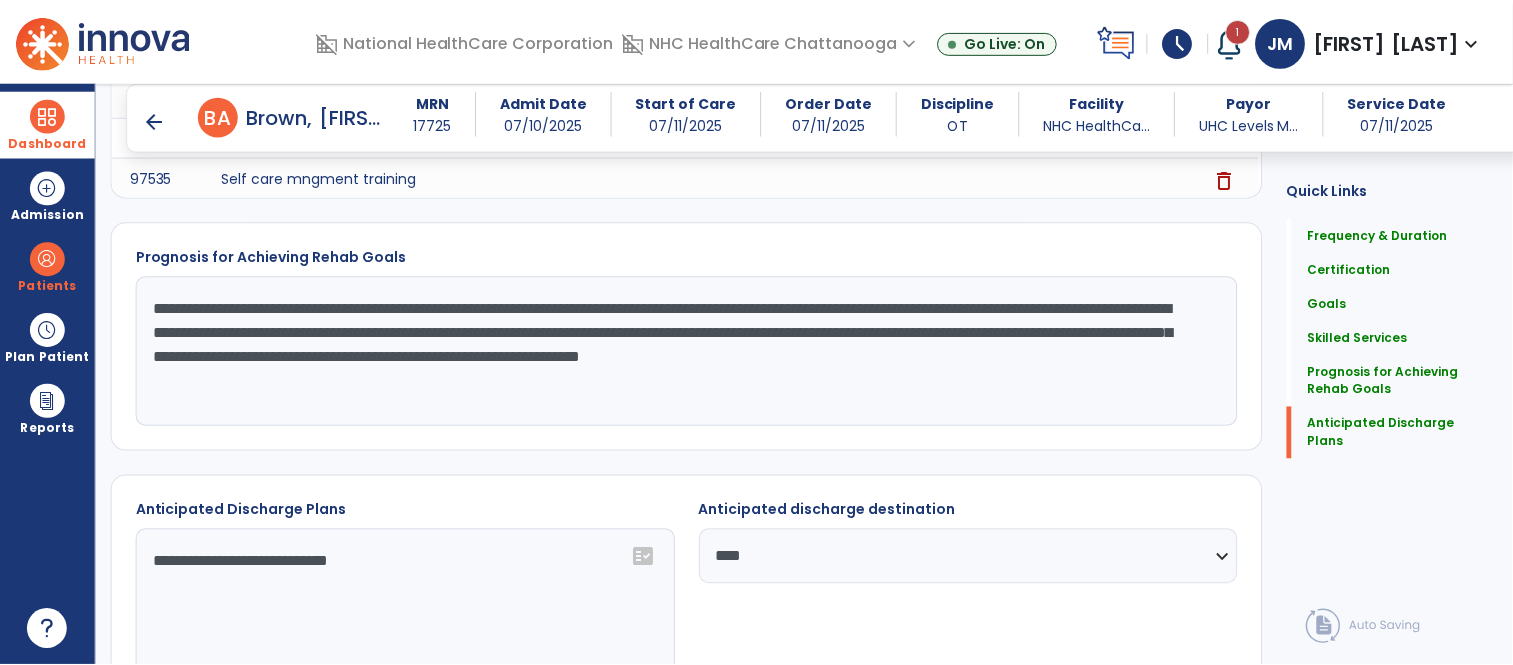 scroll, scrollTop: 1592, scrollLeft: 0, axis: vertical 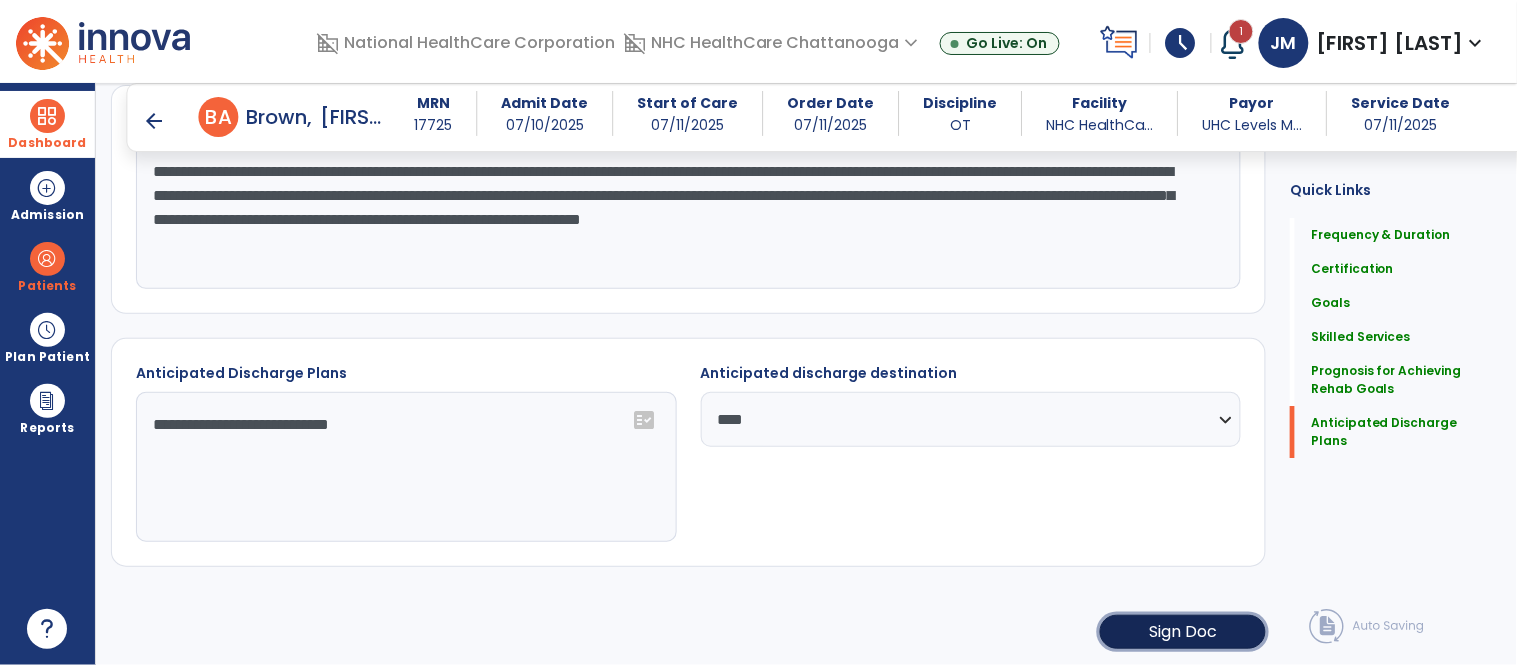 click on "Sign Doc" 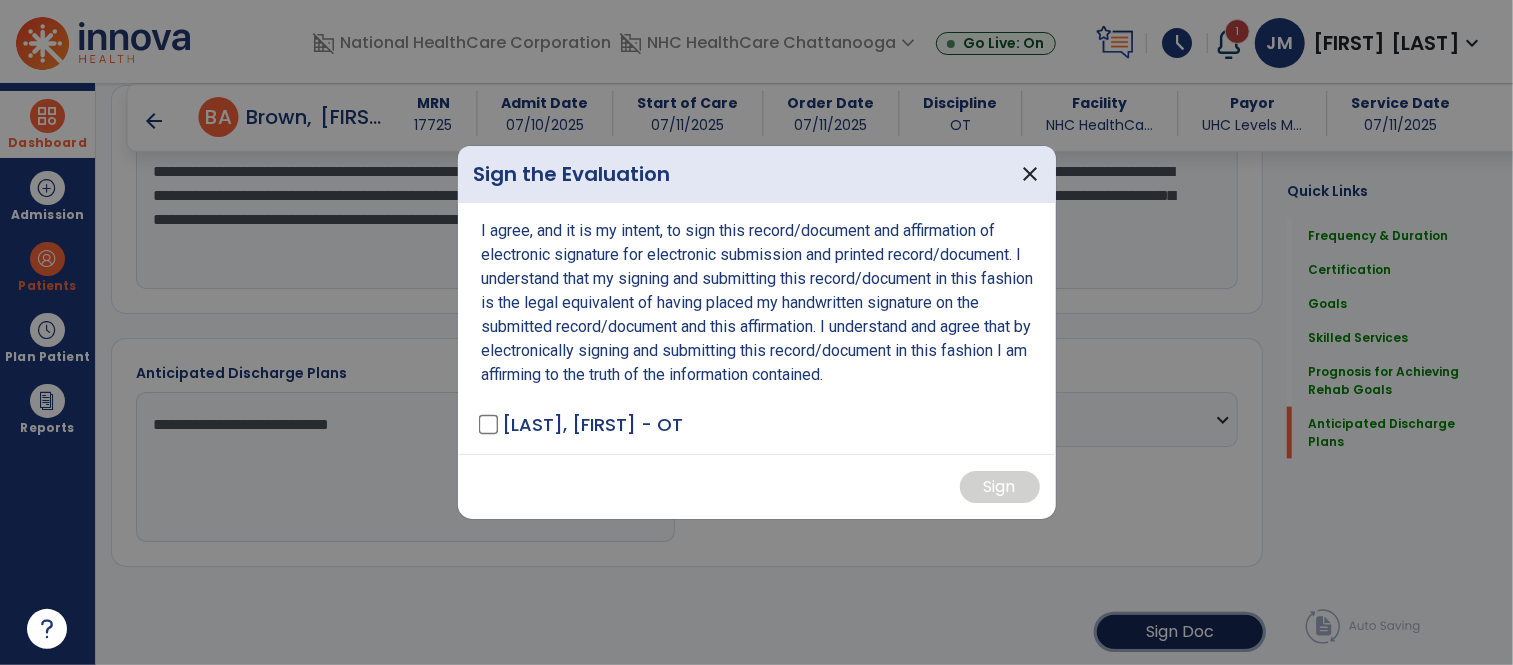 scroll, scrollTop: 1592, scrollLeft: 0, axis: vertical 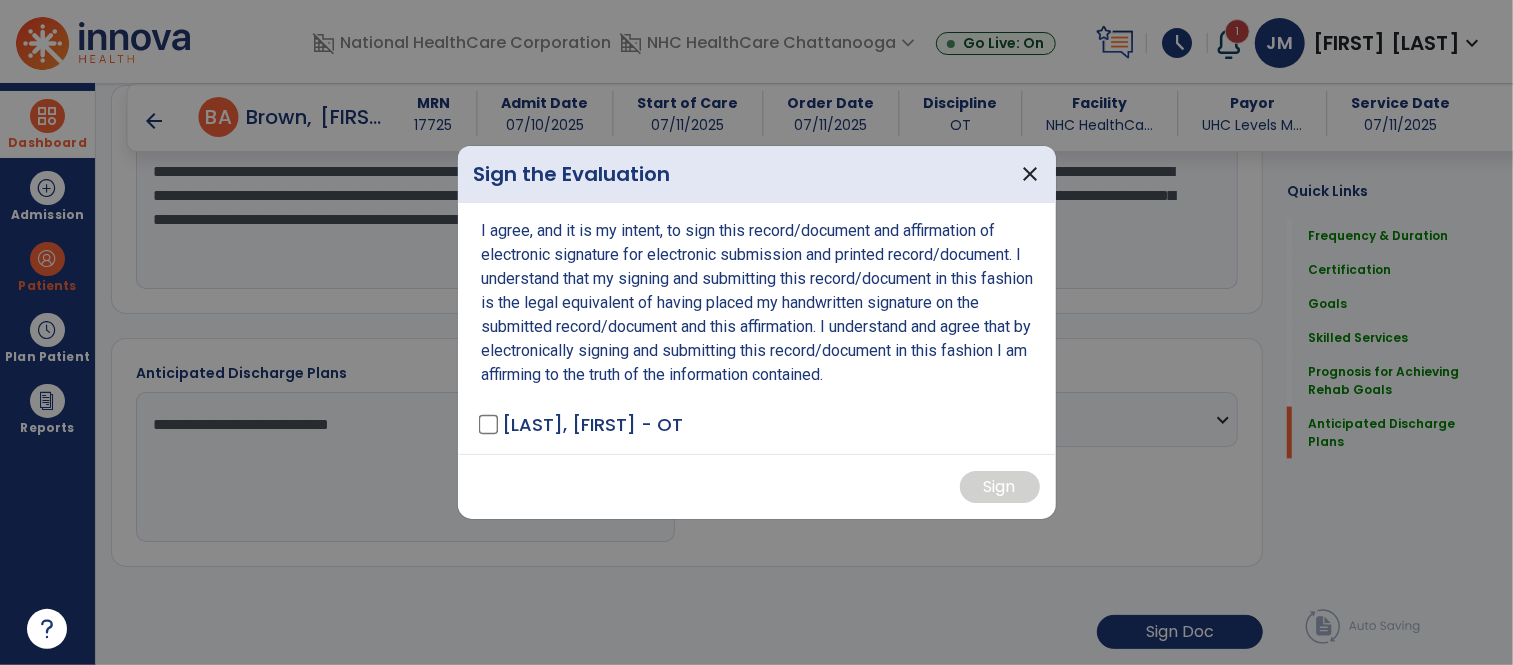 click on "I agree, and it is my intent, to sign this record/document and affirmation of electronic signature for electronic submission and printed record/document. I understand that my signing and submitting this record/document in this fashion is the legal equivalent of having placed my handwritten signature on the submitted record/document and this affirmation. I understand and agree that by electronically signing and submitting this record/document in this fashion I am affirming to the truth of the information contained. [LAST], [FIRST]  - OT" at bounding box center [757, 328] 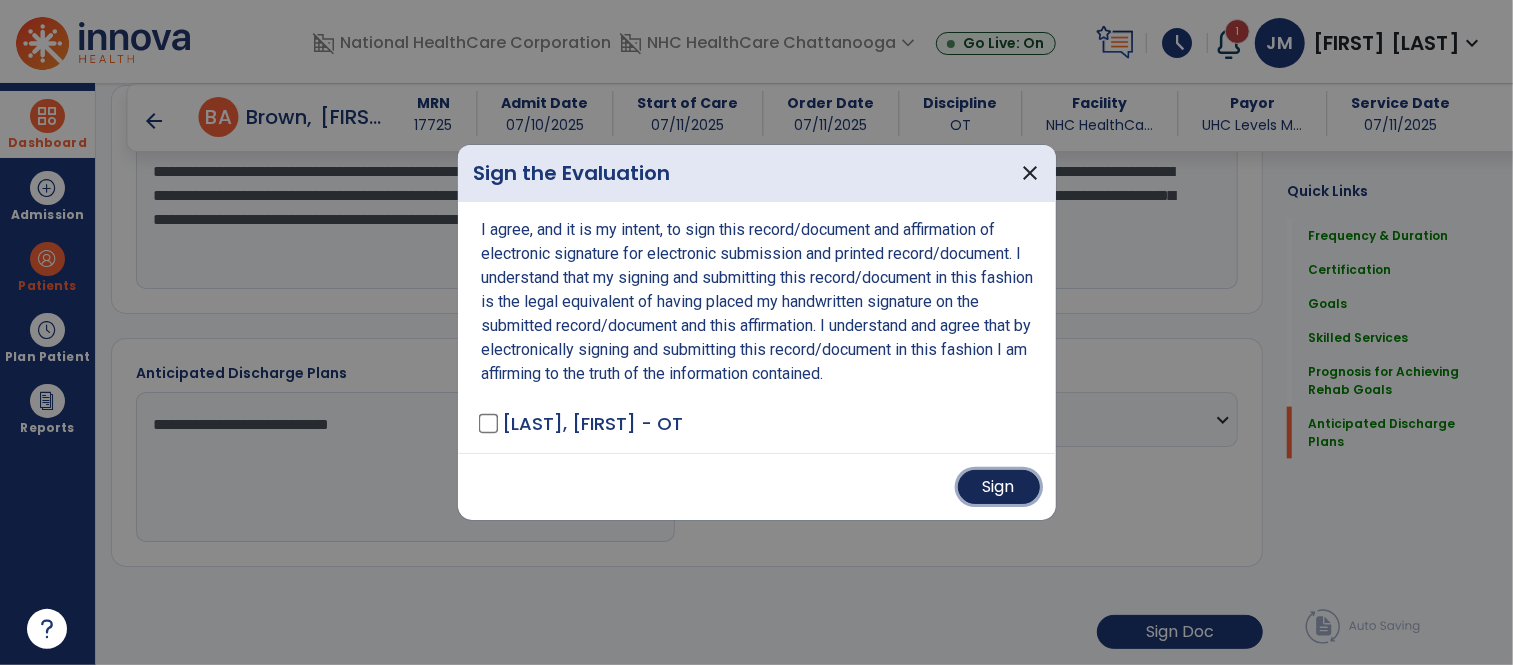 click on "Sign" at bounding box center [999, 487] 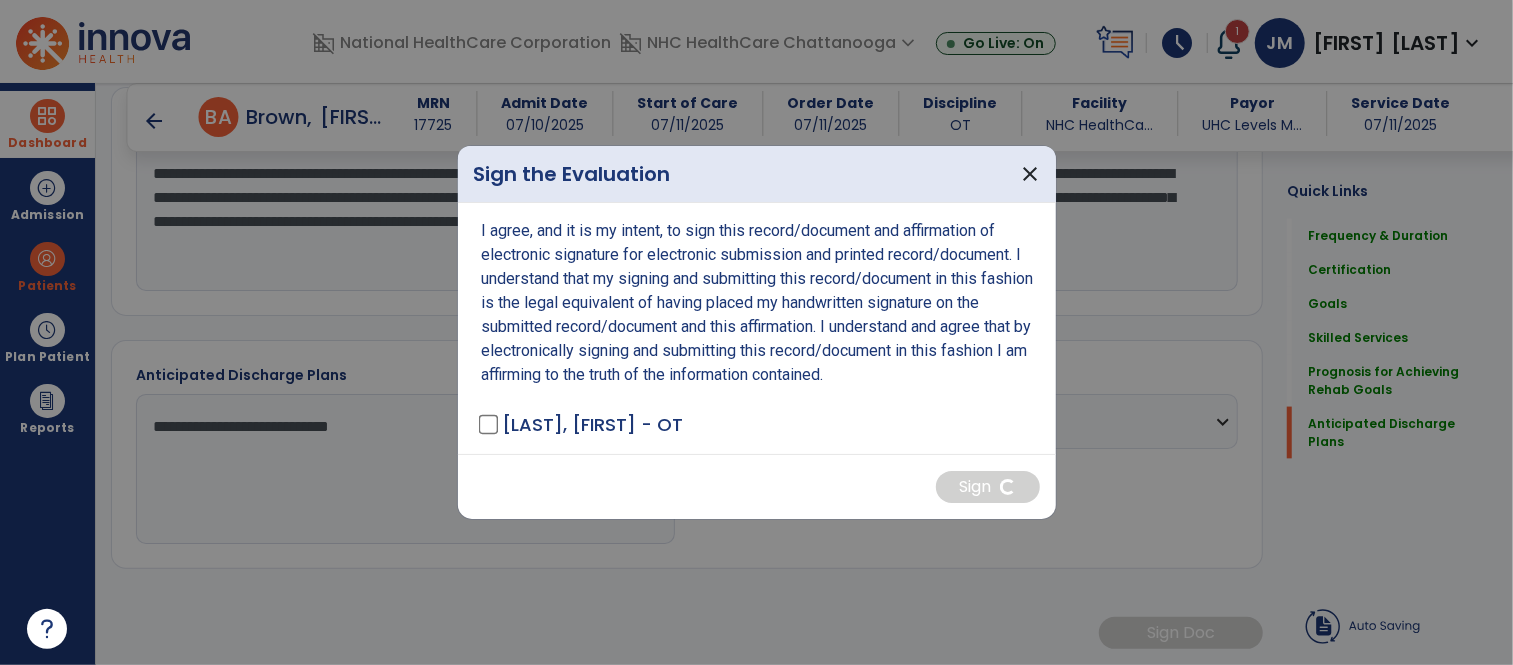 scroll, scrollTop: 1590, scrollLeft: 0, axis: vertical 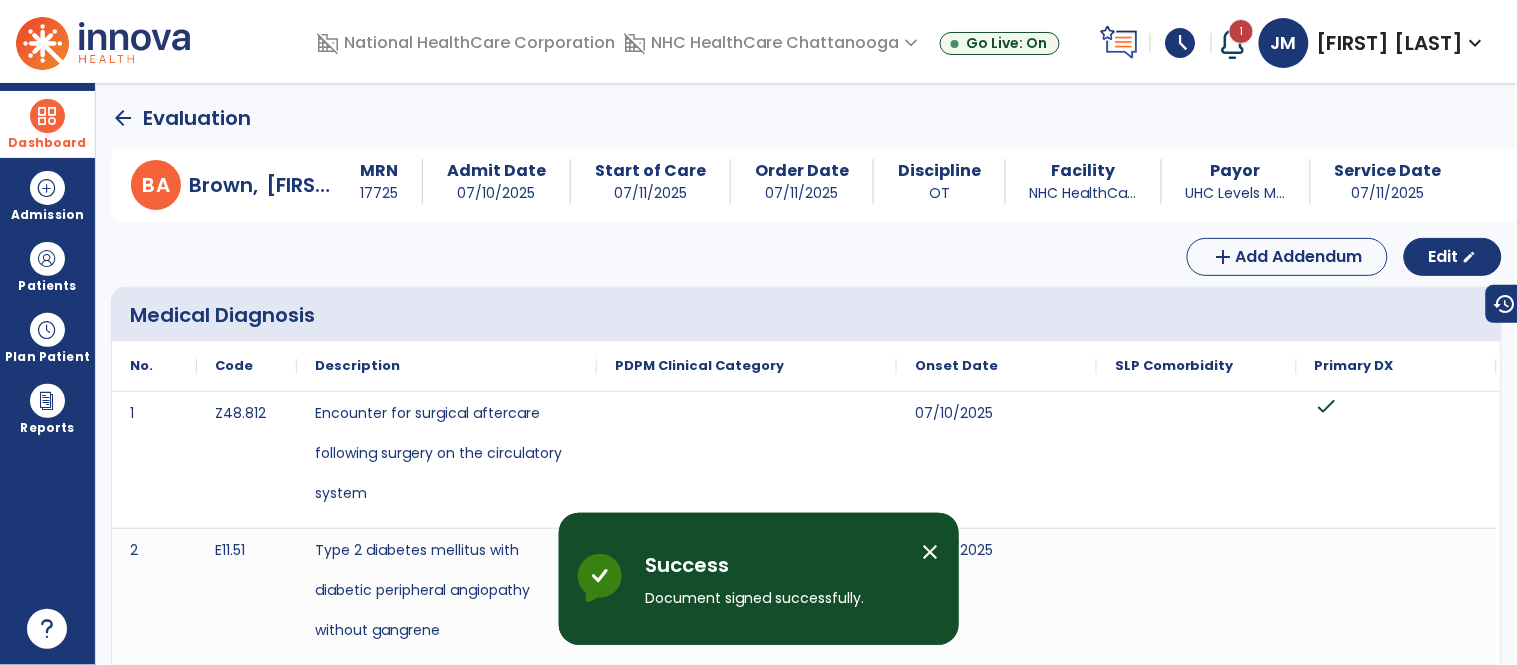 click on "arrow_back" 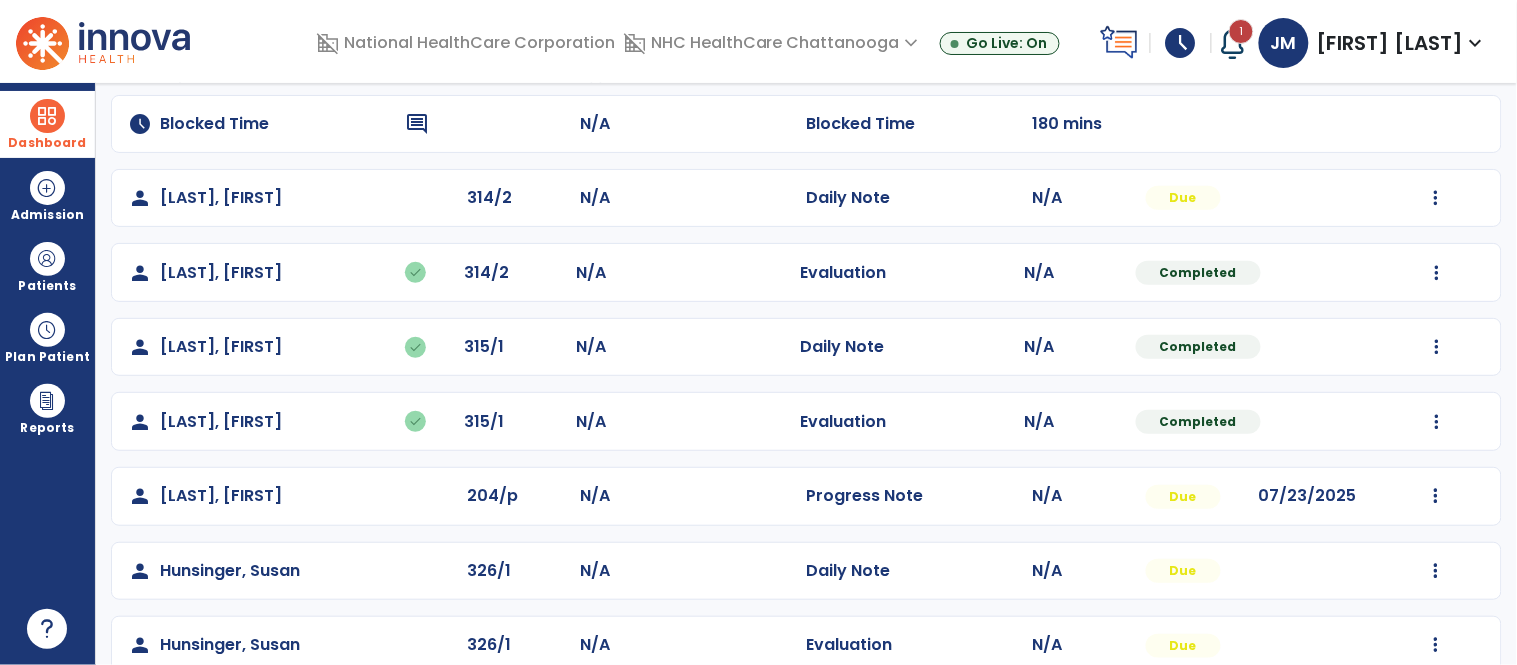 scroll, scrollTop: 202, scrollLeft: 0, axis: vertical 